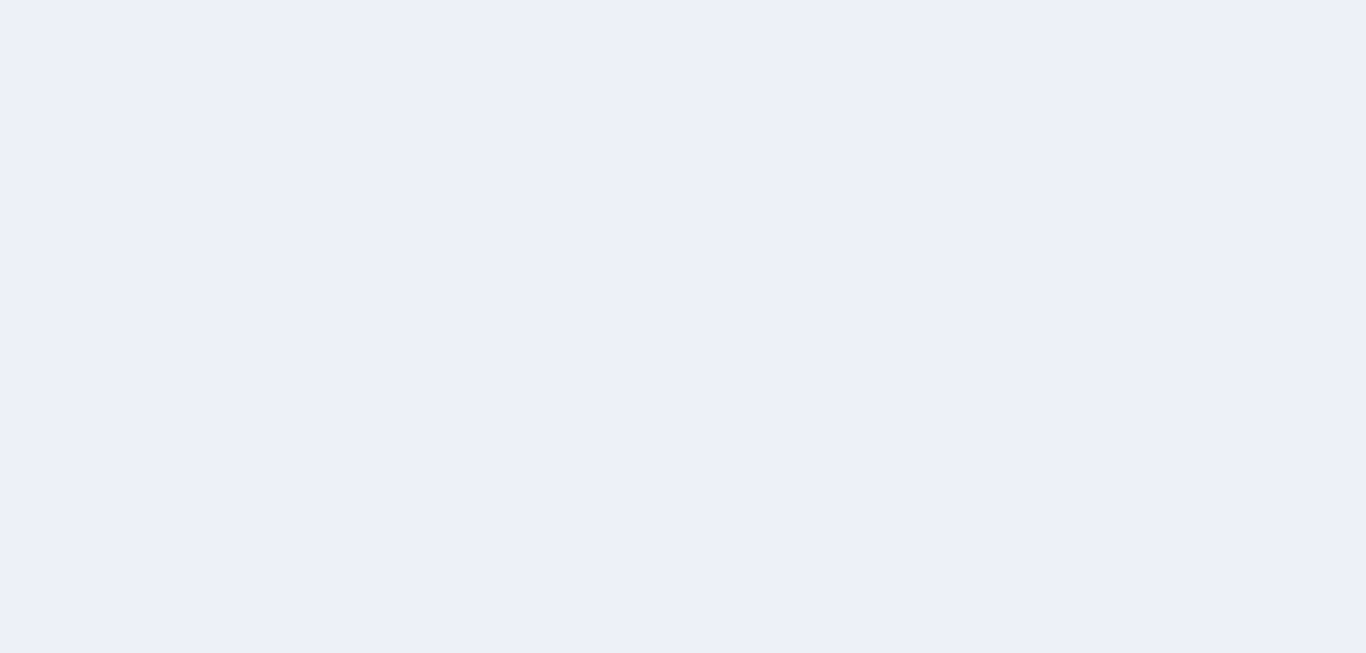 scroll, scrollTop: 0, scrollLeft: 0, axis: both 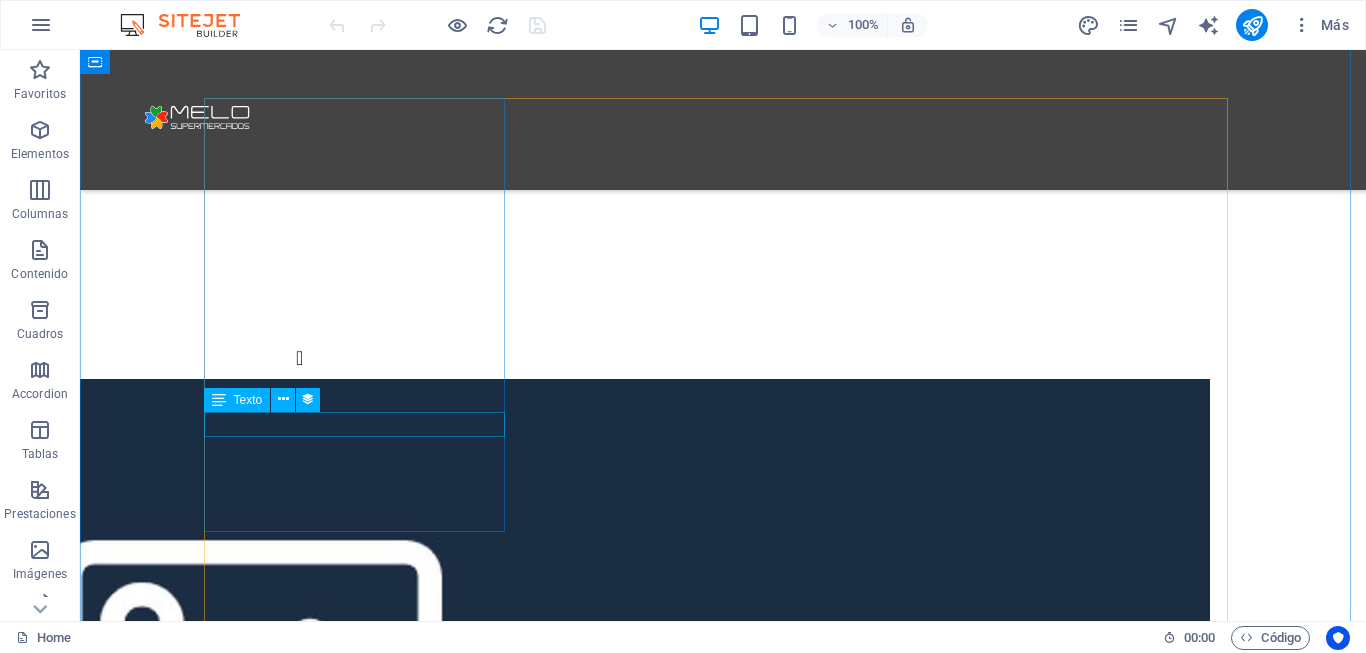 drag, startPoint x: 331, startPoint y: 428, endPoint x: 335, endPoint y: 443, distance: 15.524175 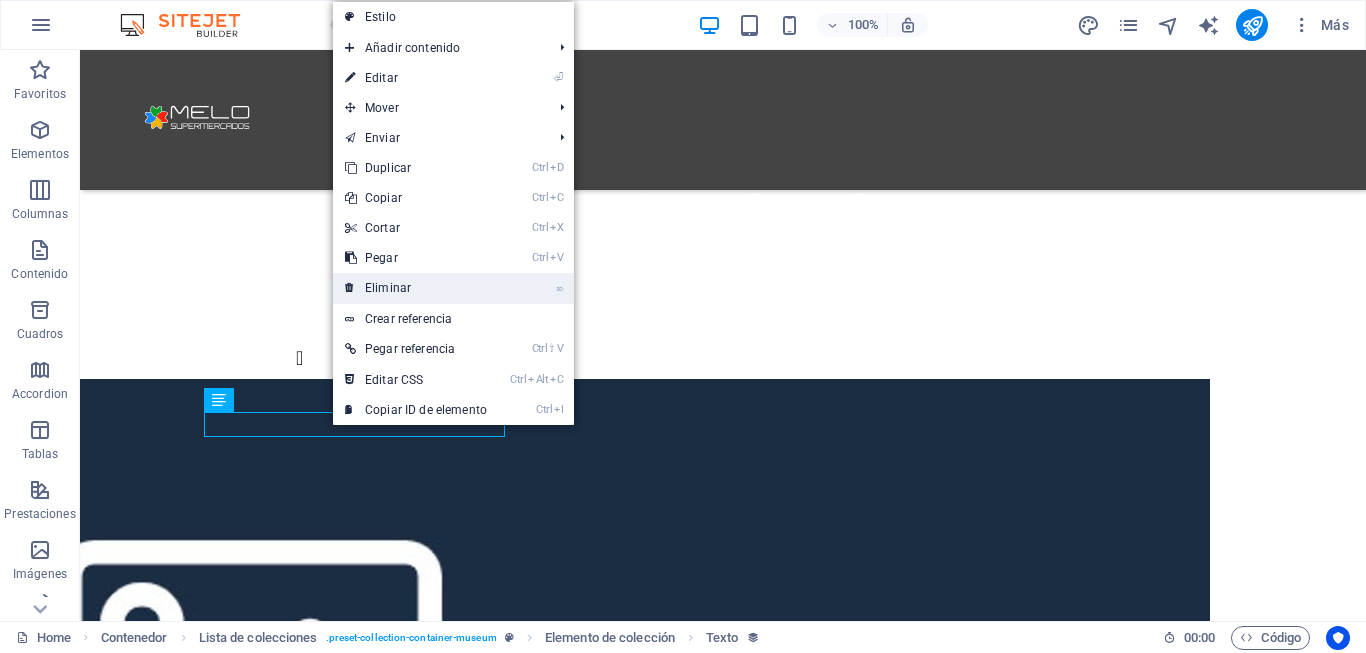 click on "⌦  Eliminar" at bounding box center (416, 288) 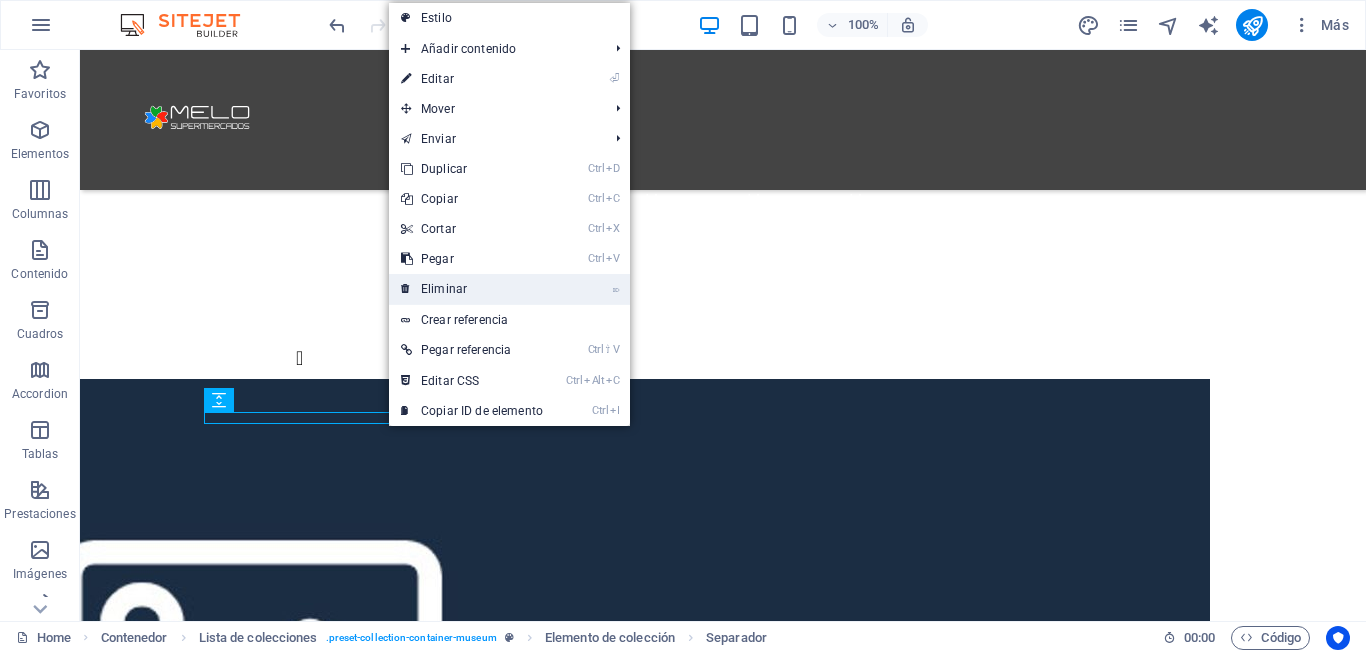 click on "⌦  Eliminar" at bounding box center [472, 289] 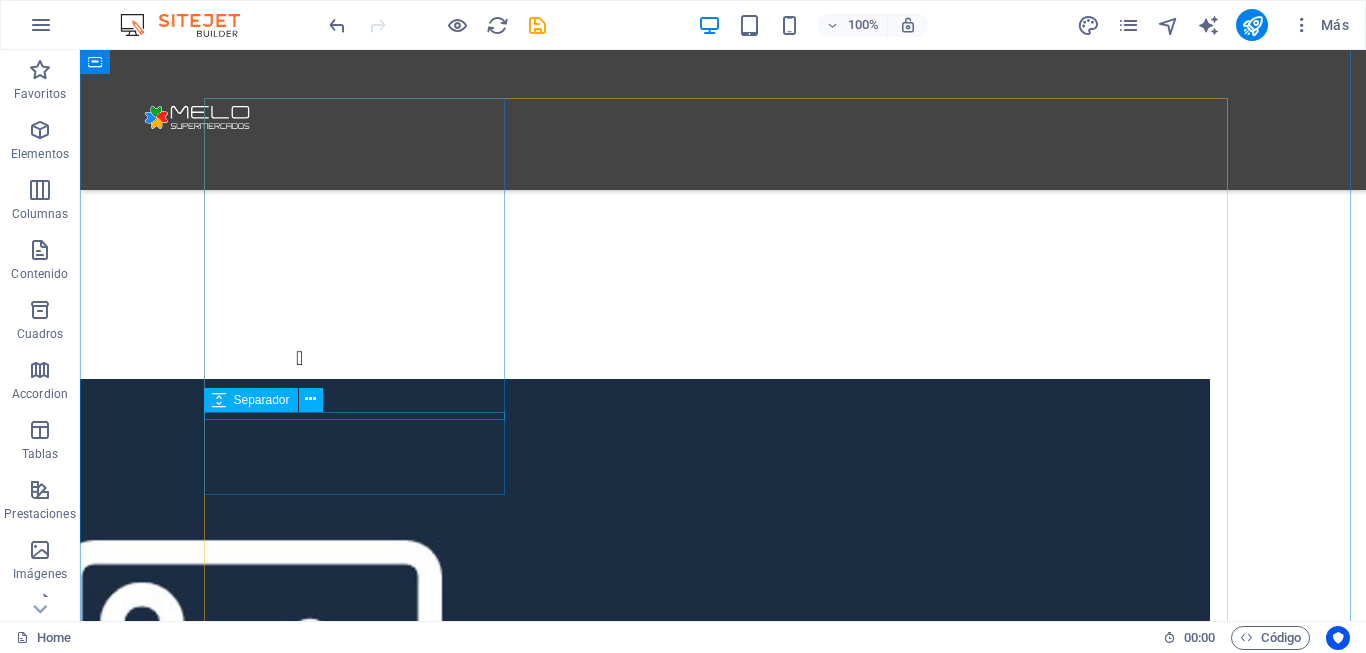click at bounding box center [635, 4975] 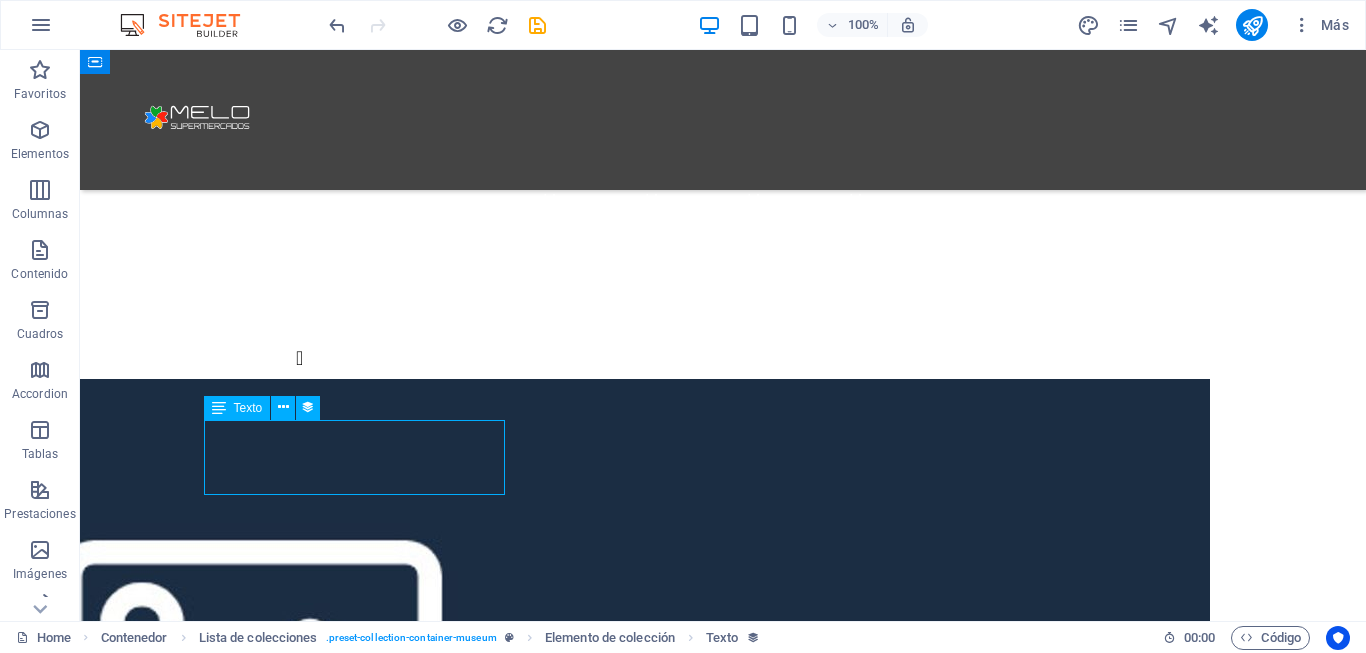 drag, startPoint x: 346, startPoint y: 475, endPoint x: 307, endPoint y: 431, distance: 58.796257 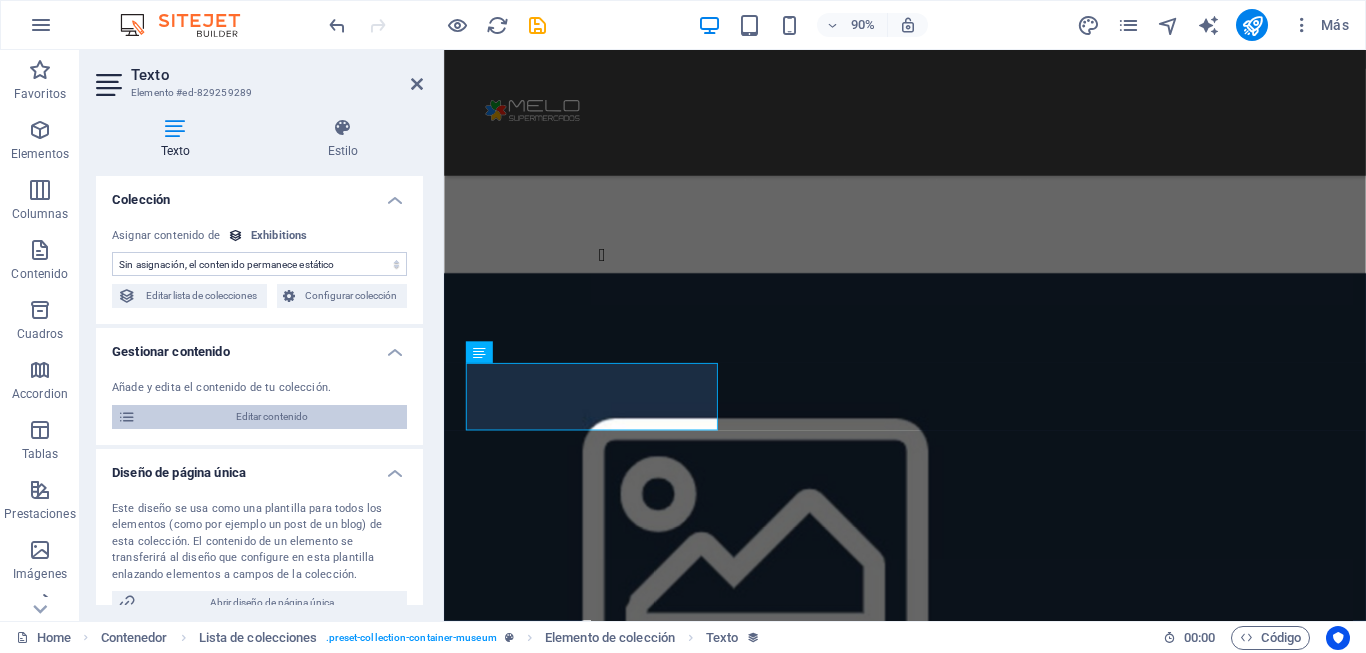 scroll, scrollTop: 1170, scrollLeft: 0, axis: vertical 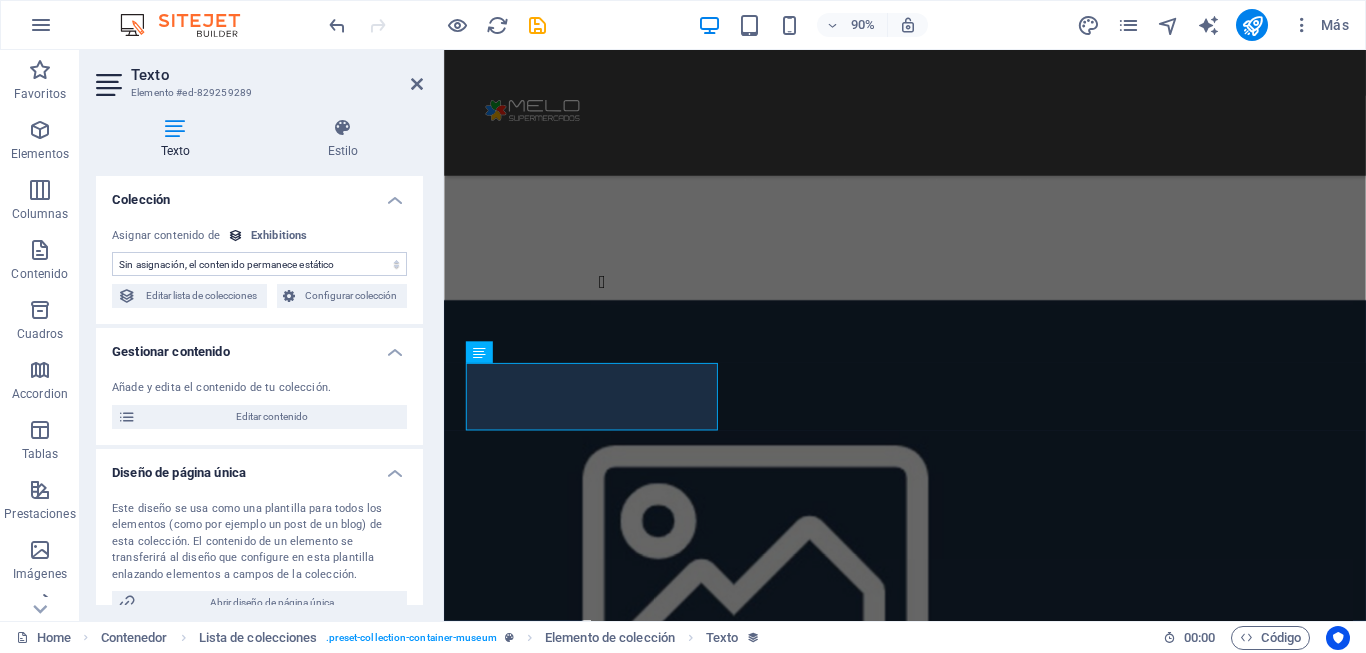 select on "exhibition-intro" 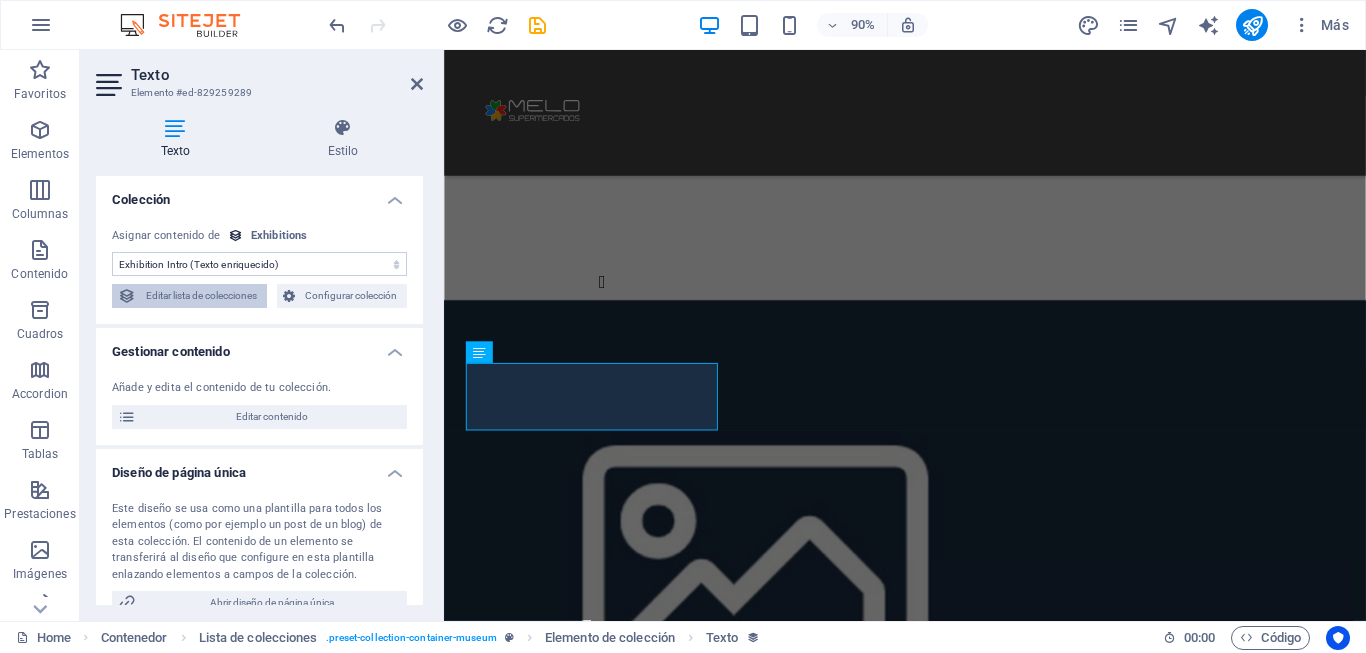 click on "Editar lista de colecciones" at bounding box center [201, 296] 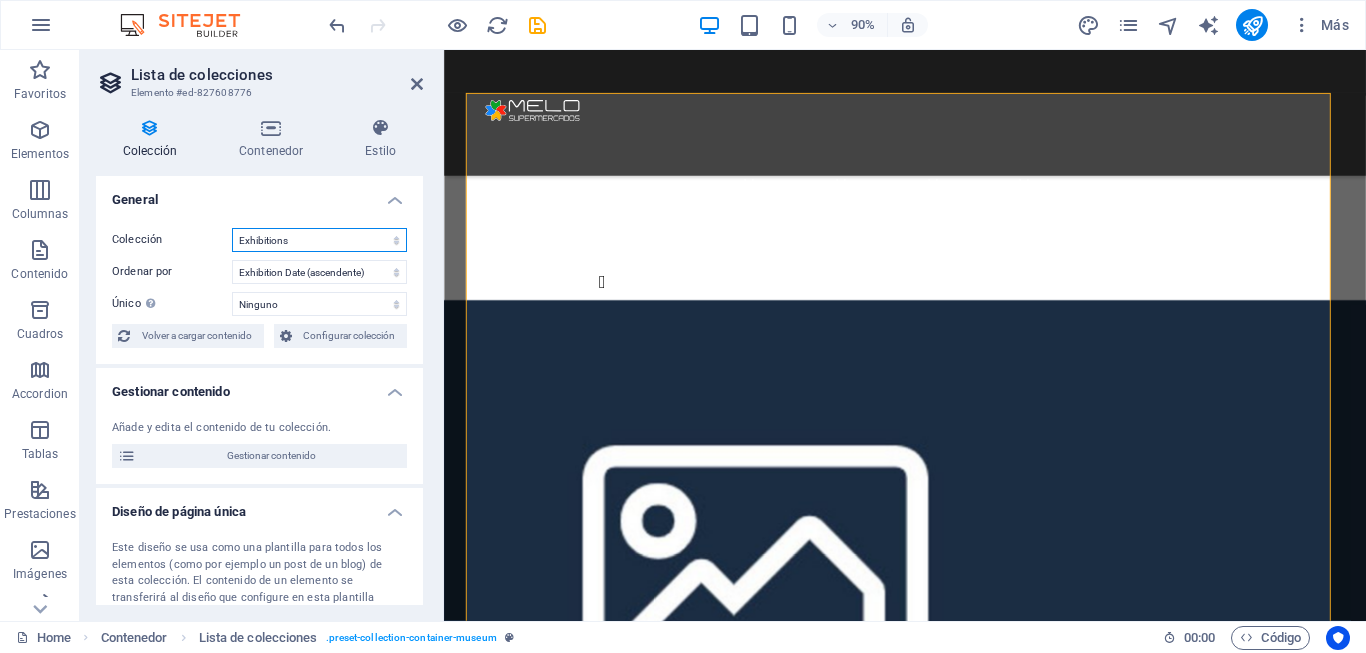 click on "Events Exhibitions Products" at bounding box center [319, 240] 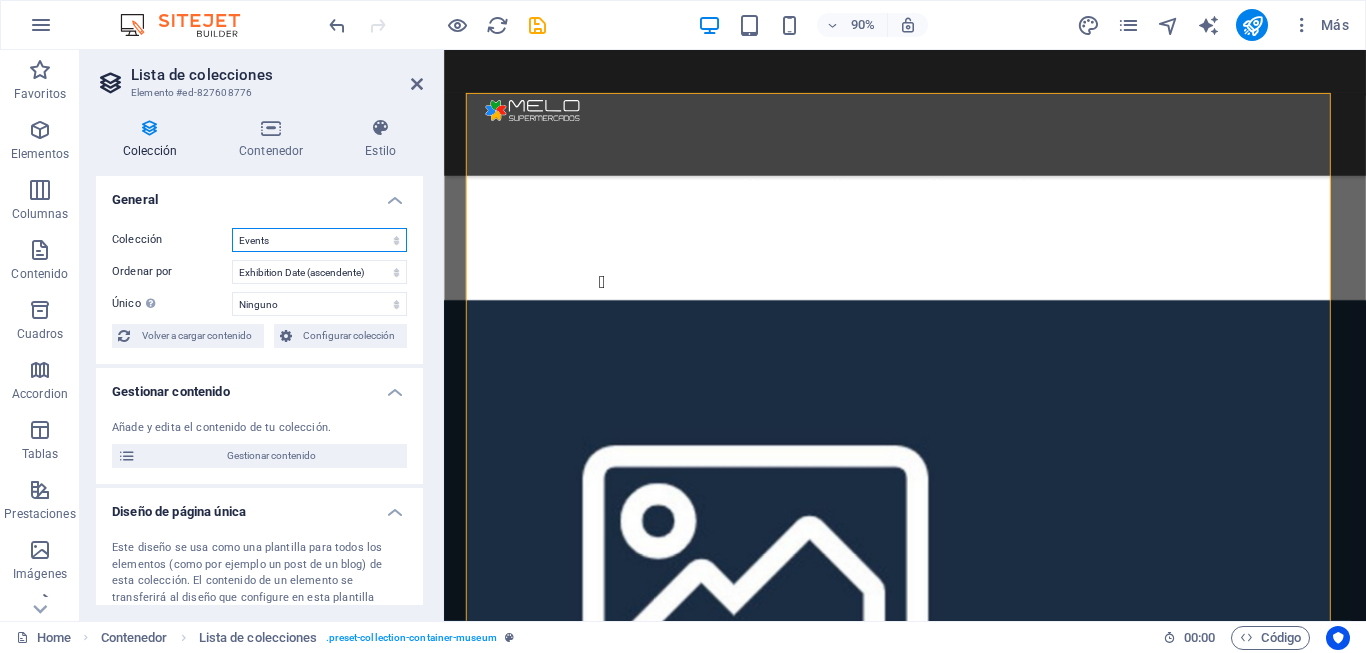 click on "Events Exhibitions Products" at bounding box center (319, 240) 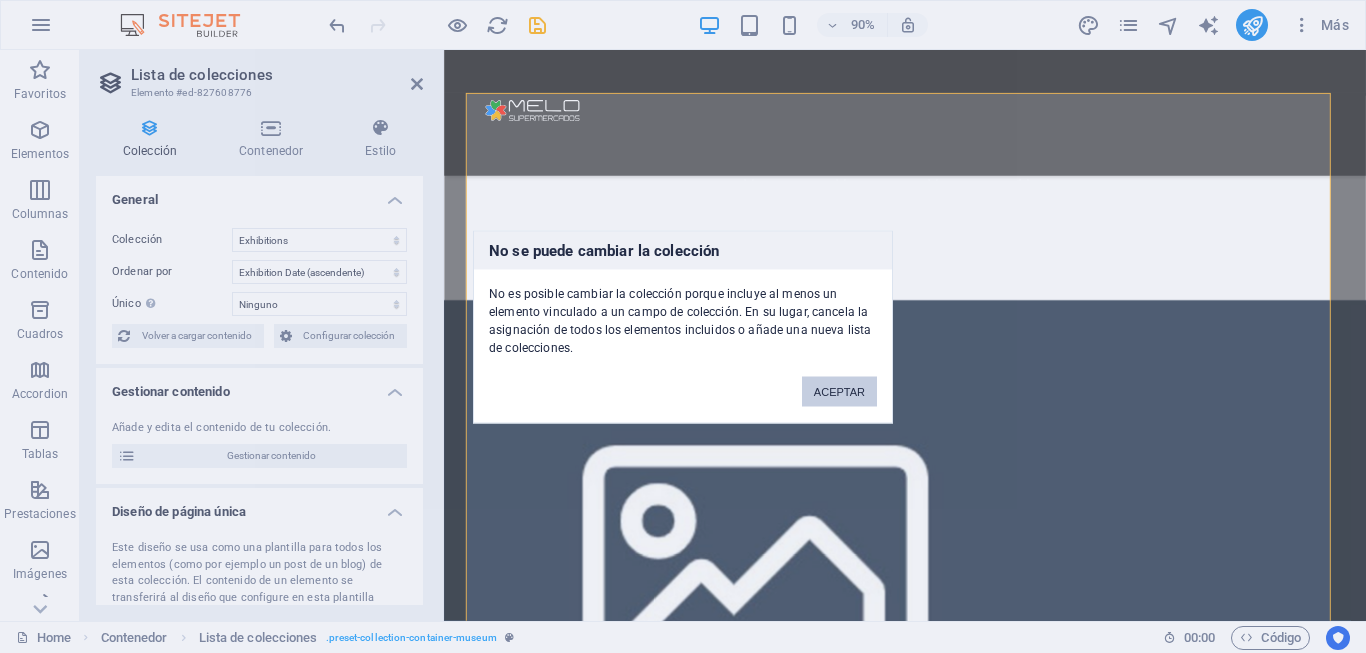 click on "ACEPTAR" at bounding box center (839, 391) 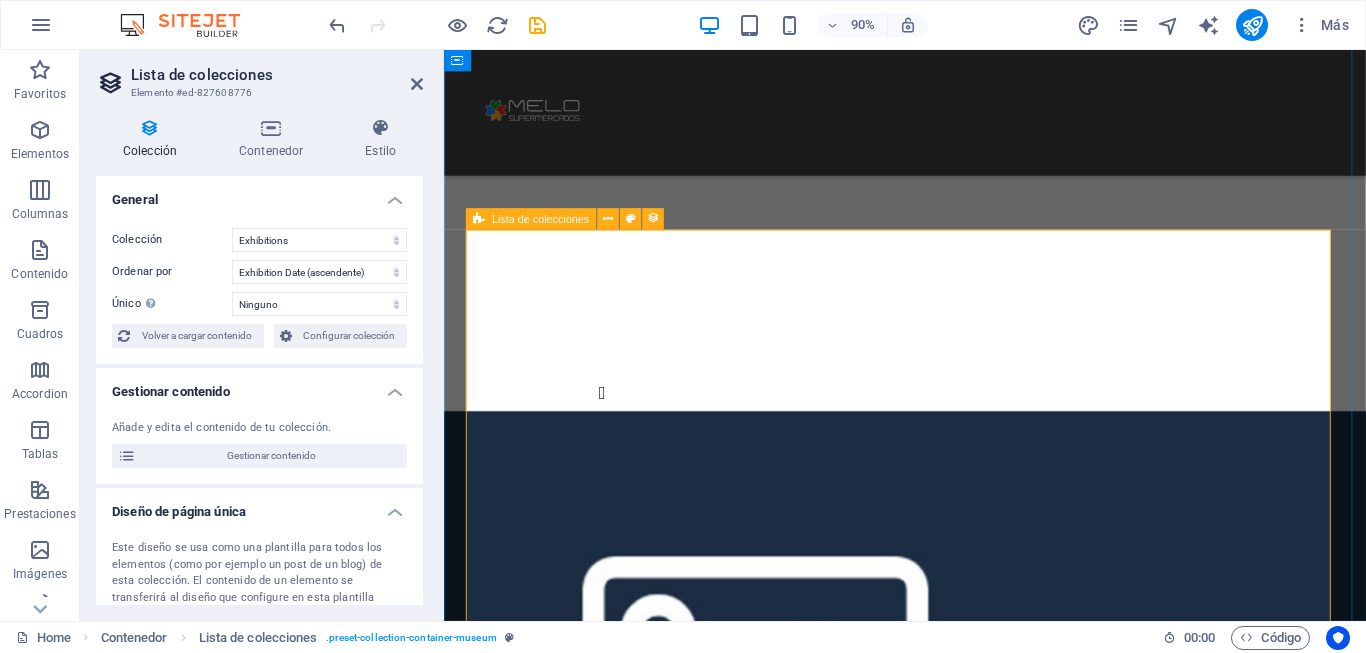 scroll, scrollTop: 1070, scrollLeft: 0, axis: vertical 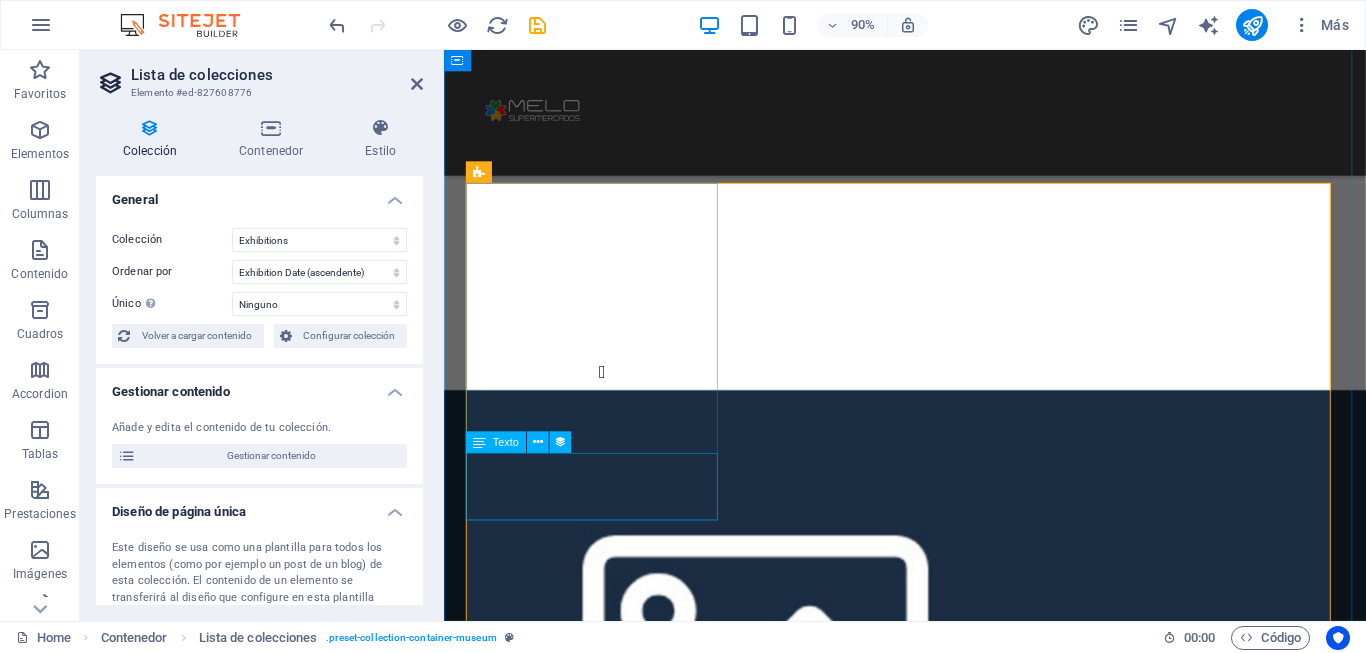 click on "Lorem ipsum dolor sit amet, consectetur adipiscing elit, sed do eiusmod tempor incididunt ut labore" at bounding box center [956, 4989] 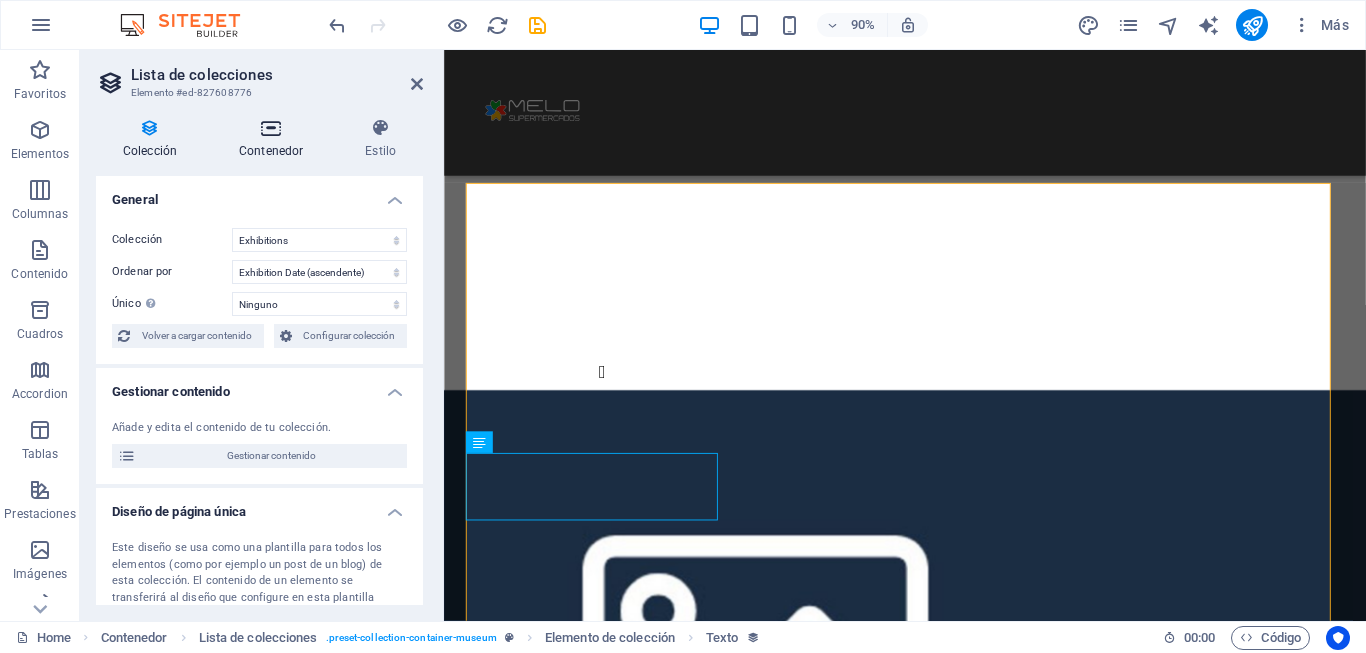 click at bounding box center [271, 128] 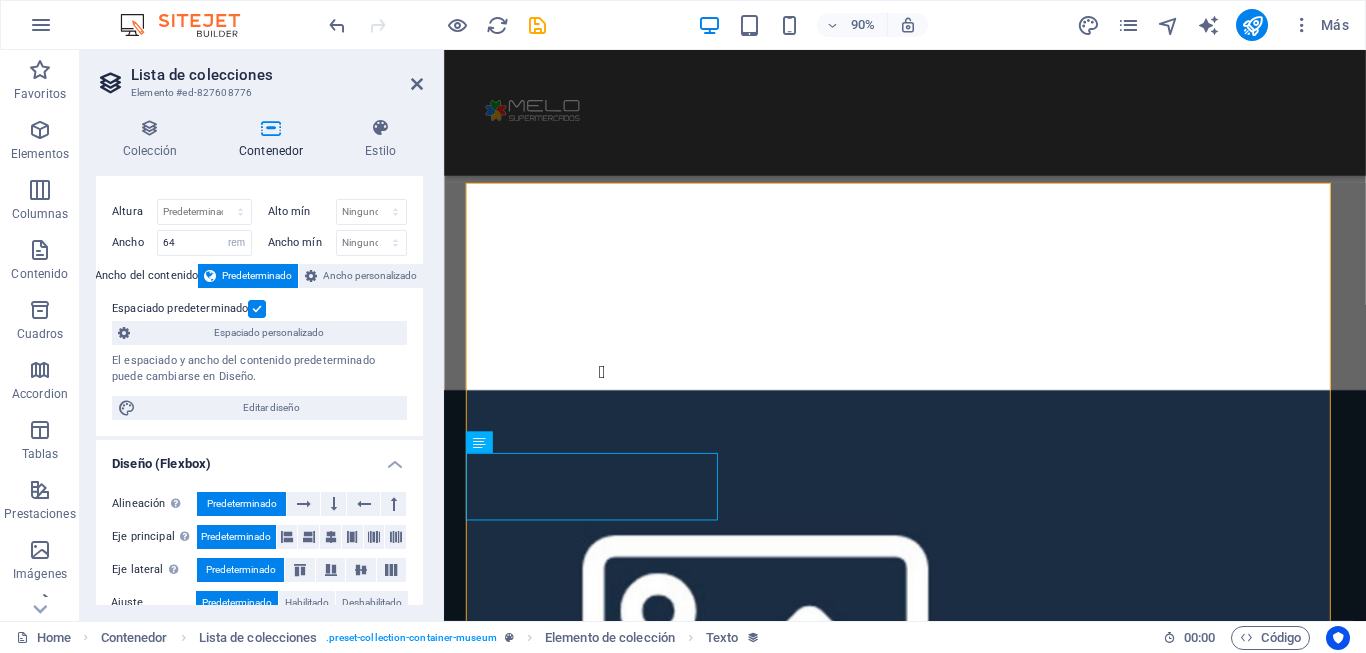 scroll, scrollTop: 0, scrollLeft: 0, axis: both 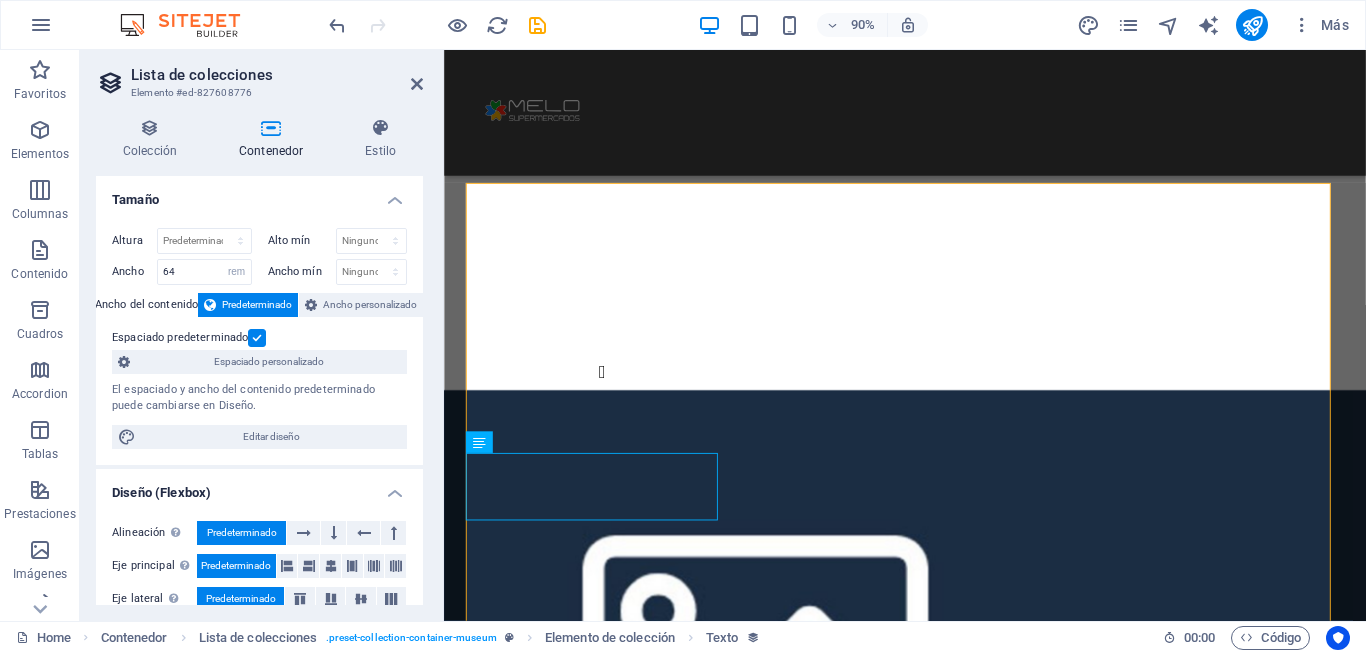 click on "Lista de colecciones" at bounding box center (277, 75) 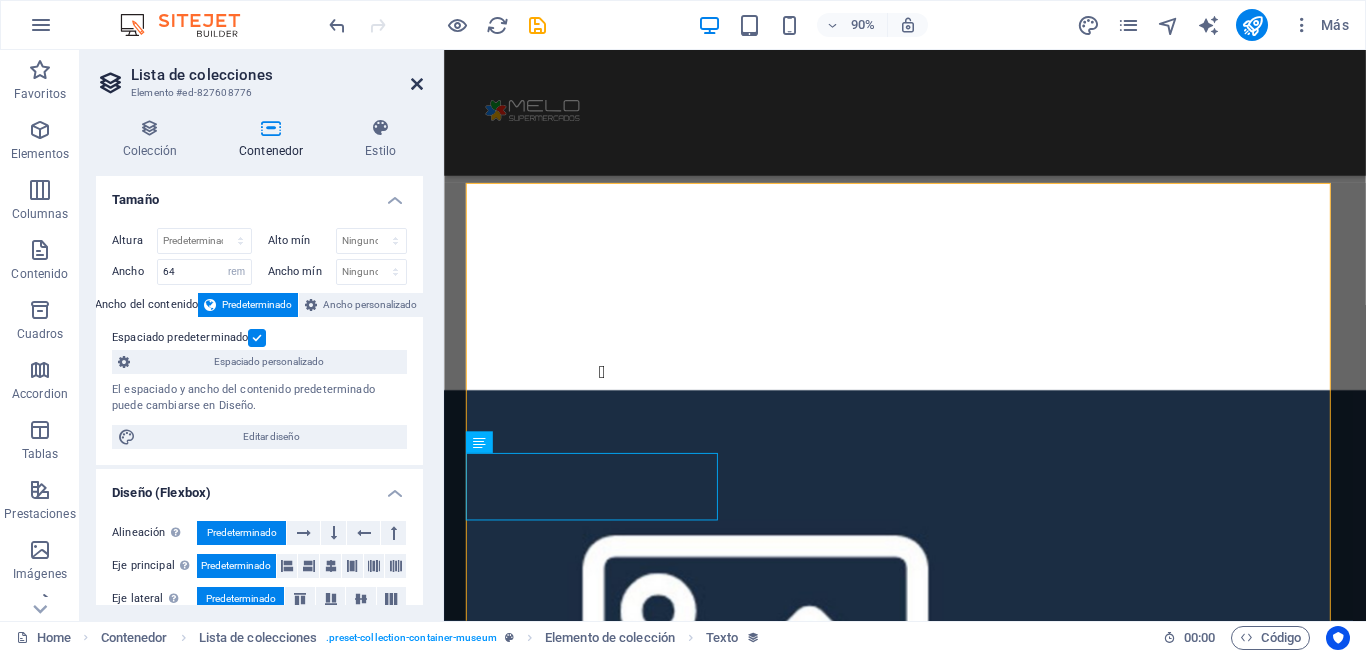 click at bounding box center [417, 84] 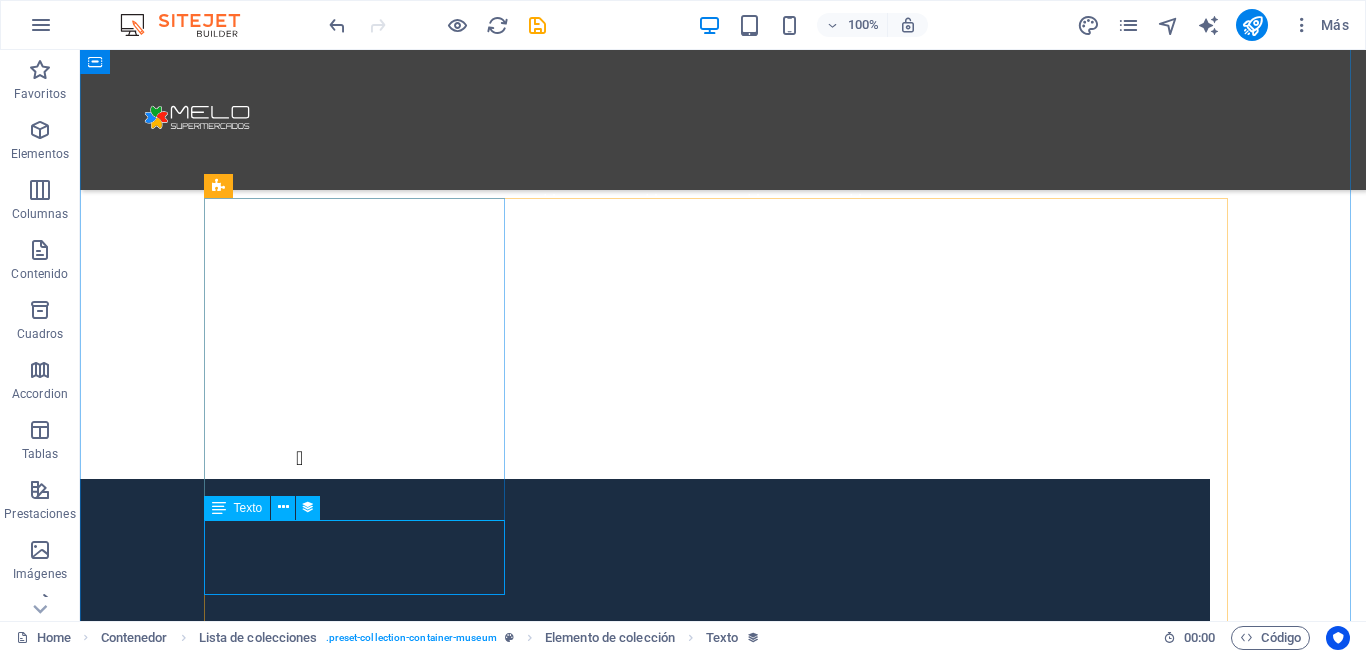 click on "Lorem ipsum dolor sit amet, consectetur adipiscing elit, sed do eiusmod tempor incididunt ut labore" at bounding box center [635, 5091] 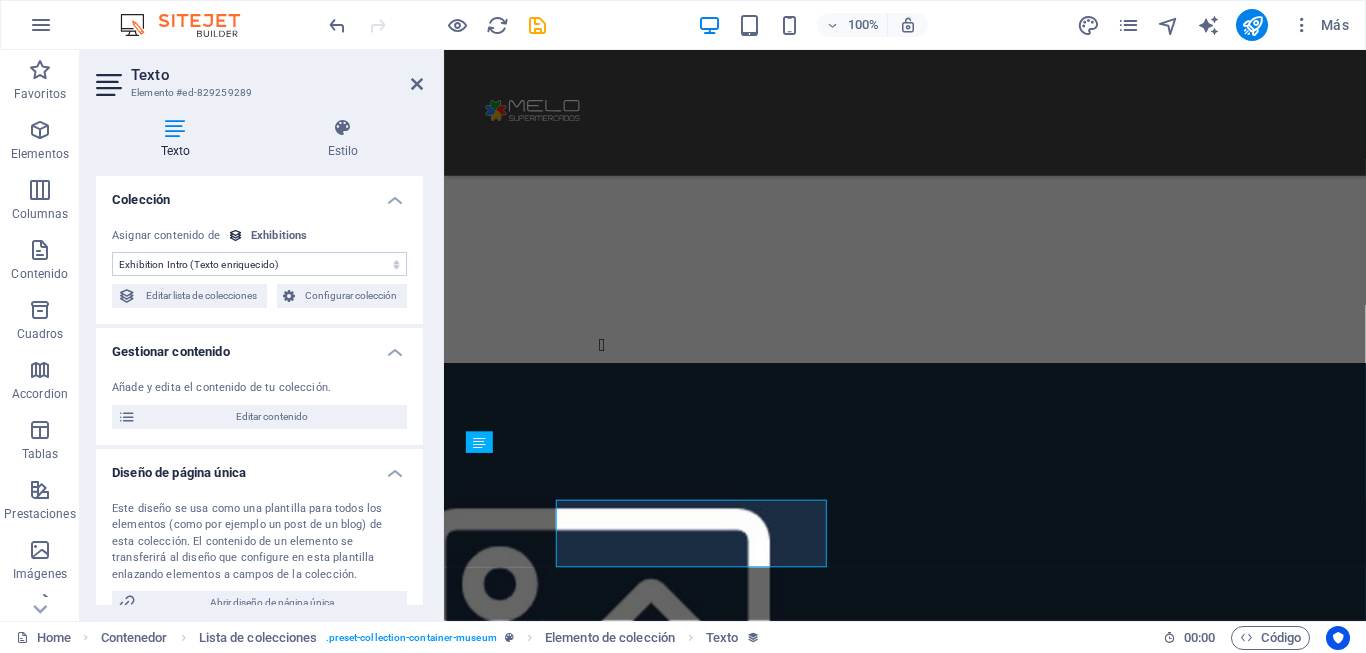 scroll, scrollTop: 1070, scrollLeft: 0, axis: vertical 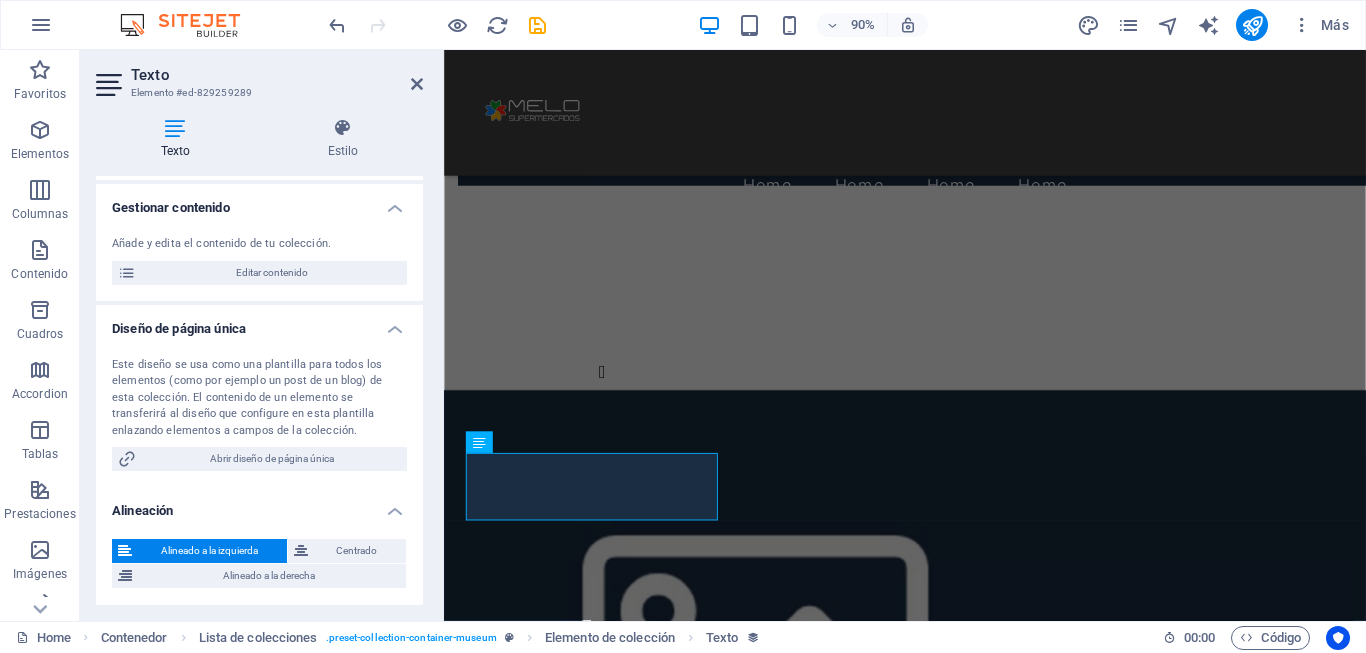 click on "Este diseño se usa como una plantilla para todos los elementos (como por ejemplo un post de un blog) de esta colección. El contenido de un elemento se transferirá al diseño que configure en esta plantilla enlazando elementos a campos de la colección." at bounding box center [259, 398] 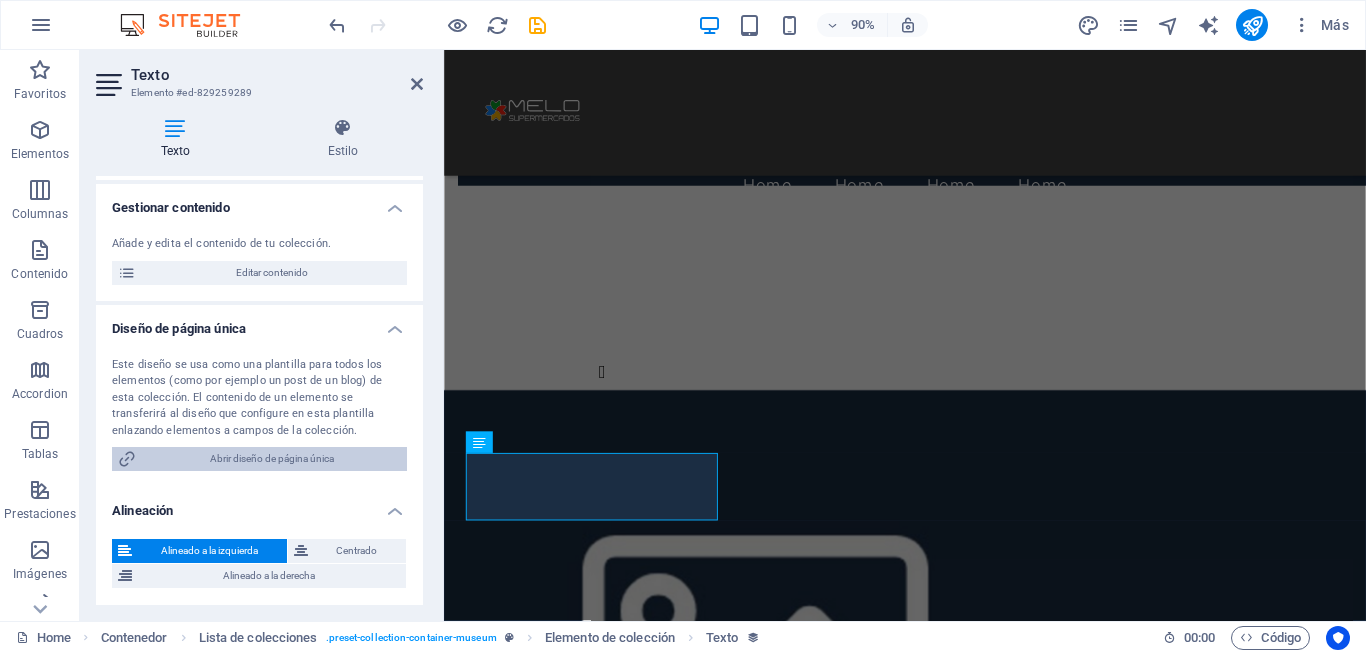 click on "Abrir diseño de página única" at bounding box center [271, 459] 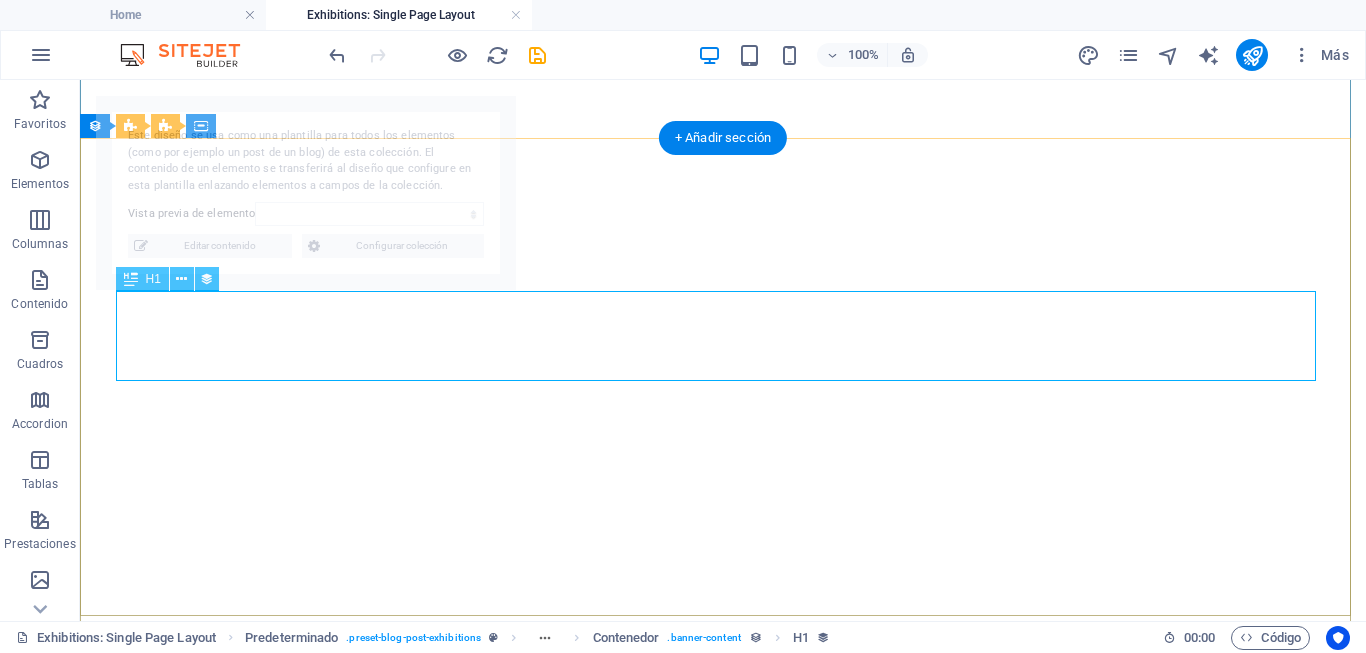 select on "68910f6ccfb14c8af40f73b3" 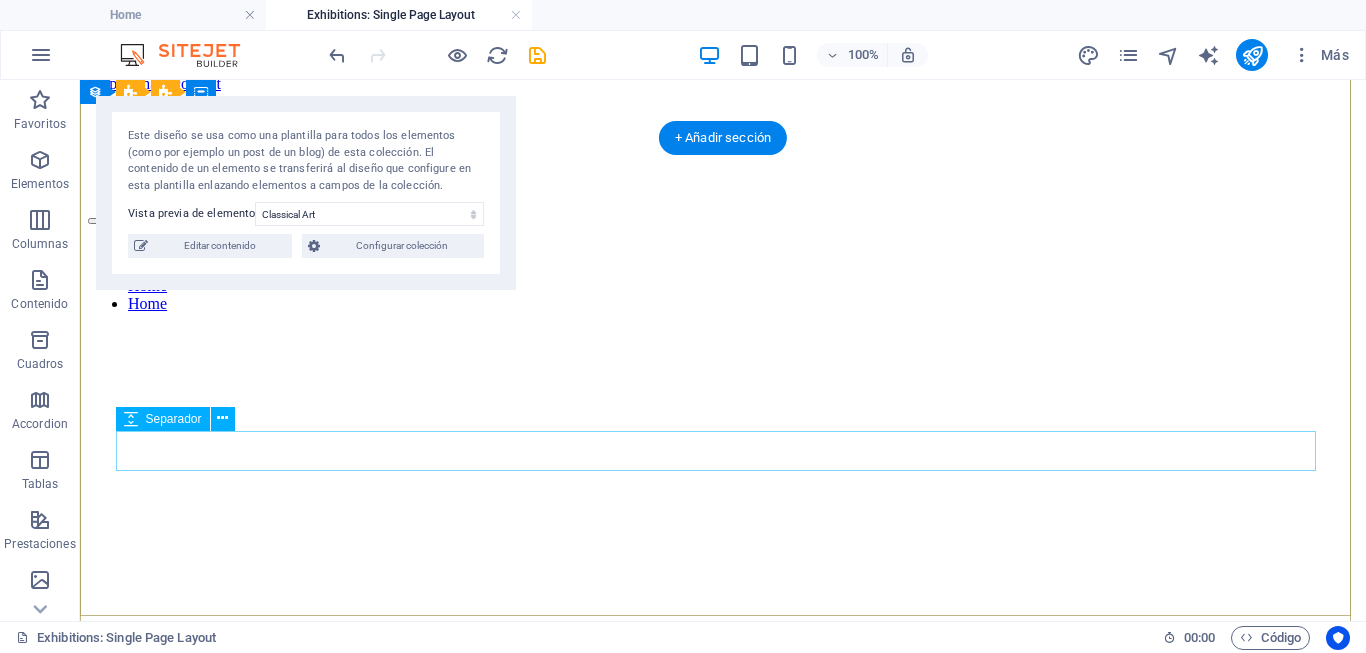 scroll, scrollTop: 0, scrollLeft: 0, axis: both 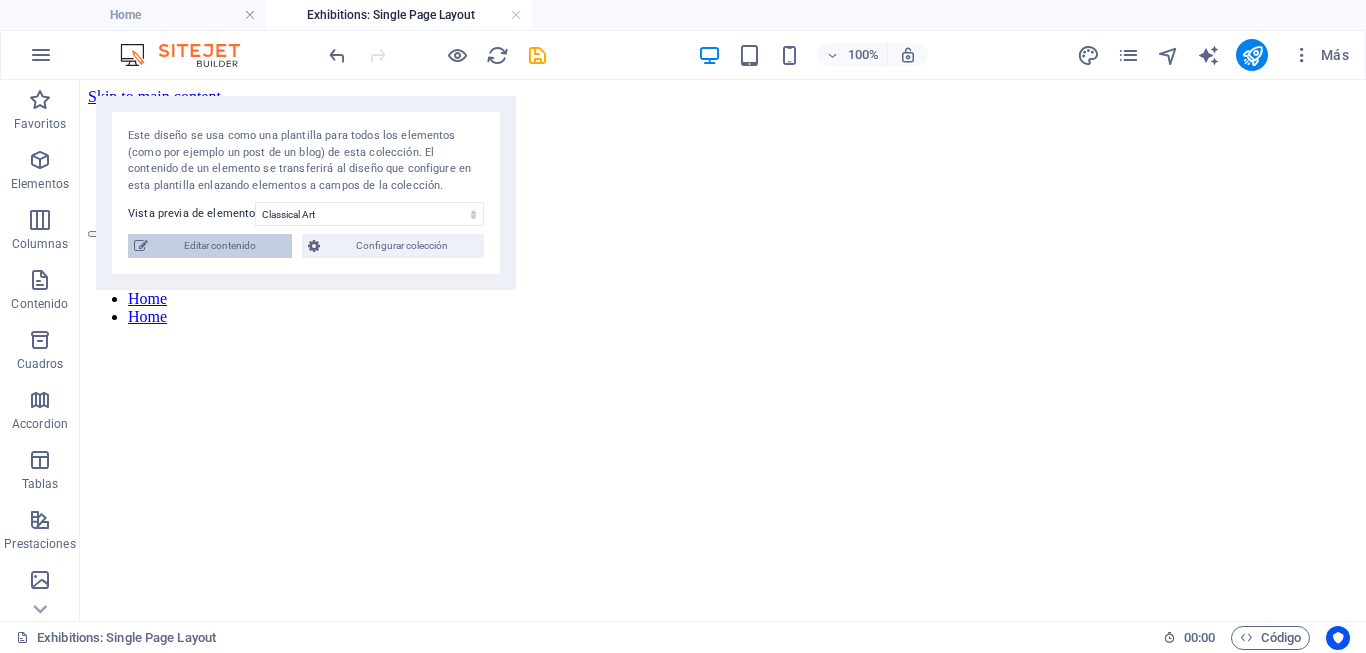 click on "Editar contenido" at bounding box center (220, 246) 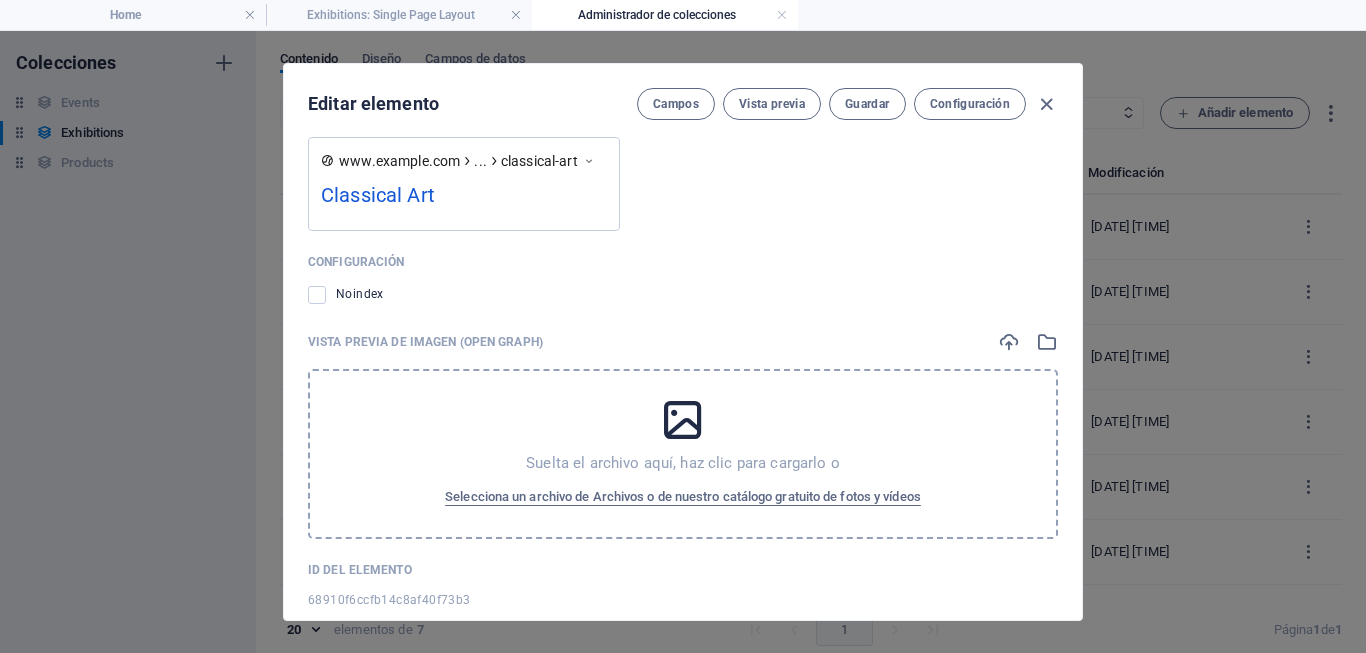 scroll, scrollTop: 2337, scrollLeft: 0, axis: vertical 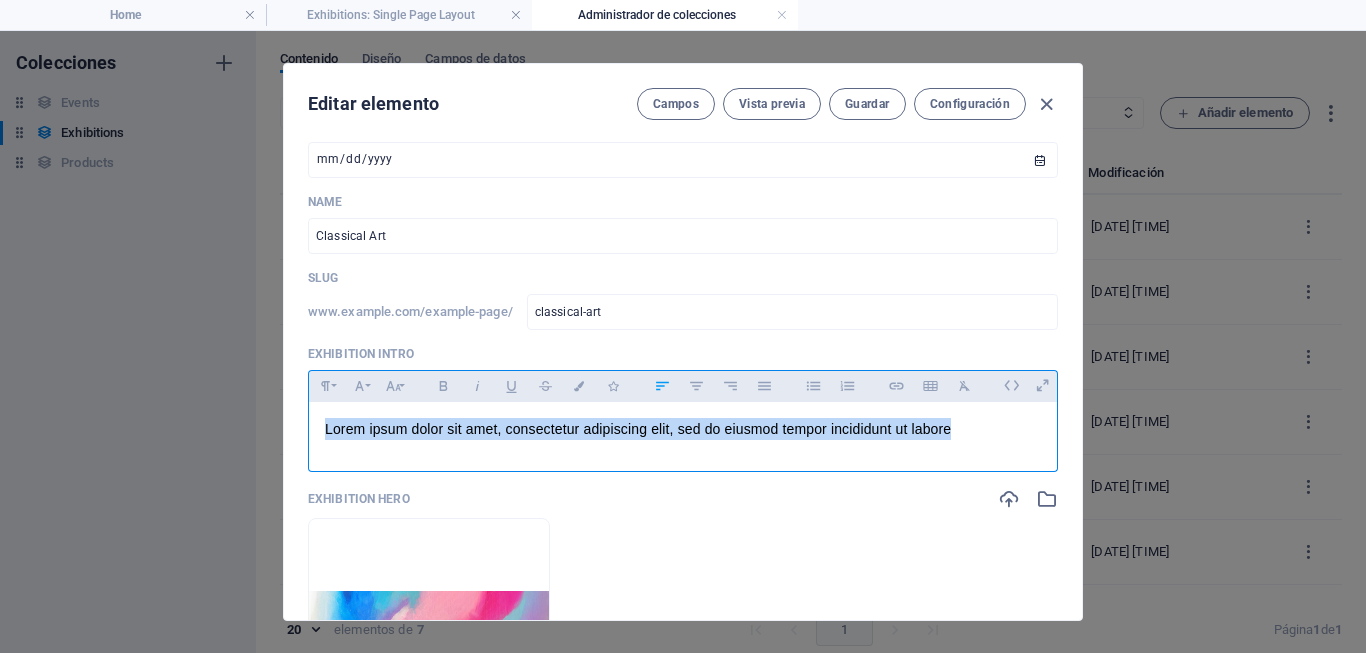 drag, startPoint x: 964, startPoint y: 436, endPoint x: 278, endPoint y: 416, distance: 686.2915 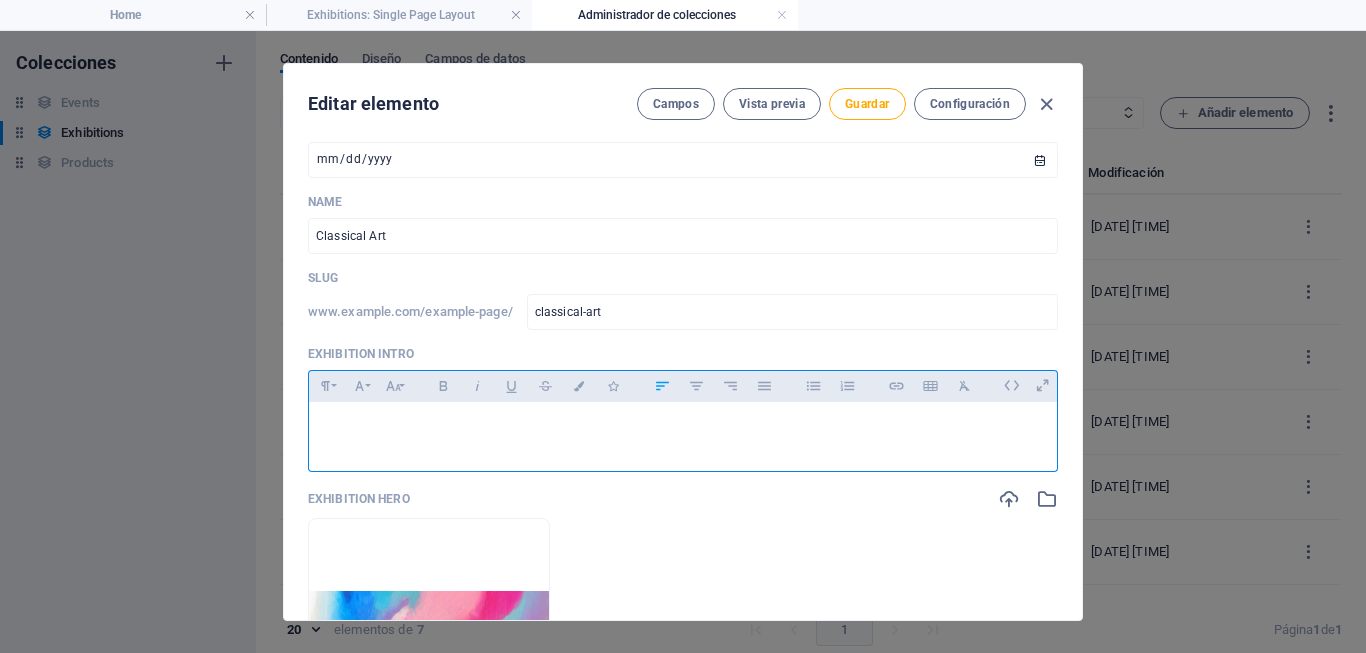 type 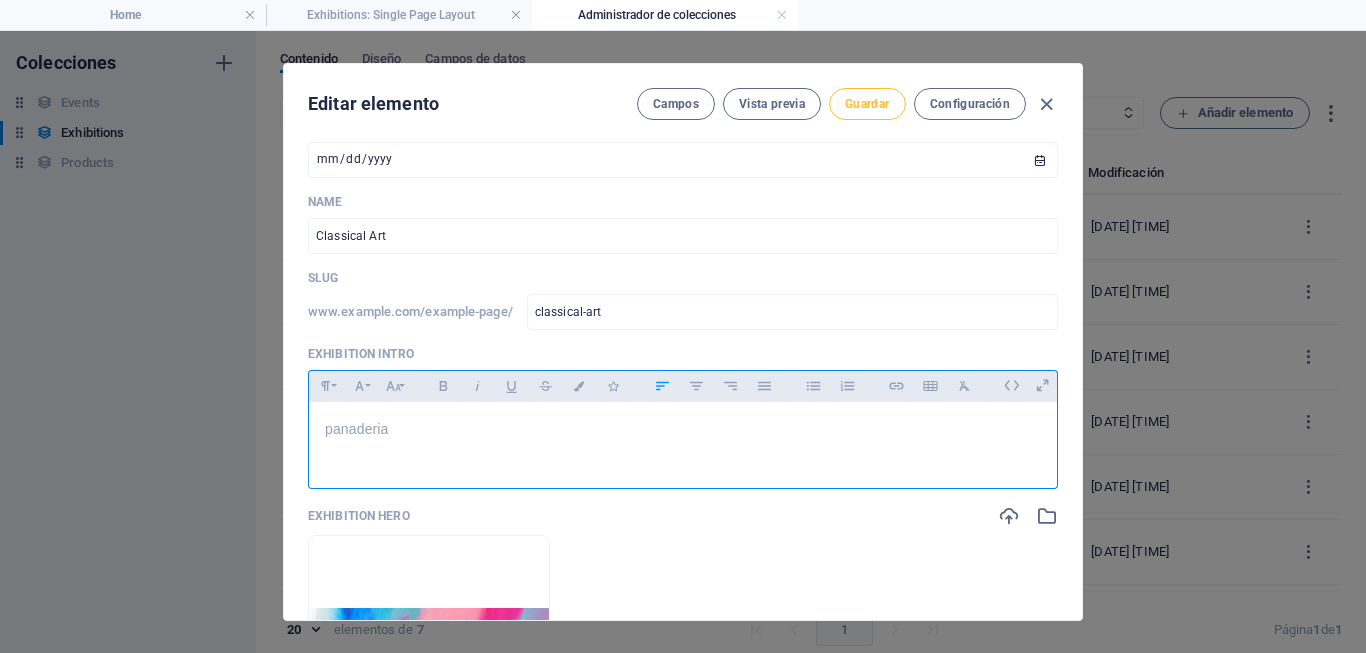 click on "Guardar" at bounding box center [867, 104] 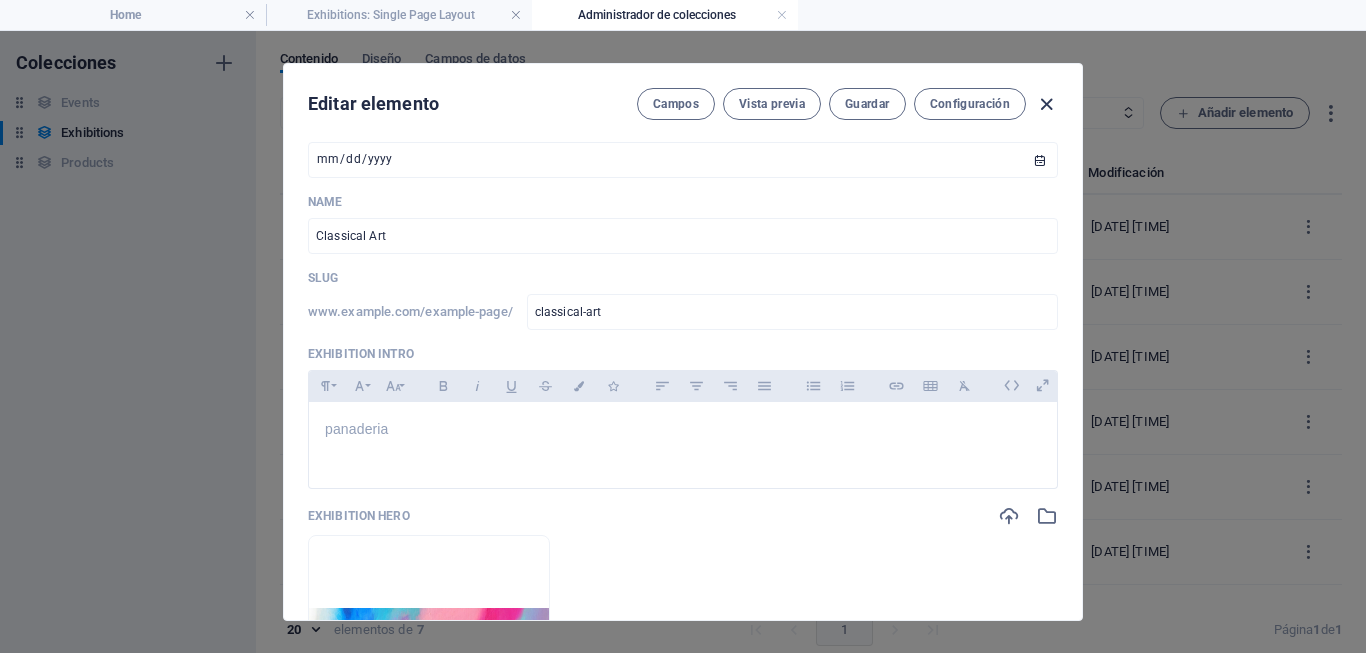 click at bounding box center (1046, 104) 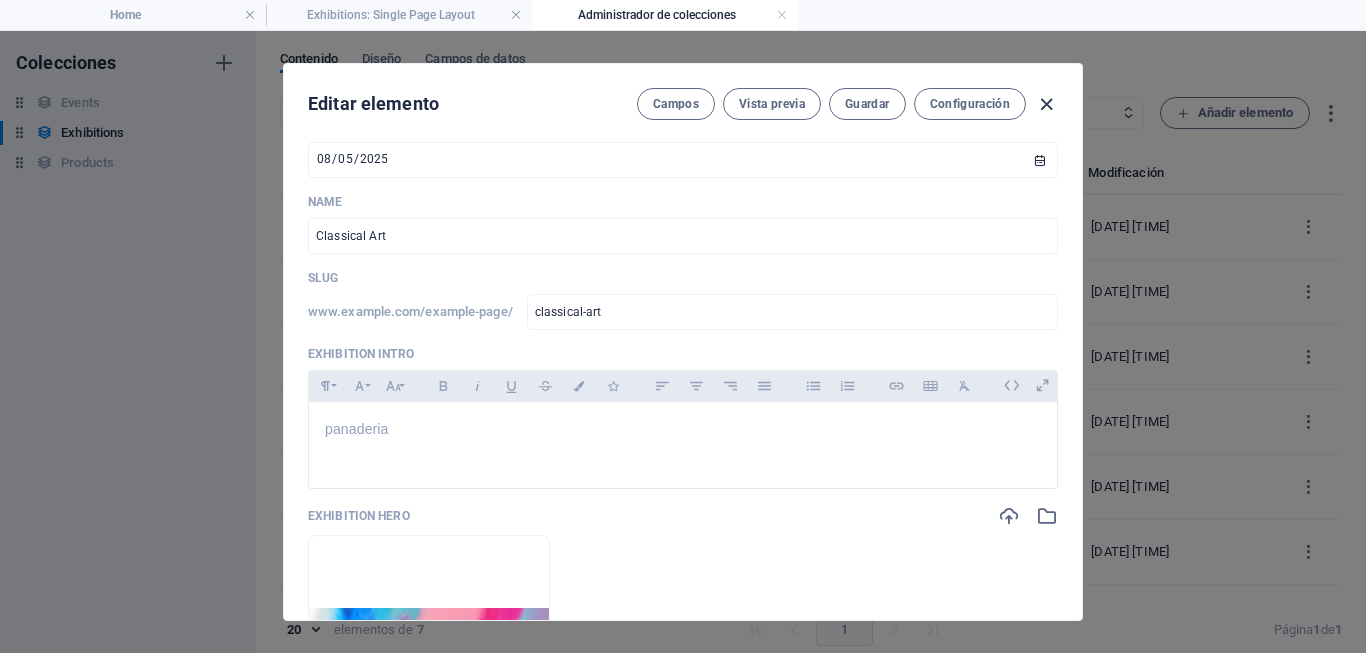 type on "classical-art" 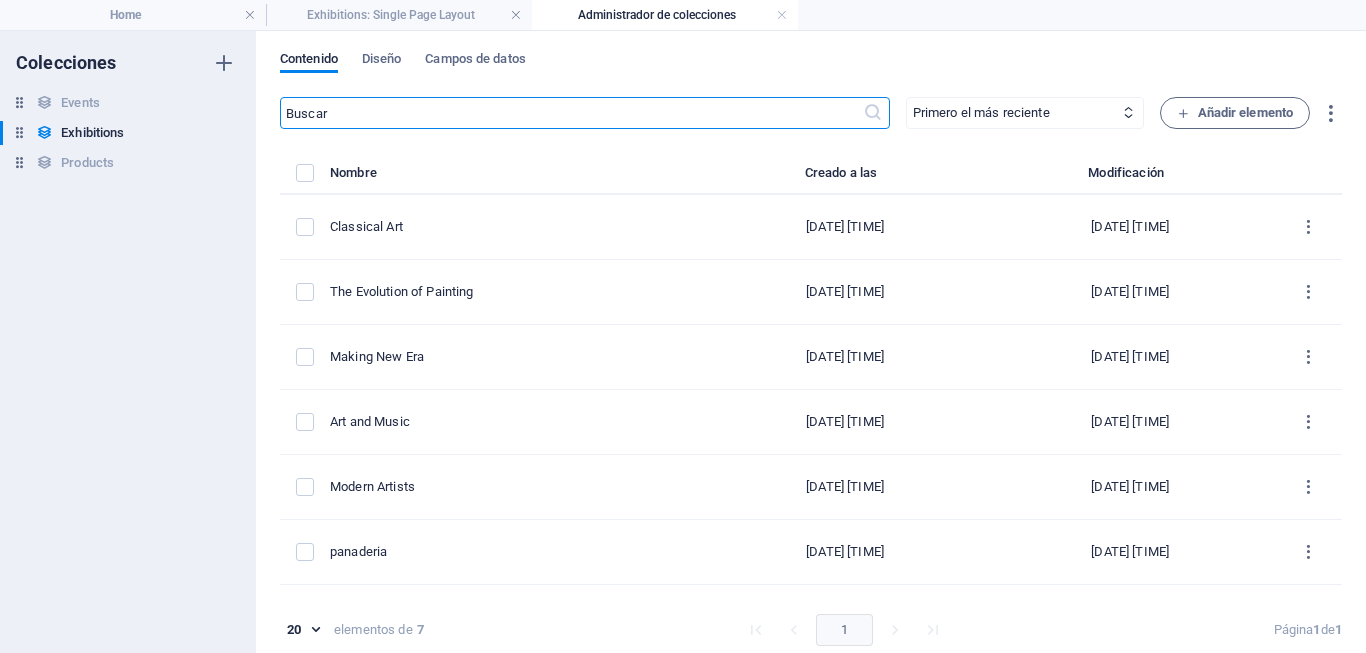 scroll, scrollTop: 0, scrollLeft: 0, axis: both 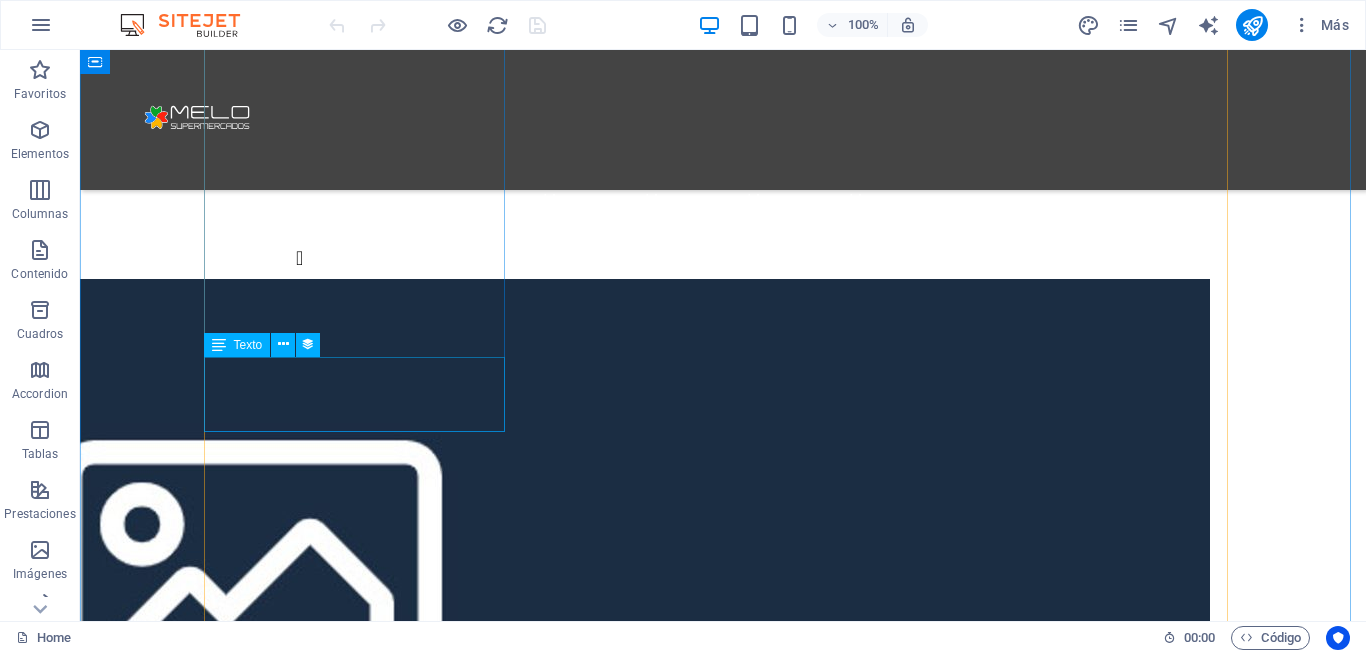 click on "Lorem ipsum dolor sit amet, consectetur adipiscing elit, sed do eiusmod tempor incididunt ut labore" at bounding box center (635, 4929) 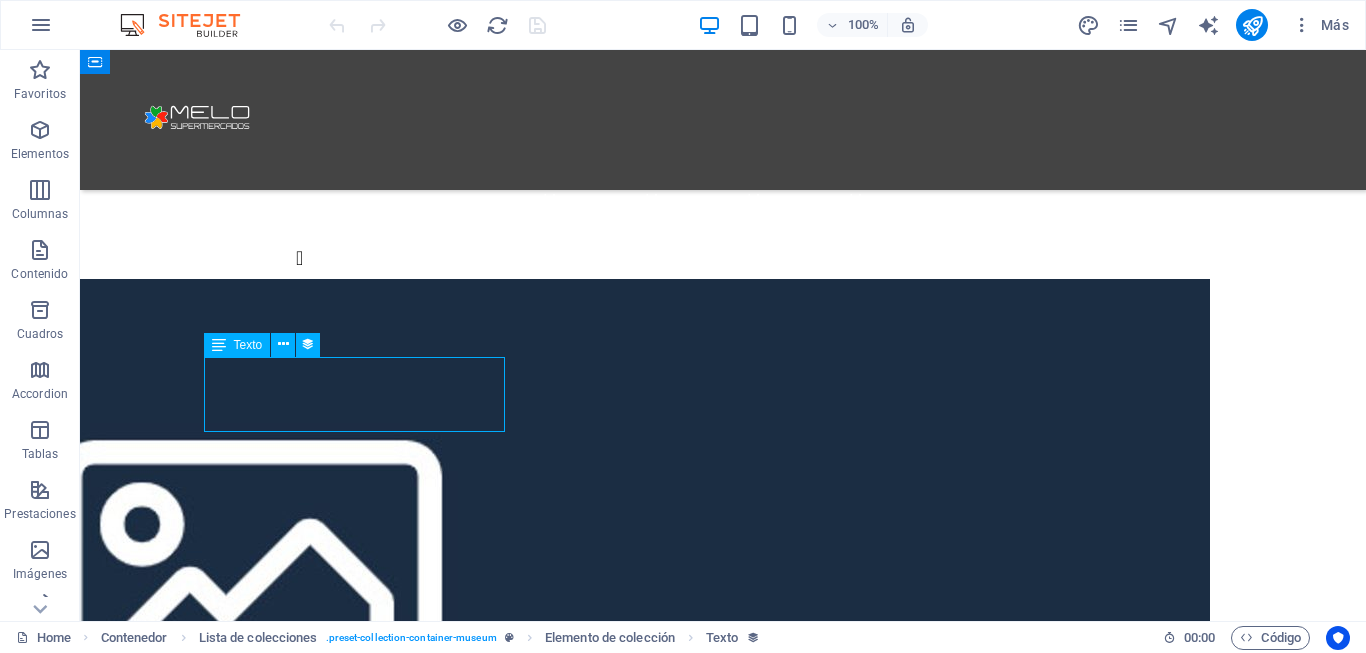 click on "Lorem ipsum dolor sit amet, consectetur adipiscing elit, sed do eiusmod tempor incididunt ut labore" at bounding box center (635, 4929) 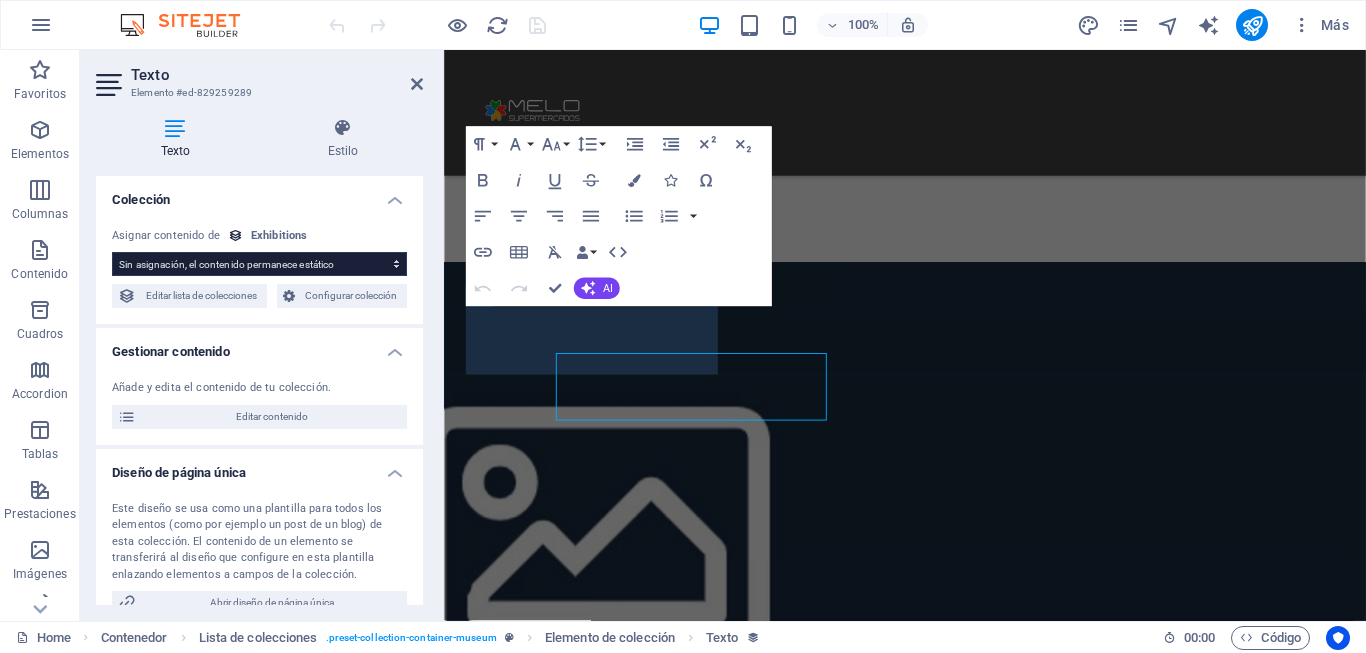 scroll, scrollTop: 1270, scrollLeft: 0, axis: vertical 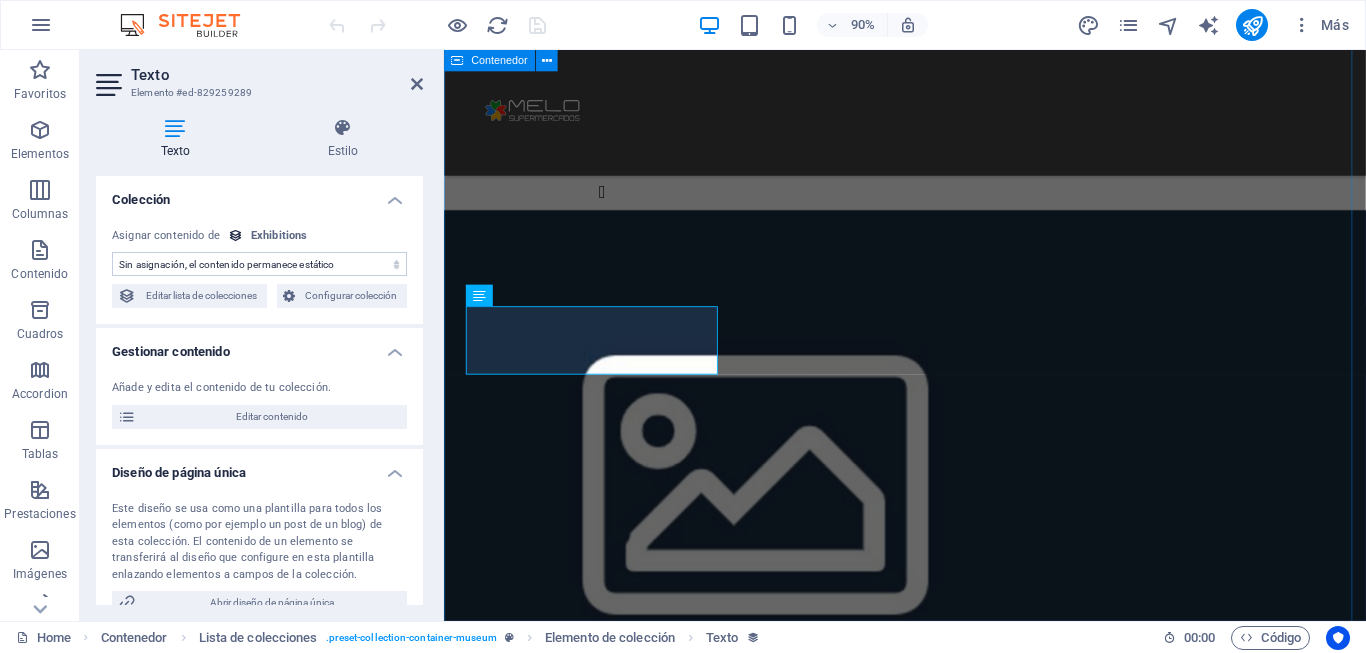 select on "exhibition-intro" 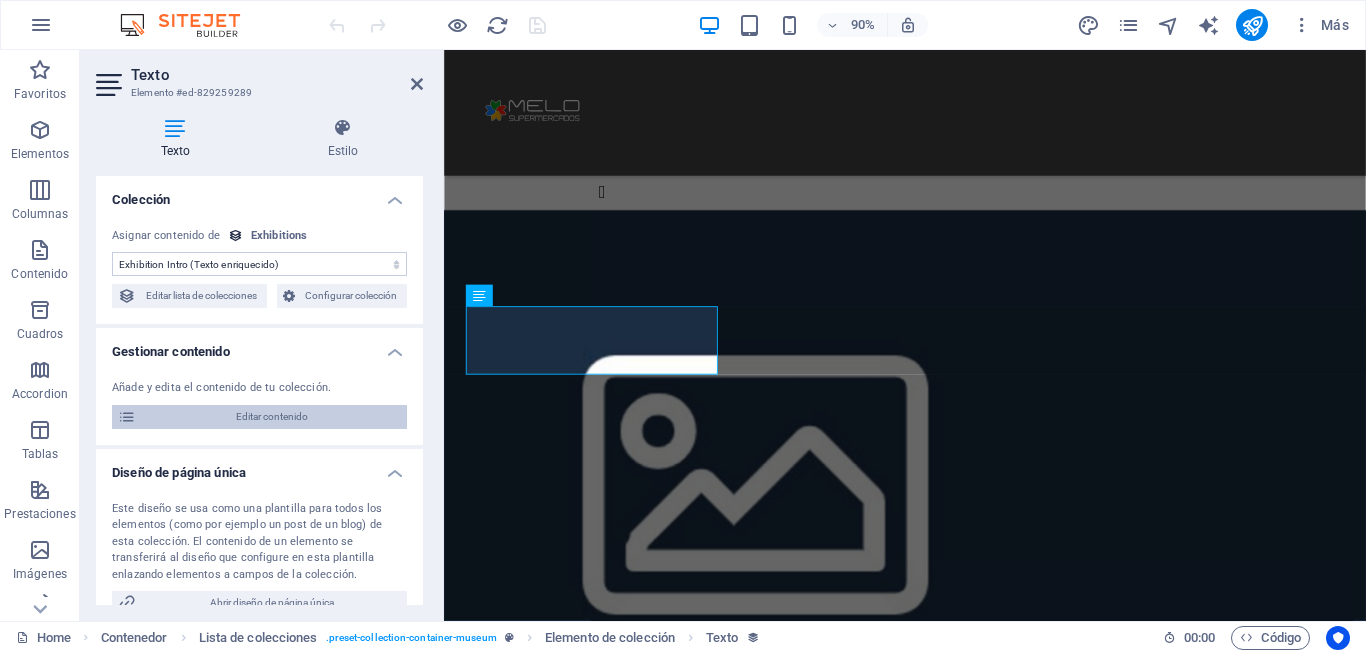 click on "Editar contenido" at bounding box center (271, 417) 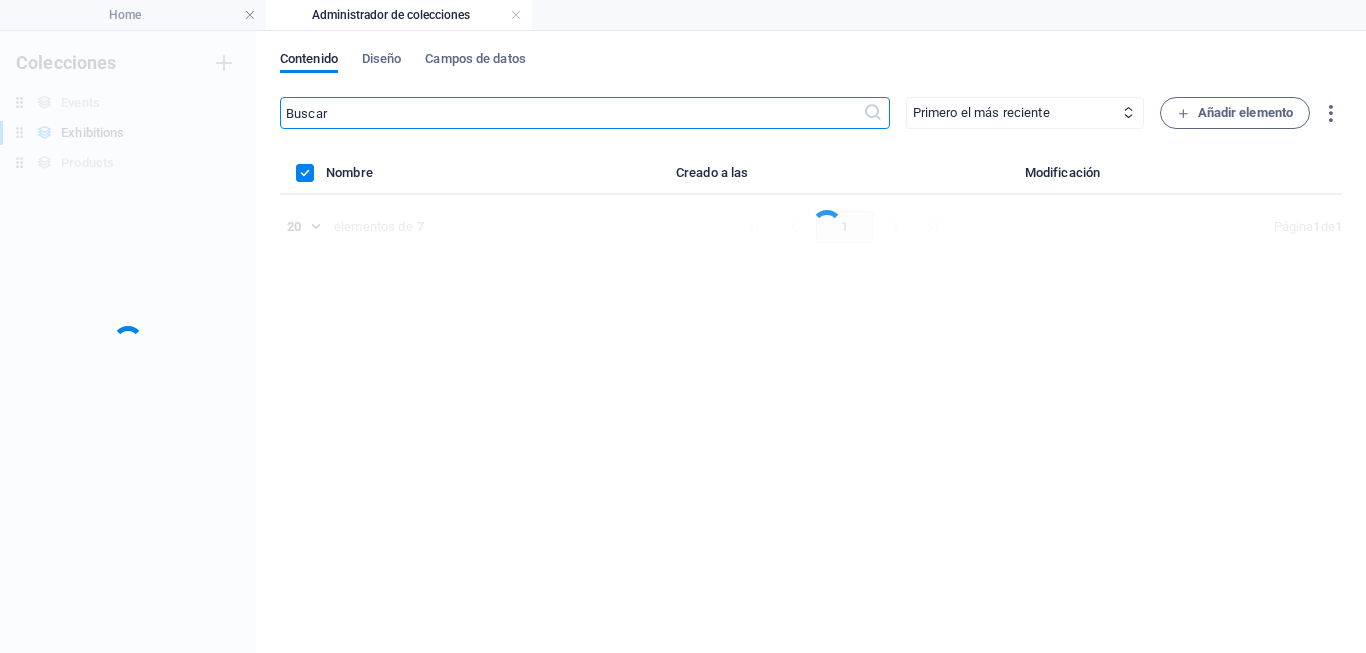 scroll, scrollTop: 0, scrollLeft: 0, axis: both 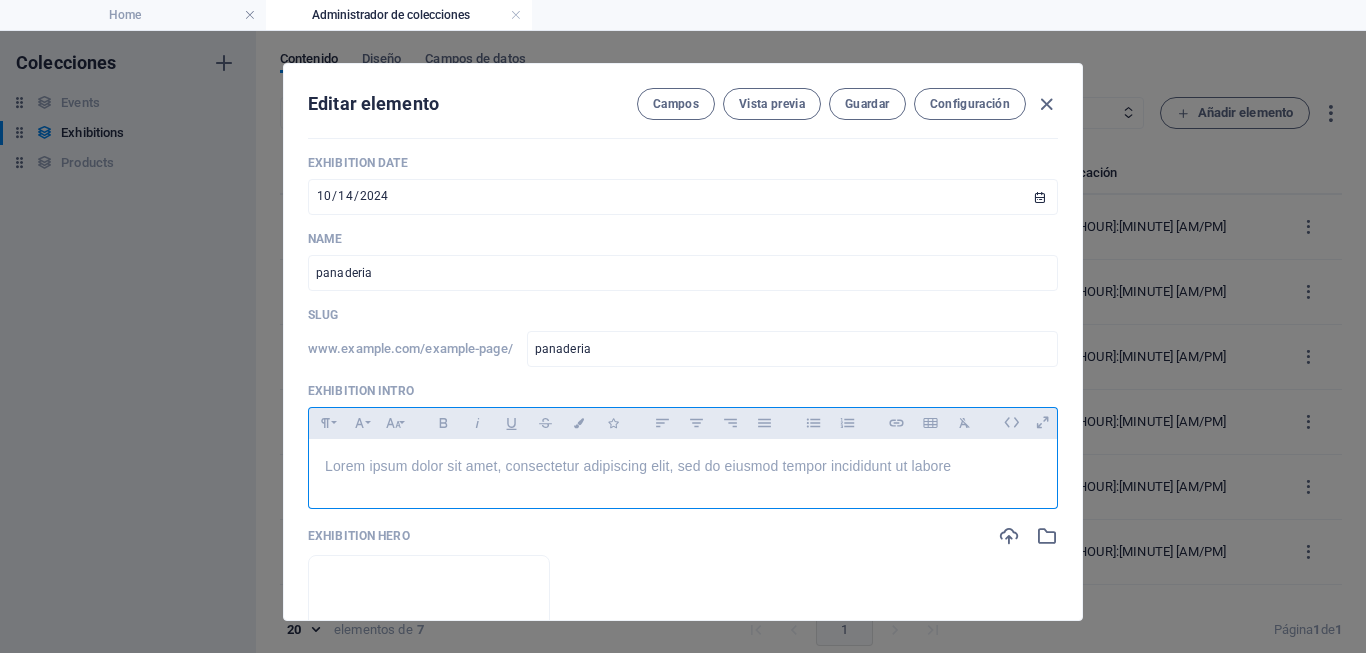 click on "Lorem ipsum dolor sit amet, consectetur adipiscing elit, sed do eiusmod tempor incididunt ut labore" at bounding box center [683, 469] 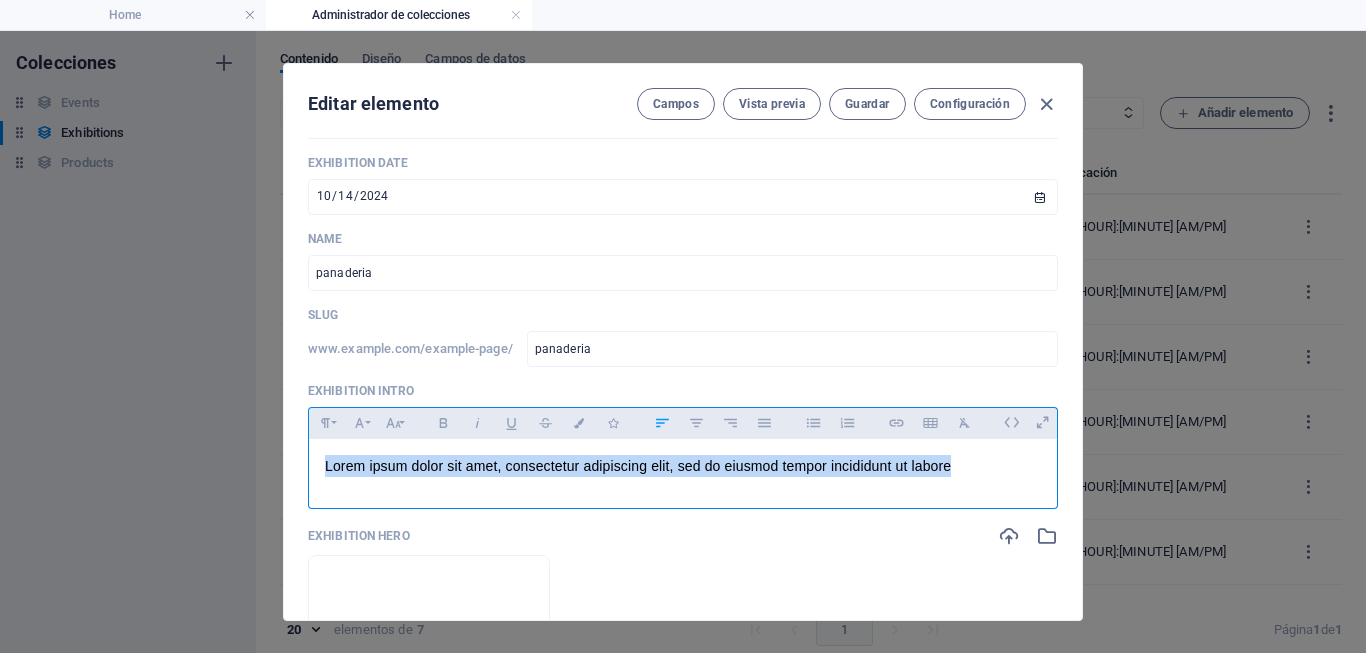drag, startPoint x: 861, startPoint y: 471, endPoint x: 127, endPoint y: 490, distance: 734.24585 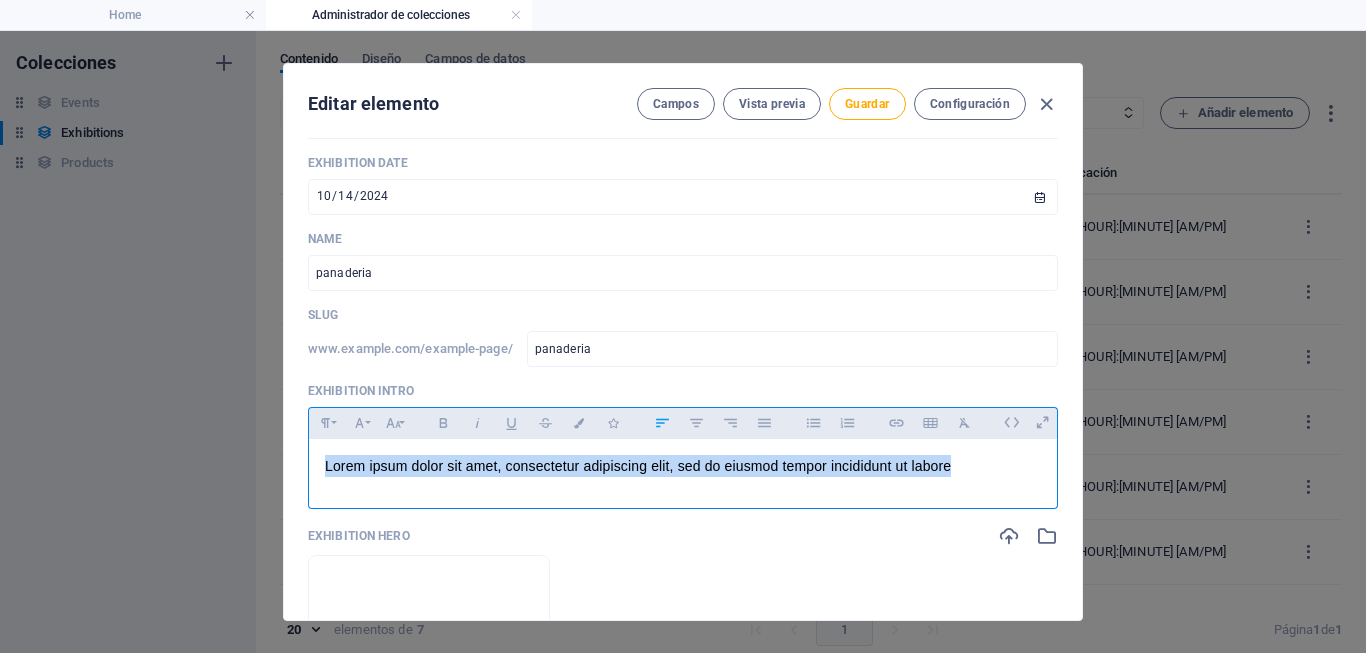 drag, startPoint x: 979, startPoint y: 477, endPoint x: 269, endPoint y: 512, distance: 710.8622 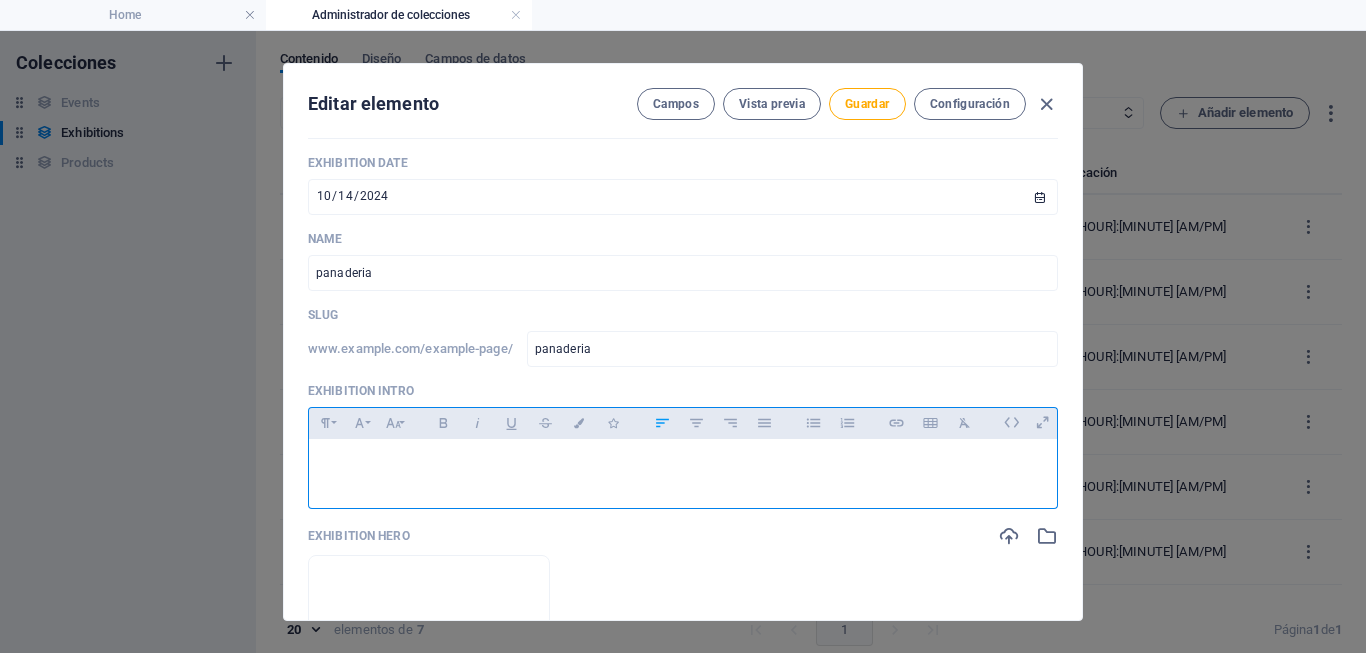 type 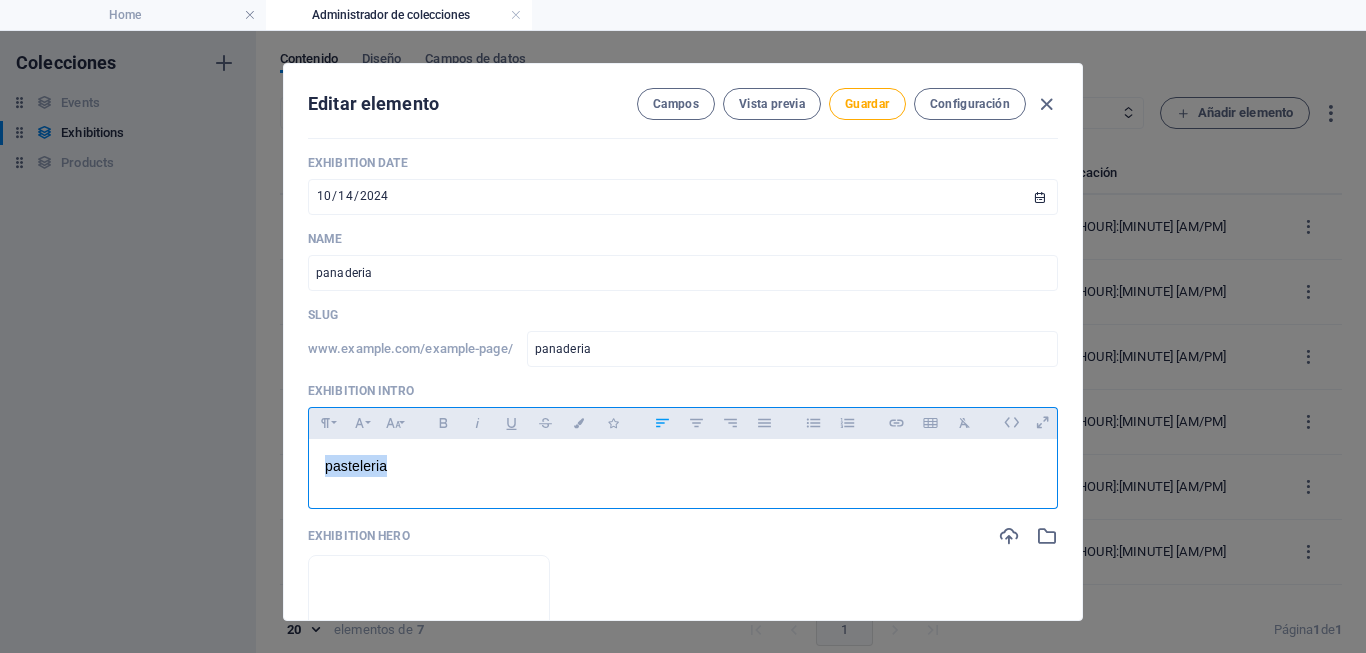 drag, startPoint x: 409, startPoint y: 487, endPoint x: 226, endPoint y: 464, distance: 184.4397 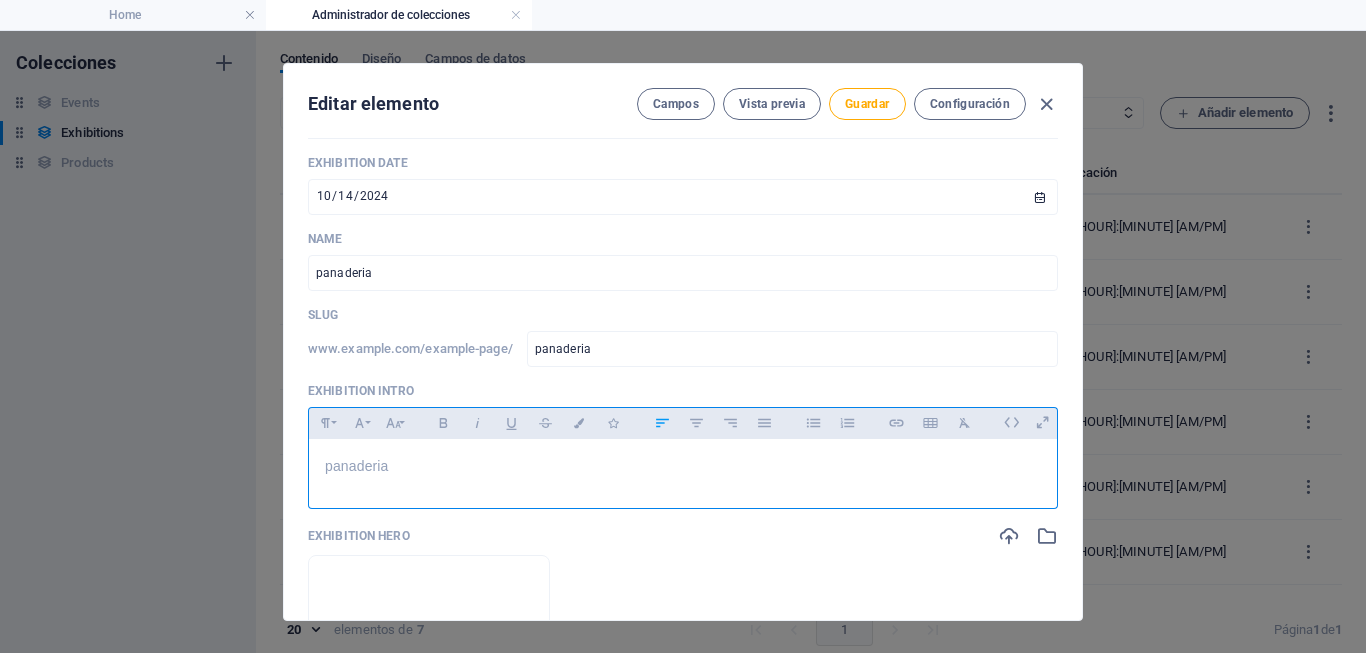 click on "Arrastra archivos aquí para cargarlos de inmediato" 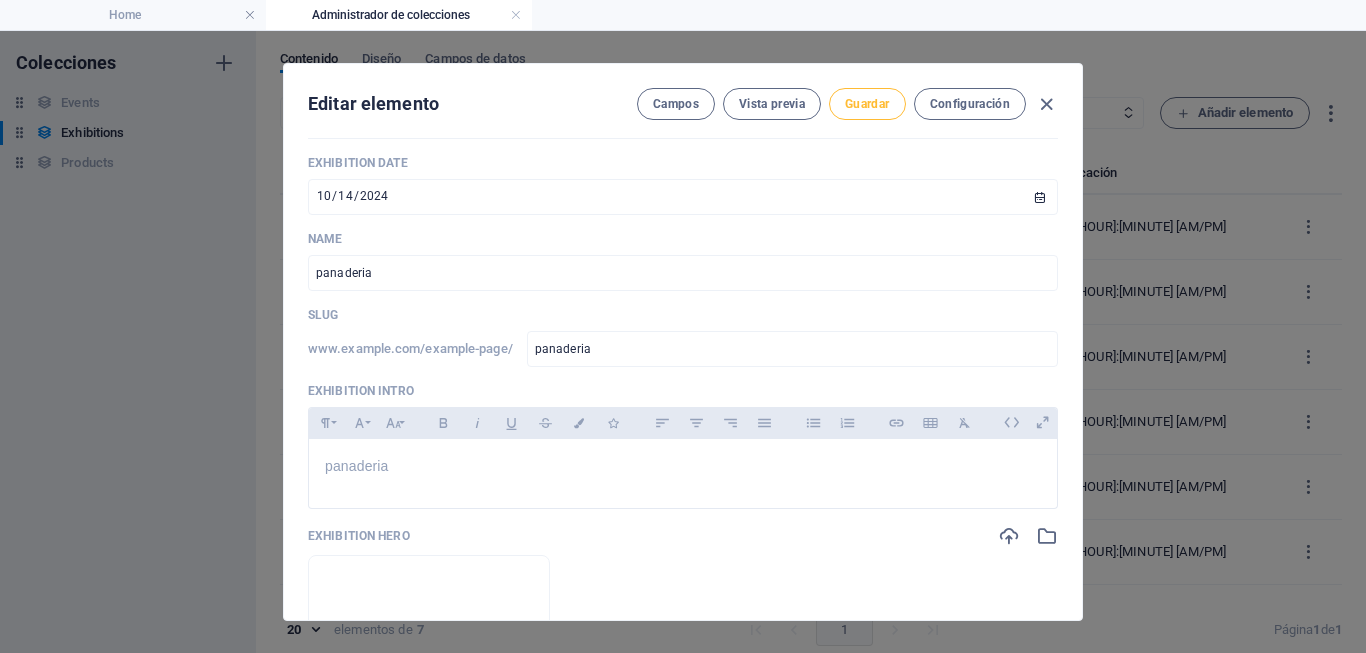 click on "Guardar" at bounding box center [867, 104] 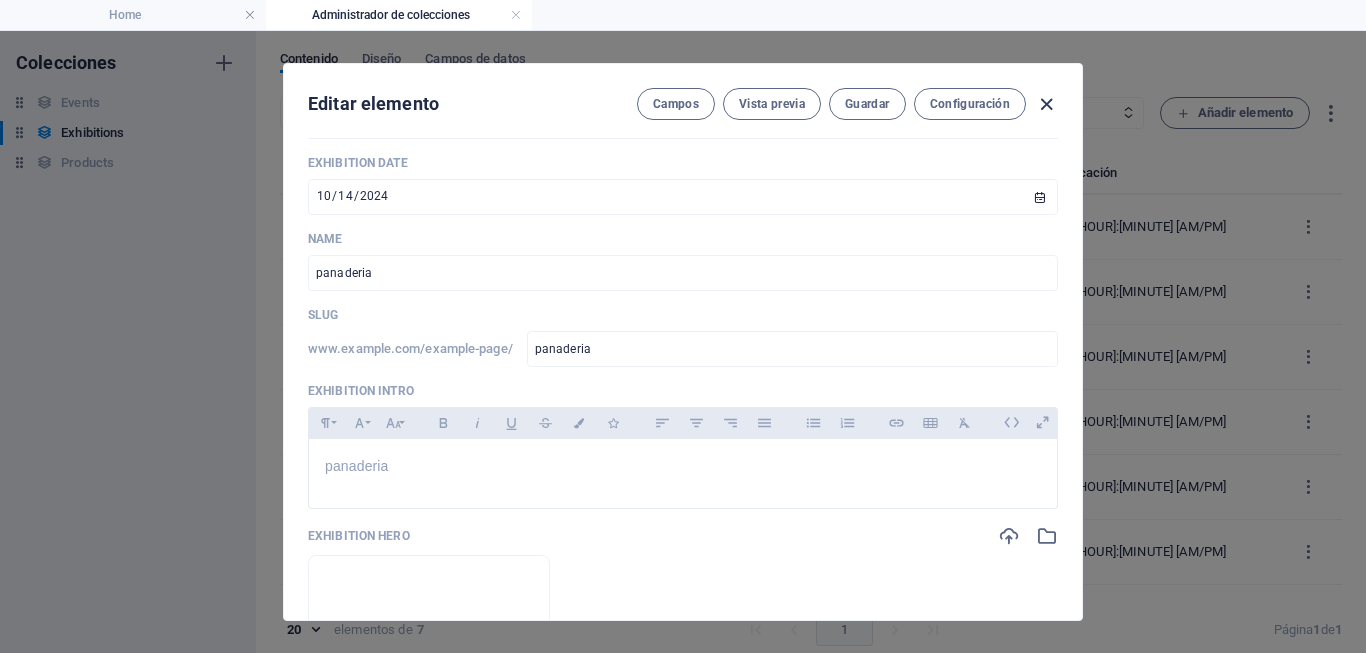 click at bounding box center [1046, 104] 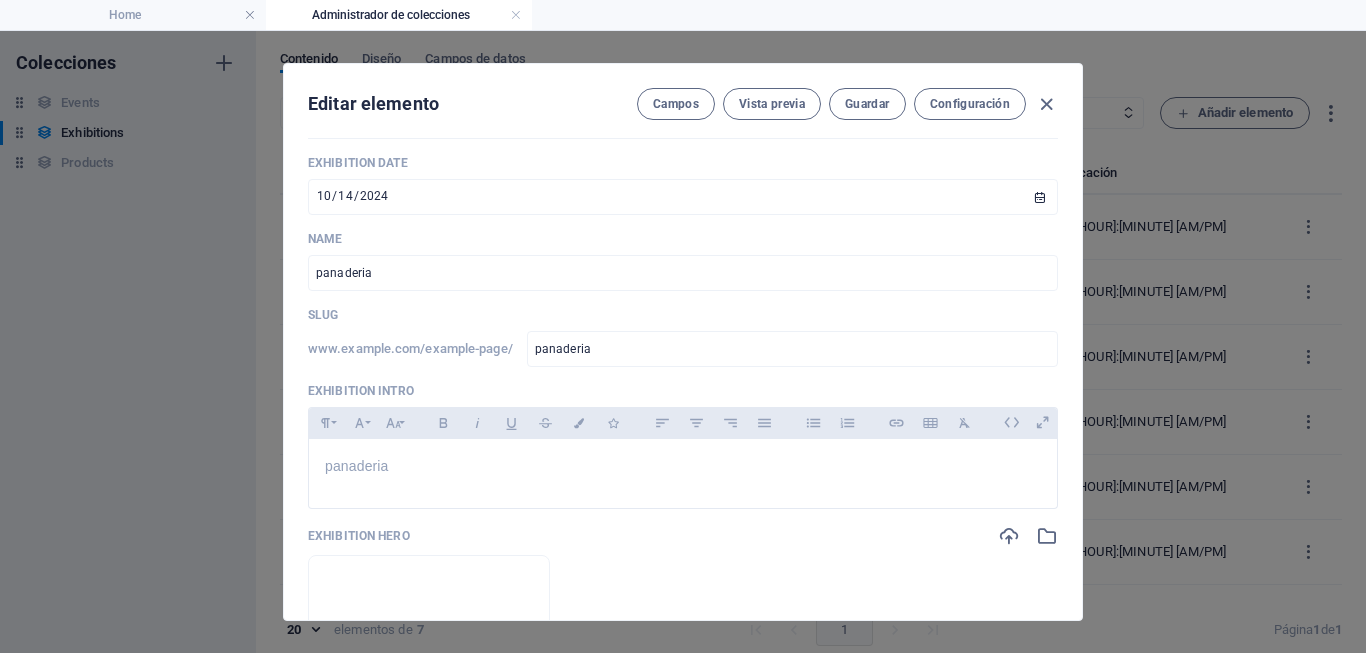type on "2025-08-05" 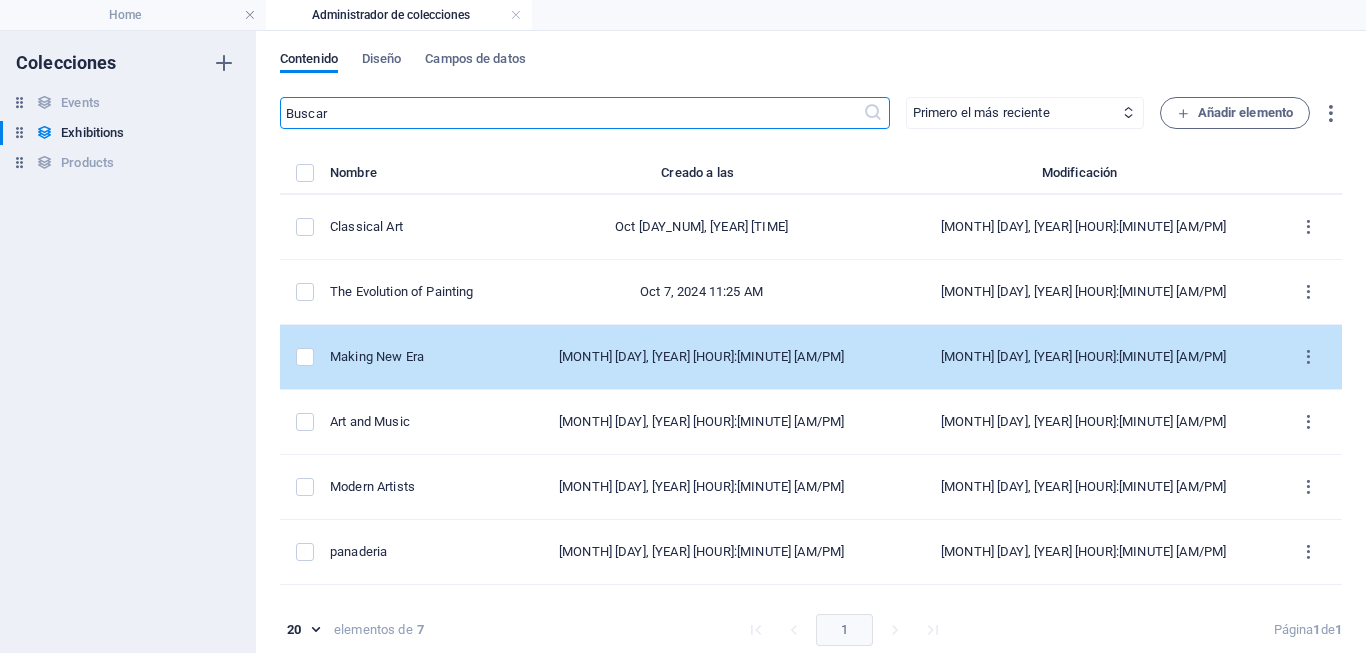 scroll, scrollTop: 52, scrollLeft: 0, axis: vertical 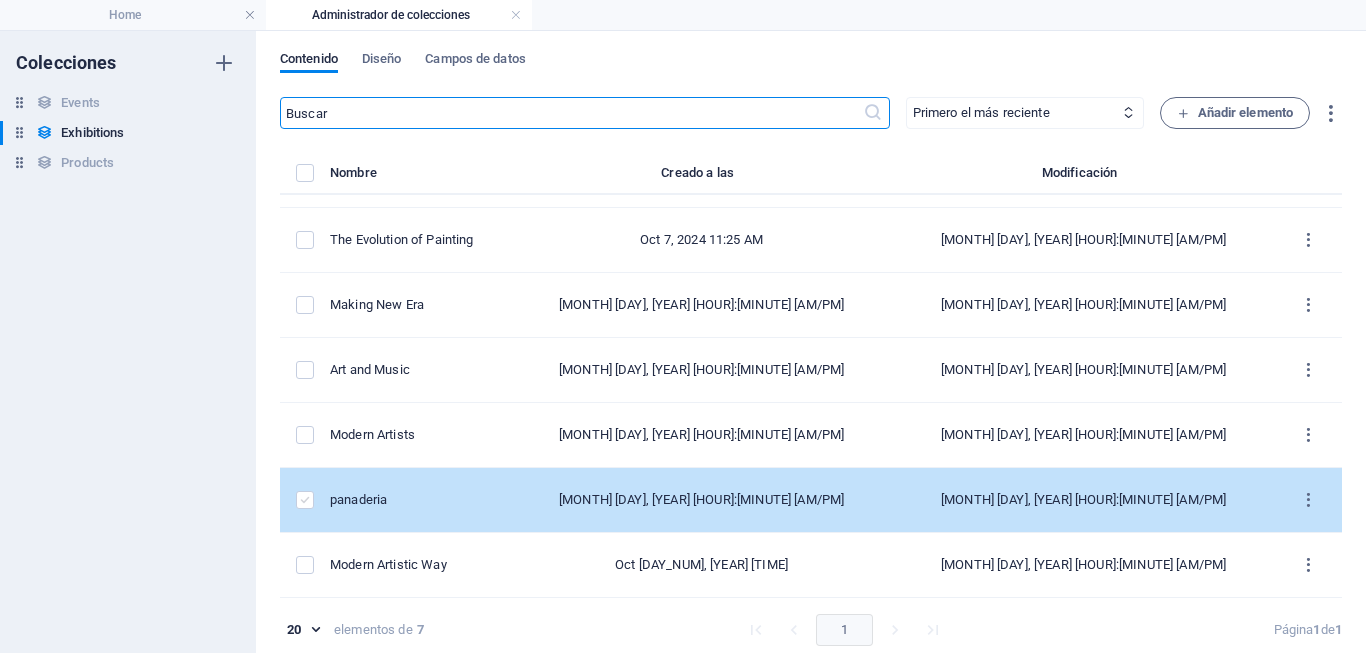 click at bounding box center (305, 500) 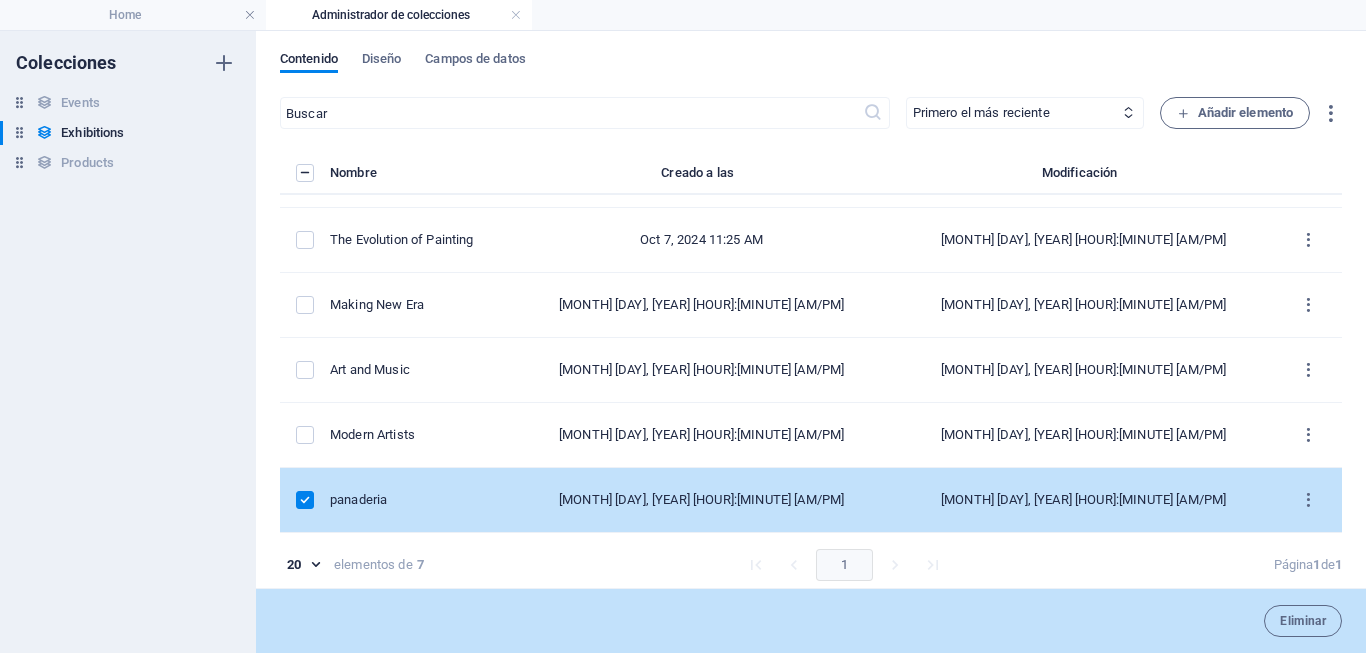 scroll, scrollTop: 9, scrollLeft: 0, axis: vertical 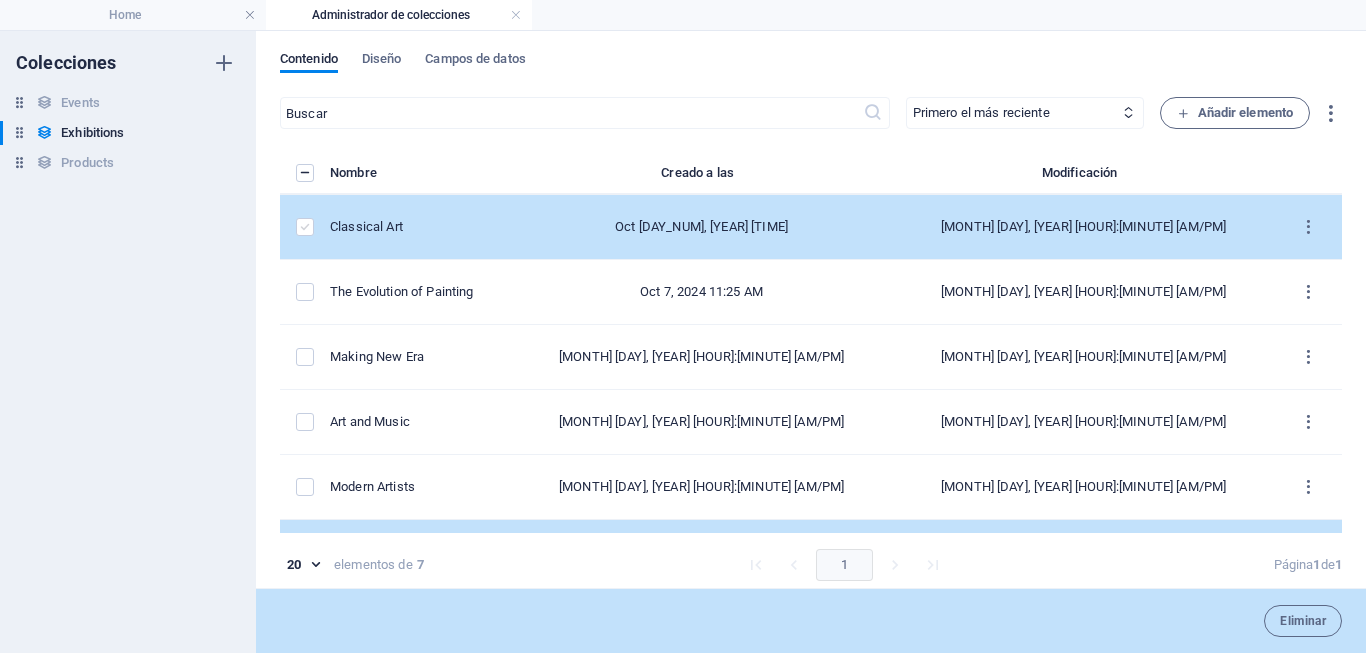 click at bounding box center [305, 227] 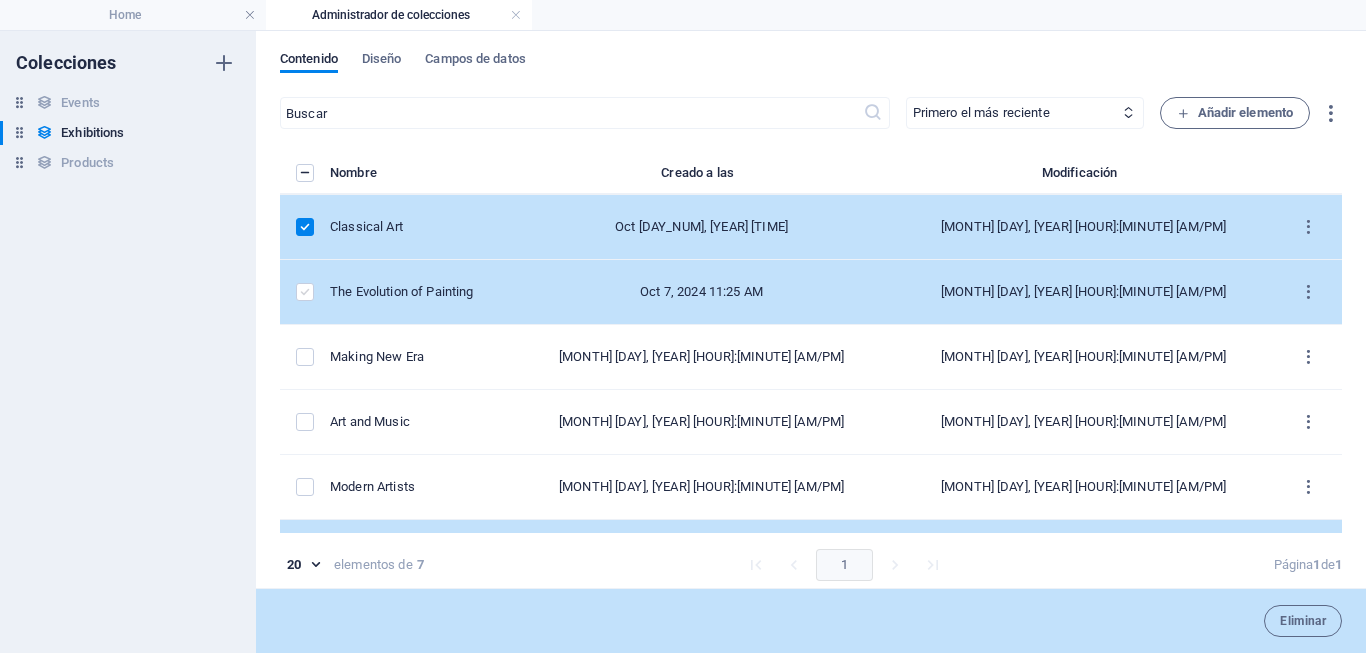 click at bounding box center [305, 292] 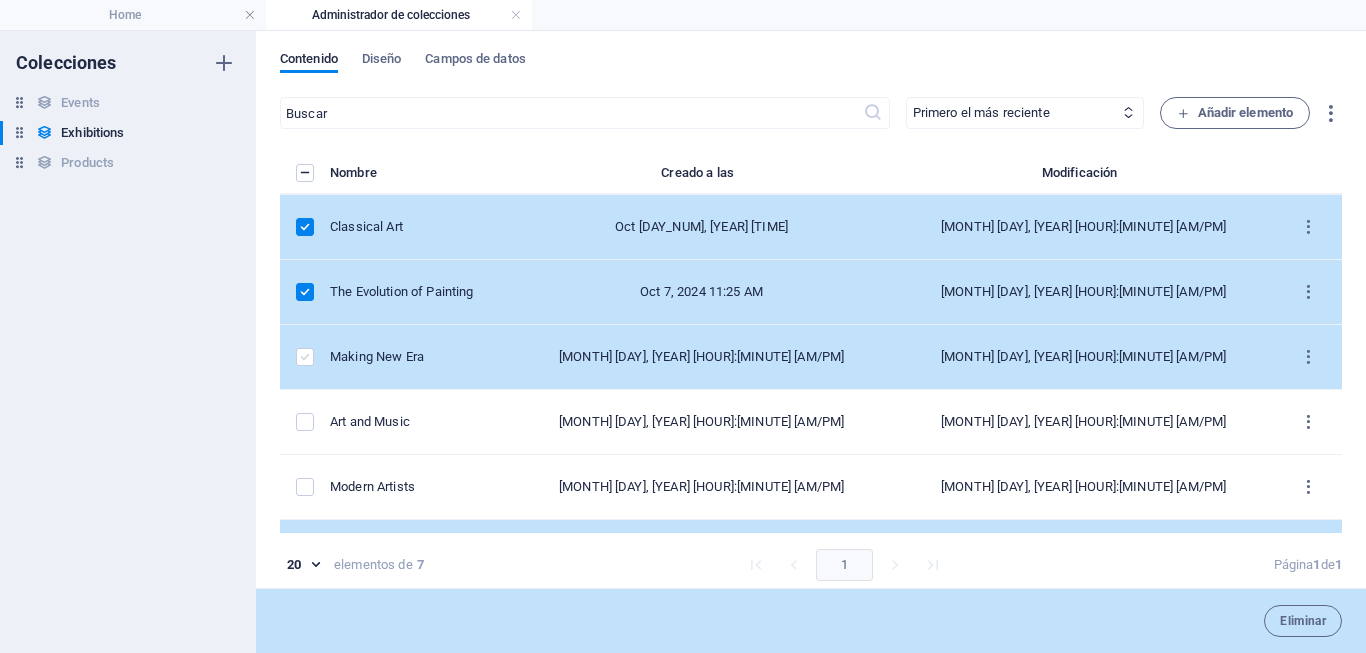 click at bounding box center [305, 357] 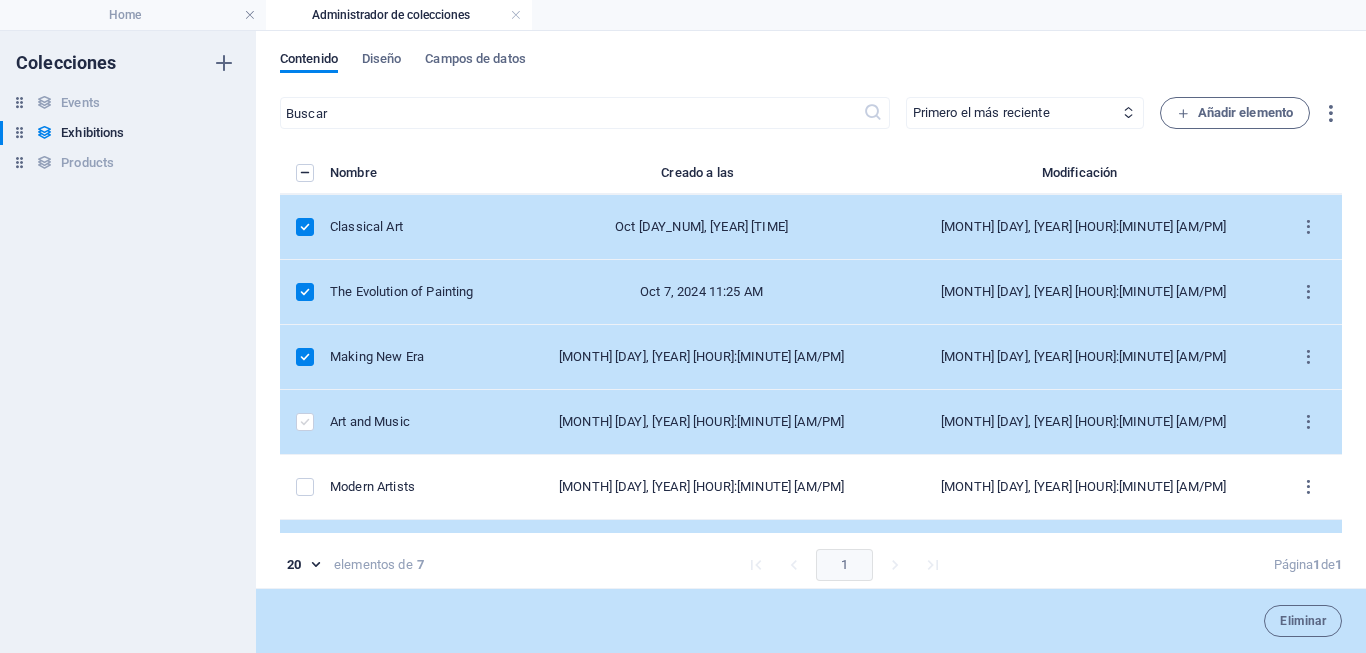 click at bounding box center [305, 422] 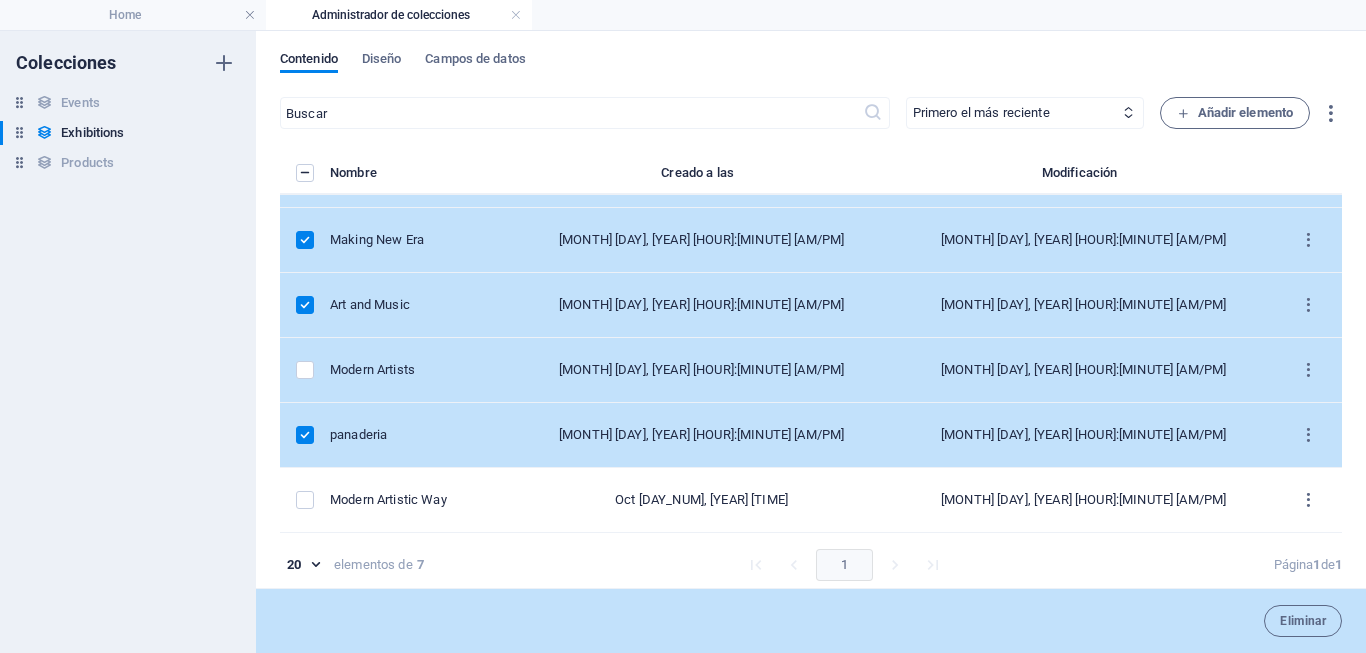 scroll, scrollTop: 0, scrollLeft: 0, axis: both 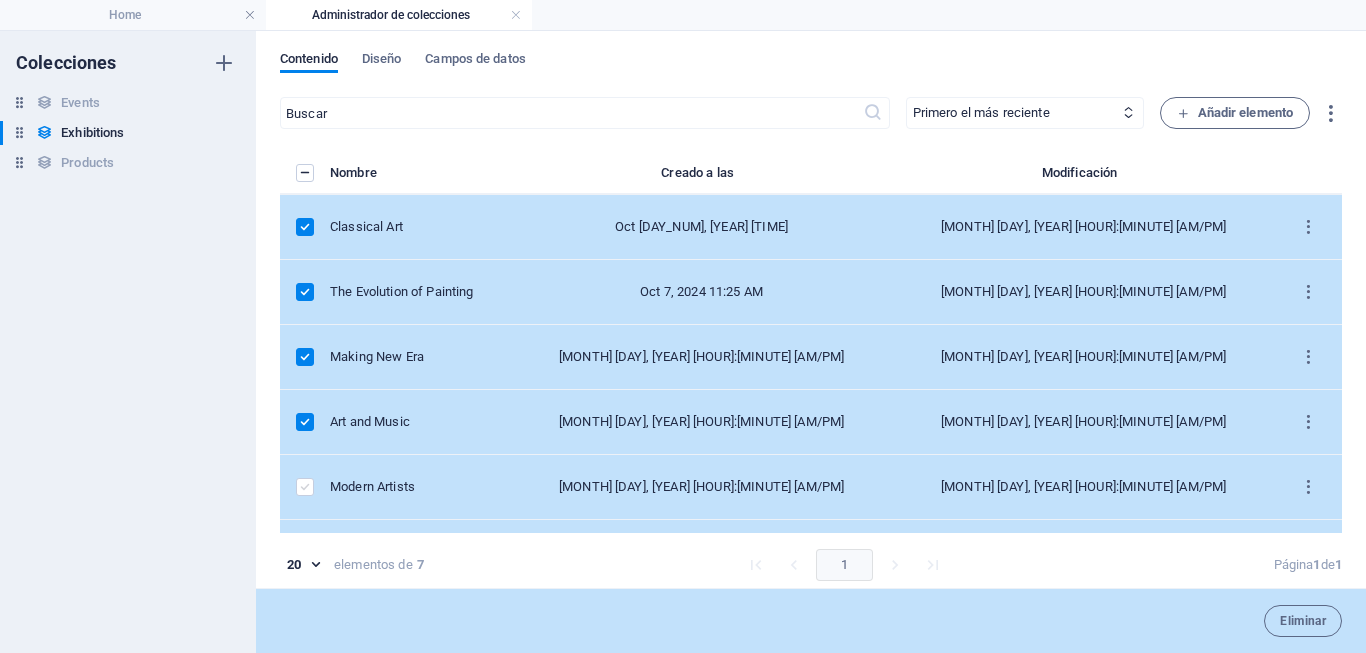 click at bounding box center [305, 487] 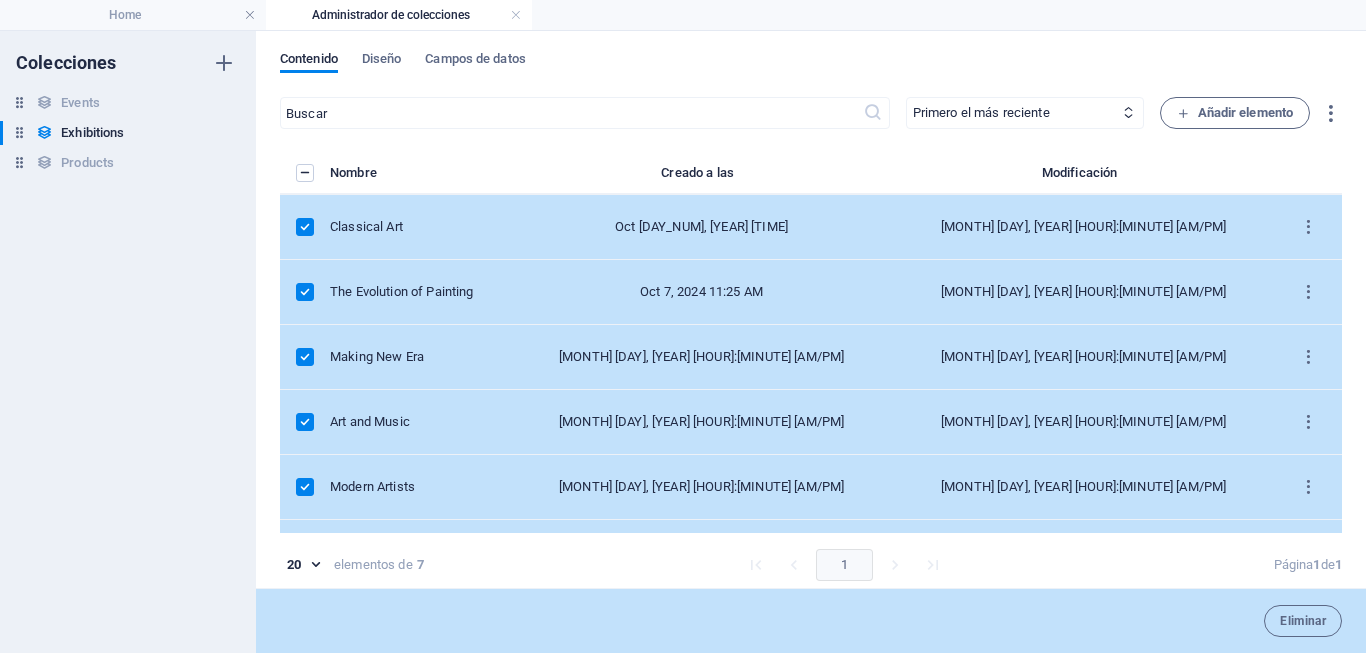 scroll, scrollTop: 9, scrollLeft: 0, axis: vertical 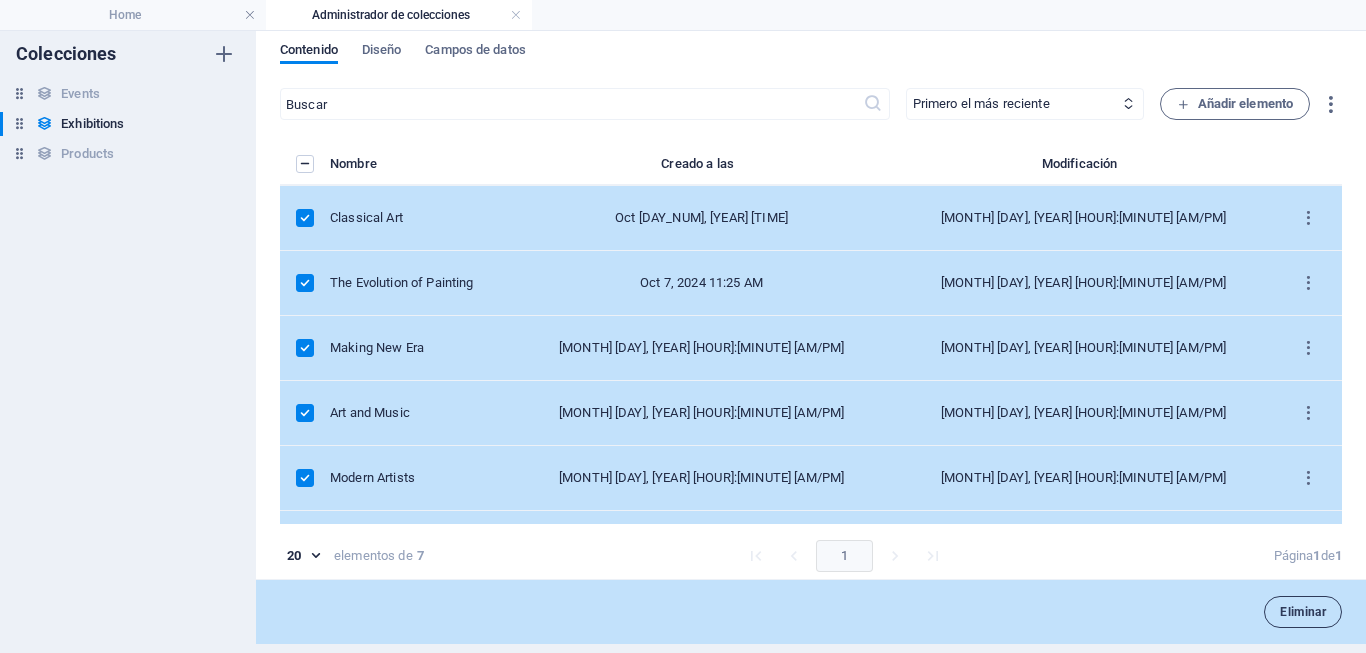 click on "Eliminar" at bounding box center [1303, 612] 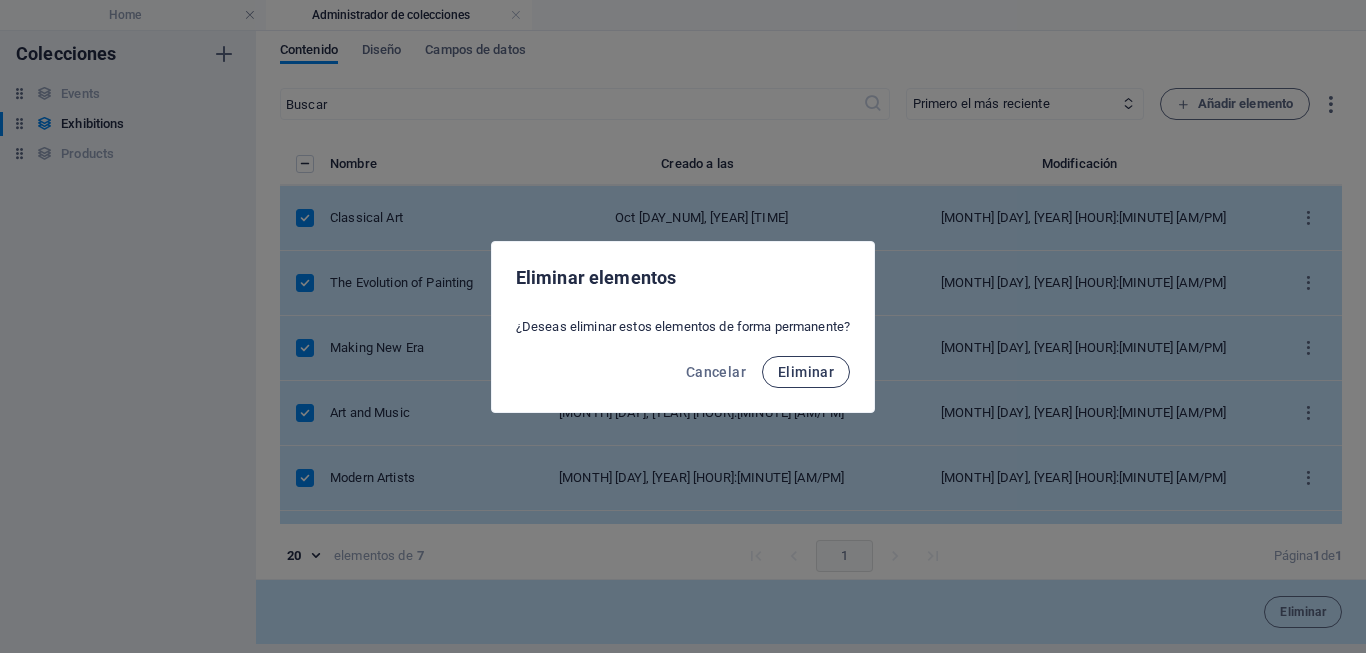 click on "Eliminar" at bounding box center (806, 372) 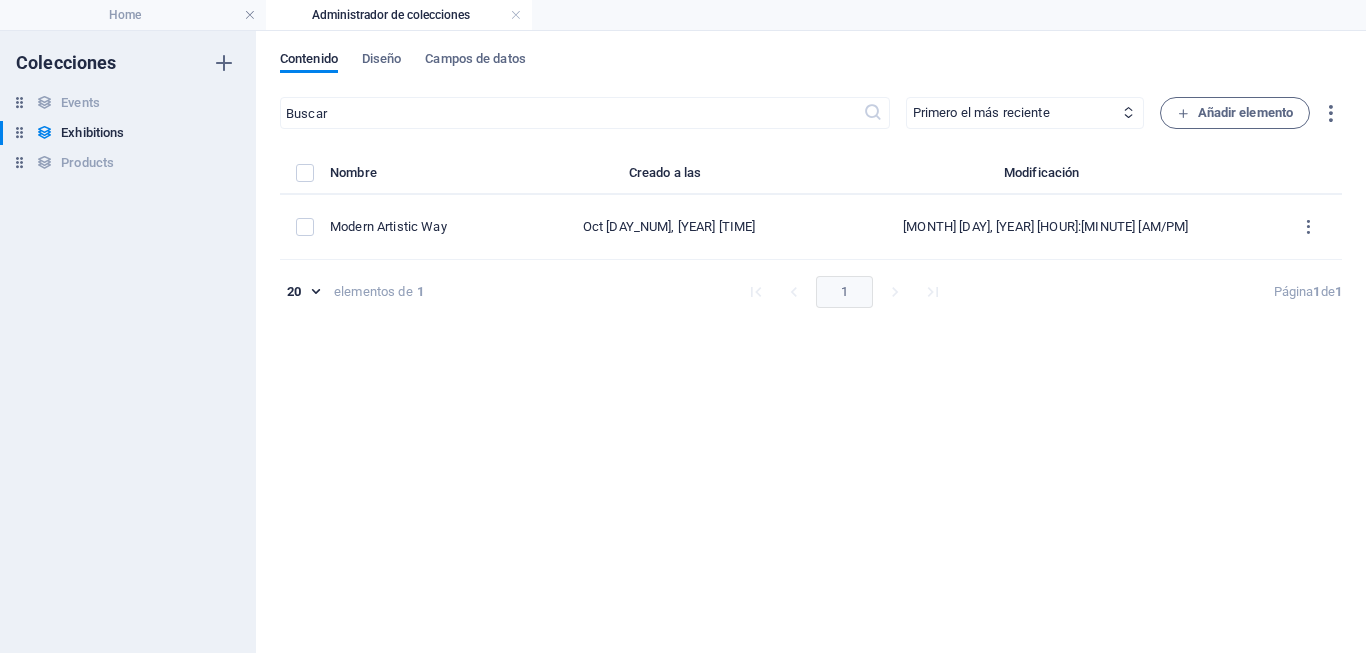 scroll, scrollTop: 0, scrollLeft: 0, axis: both 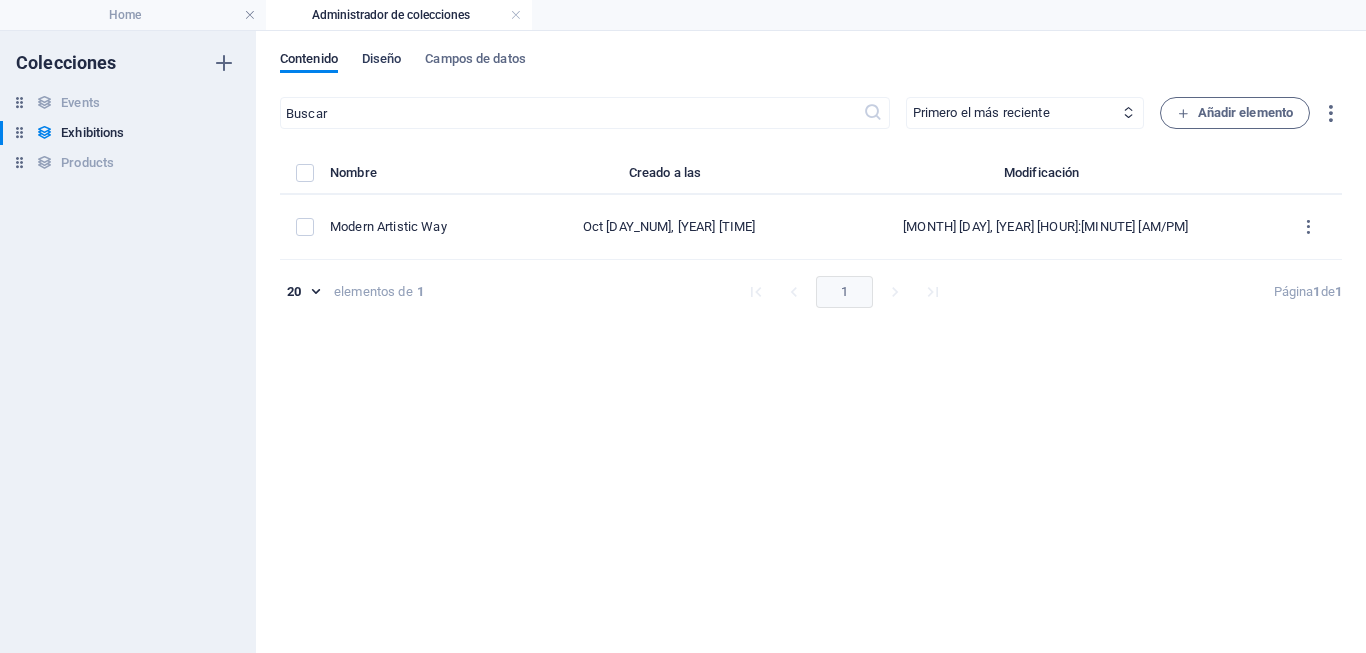 click on "Diseño" at bounding box center (382, 61) 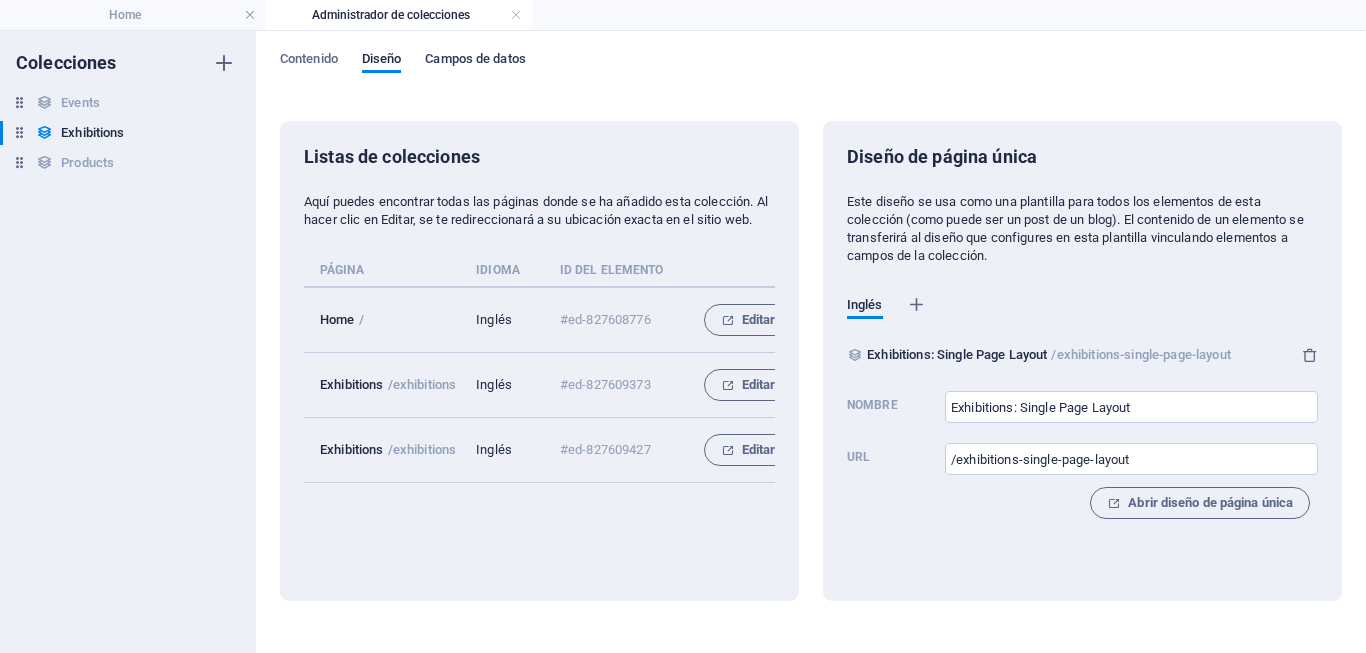click on "Campos de datos" at bounding box center (475, 61) 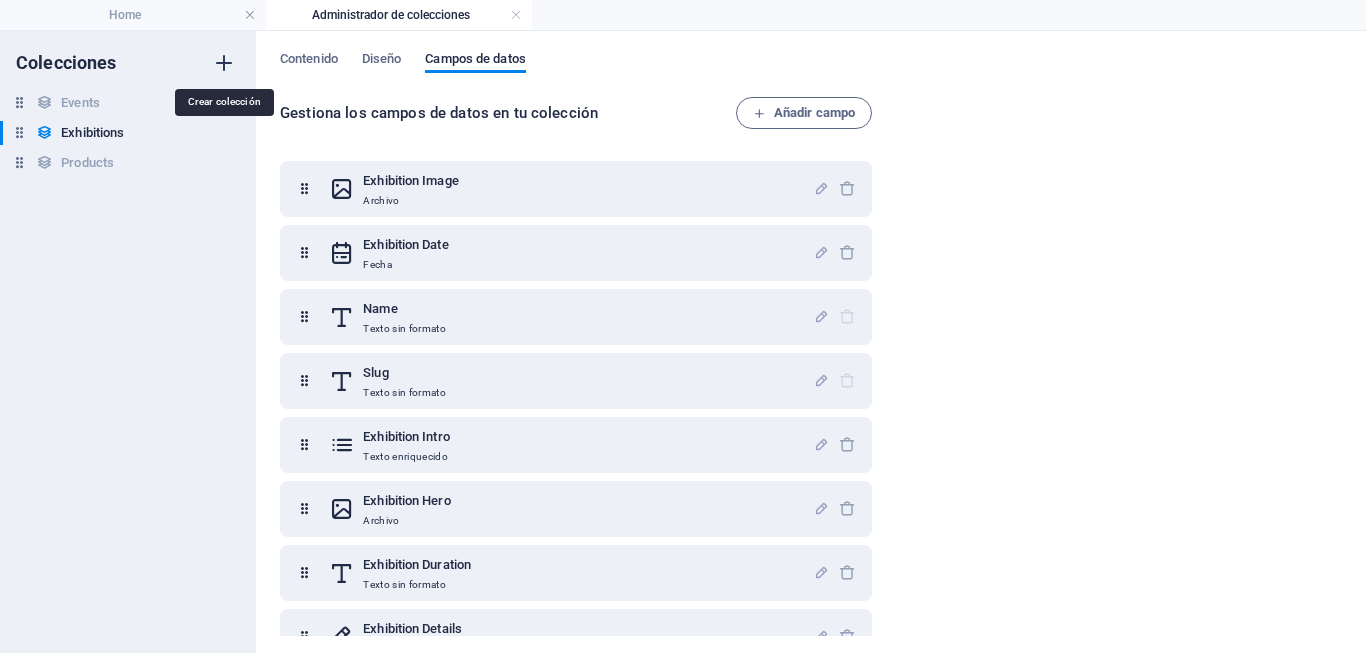 click at bounding box center [224, 63] 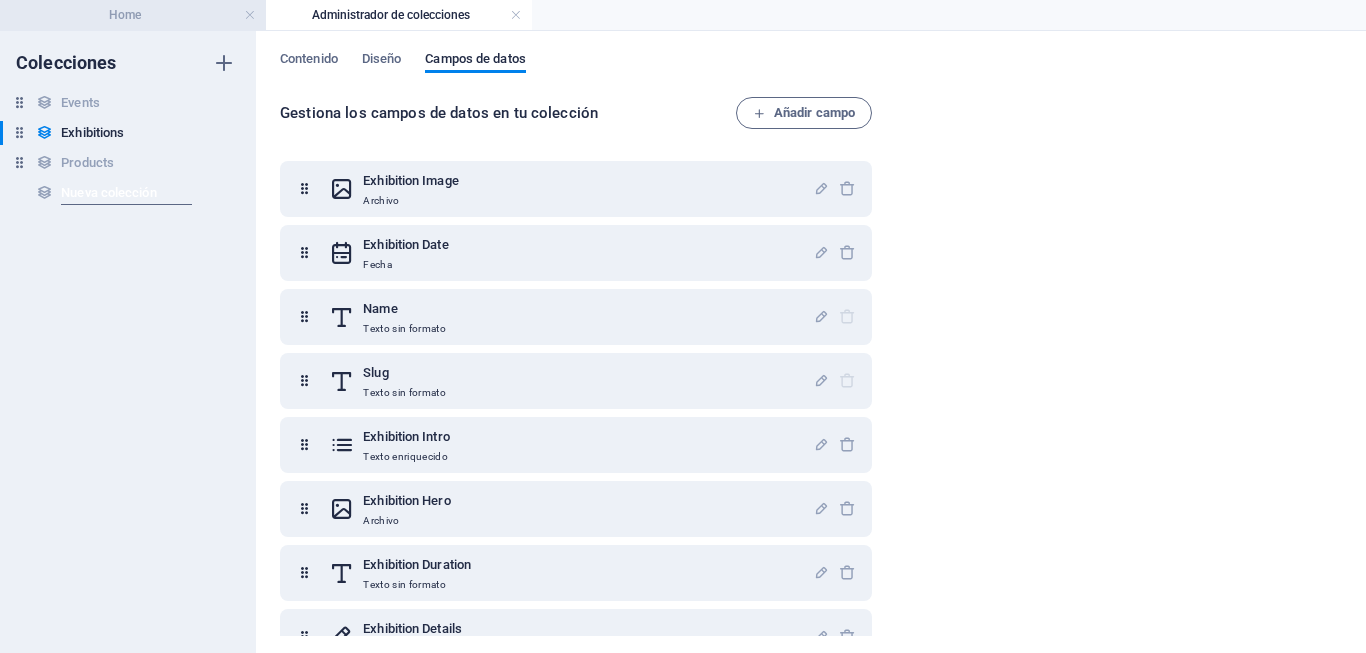 drag, startPoint x: 138, startPoint y: 22, endPoint x: 126, endPoint y: 64, distance: 43.68066 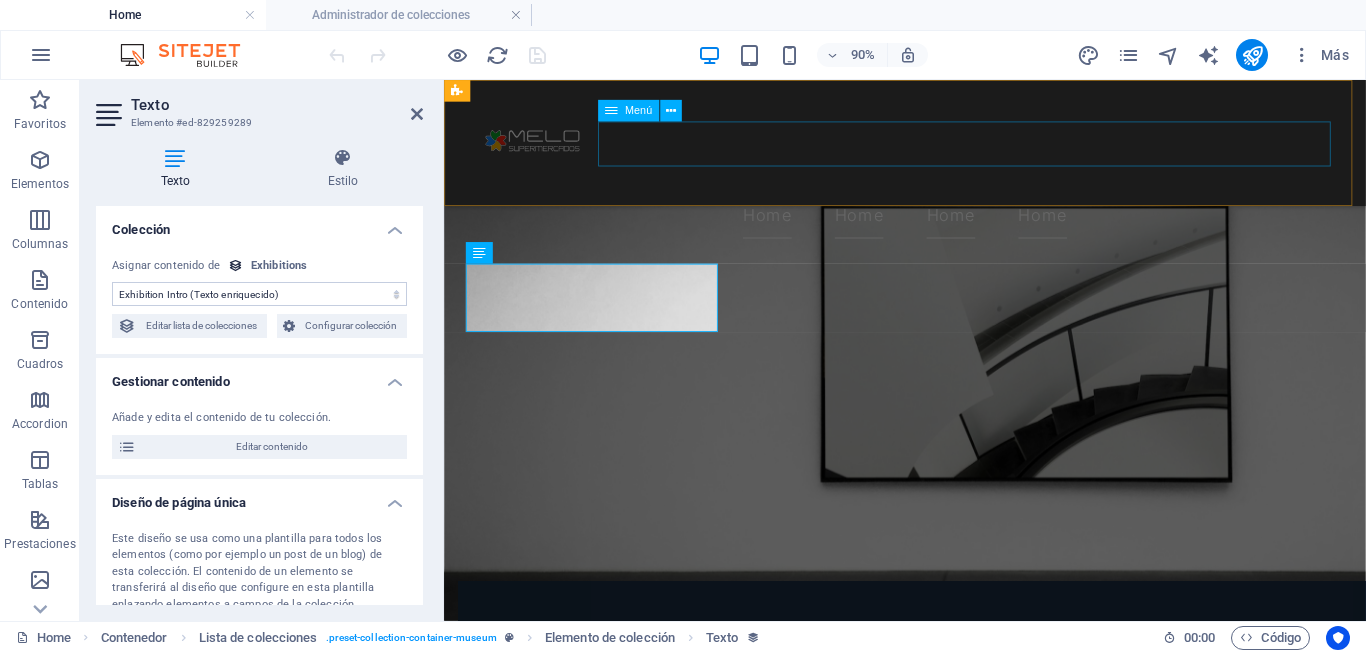 scroll, scrollTop: 1321, scrollLeft: 0, axis: vertical 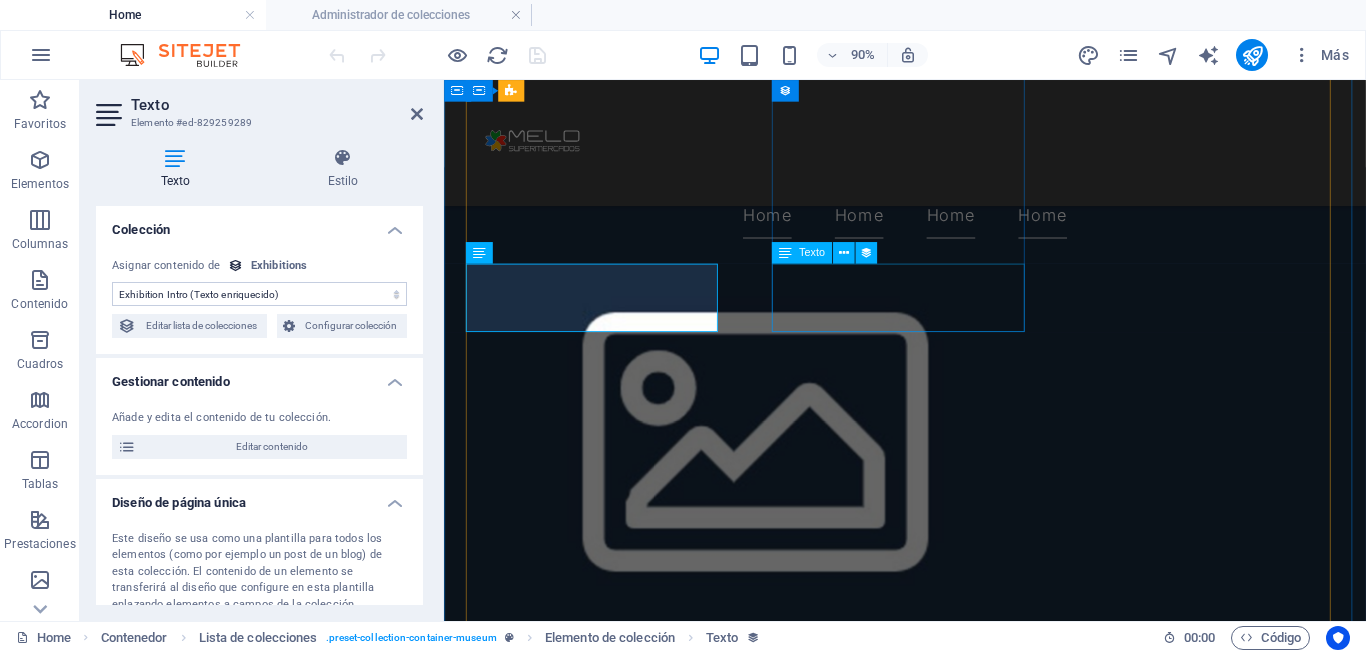 click on "Lorem ipsum dolor sit amet, consectetur adipiscing elit, sed do eiusmod tempor incididunt ut labore" at bounding box center (956, 5572) 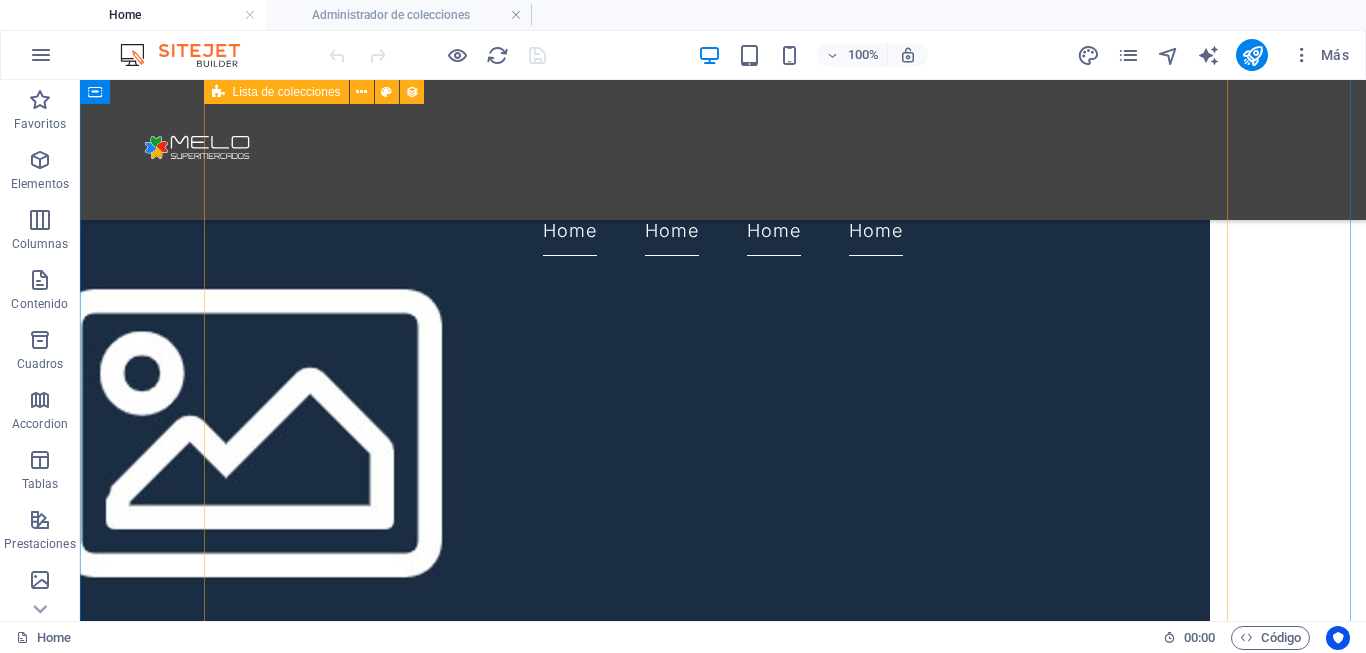 scroll, scrollTop: 1354, scrollLeft: 0, axis: vertical 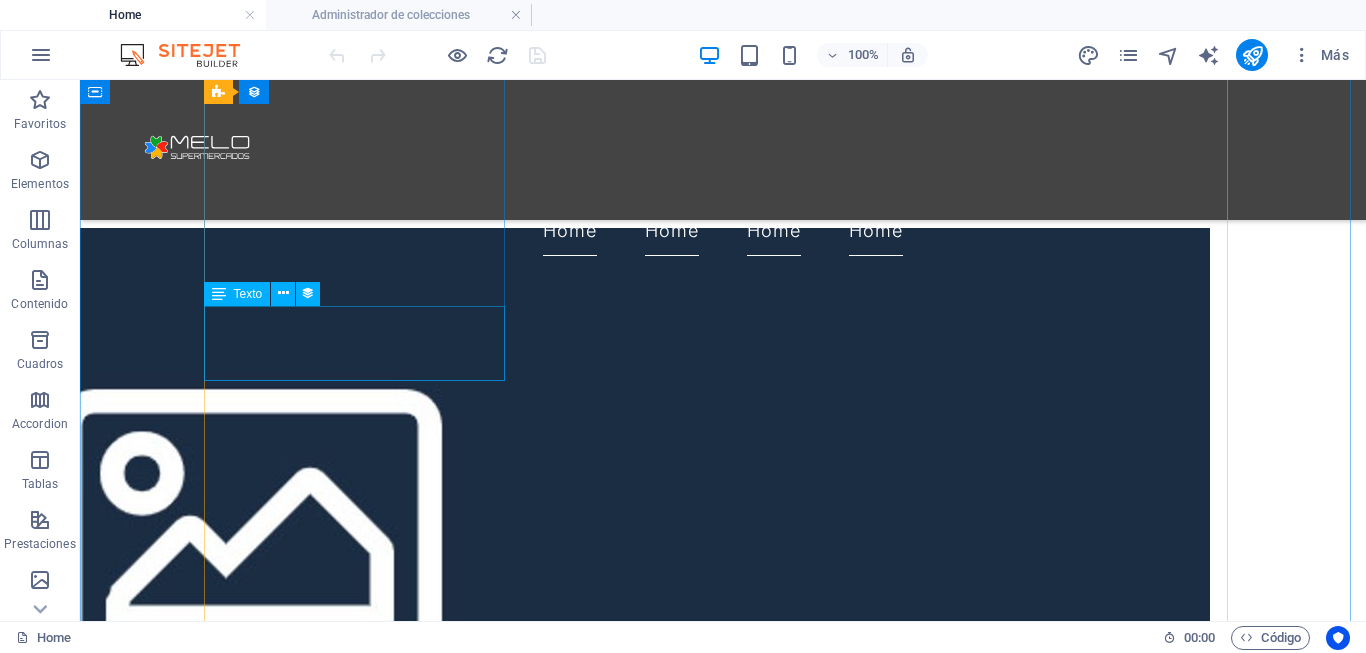 click on "Lorem ipsum dolor sit amet, consectetur adipiscing elit, sed do eiusmod tempor incididunt ut labore" at bounding box center (635, 4878) 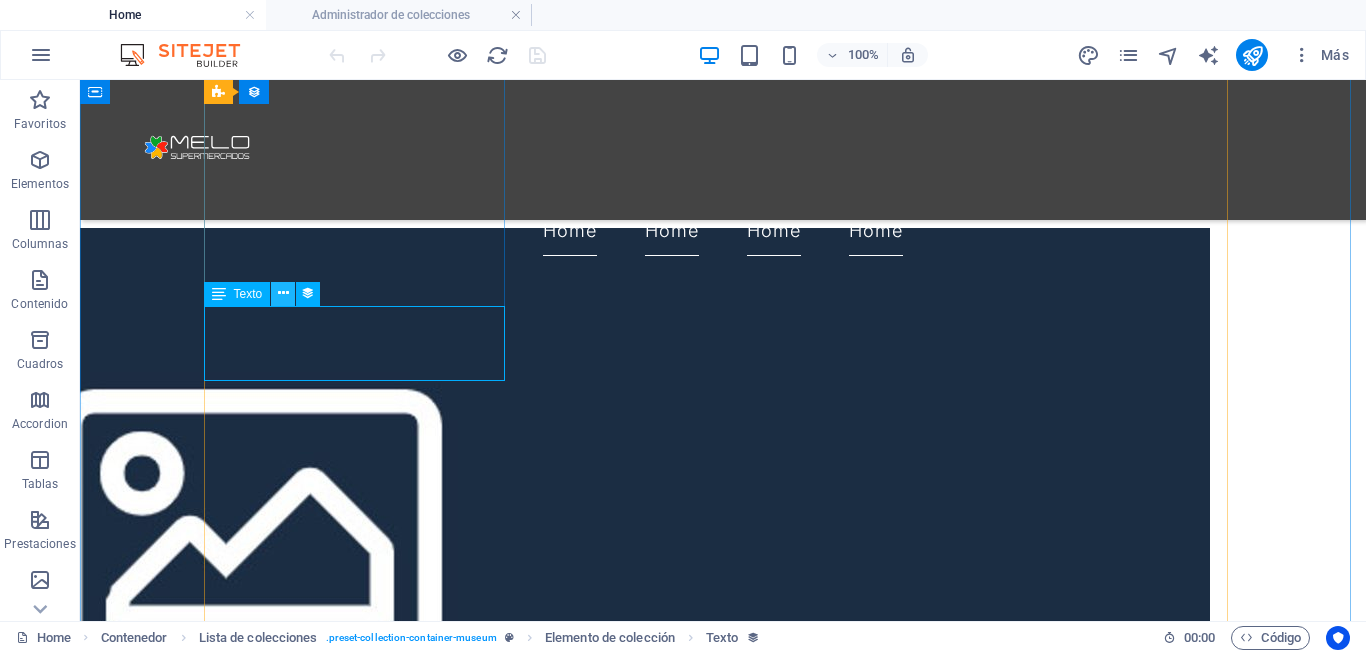 click at bounding box center (283, 293) 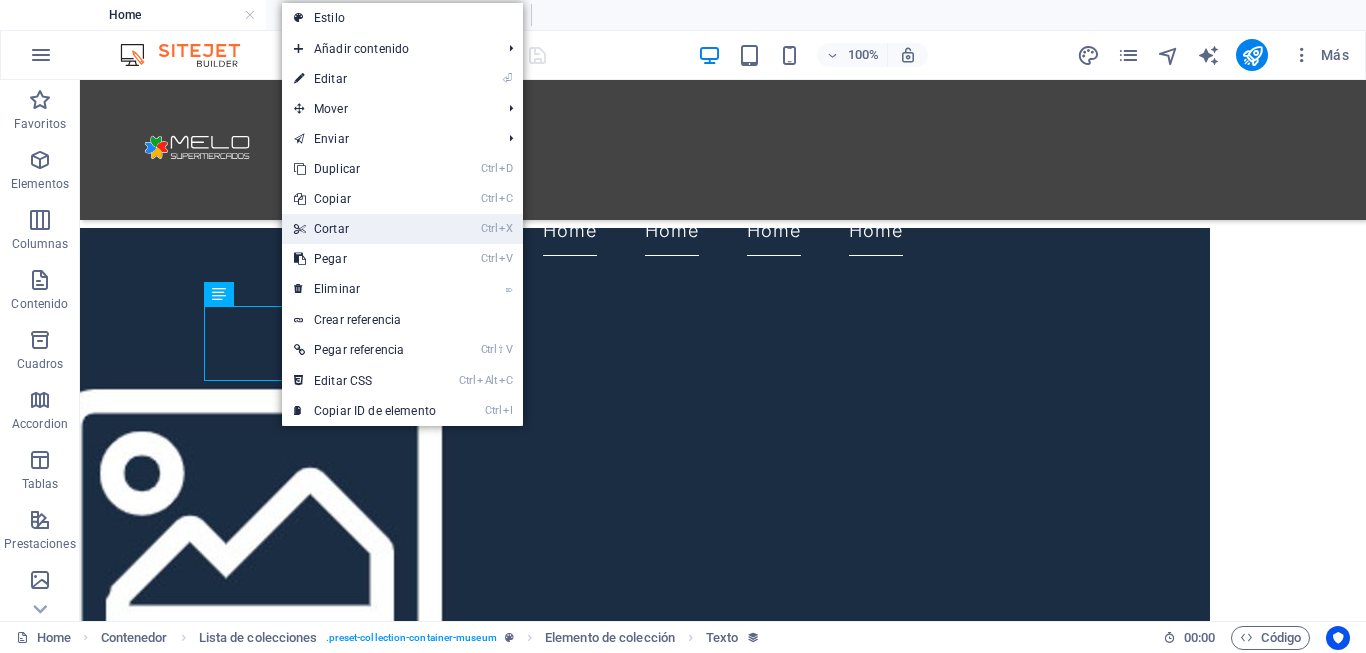 click on "Ctrl X  Cortar" at bounding box center [365, 229] 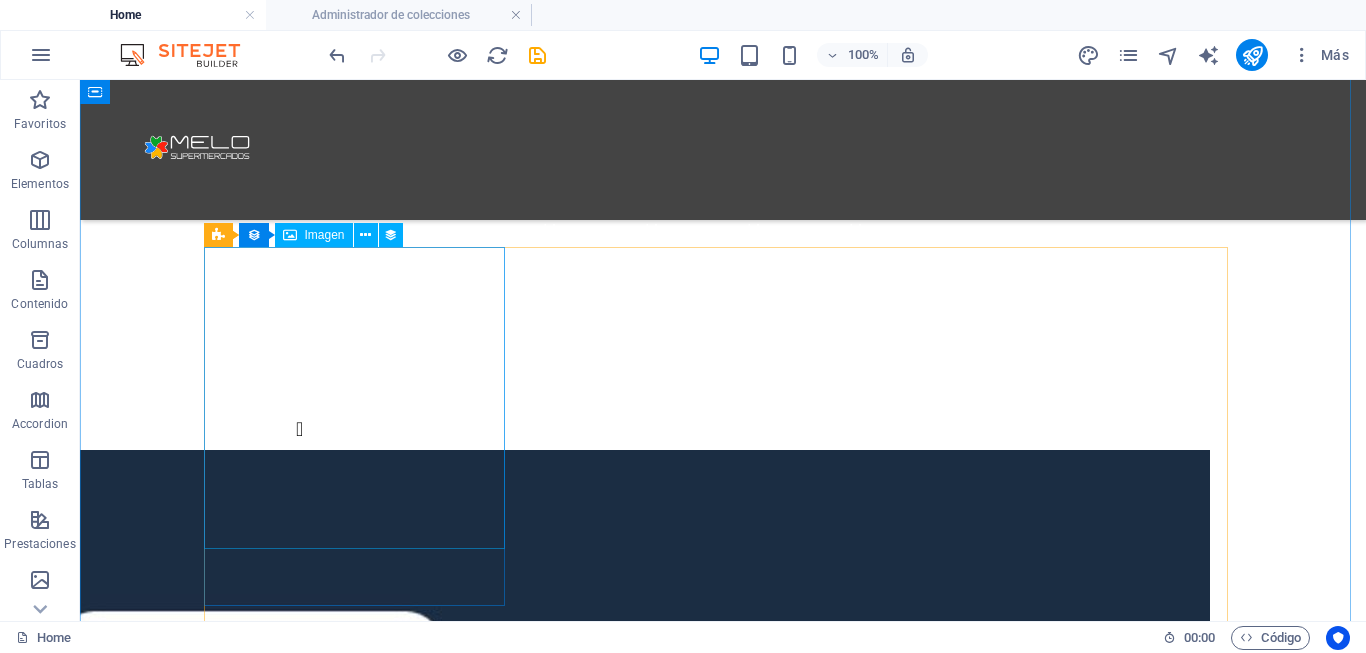 scroll, scrollTop: 1154, scrollLeft: 0, axis: vertical 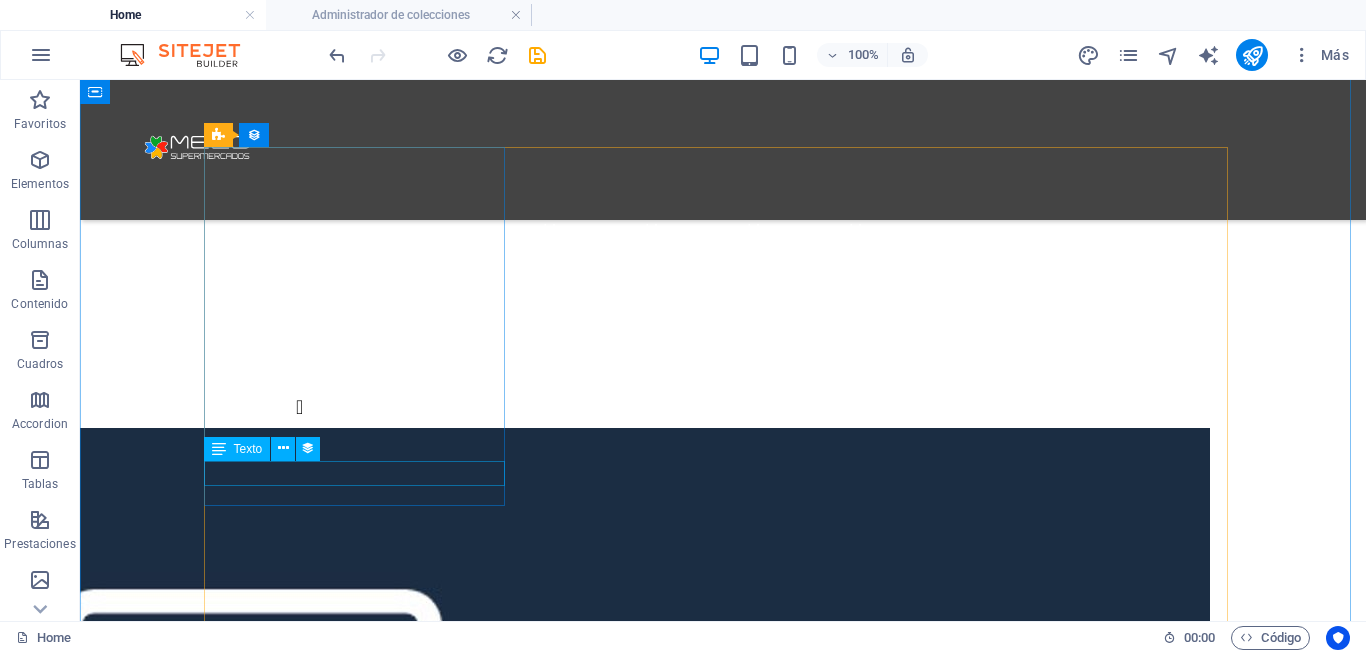 click at bounding box center (635, 5032) 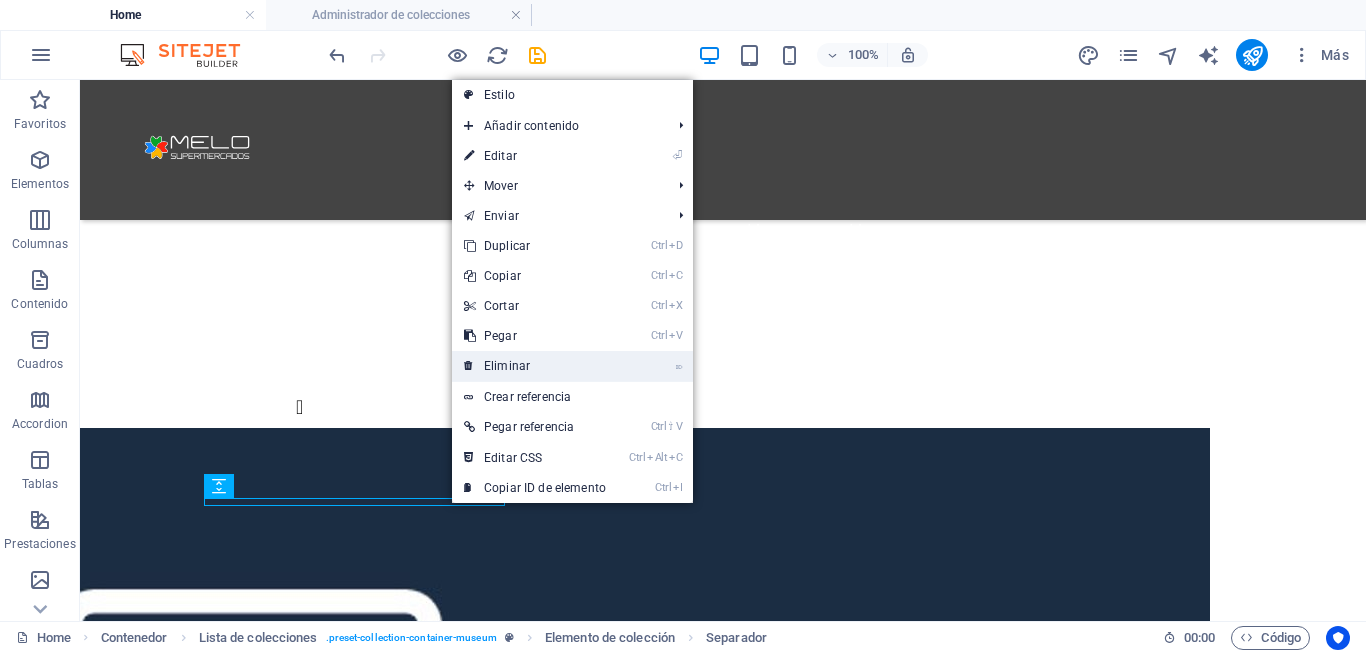 click on "⌦  Eliminar" at bounding box center (535, 366) 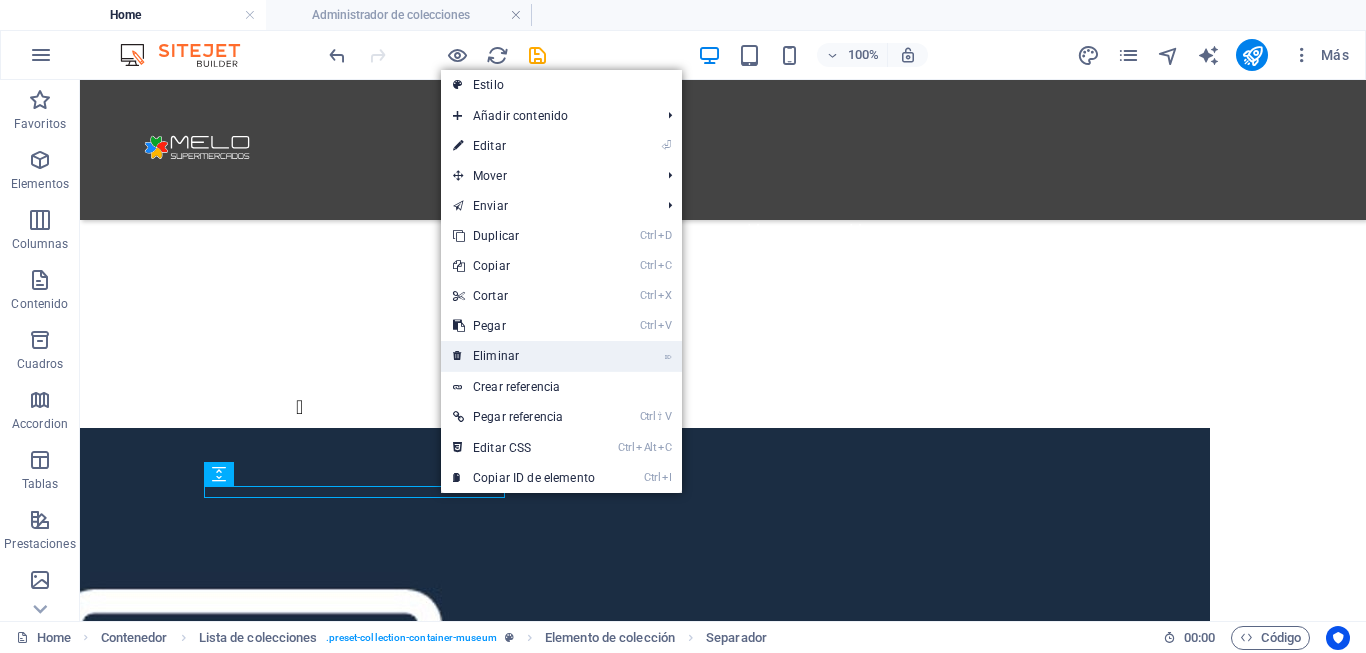 click on "⌦  Eliminar" at bounding box center [524, 356] 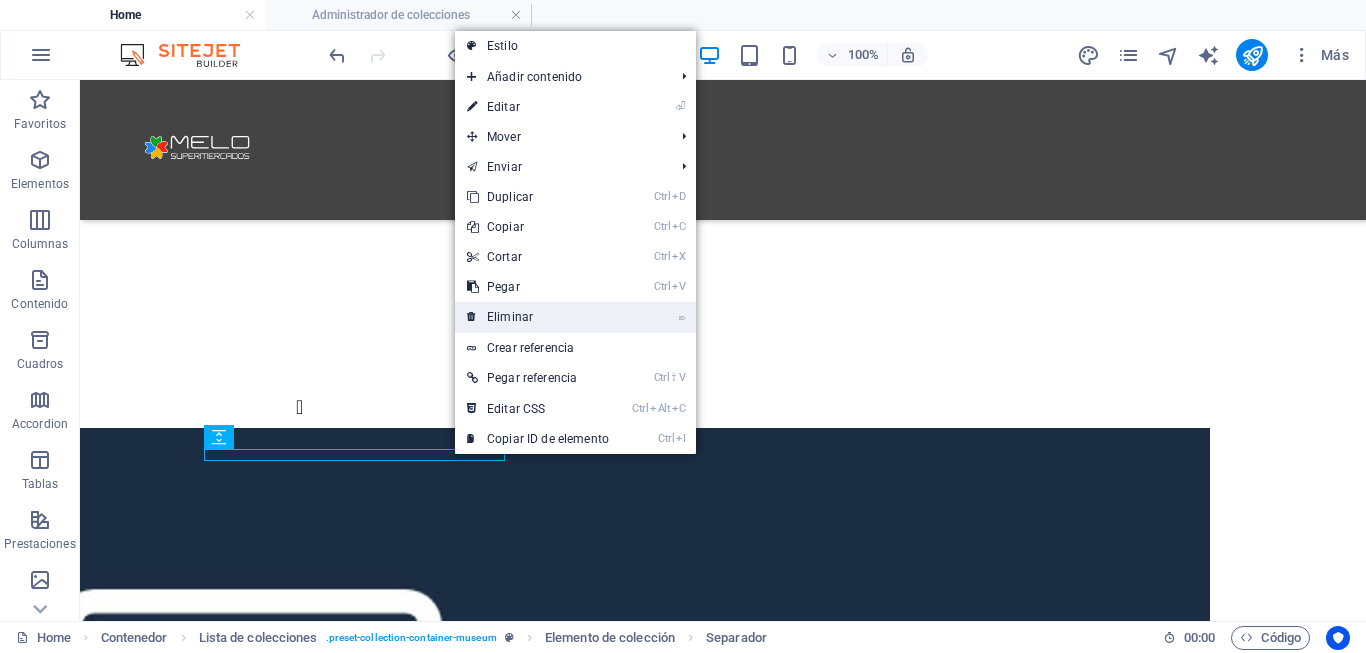 click on "⌦  Eliminar" at bounding box center [538, 317] 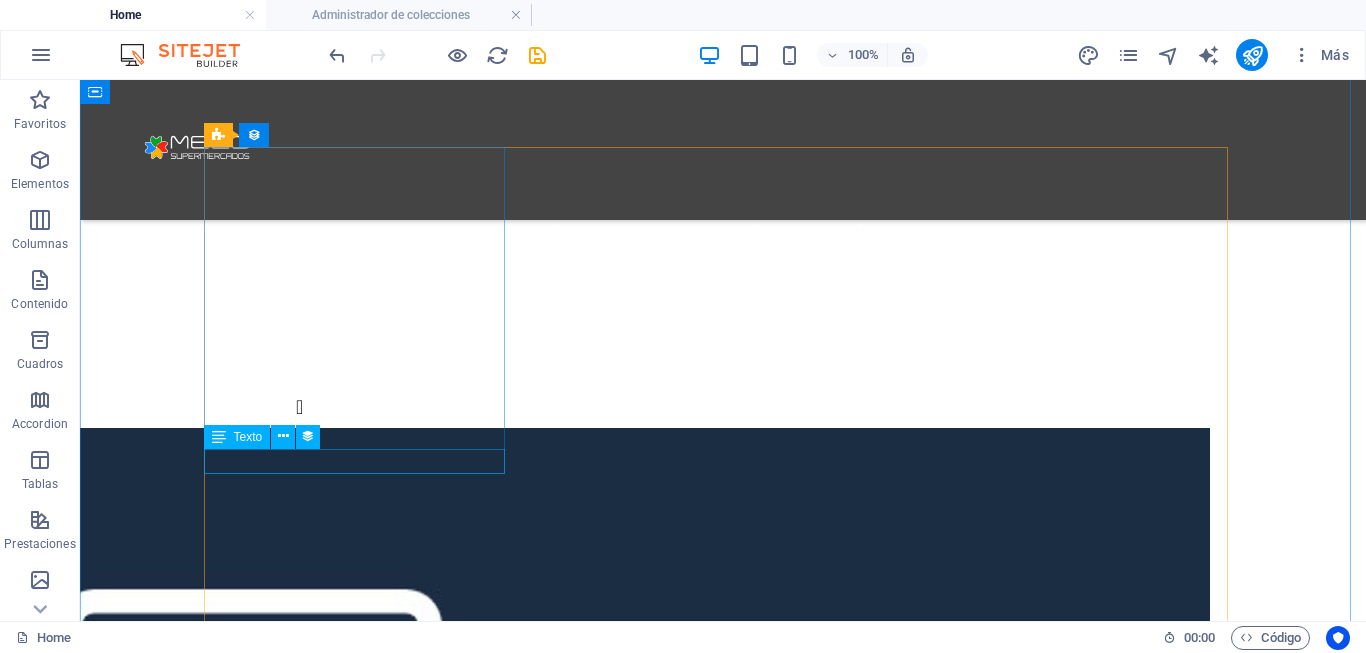 click at bounding box center [635, 5020] 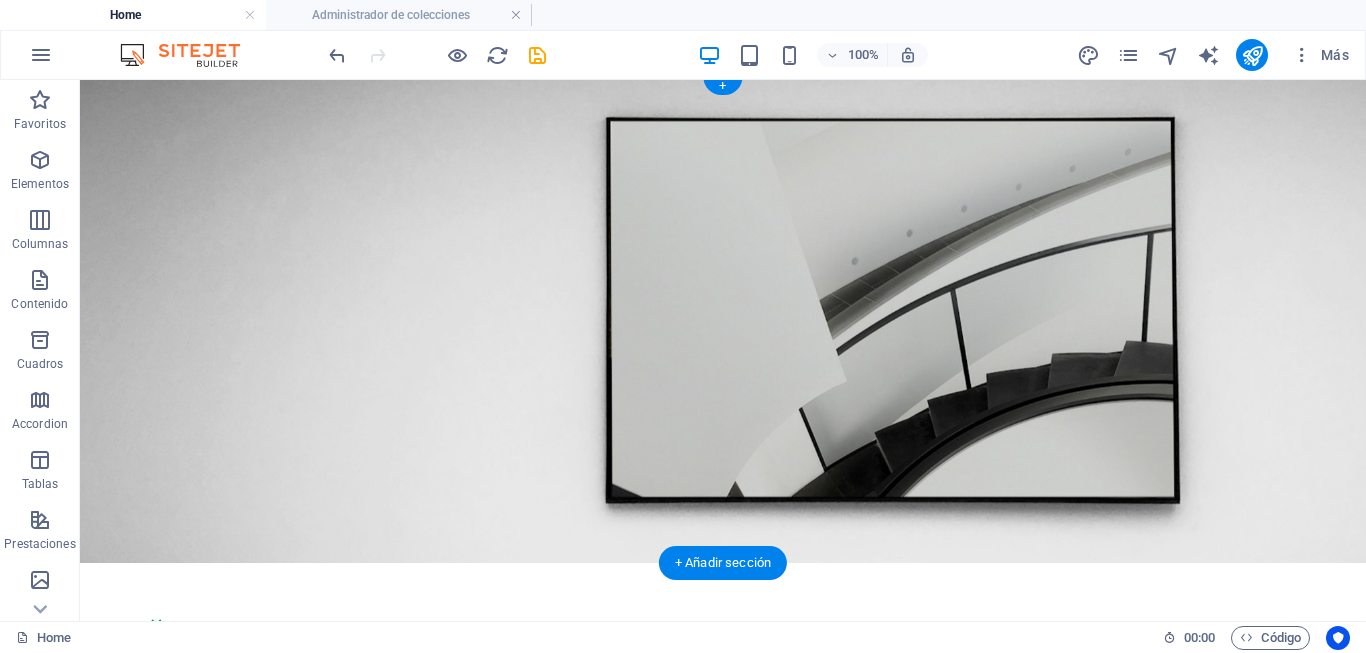 scroll, scrollTop: 0, scrollLeft: 0, axis: both 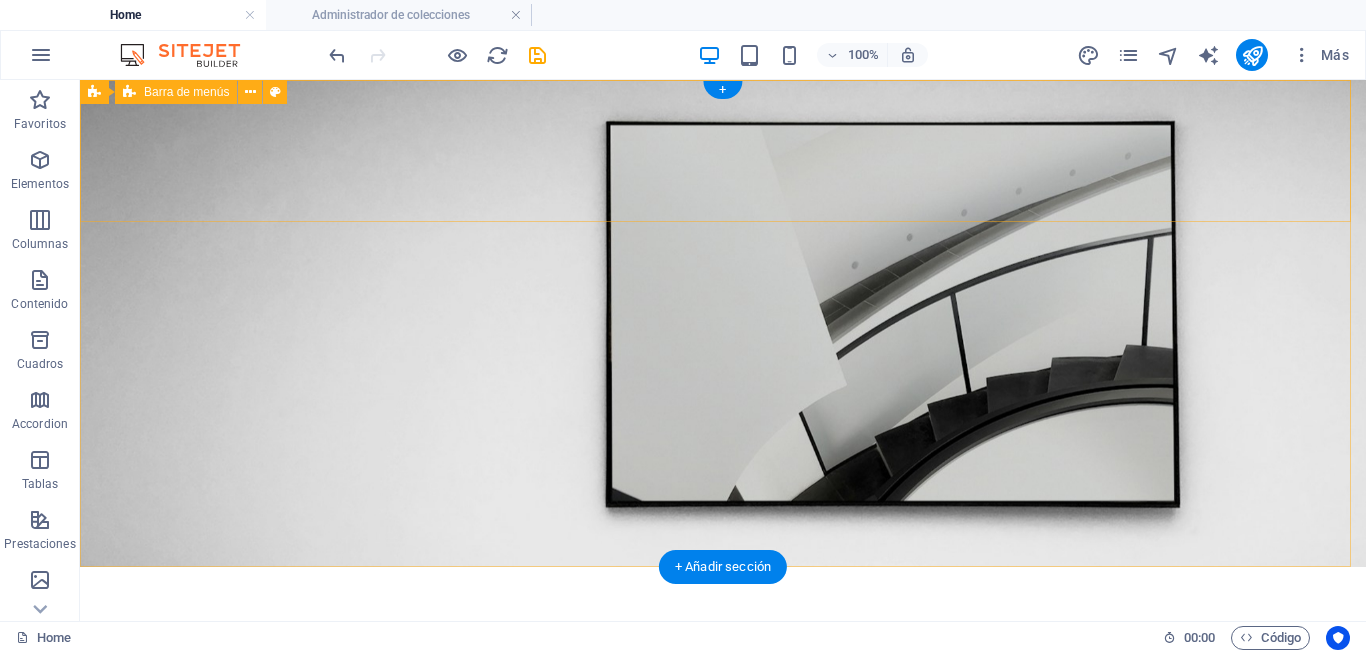 click on "Home Home Home Home" at bounding box center [723, 637] 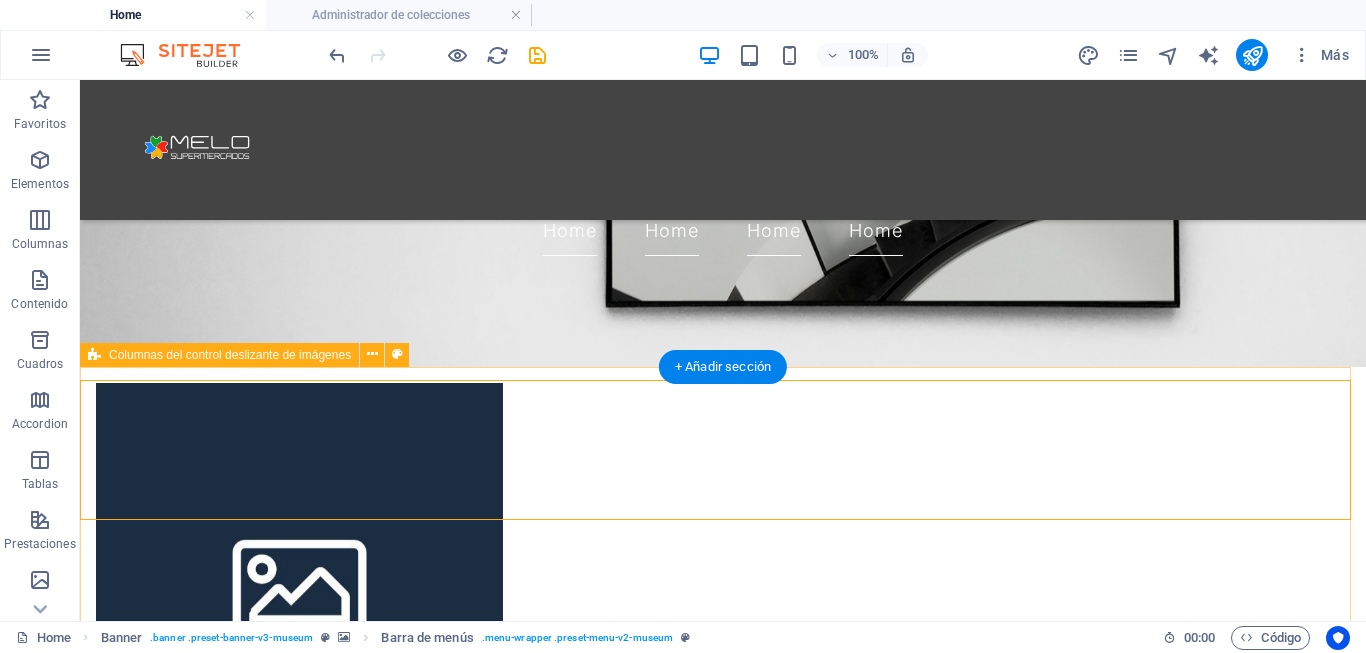 scroll, scrollTop: 0, scrollLeft: 0, axis: both 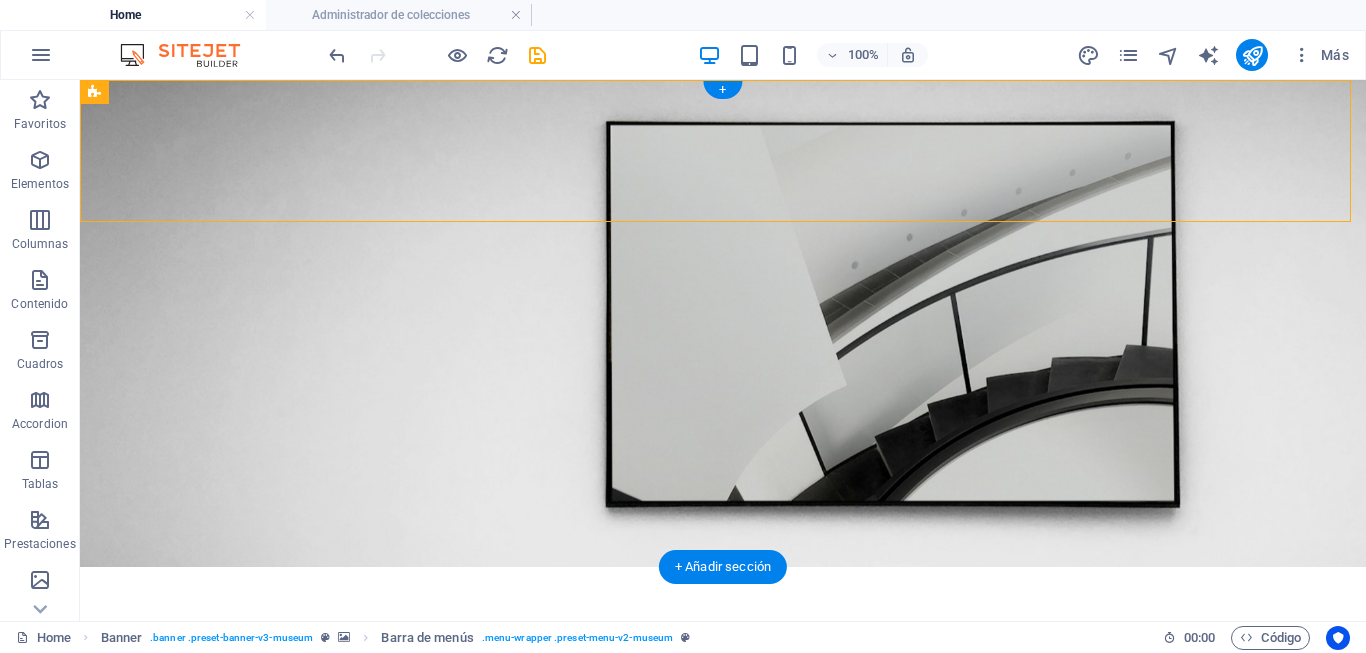 click at bounding box center (723, 323) 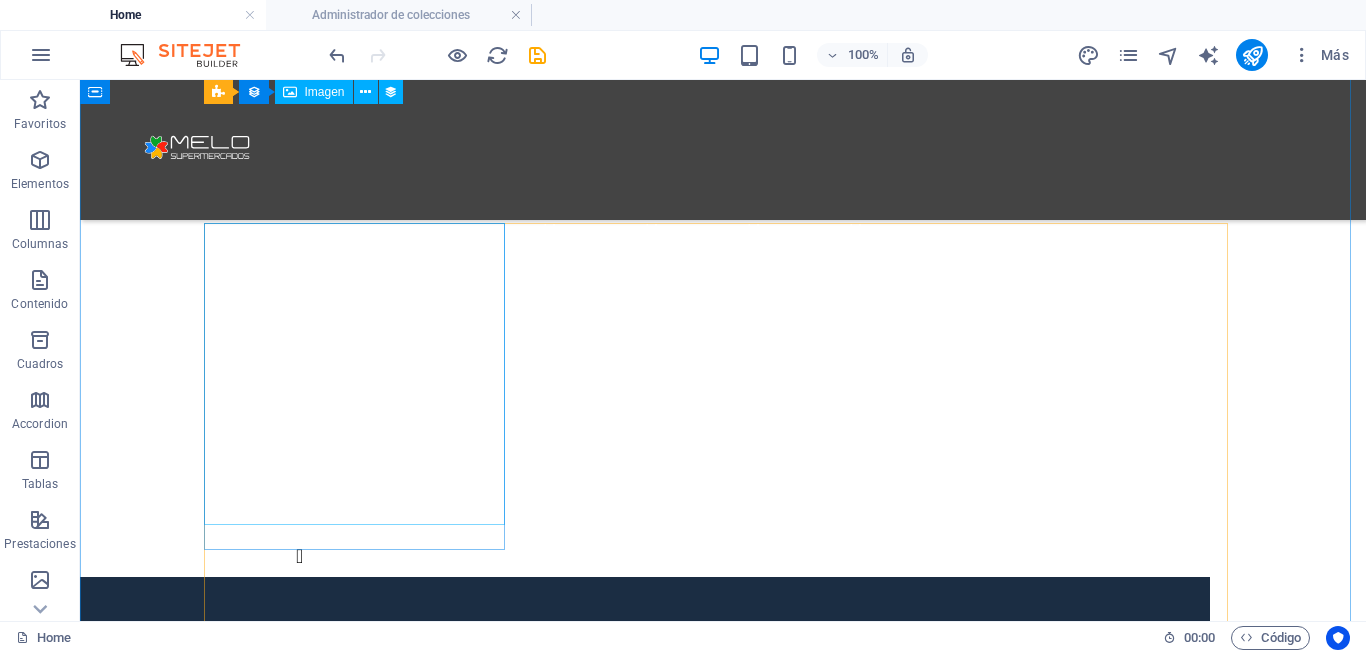 scroll, scrollTop: 1000, scrollLeft: 0, axis: vertical 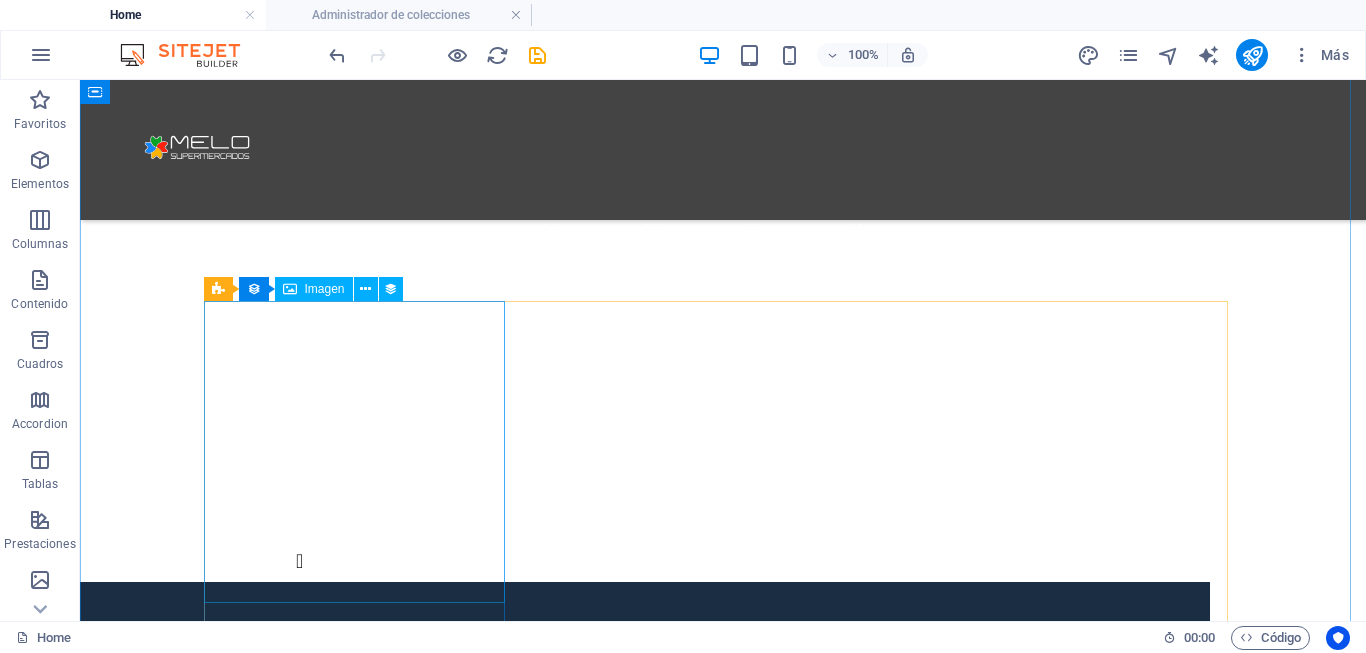 click at bounding box center (635, 4478) 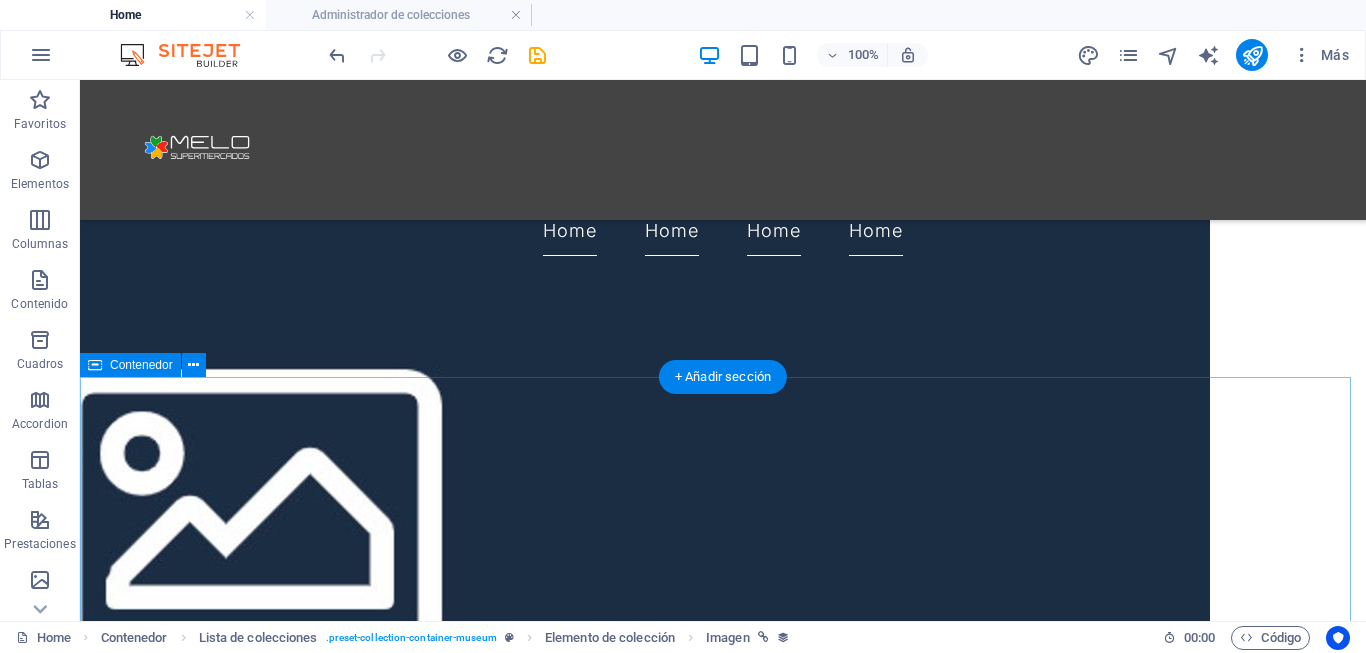 scroll, scrollTop: 1200, scrollLeft: 0, axis: vertical 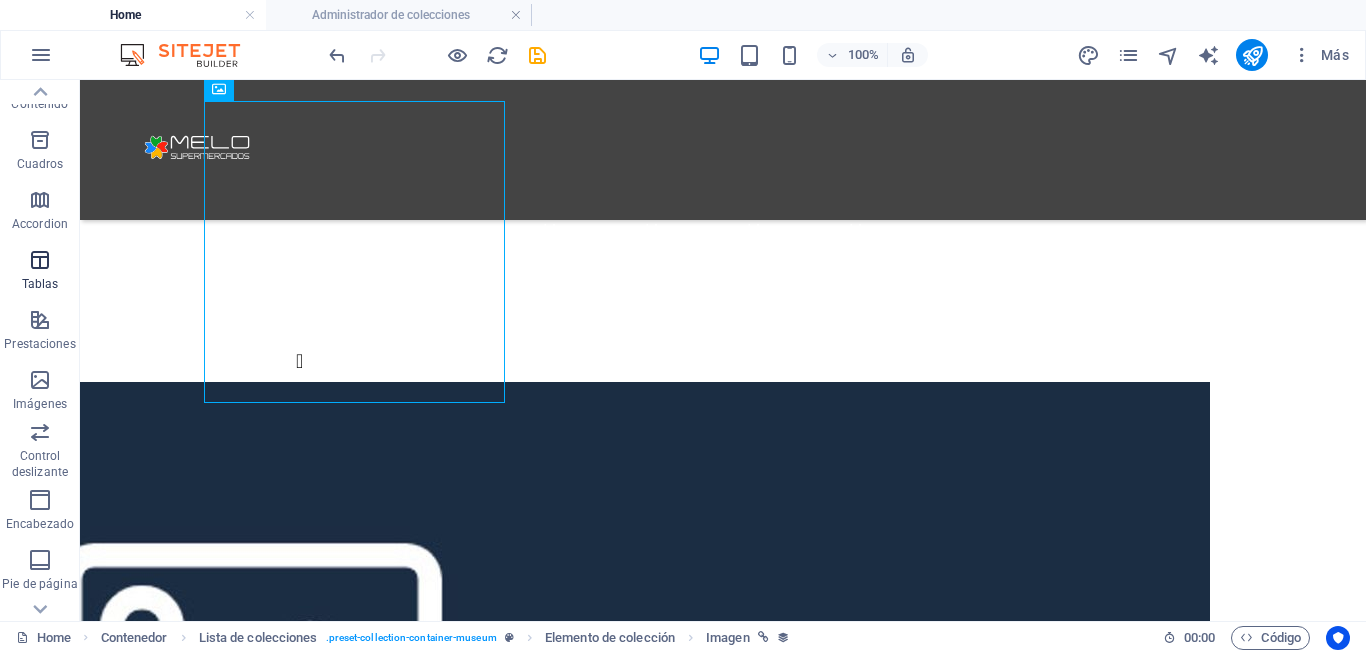 drag, startPoint x: 43, startPoint y: 378, endPoint x: 67, endPoint y: 296, distance: 85.44004 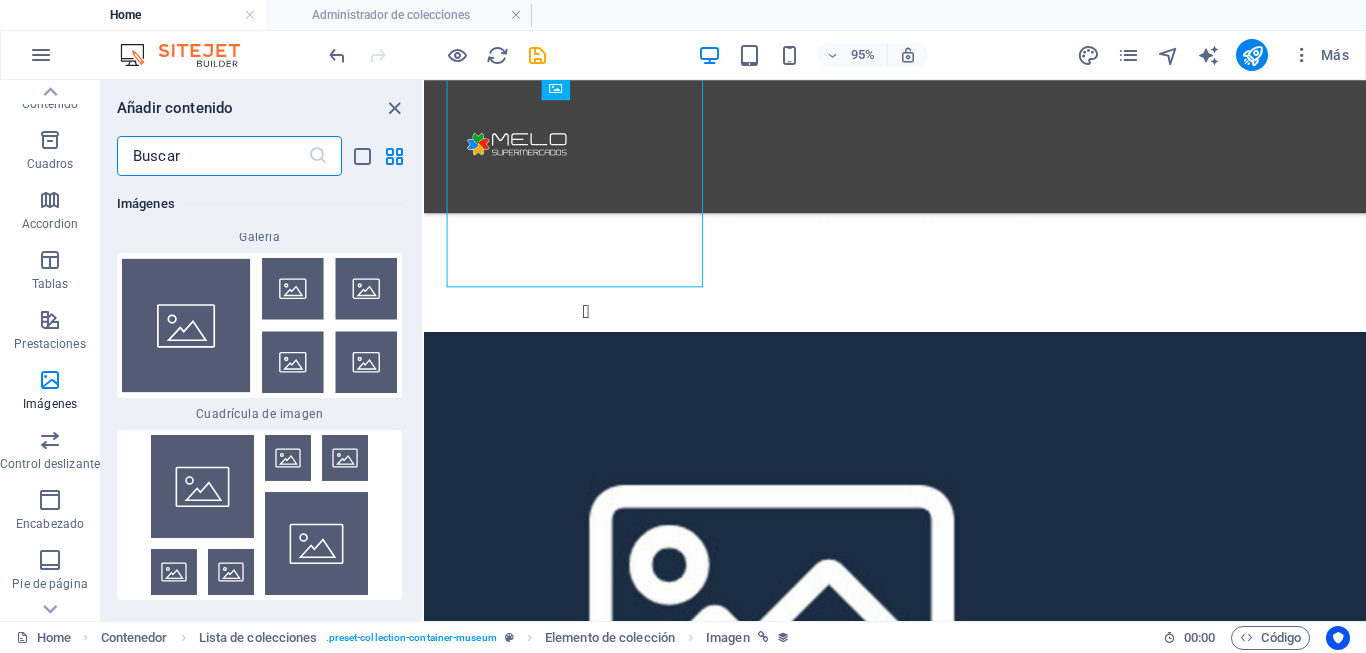 scroll, scrollTop: 20780, scrollLeft: 0, axis: vertical 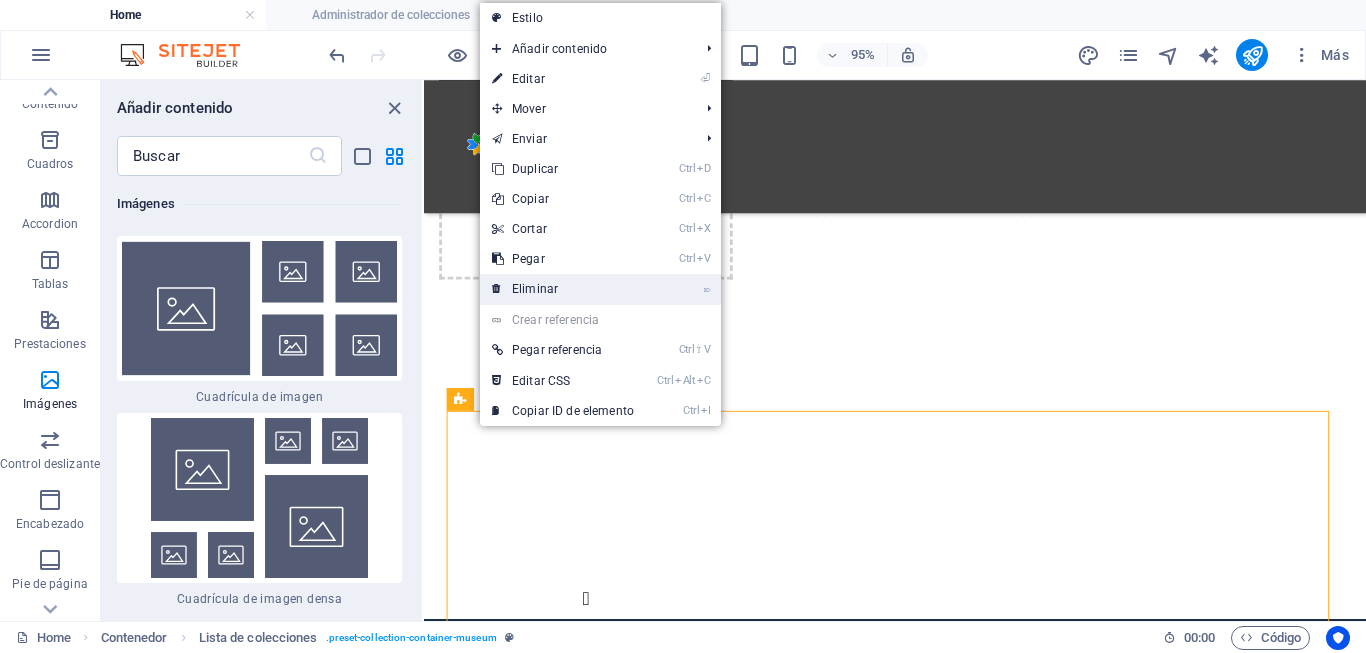 click on "⌦  Eliminar" at bounding box center (563, 289) 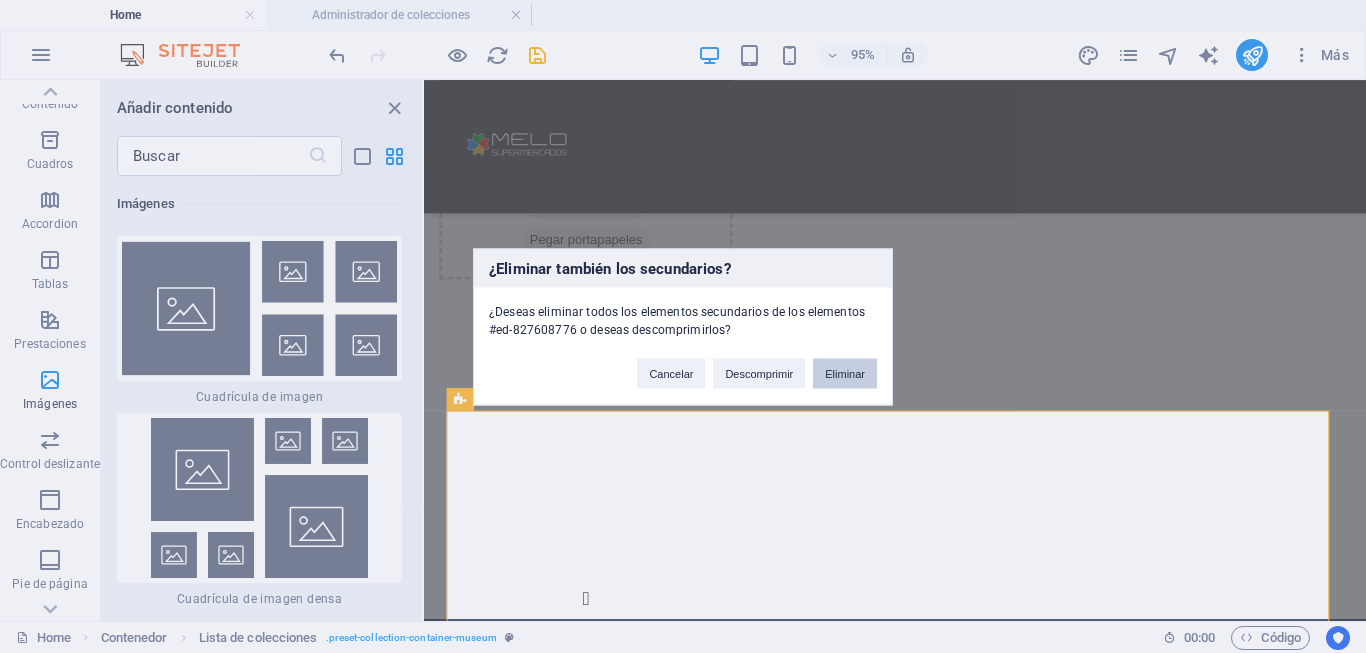 click on "Eliminar" at bounding box center (845, 373) 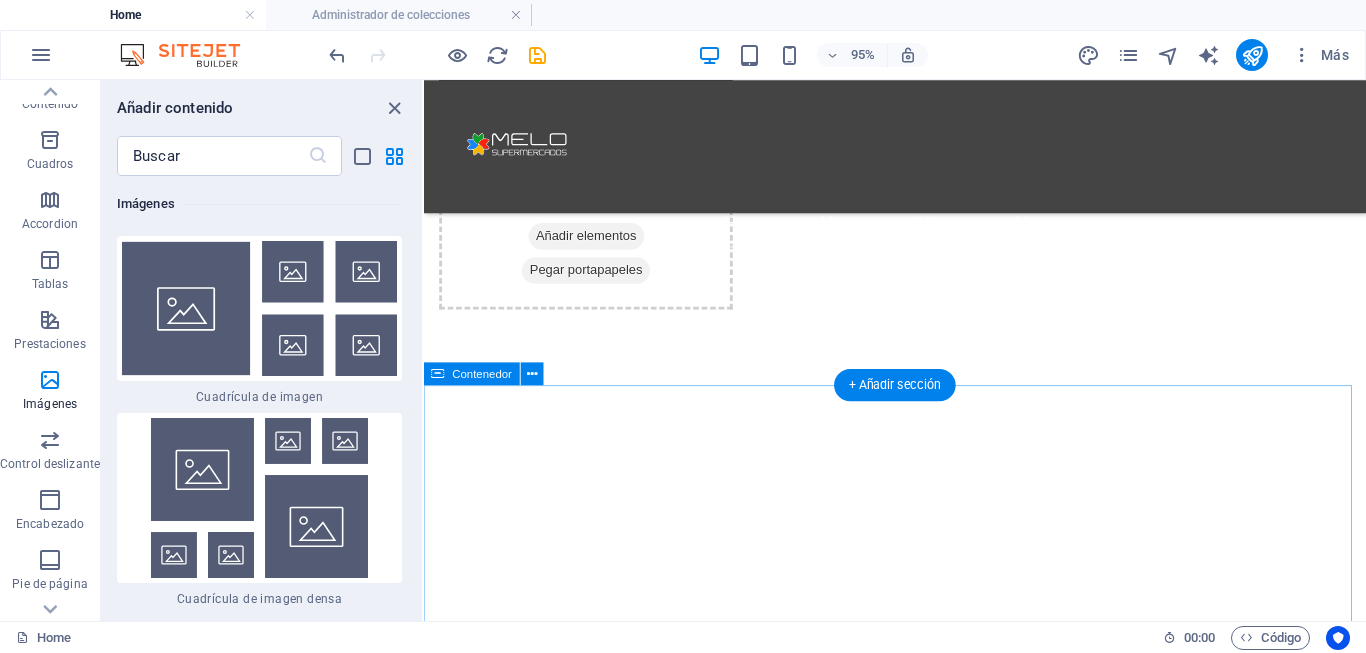 scroll, scrollTop: 700, scrollLeft: 0, axis: vertical 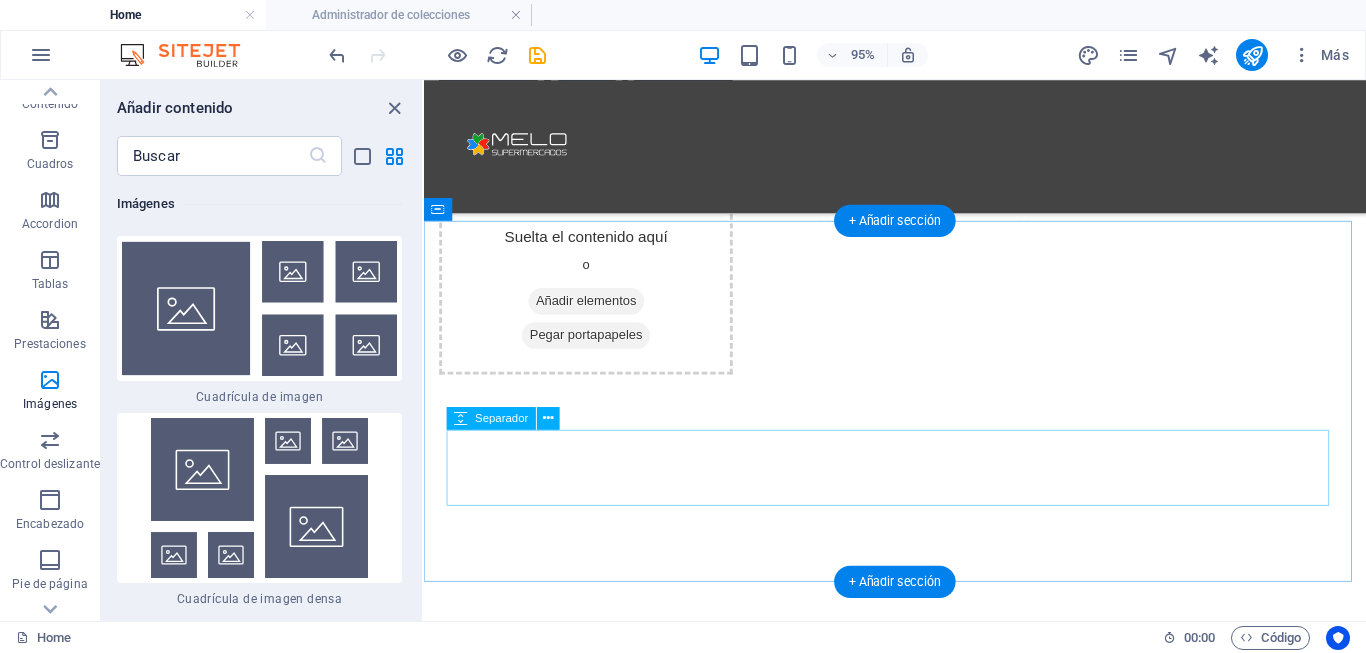 click at bounding box center (920, 3857) 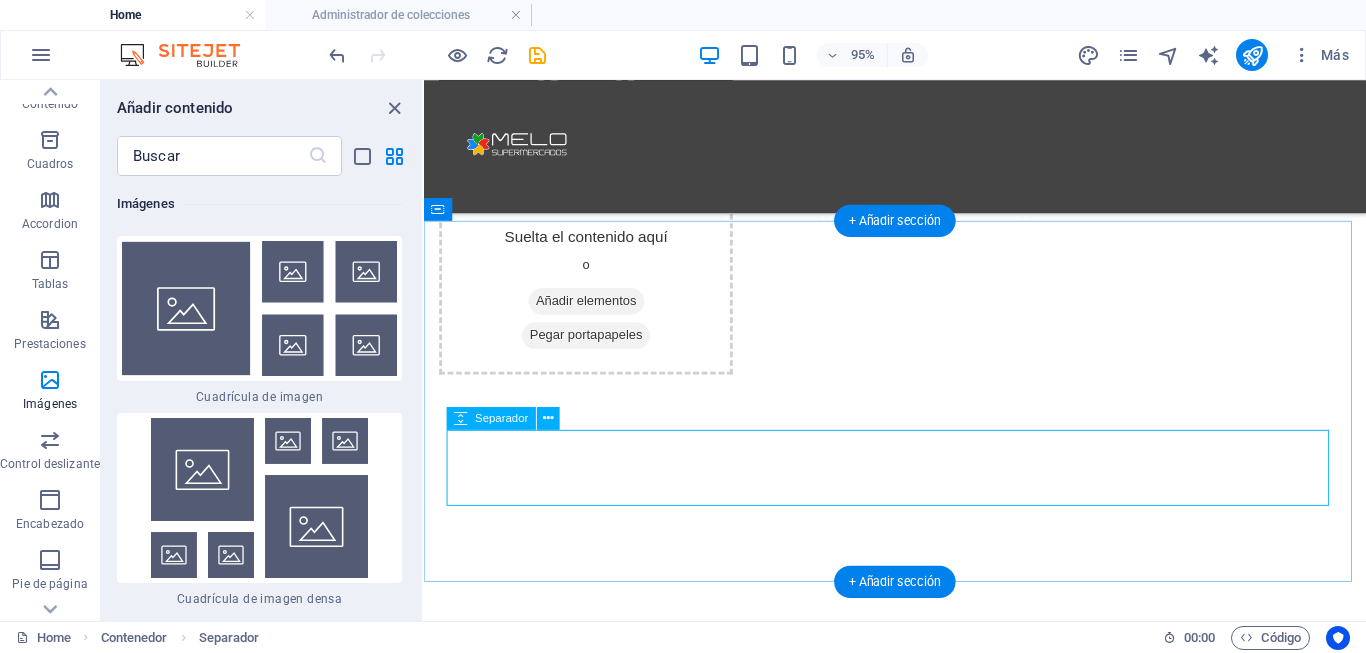 click at bounding box center (920, 3857) 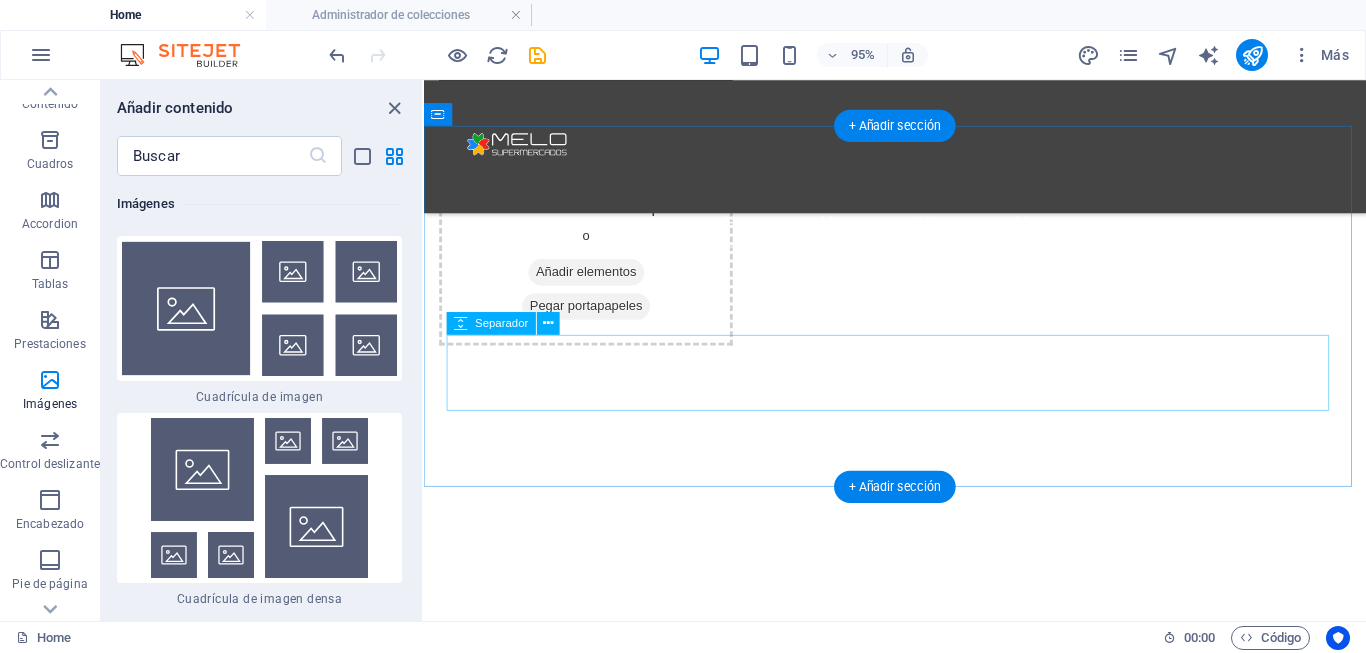 scroll, scrollTop: 700, scrollLeft: 0, axis: vertical 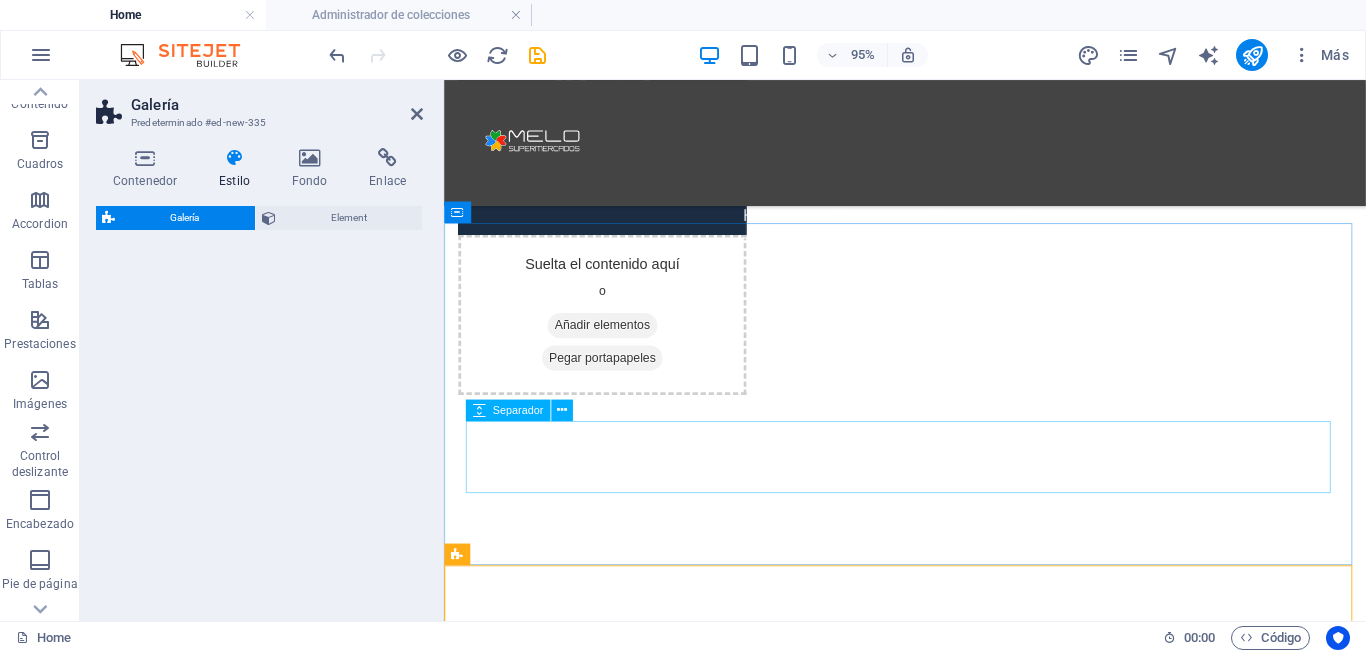select on "rem" 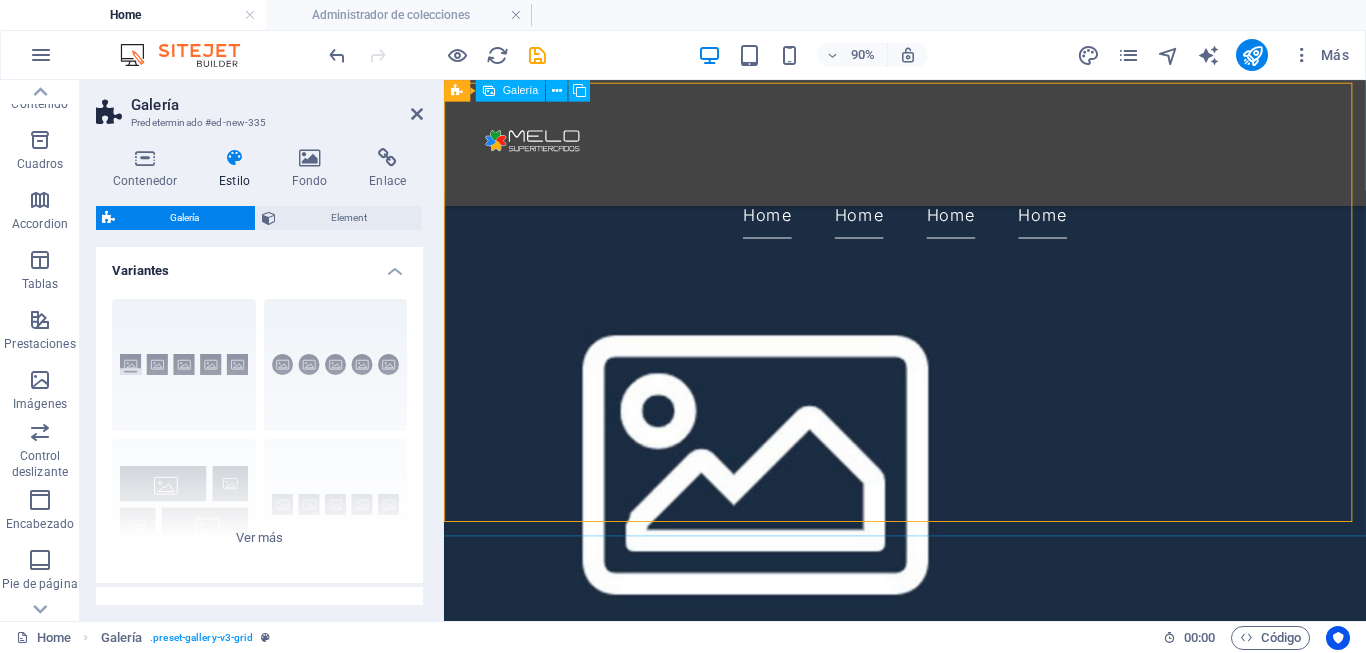 scroll, scrollTop: 1229, scrollLeft: 0, axis: vertical 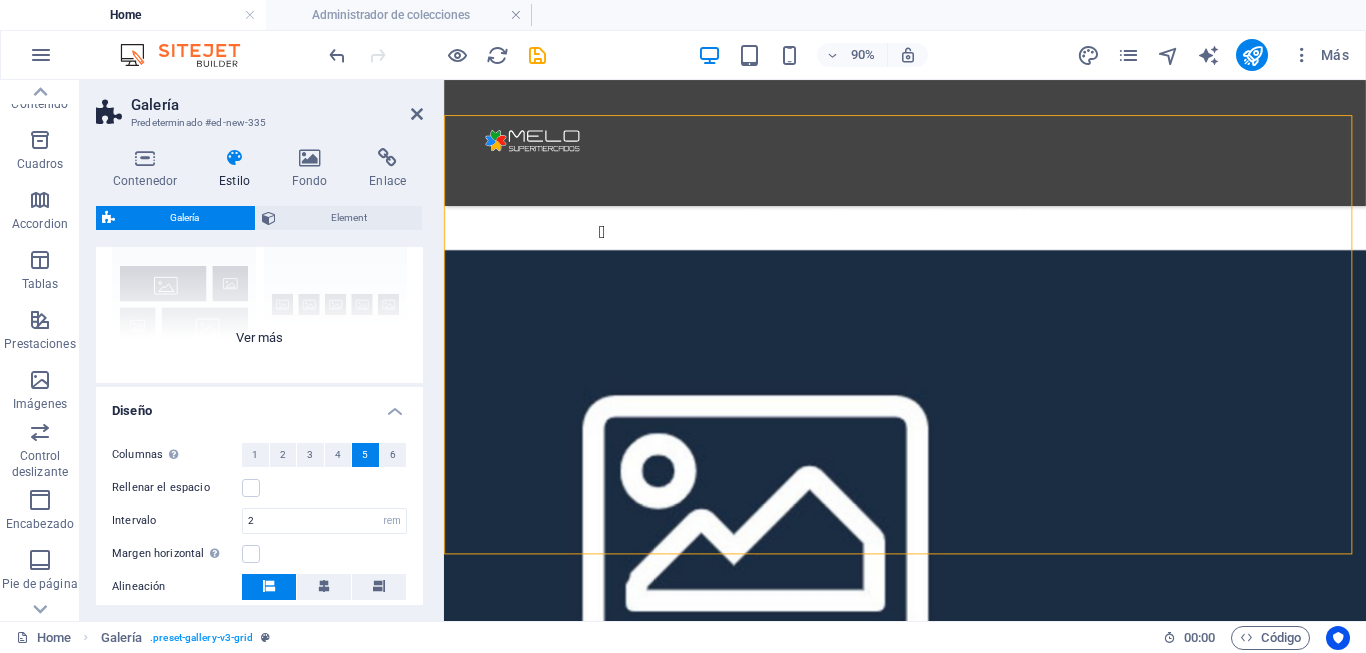 click on "Leyendas Círculo Collage Predeterminado Cuadrícula Cuadrícula despla..." at bounding box center (259, 233) 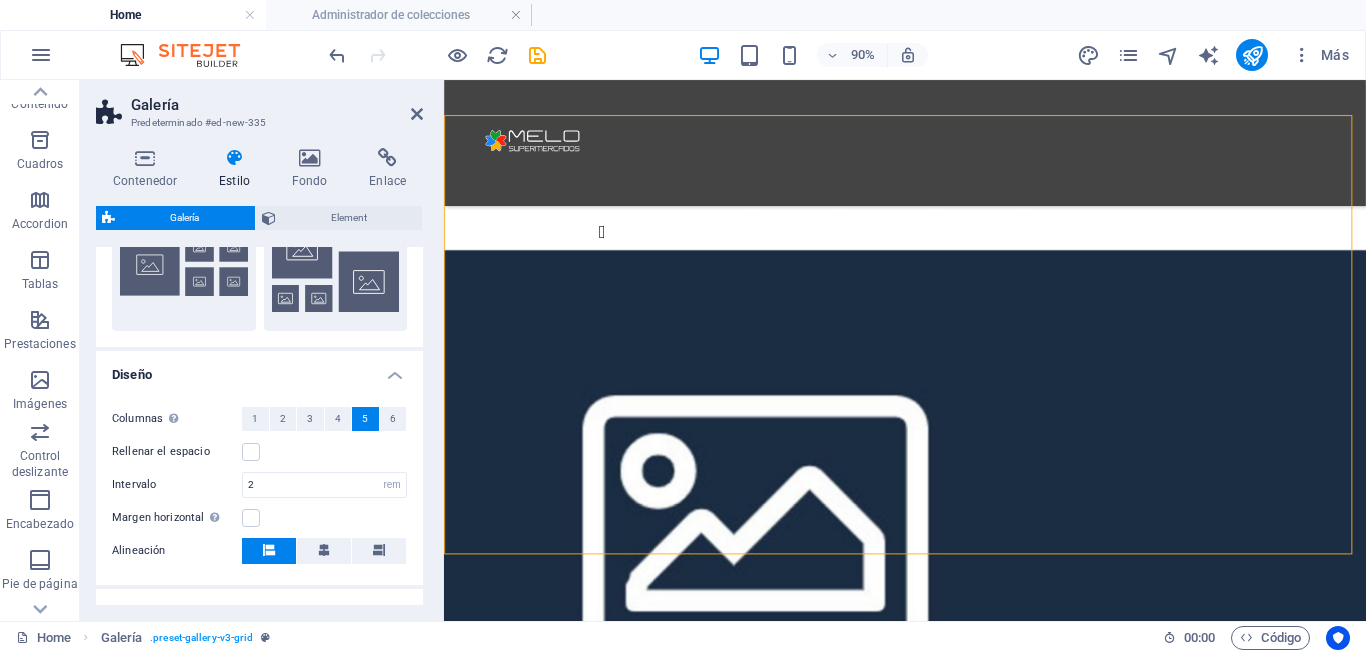 scroll, scrollTop: 400, scrollLeft: 0, axis: vertical 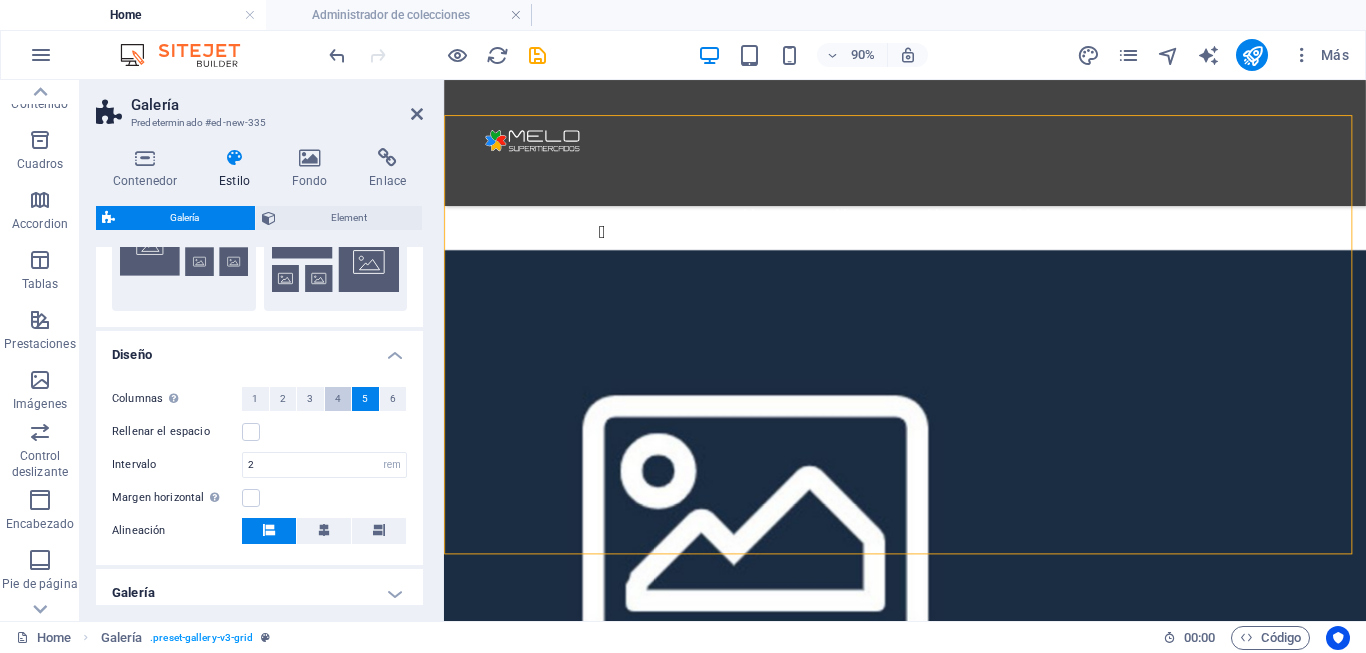 click on "4" at bounding box center (338, 399) 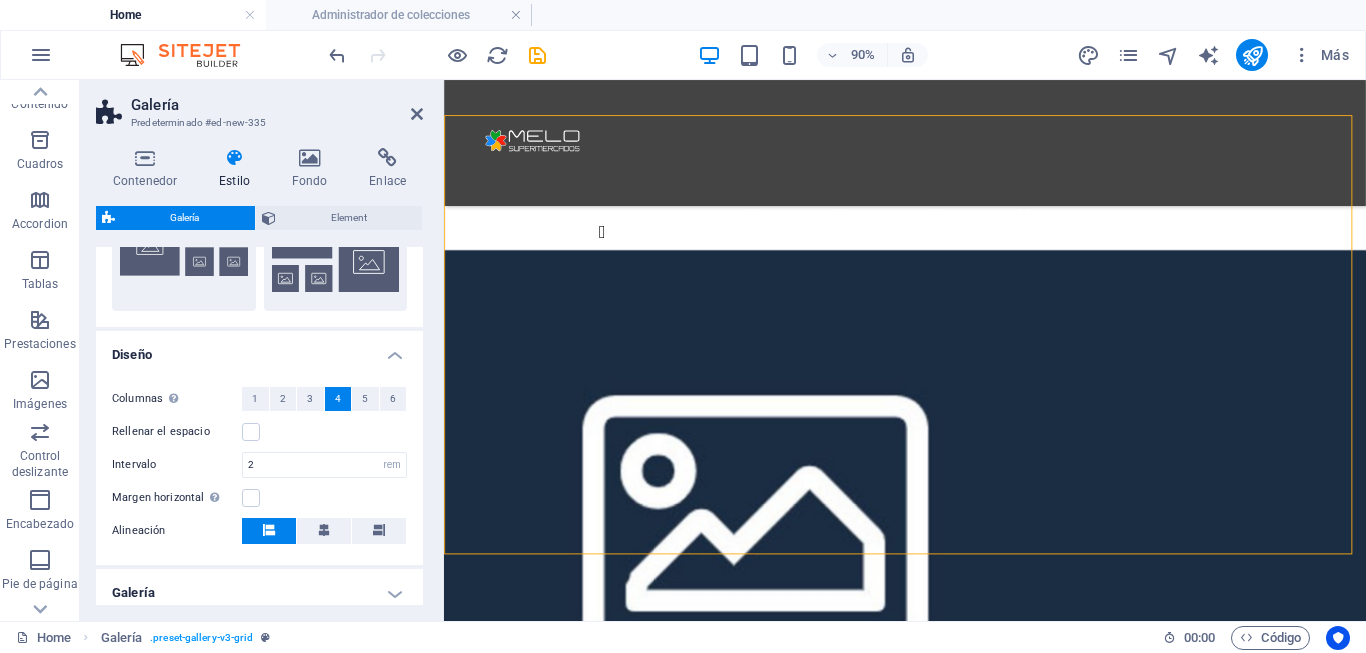 scroll, scrollTop: 200, scrollLeft: 0, axis: vertical 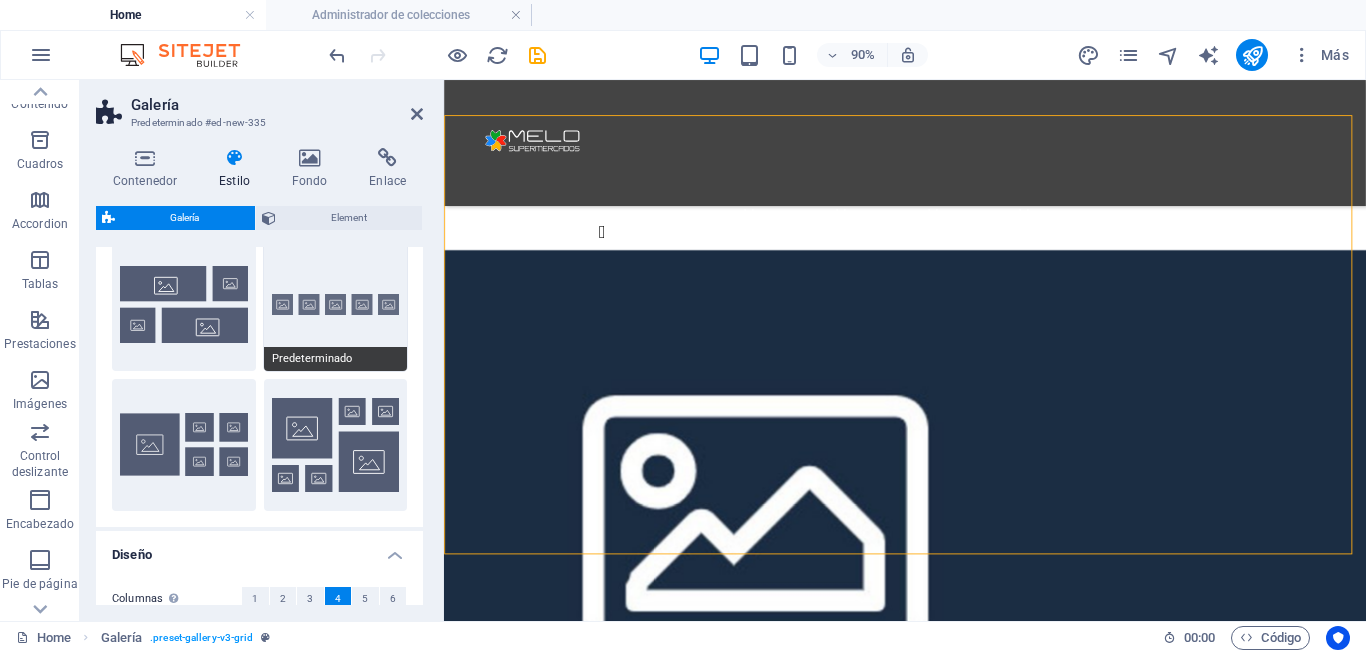 click on "Predeterminado" at bounding box center [336, 305] 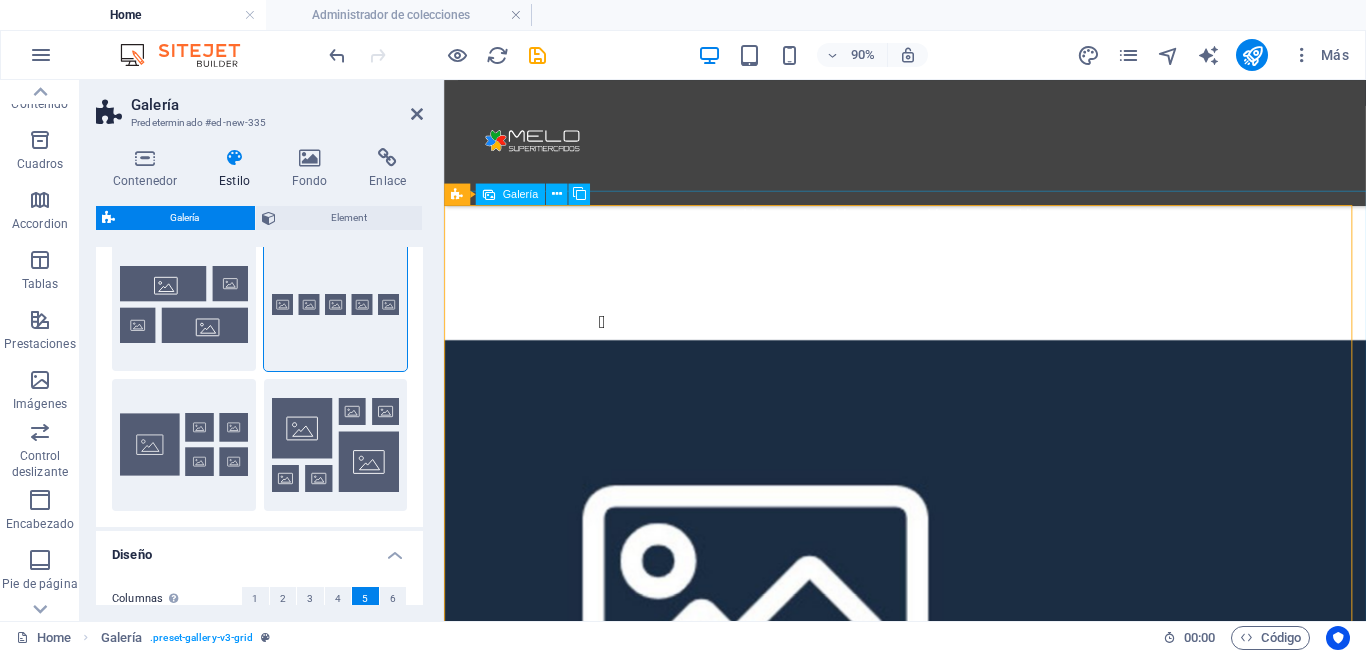 scroll, scrollTop: 1029, scrollLeft: 0, axis: vertical 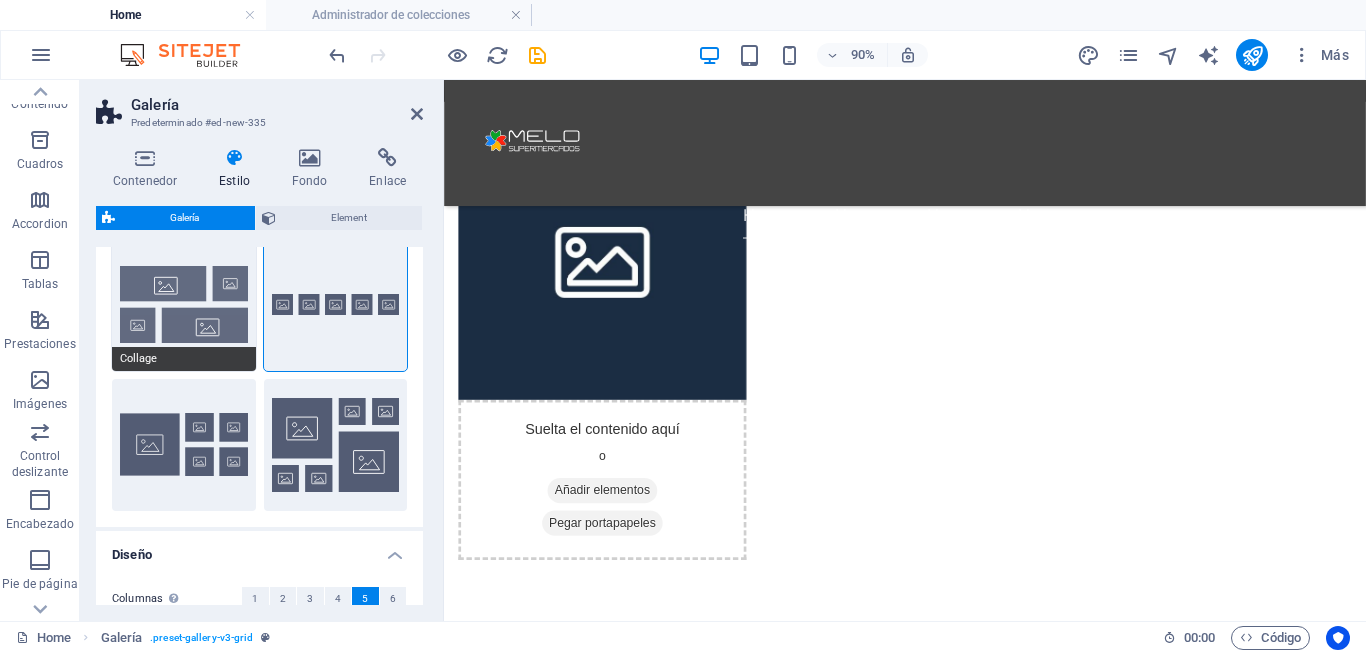 click on "Collage" at bounding box center (184, 305) 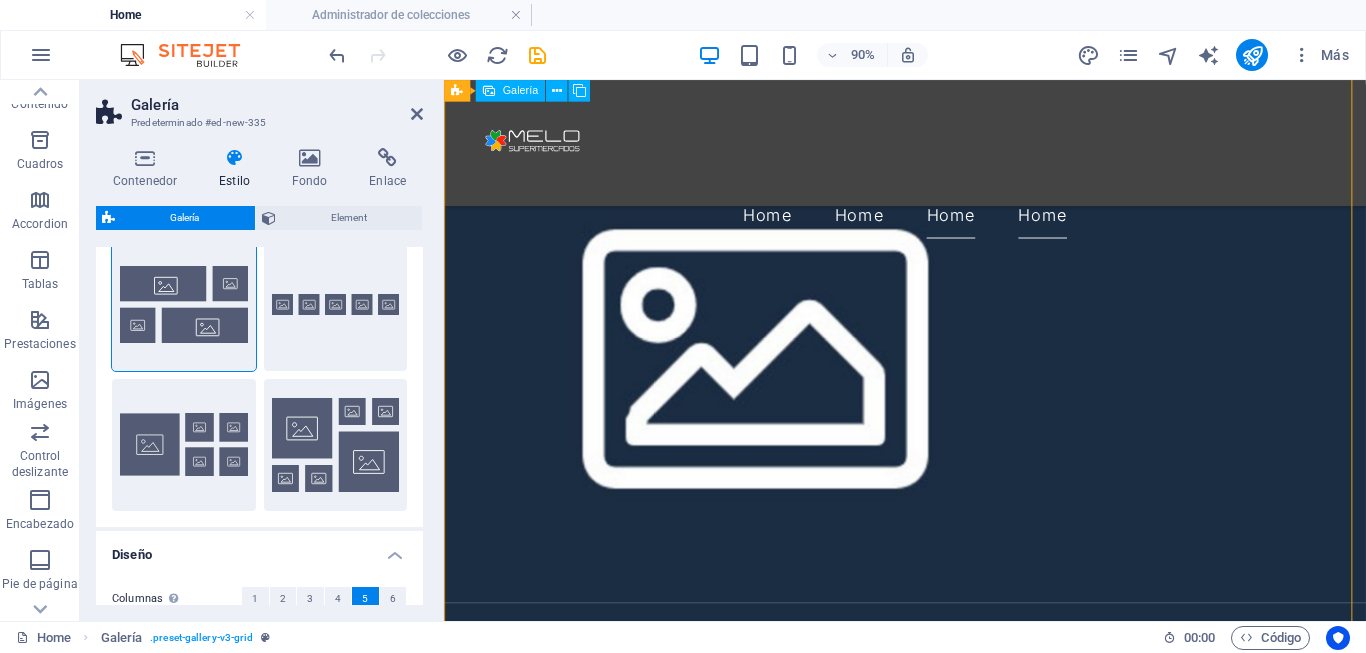 scroll, scrollTop: 1300, scrollLeft: 0, axis: vertical 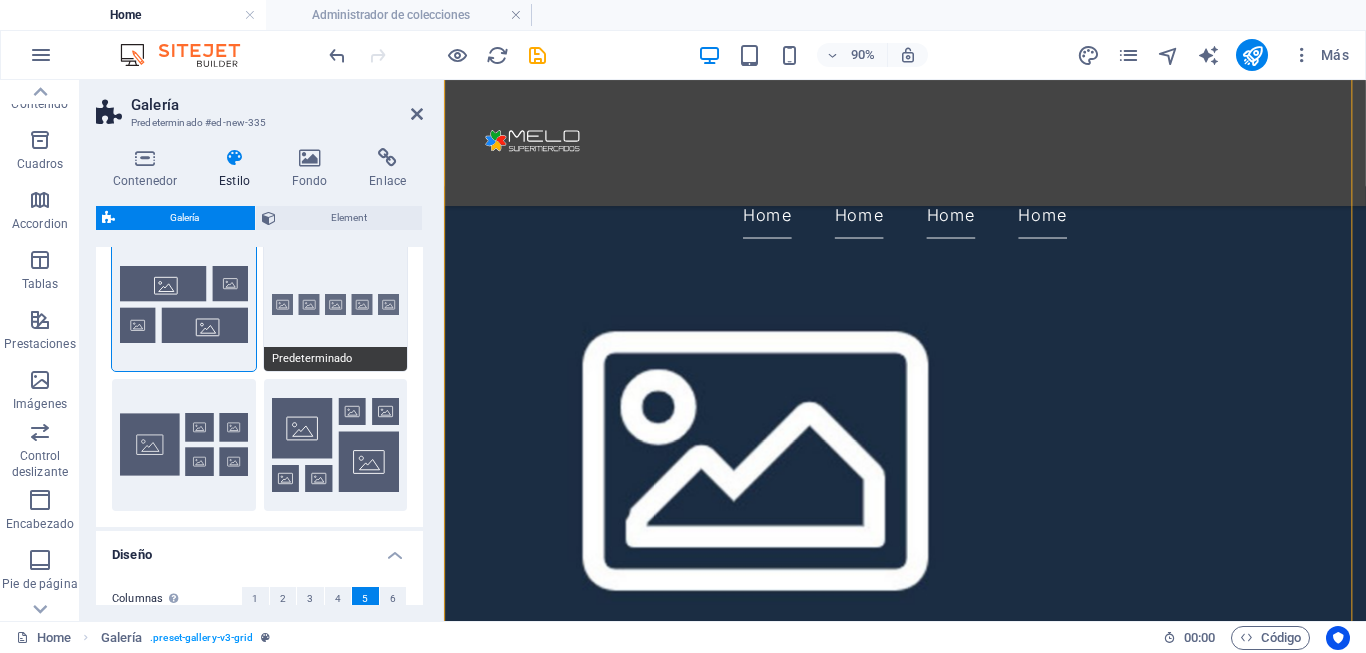 click on "Predeterminado" at bounding box center [336, 305] 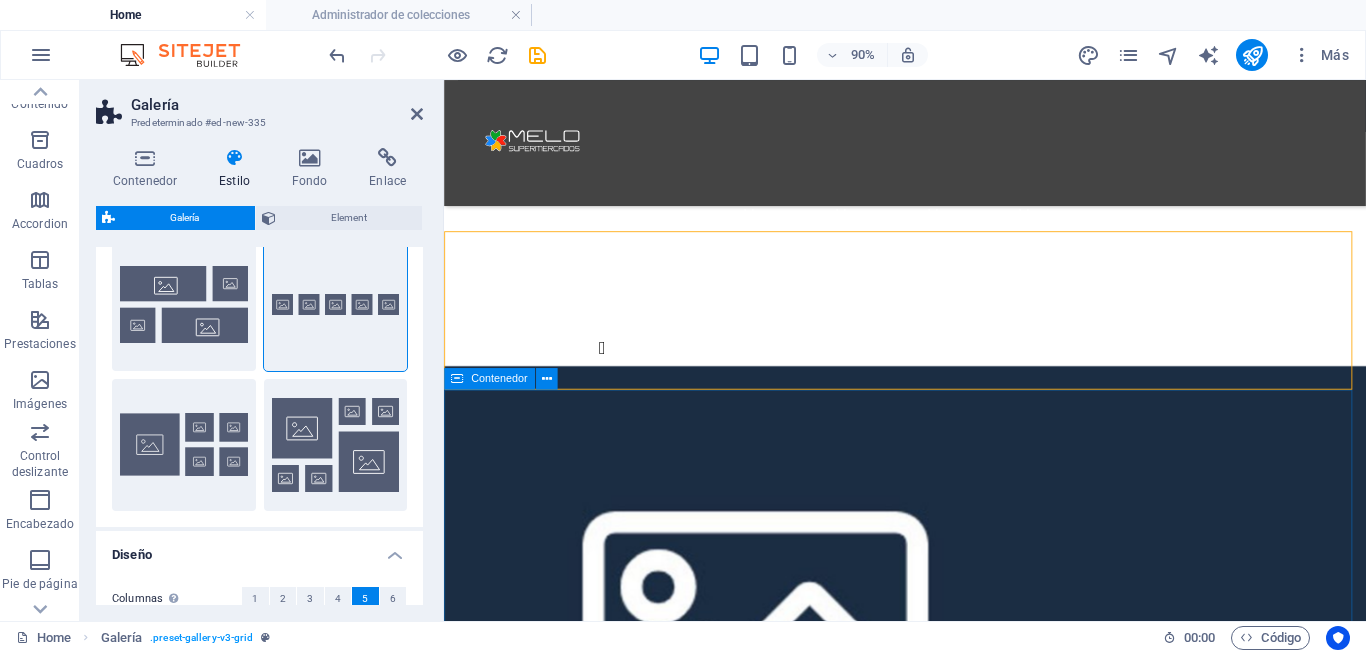 scroll, scrollTop: 1000, scrollLeft: 0, axis: vertical 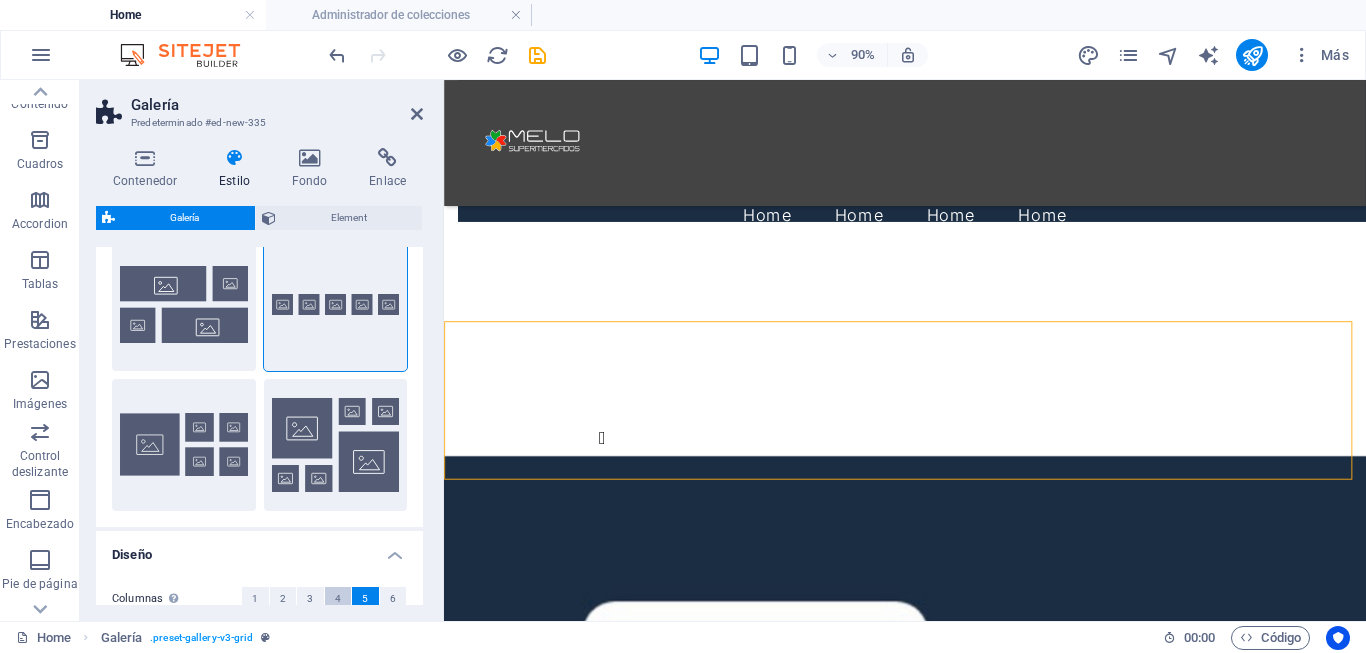 click on "4" at bounding box center [338, 599] 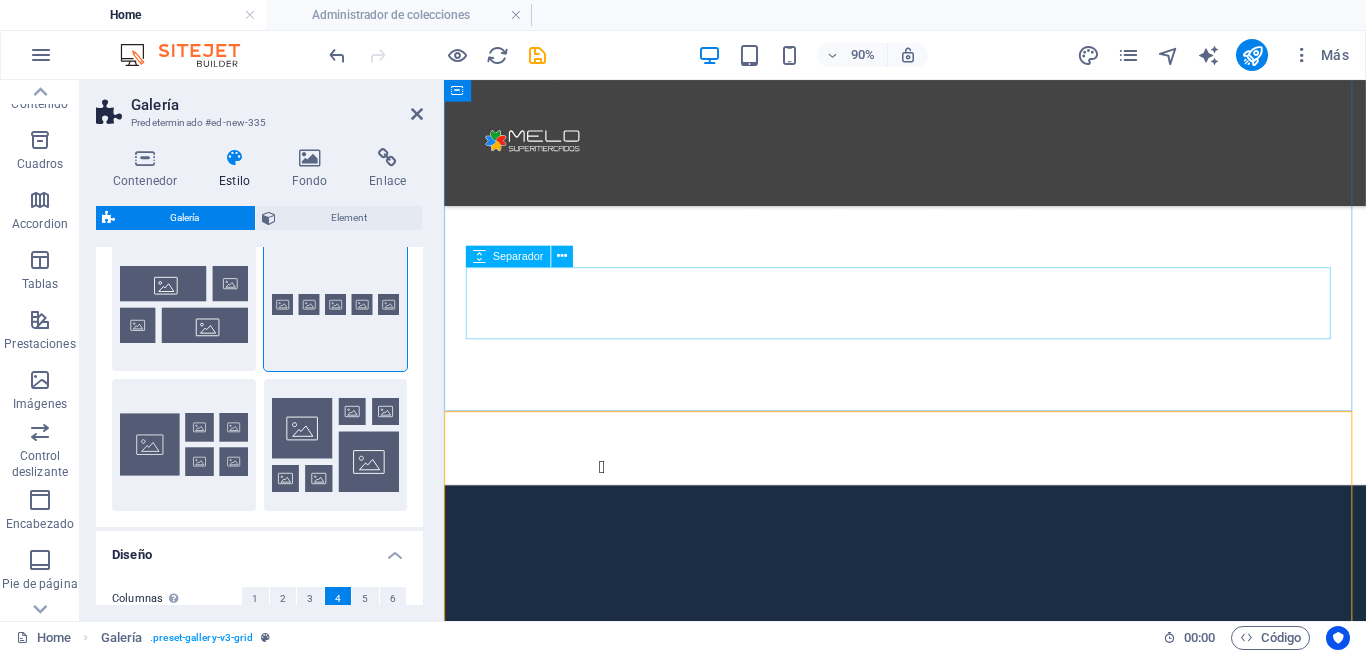 scroll, scrollTop: 1000, scrollLeft: 0, axis: vertical 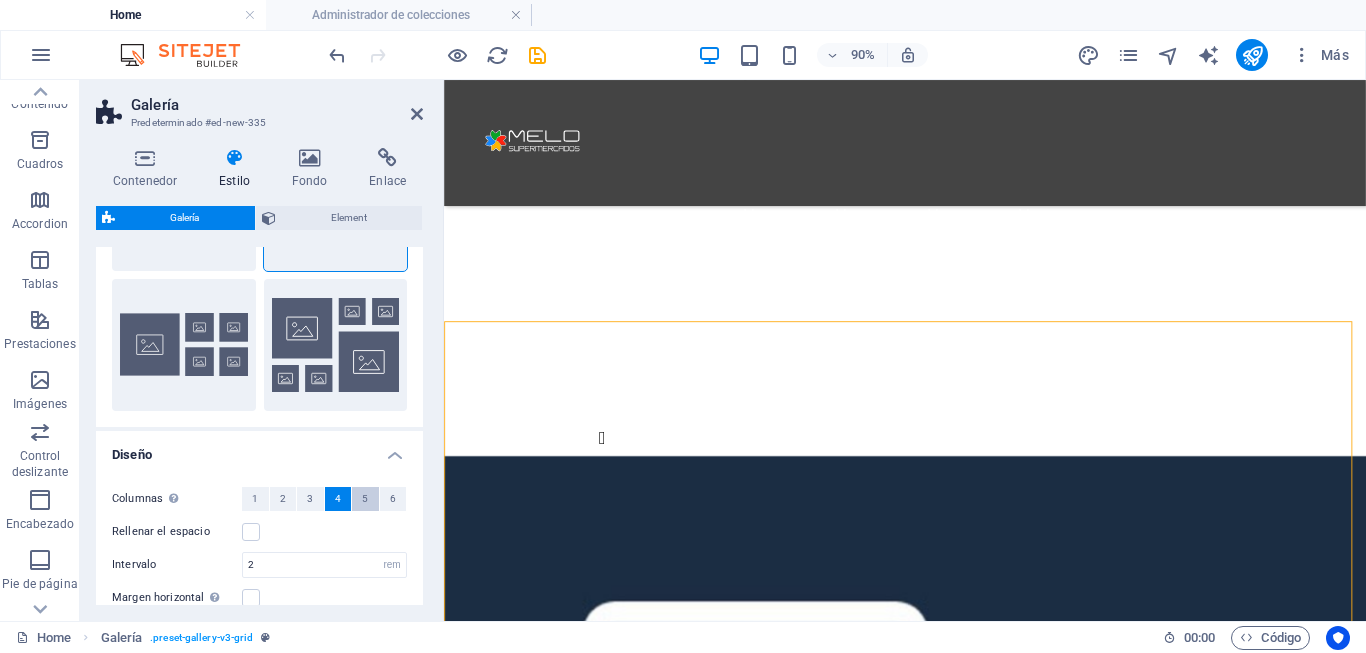 click on "5" at bounding box center (365, 499) 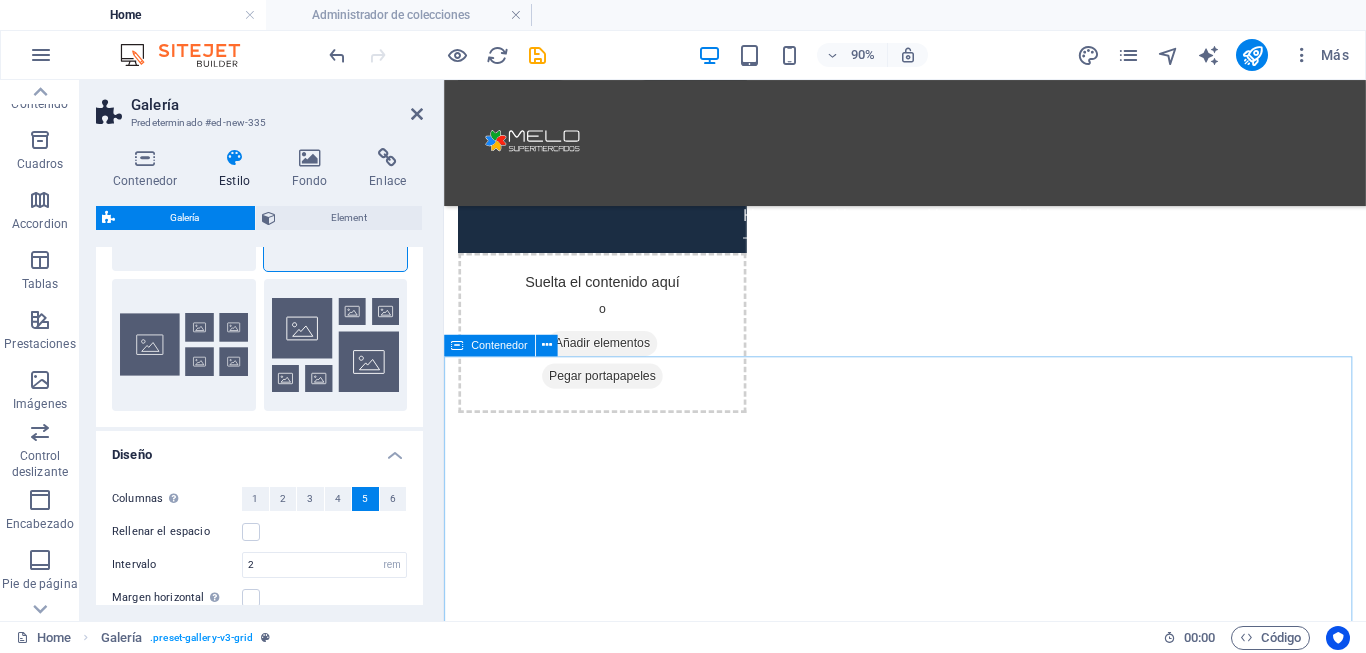 scroll, scrollTop: 700, scrollLeft: 0, axis: vertical 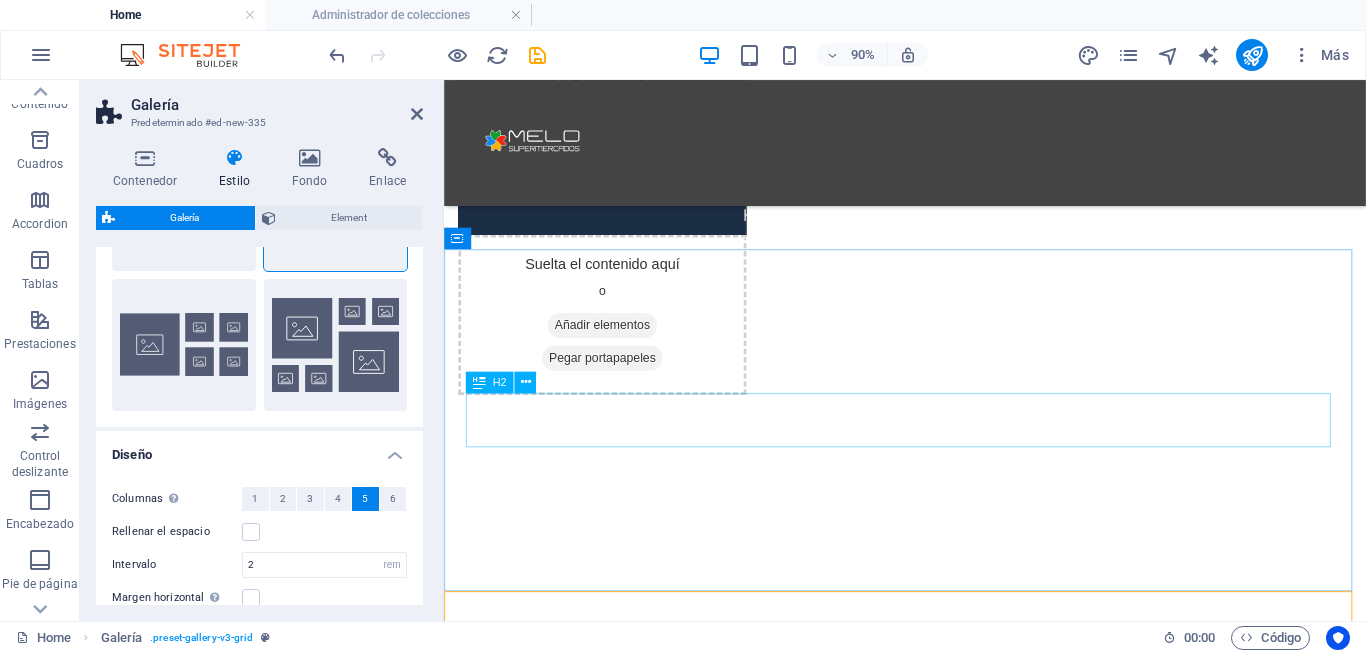 click on "Servicios" at bounding box center [956, 3849] 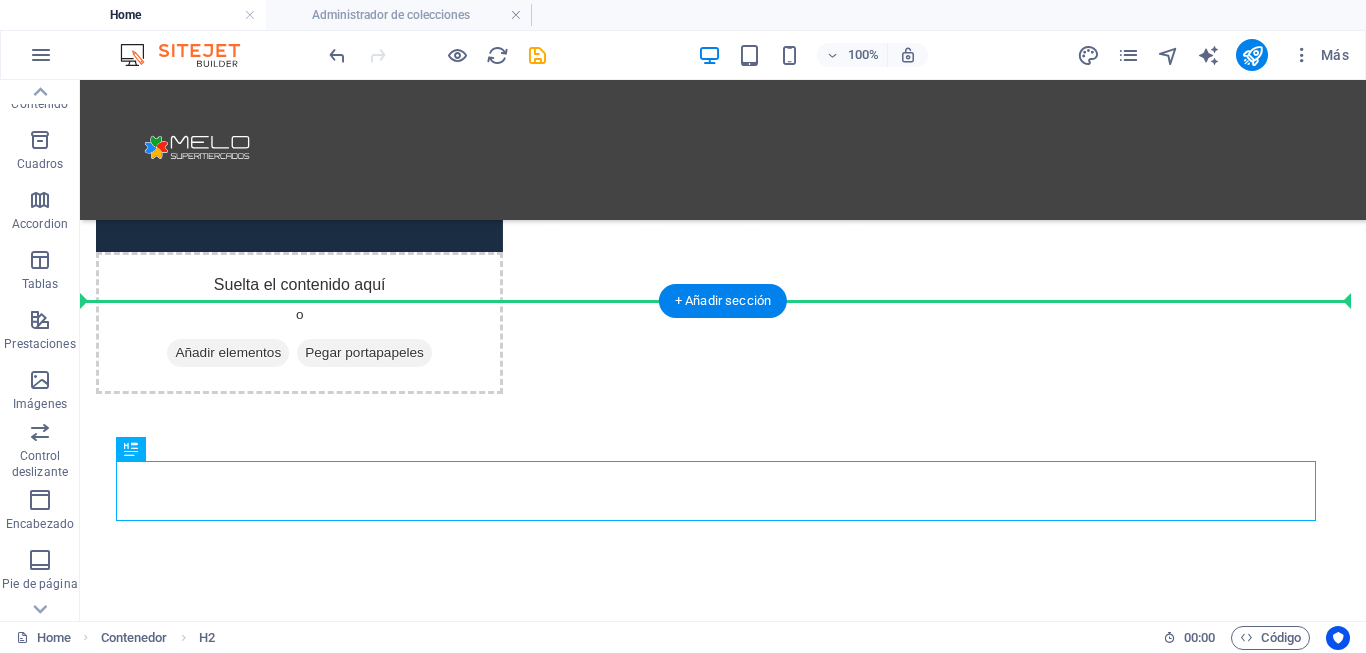 drag, startPoint x: 212, startPoint y: 526, endPoint x: 158, endPoint y: 374, distance: 161.30716 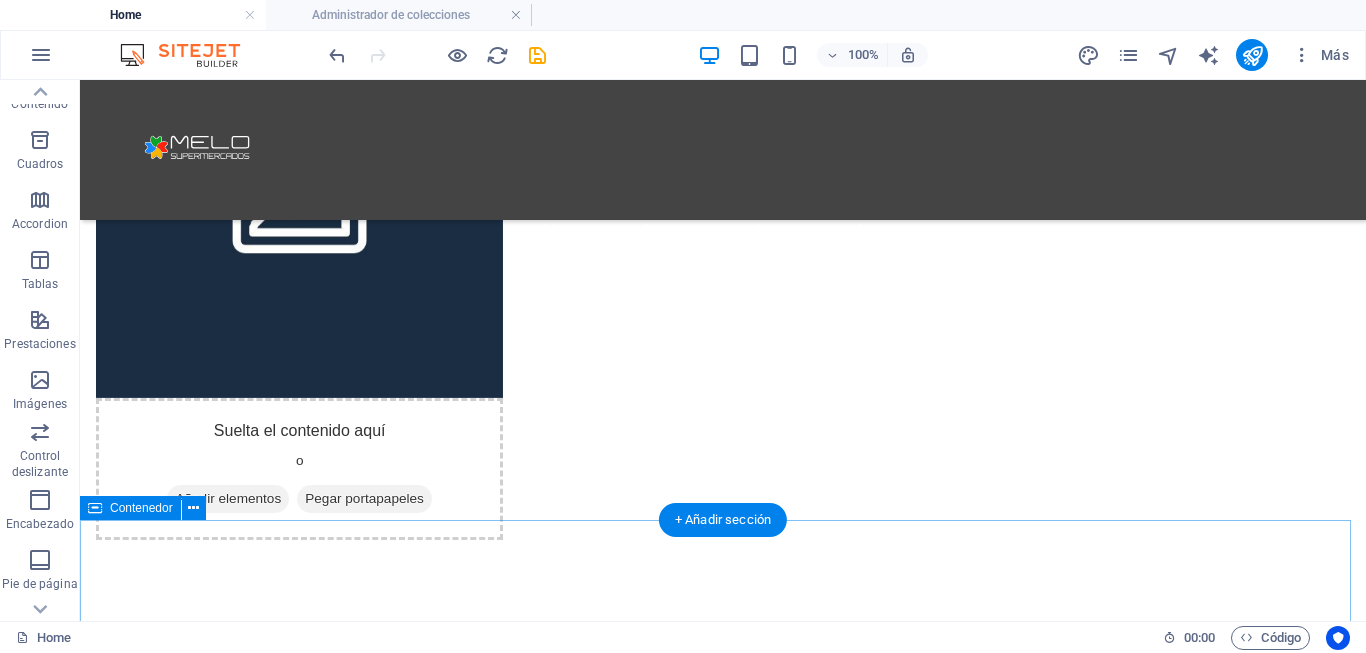 scroll, scrollTop: 600, scrollLeft: 0, axis: vertical 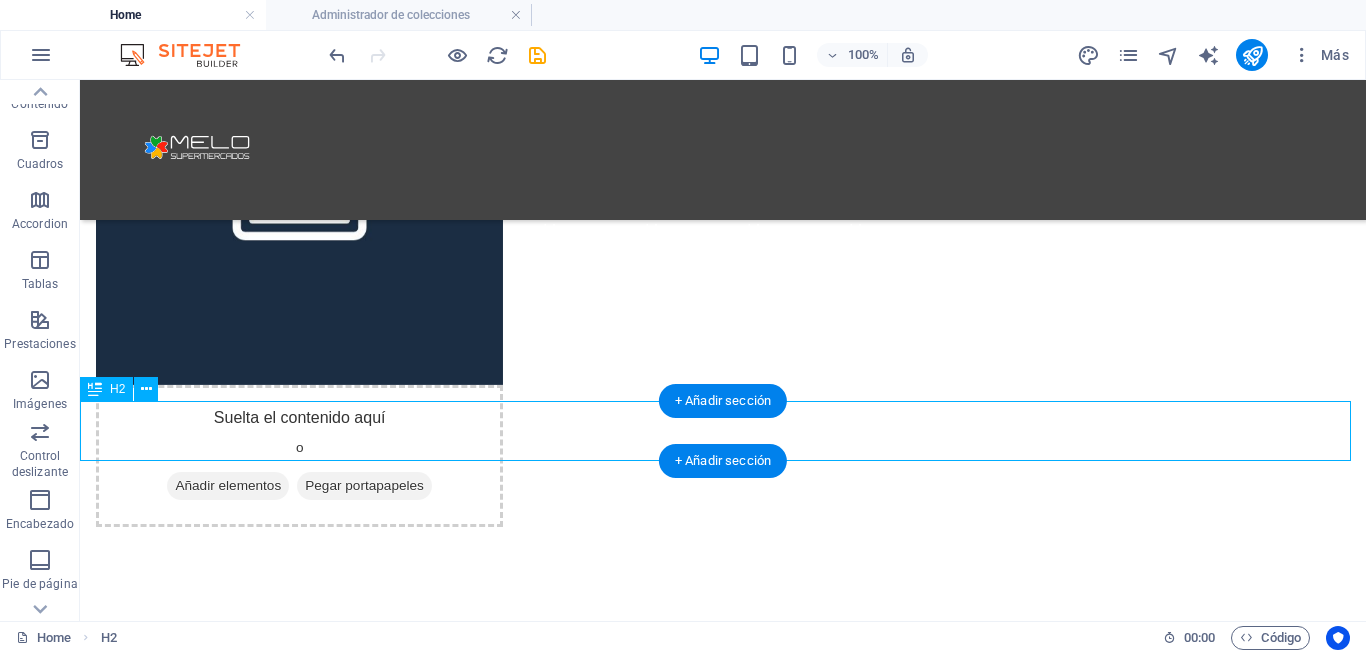 click on "Servicios" at bounding box center (723, 3924) 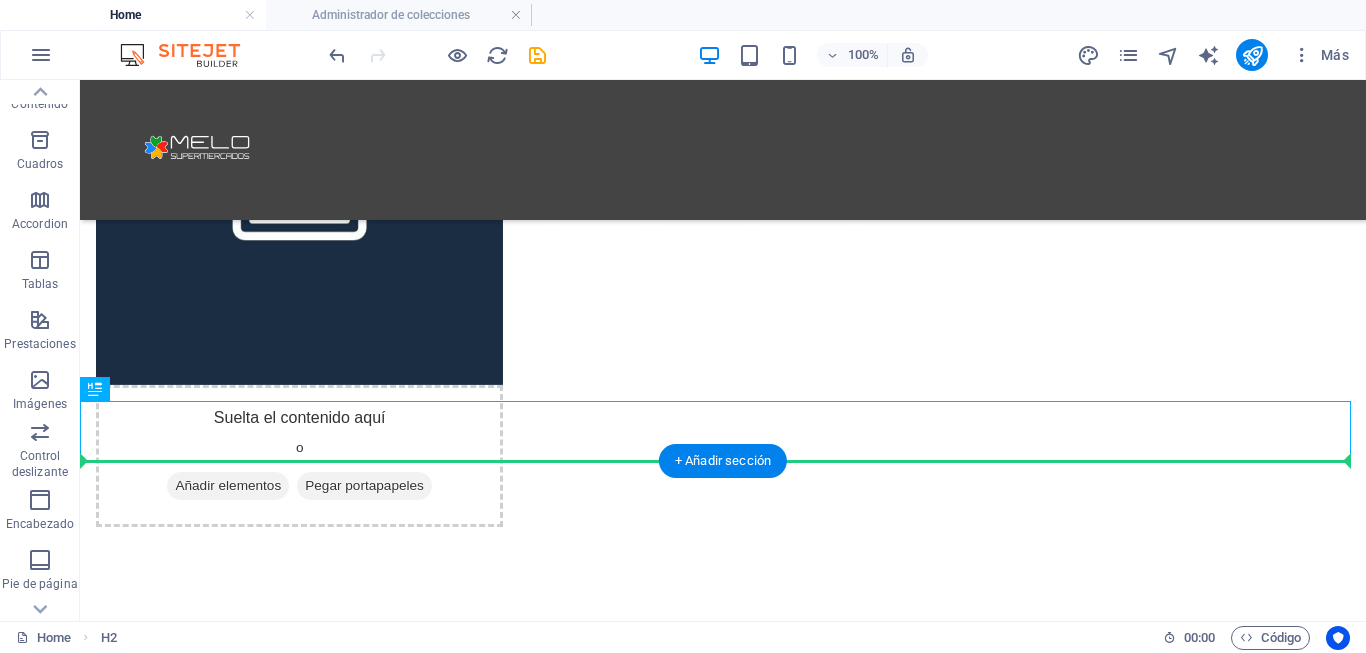 drag, startPoint x: 544, startPoint y: 428, endPoint x: 527, endPoint y: 506, distance: 79.83107 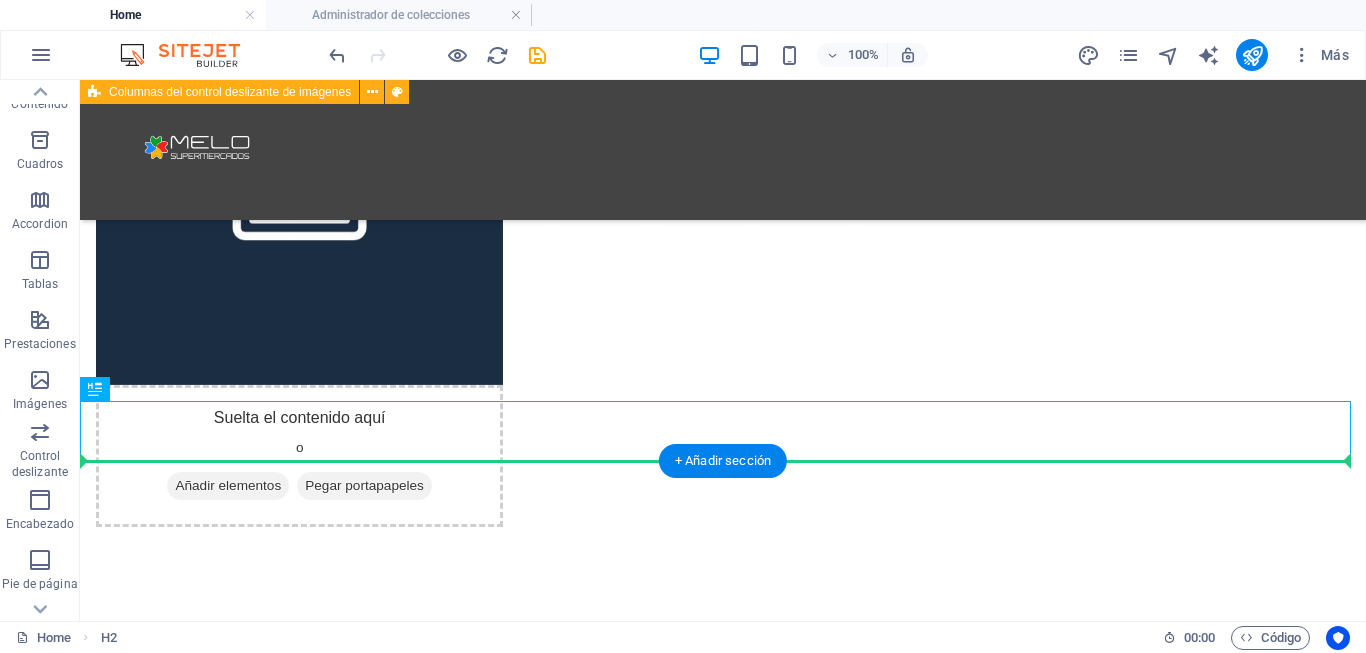 drag, startPoint x: 164, startPoint y: 470, endPoint x: 97, endPoint y: 522, distance: 84.811554 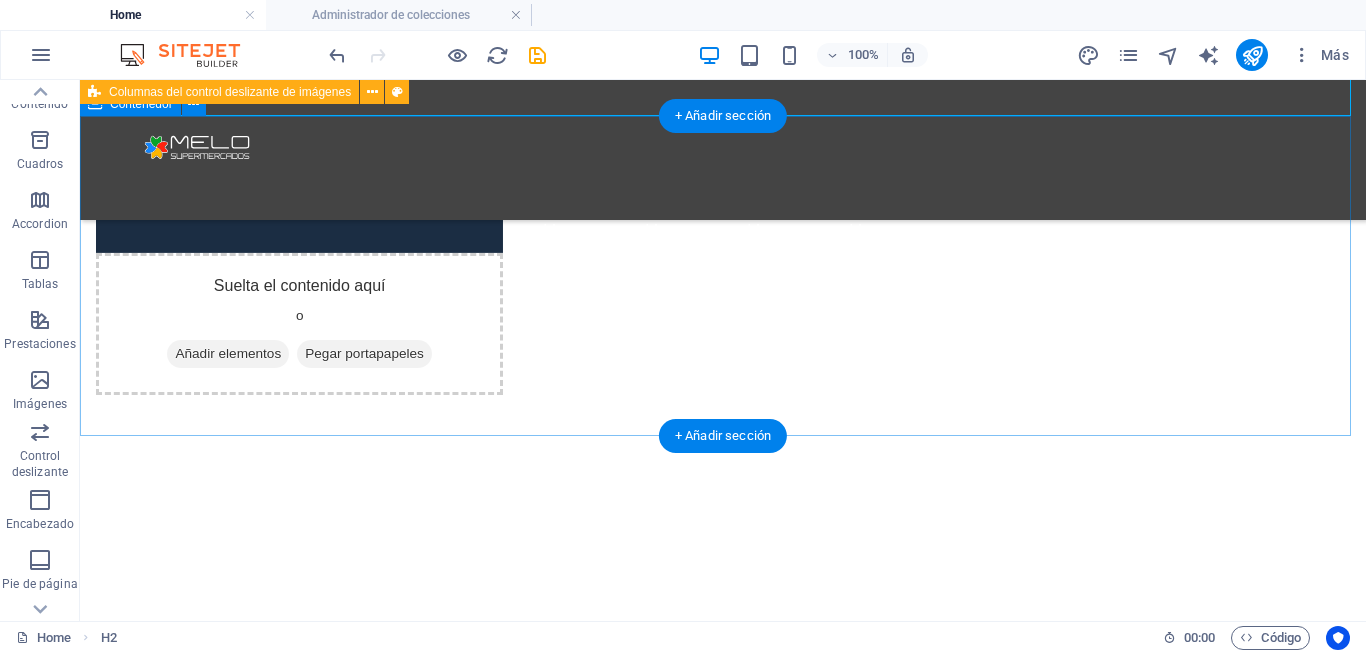 scroll, scrollTop: 700, scrollLeft: 0, axis: vertical 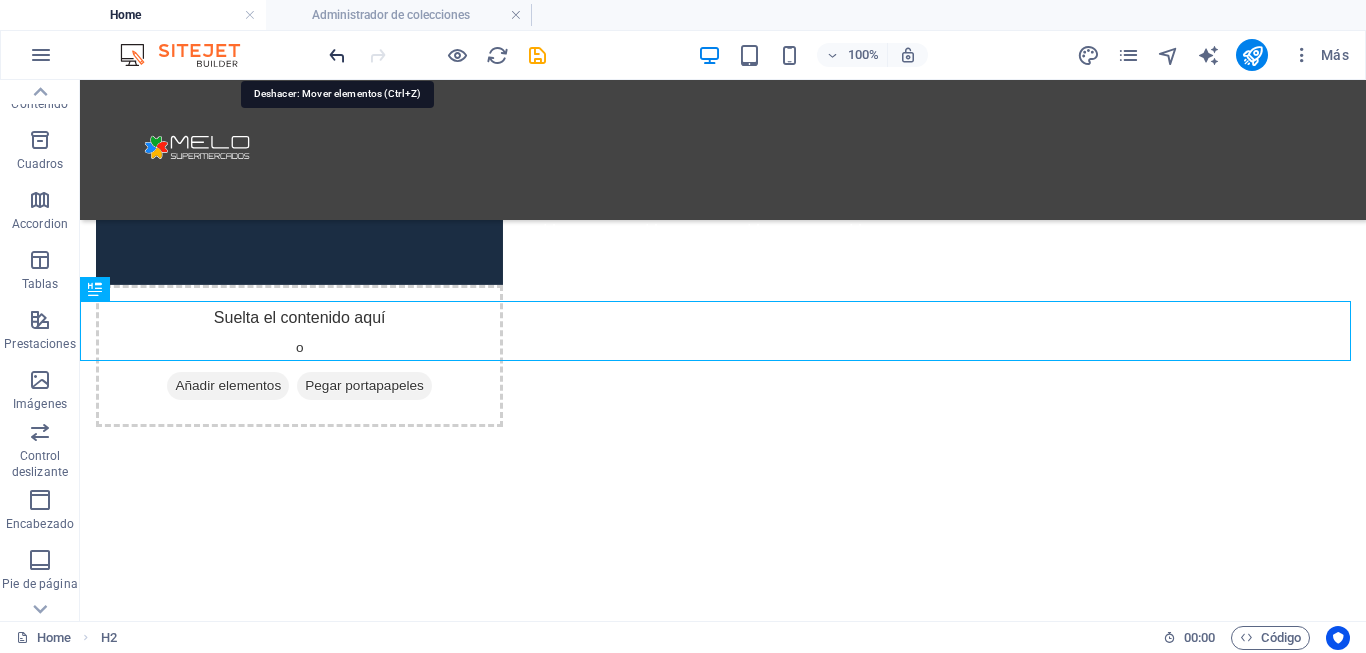 click at bounding box center [337, 55] 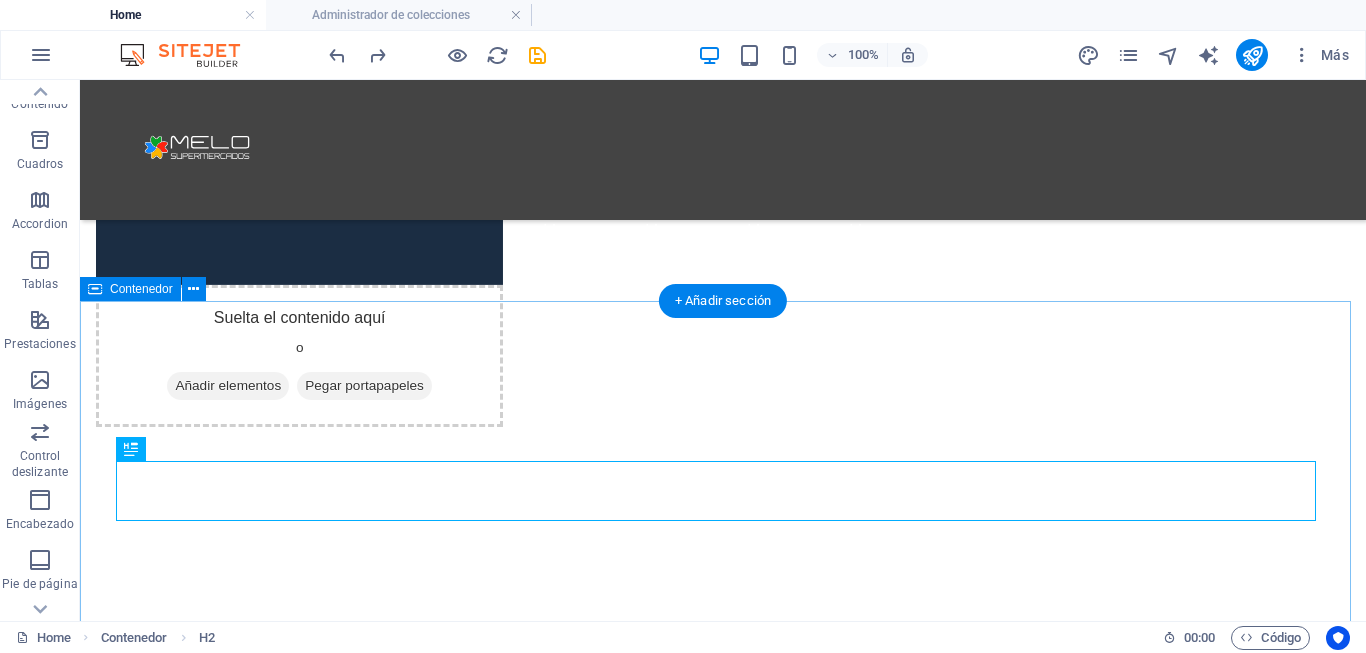 click on "Servicios" at bounding box center (723, 3984) 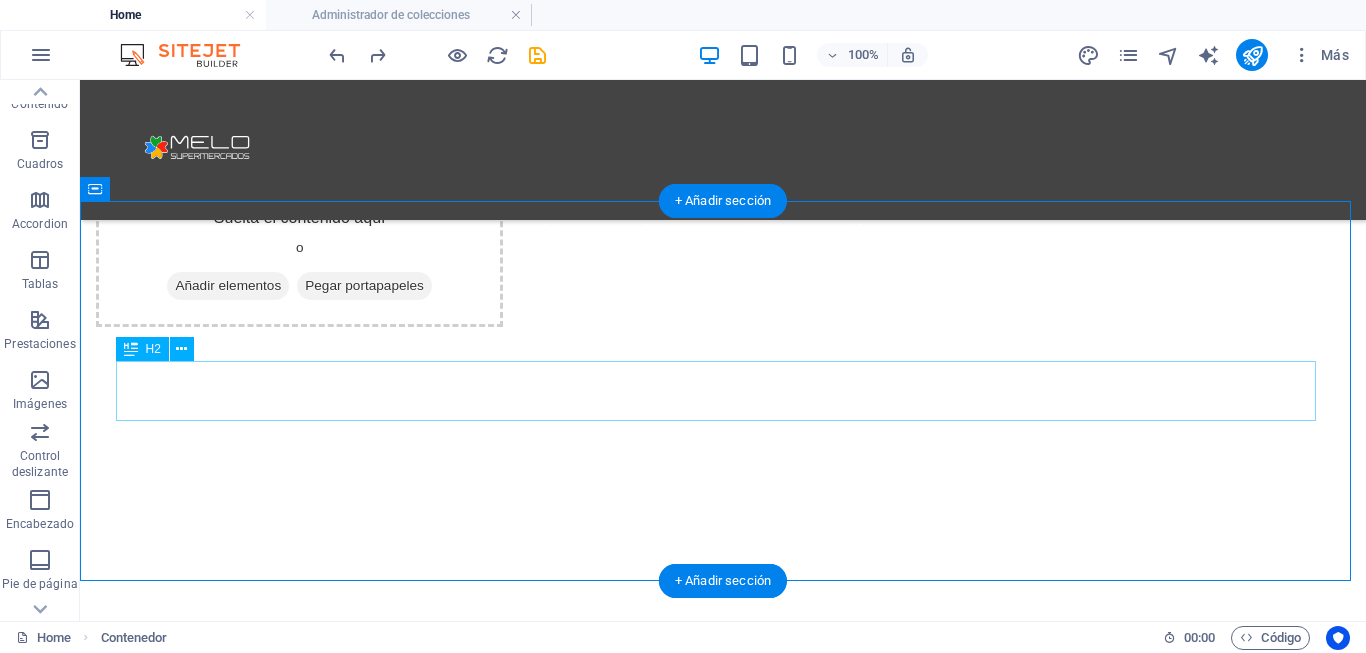scroll, scrollTop: 900, scrollLeft: 0, axis: vertical 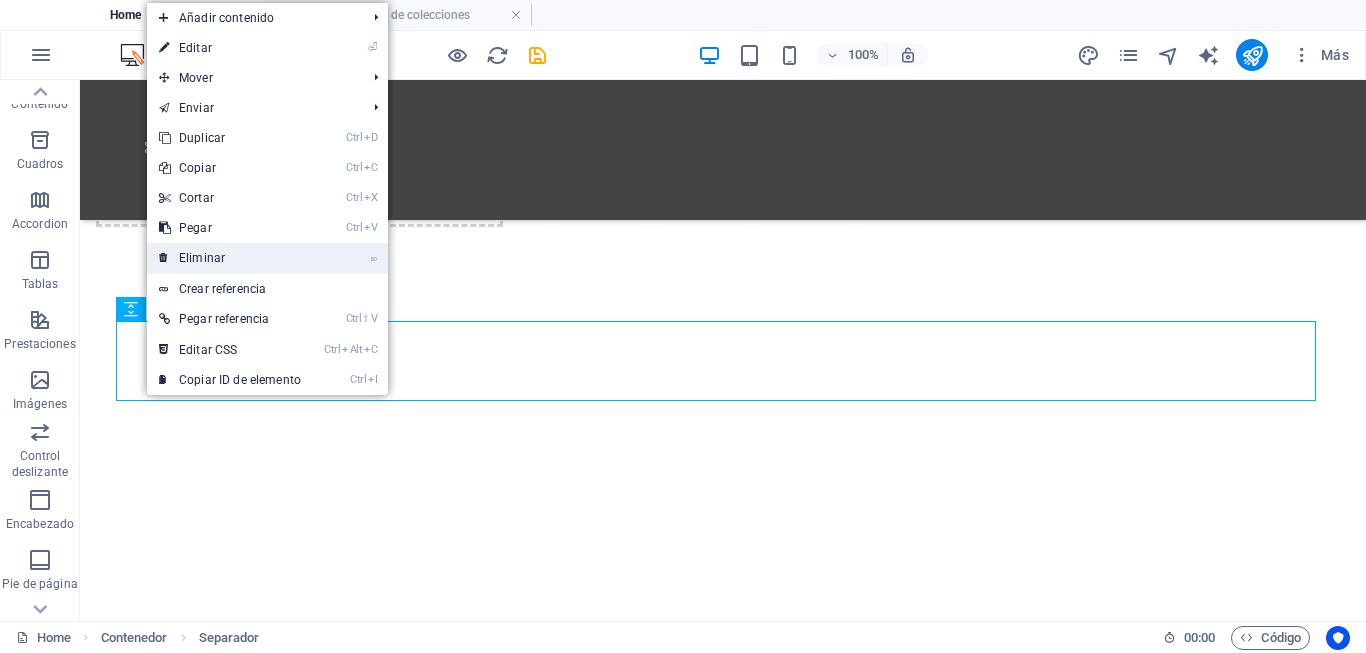 click on "⌦  Eliminar" at bounding box center (230, 258) 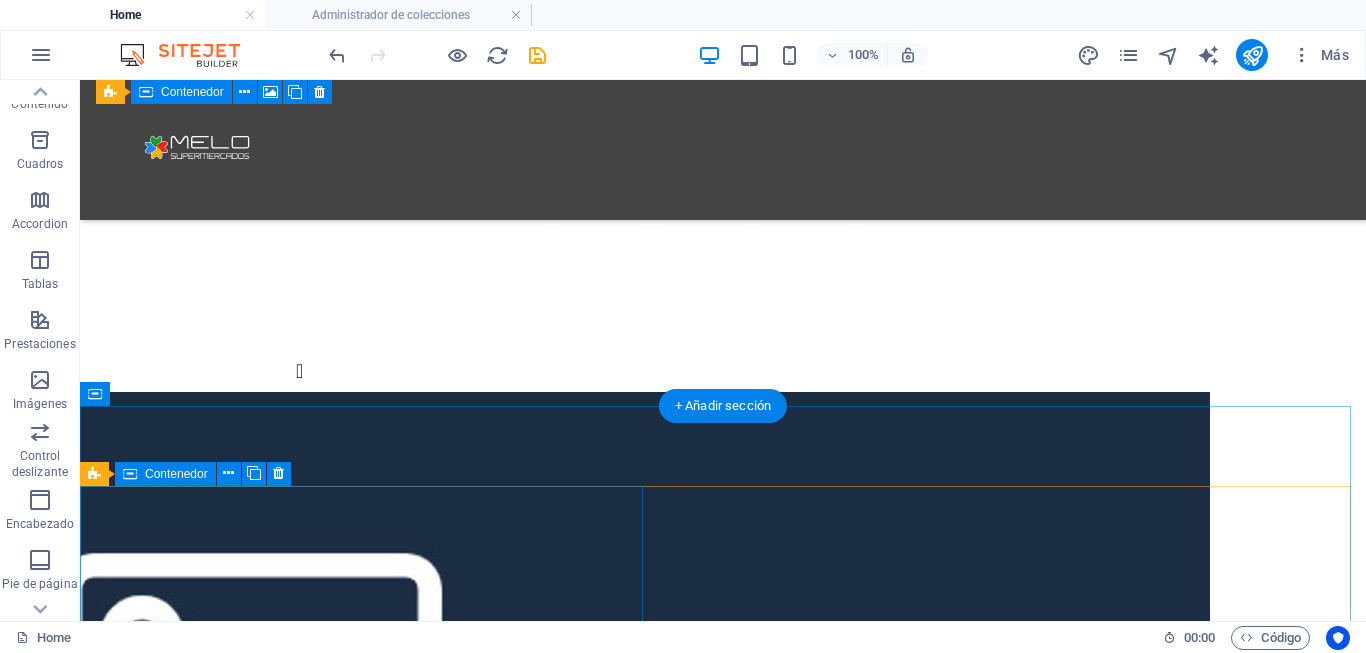 scroll, scrollTop: 1300, scrollLeft: 0, axis: vertical 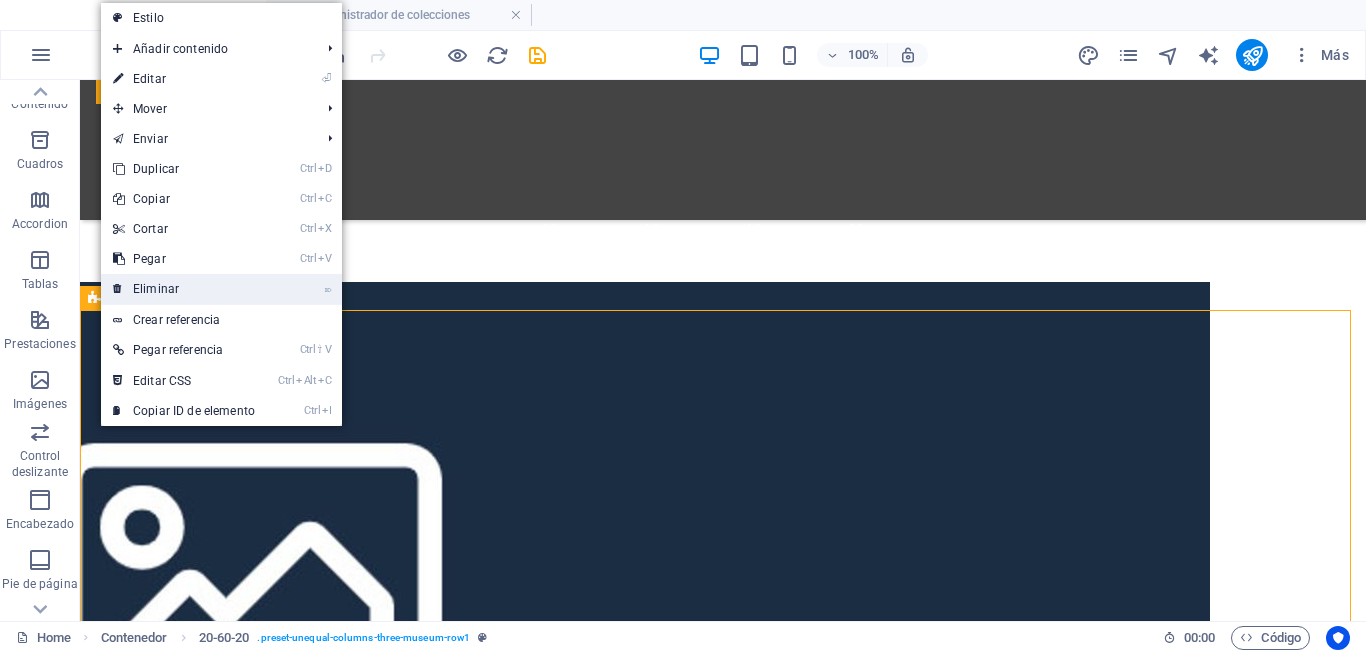 click on "⌦  Eliminar" at bounding box center [184, 289] 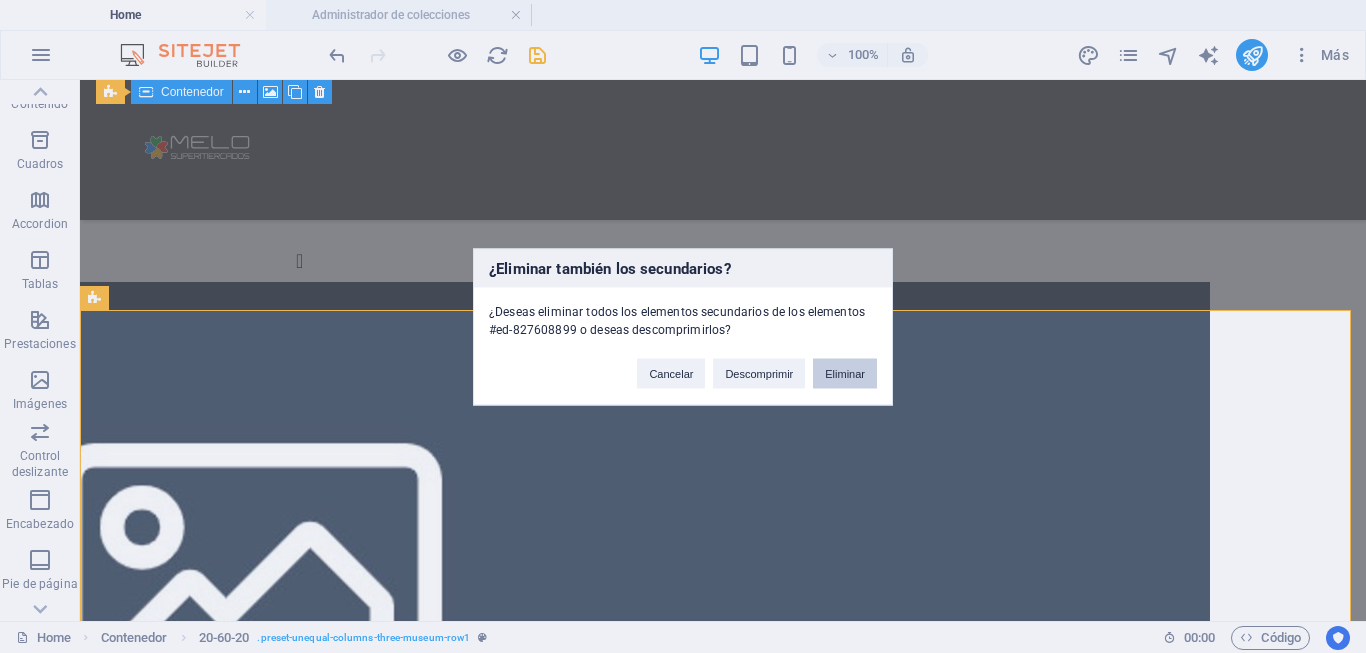 click on "Eliminar" at bounding box center (845, 373) 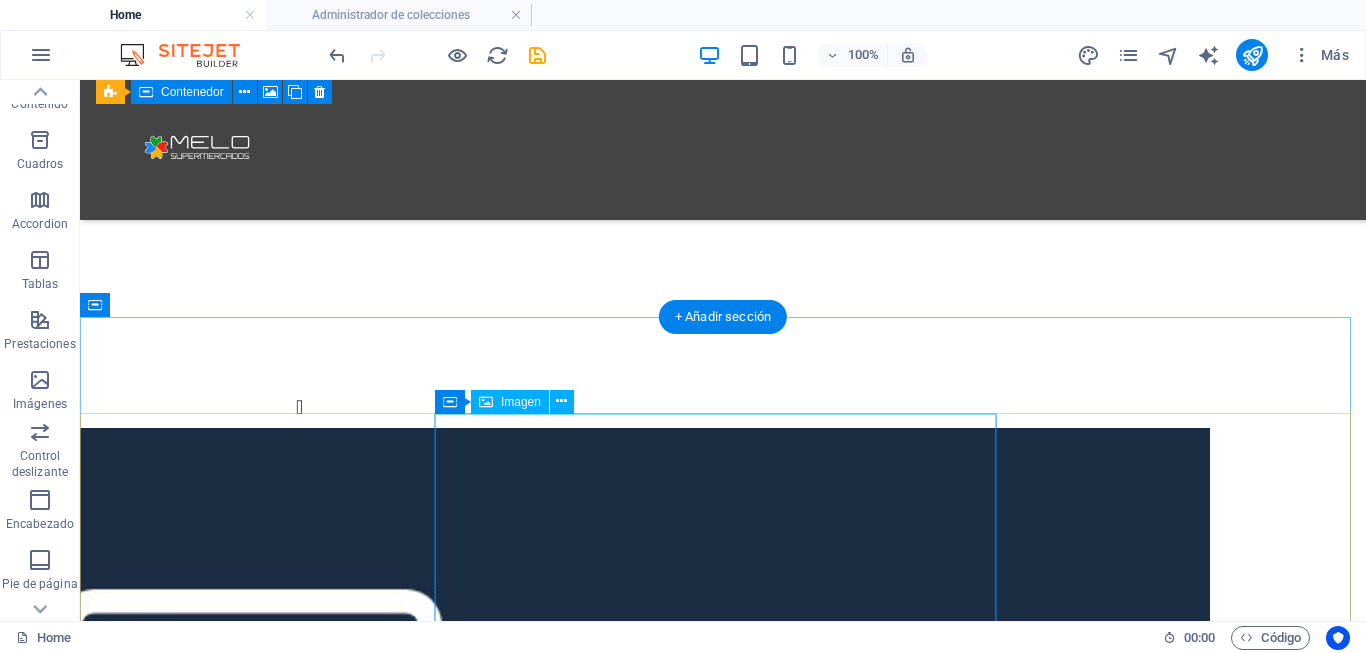 scroll, scrollTop: 1400, scrollLeft: 0, axis: vertical 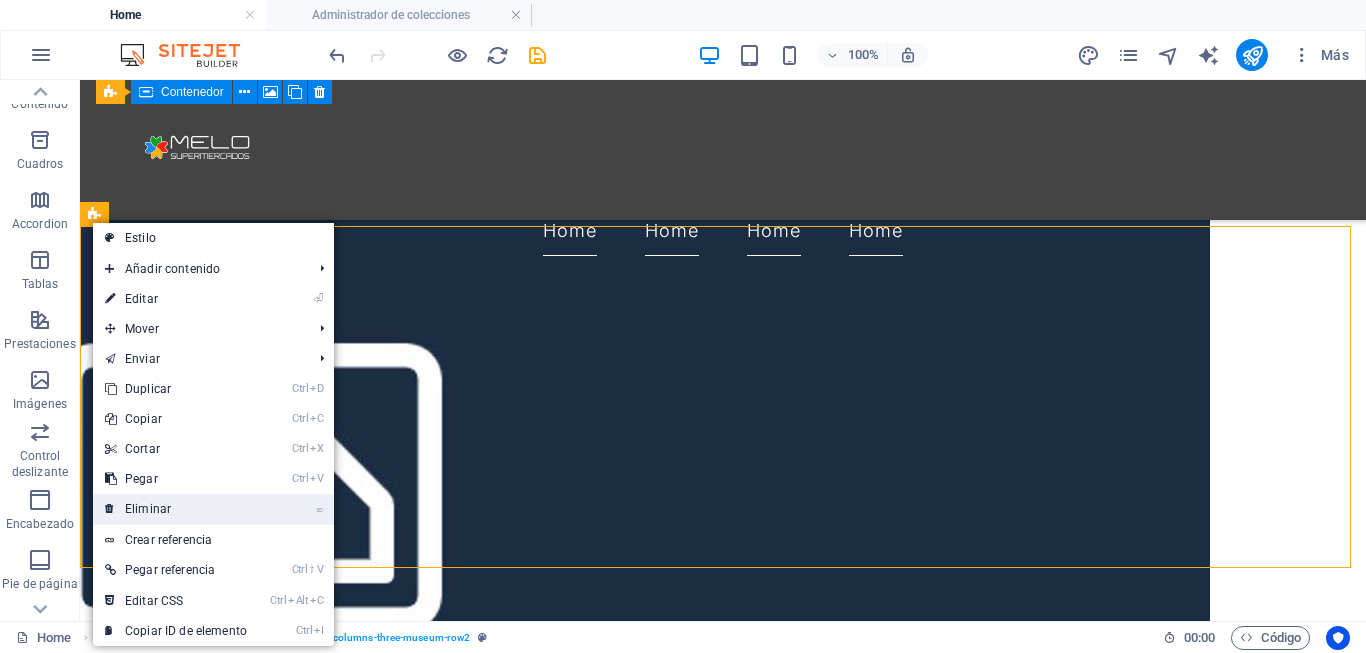 click on "⌦  Eliminar" at bounding box center (176, 509) 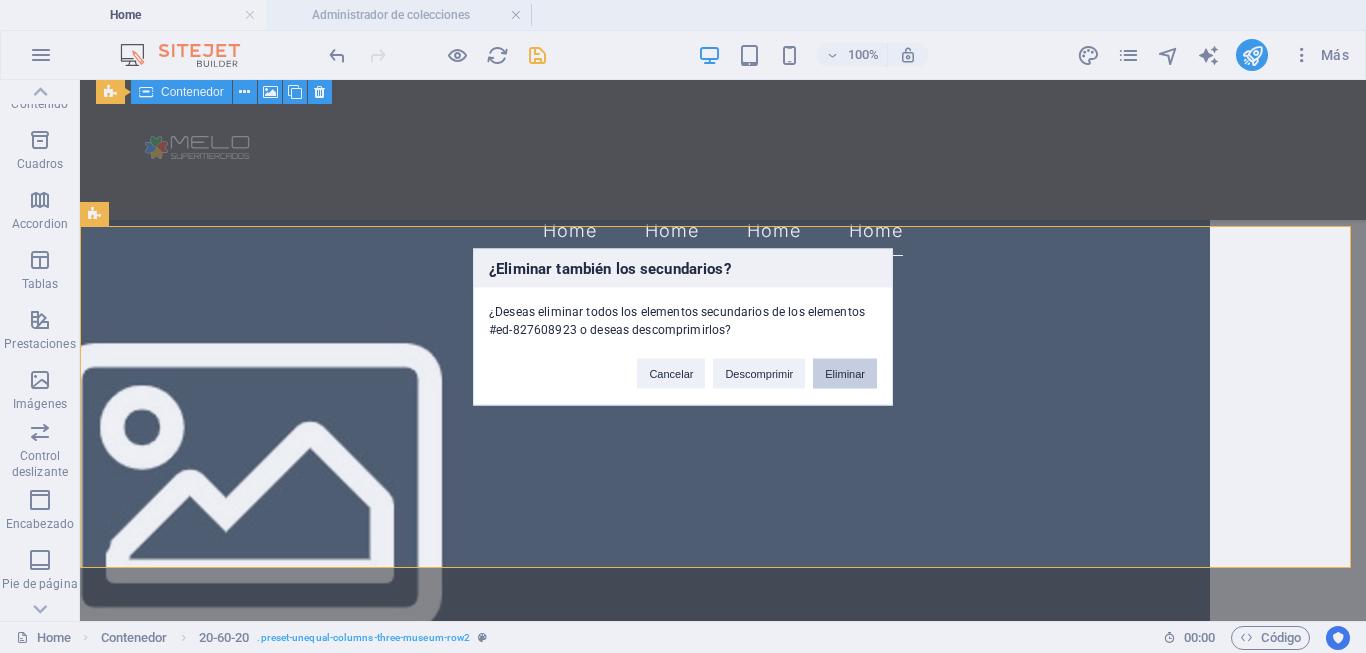 click on "Eliminar" at bounding box center [845, 373] 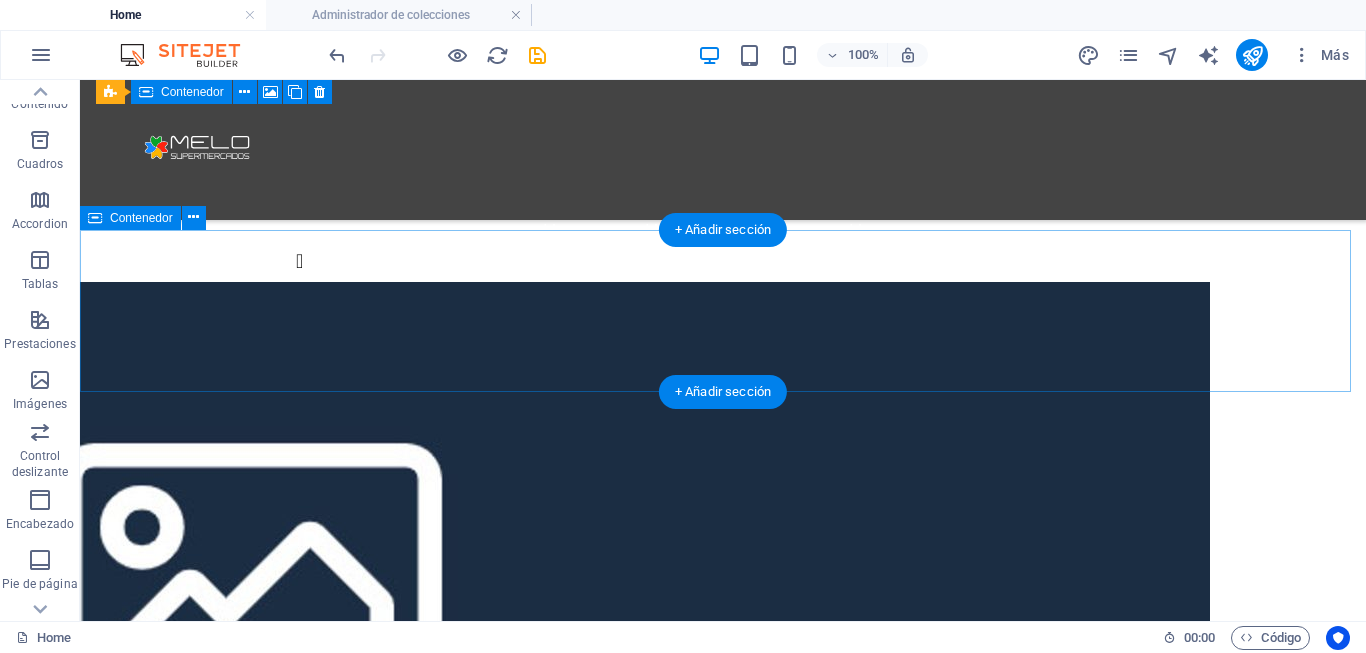 scroll, scrollTop: 1200, scrollLeft: 0, axis: vertical 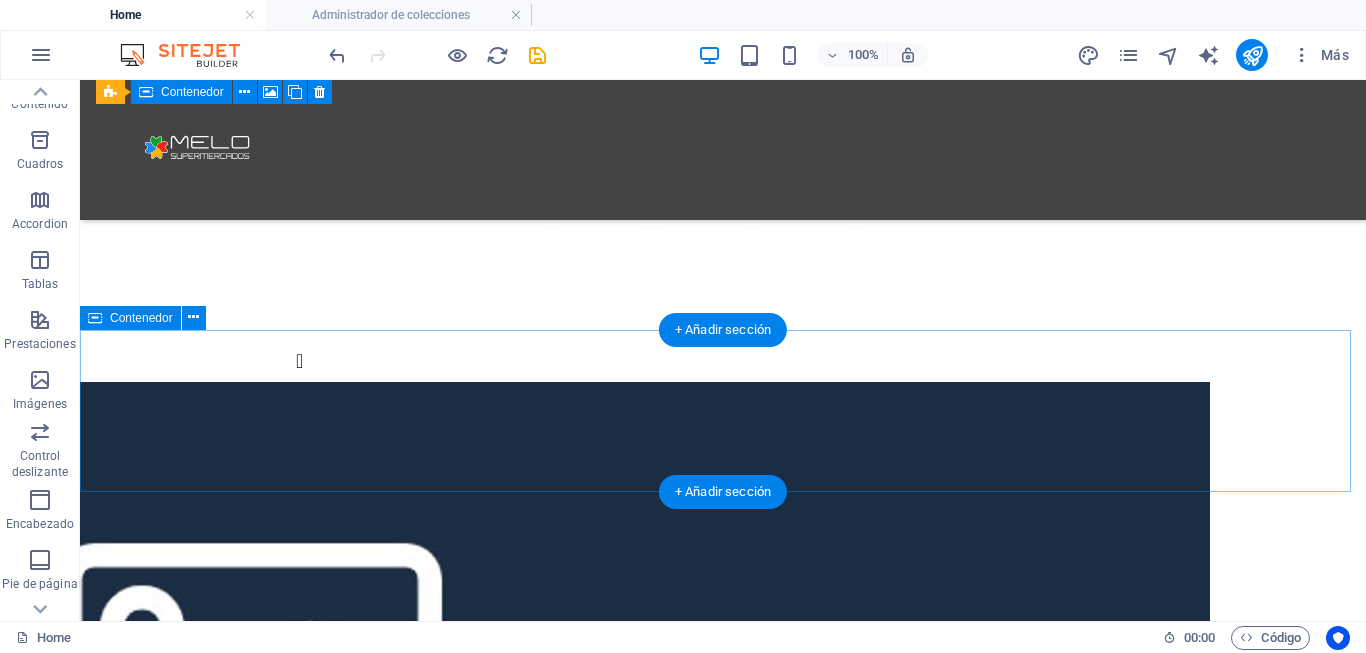 click at bounding box center (723, 3907) 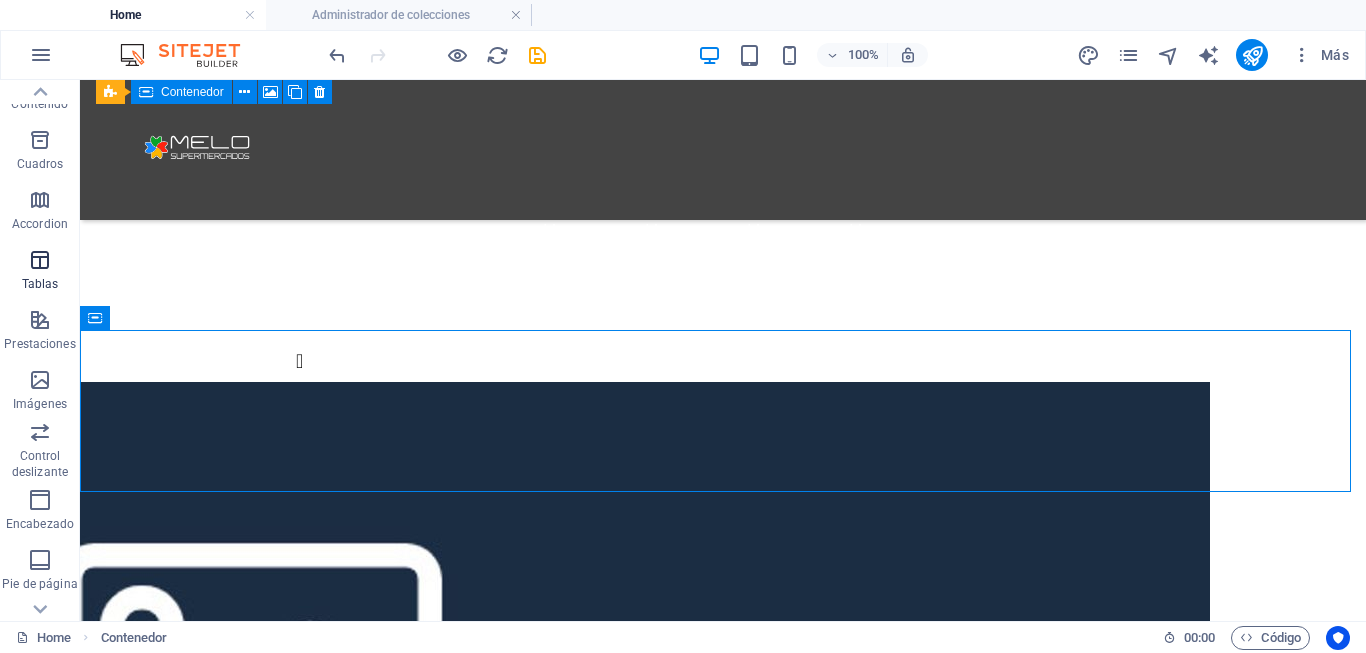 click at bounding box center [40, 260] 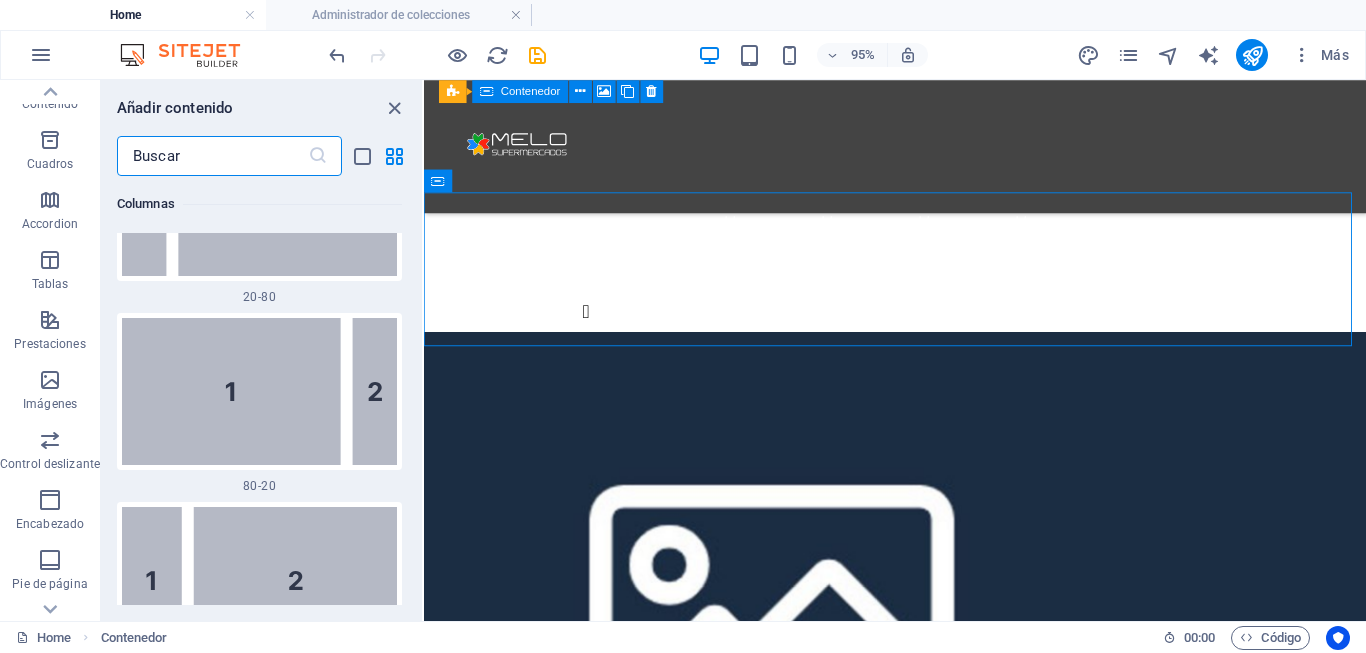 scroll, scrollTop: 2400, scrollLeft: 0, axis: vertical 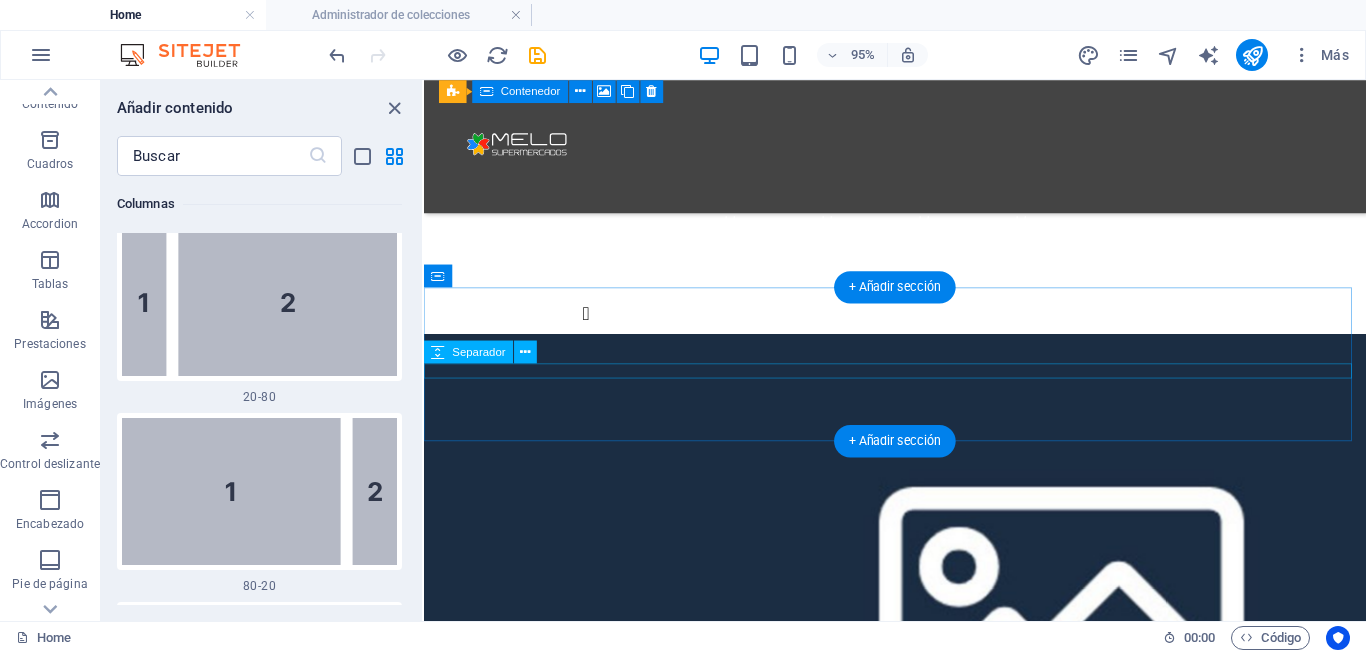 click at bounding box center [920, 3758] 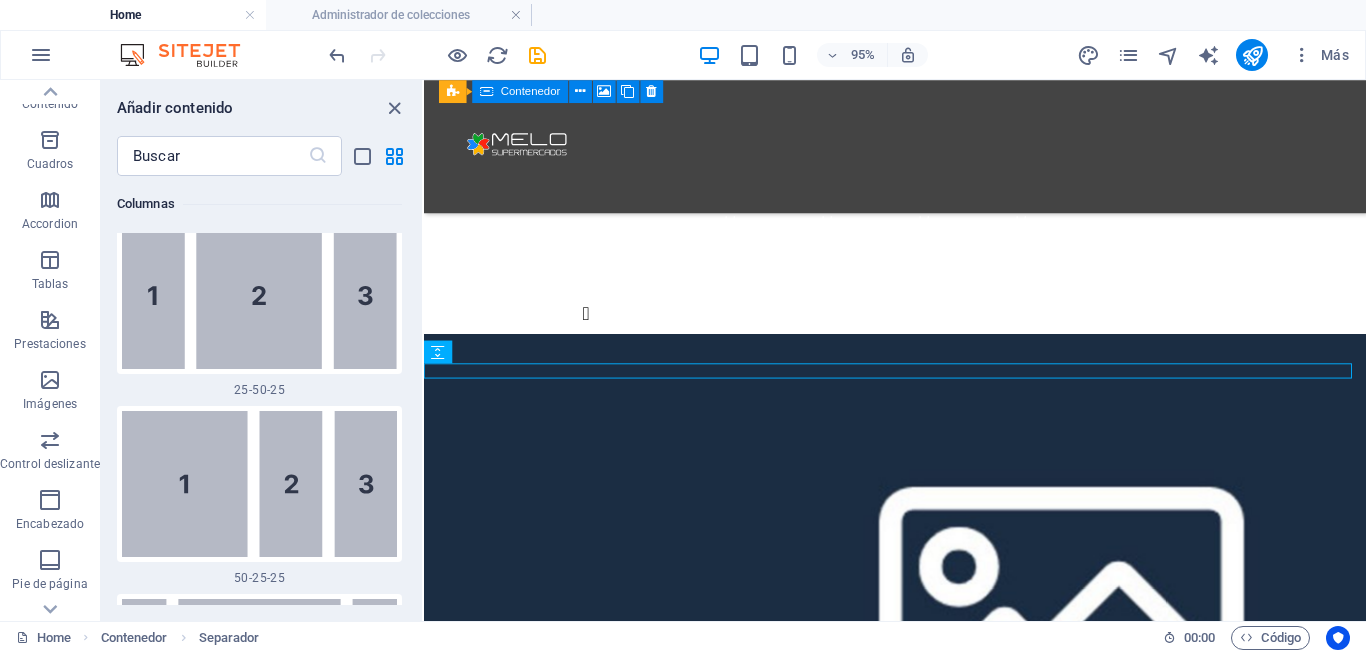 scroll, scrollTop: 3500, scrollLeft: 0, axis: vertical 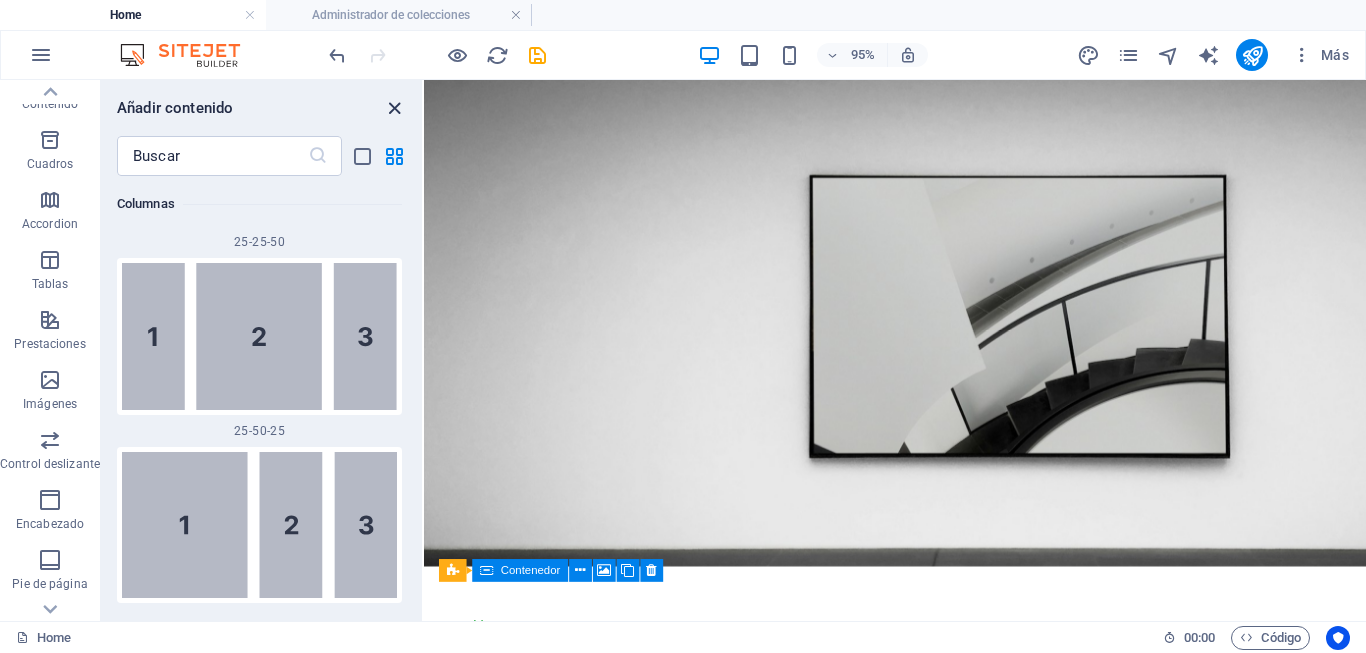 click at bounding box center (394, 108) 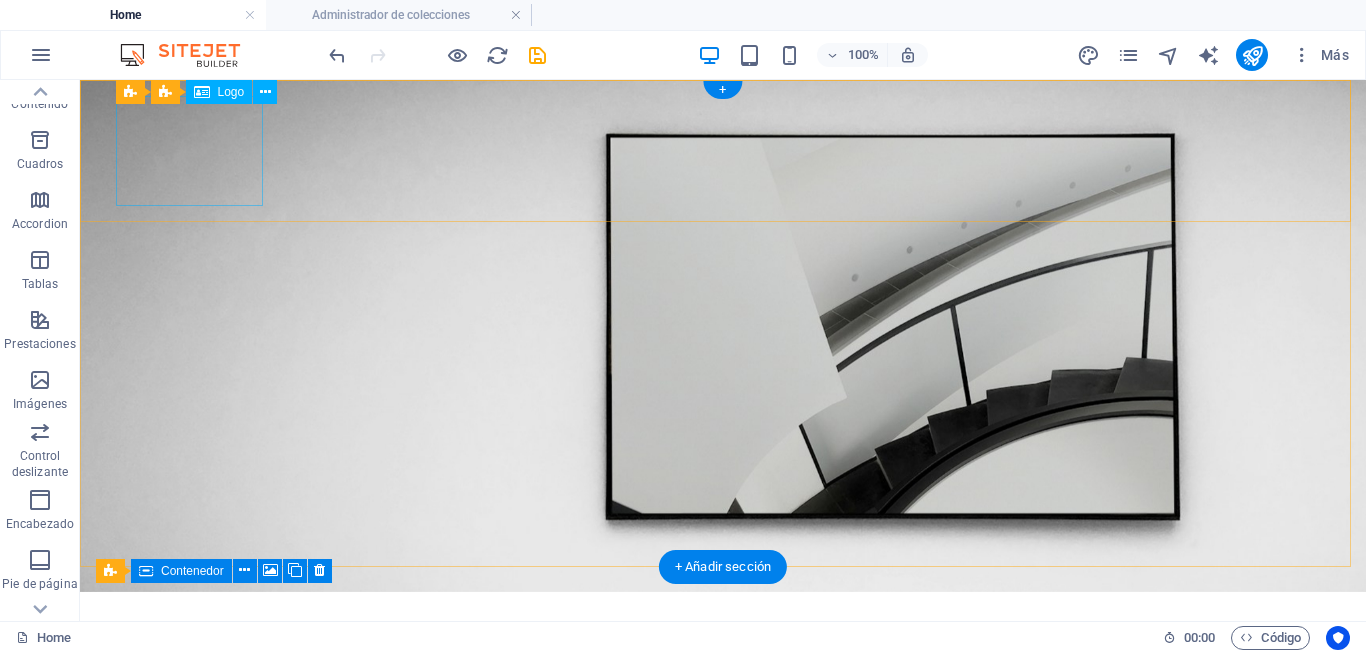 click at bounding box center (723, 663) 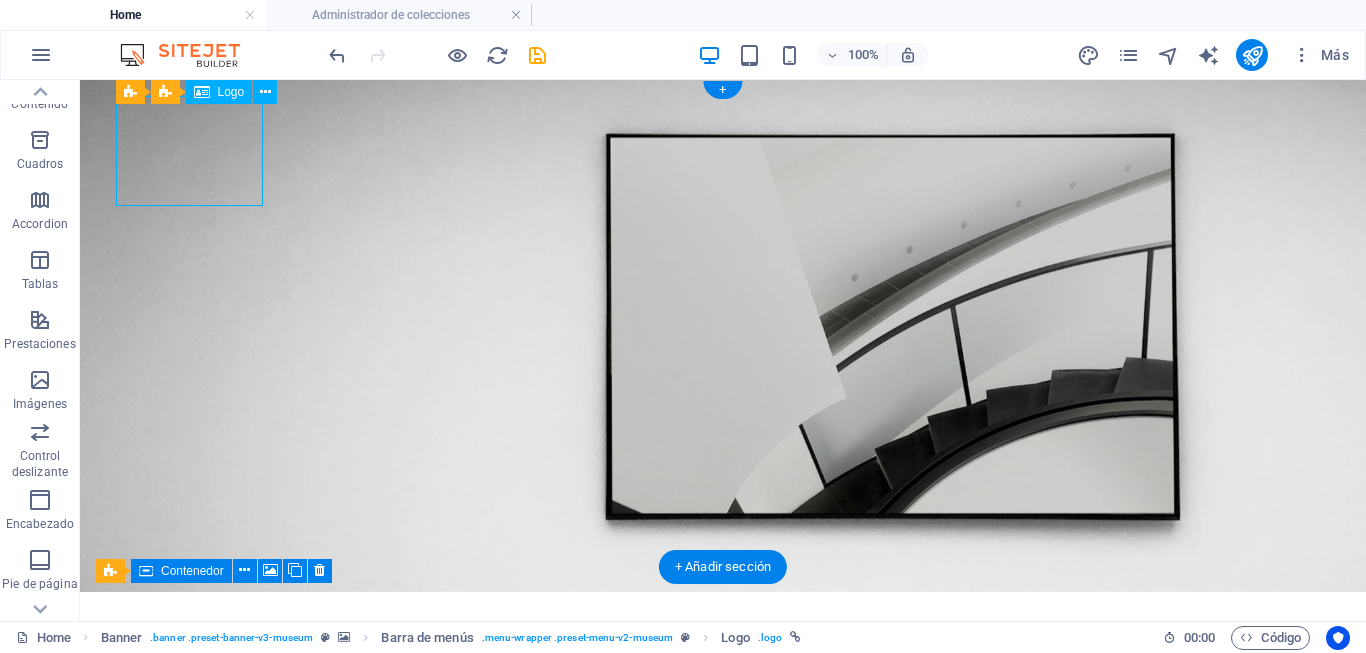 click at bounding box center [723, 663] 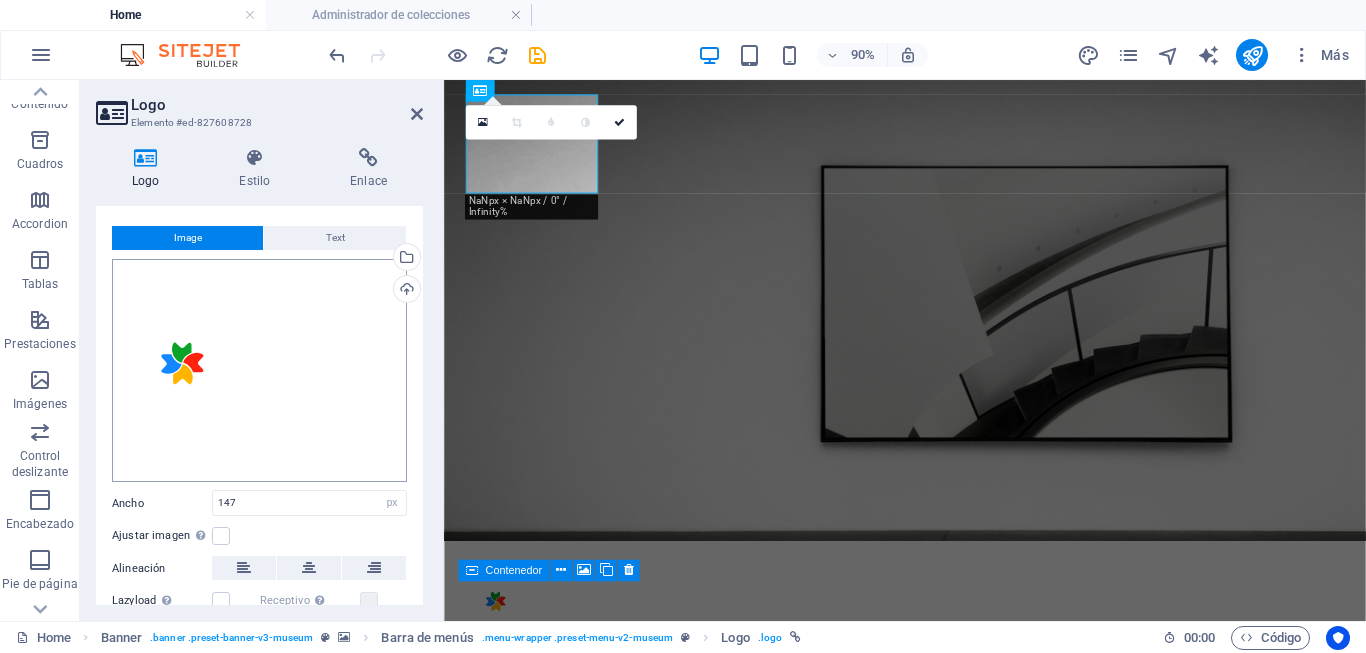 scroll, scrollTop: 0, scrollLeft: 0, axis: both 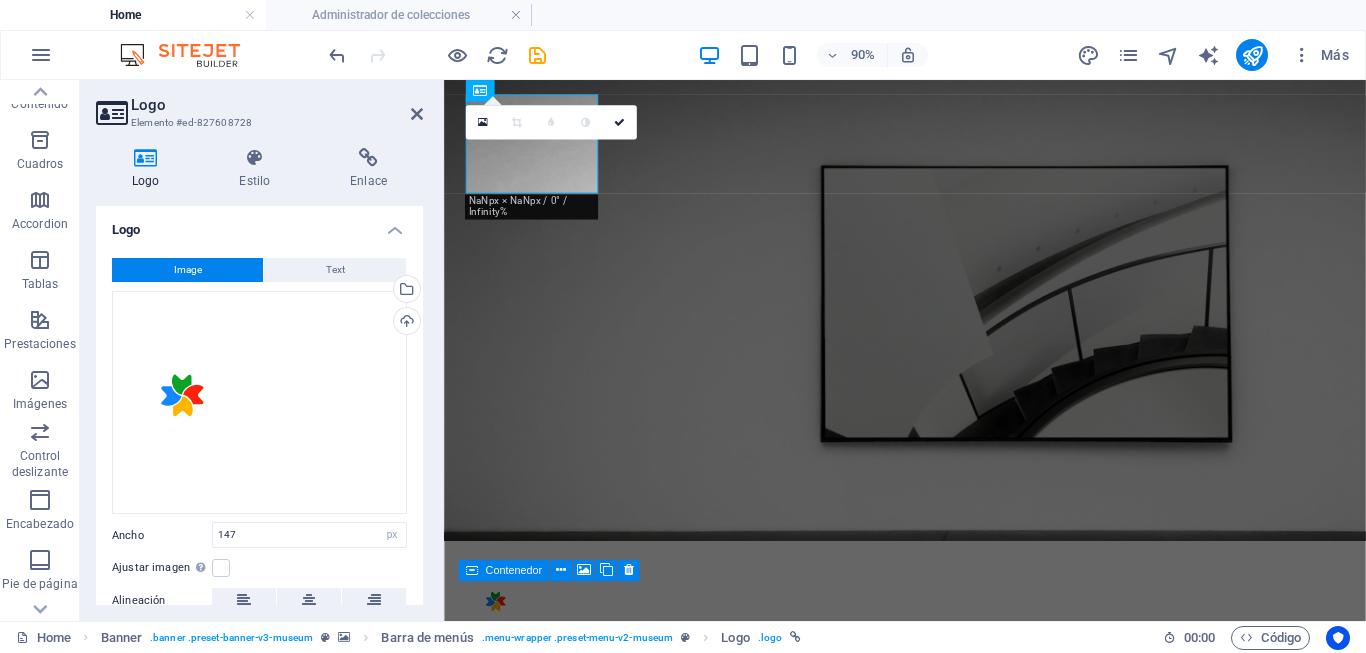 click at bounding box center (956, 336) 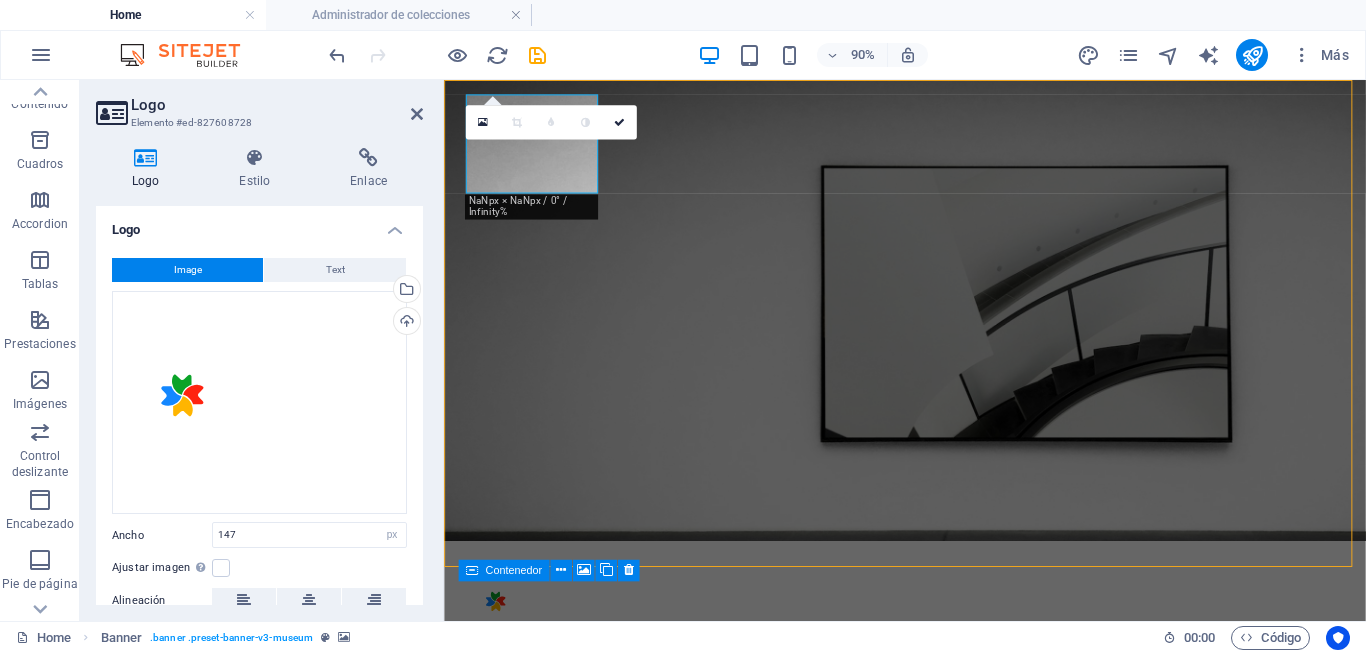 click at bounding box center (956, 336) 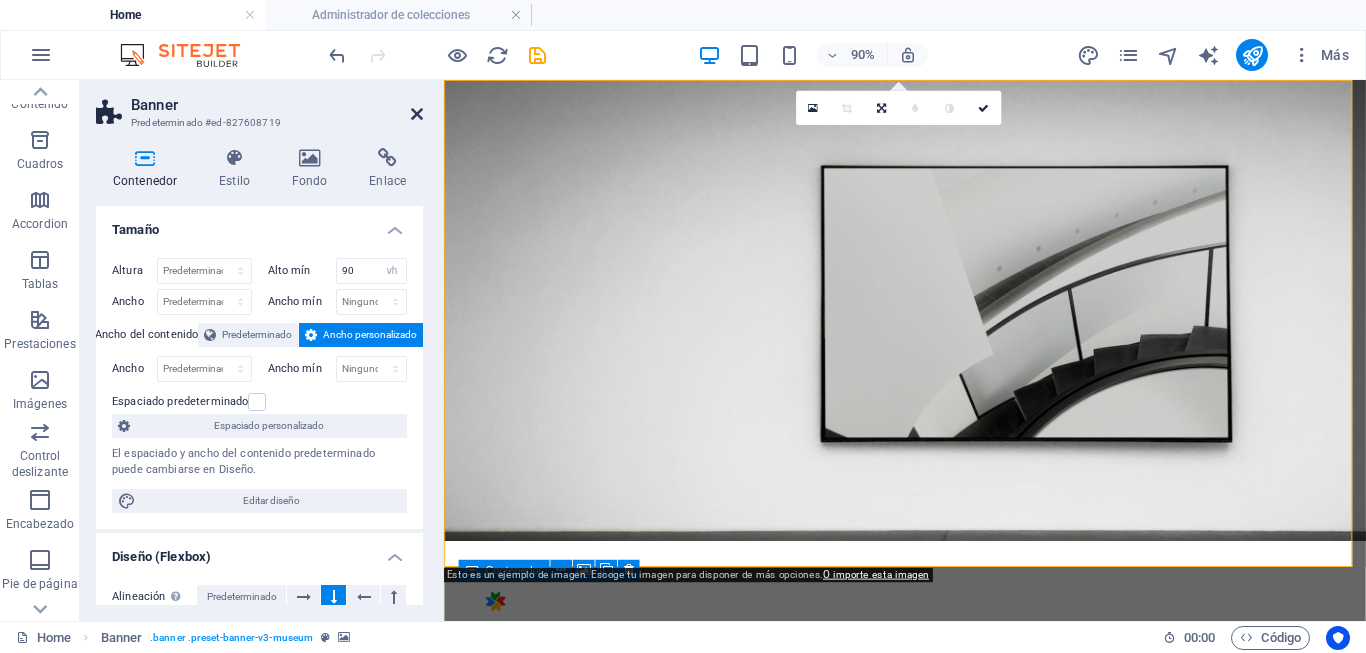 click at bounding box center (417, 114) 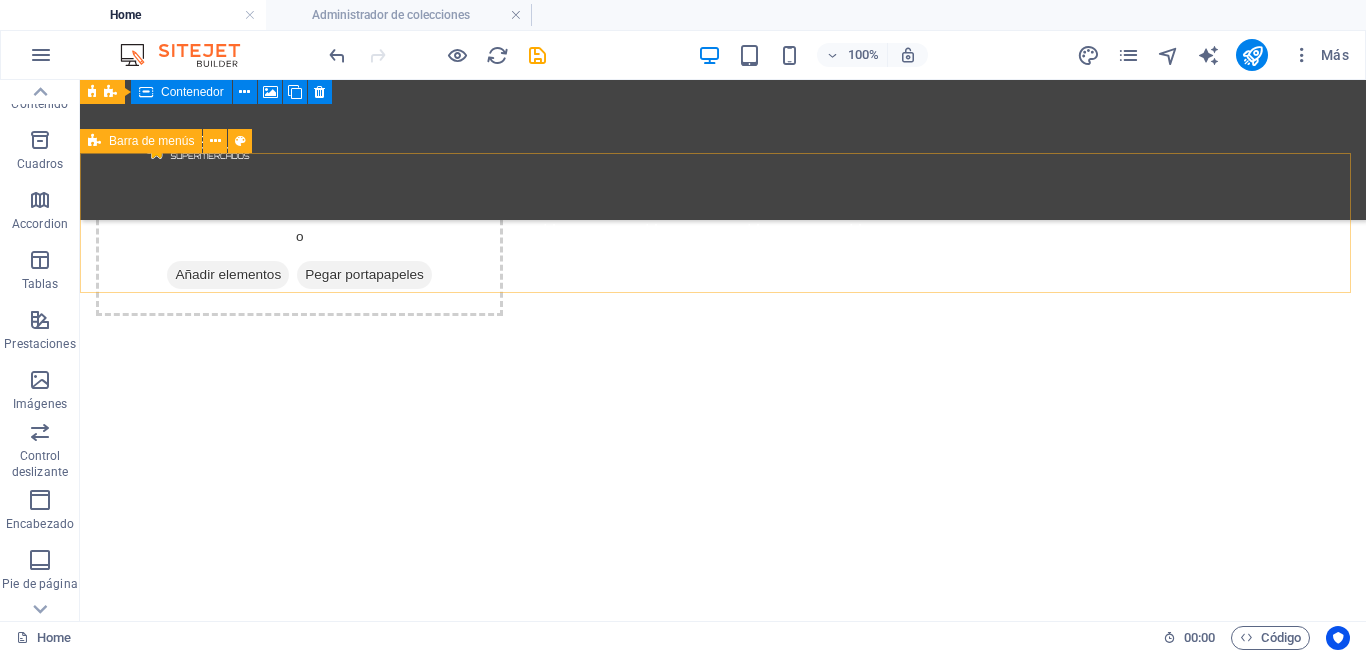 scroll, scrollTop: 800, scrollLeft: 0, axis: vertical 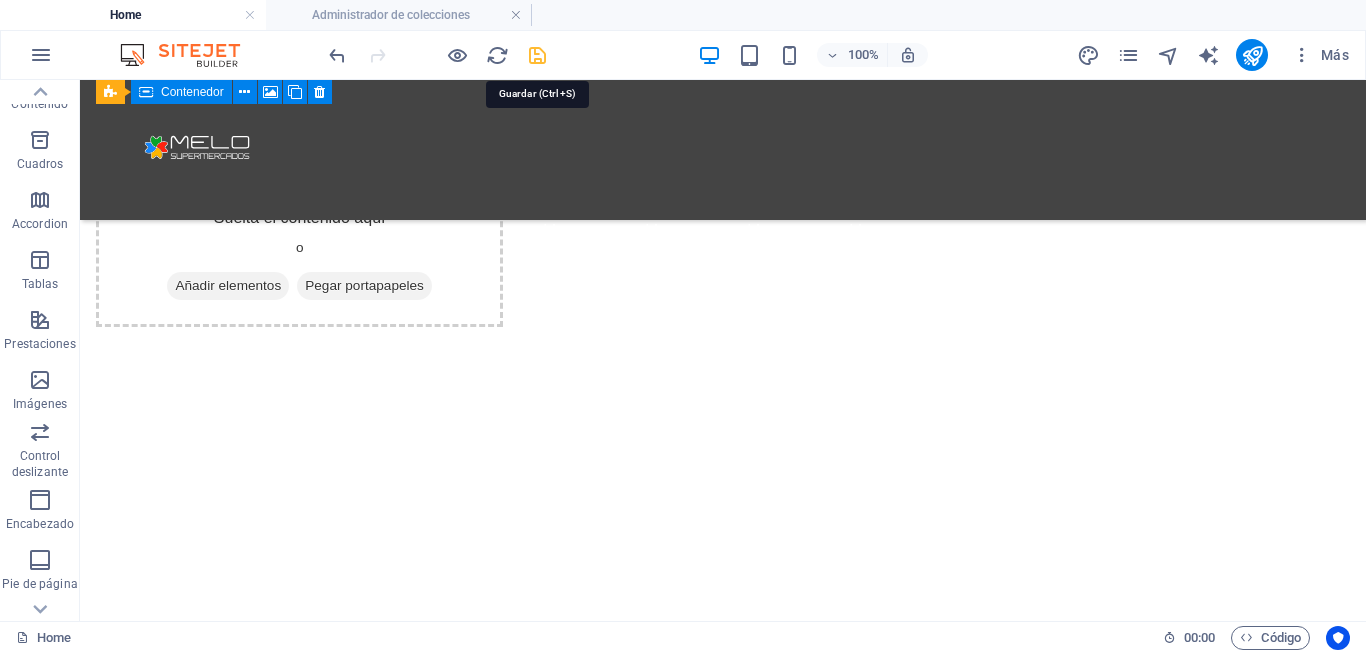 click at bounding box center [537, 55] 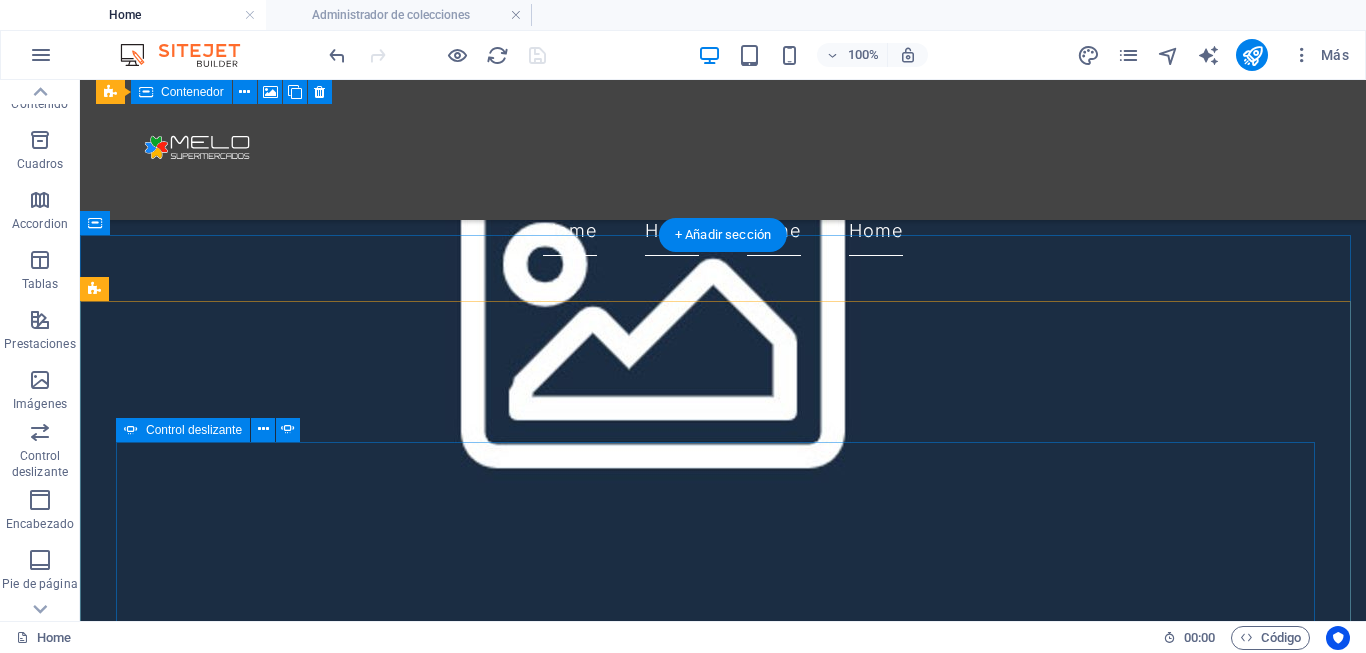 scroll, scrollTop: 1600, scrollLeft: 0, axis: vertical 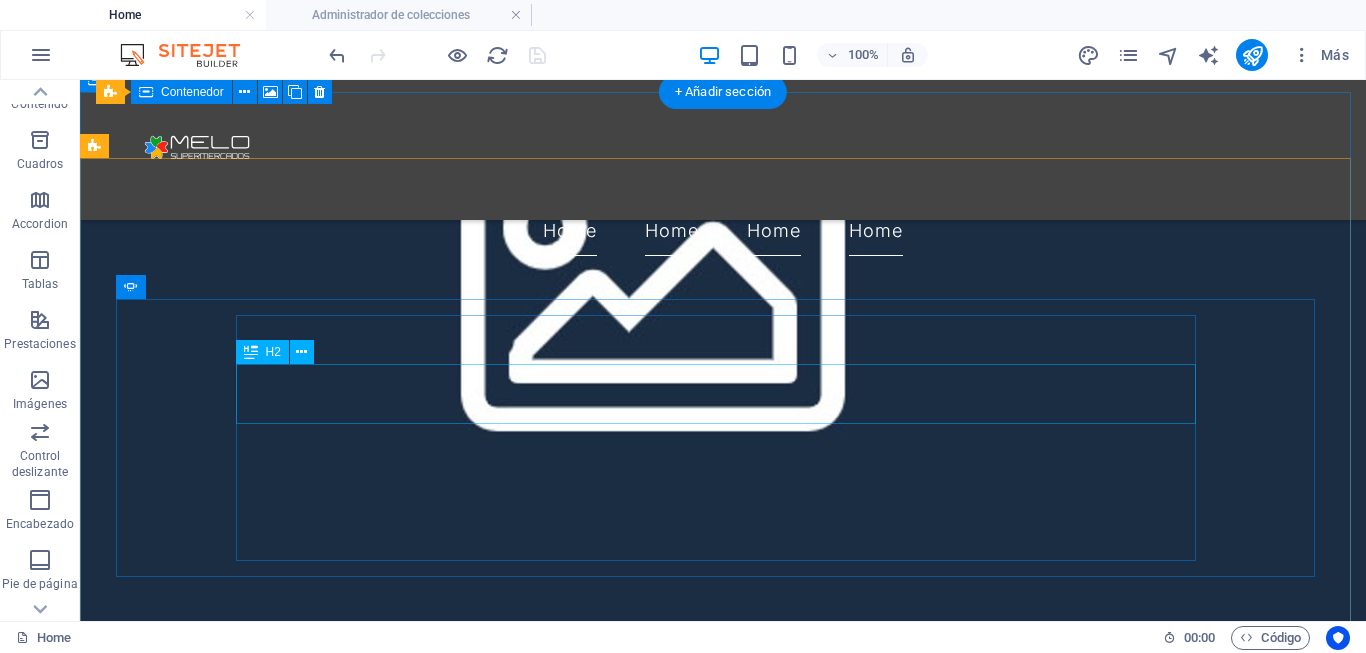 click on "Introduction to Modern Art" at bounding box center (-1691, 4805) 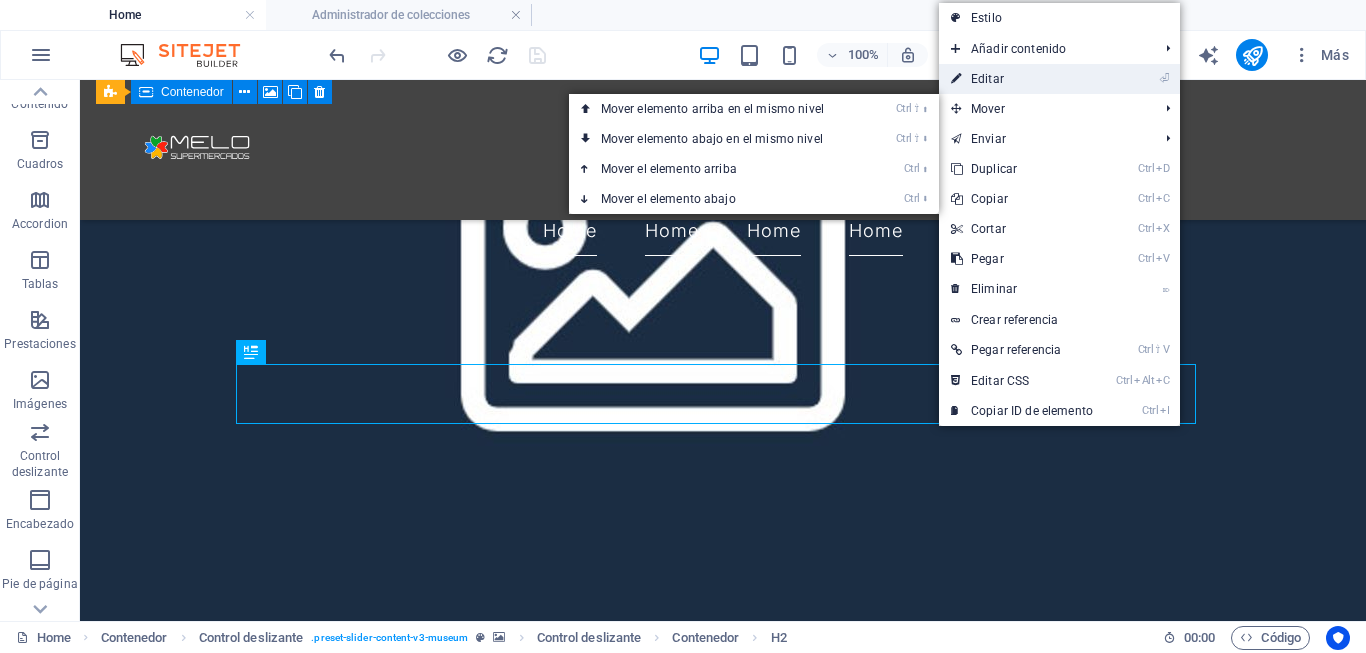 click on "⏎  Editar" at bounding box center [1022, 79] 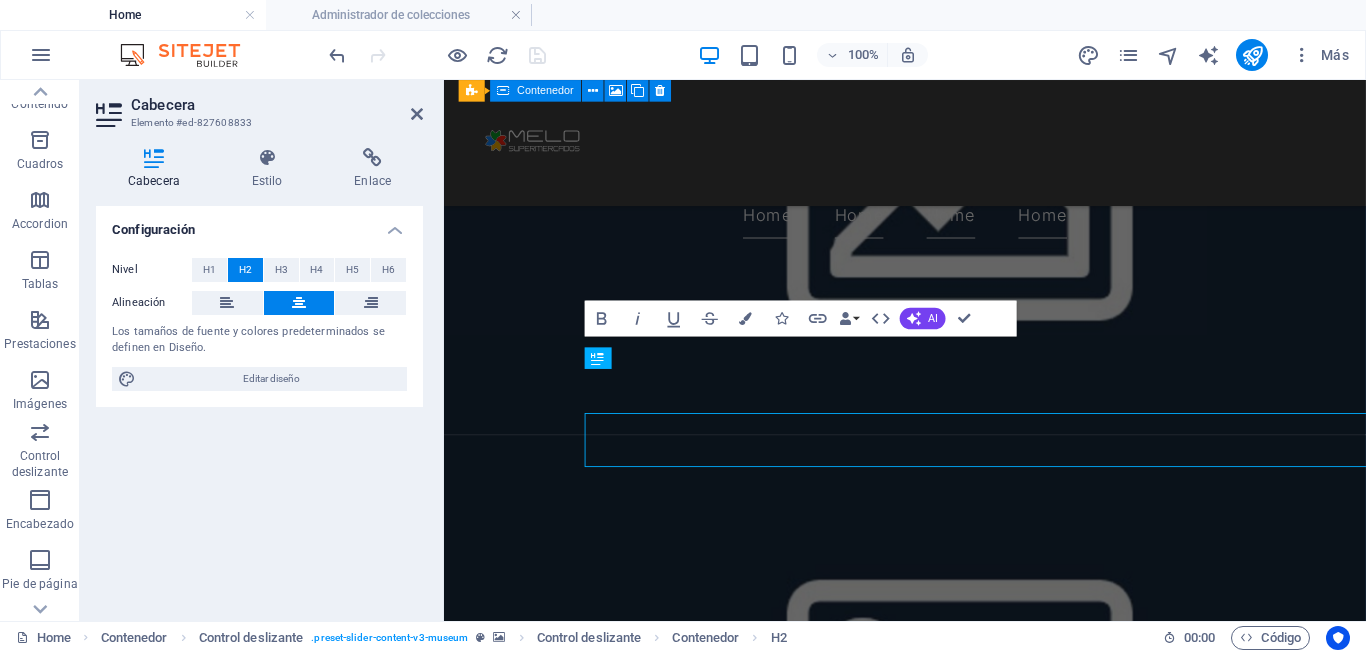 scroll, scrollTop: 1514, scrollLeft: 0, axis: vertical 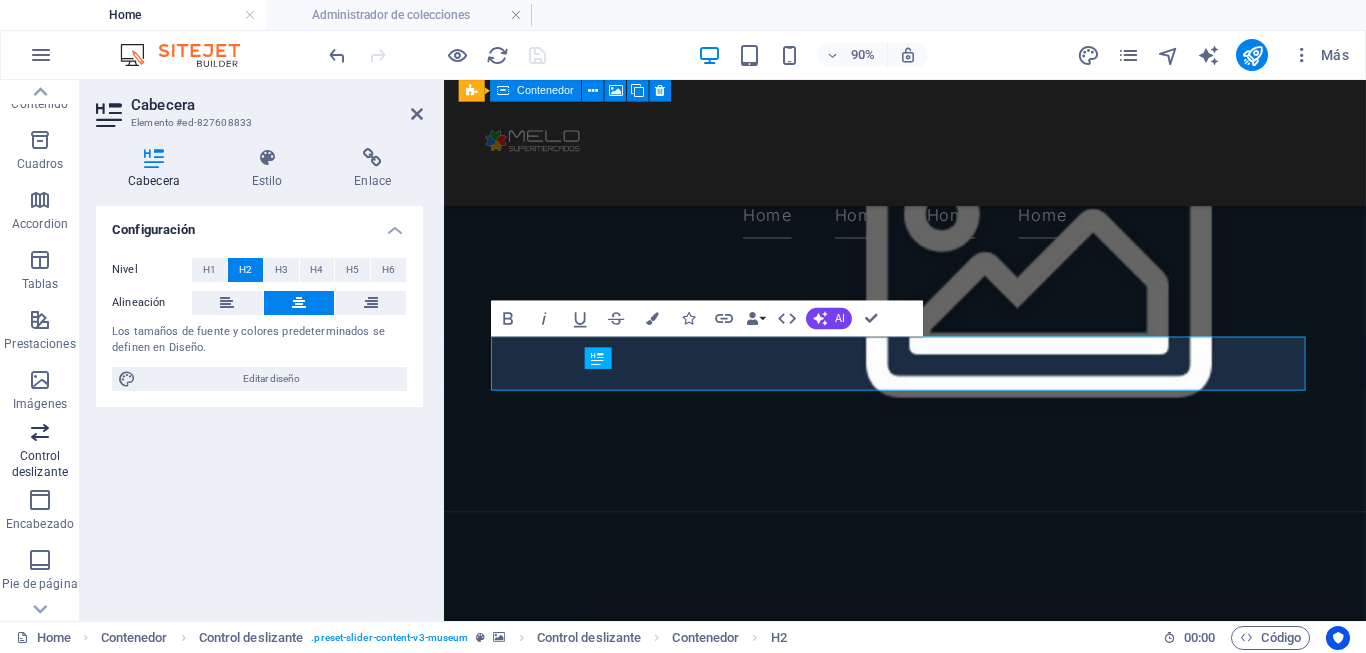 type 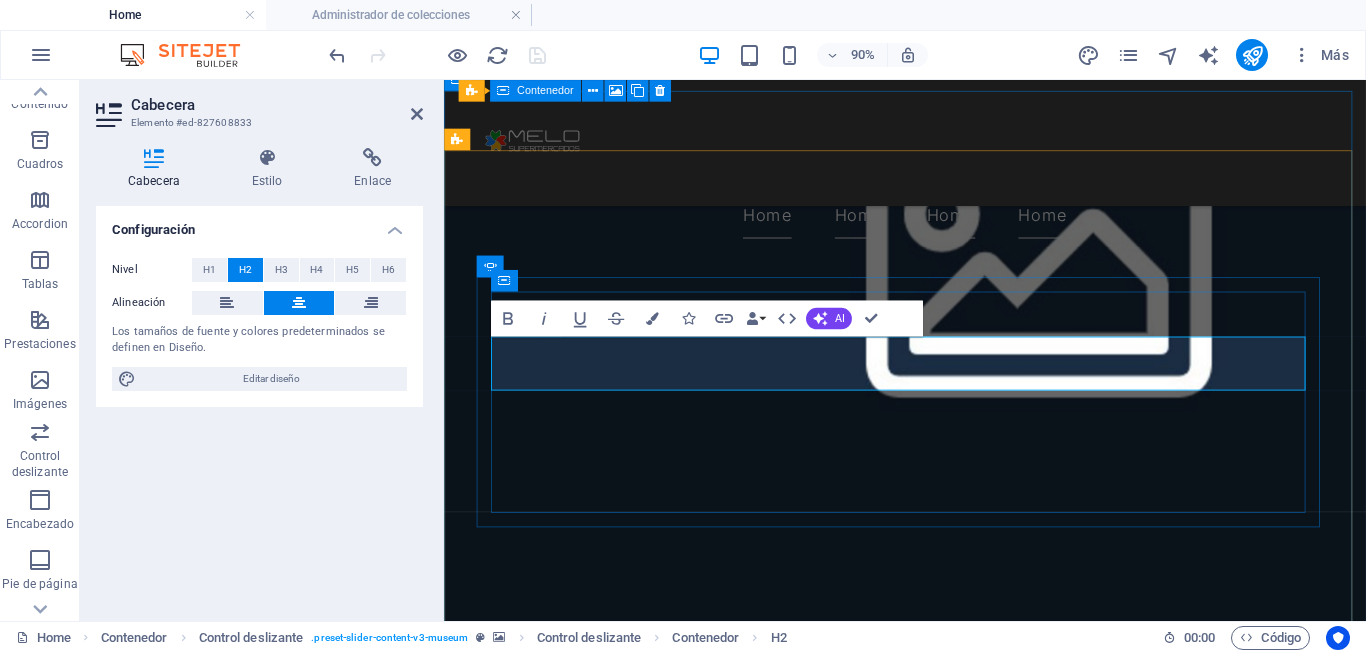 drag, startPoint x: 1148, startPoint y: 399, endPoint x: 592, endPoint y: 434, distance: 557.1005 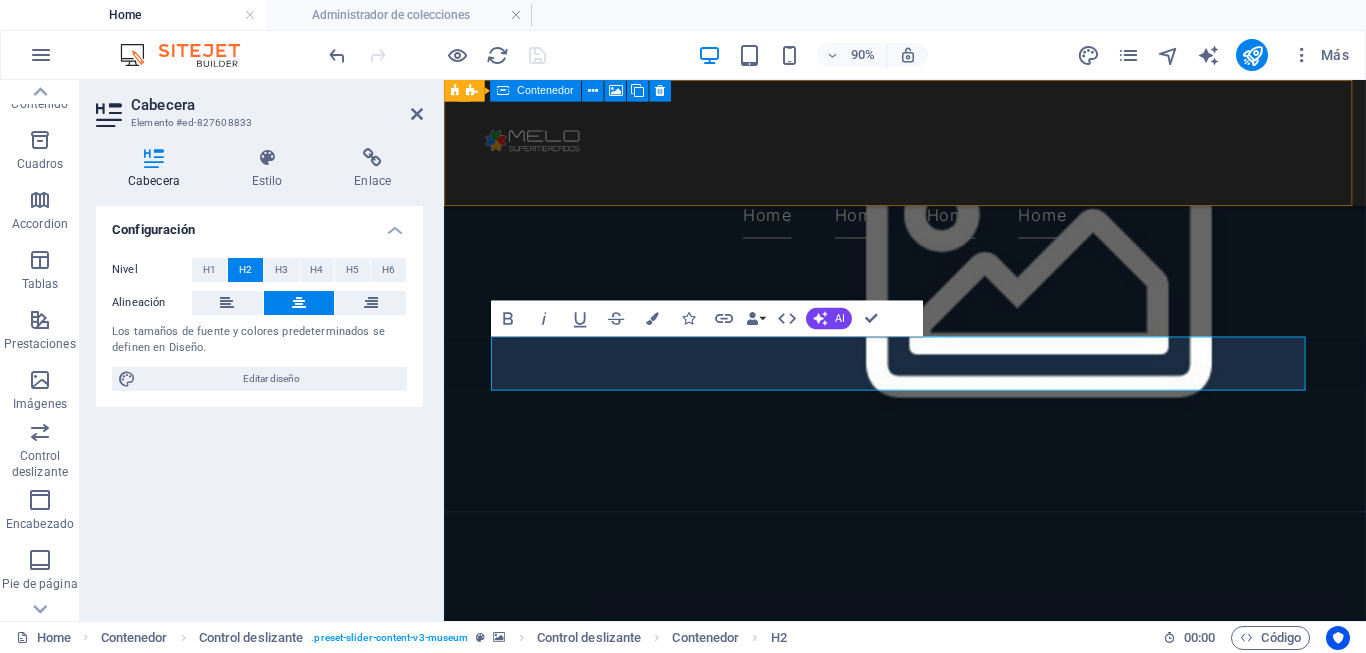 scroll, scrollTop: 0, scrollLeft: 9, axis: horizontal 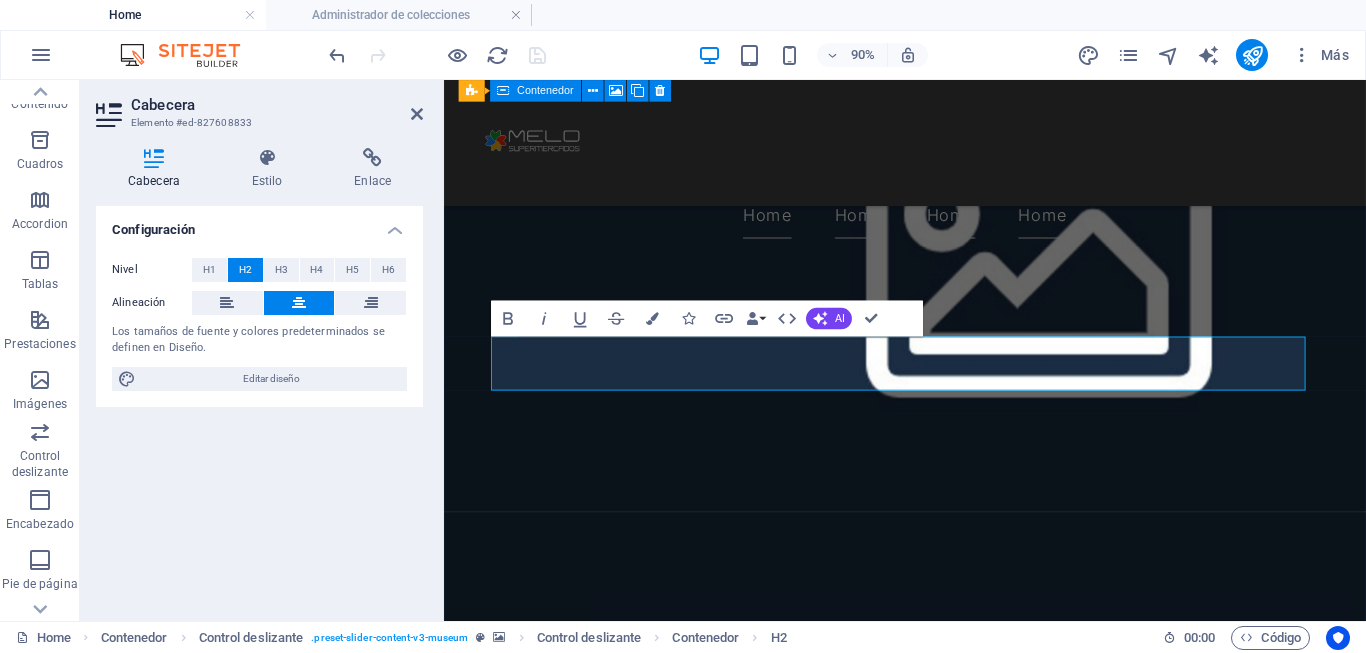 click at bounding box center [956, 3832] 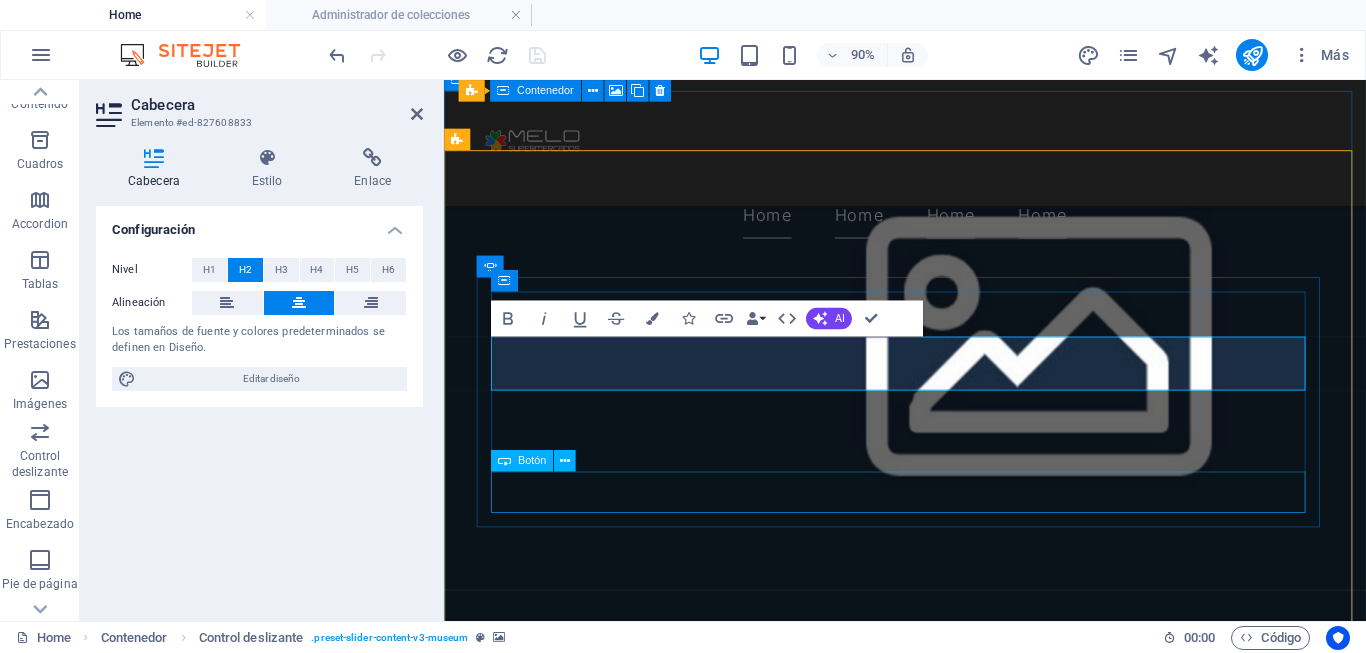 scroll, scrollTop: 1600, scrollLeft: 0, axis: vertical 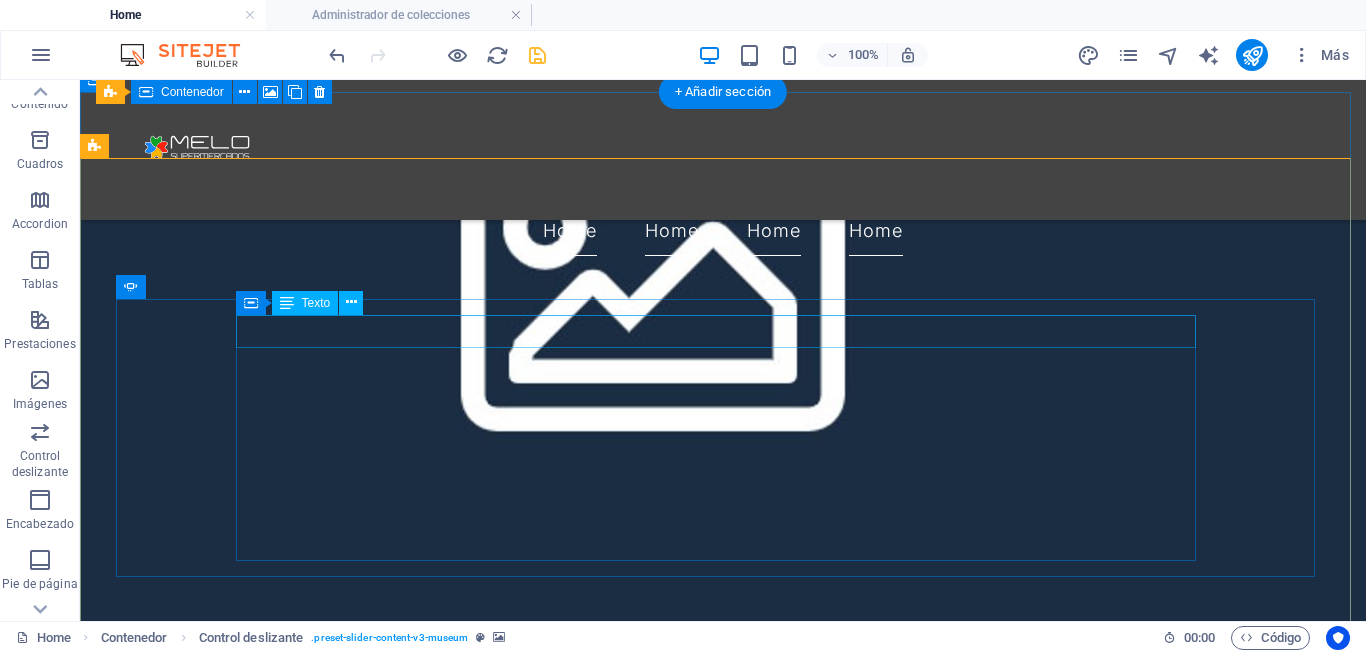 click on "Upcoming events" at bounding box center (-1691, 4743) 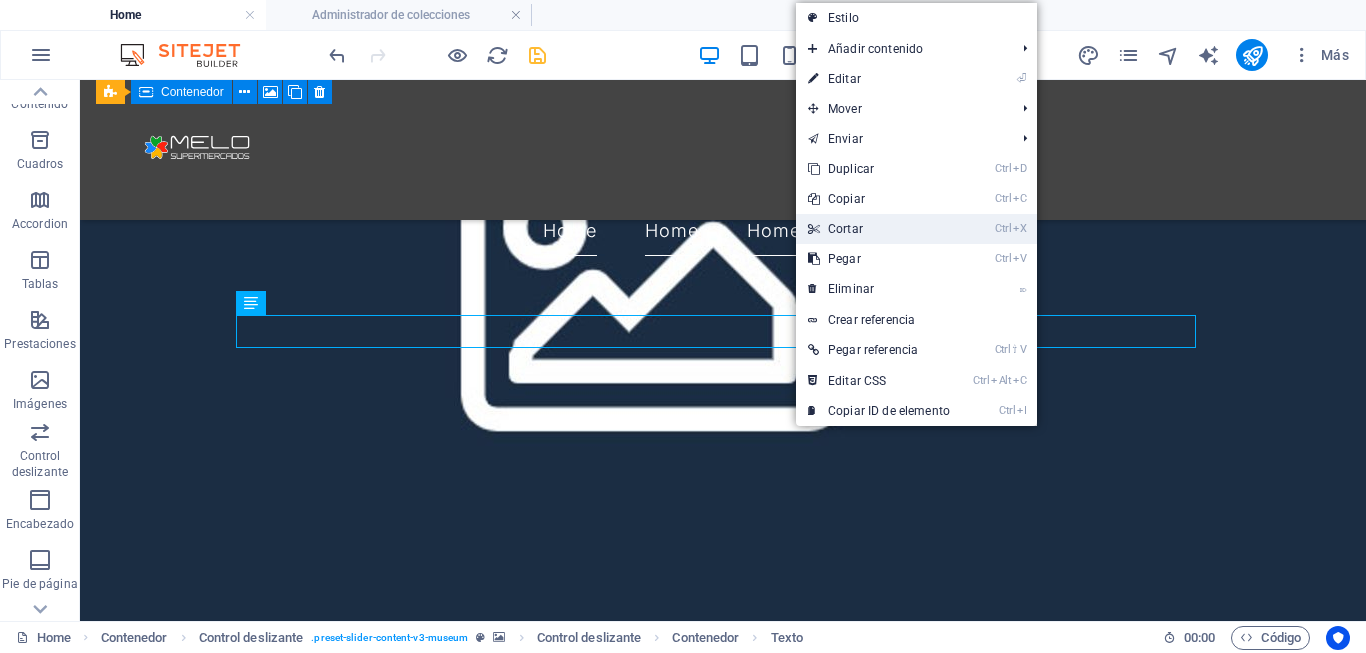 click on "Ctrl X  Cortar" at bounding box center [879, 229] 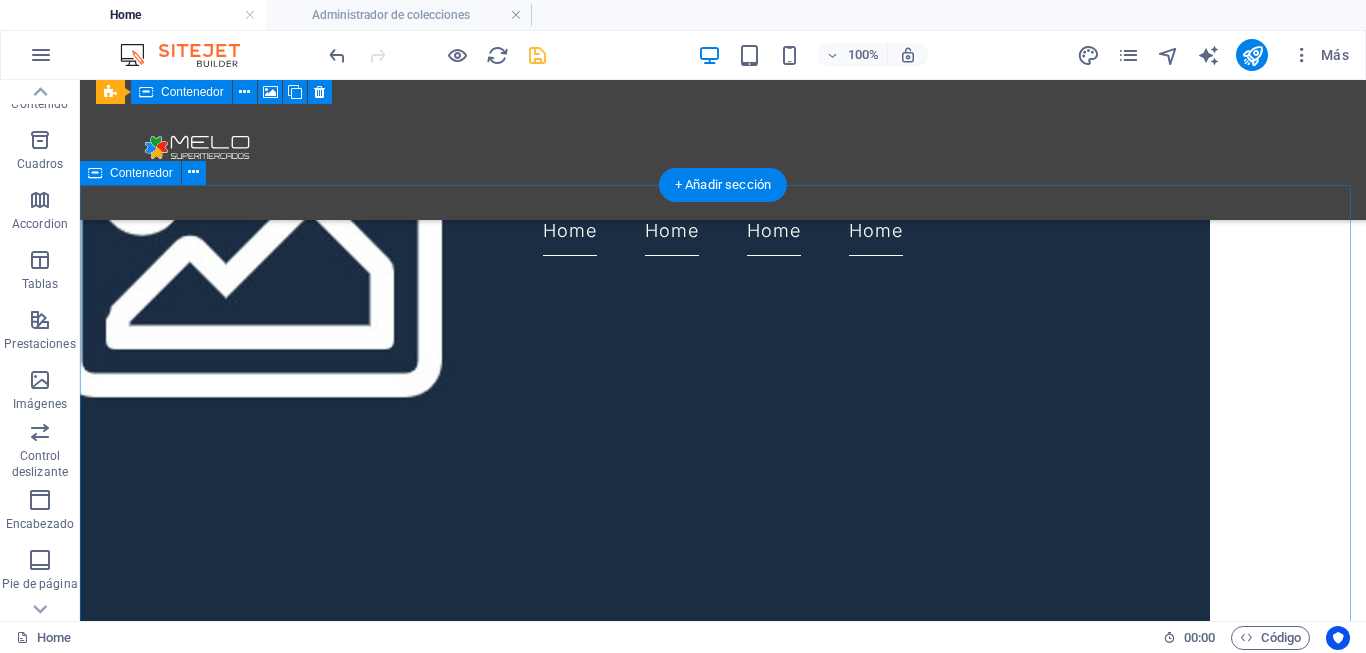 scroll, scrollTop: 1700, scrollLeft: 0, axis: vertical 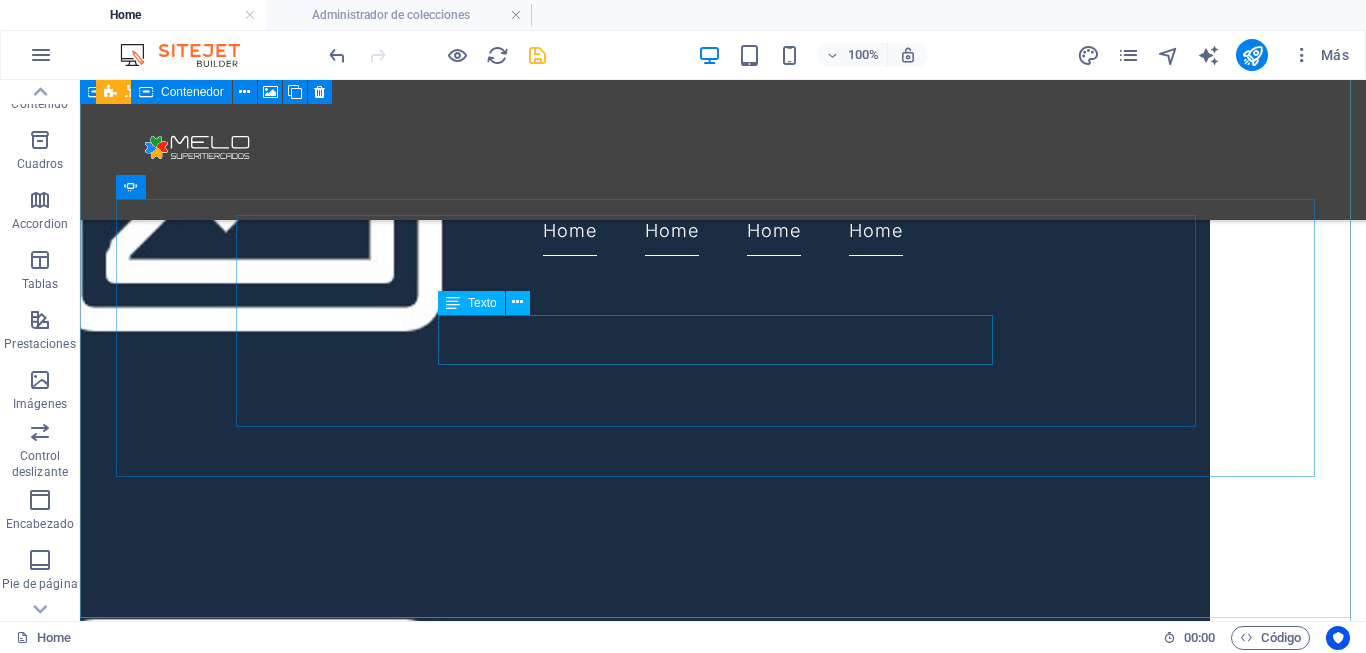 click on "Lorem ipsum dolor sit amet, consectetur adipiscing elit, sed do eiusmod tempor incididunt ut labore" at bounding box center (-1691, 4738) 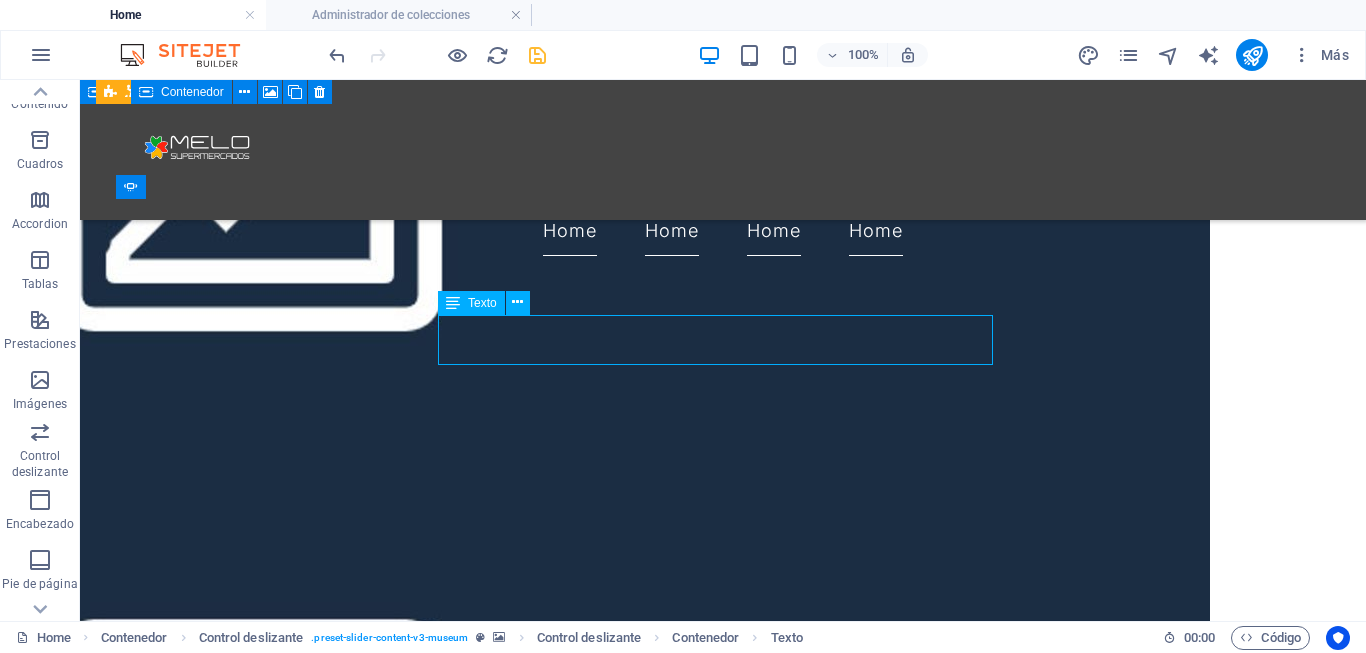 click on "Lorem ipsum dolor sit amet, consectetur adipiscing elit, sed do eiusmod tempor incididunt ut labore" at bounding box center (-1691, 4738) 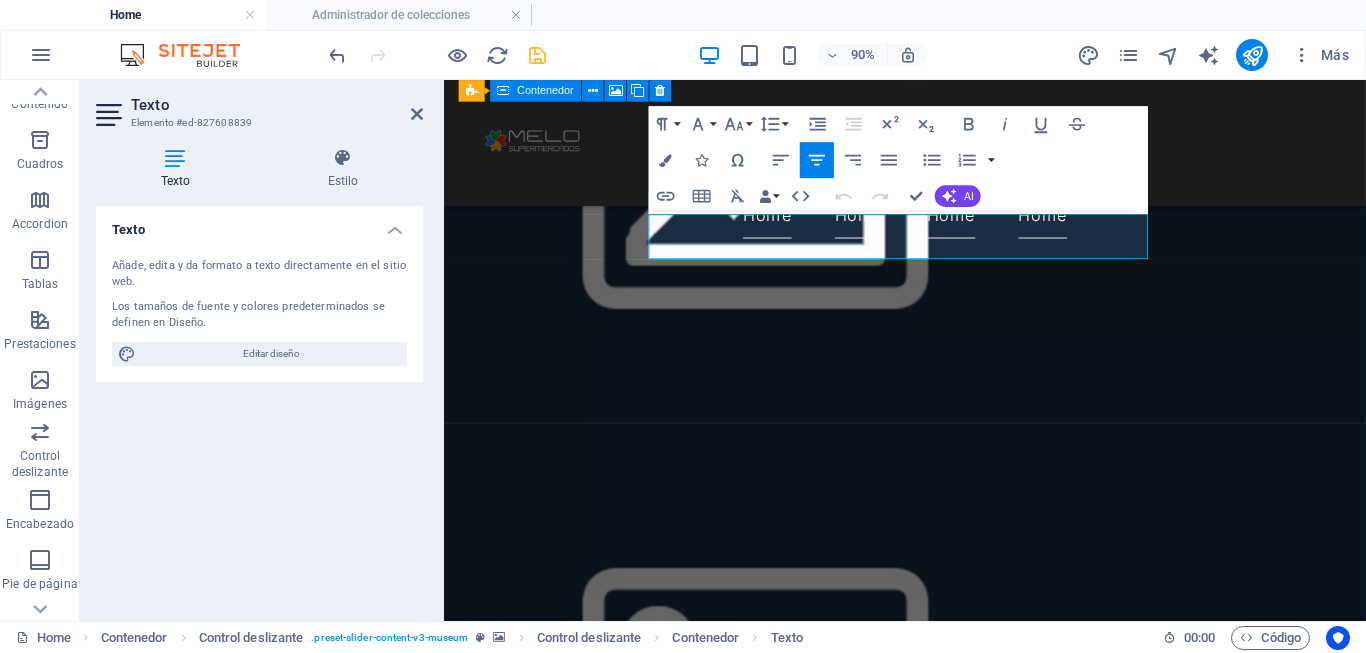 click on "Los tamaños de fuente y colores predeterminados se definen en Diseño." at bounding box center (259, 315) 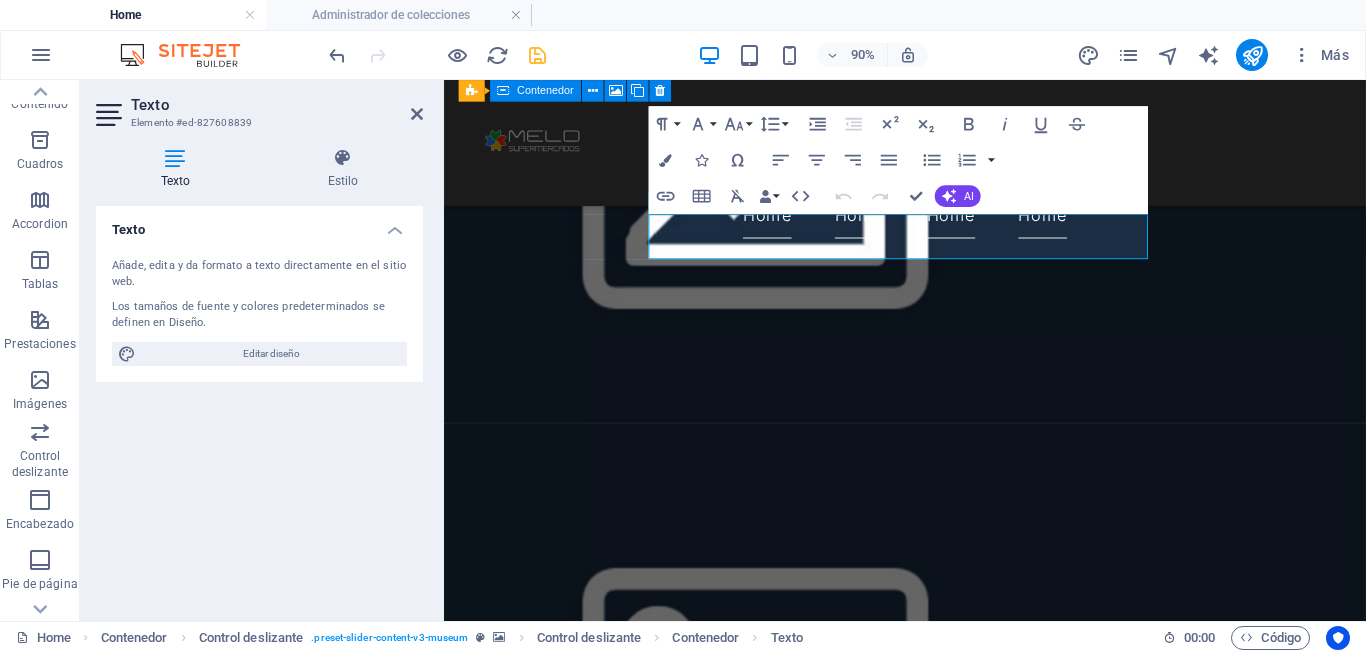 click on "Los tamaños de fuente y colores predeterminados se definen en Diseño." at bounding box center [259, 315] 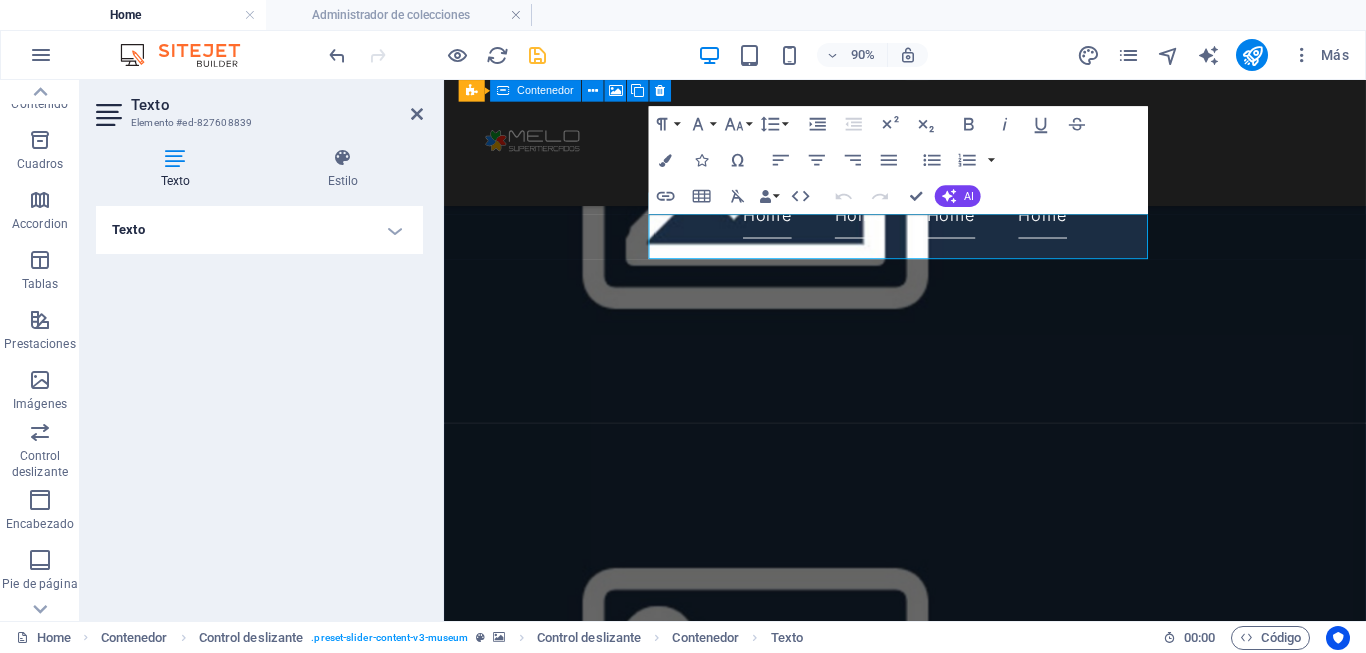 click on "Texto" at bounding box center [259, 230] 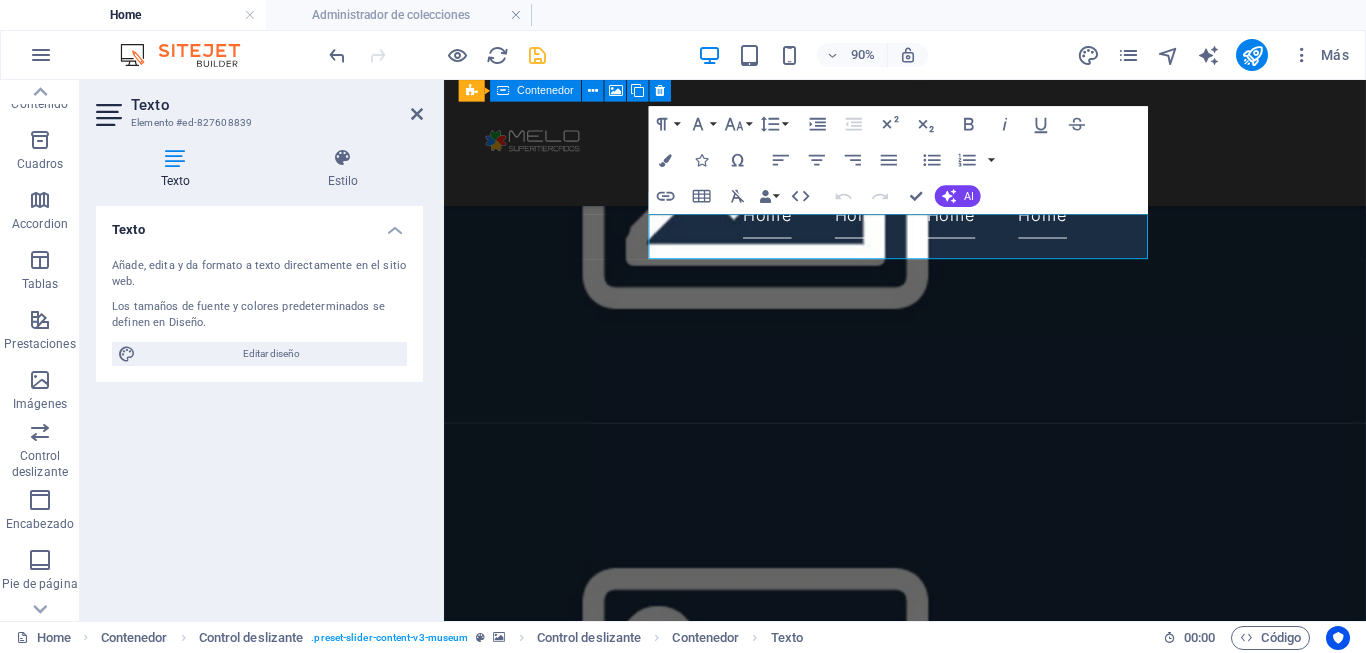 drag, startPoint x: 337, startPoint y: 324, endPoint x: 230, endPoint y: 304, distance: 108.85311 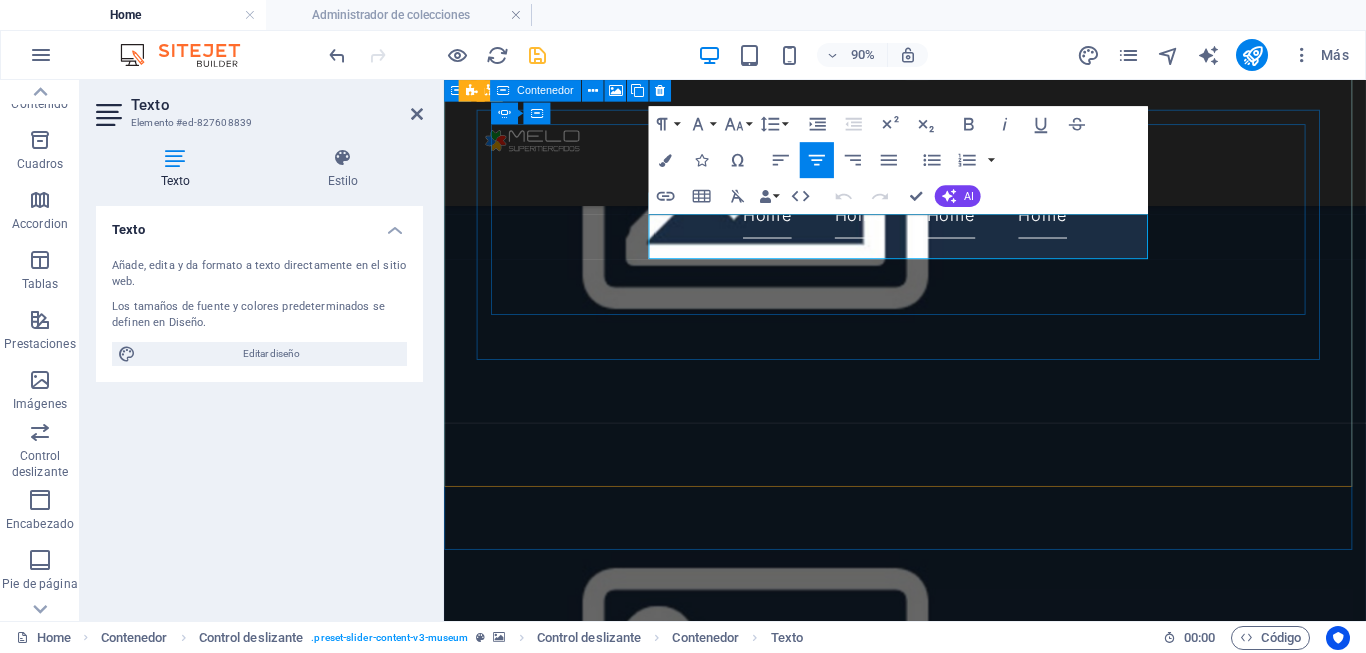 drag, startPoint x: 1152, startPoint y: 269, endPoint x: 658, endPoint y: 245, distance: 494.58264 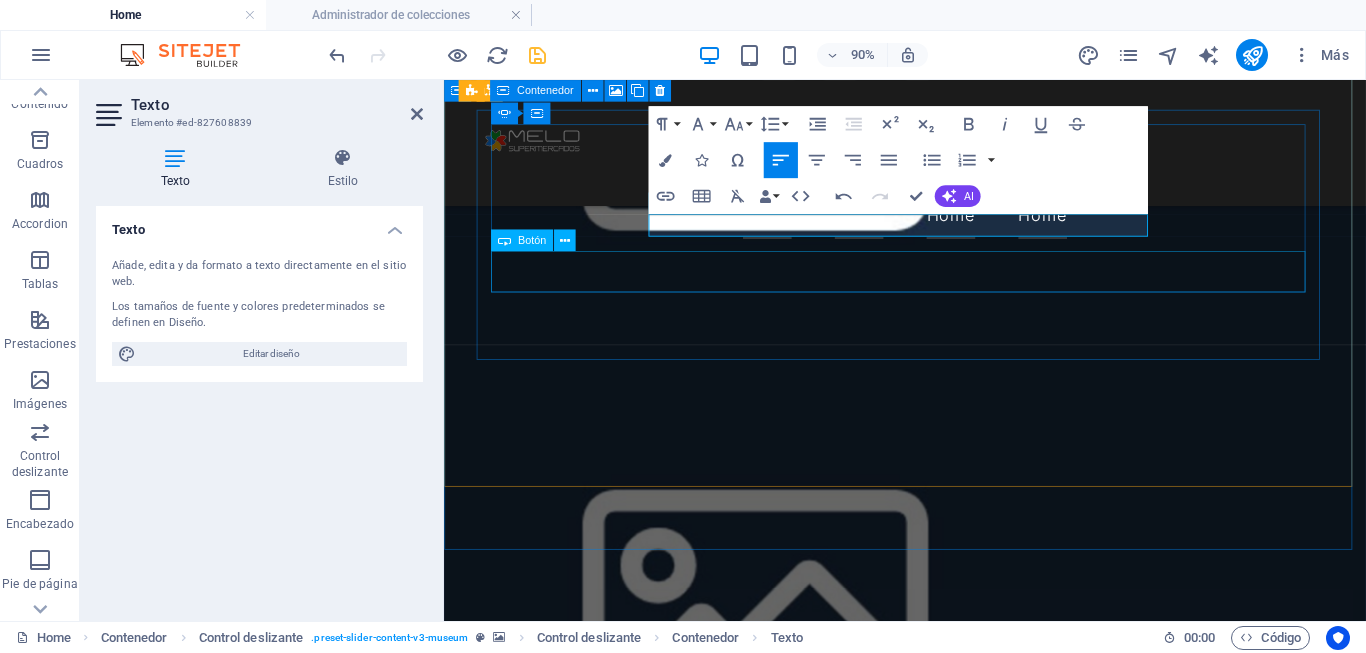 type 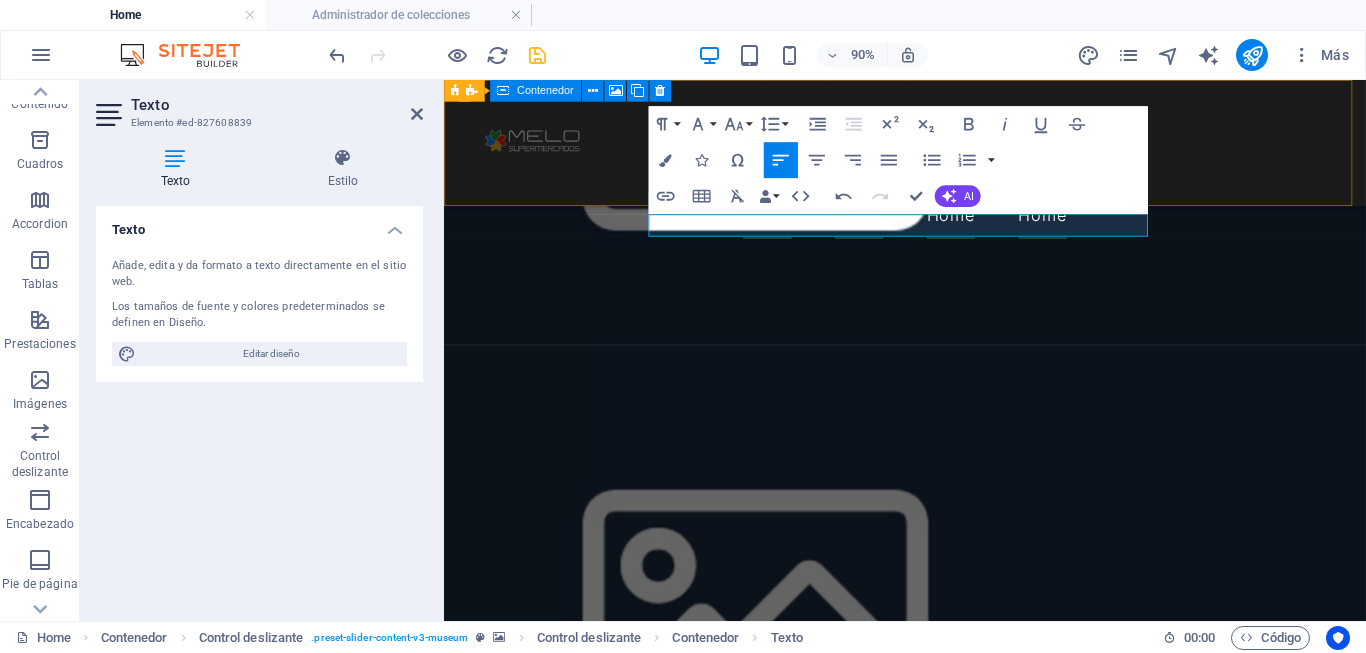 click on "Home Home Home Home" at bounding box center (956, 150) 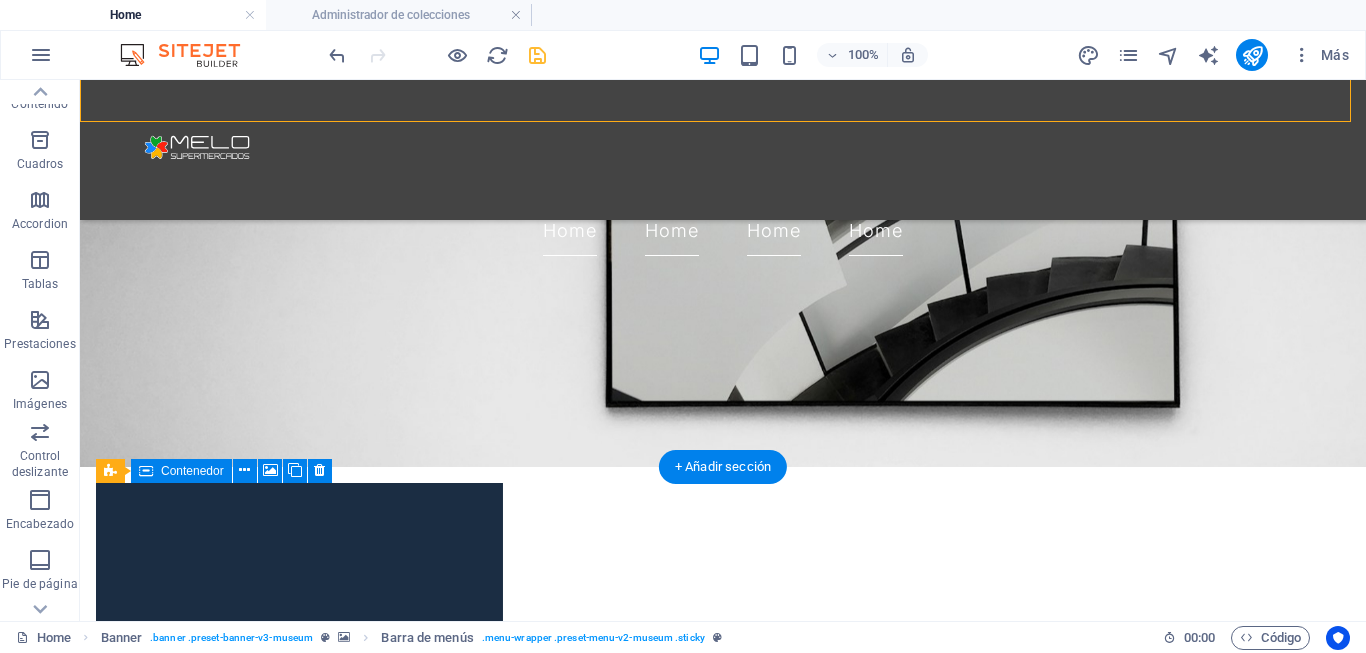 scroll, scrollTop: 300, scrollLeft: 0, axis: vertical 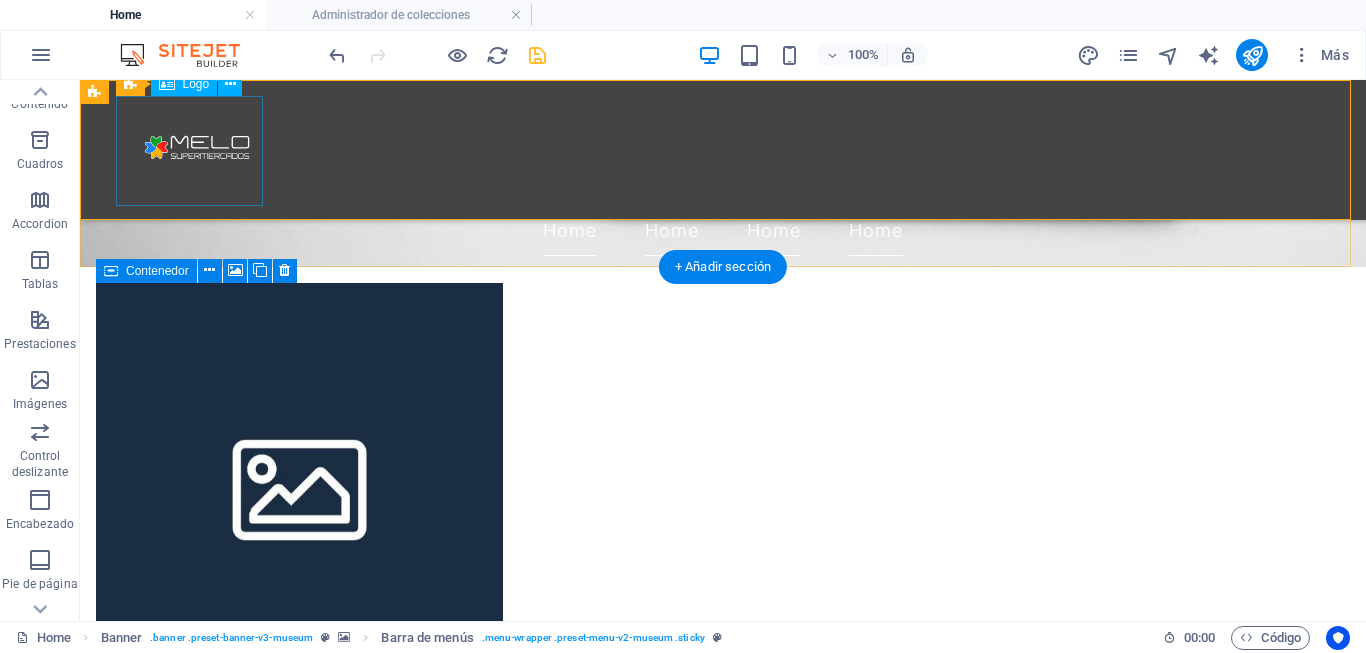 click at bounding box center (723, 151) 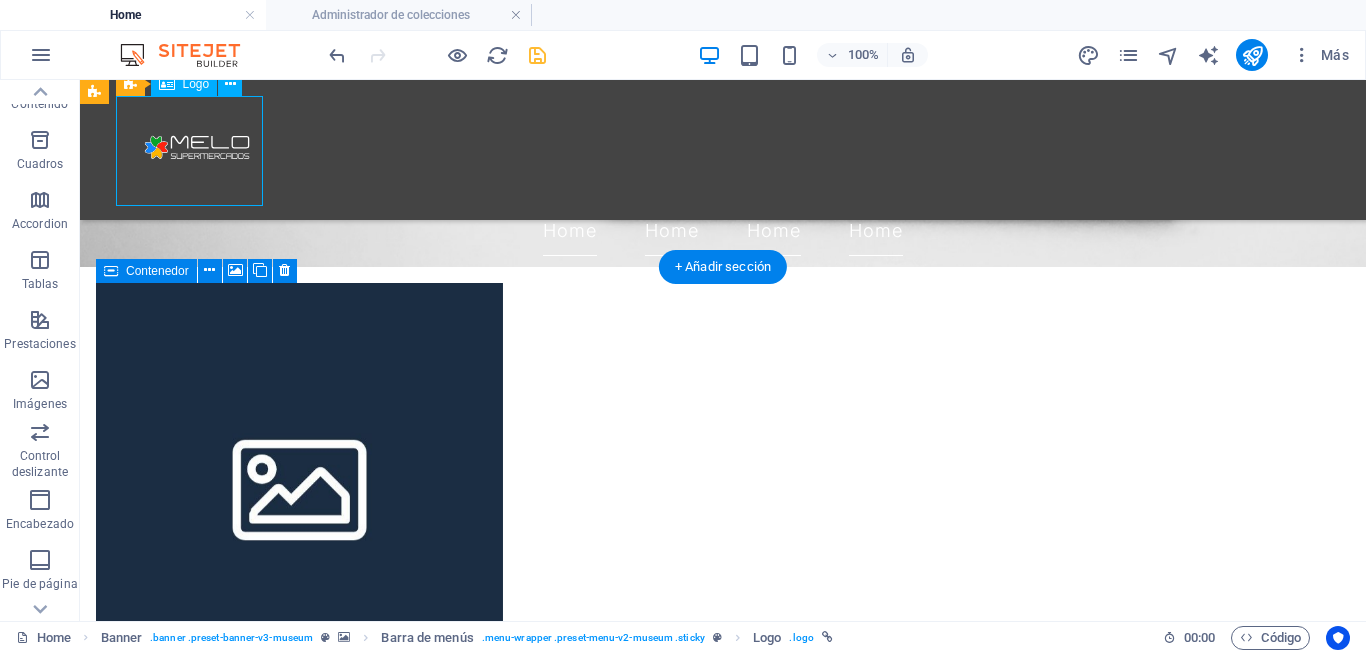click at bounding box center [723, 151] 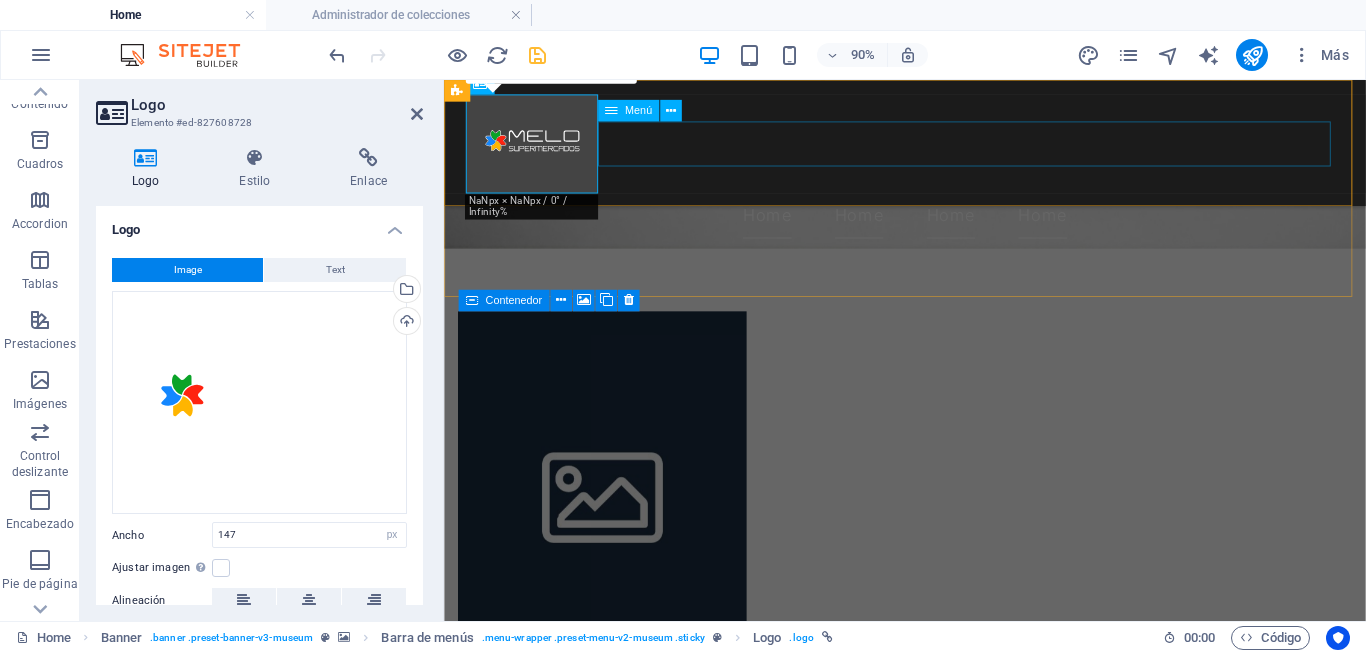 click on "Home Home Home Home" at bounding box center (956, 231) 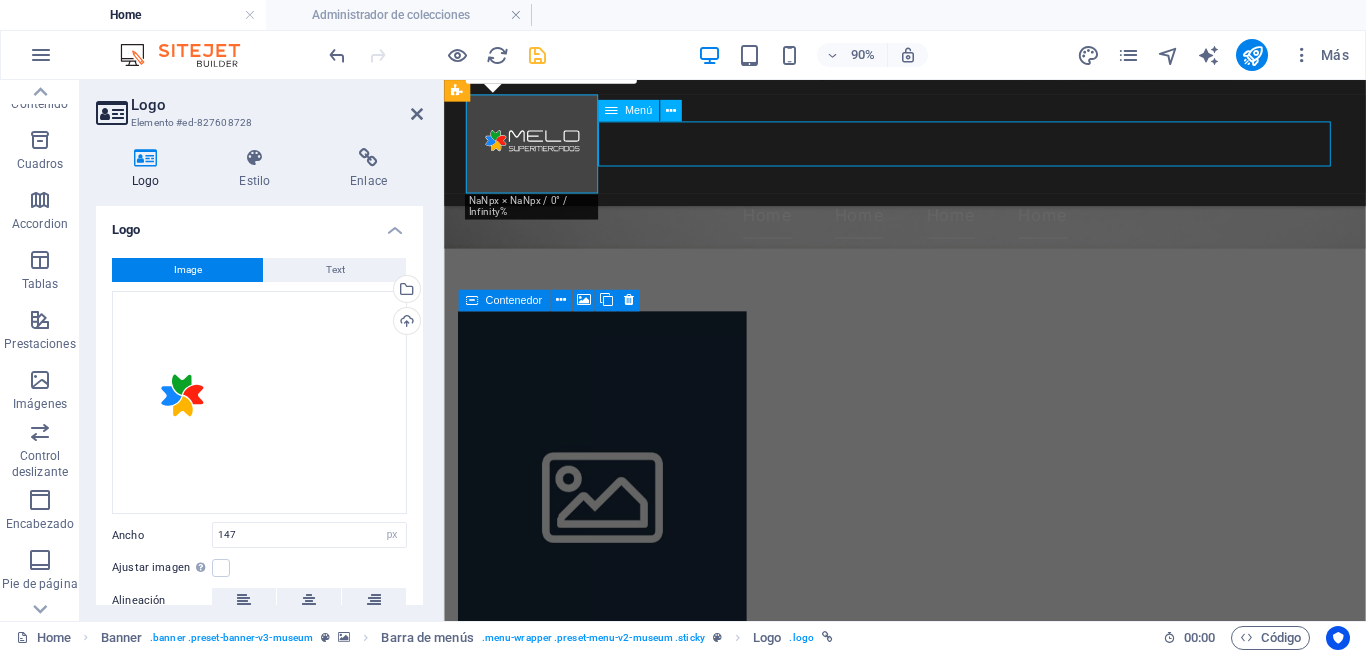 click on "Home Home Home Home" at bounding box center (956, 231) 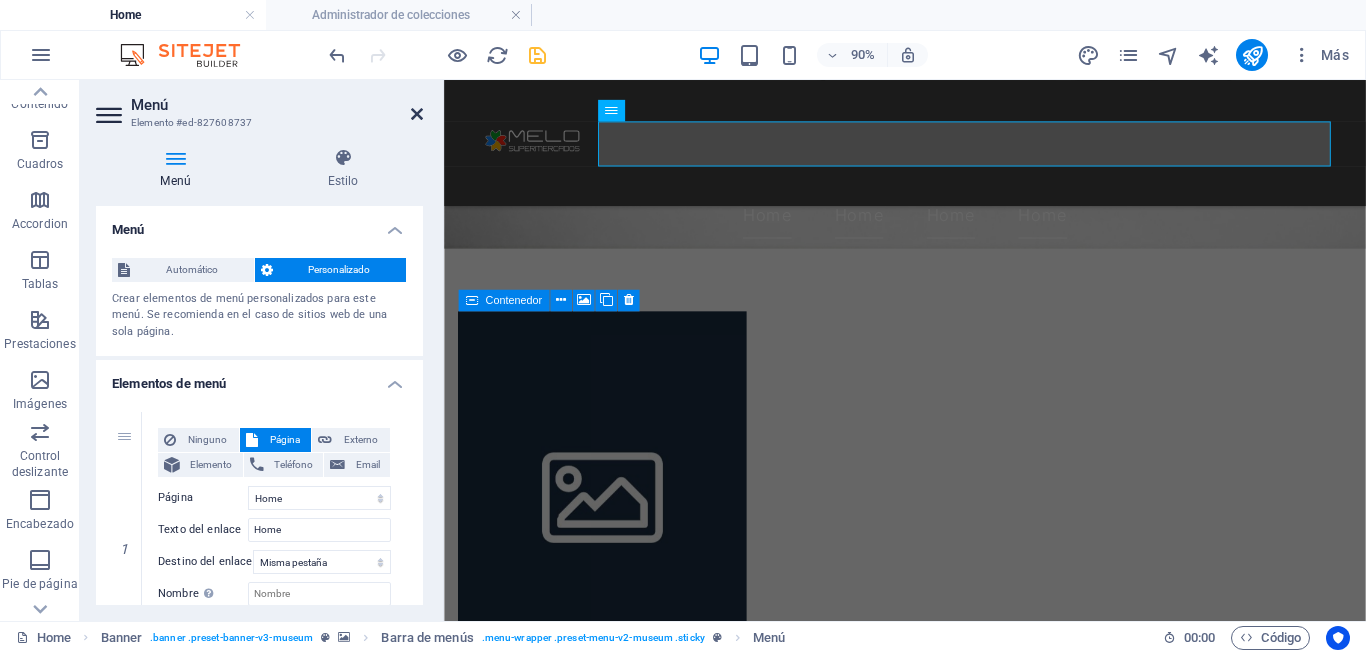 click at bounding box center [417, 114] 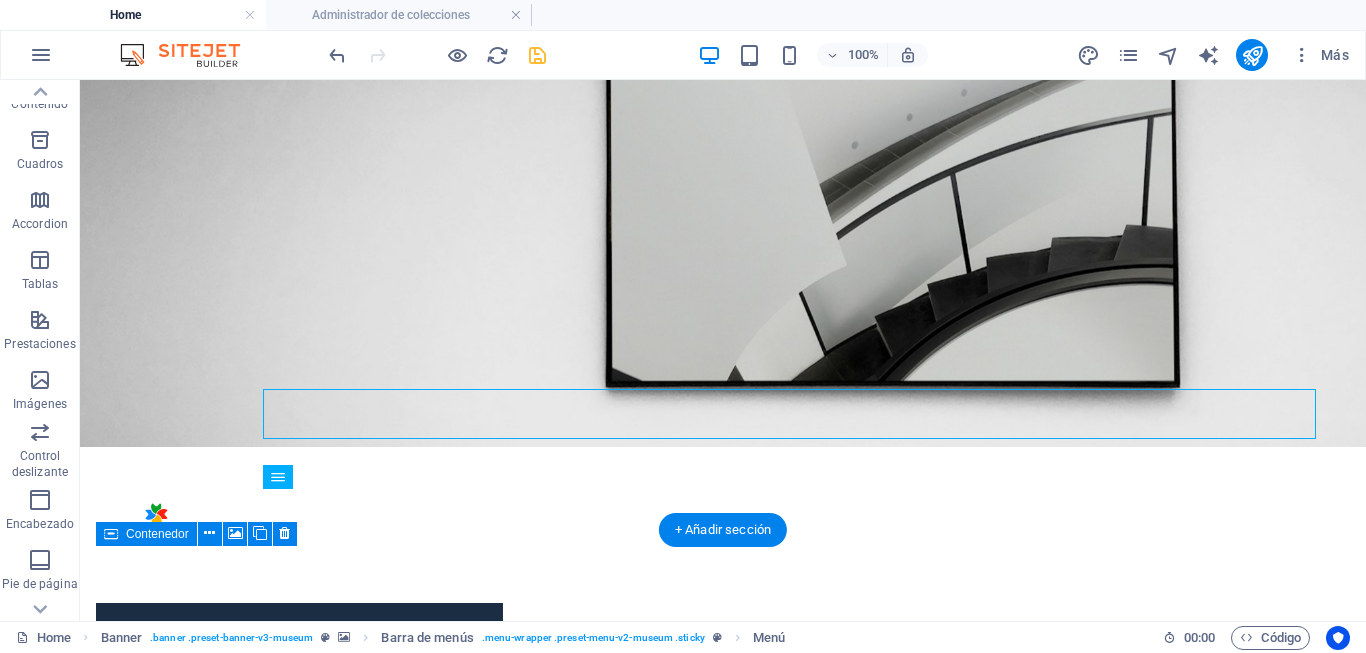scroll, scrollTop: 0, scrollLeft: 0, axis: both 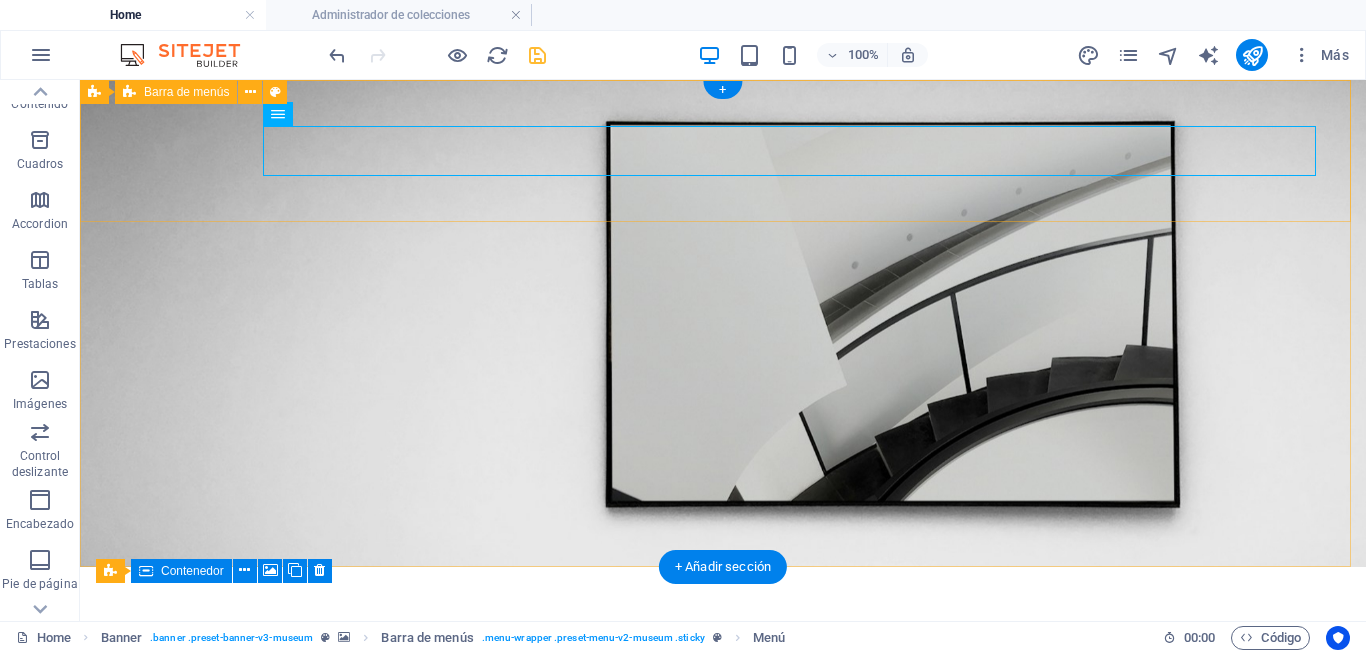 click on "Home Home Home Home" at bounding box center [723, 637] 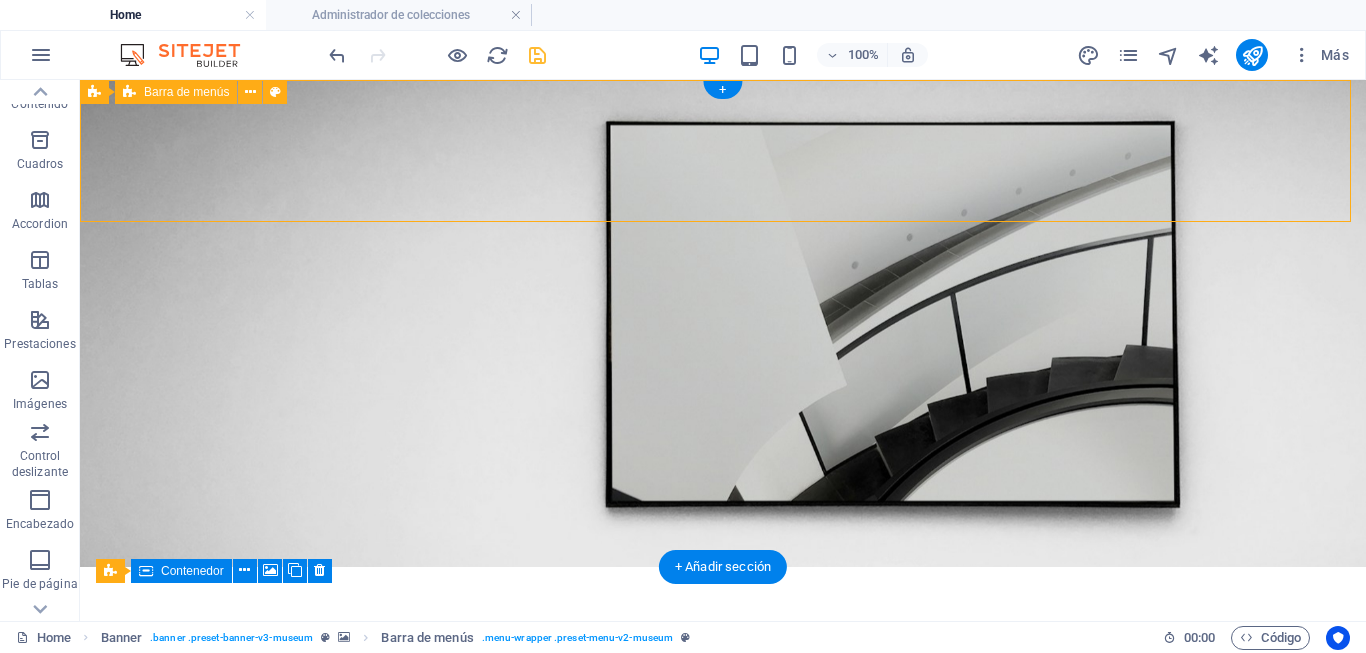 click on "Home Home Home Home" at bounding box center (723, 637) 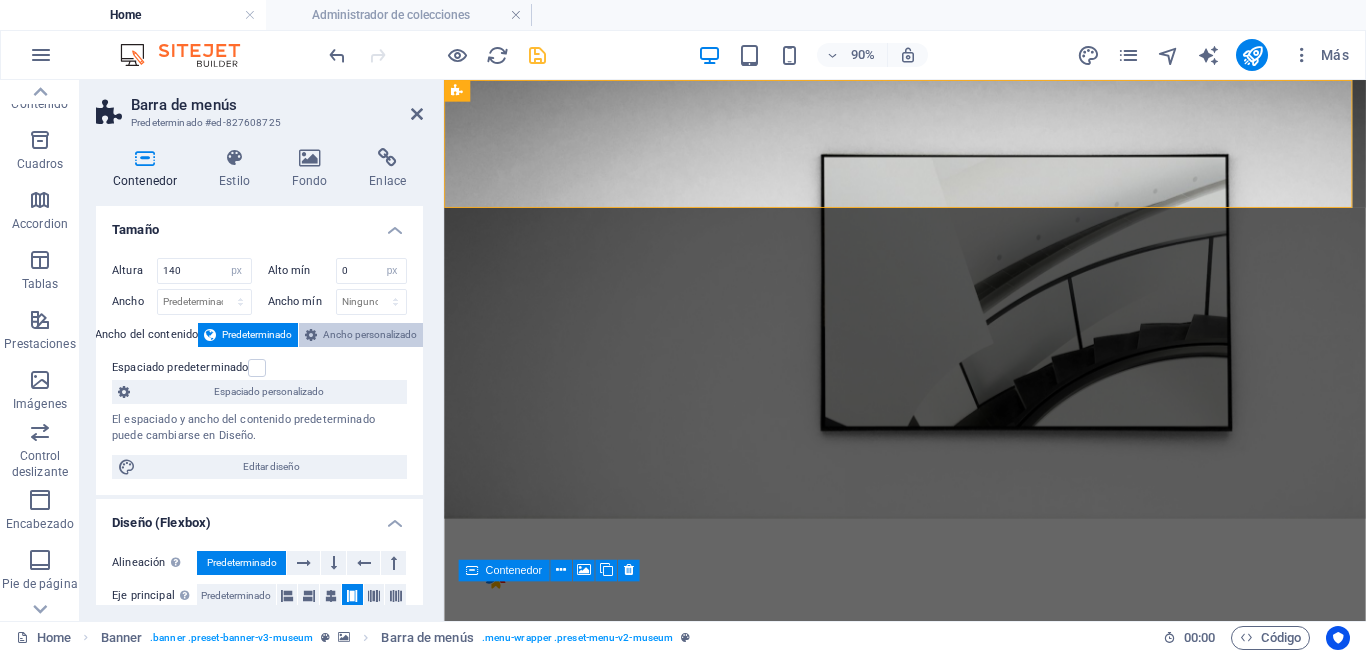 click on "Ancho personalizado" at bounding box center [361, 335] 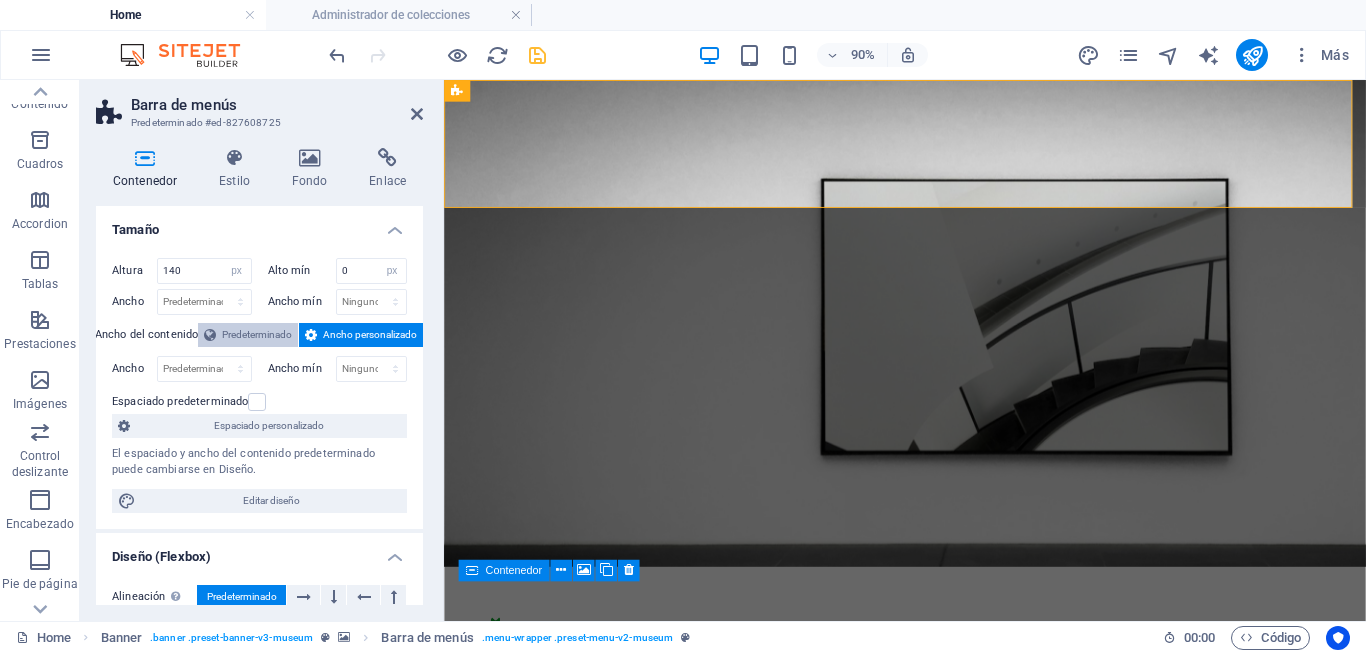 click on "Predeterminado" at bounding box center [257, 335] 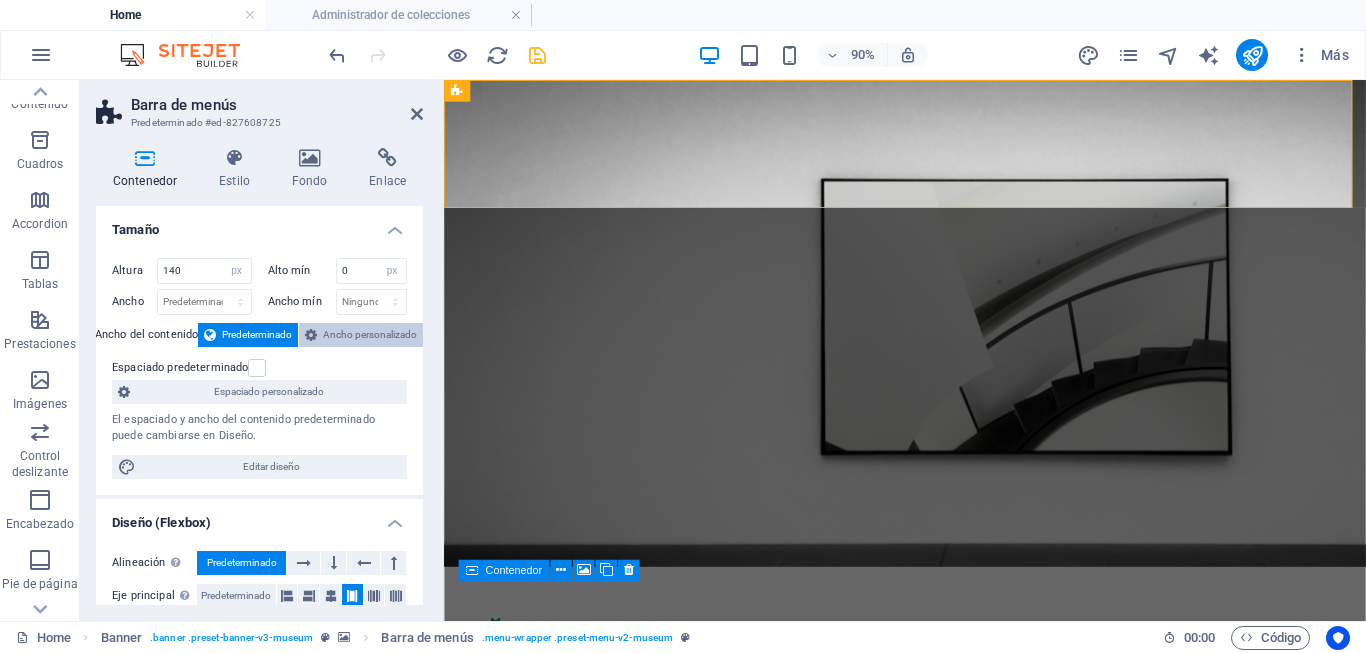 click at bounding box center [311, 335] 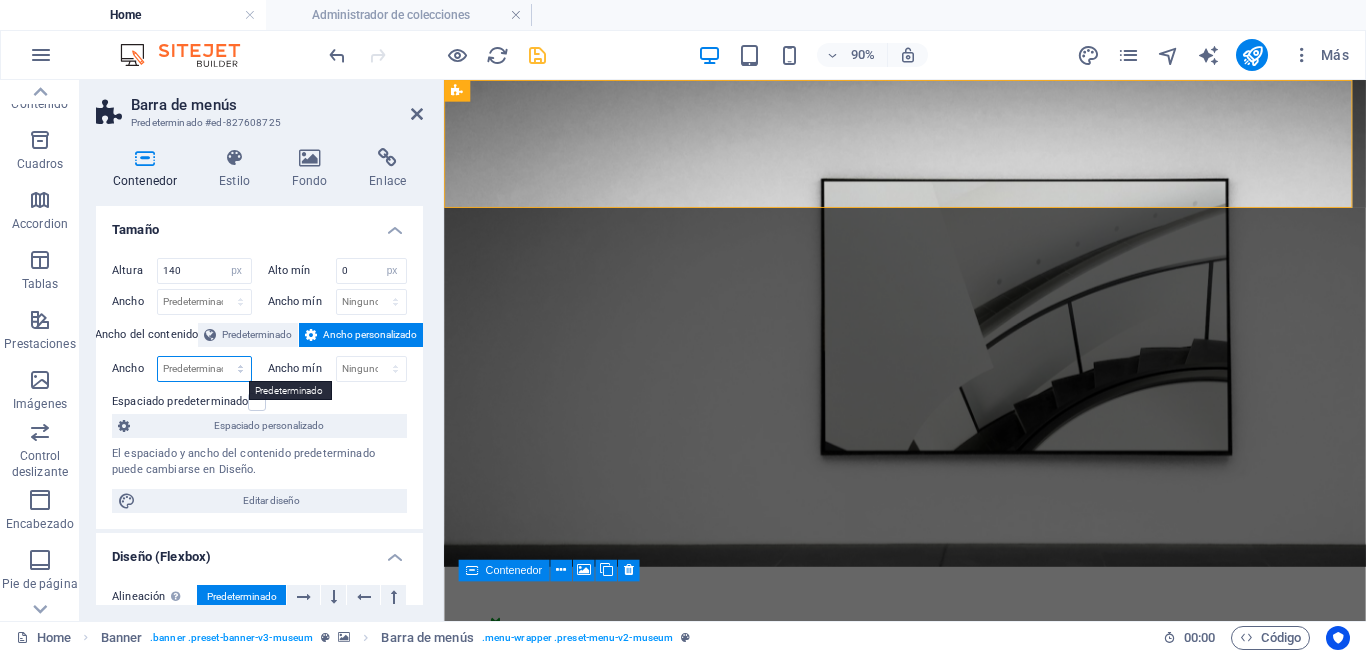 click on "Predeterminado px rem % em vh vw" at bounding box center (204, 369) 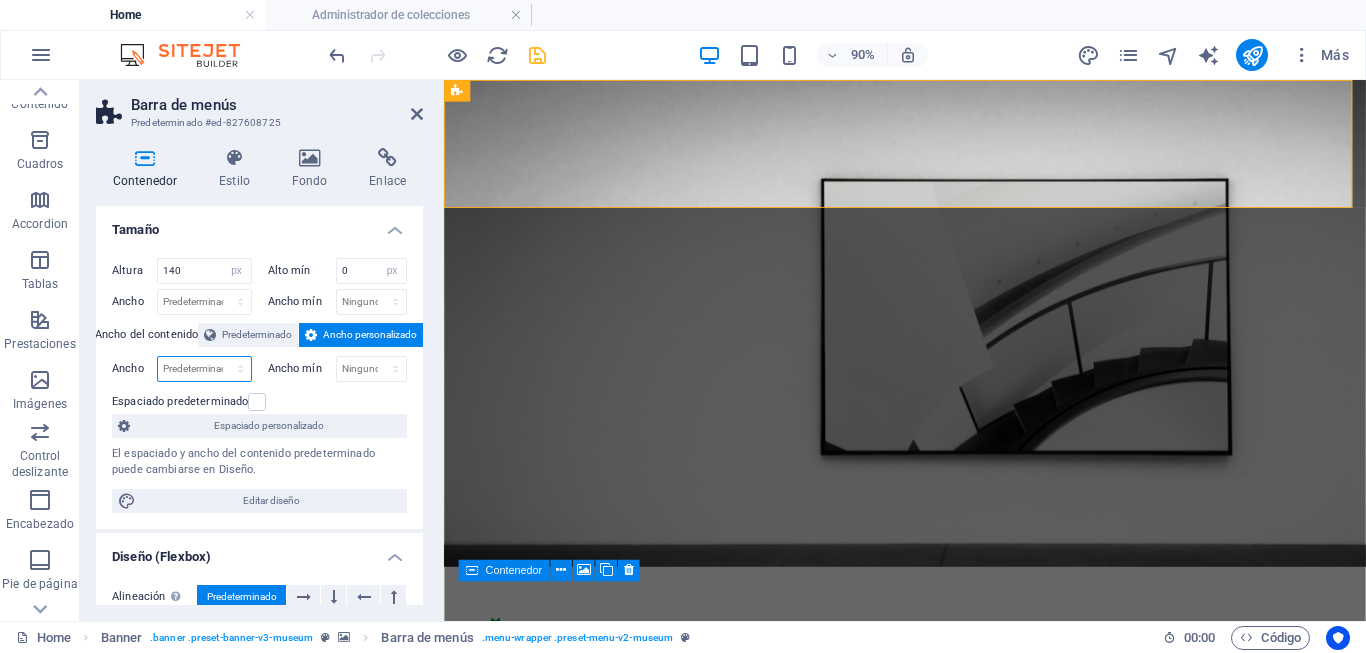 select on "vh" 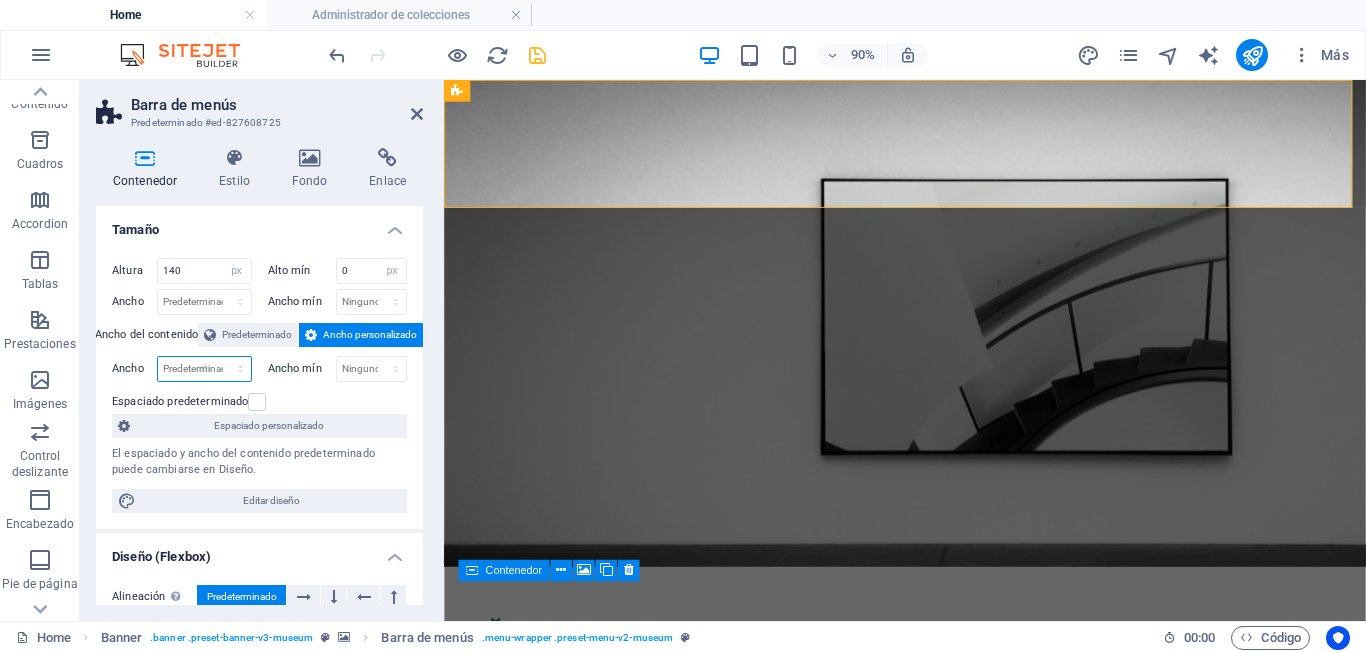 click on "Predeterminado px rem % em vh vw" at bounding box center (204, 369) 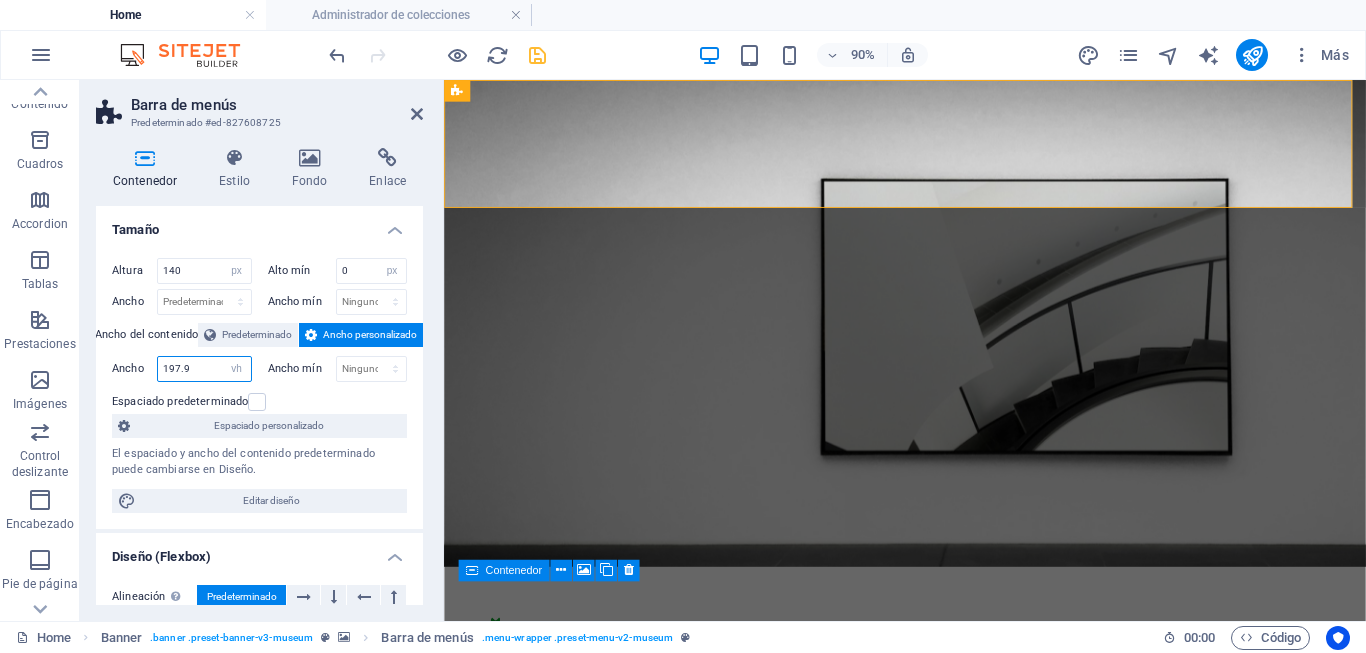 type on "196.9" 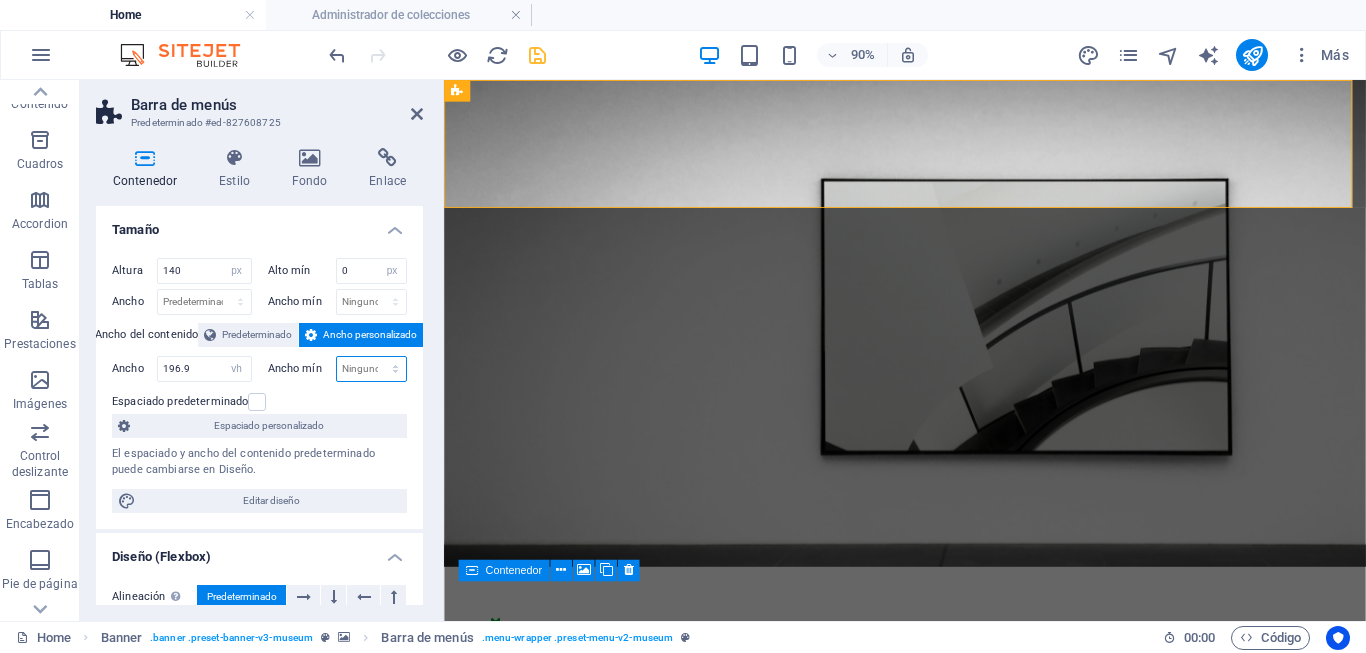 click on "Ninguno px rem % vh vw" at bounding box center (372, 369) 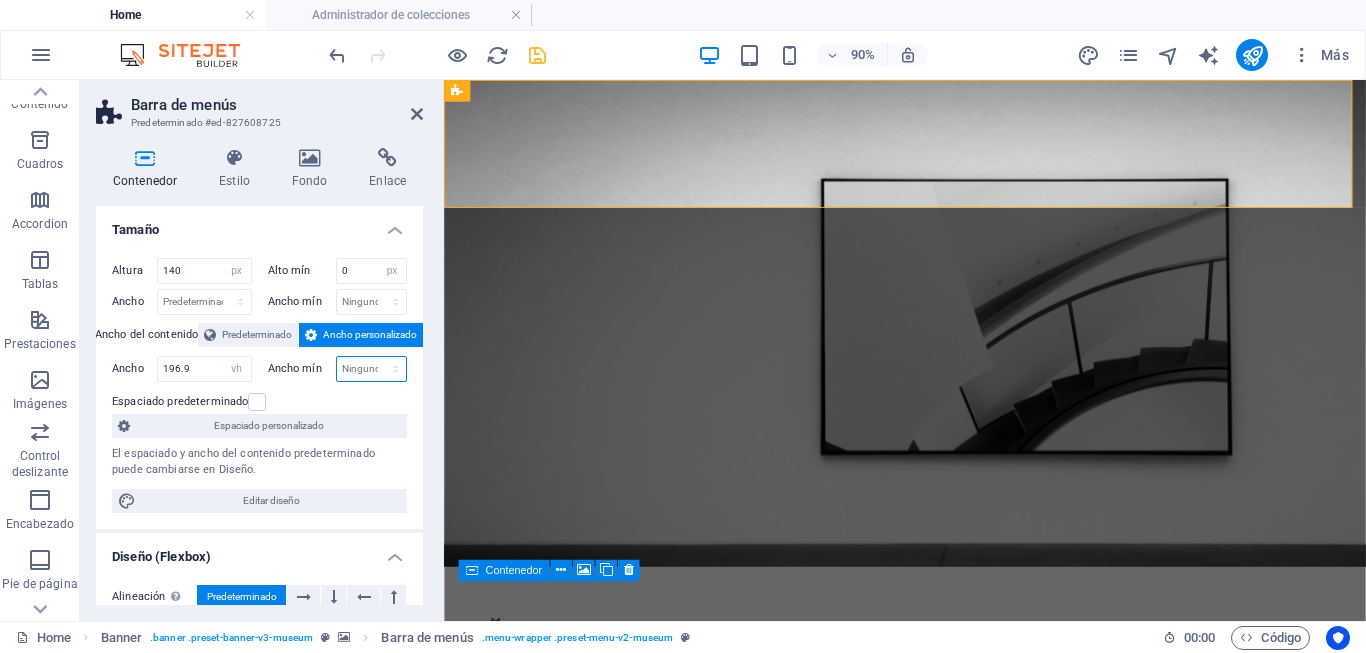 select on "vh" 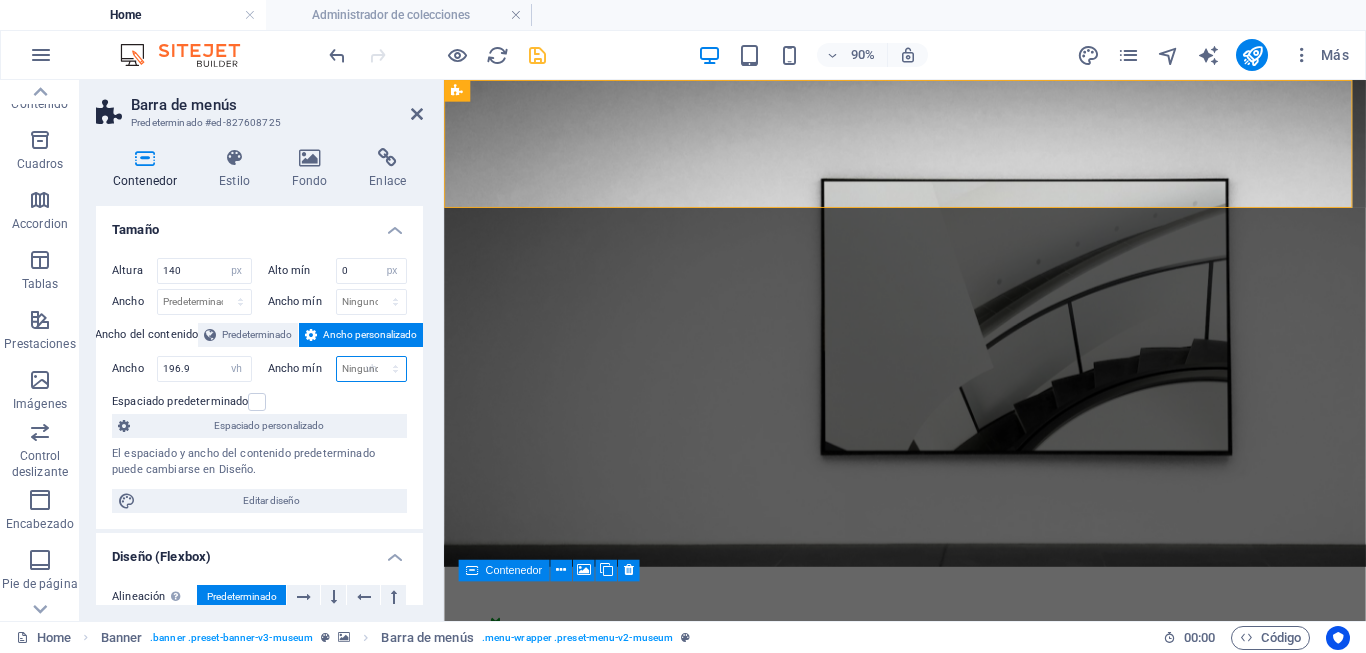 click on "Ninguno px rem % vh vw" at bounding box center [372, 369] 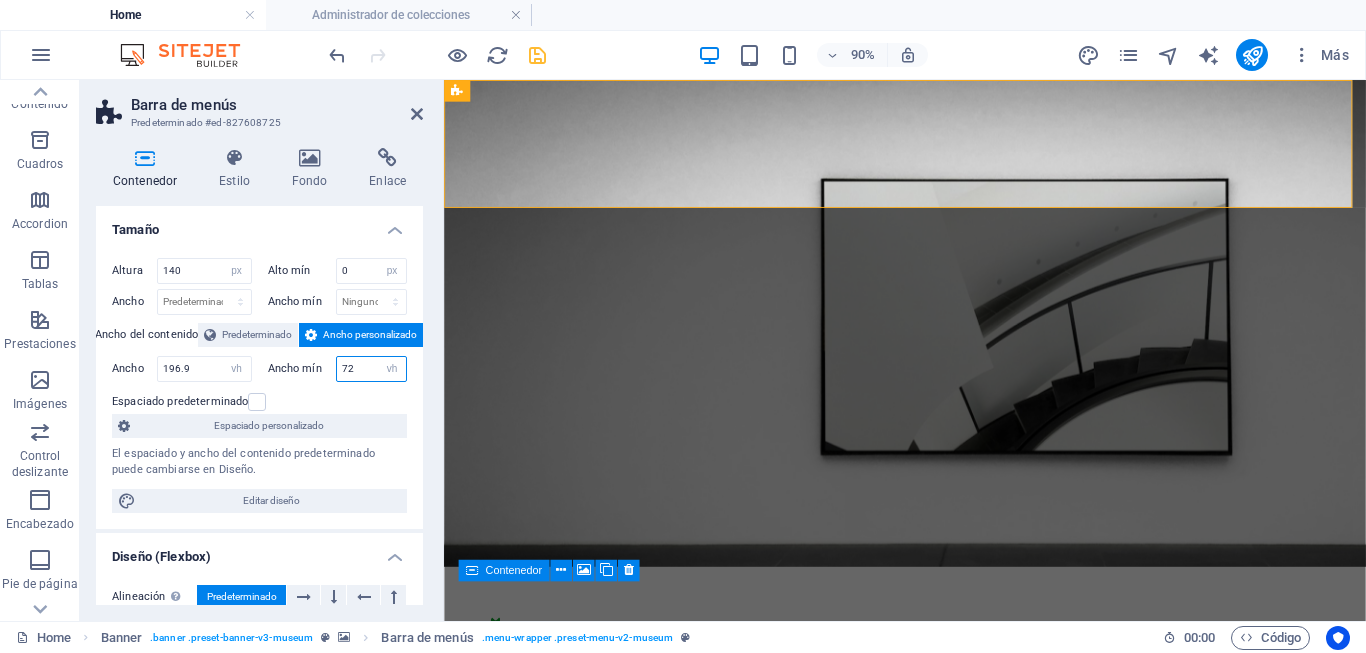 type on "73" 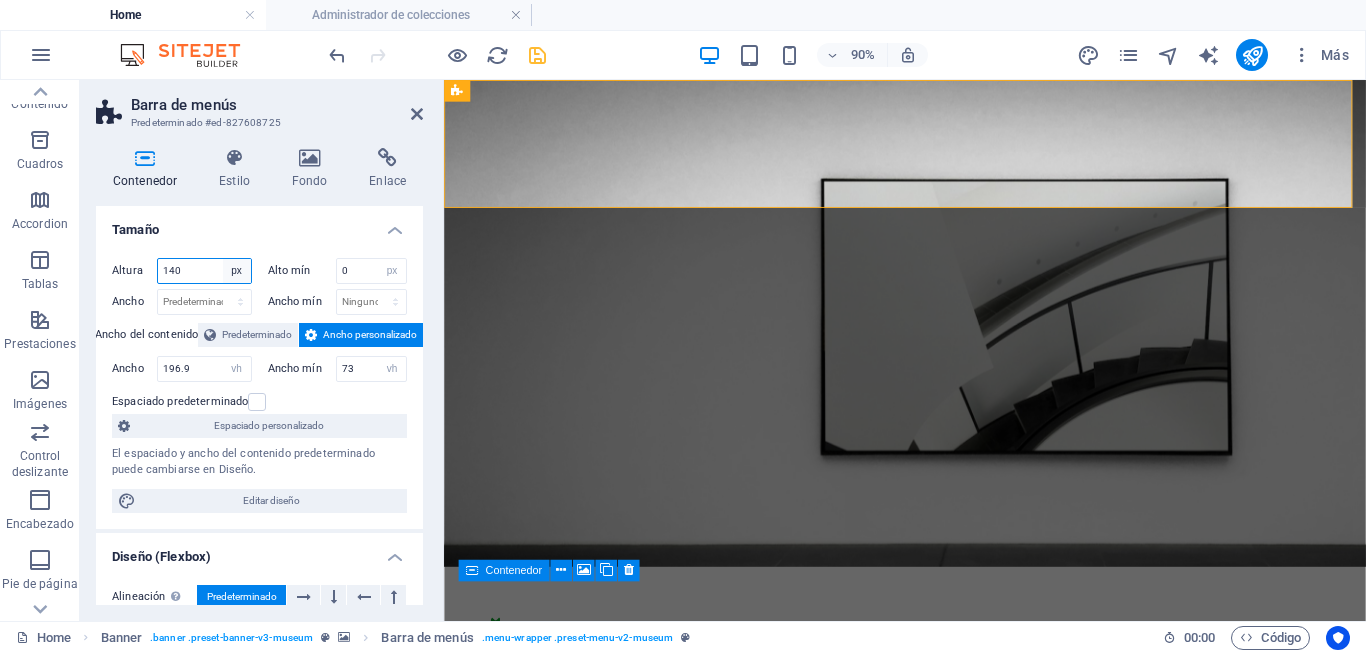 click on "Predeterminado px rem % vh vw" at bounding box center [237, 271] 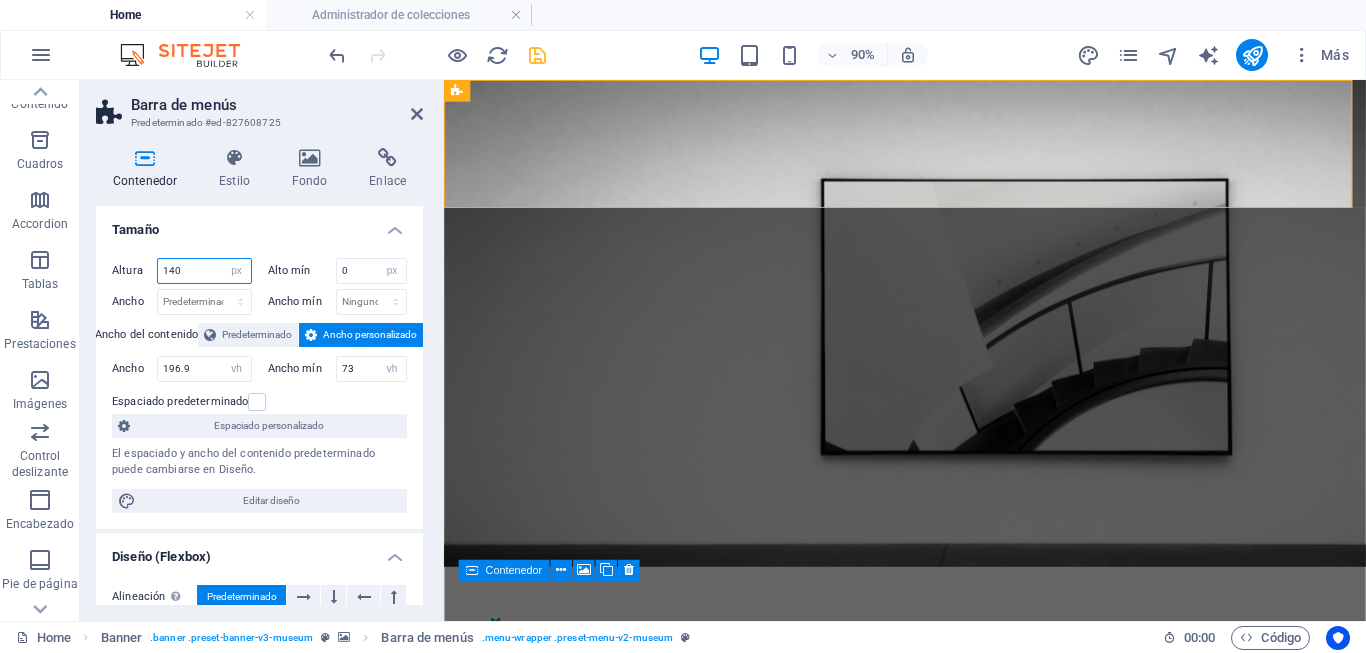 click on "140" at bounding box center [204, 271] 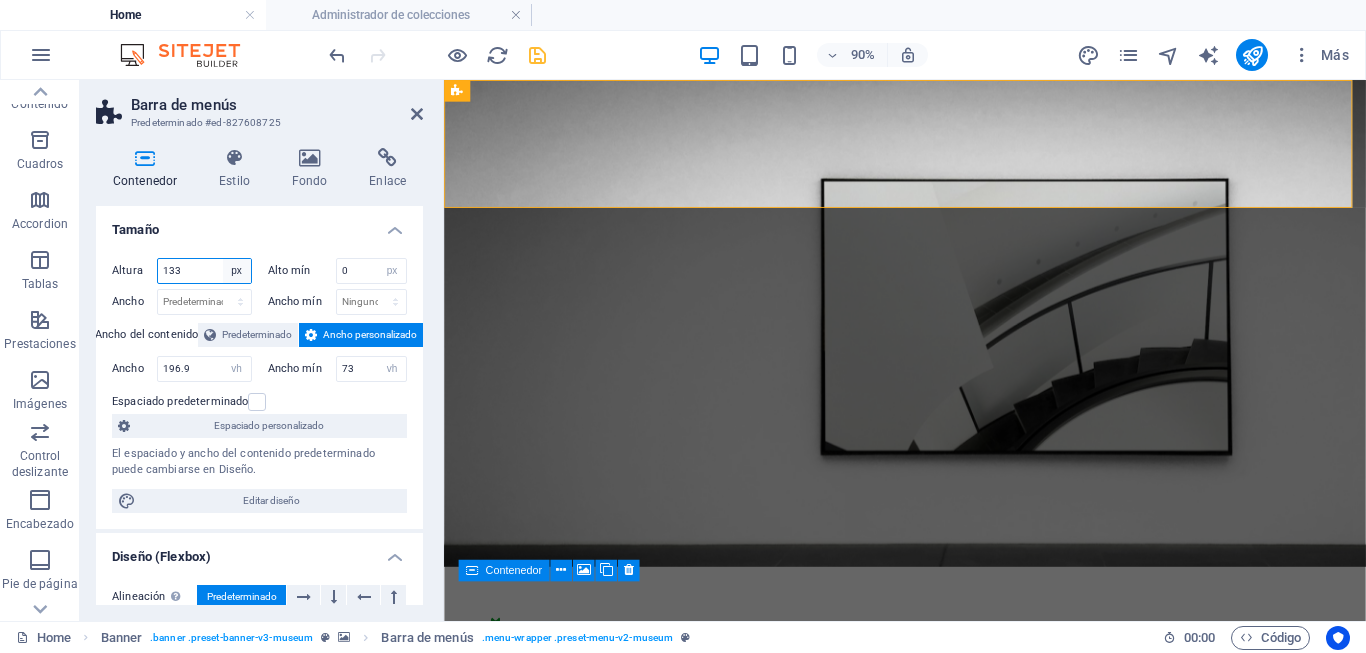 type on "134" 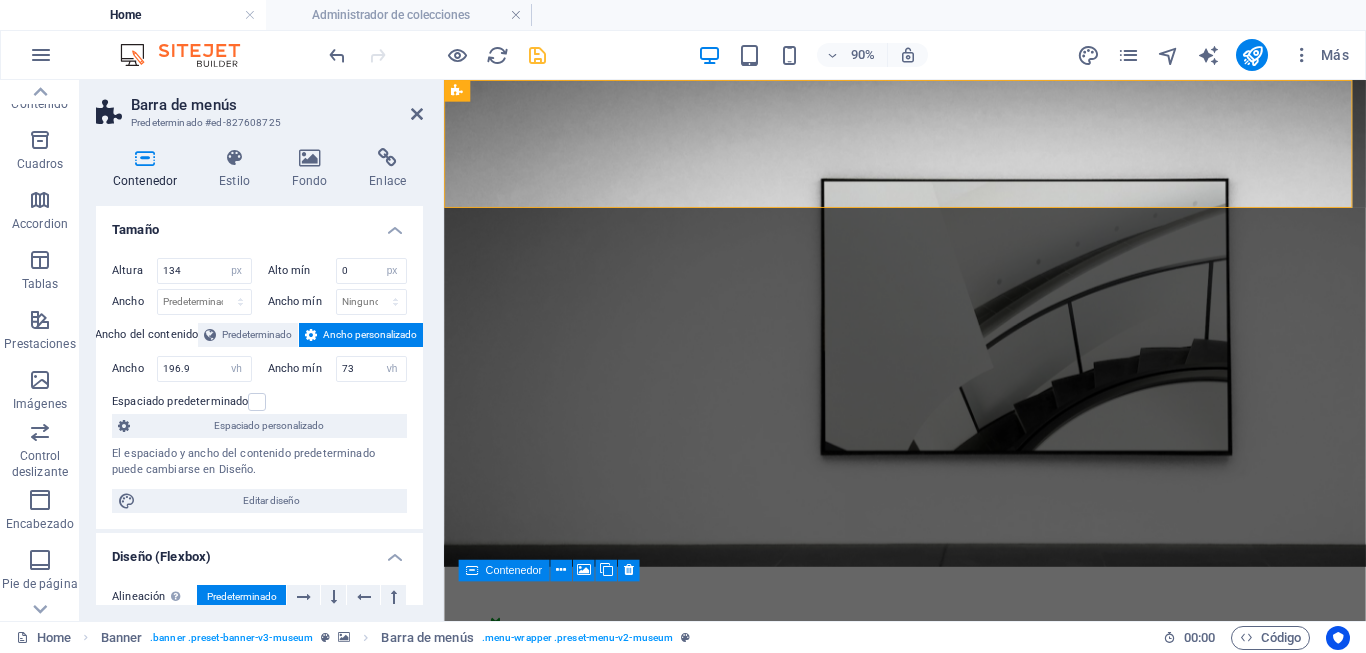 click on "Barra de menús Predeterminado #ed-827608725" at bounding box center (259, 106) 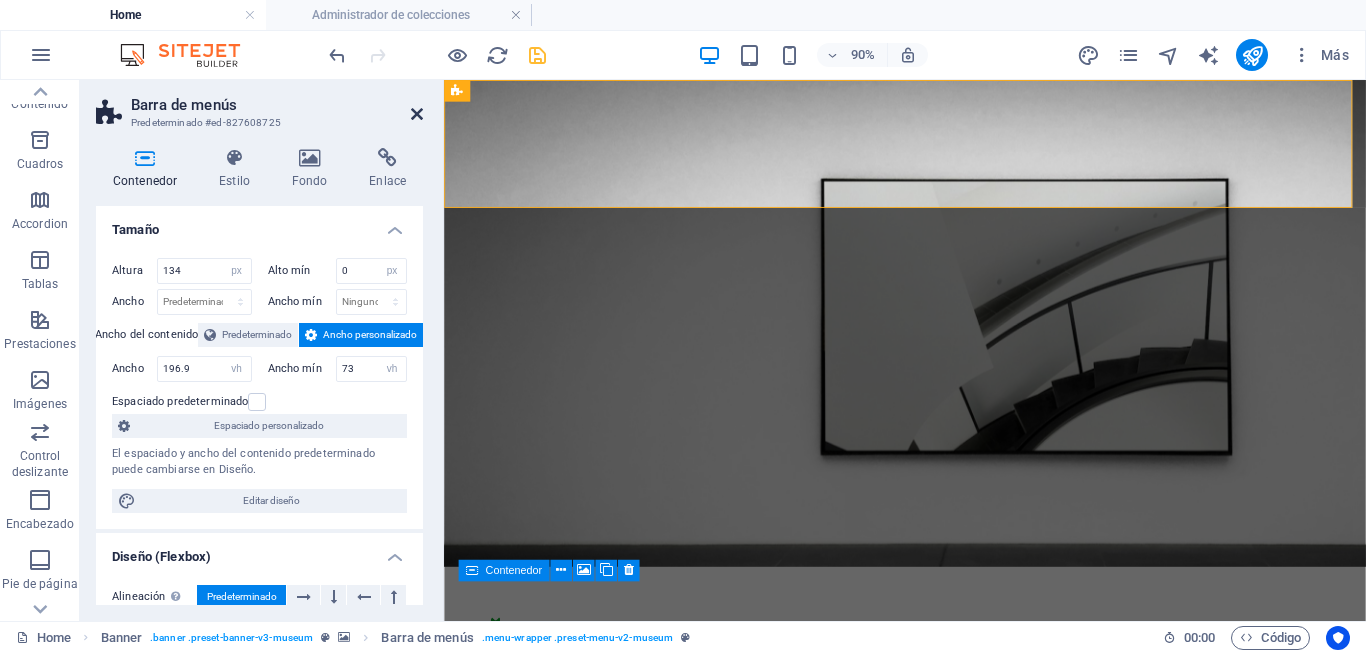 click at bounding box center (417, 114) 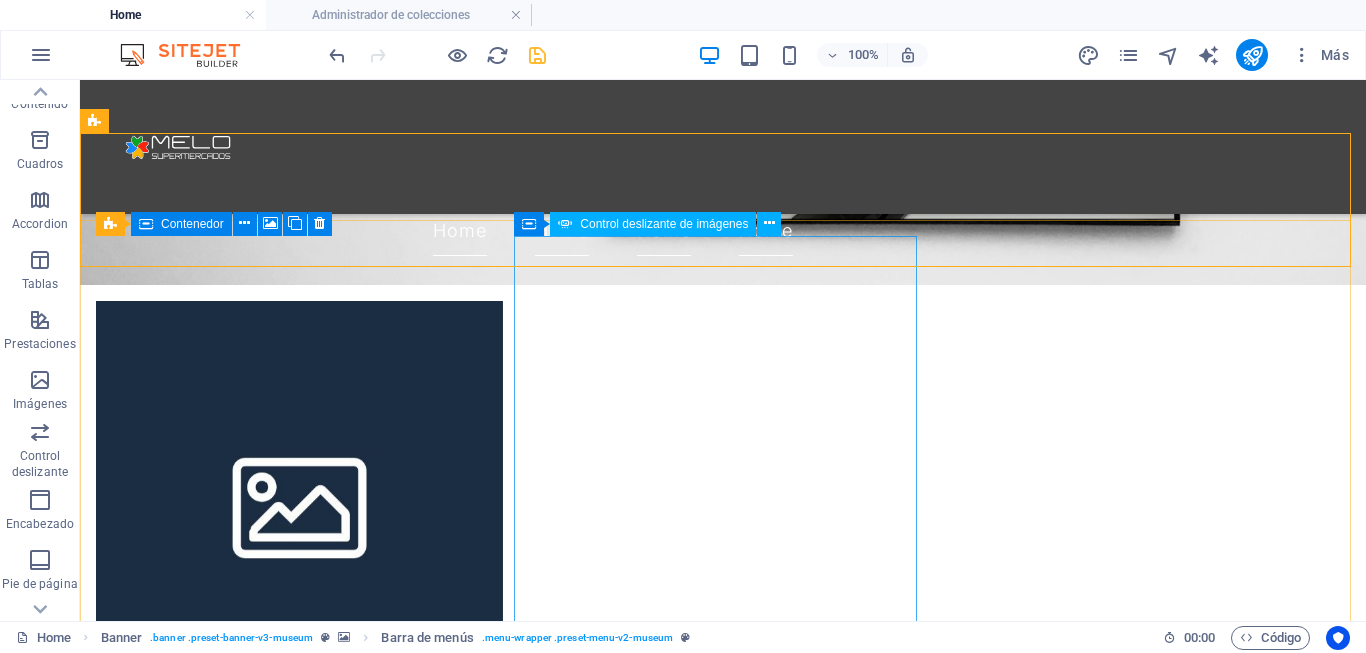 scroll, scrollTop: 200, scrollLeft: 0, axis: vertical 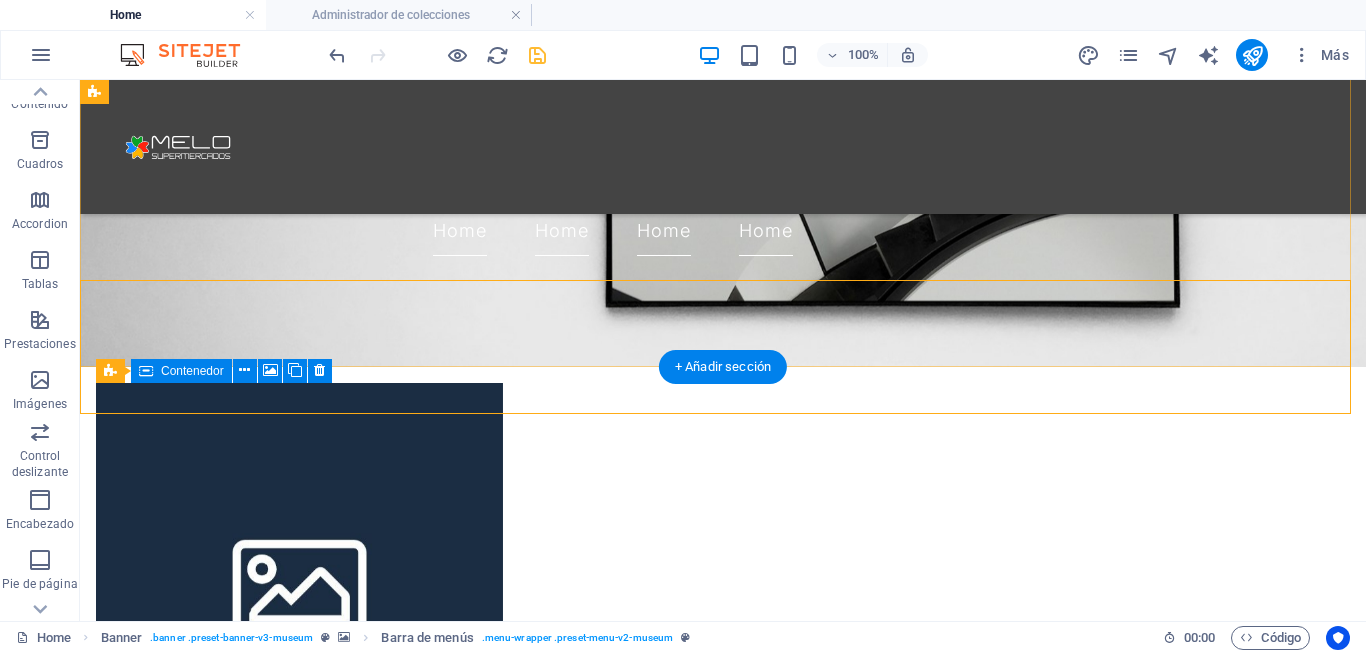 click on "Home Home Home Home" at bounding box center [723, 147] 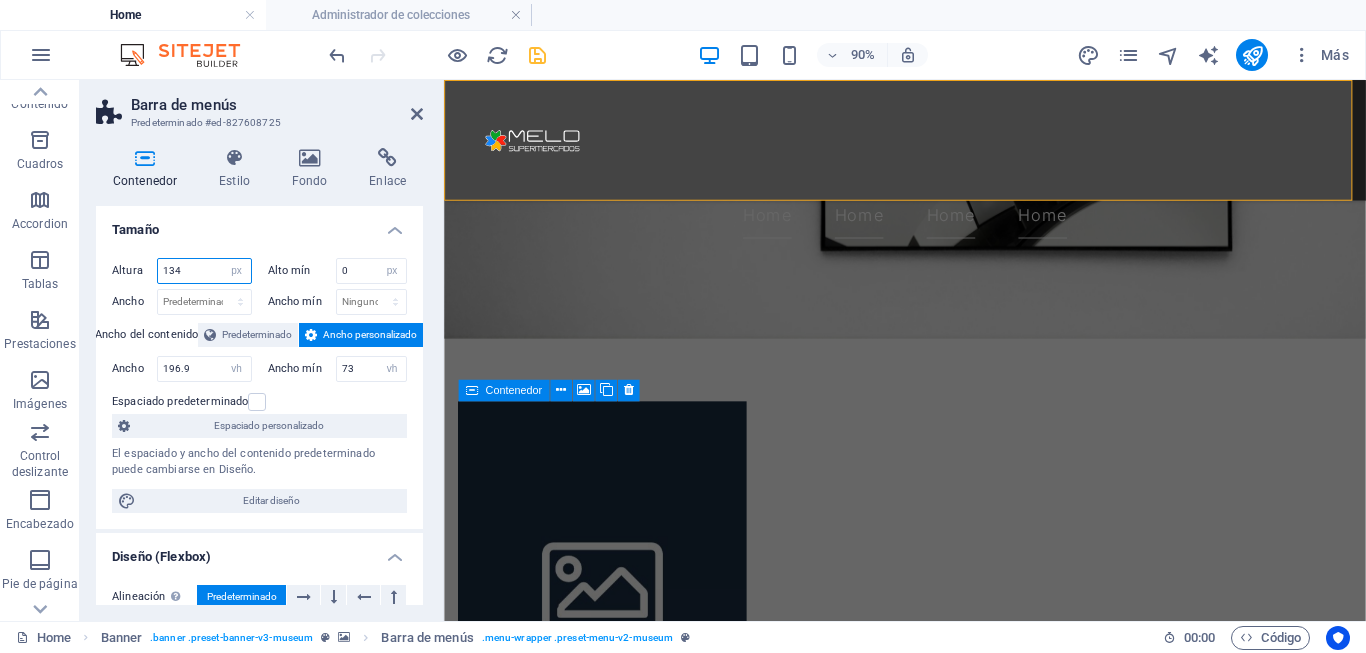click on "134" at bounding box center [204, 271] 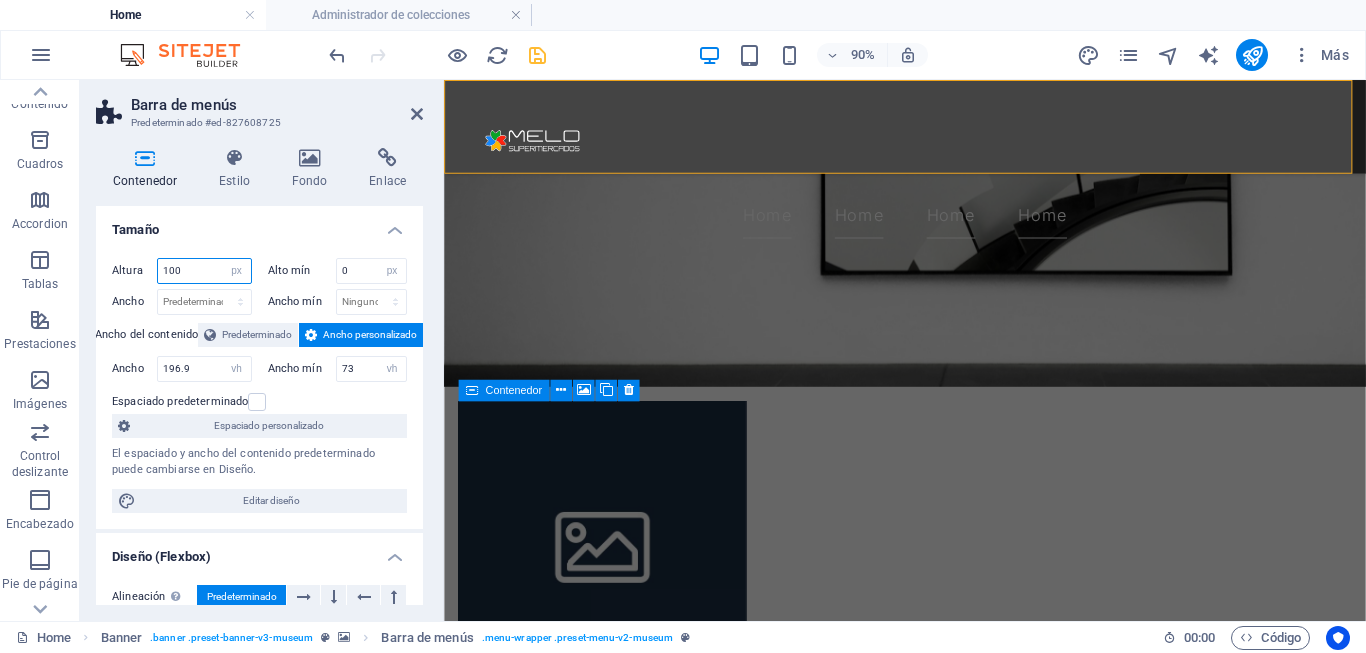type on "99" 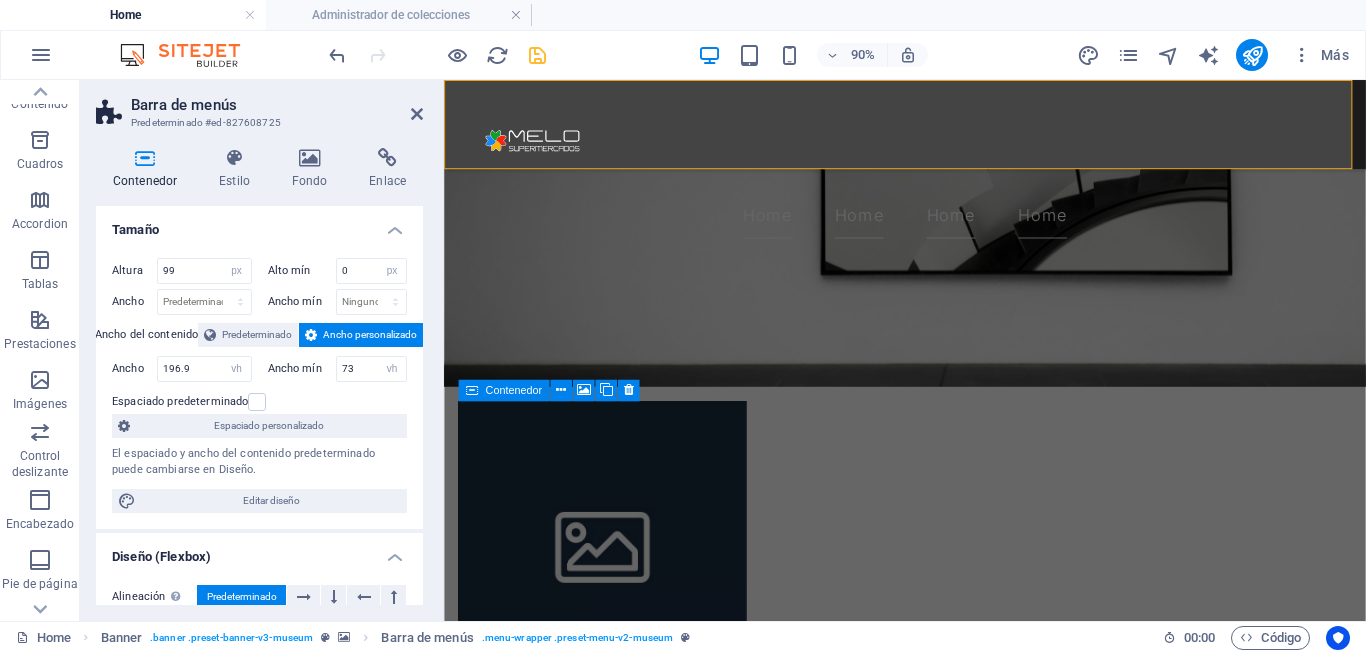 click at bounding box center [956, 150] 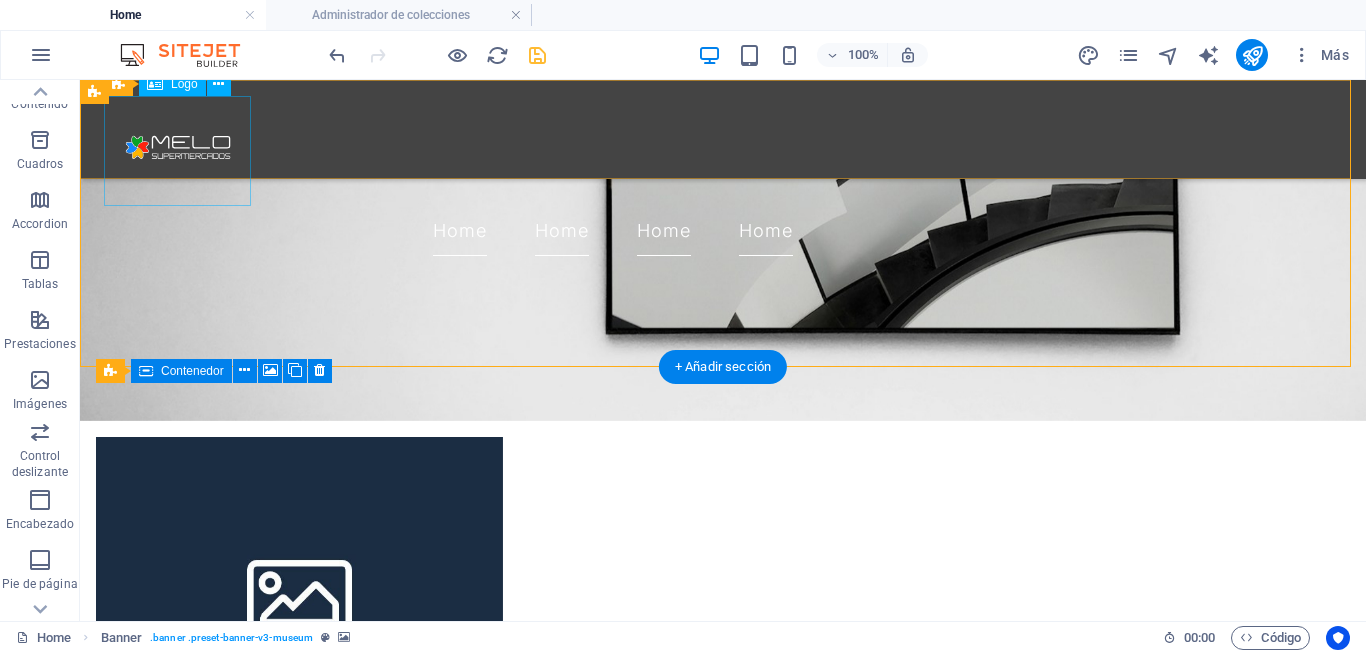 click at bounding box center [612, 151] 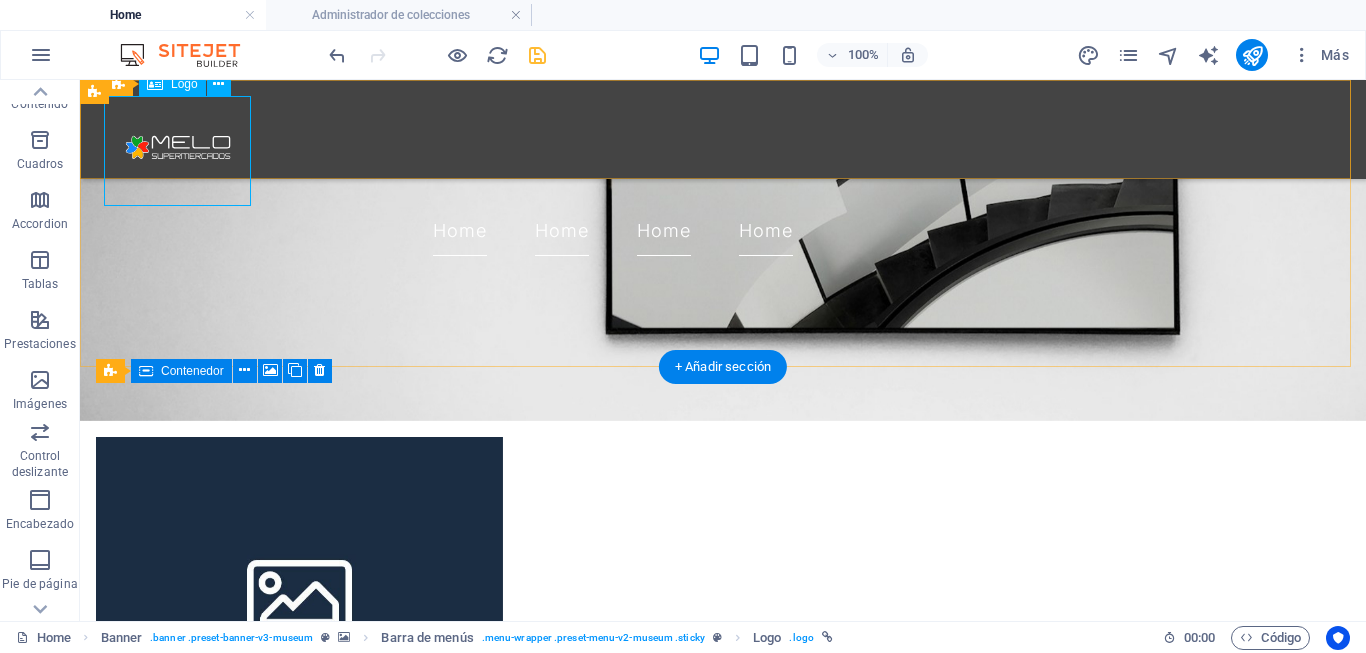click at bounding box center (612, 151) 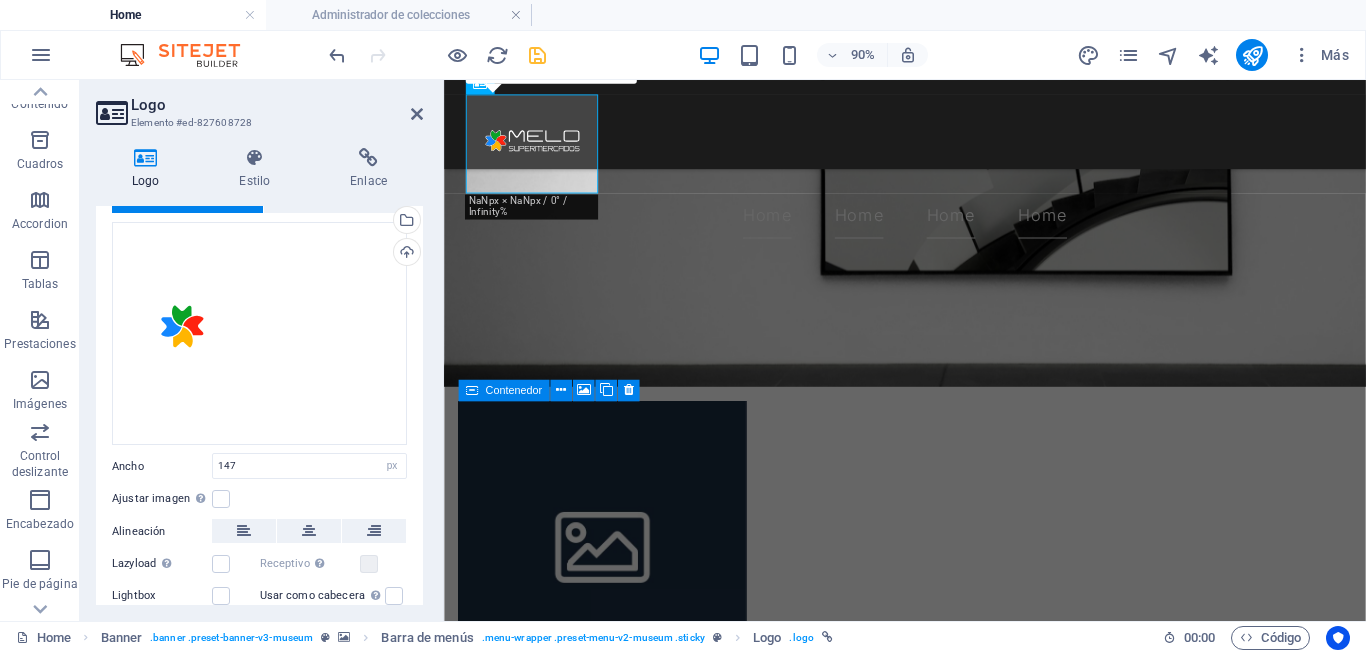 scroll, scrollTop: 100, scrollLeft: 0, axis: vertical 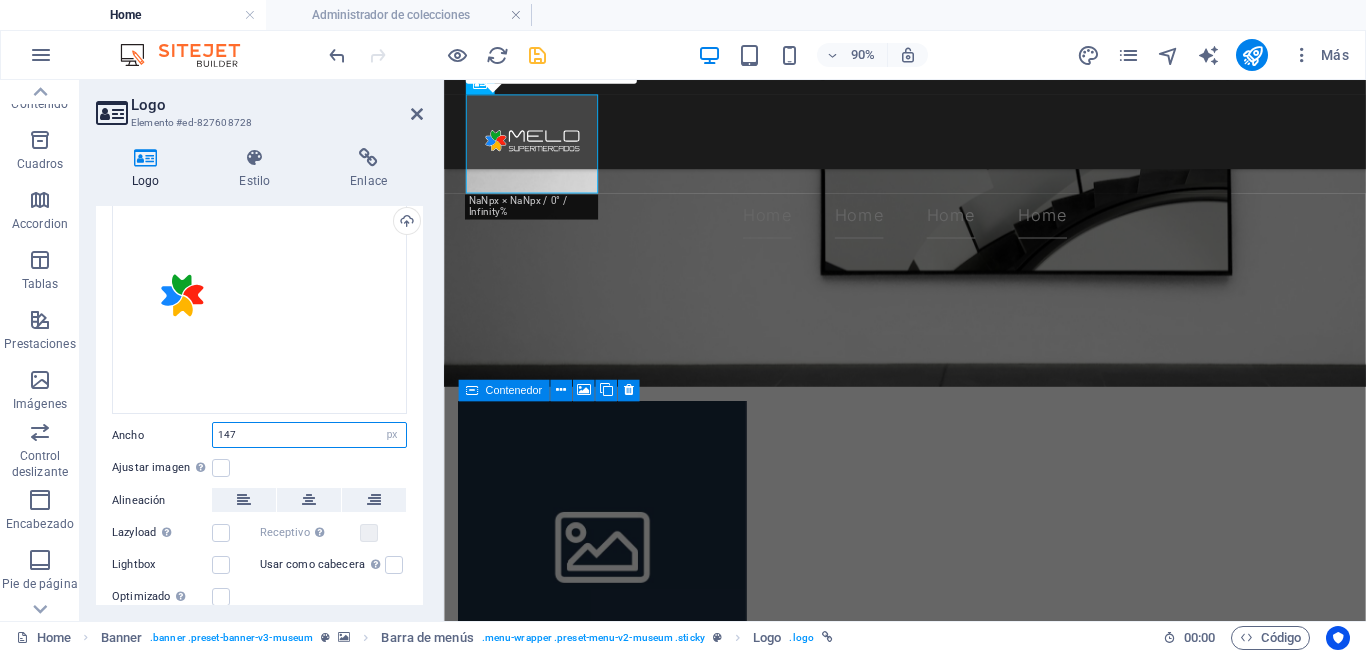click on "147" at bounding box center [309, 435] 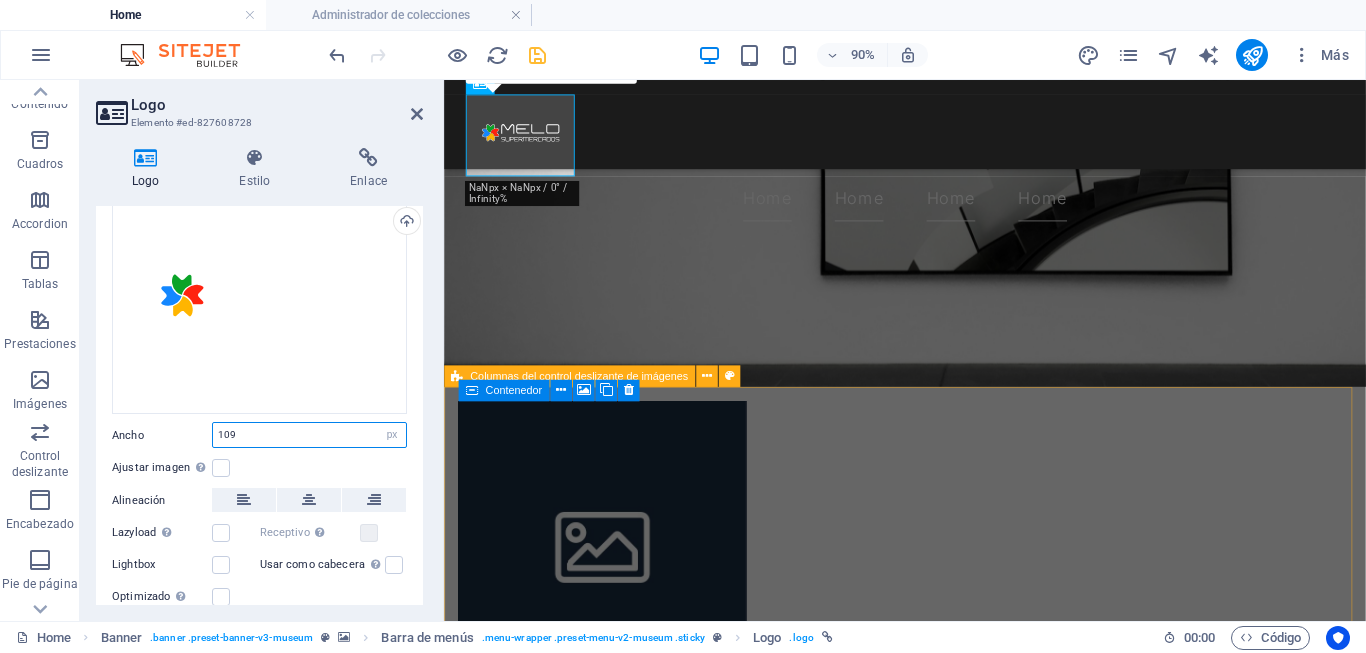 type on "108" 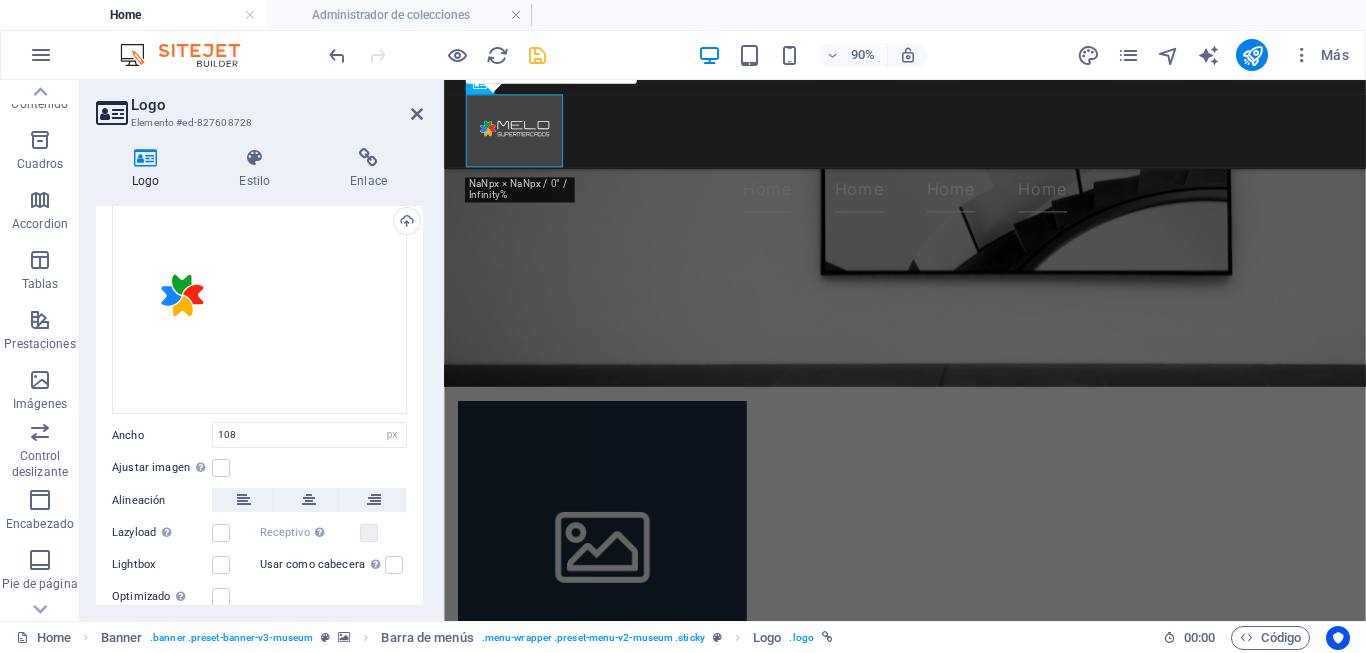 click at bounding box center [956, 150] 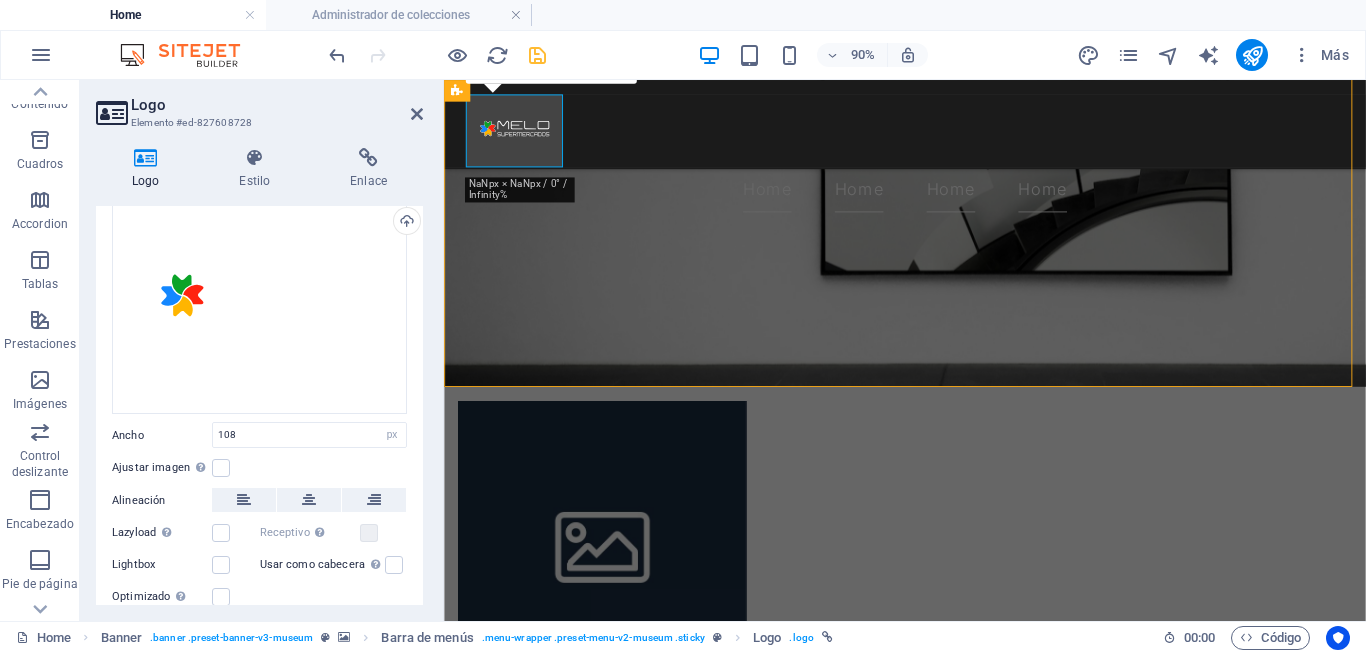 click at bounding box center [956, 150] 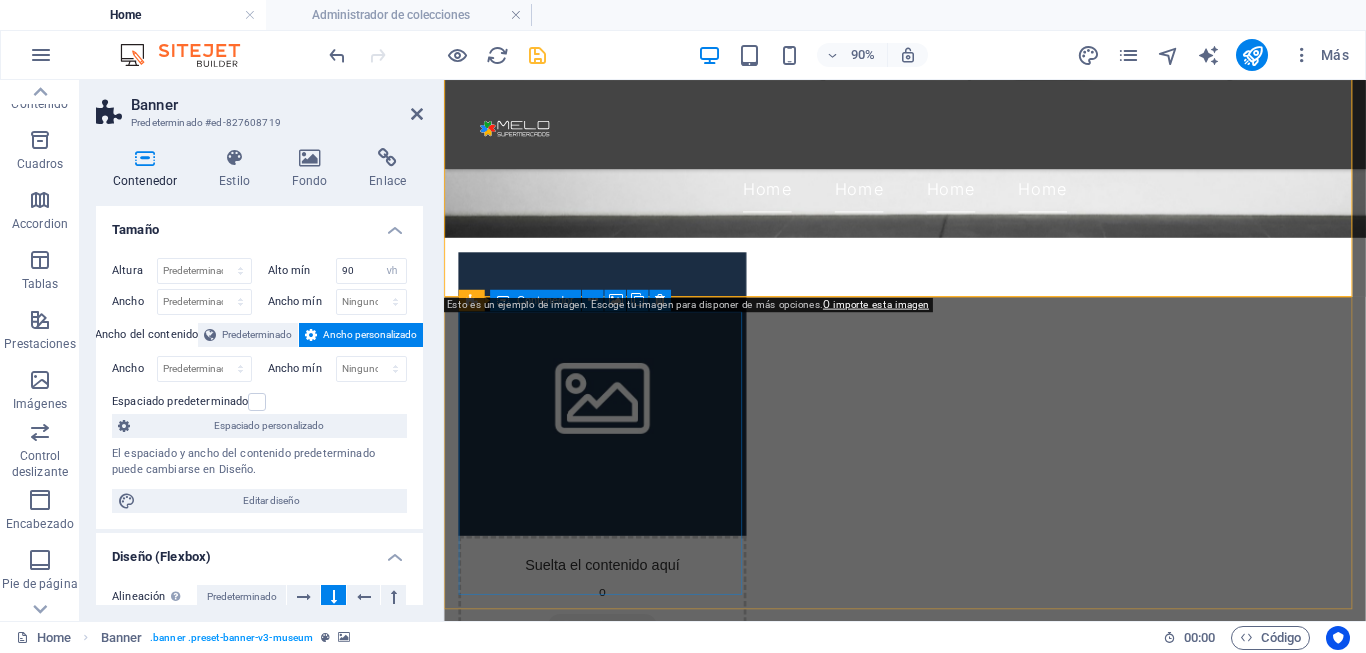 scroll, scrollTop: 400, scrollLeft: 0, axis: vertical 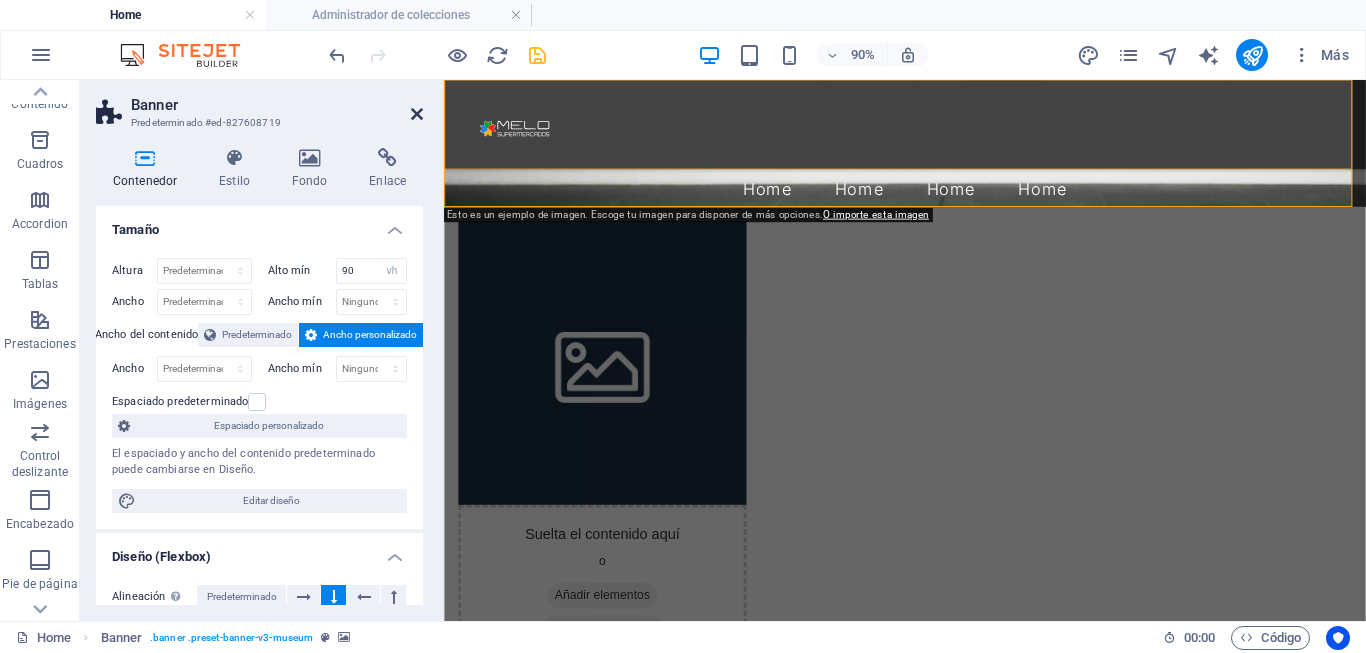 click at bounding box center (417, 114) 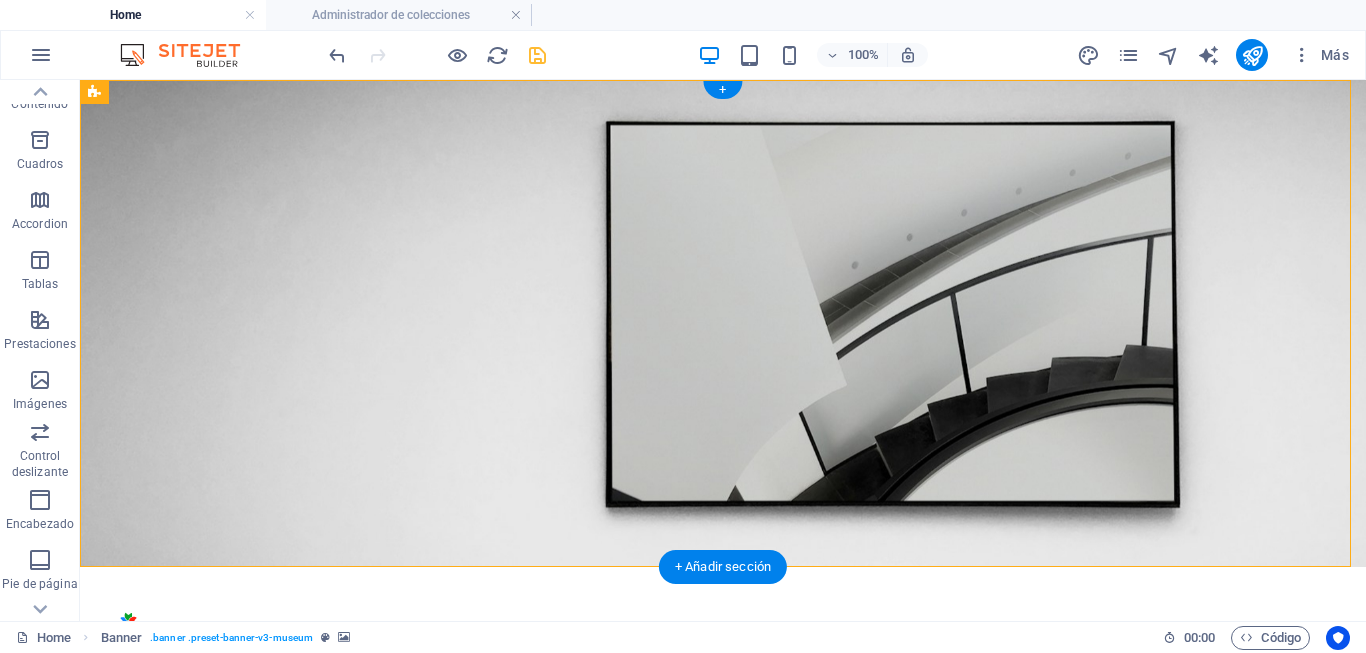 scroll, scrollTop: 300, scrollLeft: 0, axis: vertical 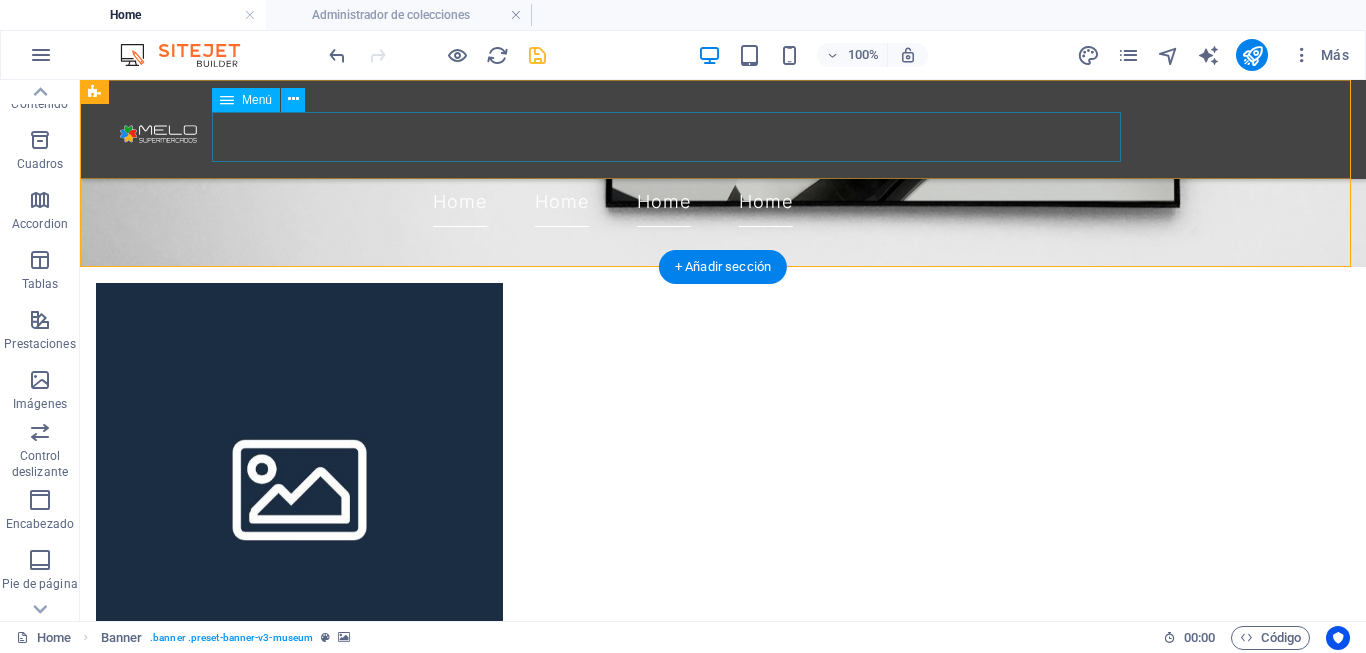 click on "Home Home Home Home" at bounding box center (612, 202) 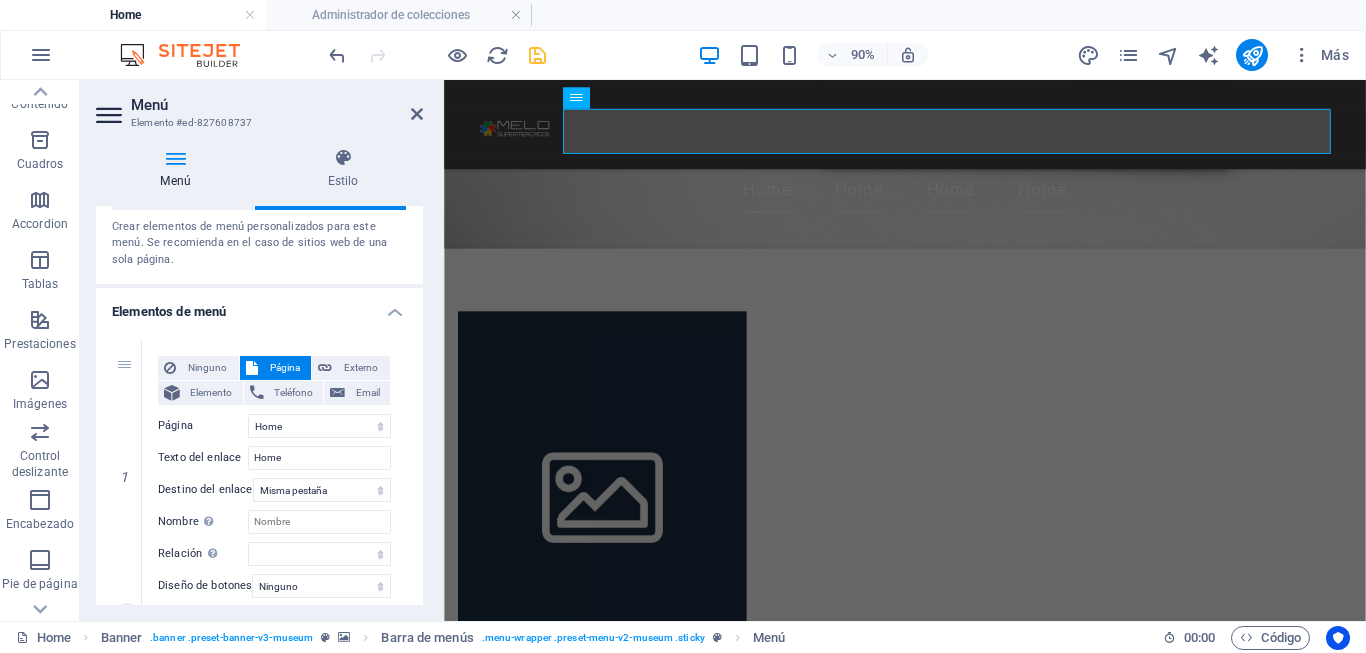 scroll, scrollTop: 0, scrollLeft: 0, axis: both 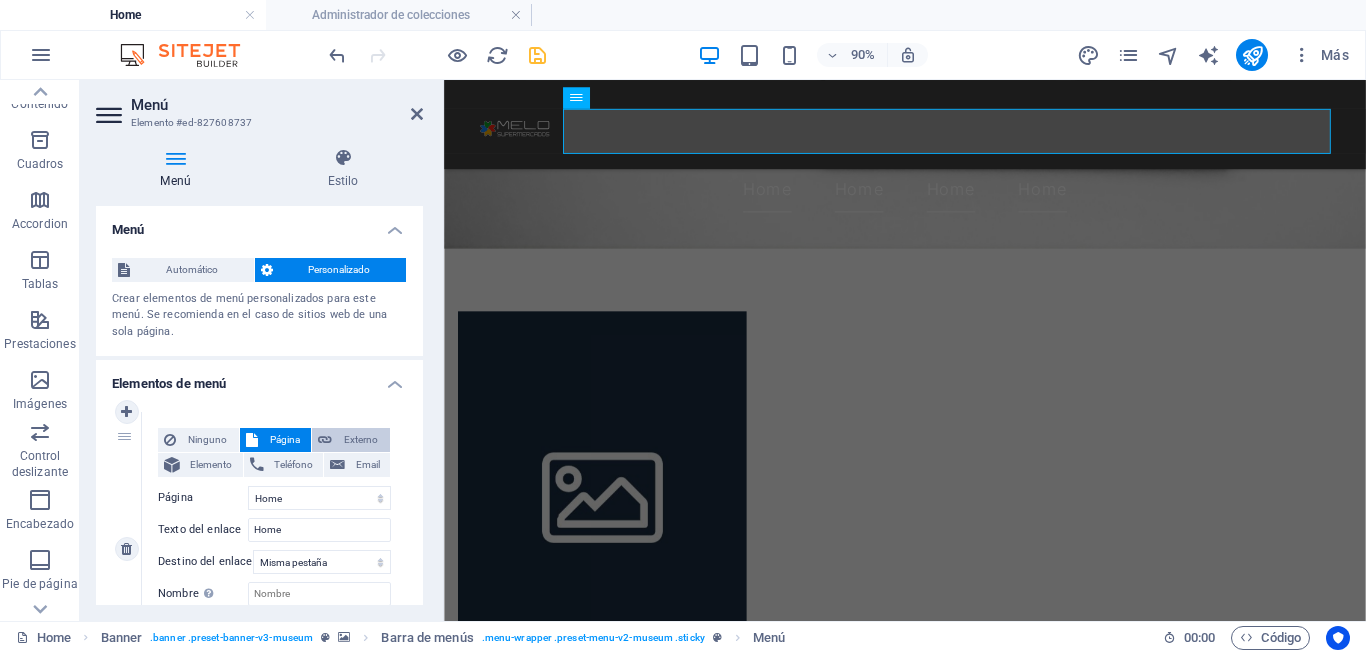 click at bounding box center [325, 440] 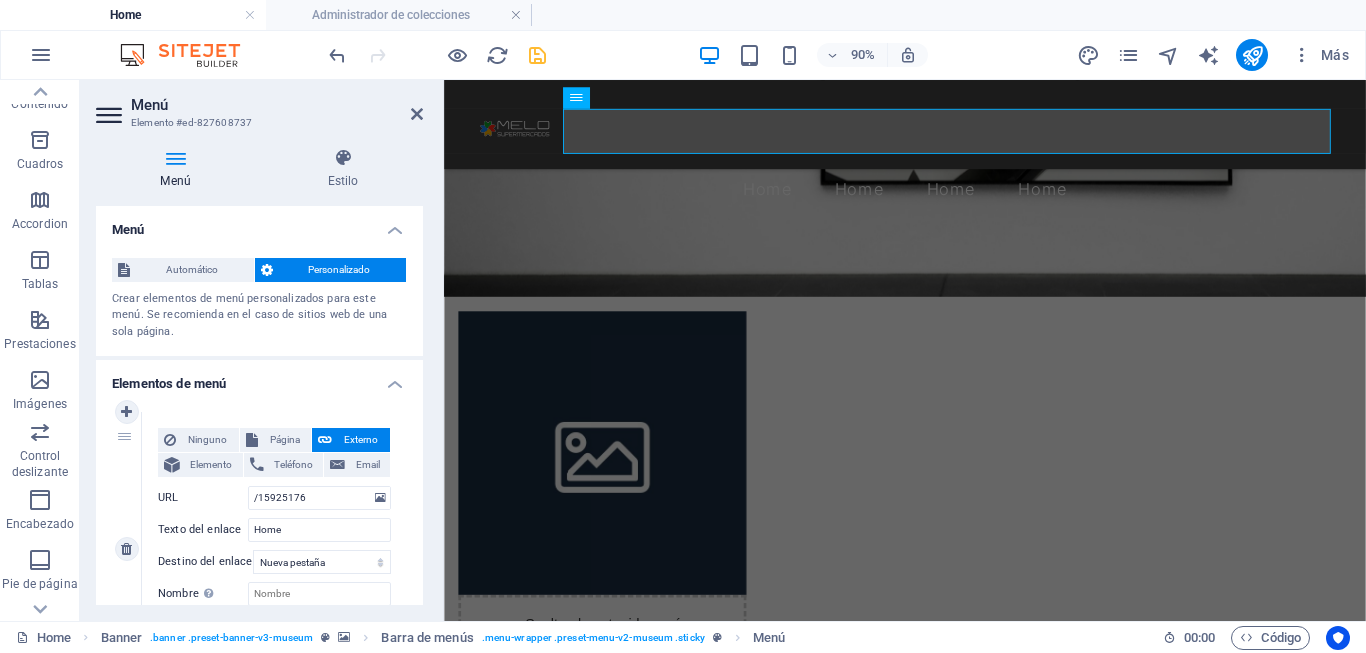click at bounding box center [325, 440] 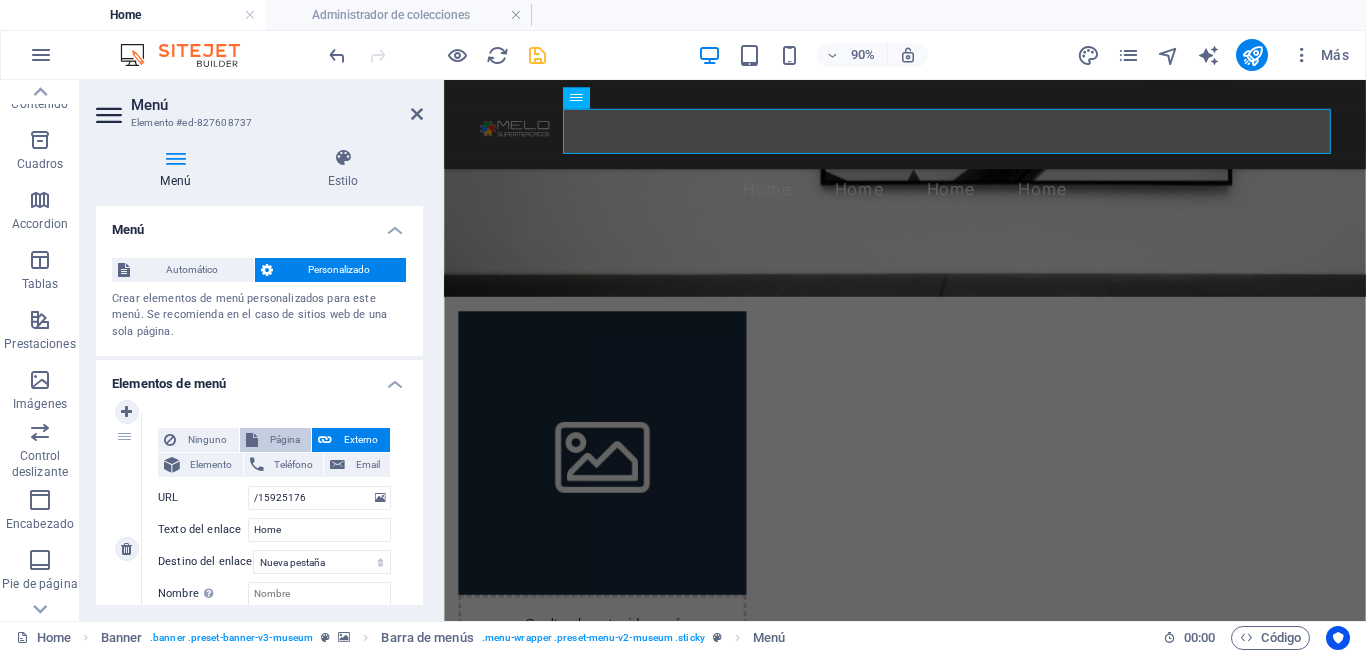 click on "Página" at bounding box center [285, 440] 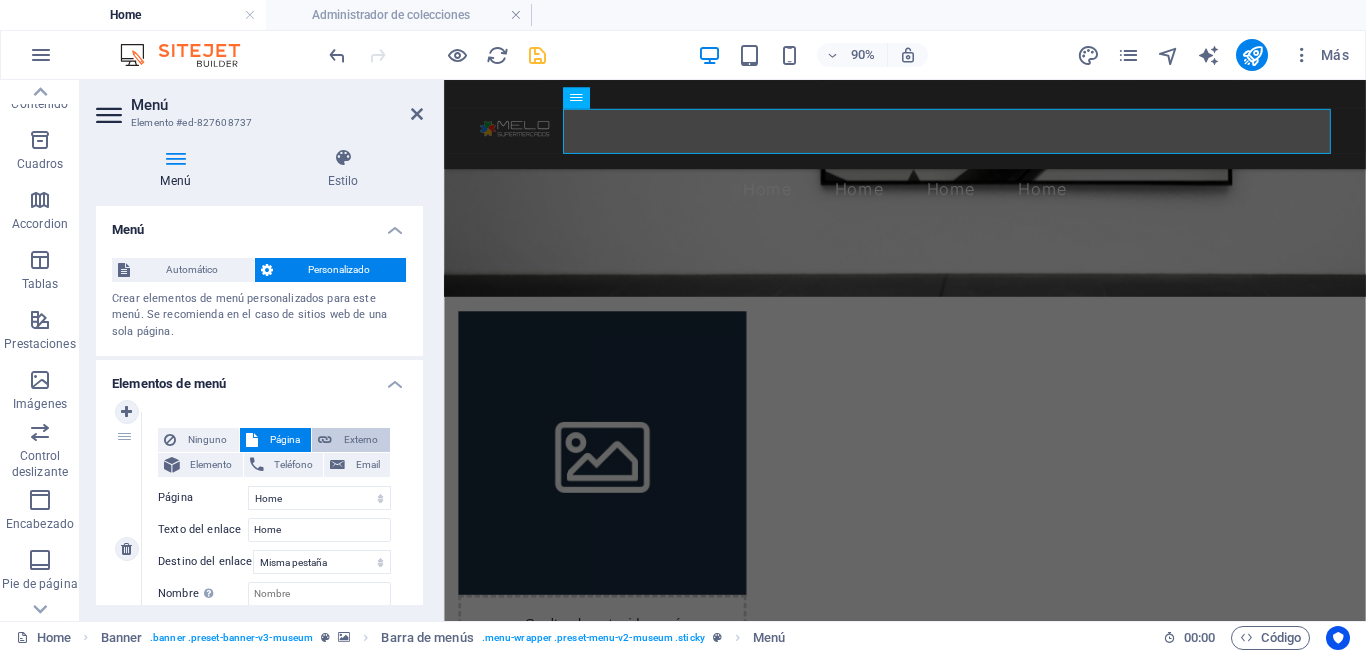 click at bounding box center [325, 440] 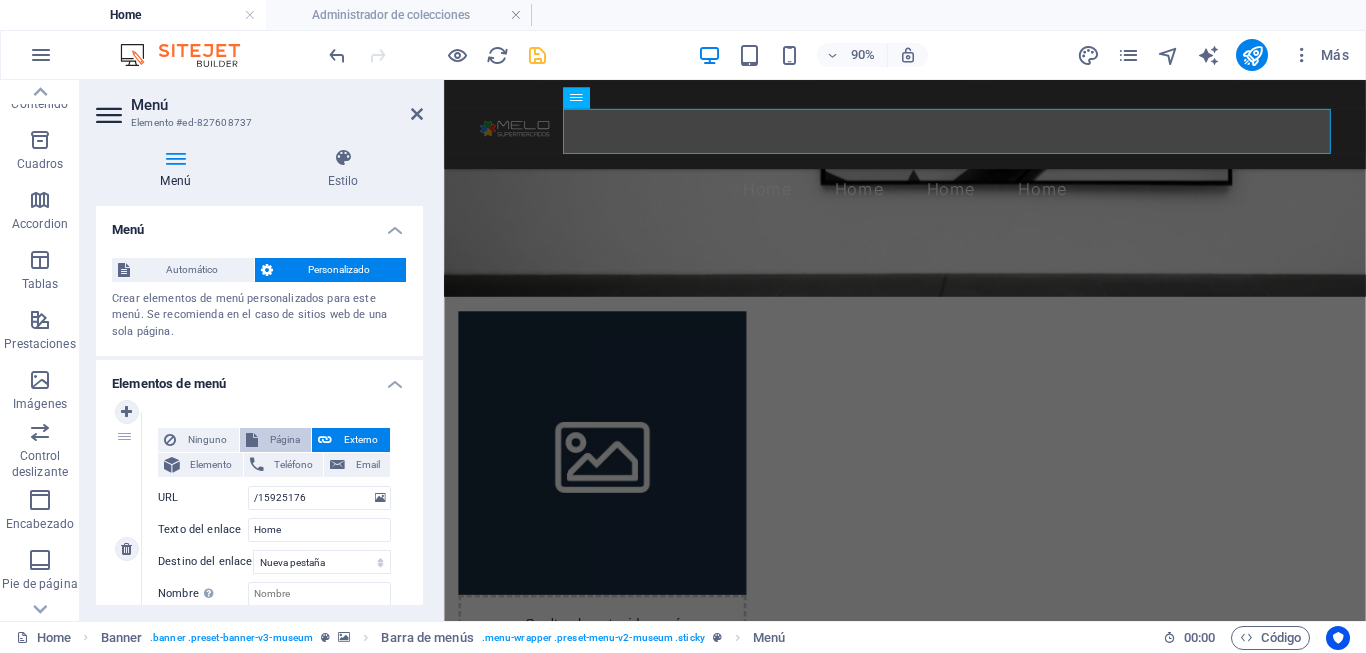 click on "Página" at bounding box center [285, 440] 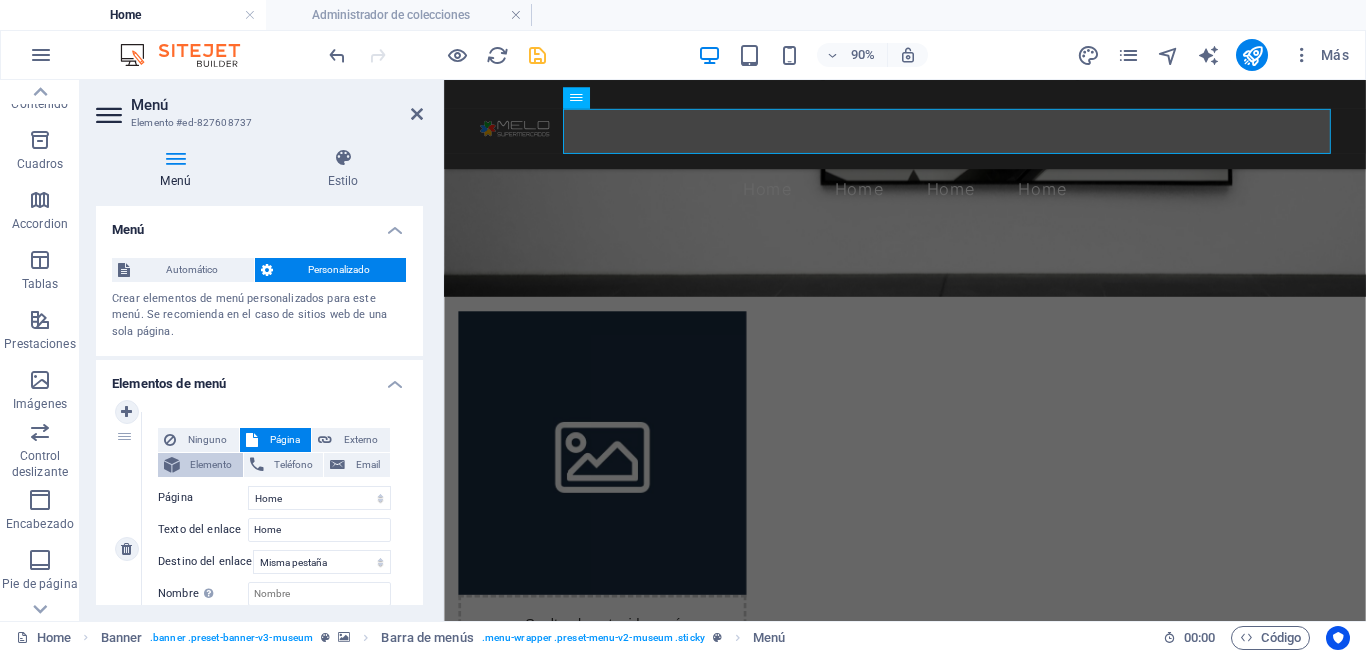 click on "Elemento" at bounding box center (211, 465) 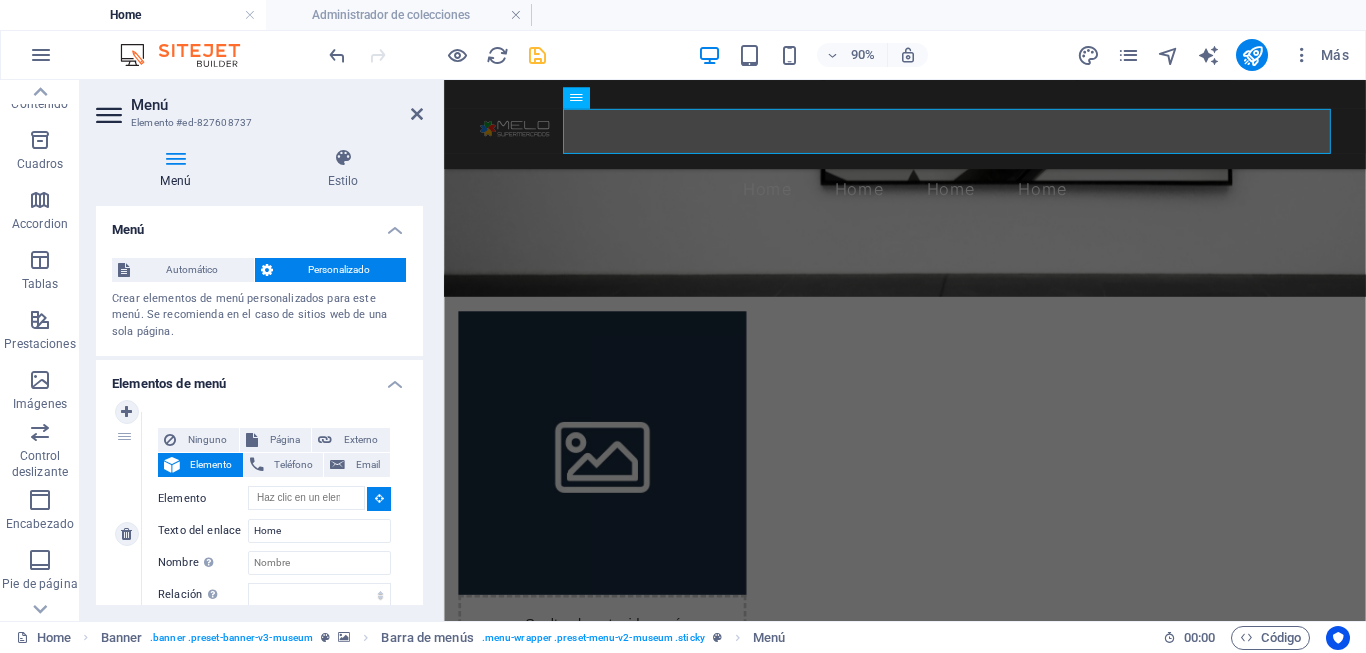click on "Elemento" at bounding box center (211, 465) 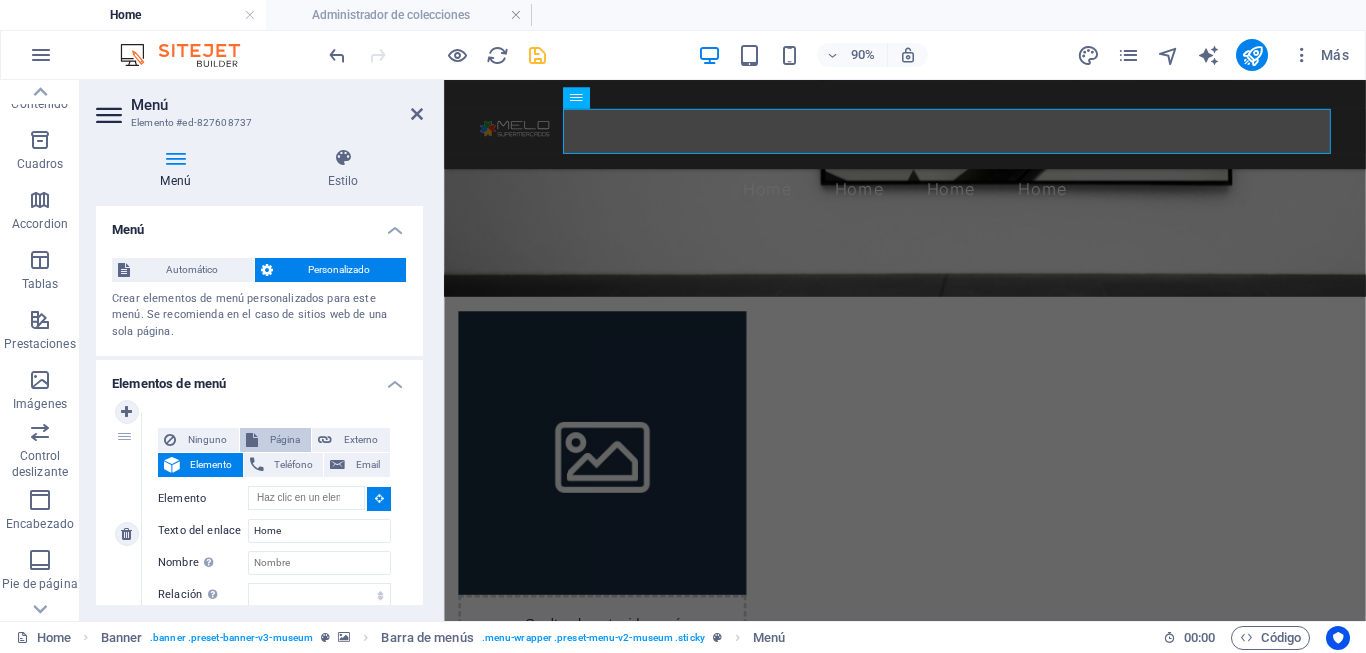 click on "Página" at bounding box center (285, 440) 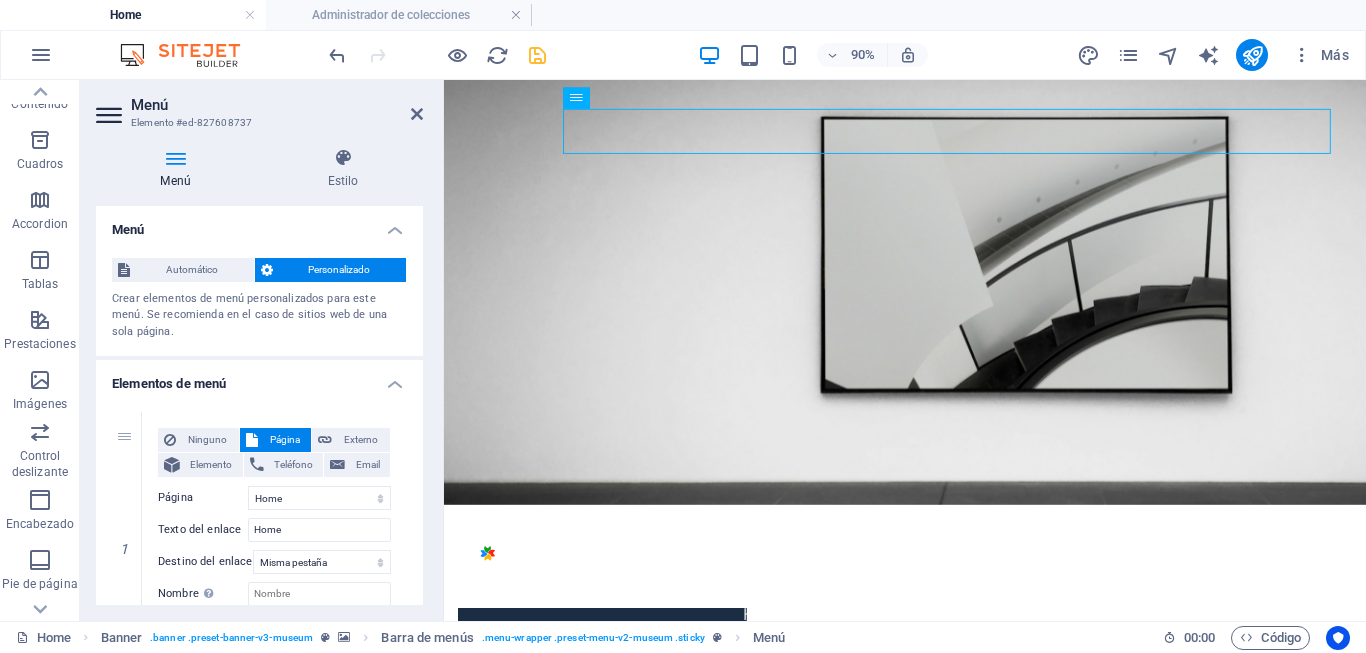 scroll, scrollTop: 100, scrollLeft: 0, axis: vertical 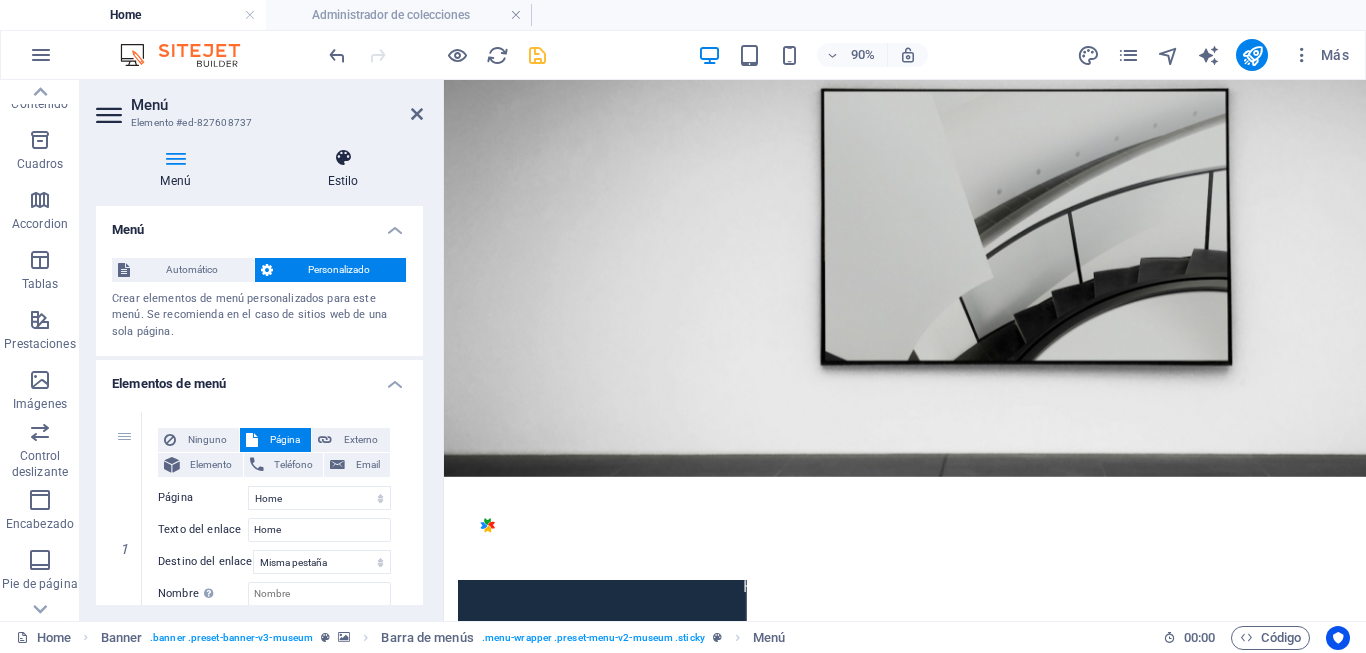 click at bounding box center [343, 158] 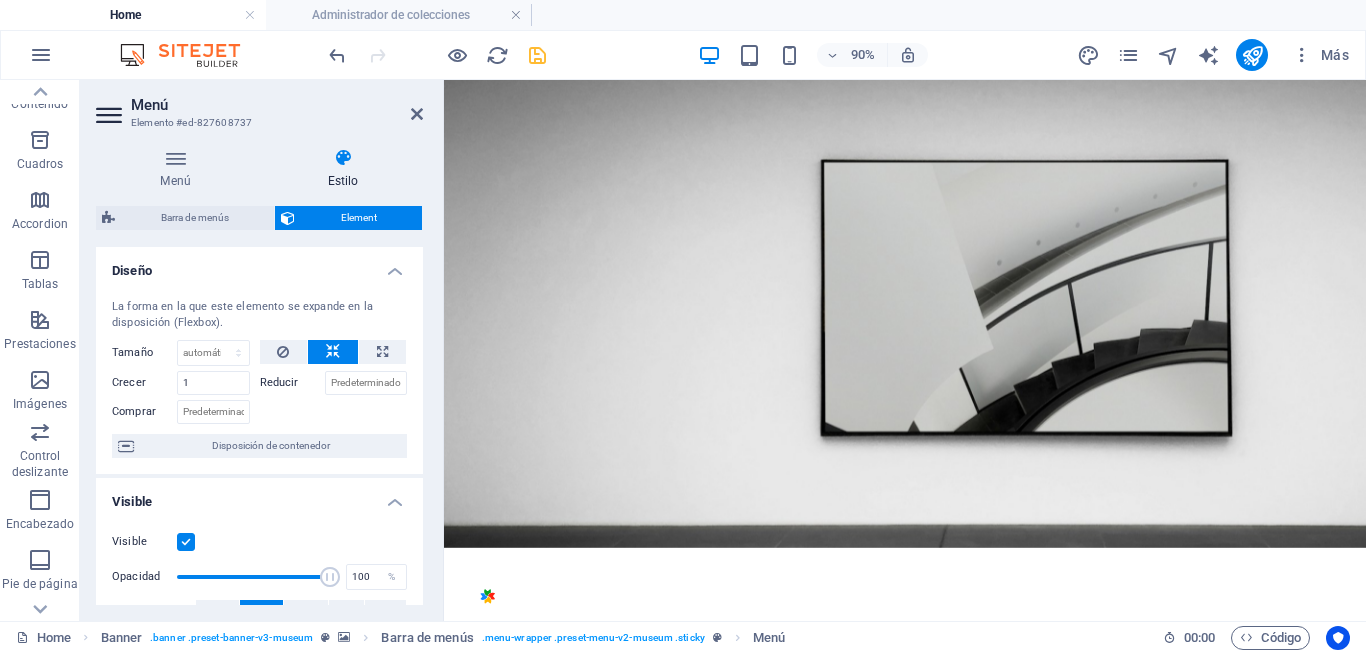 scroll, scrollTop: 0, scrollLeft: 0, axis: both 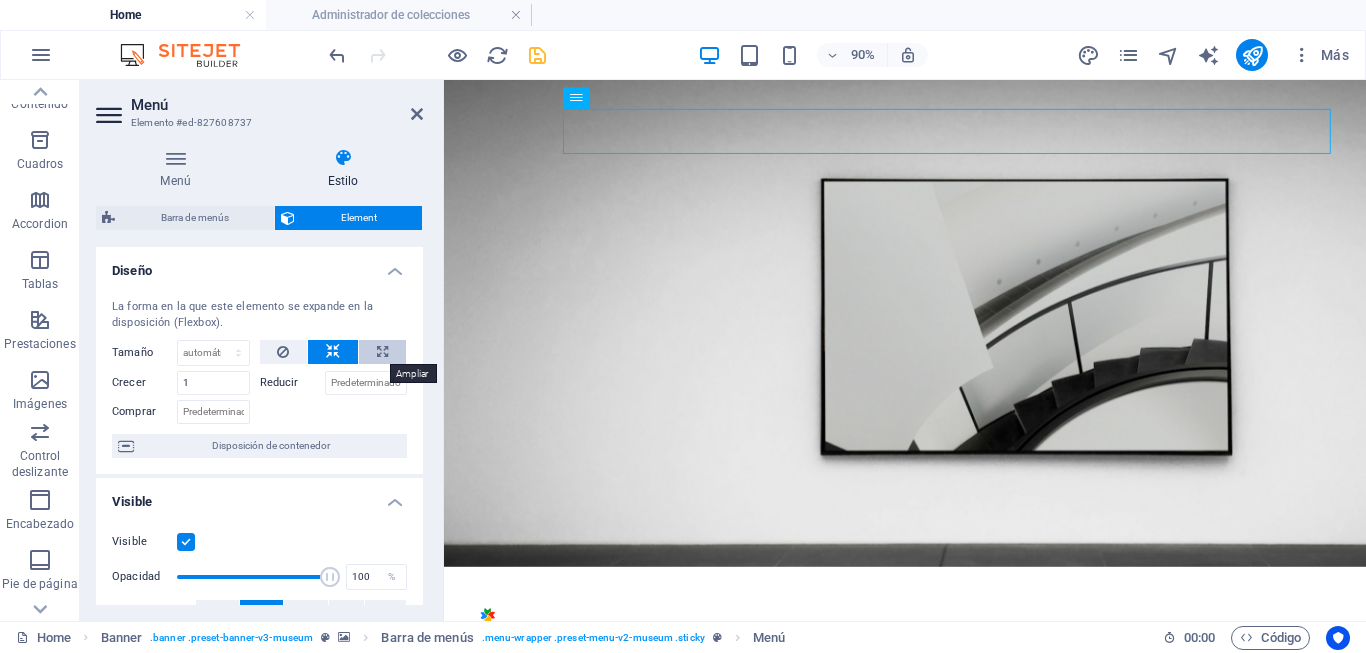 click at bounding box center (382, 352) 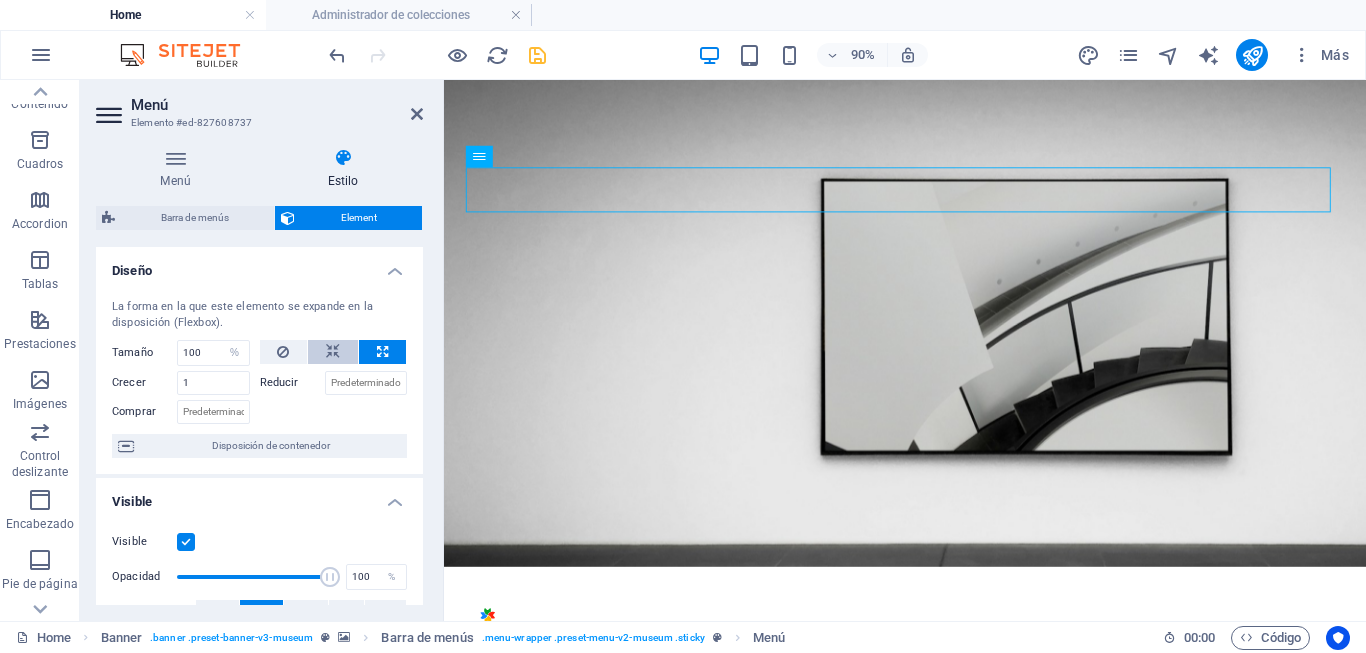 click at bounding box center [333, 352] 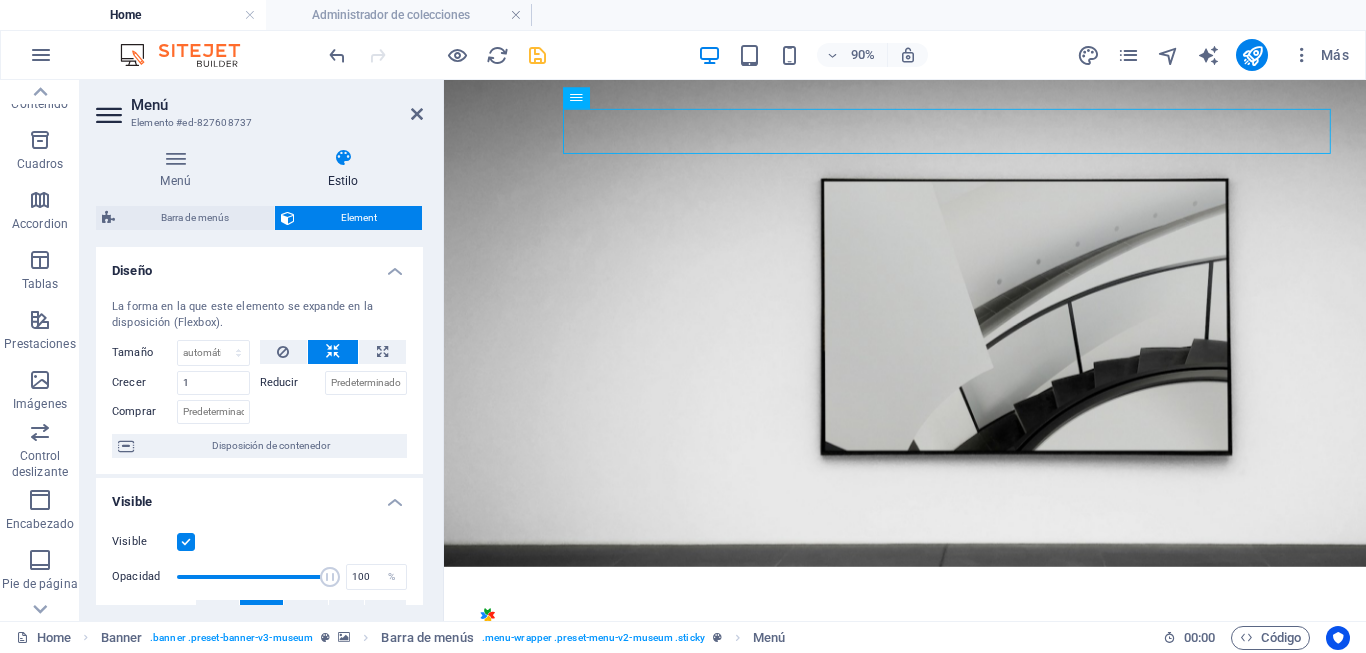 click on "Reducir" at bounding box center [292, 383] 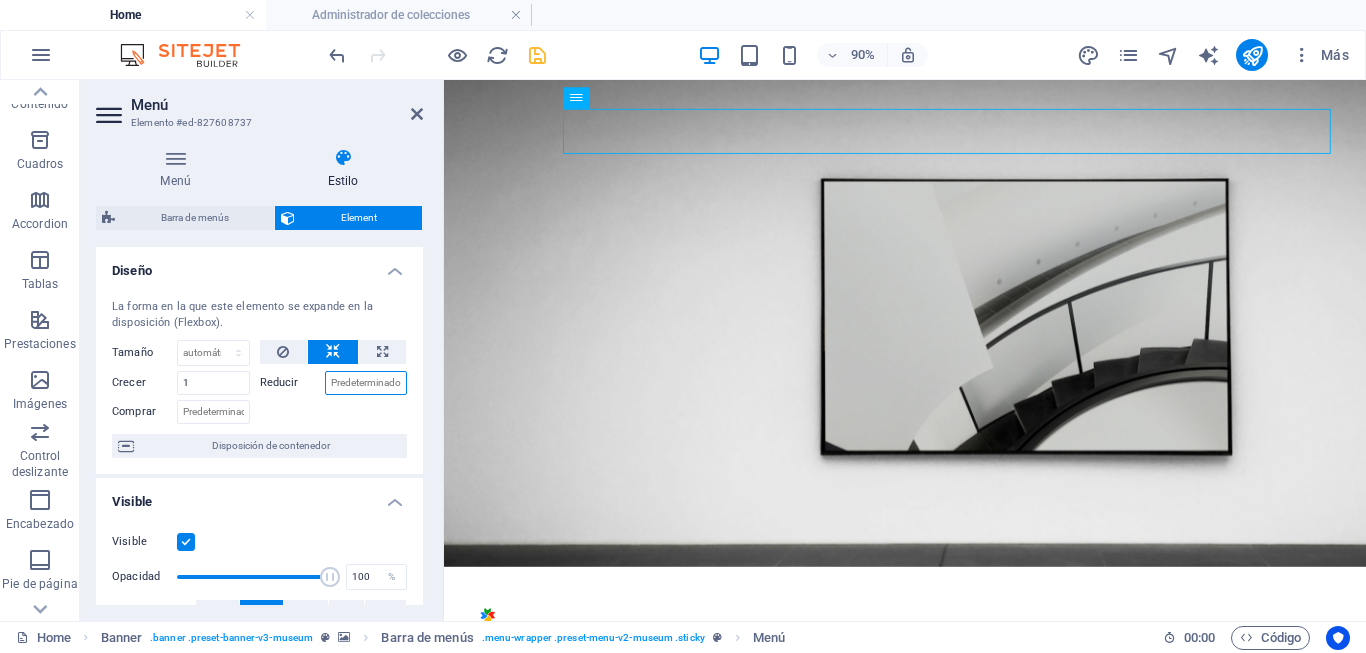 click on "Reducir" at bounding box center (366, 383) 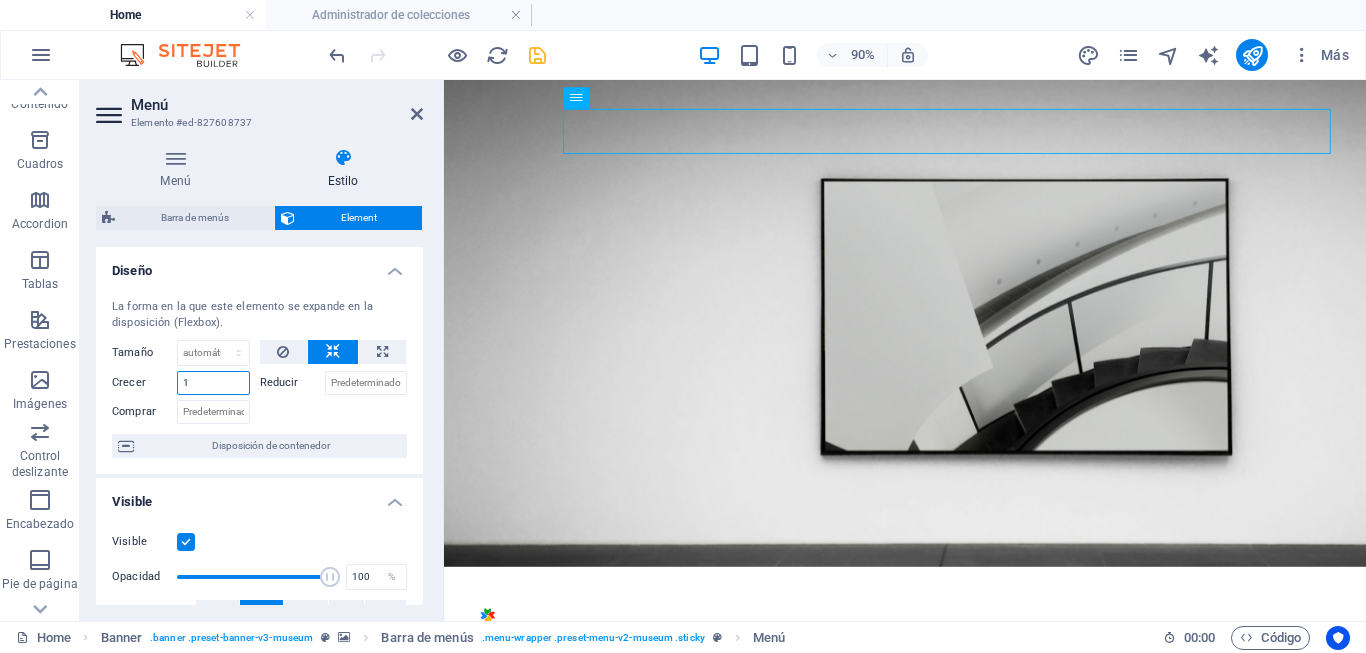 click on "1" at bounding box center [213, 383] 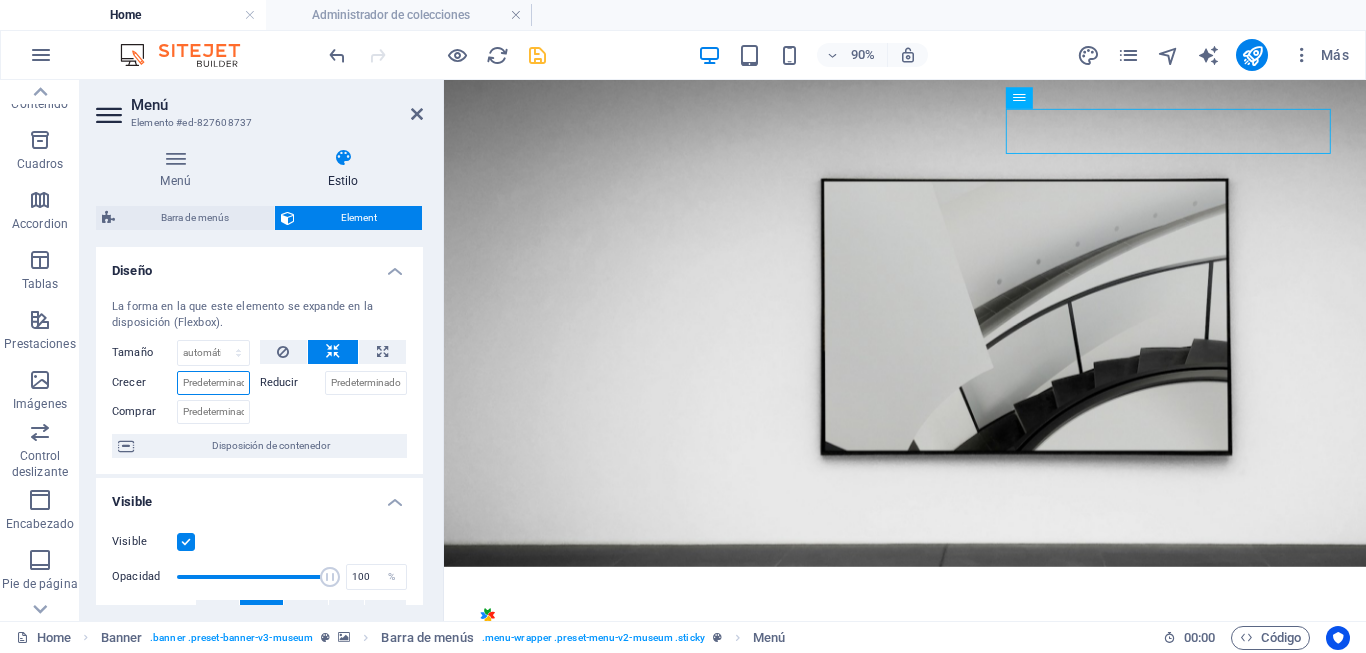 type on "1" 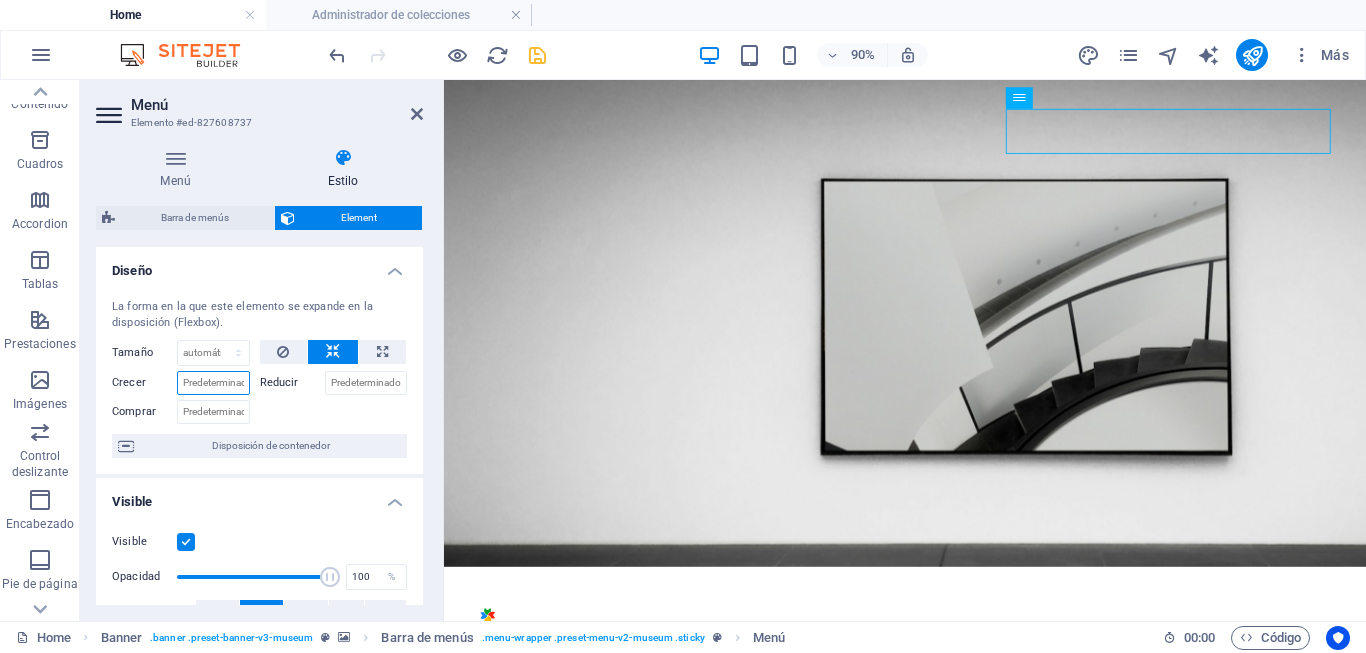 type on "3" 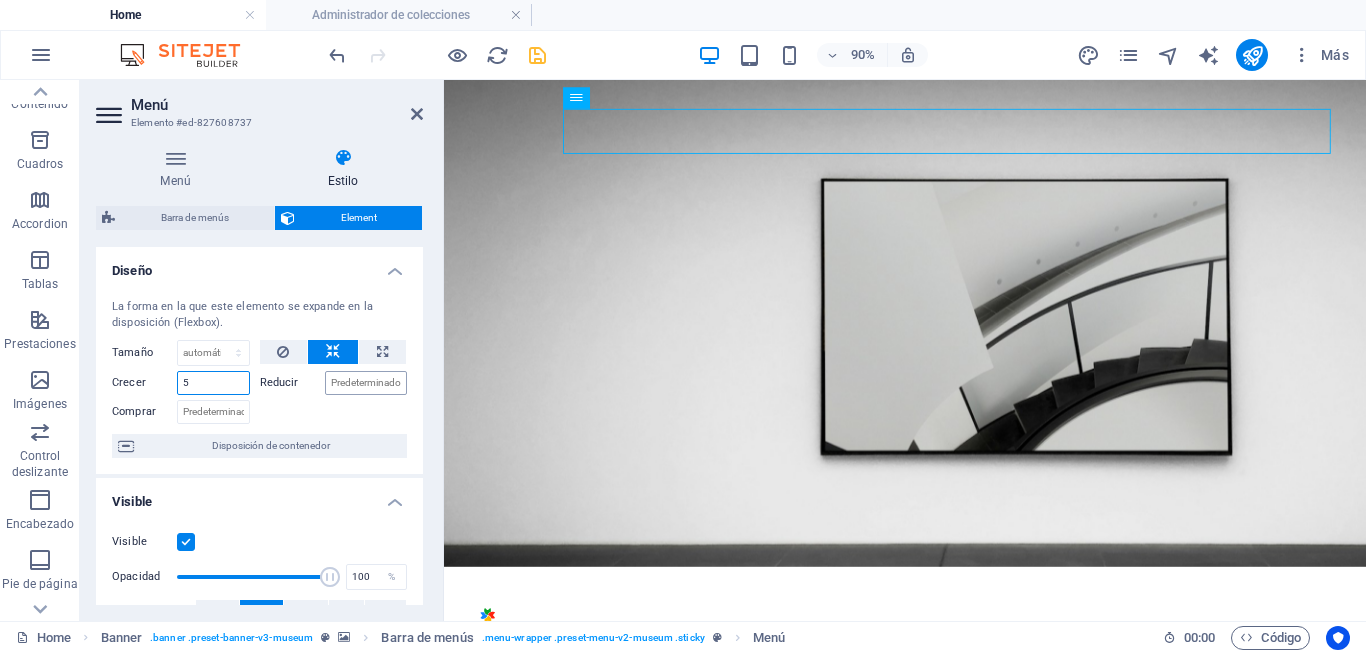 type on "5" 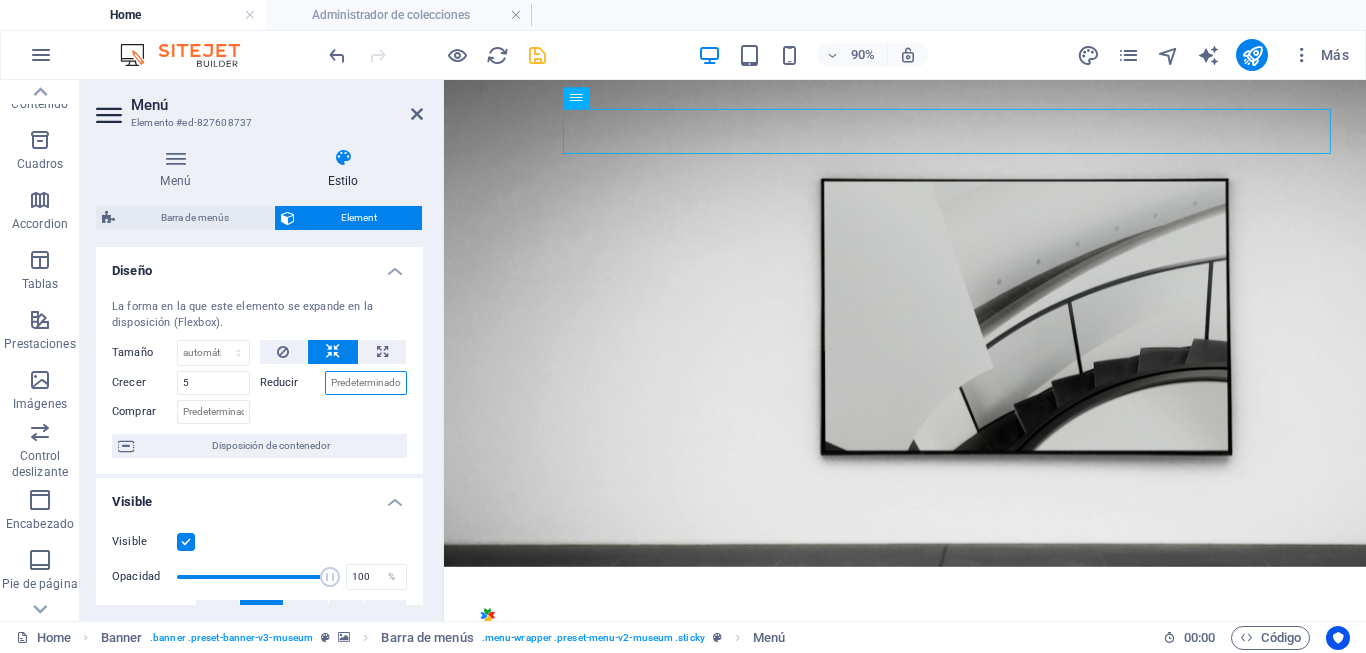 click on "Reducir" at bounding box center (366, 383) 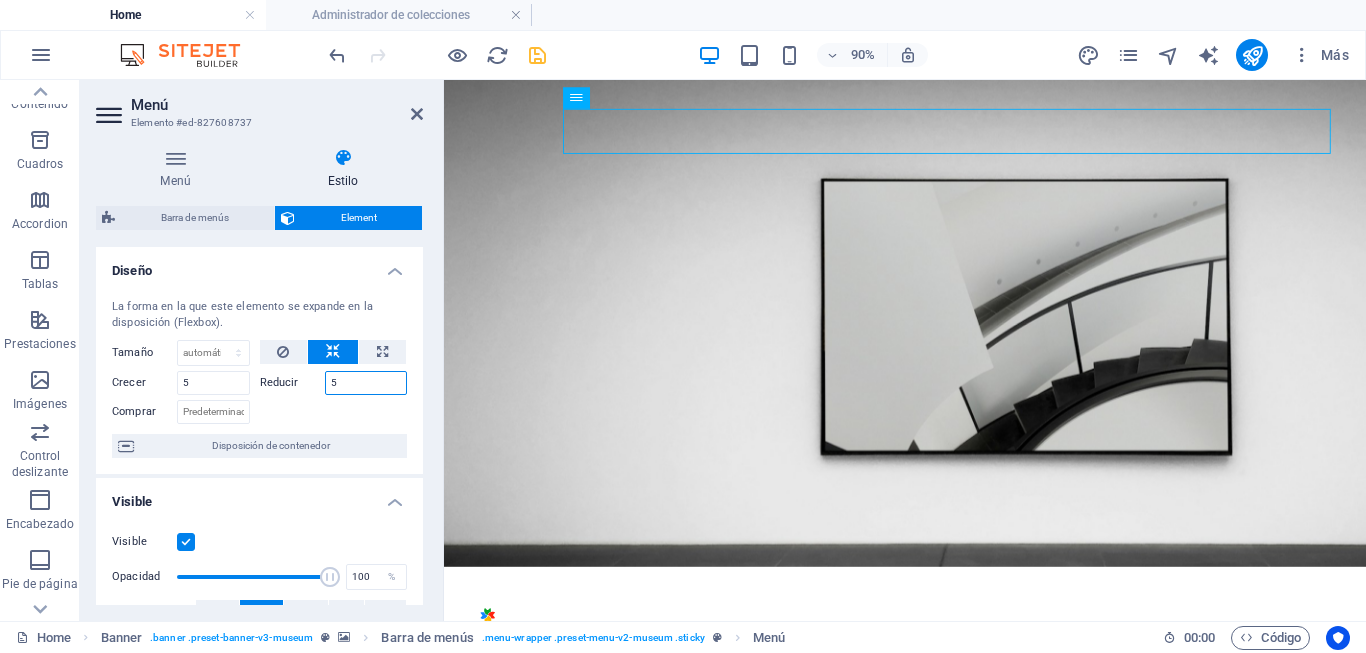 type on "5" 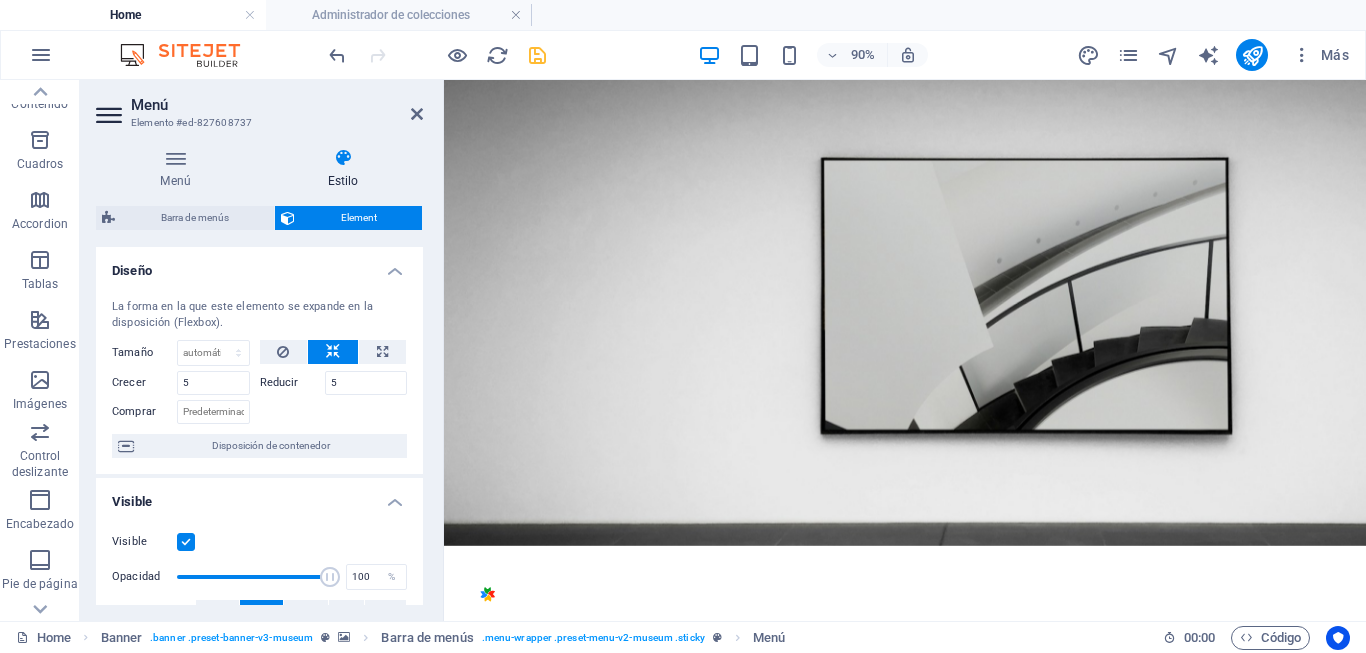 scroll, scrollTop: 0, scrollLeft: 0, axis: both 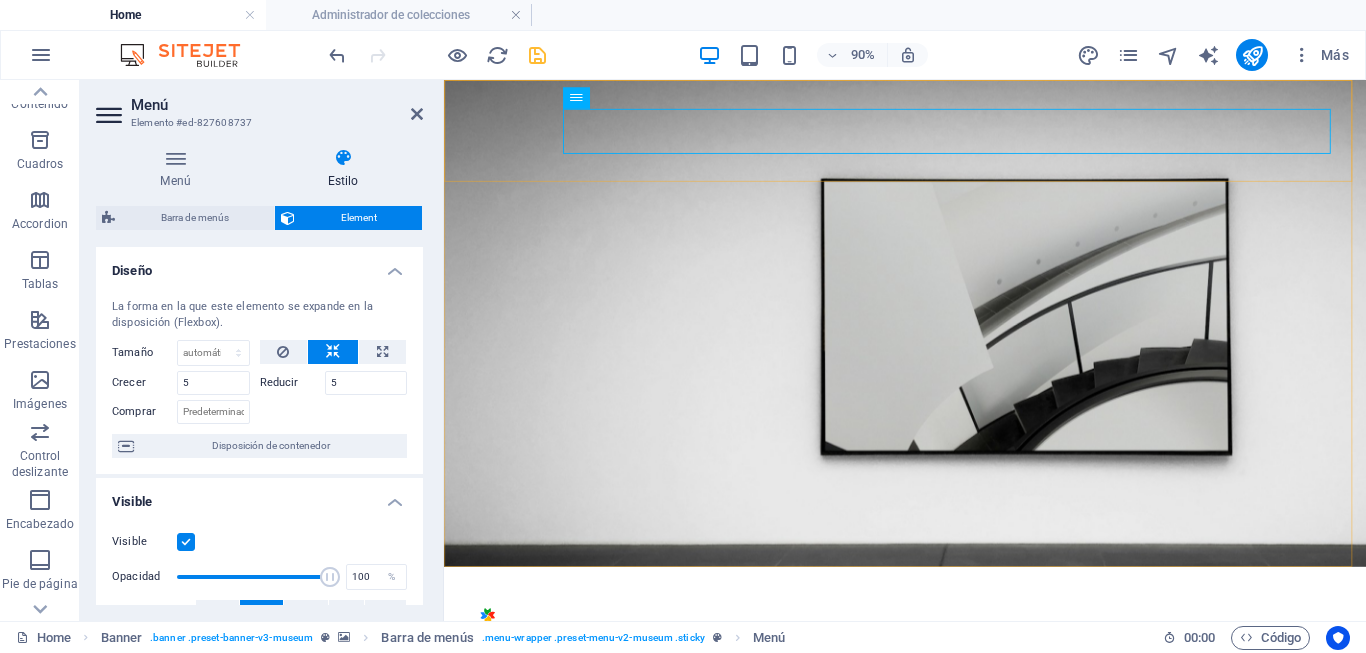 click on "Home Home Home Home" at bounding box center (956, 670) 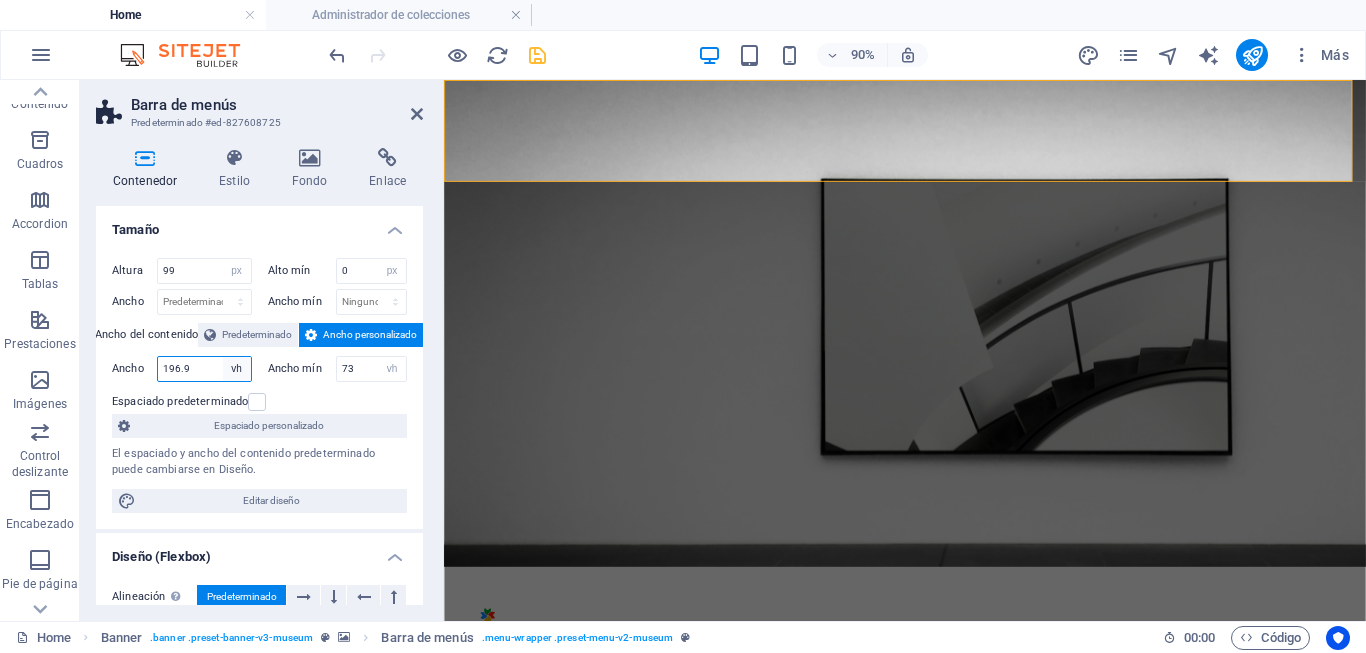 click on "Predeterminado px rem % em vh vw" at bounding box center (237, 369) 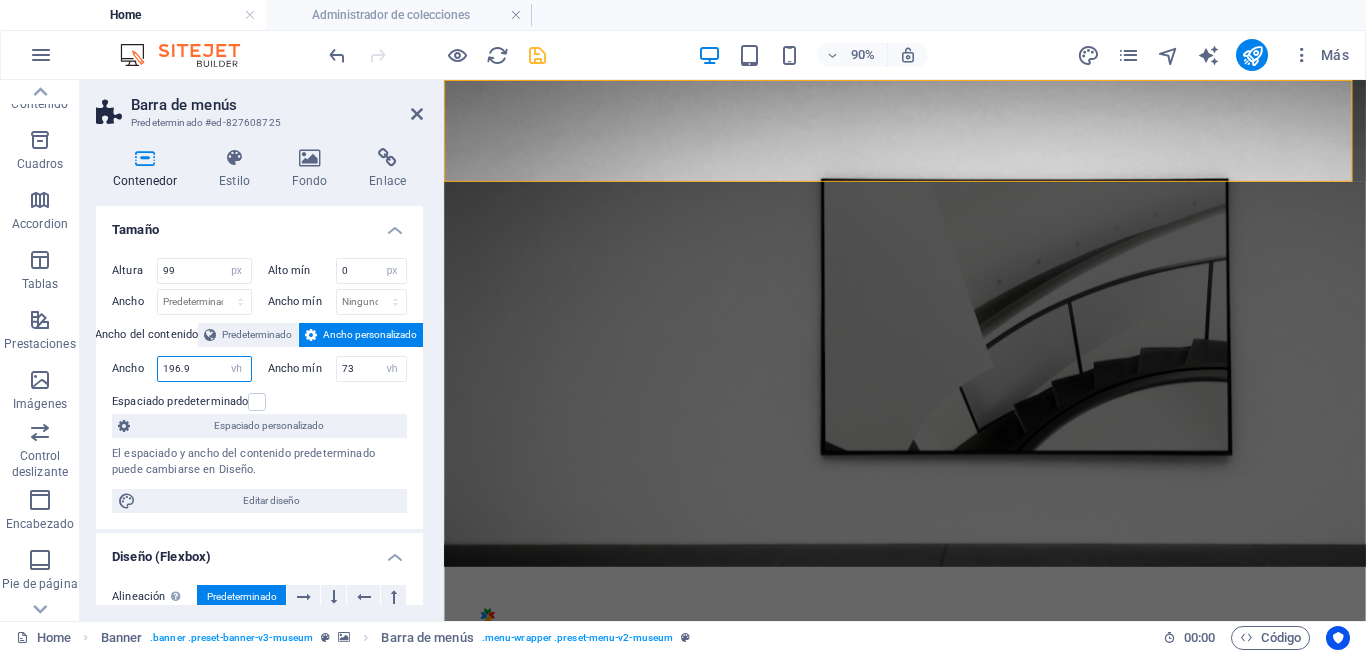 select on "px" 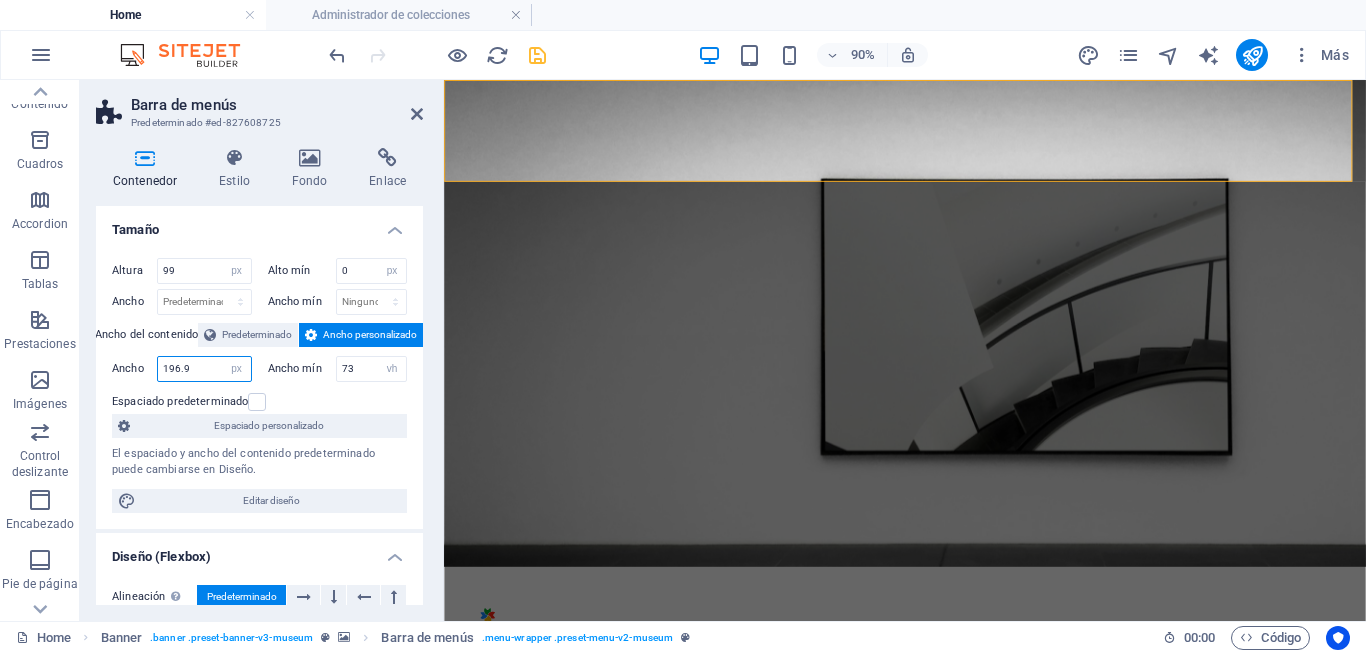 click on "Predeterminado px rem % em vh vw" at bounding box center (237, 369) 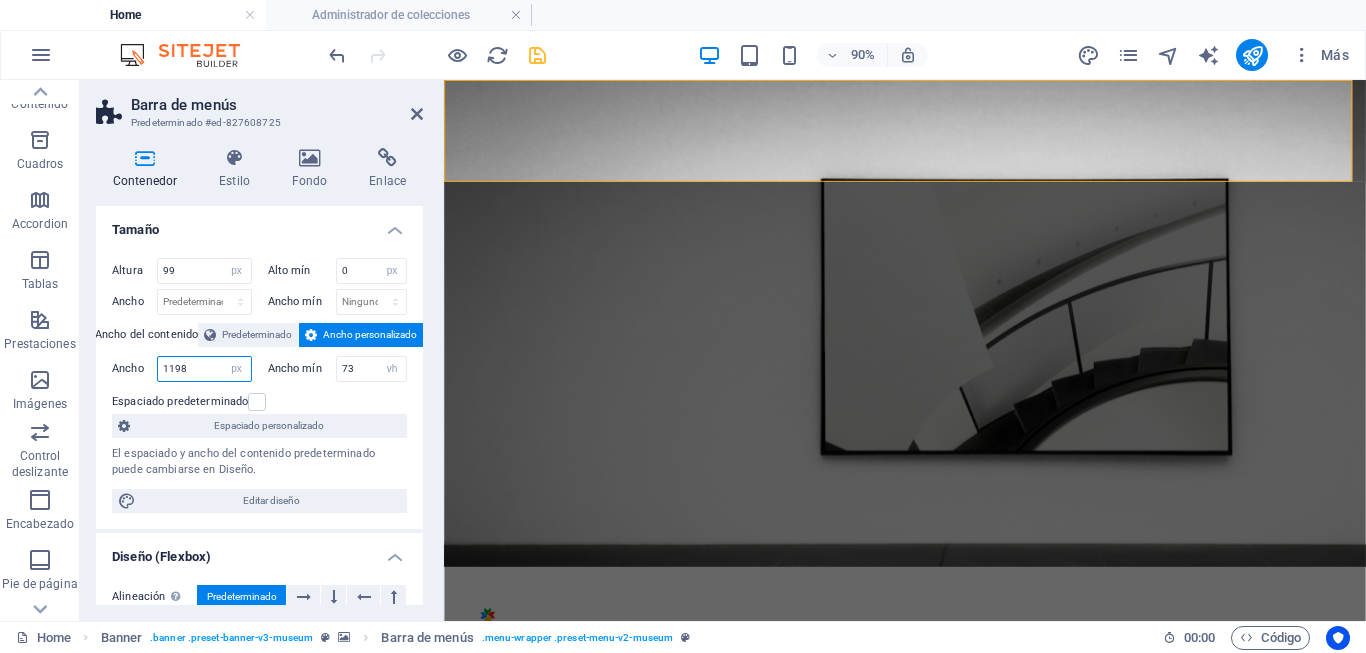 type on "1197" 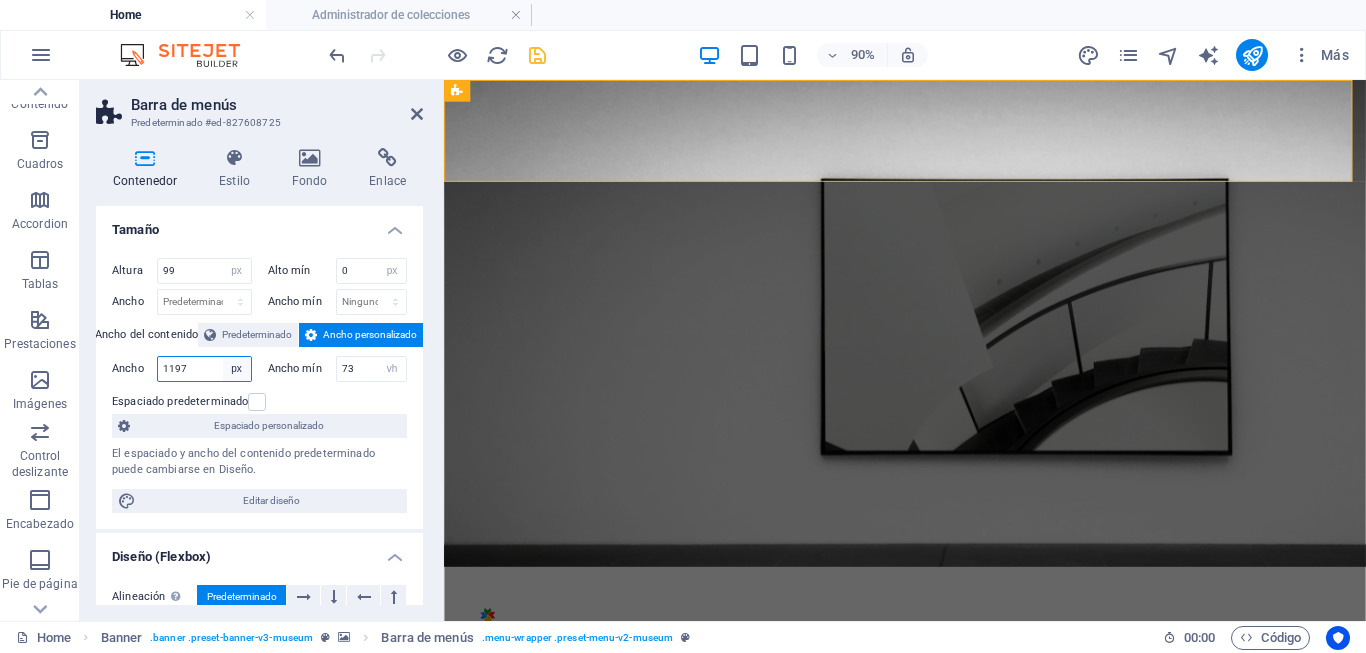 click on "Predeterminado px rem % em vh vw" at bounding box center [237, 369] 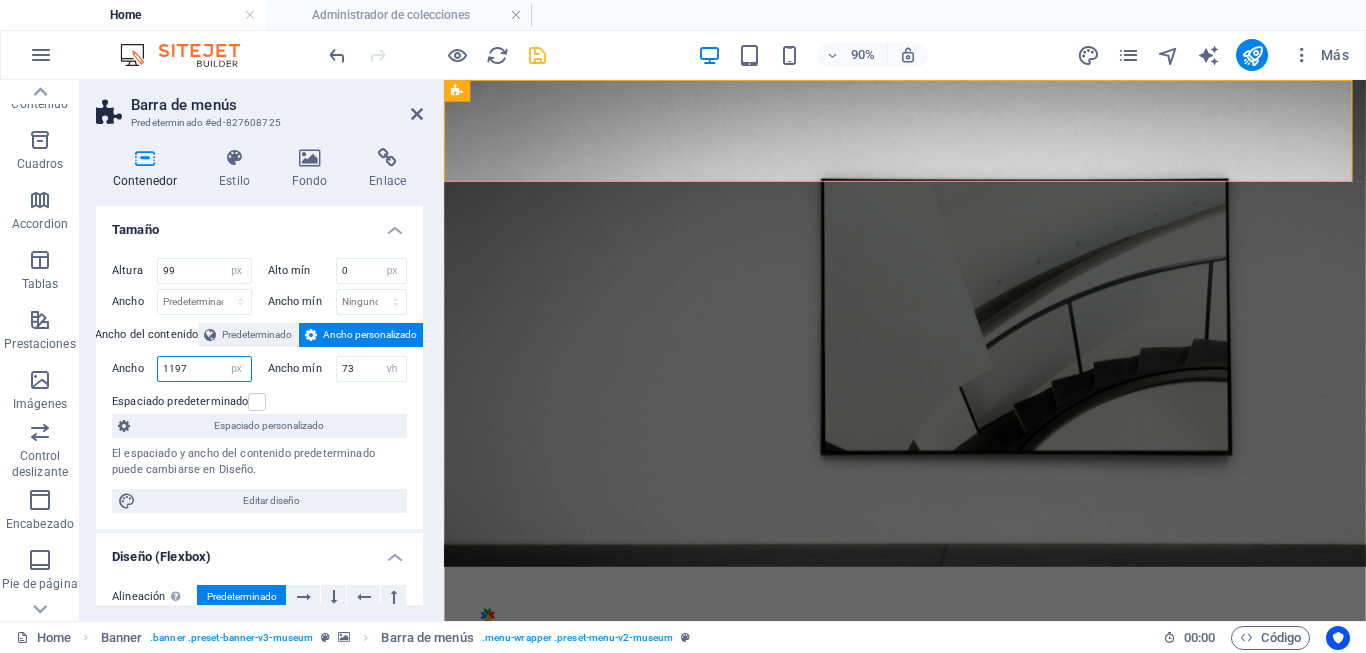 select on "rem" 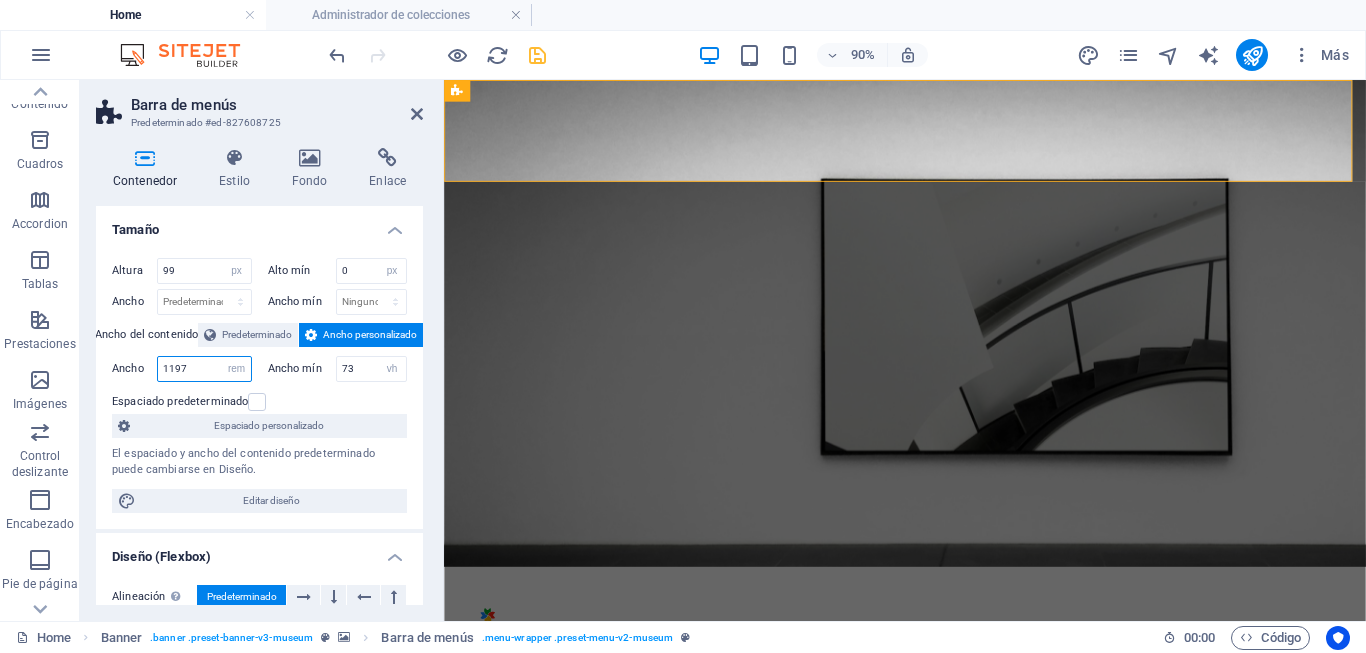 click on "Predeterminado px rem % em vh vw" at bounding box center [237, 369] 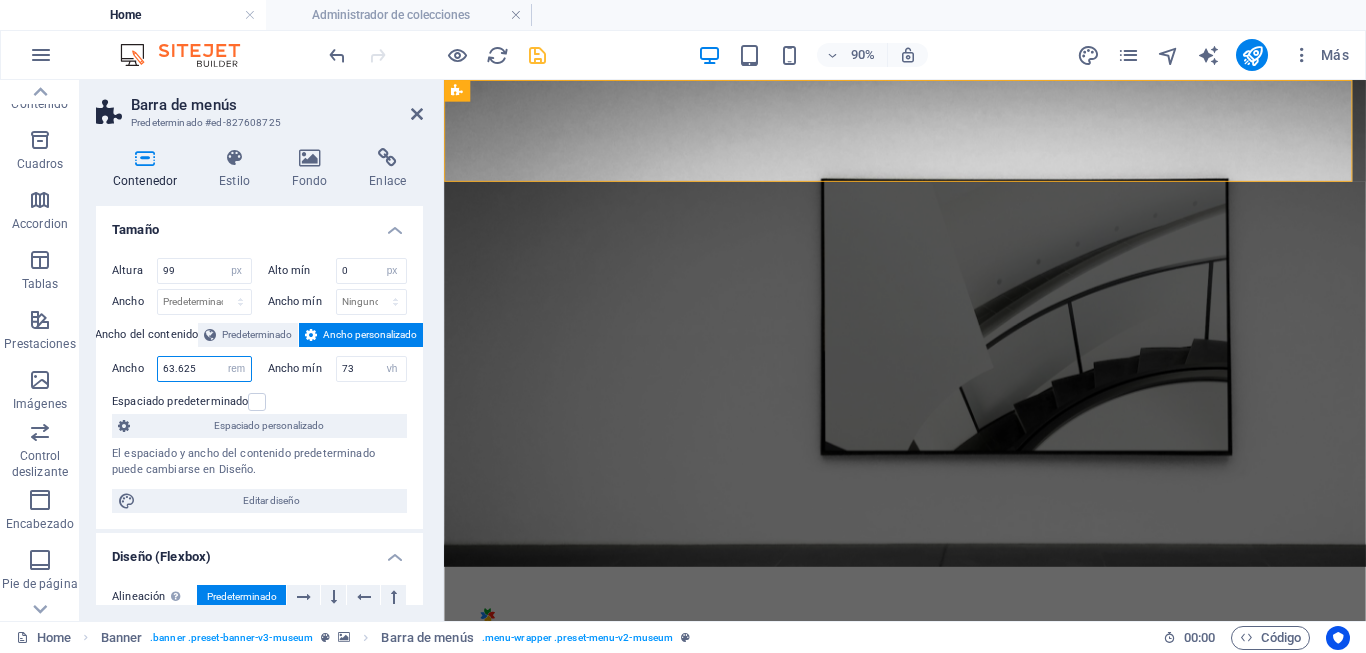 type on "63.6875" 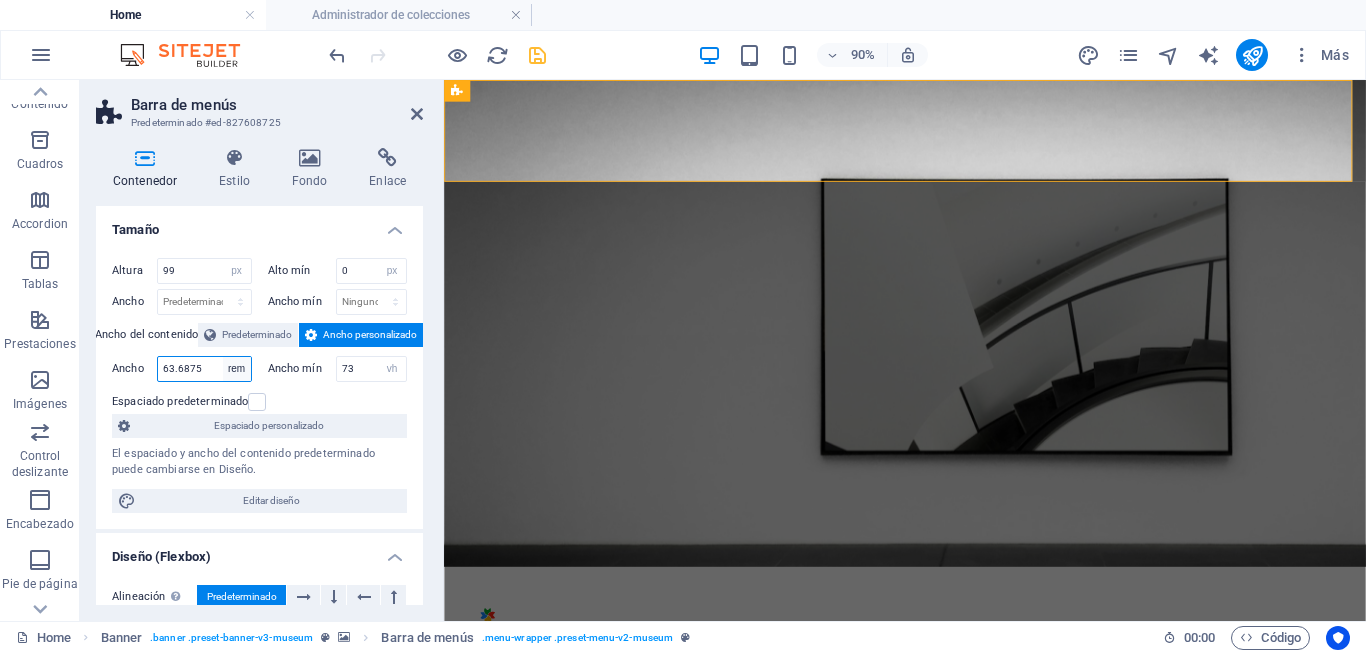 click on "Predeterminado px rem % em vh vw" at bounding box center [237, 369] 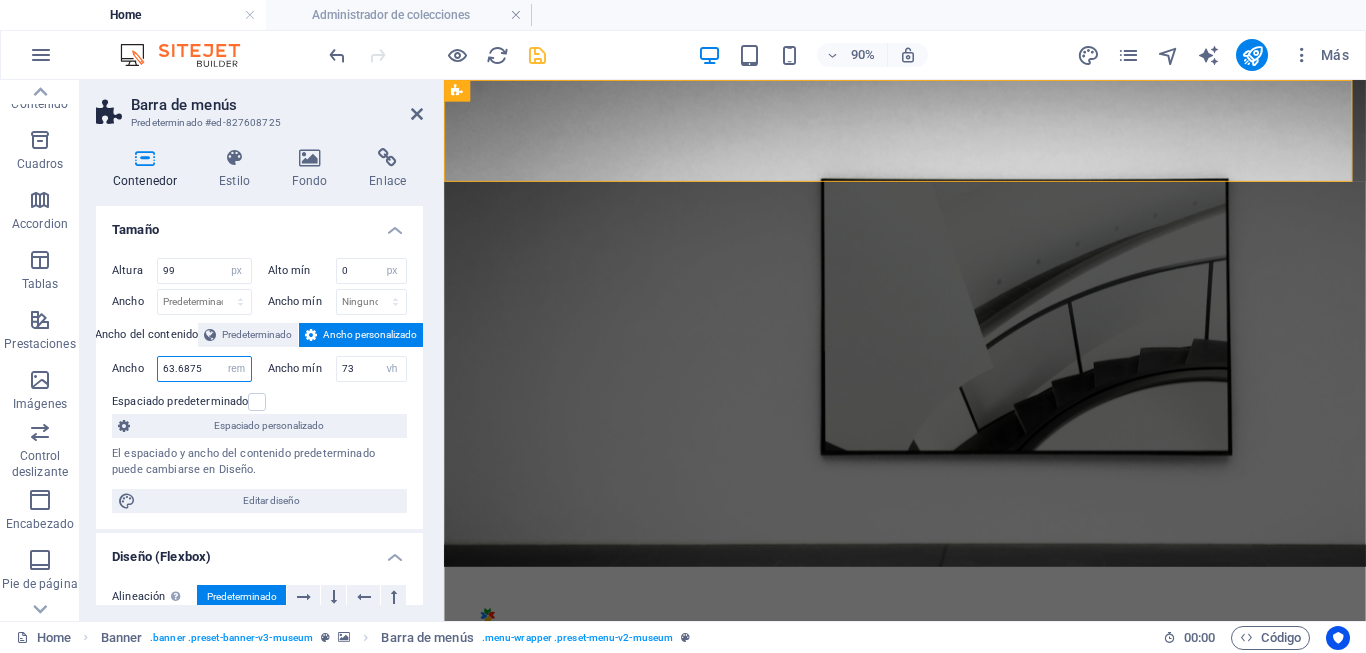 select on "%" 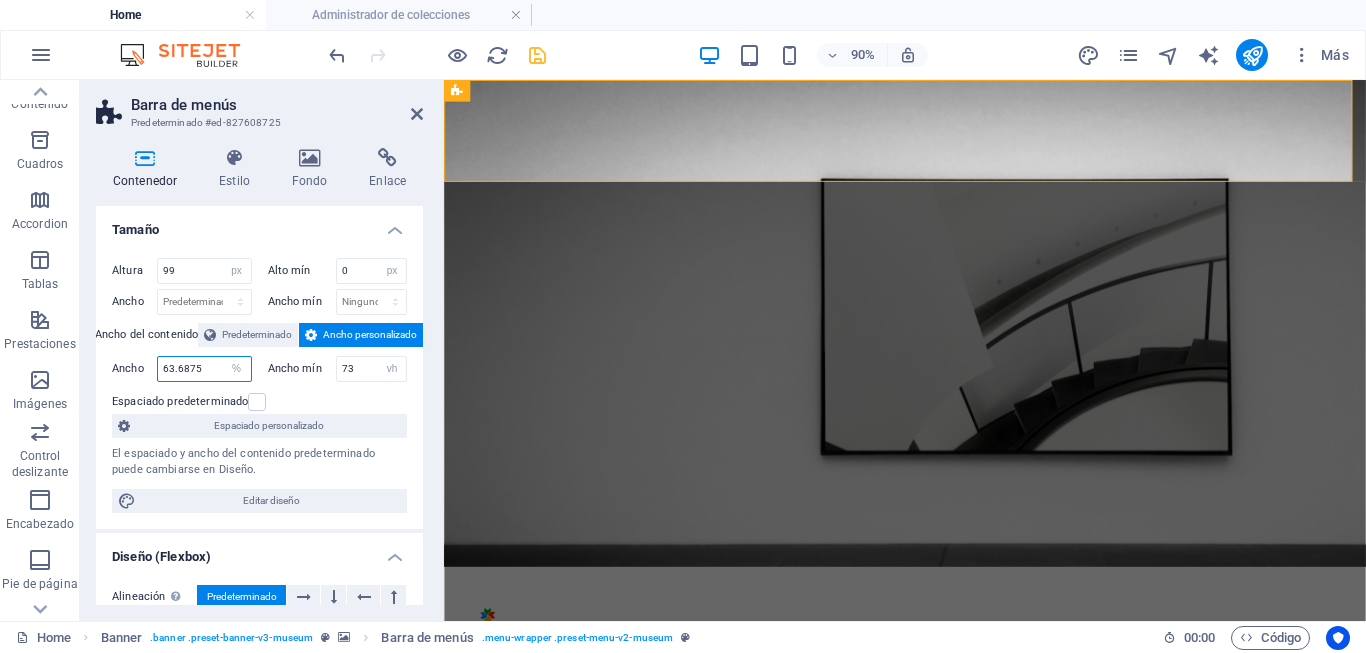 click on "Predeterminado px rem % em vh vw" at bounding box center [237, 369] 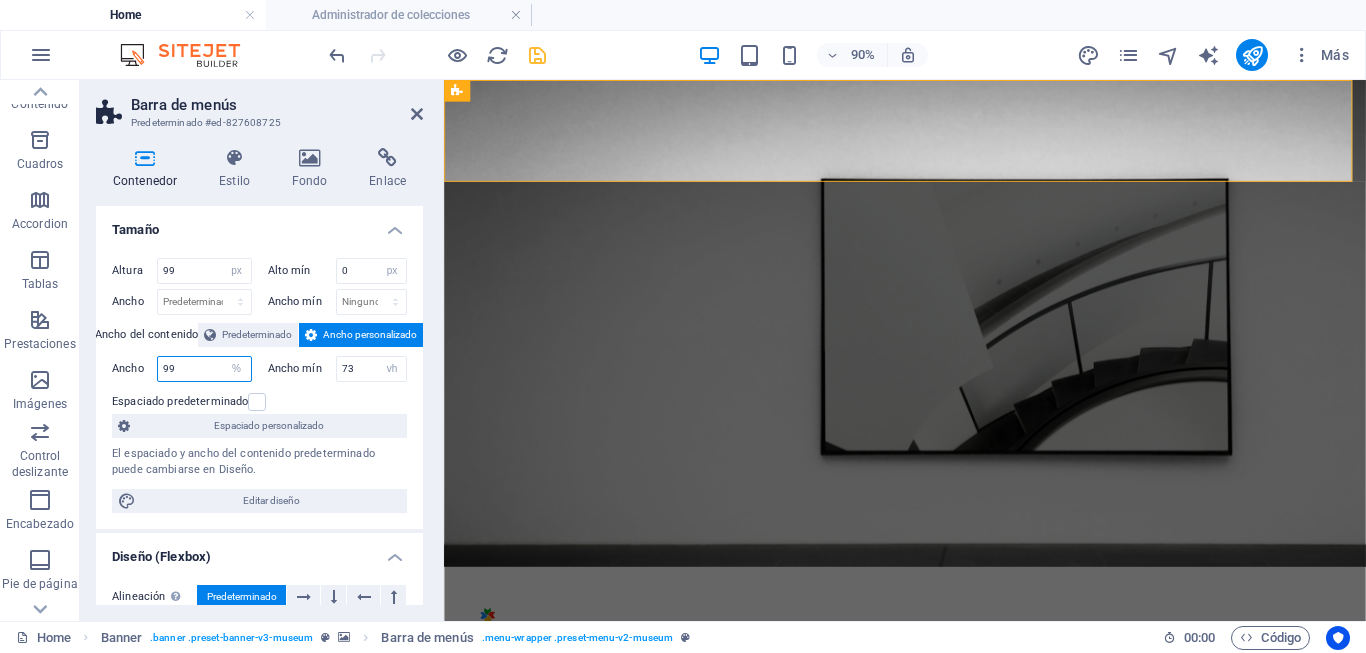 type on "100" 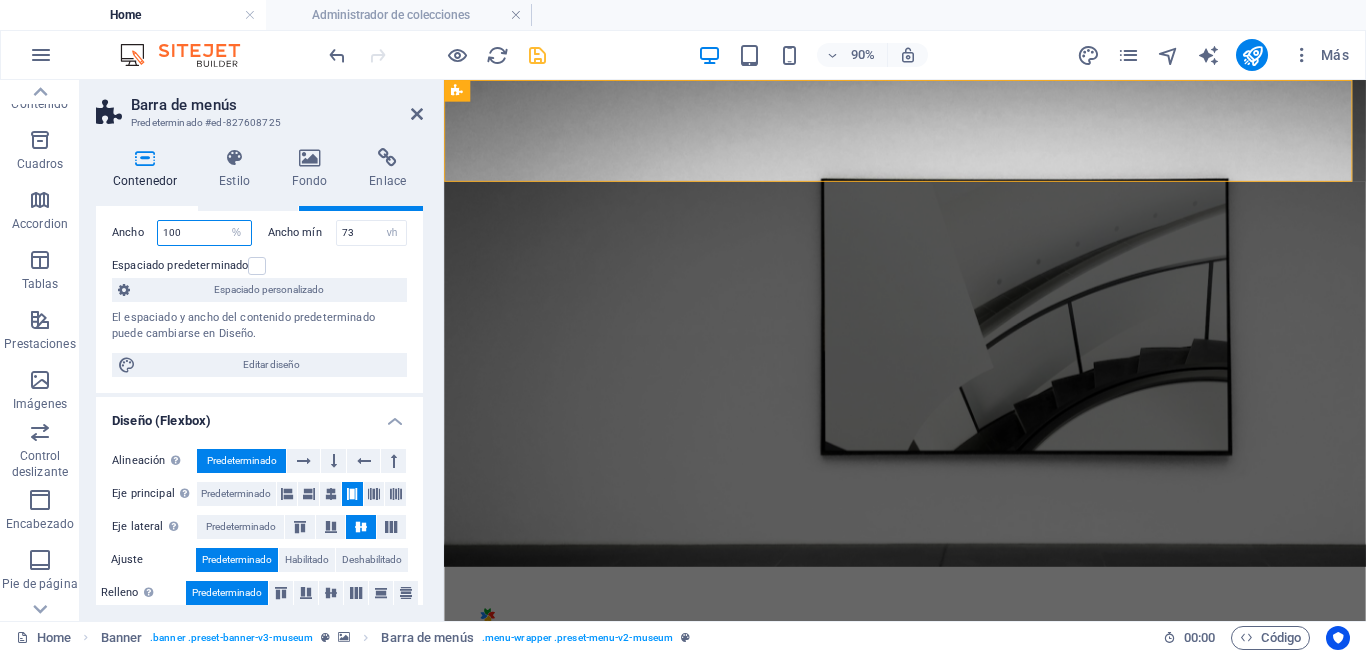 scroll, scrollTop: 134, scrollLeft: 0, axis: vertical 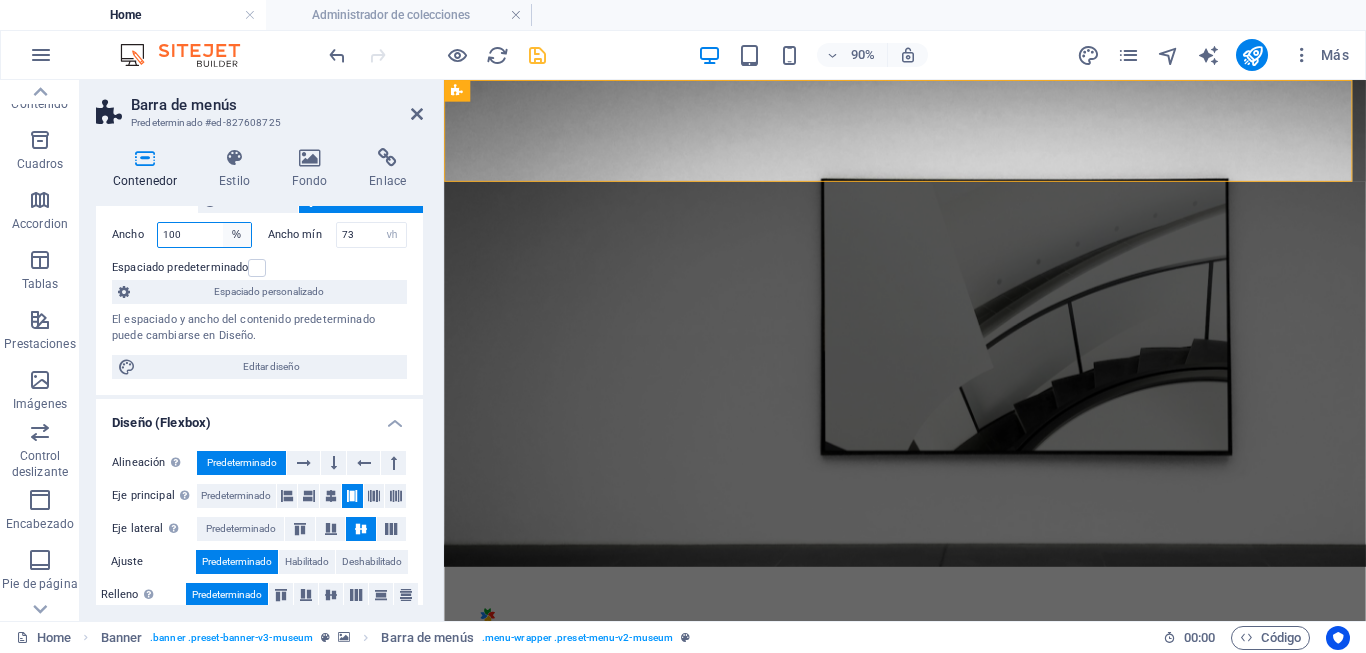 click on "Predeterminado px rem % em vh vw" at bounding box center (237, 235) 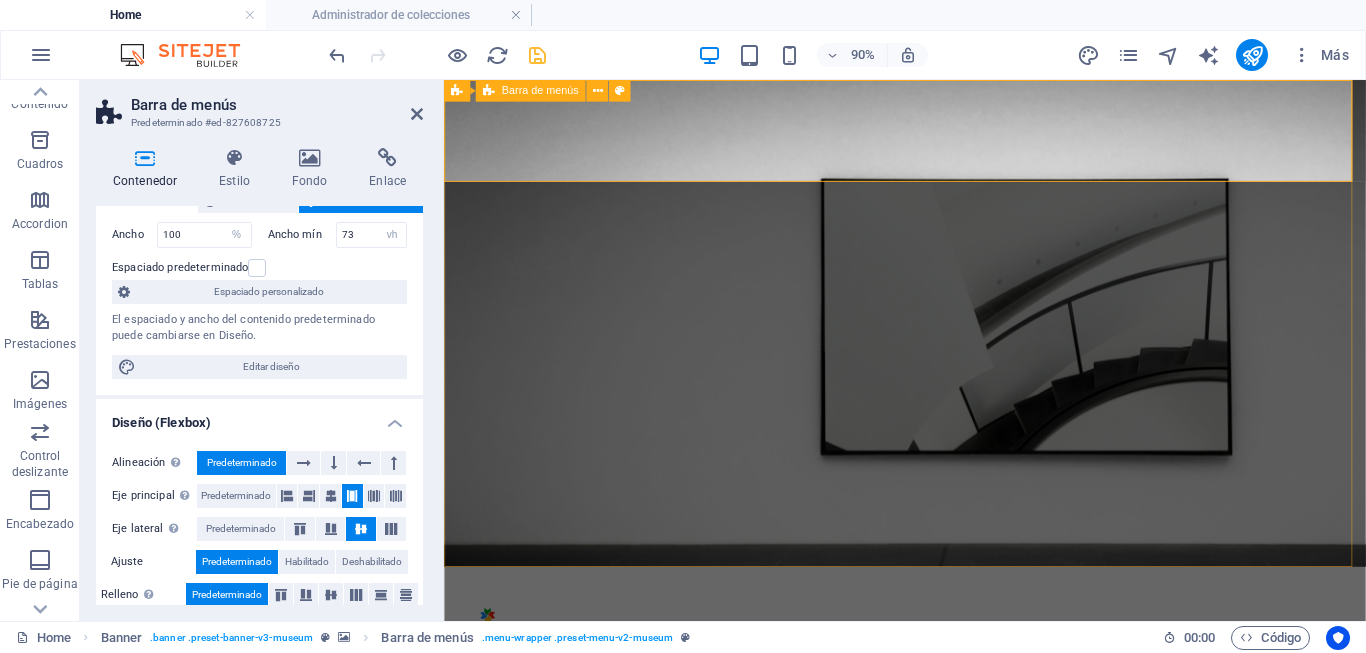 click on "Home Home Home Home" at bounding box center (956, 670) 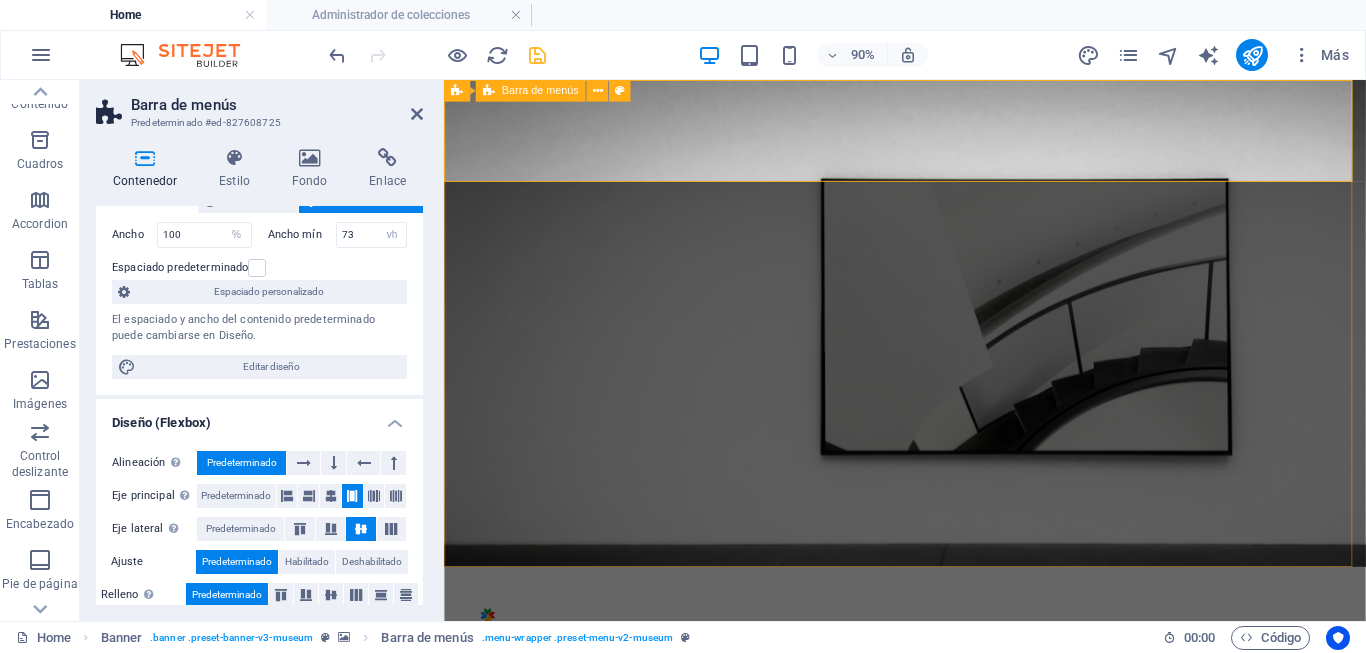 click on "Home Home Home Home" at bounding box center (956, 670) 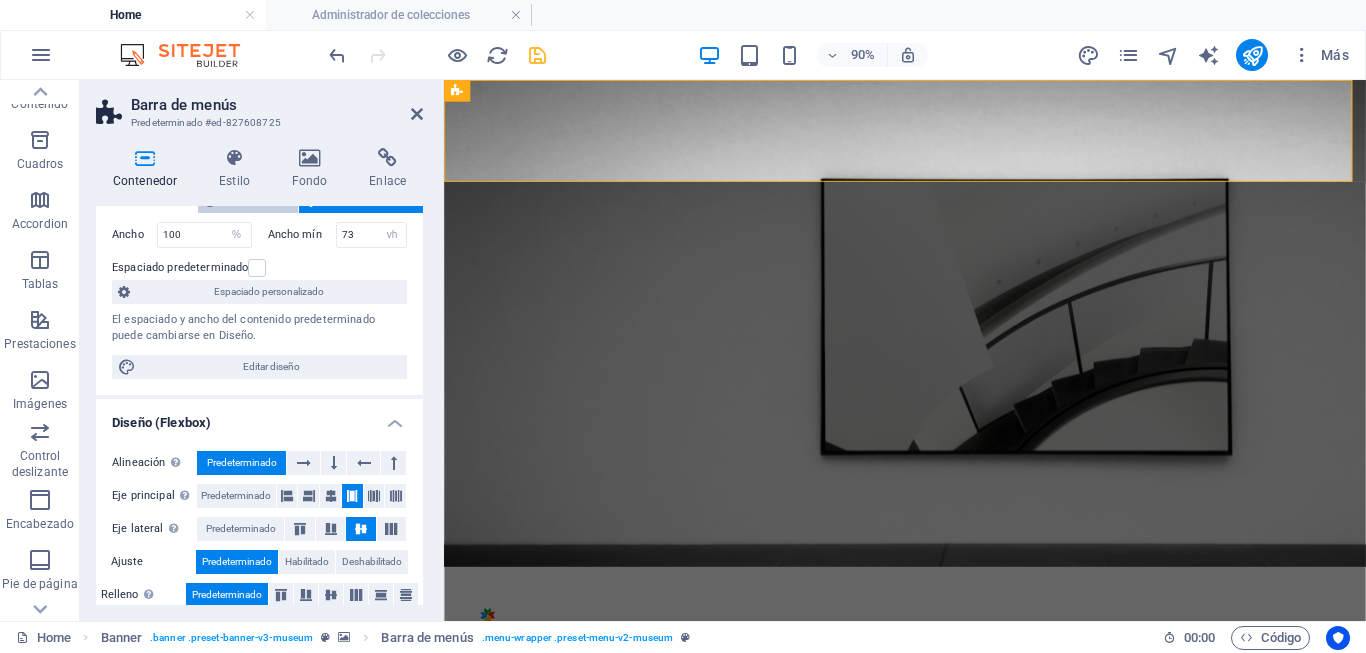 click at bounding box center [210, 201] 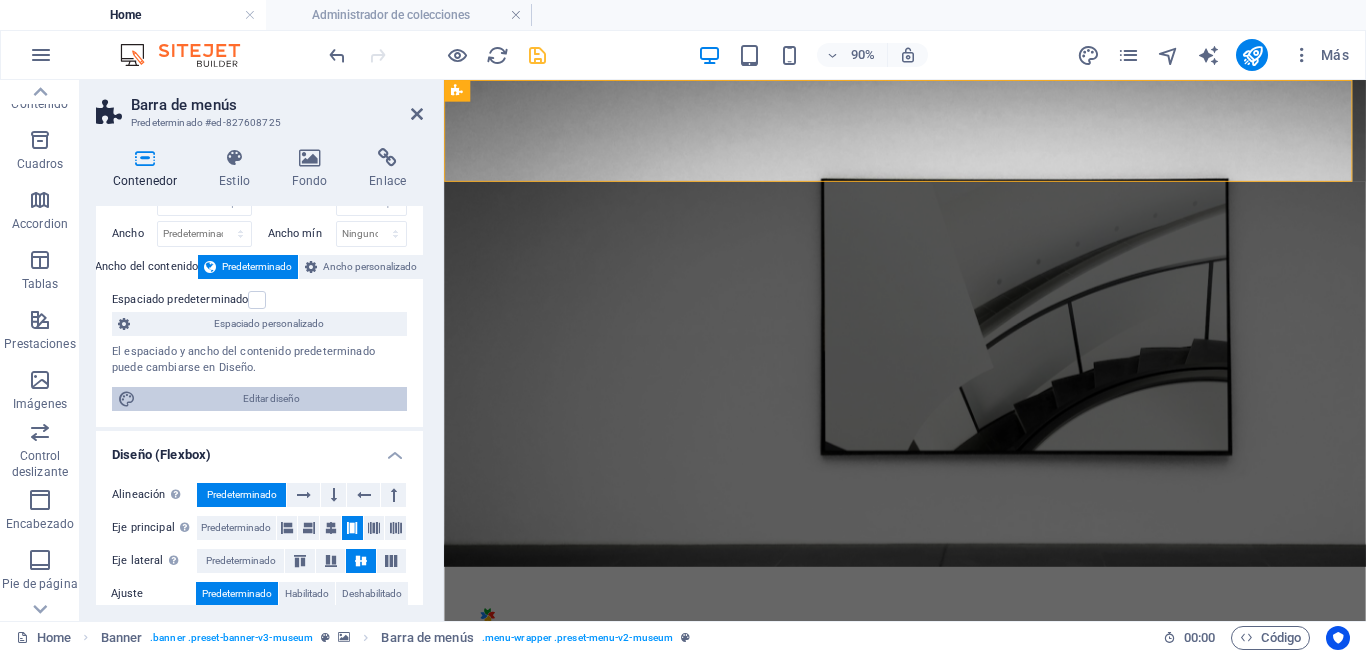 scroll, scrollTop: 0, scrollLeft: 0, axis: both 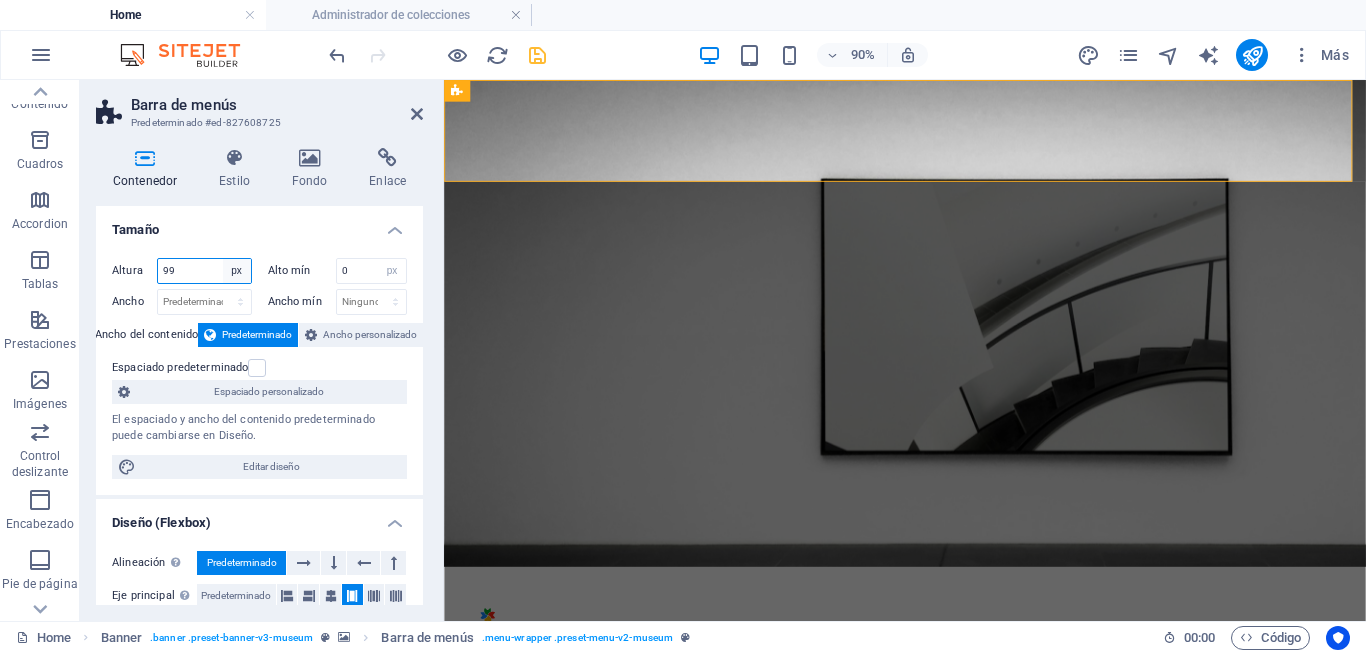 click on "Predeterminado px rem % vh vw" at bounding box center (237, 271) 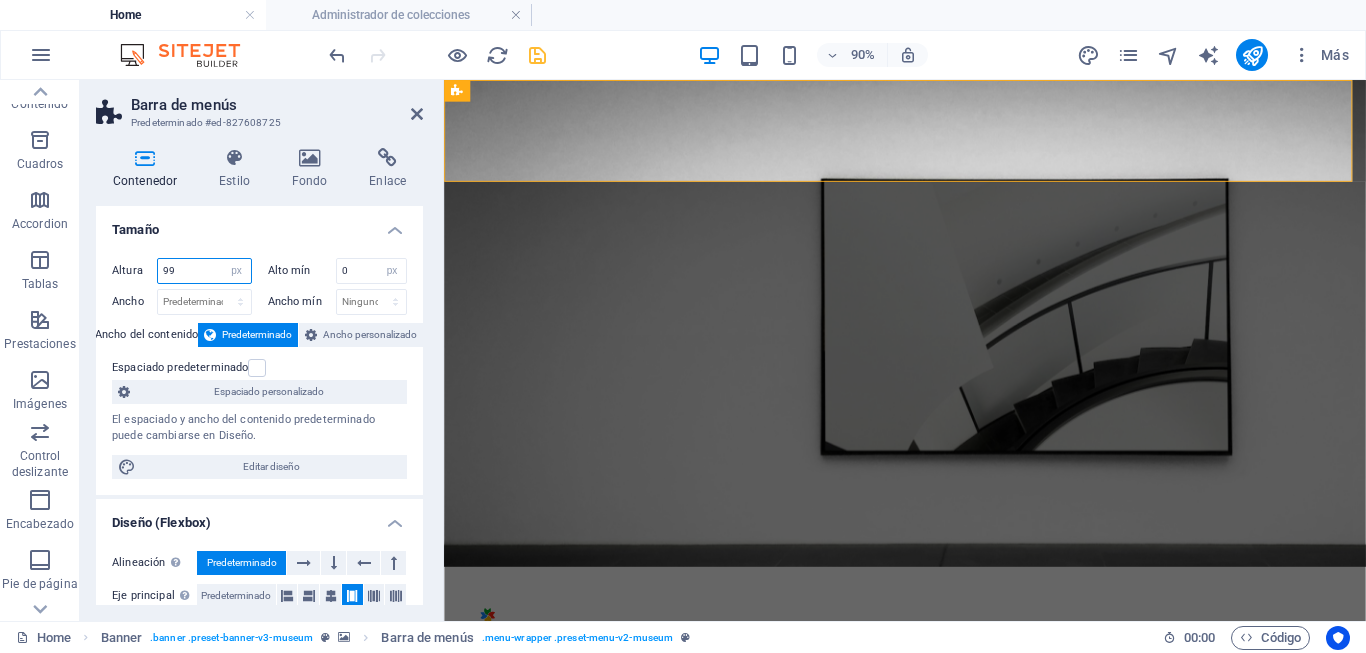 click on "Predeterminado px rem % vh vw" at bounding box center [237, 271] 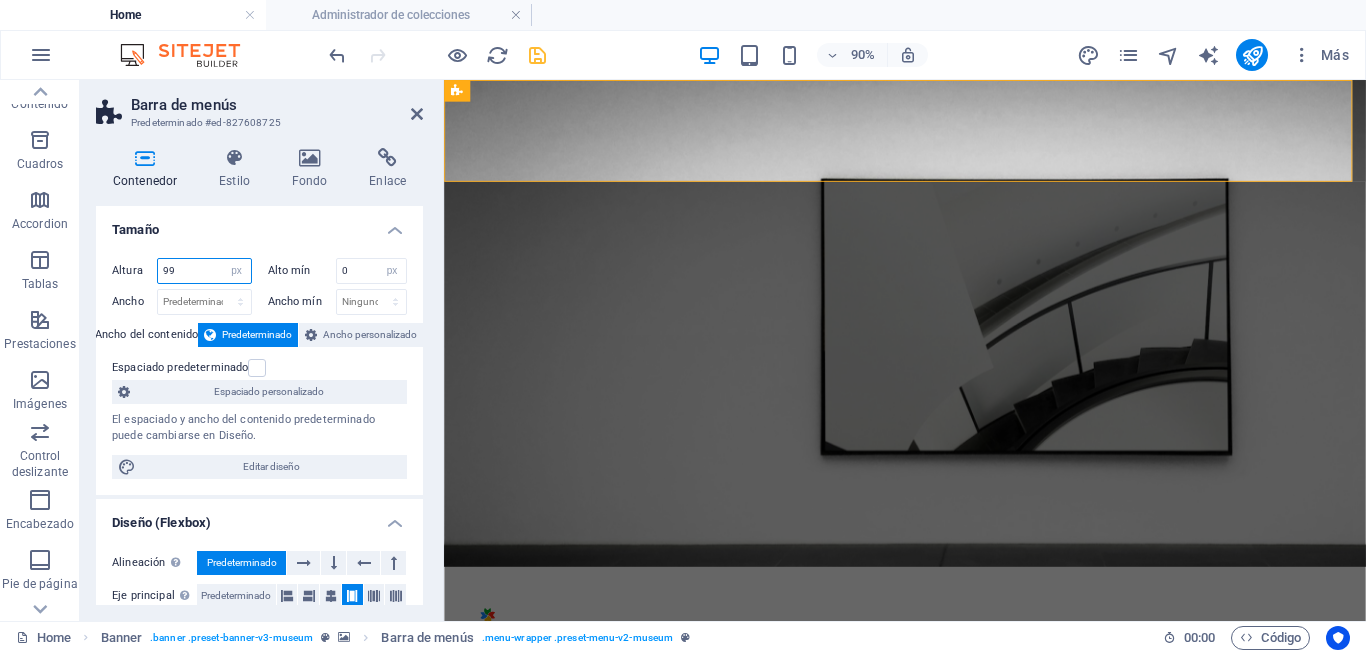 click on "99" at bounding box center (204, 271) 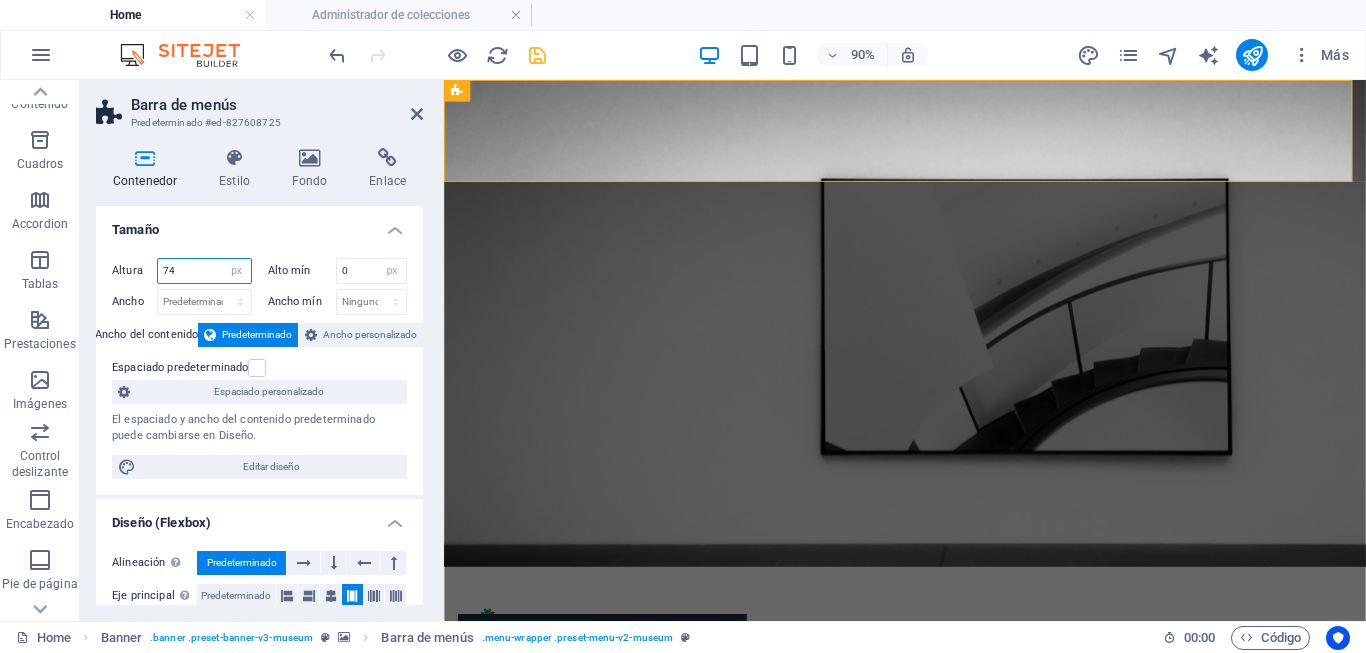 type on "75" 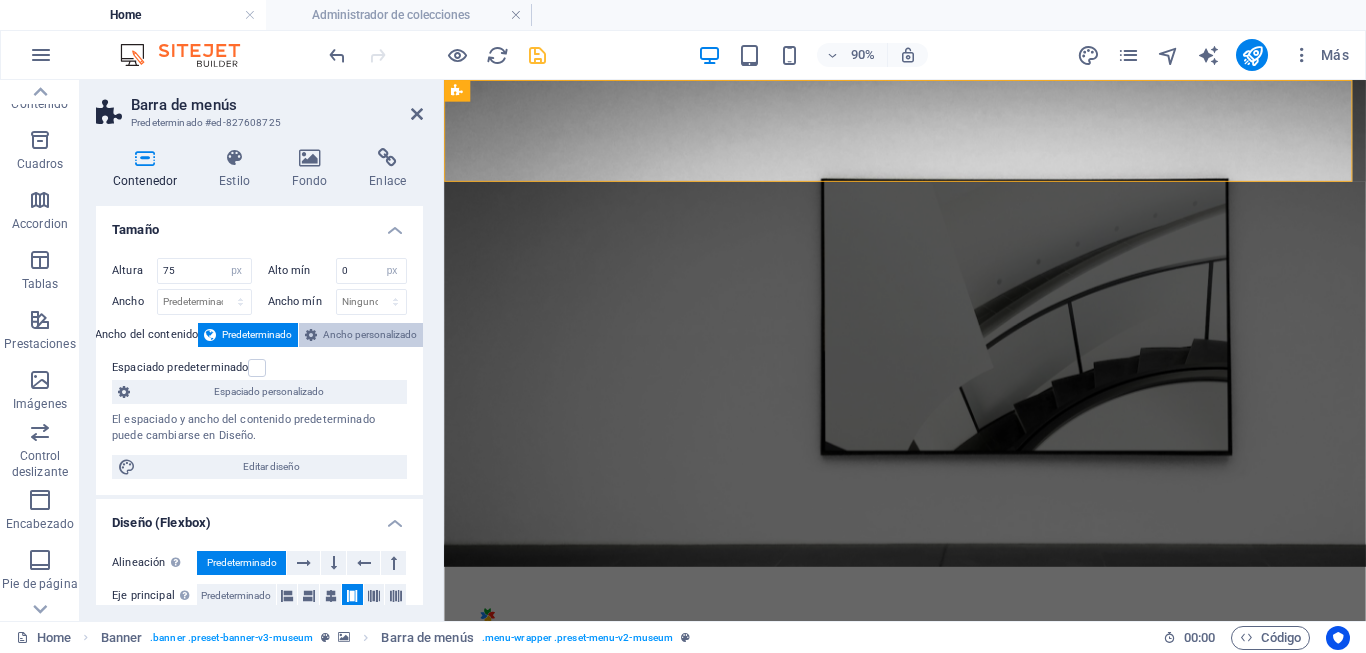 click on "Ancho personalizado" at bounding box center (370, 335) 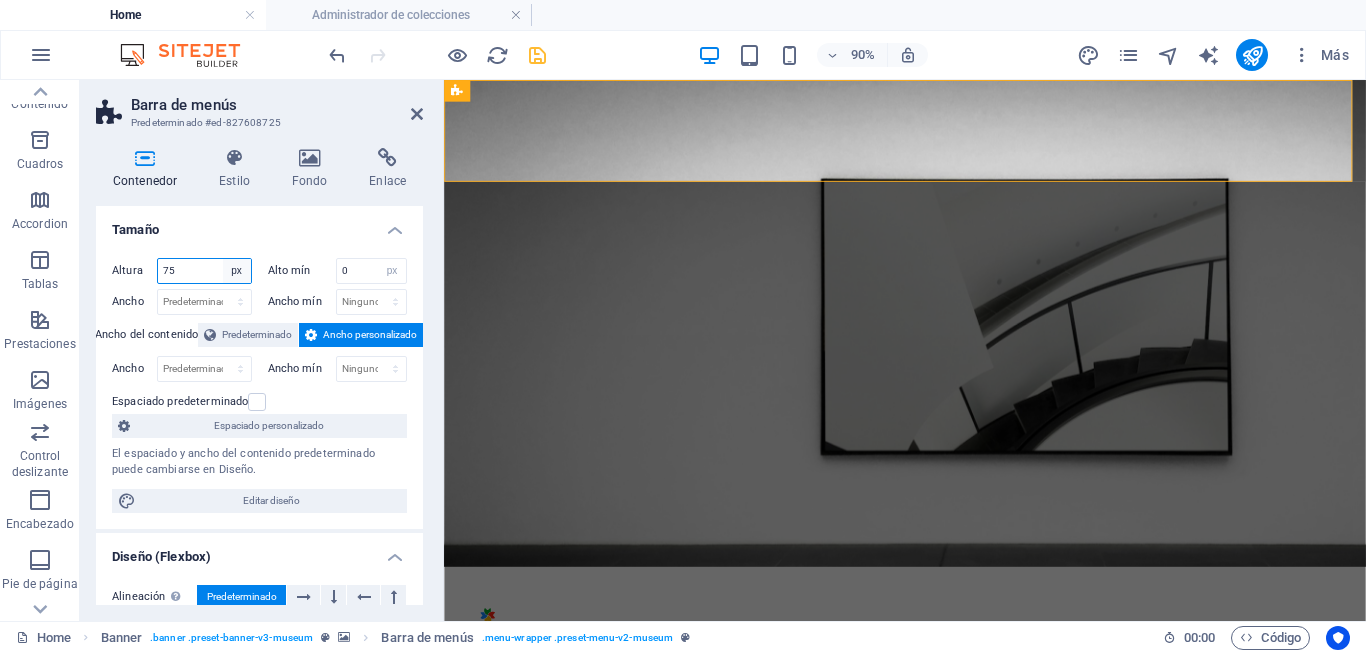 drag, startPoint x: 232, startPoint y: 274, endPoint x: 222, endPoint y: 276, distance: 10.198039 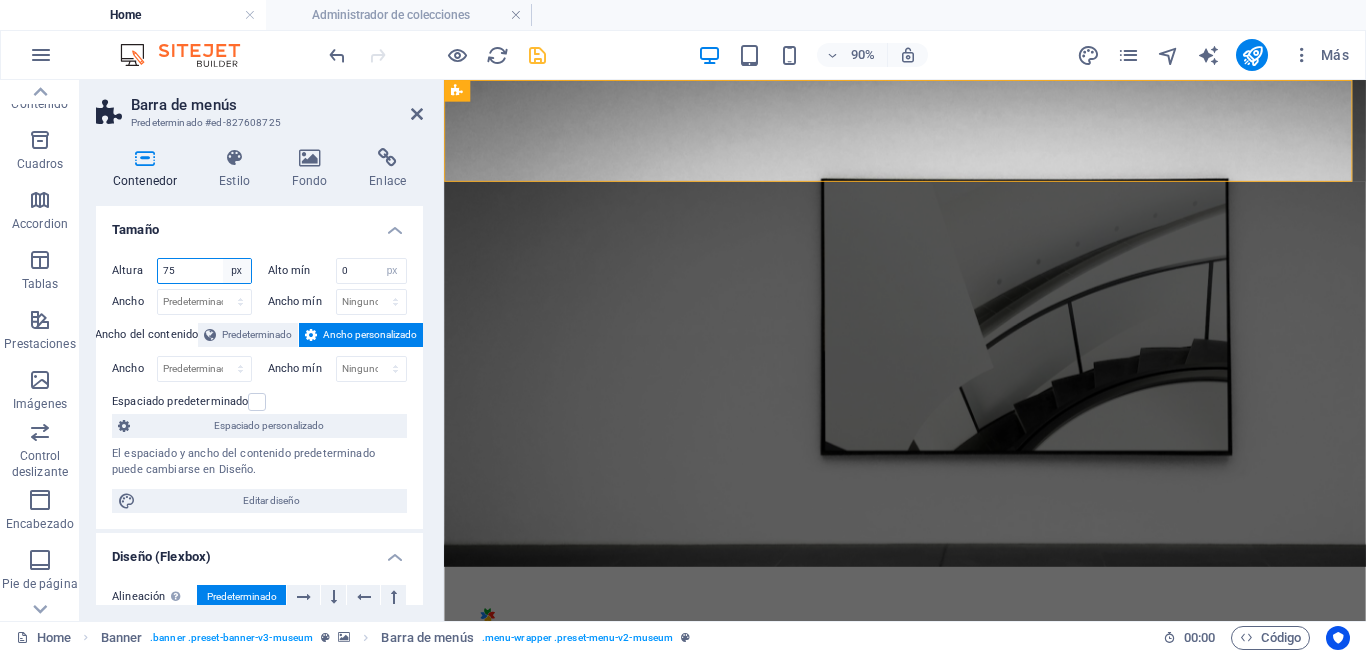 click on "Predeterminado px rem % vh vw" at bounding box center (237, 271) 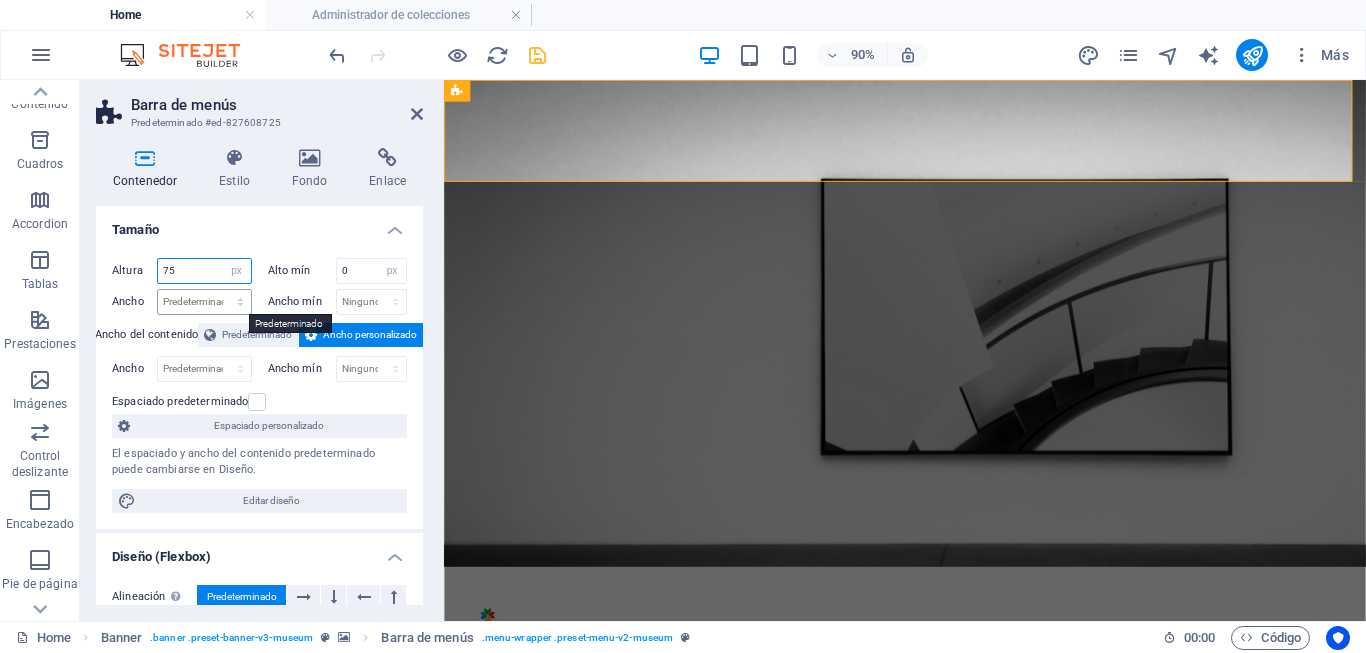 select on "rem" 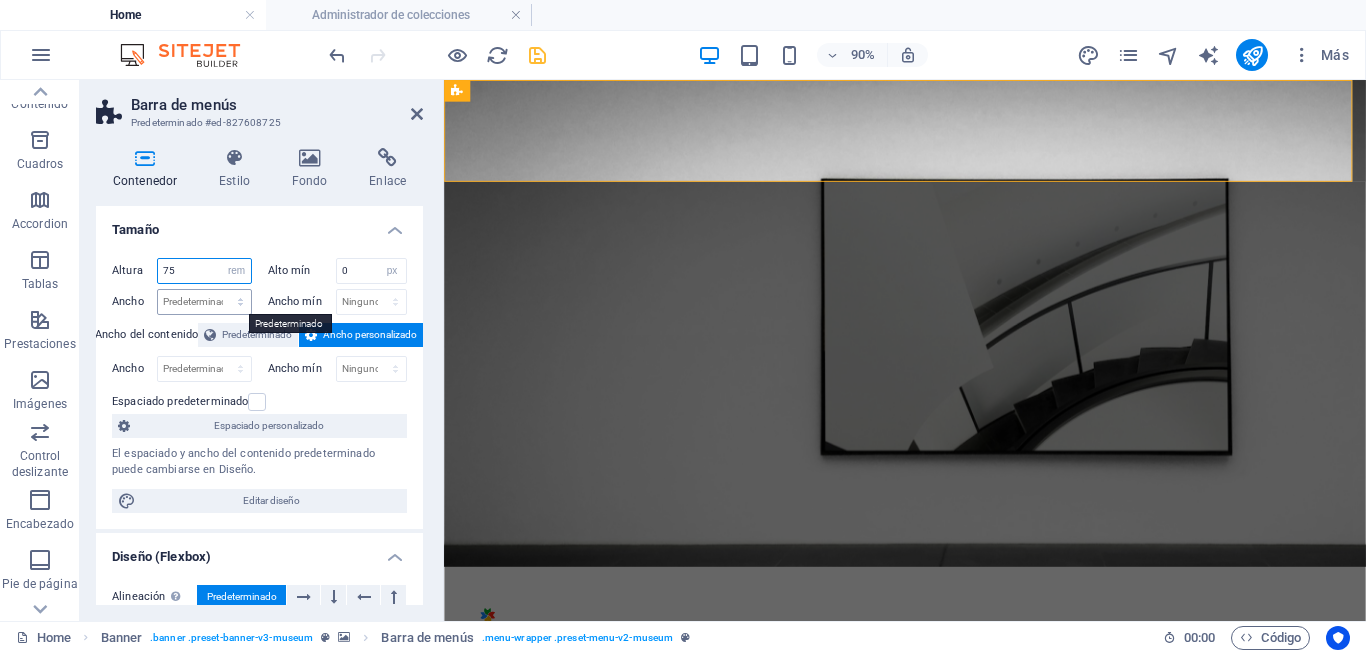 click on "Predeterminado px rem % vh vw" at bounding box center [237, 271] 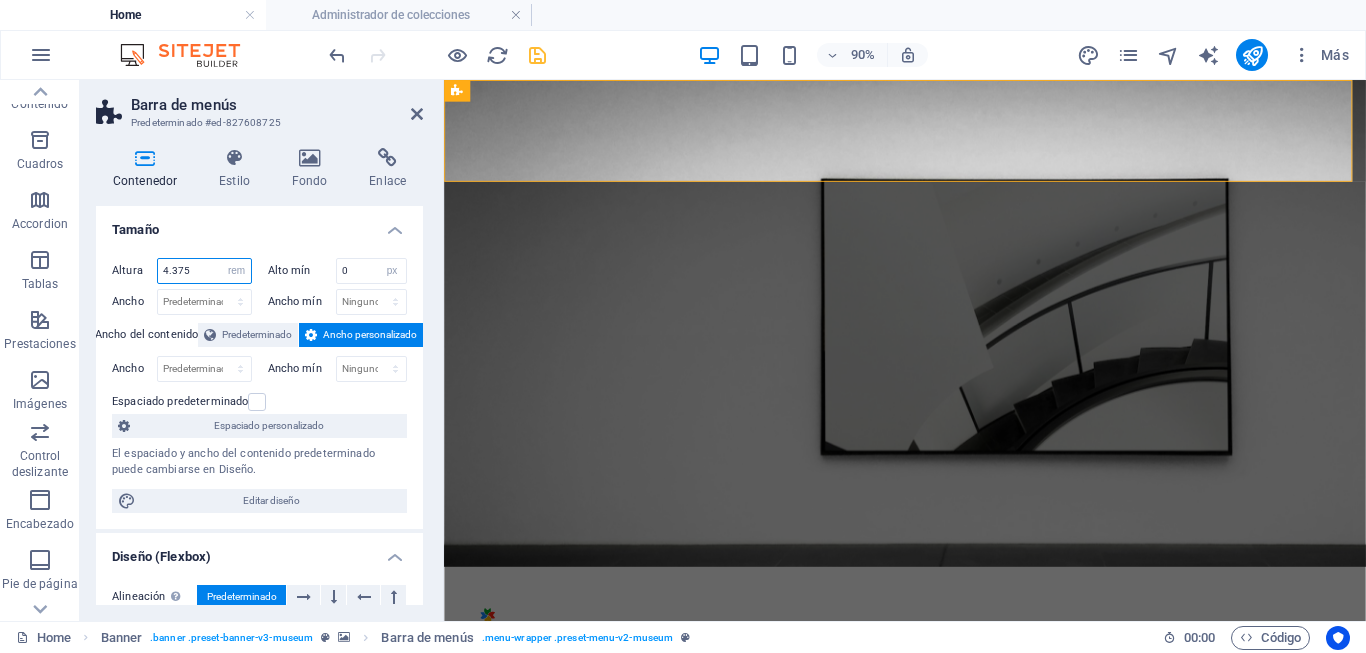 type on "4.3125" 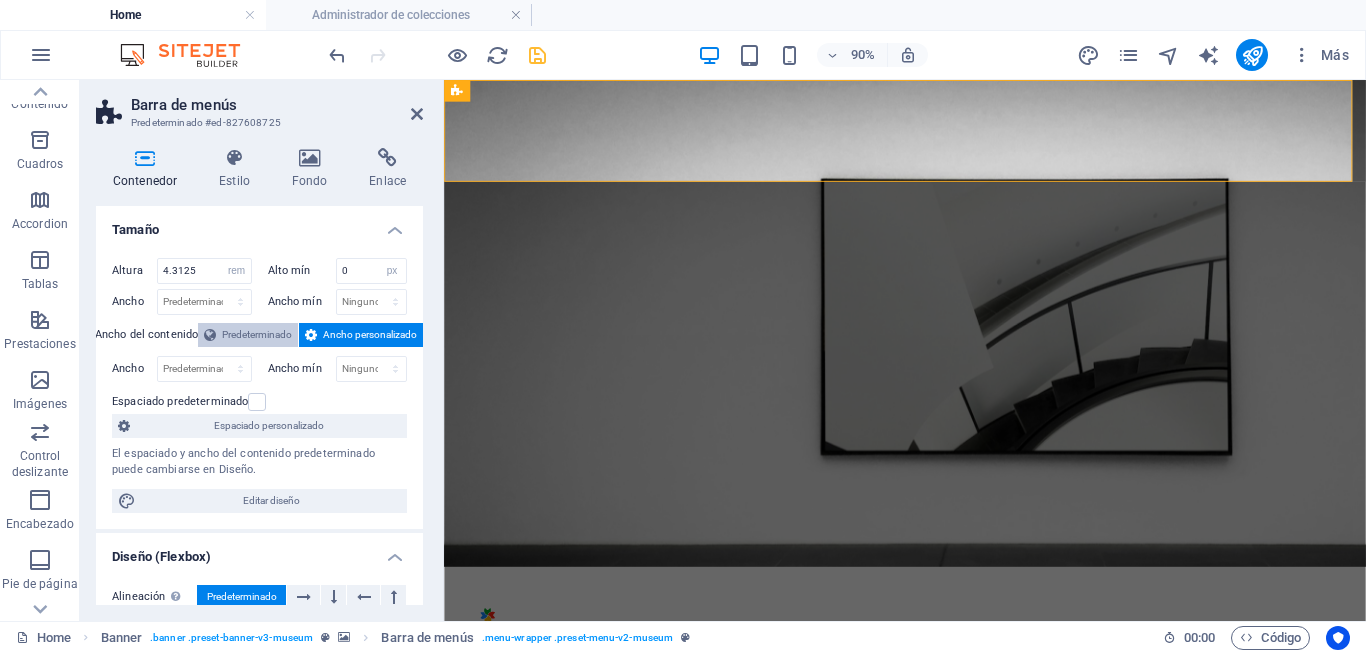 click on "Predeterminado" at bounding box center (257, 335) 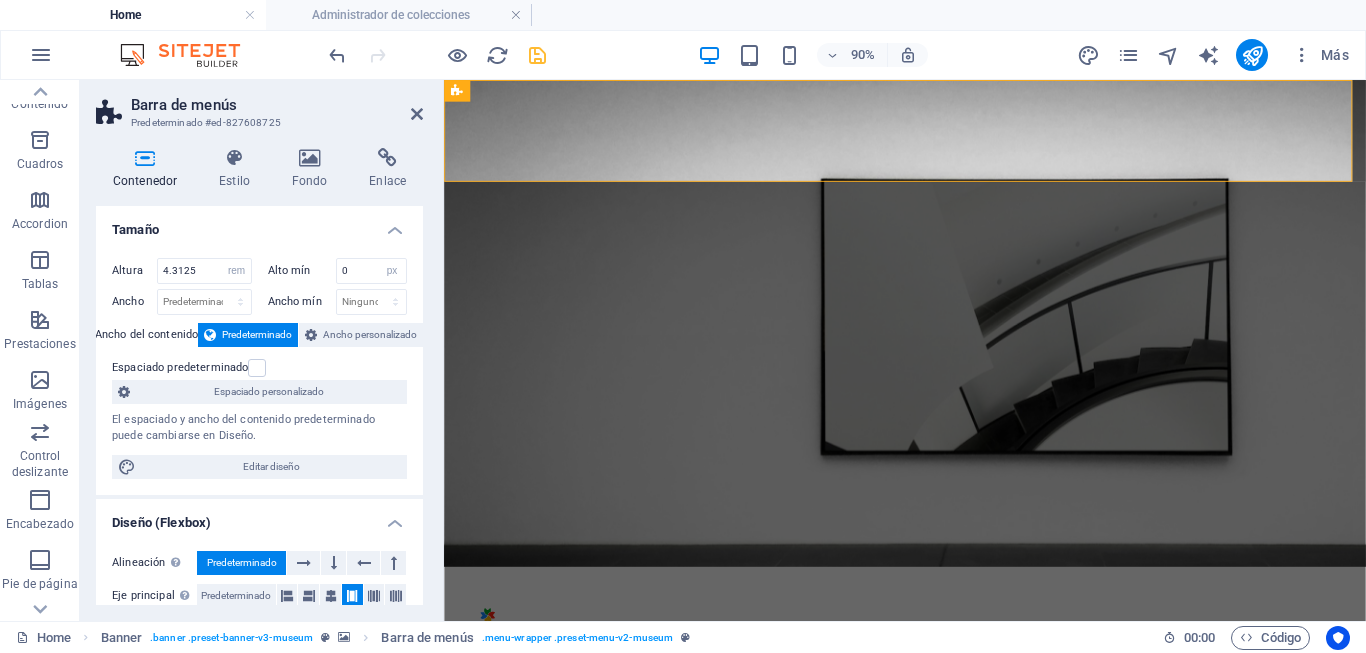click on "Espaciado predeterminado" at bounding box center (257, 368) 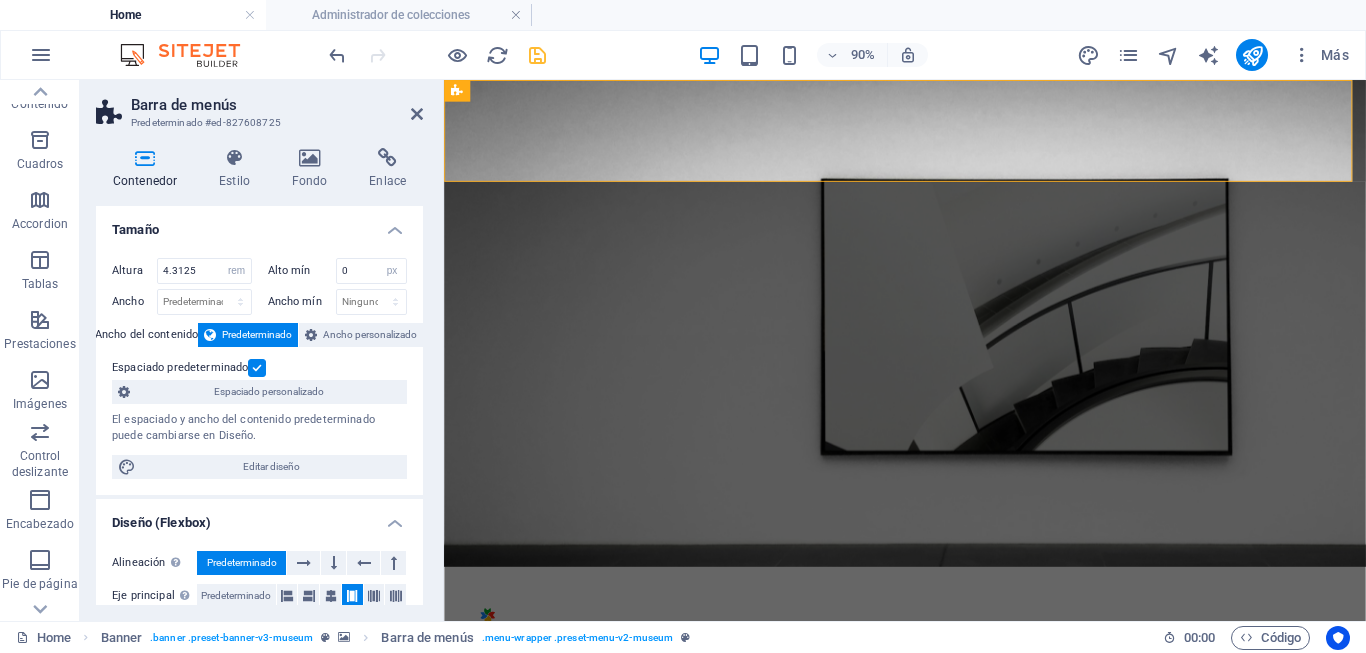 click at bounding box center [257, 368] 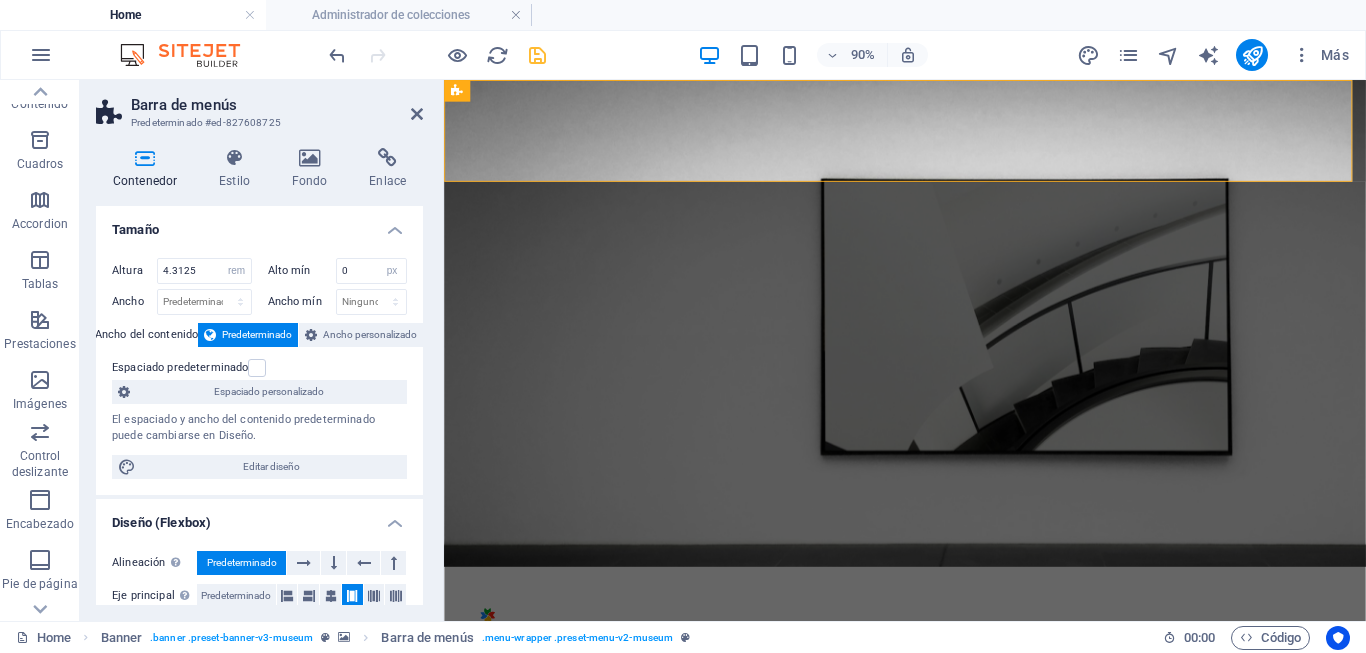 click on "Espaciado predeterminado" at bounding box center (257, 368) 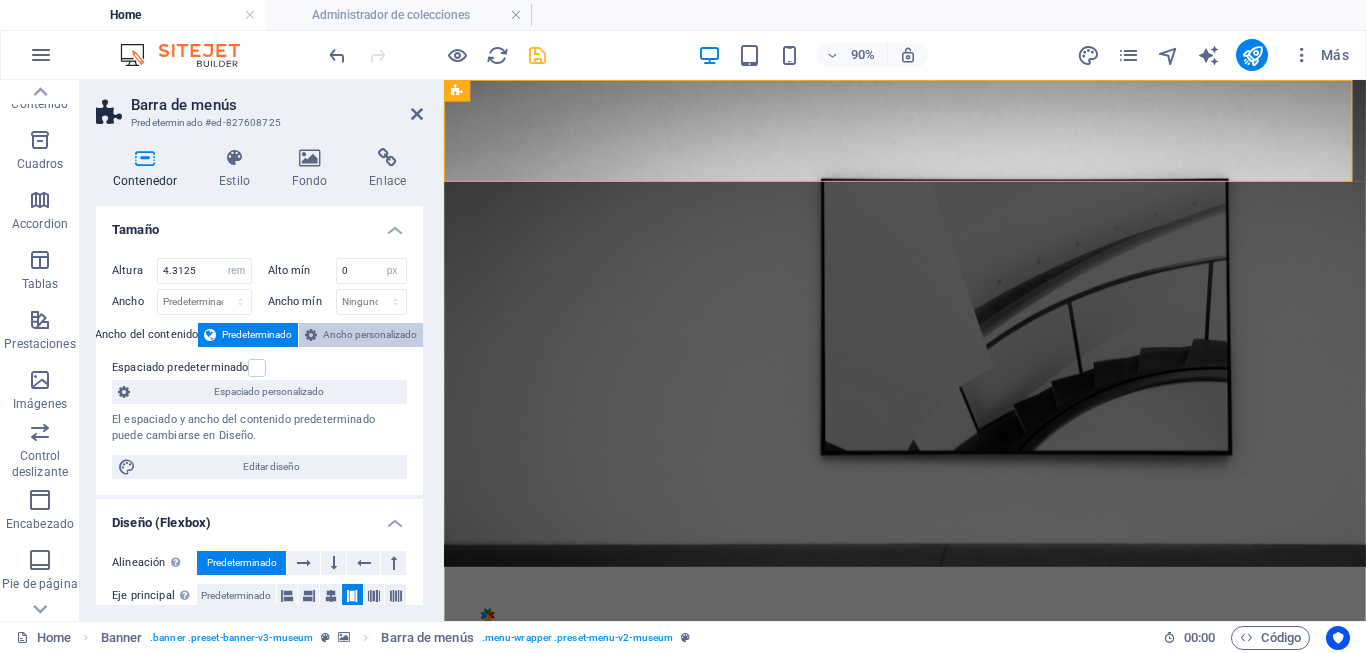 click on "Ancho personalizado" at bounding box center [370, 335] 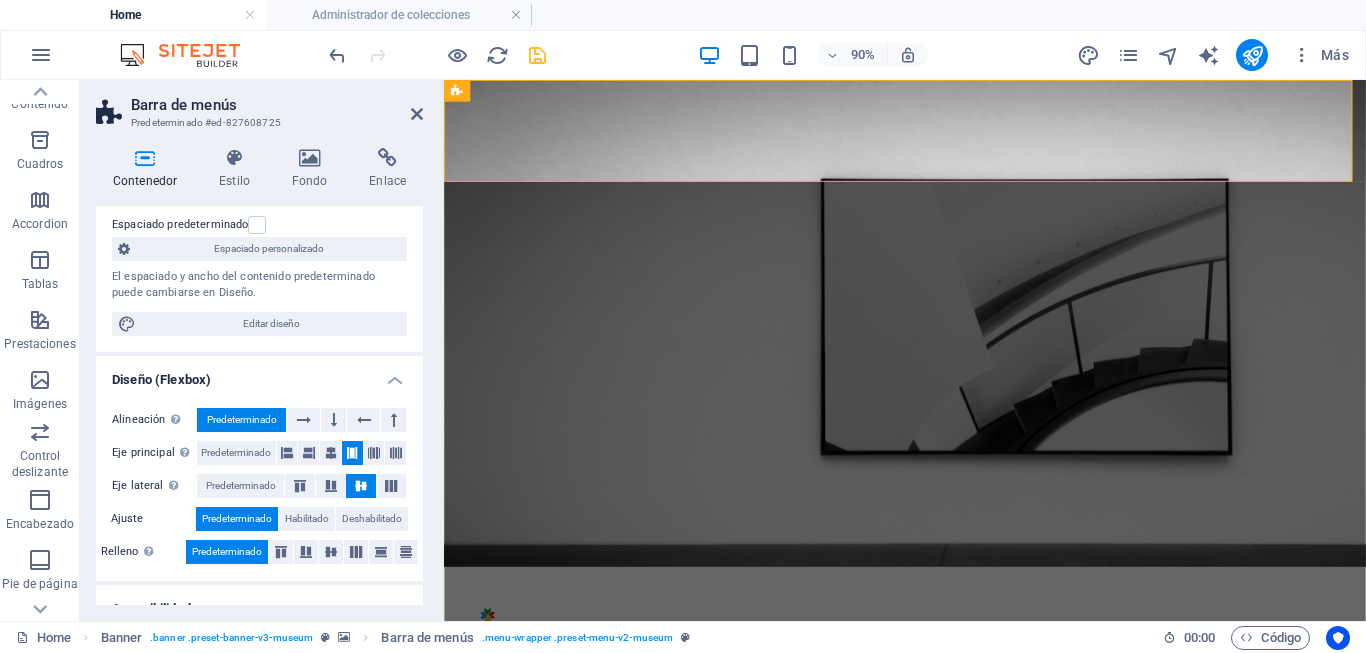 scroll, scrollTop: 200, scrollLeft: 0, axis: vertical 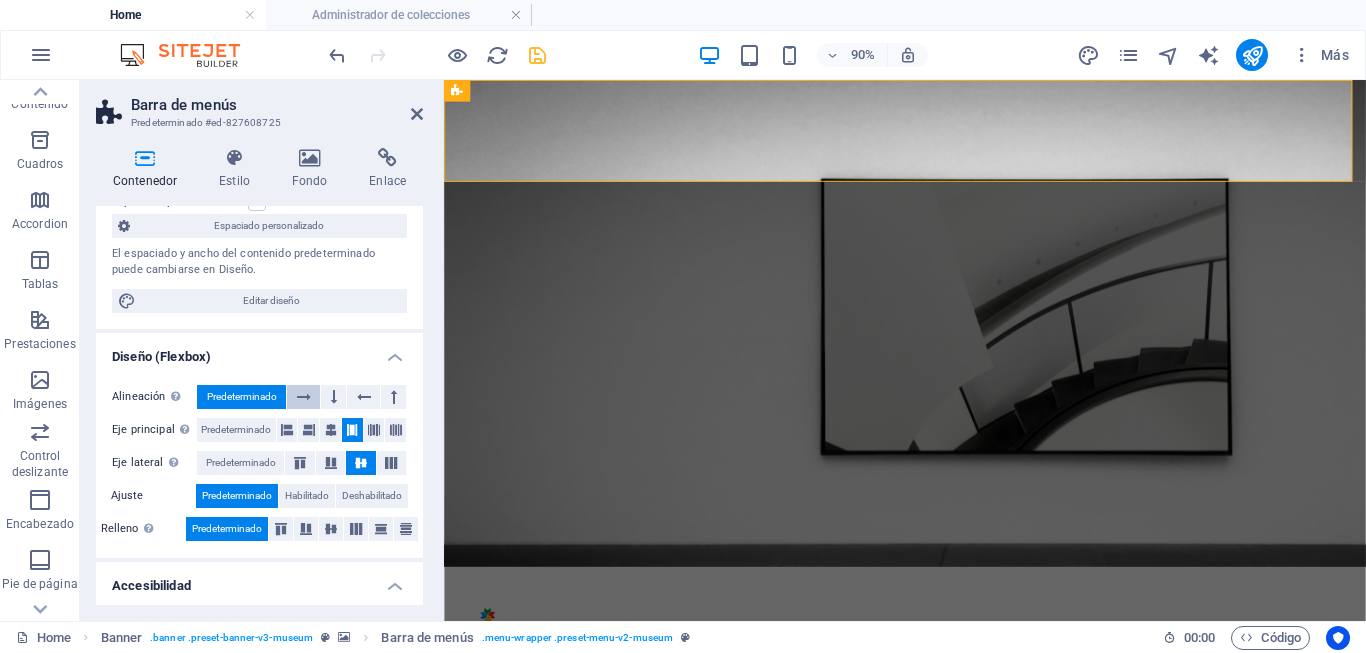 click at bounding box center [304, 397] 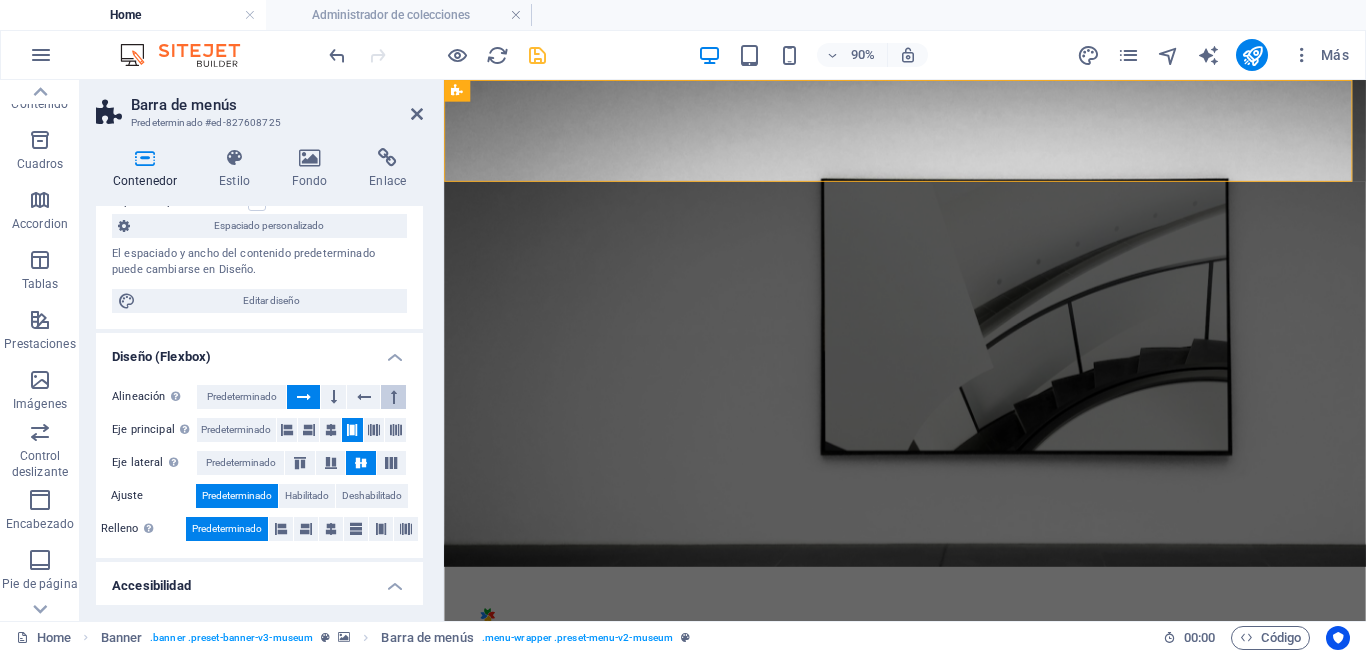 click at bounding box center (393, 397) 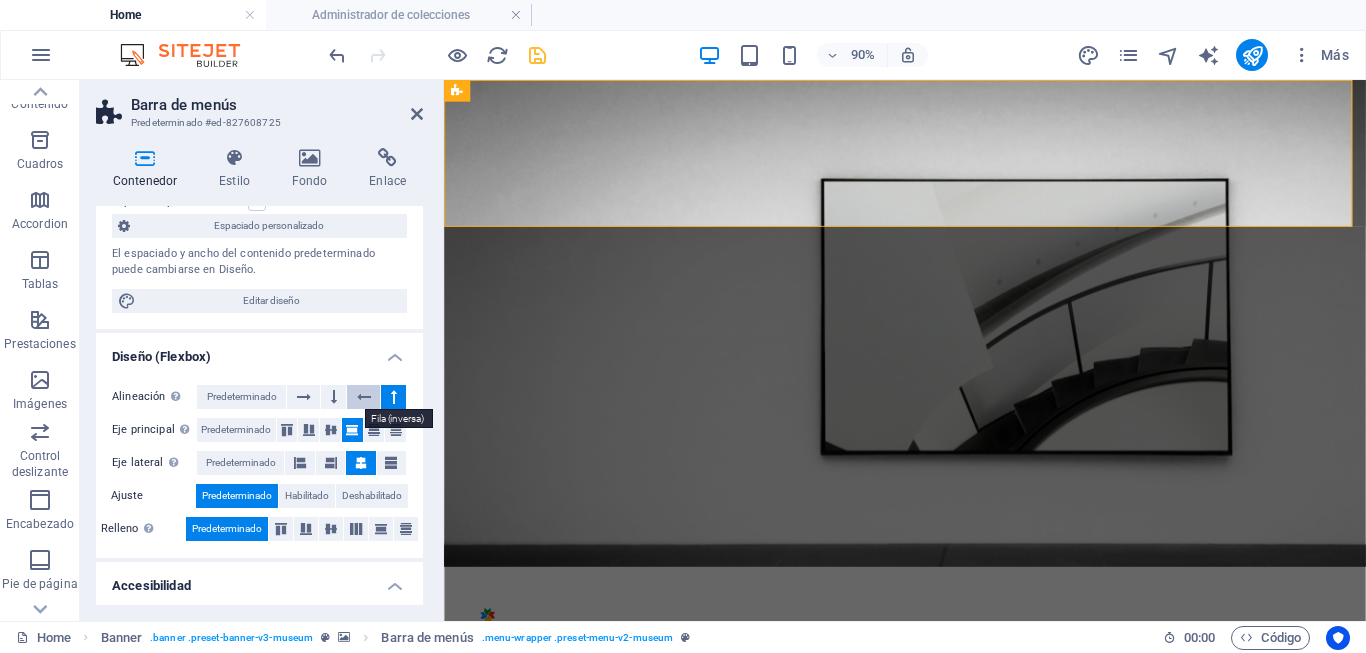 click at bounding box center [364, 397] 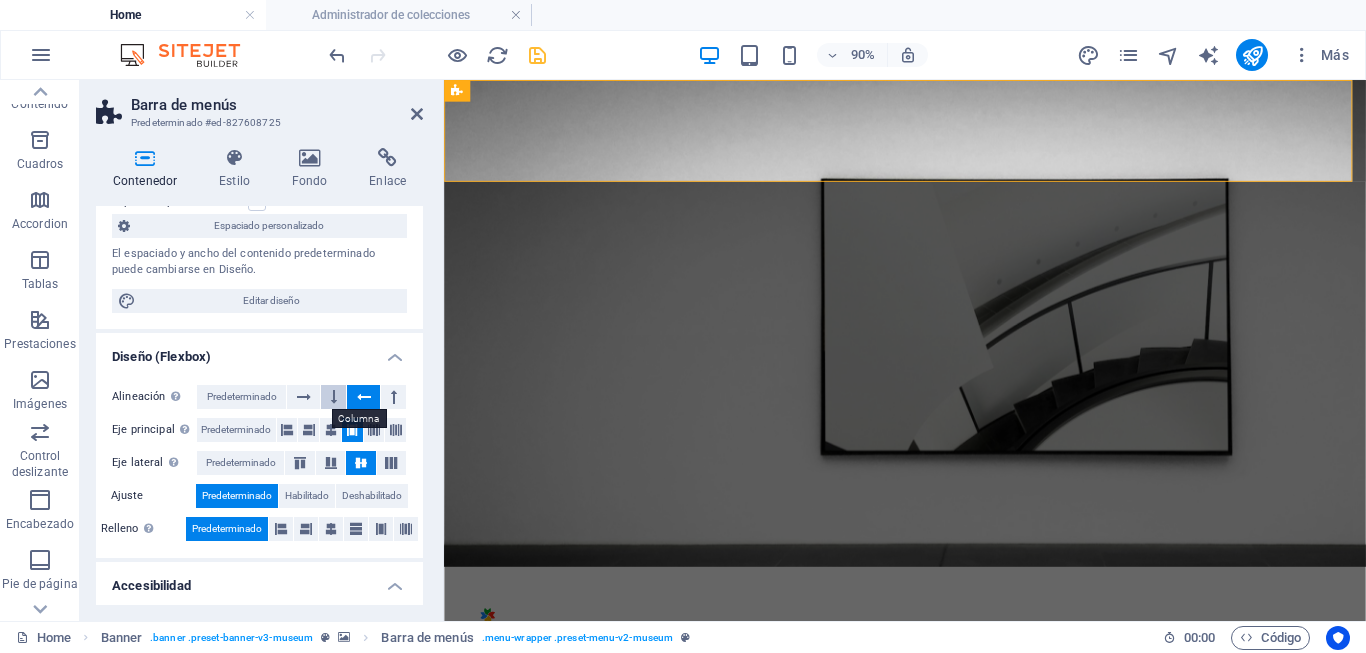 click at bounding box center (333, 397) 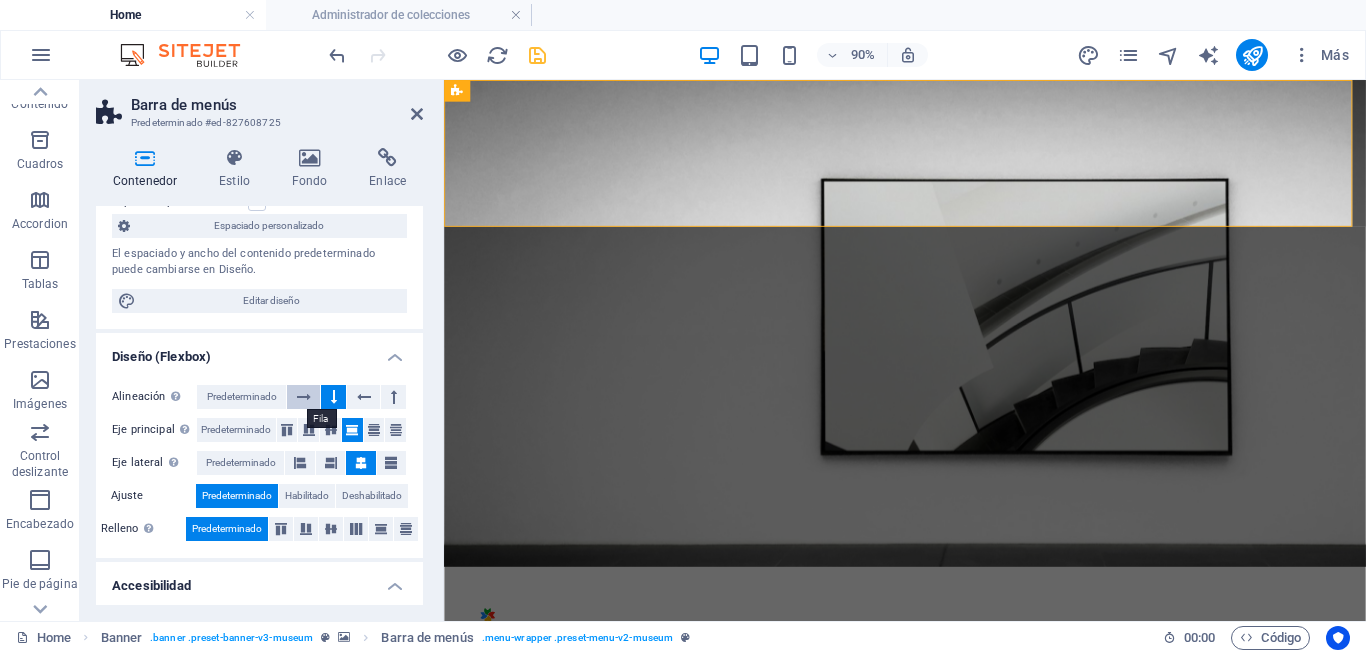 click at bounding box center [303, 397] 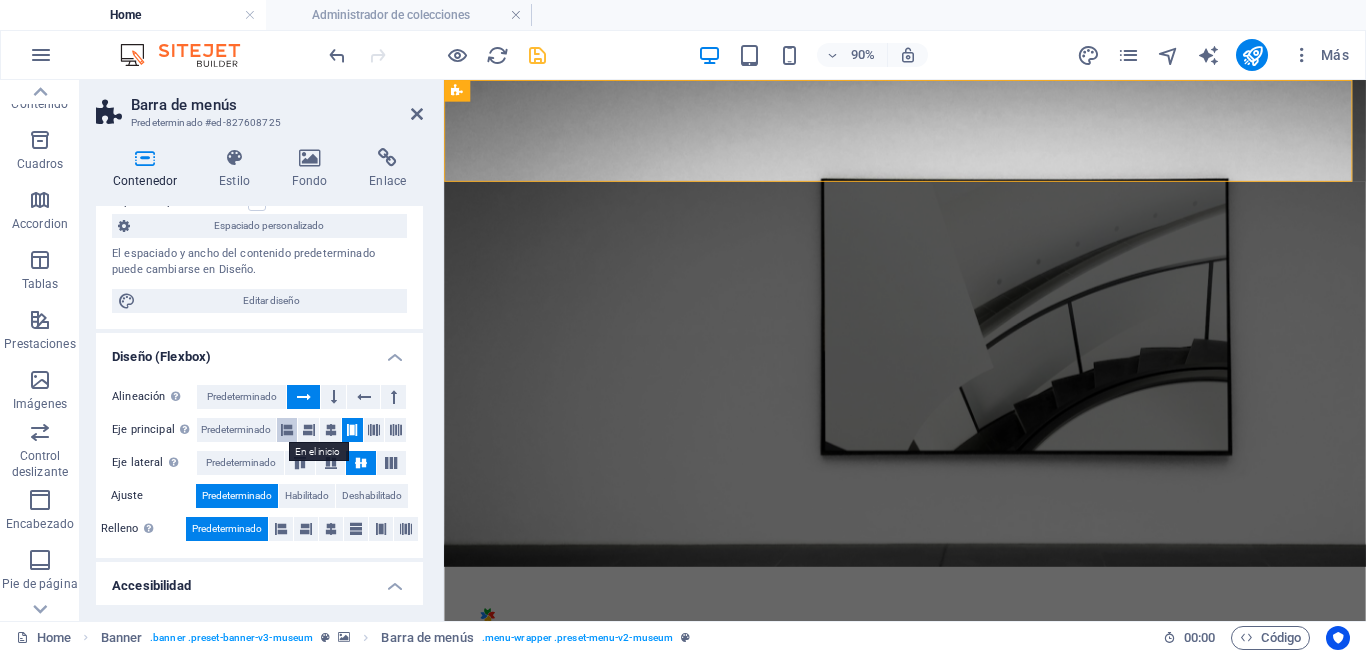 click at bounding box center (287, 430) 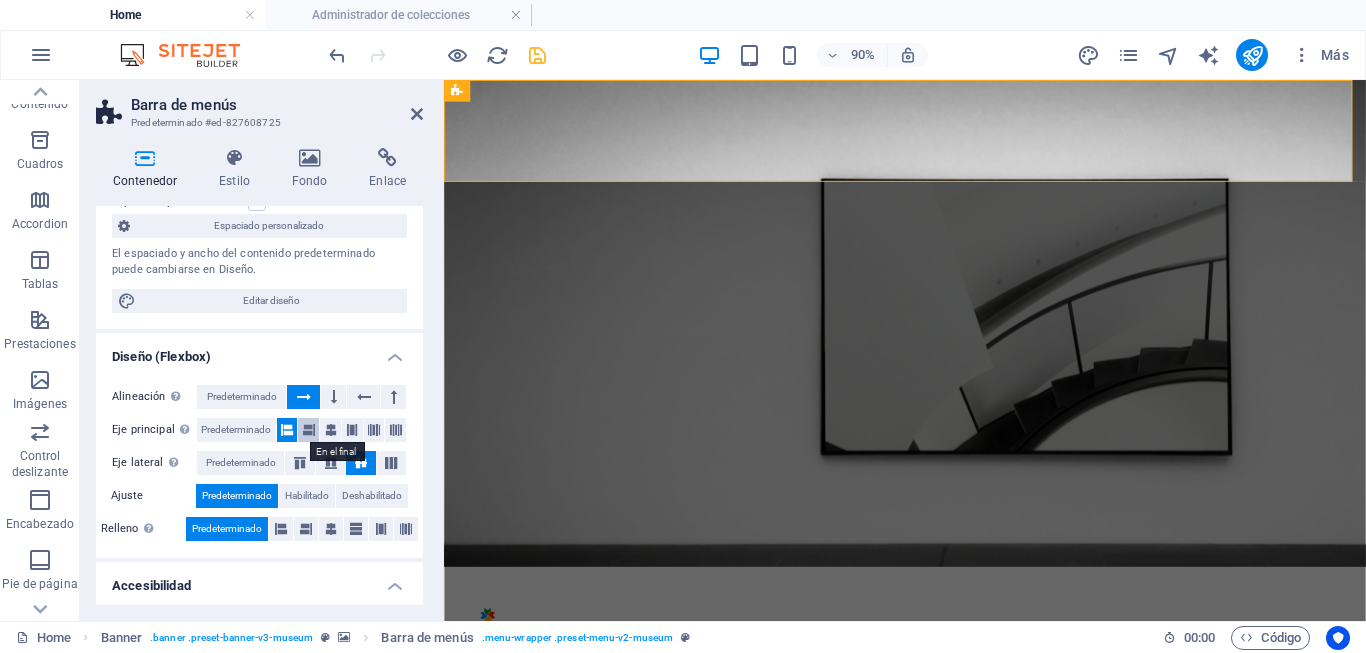 click at bounding box center (309, 430) 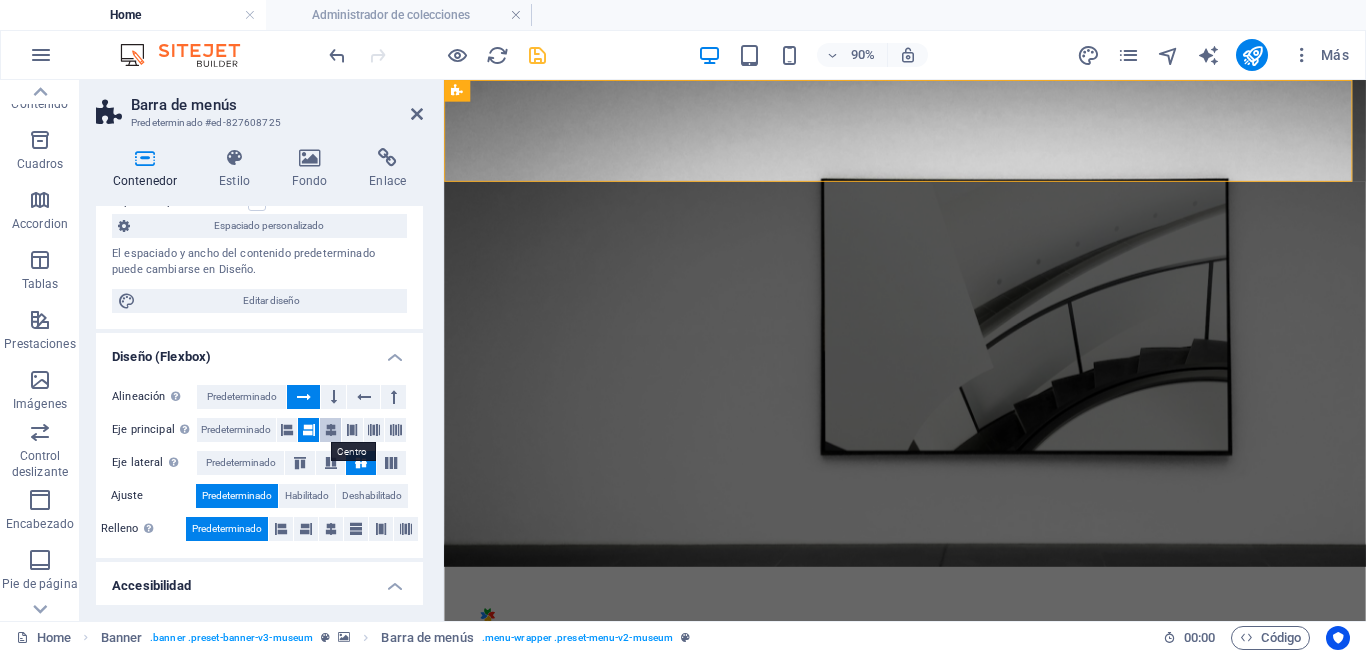 click at bounding box center [331, 430] 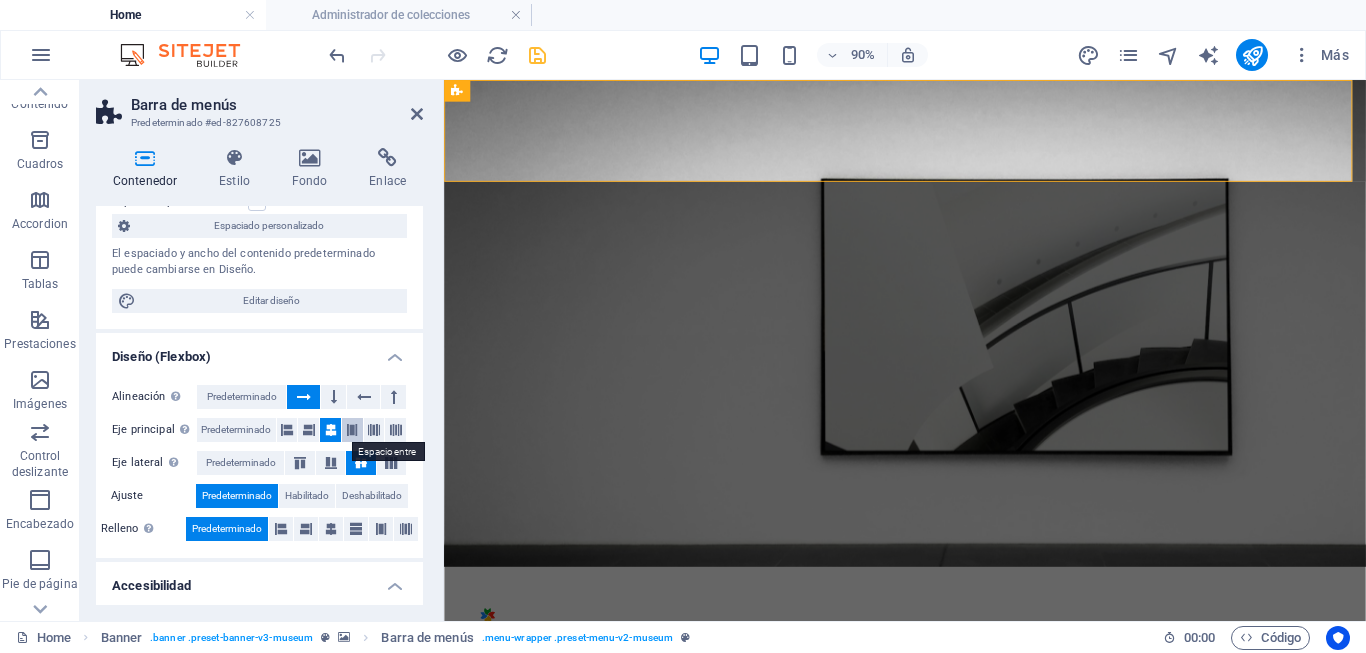click at bounding box center [352, 430] 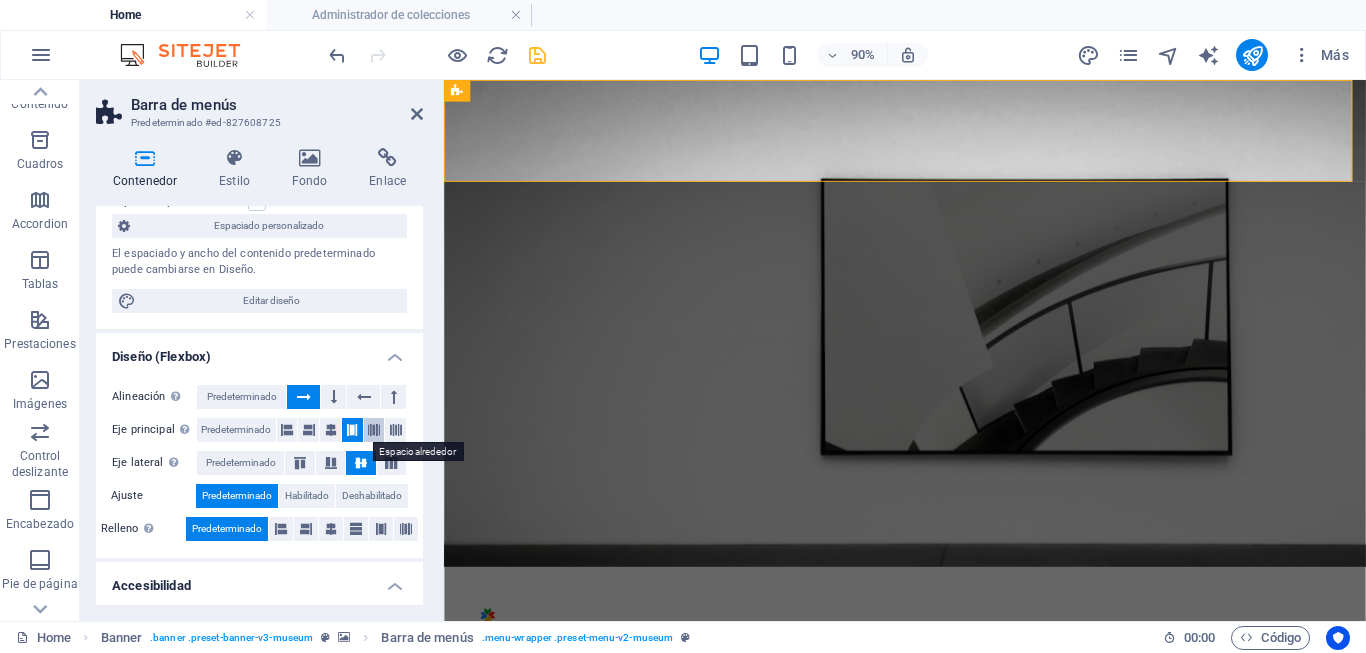 click at bounding box center (374, 430) 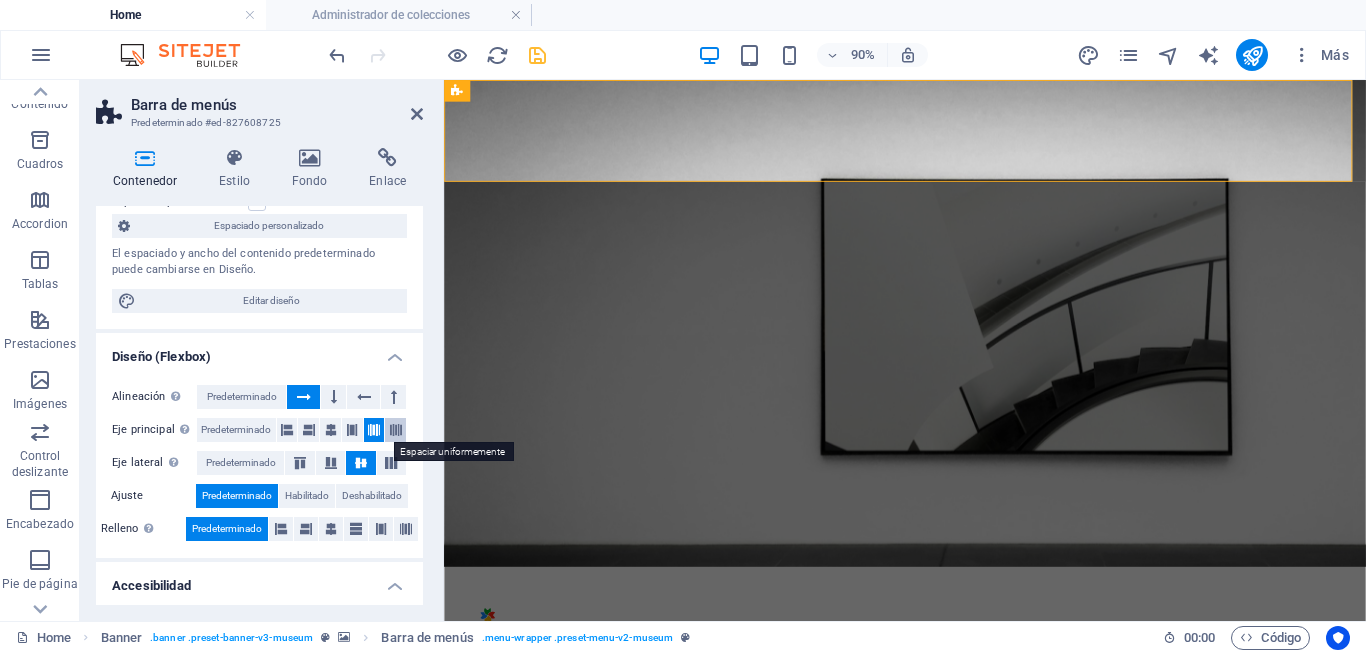 click at bounding box center (396, 430) 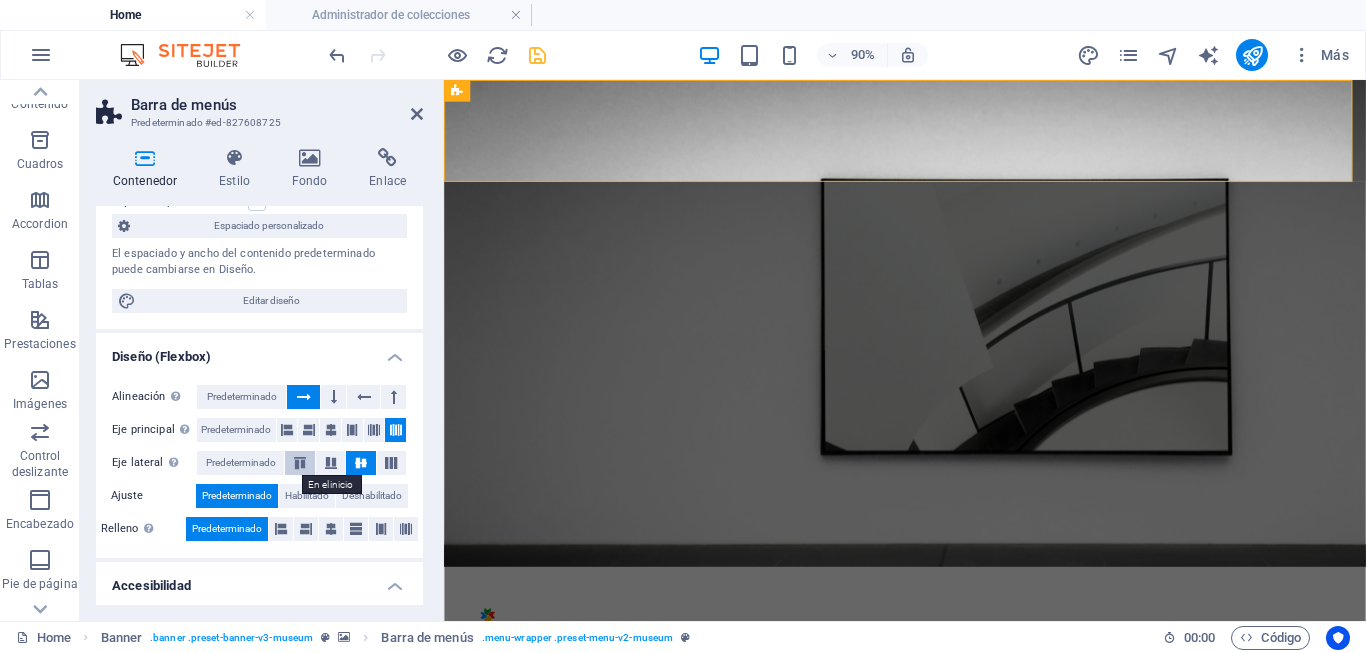 click at bounding box center (300, 463) 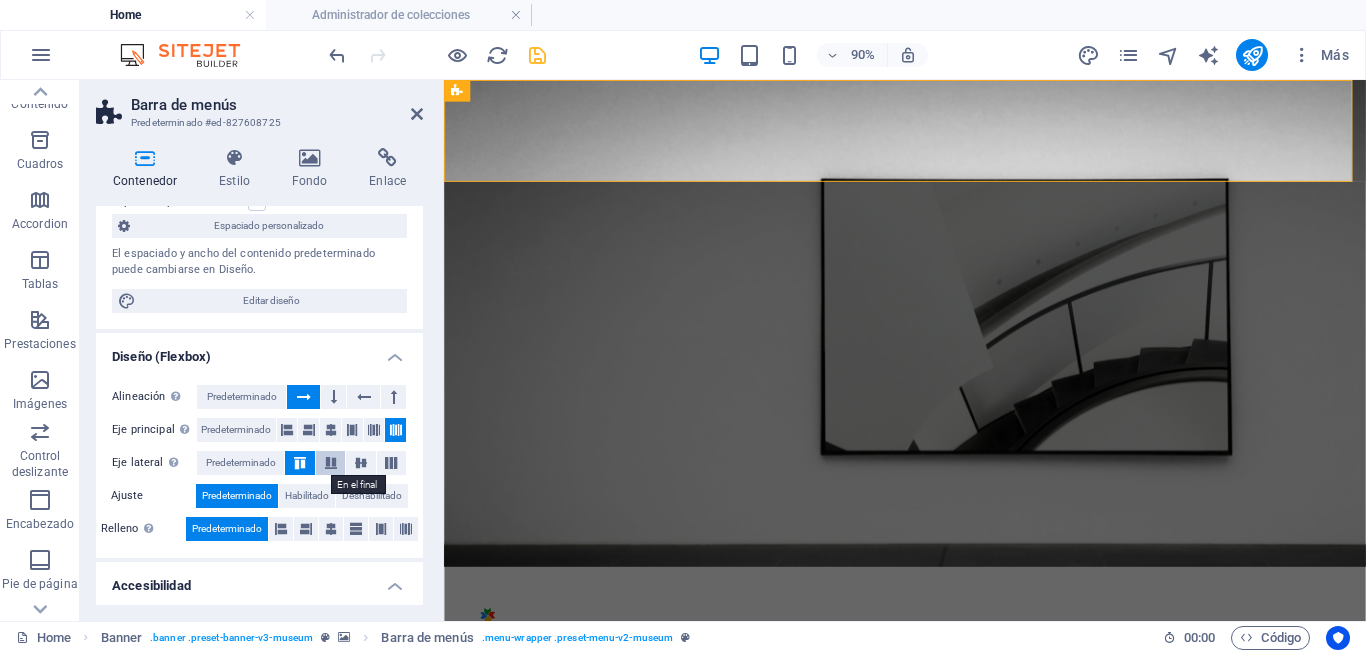 click at bounding box center [331, 463] 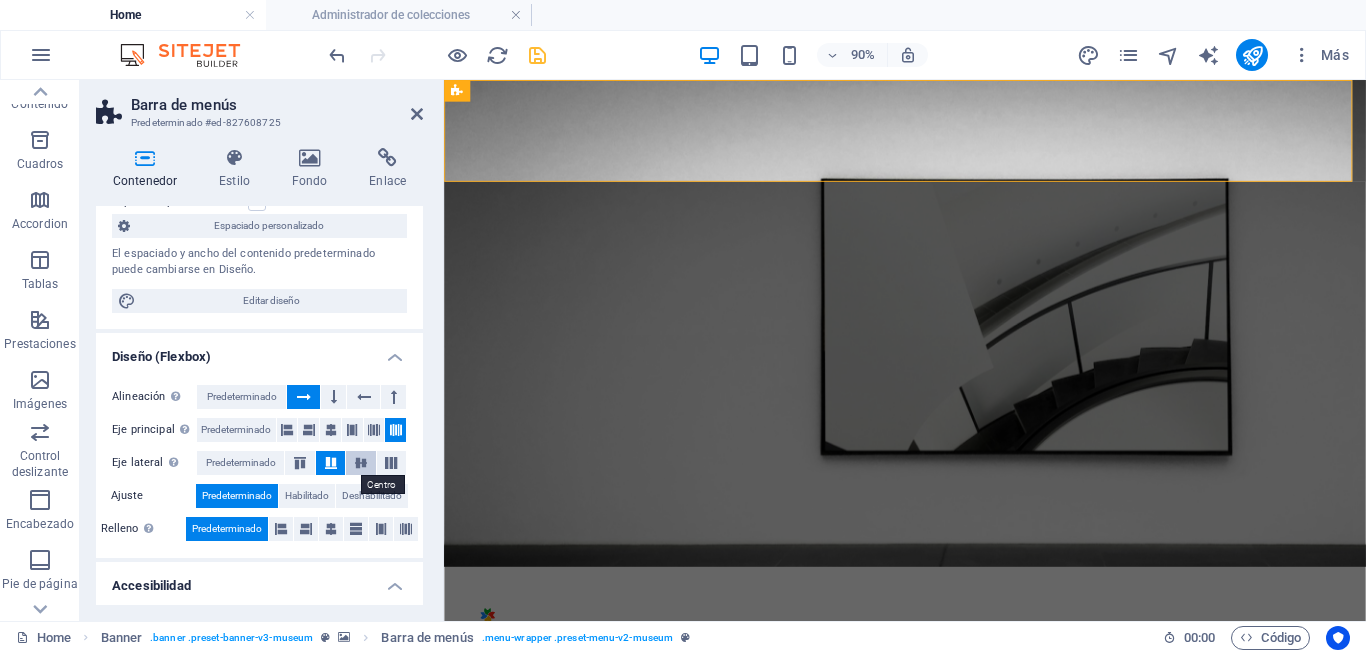 click at bounding box center (361, 463) 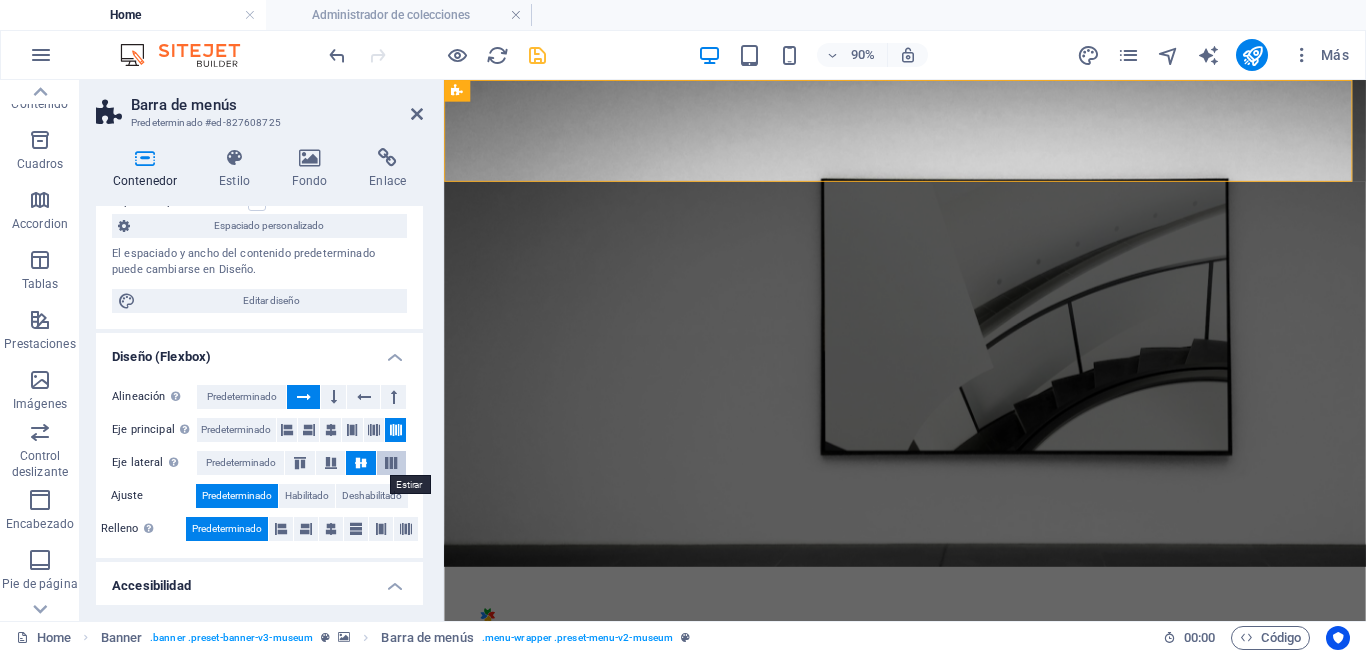 click at bounding box center [391, 463] 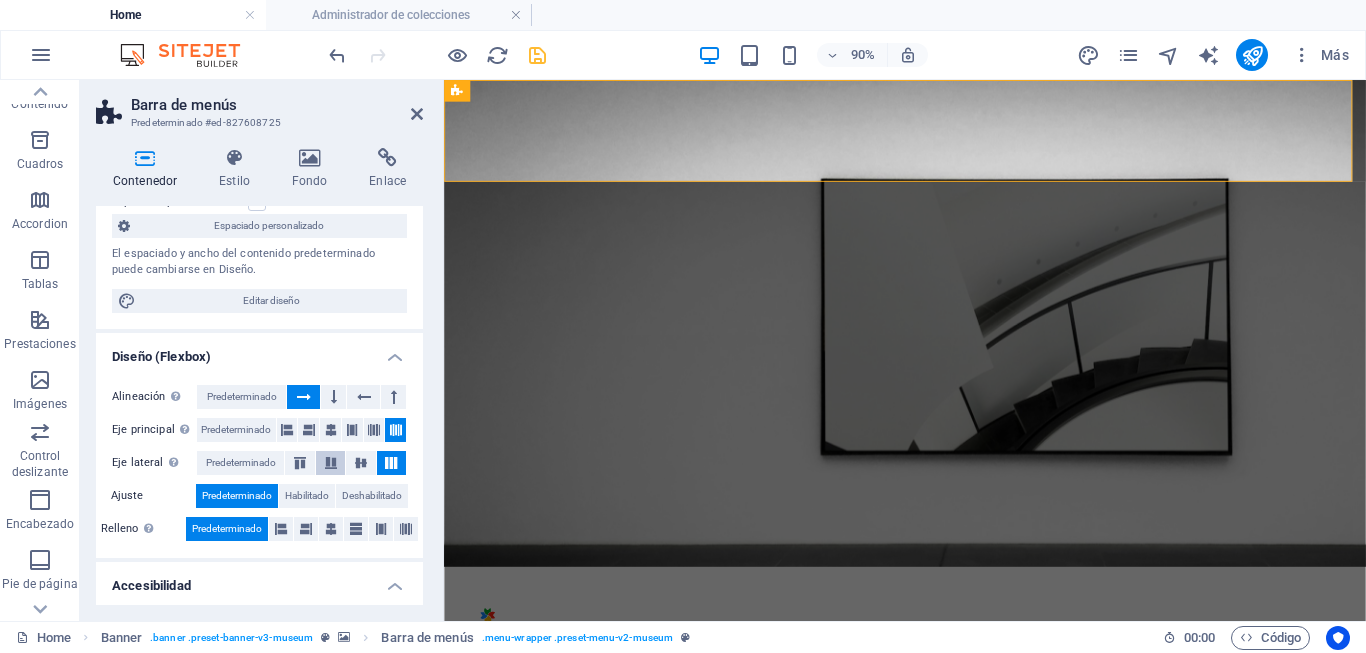 click at bounding box center [331, 463] 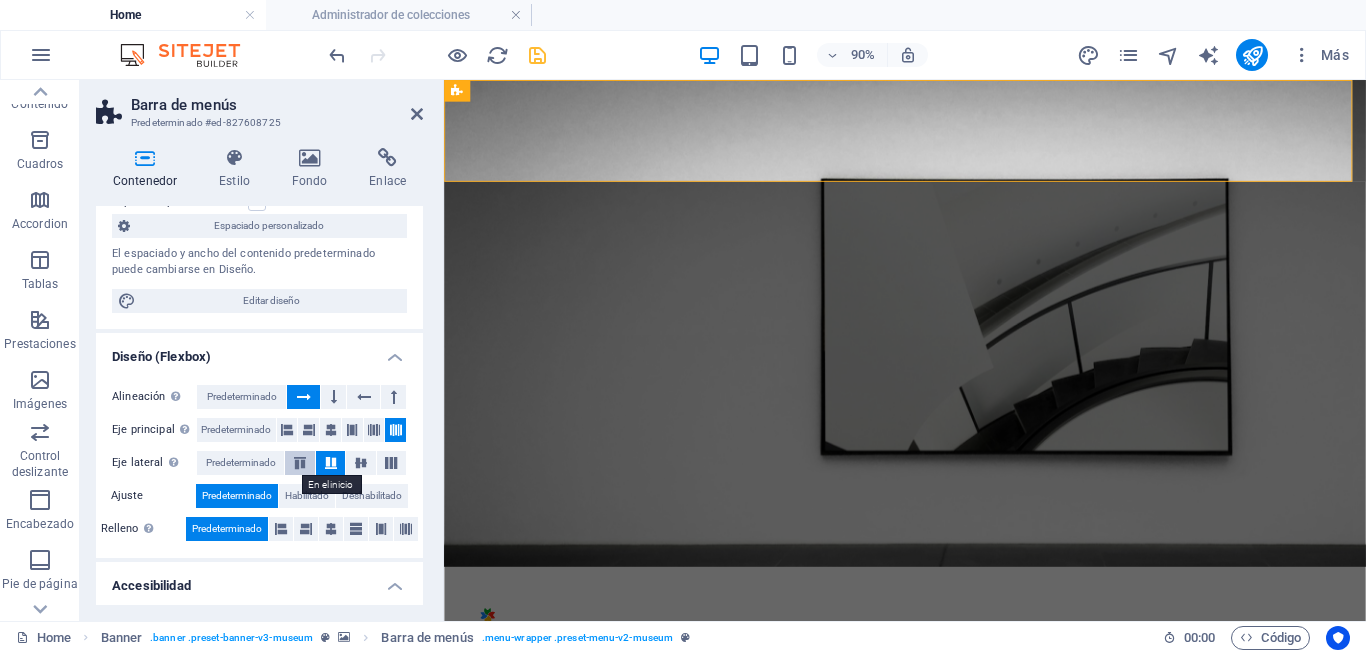 click at bounding box center (300, 463) 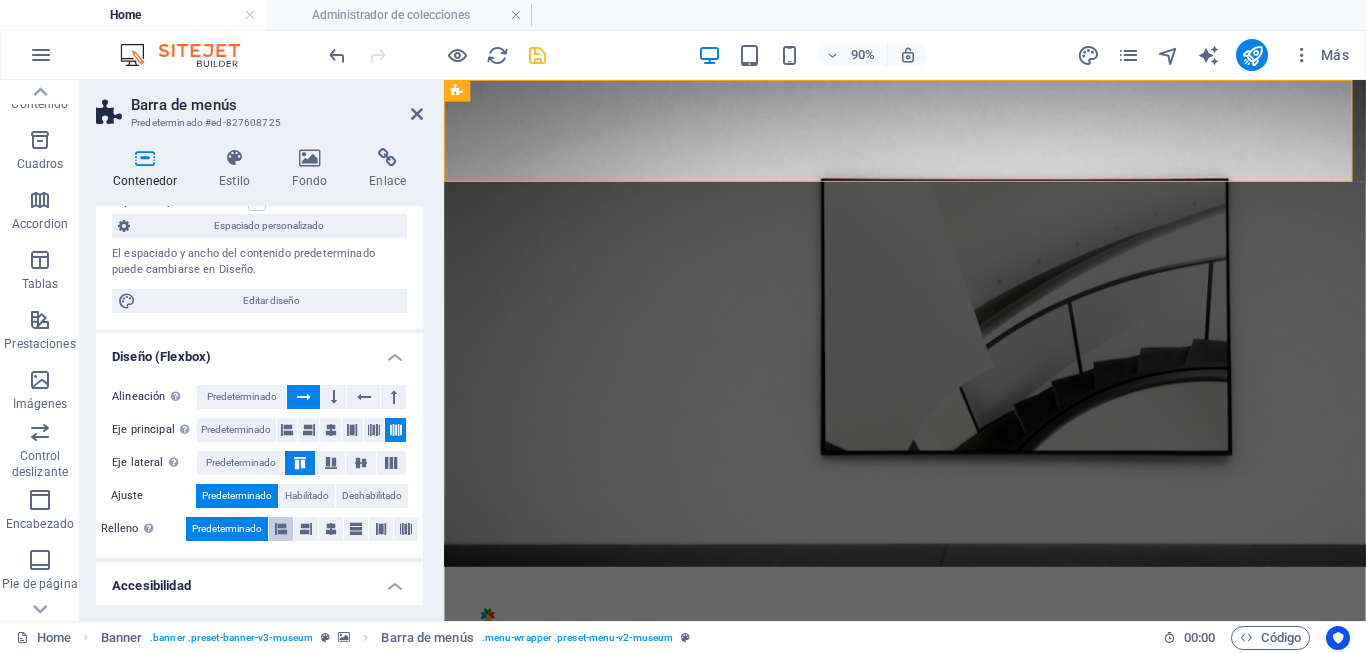 click at bounding box center [281, 529] 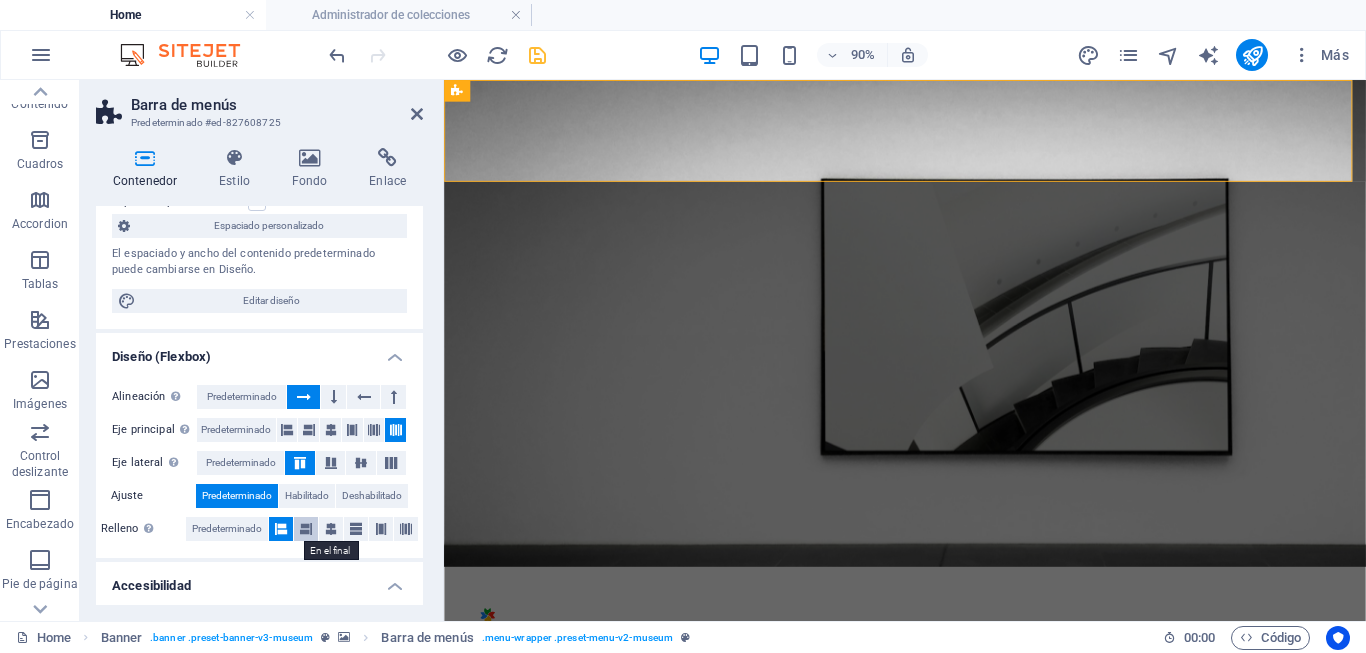 click at bounding box center (306, 529) 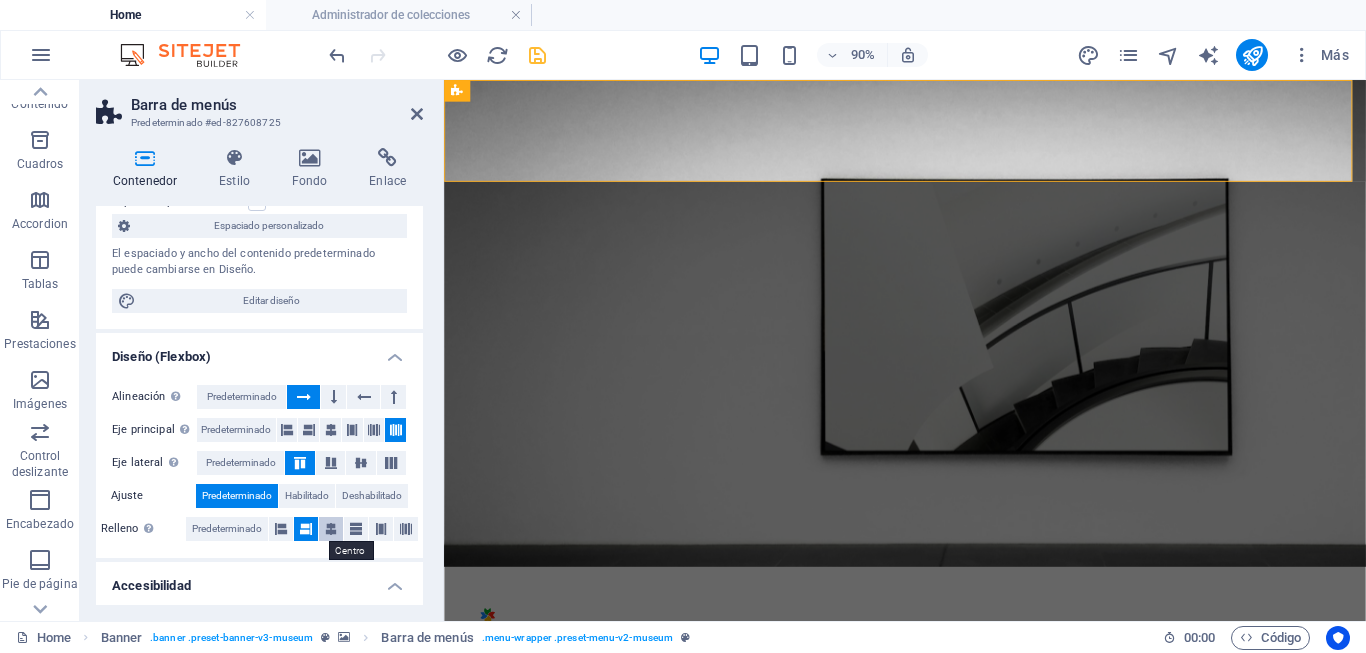 click at bounding box center [331, 529] 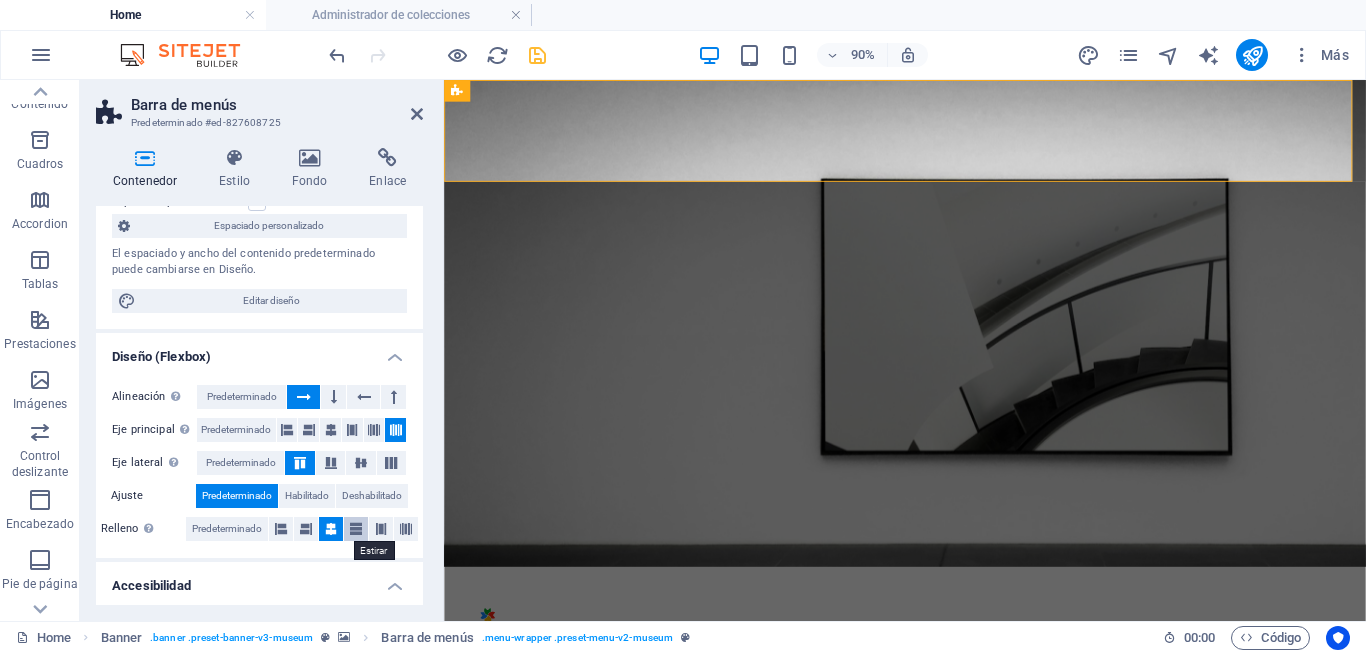 click at bounding box center (356, 529) 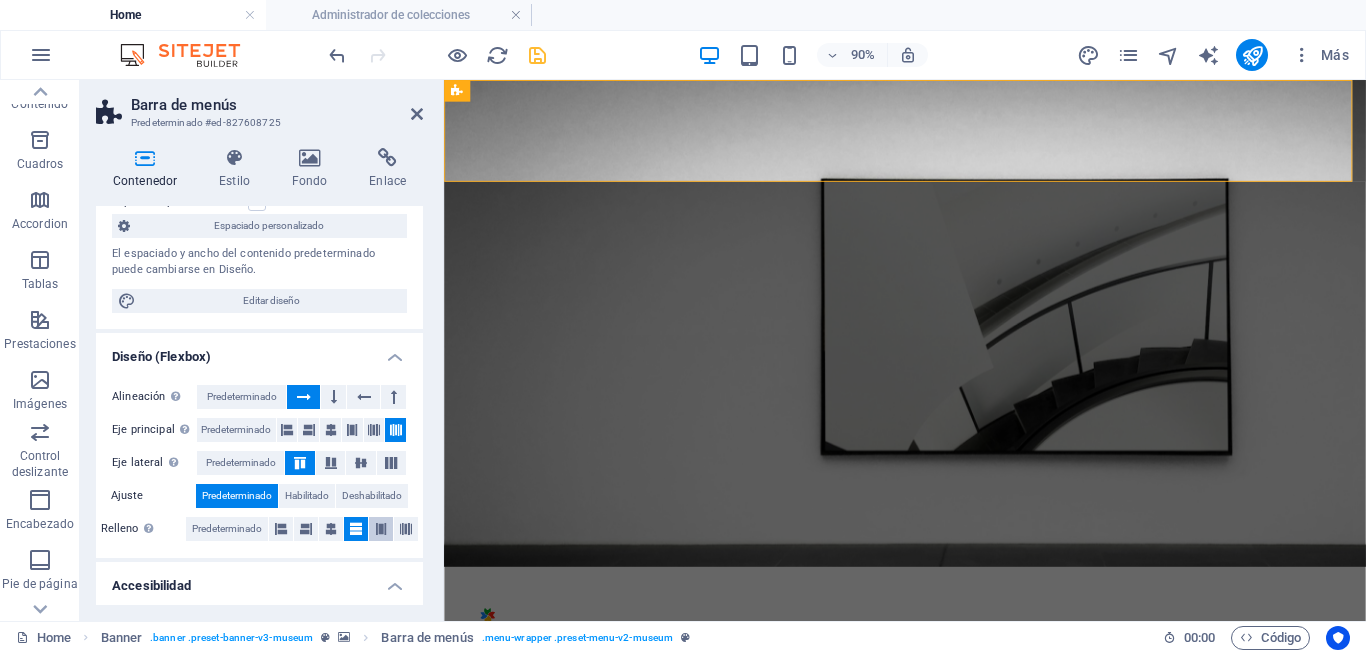 click at bounding box center [381, 529] 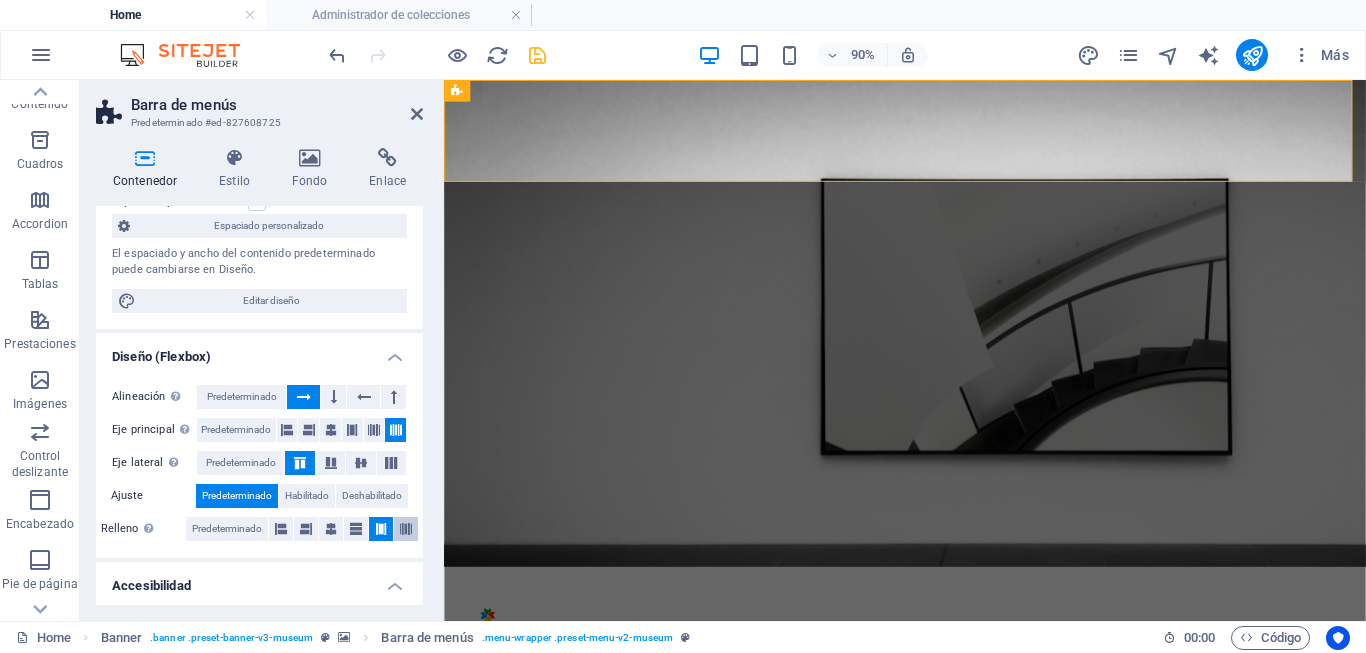click at bounding box center [406, 529] 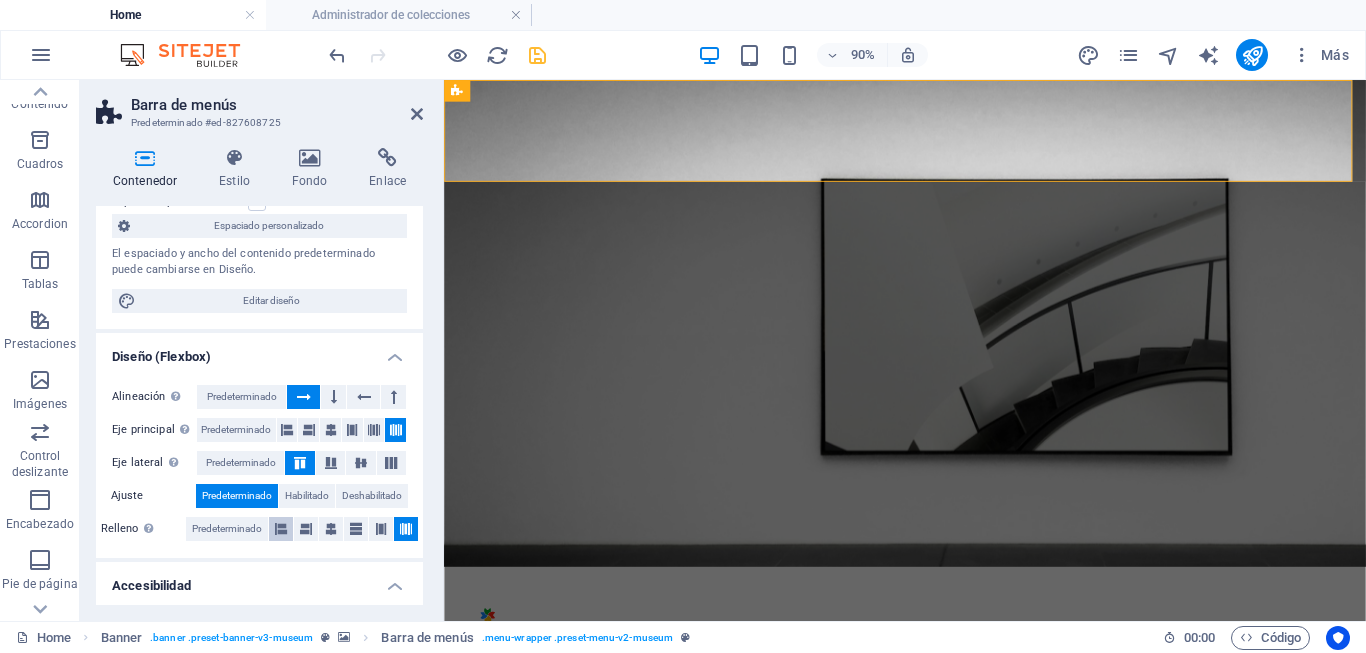 click at bounding box center [281, 529] 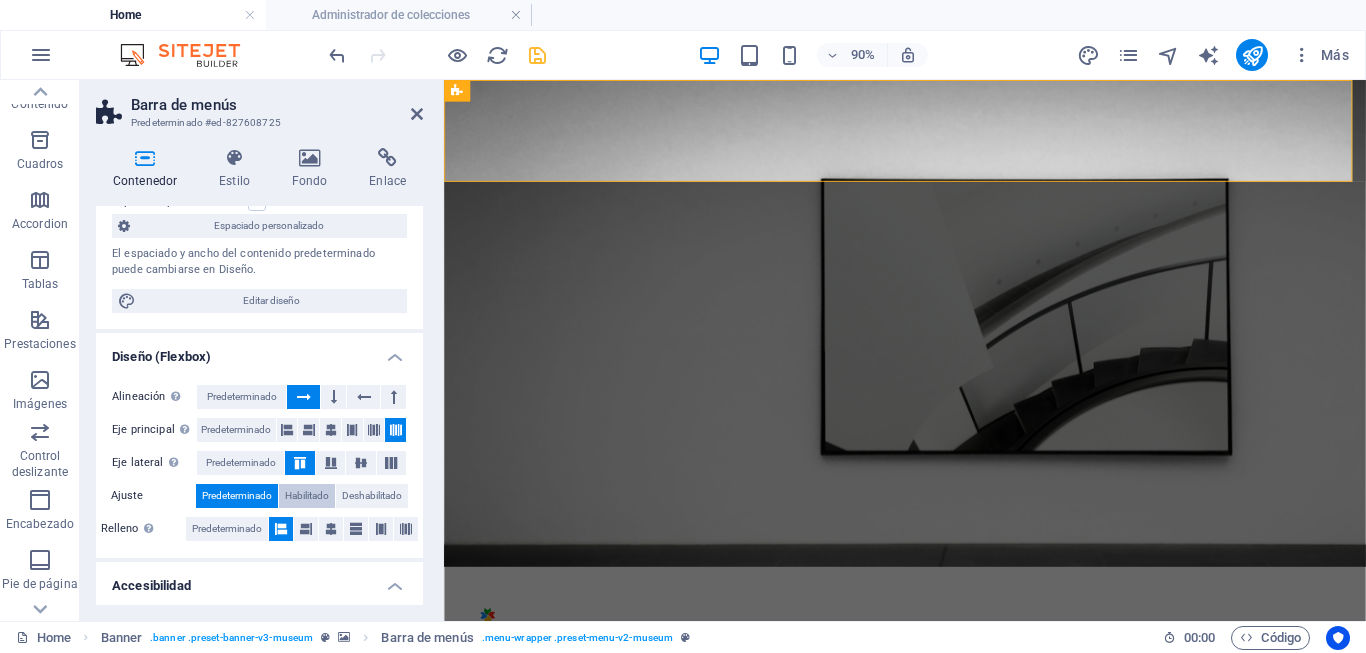 click on "Habilitado" at bounding box center (307, 496) 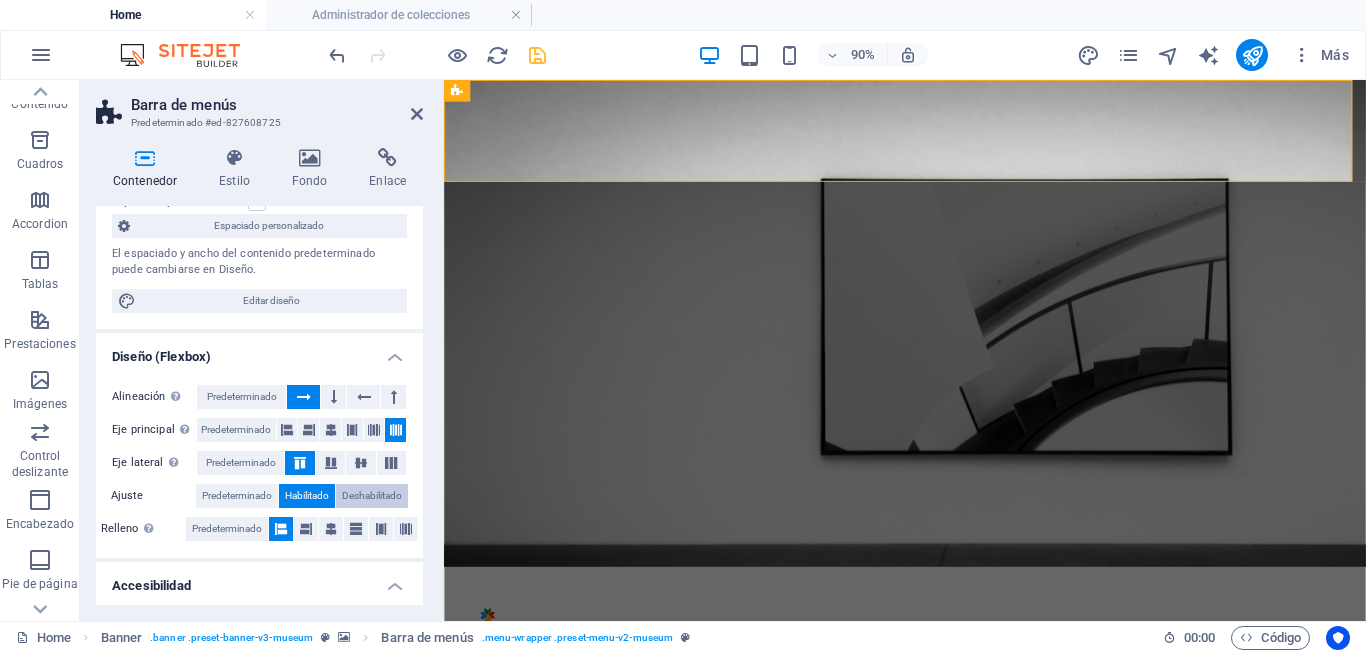 click on "Deshabilitado" at bounding box center [372, 496] 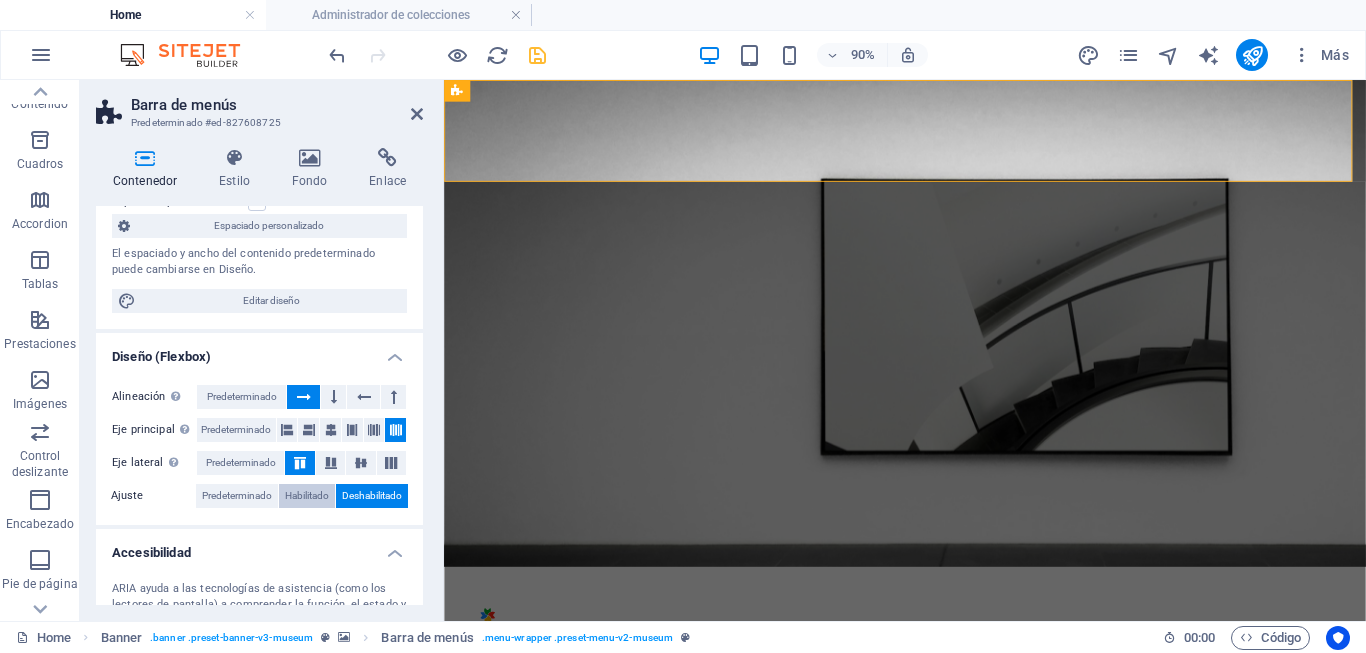 click on "Habilitado" at bounding box center (307, 496) 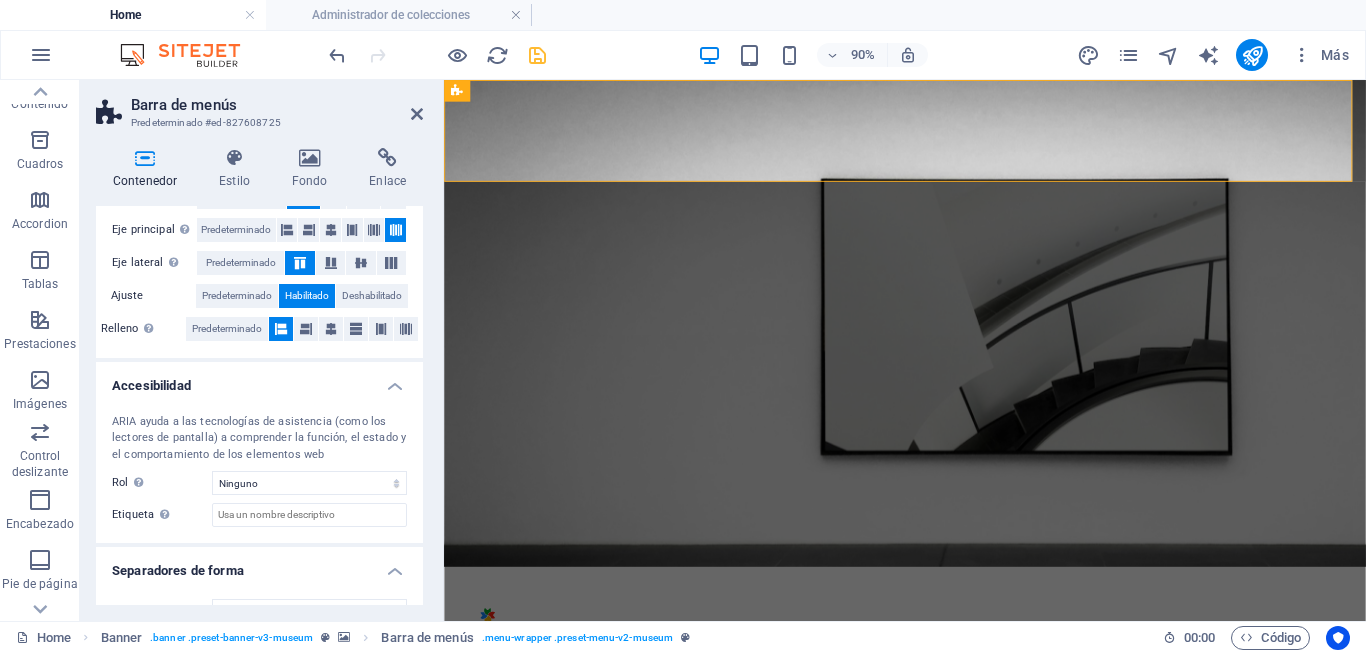 scroll, scrollTop: 434, scrollLeft: 0, axis: vertical 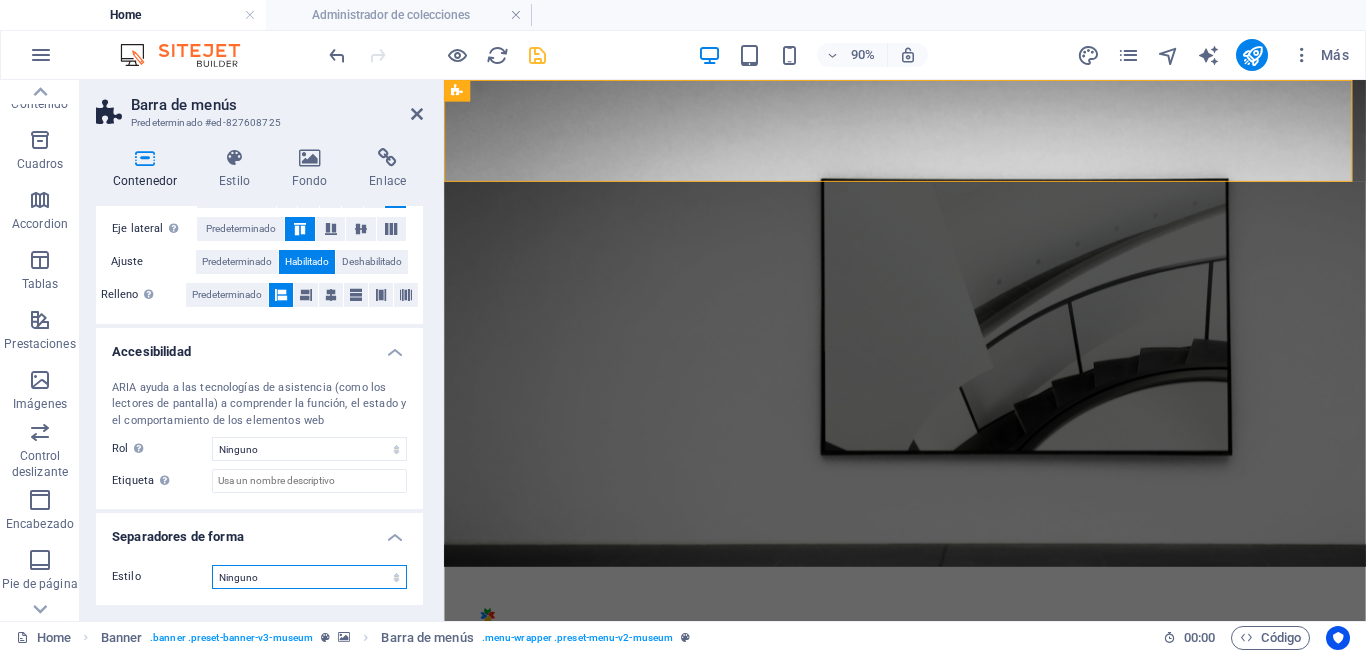 click on "Ninguno Triángulo Cuadrado Diagonal Polígono 1 Polígono 2 Zigzag Múltiples zigzags Olas Múltiples olas Medio círculo Círculo Sombra de círculo Bloques Hexágonos Nubes Múltiples nubes Ventilador Pirámides Libro Gota de pintura Fuego Papel desmenuzado Flecha" at bounding box center (309, 577) 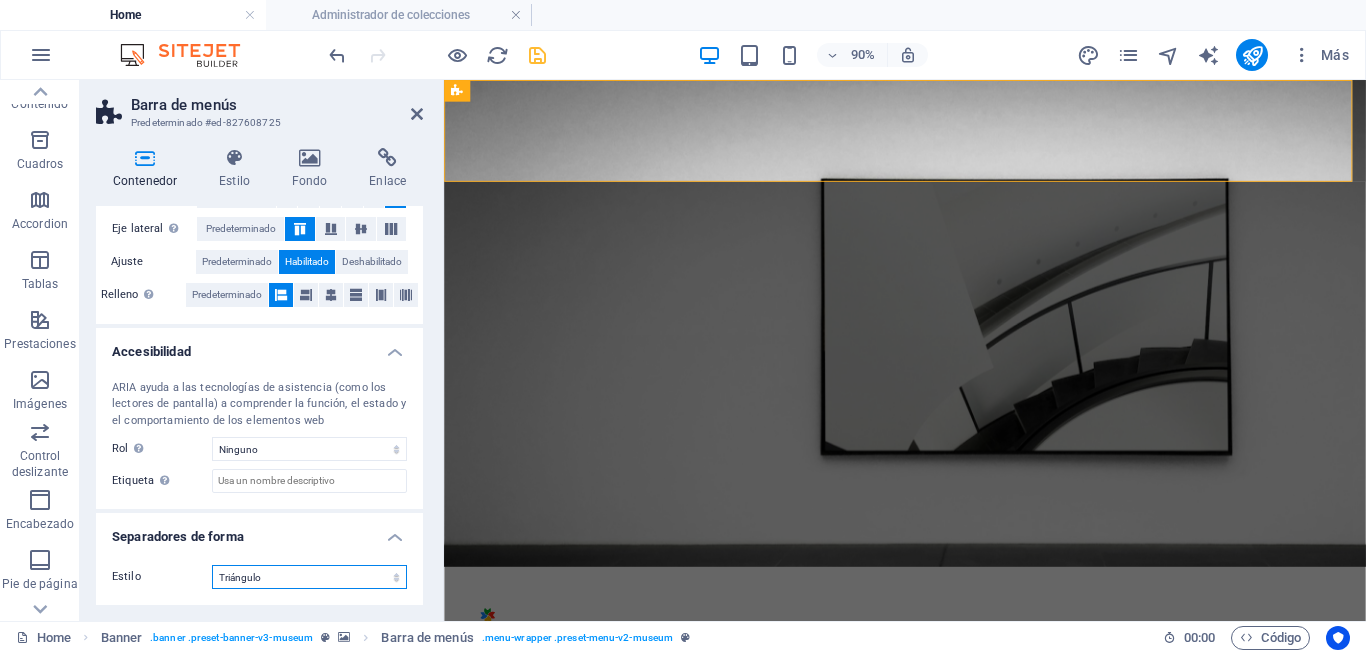click on "Ninguno Triángulo Cuadrado Diagonal Polígono 1 Polígono 2 Zigzag Múltiples zigzags Olas Múltiples olas Medio círculo Círculo Sombra de círculo Bloques Hexágonos Nubes Múltiples nubes Ventilador Pirámides Libro Gota de pintura Fuego Papel desmenuzado Flecha" at bounding box center [309, 577] 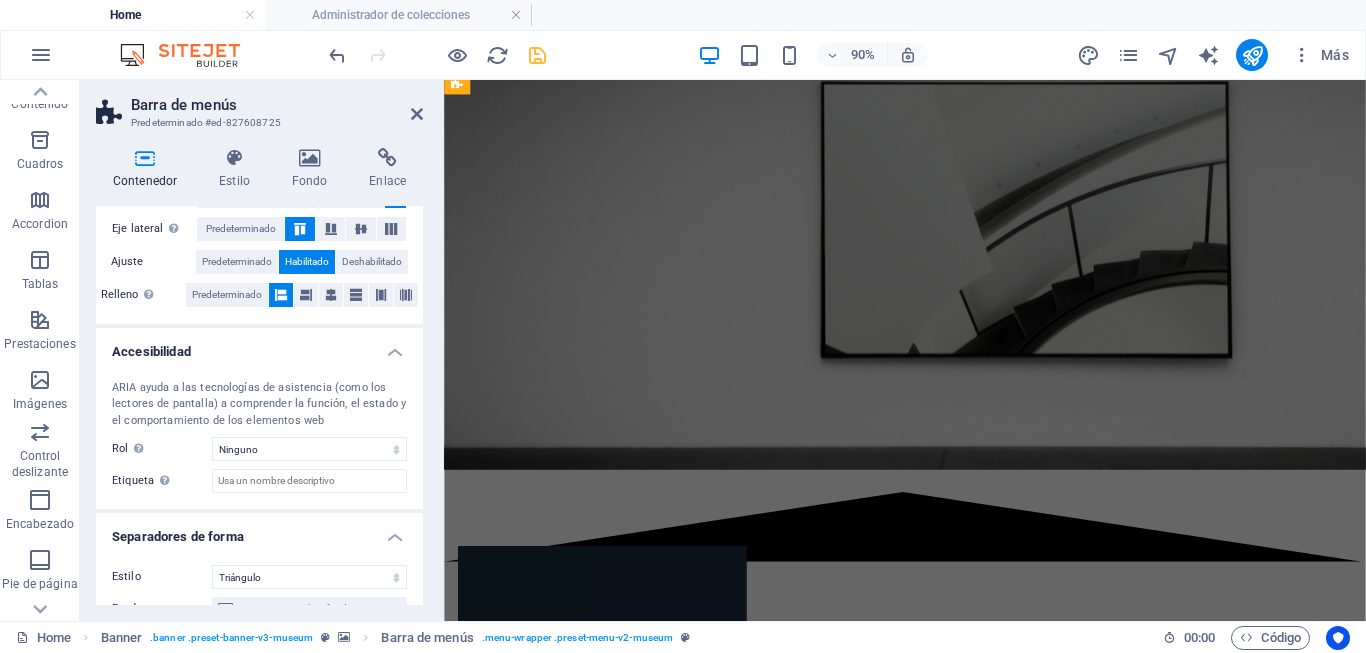 scroll, scrollTop: 0, scrollLeft: 0, axis: both 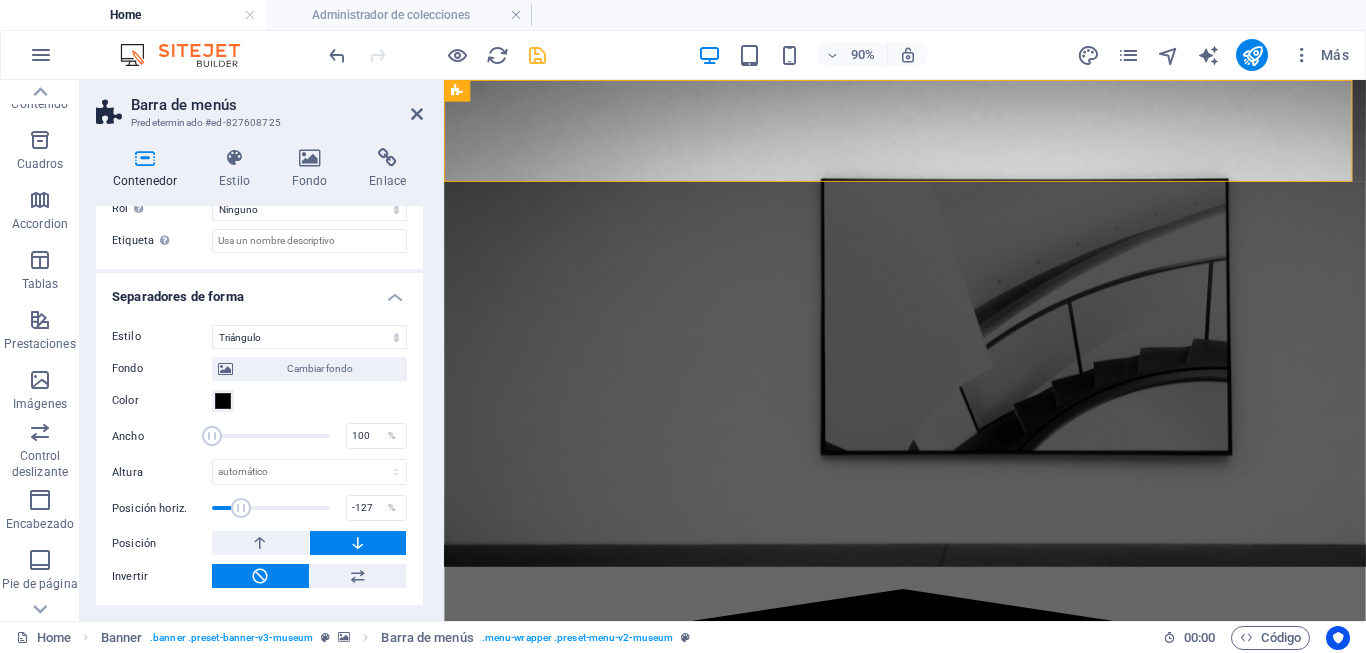 drag, startPoint x: 271, startPoint y: 504, endPoint x: 243, endPoint y: 518, distance: 31.304953 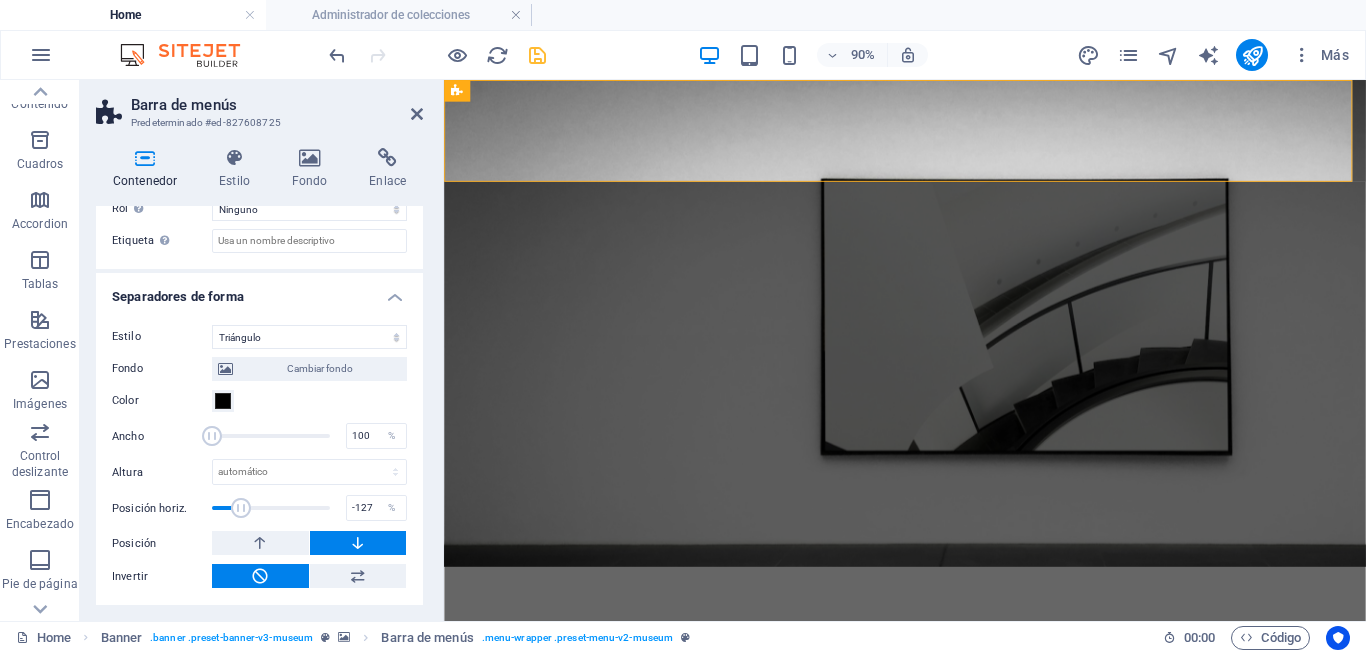 click at bounding box center (241, 508) 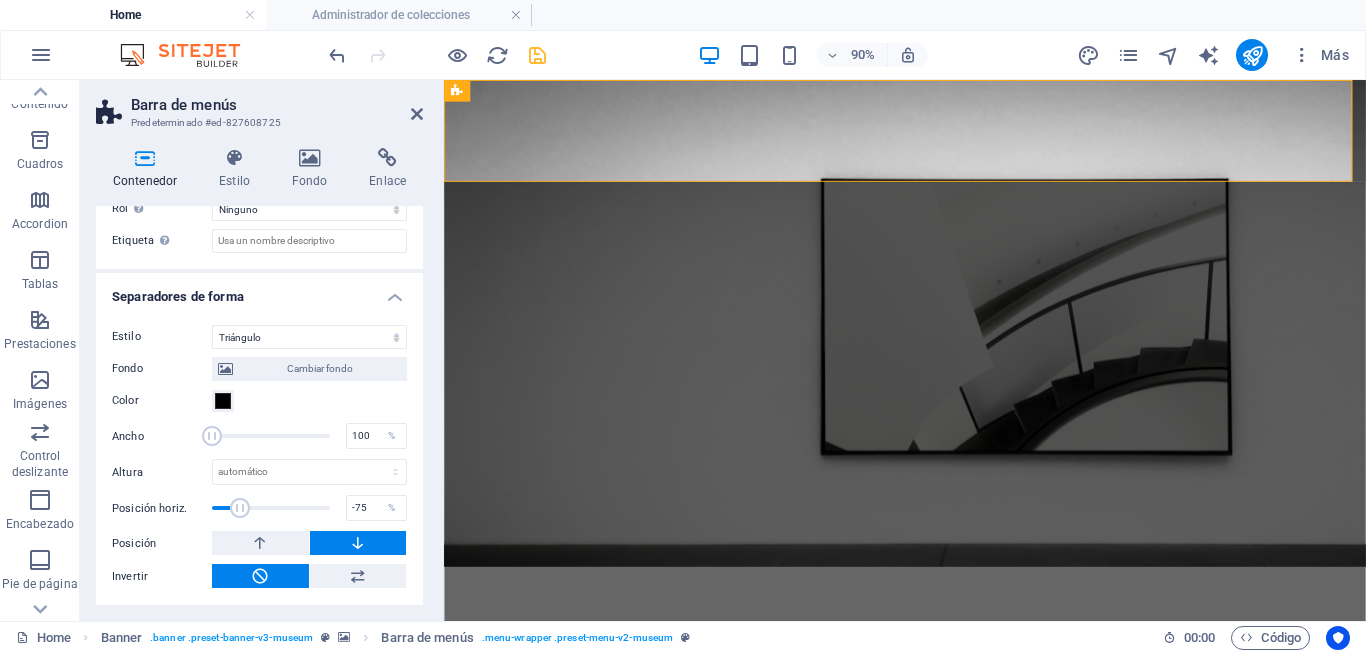 type on "-66" 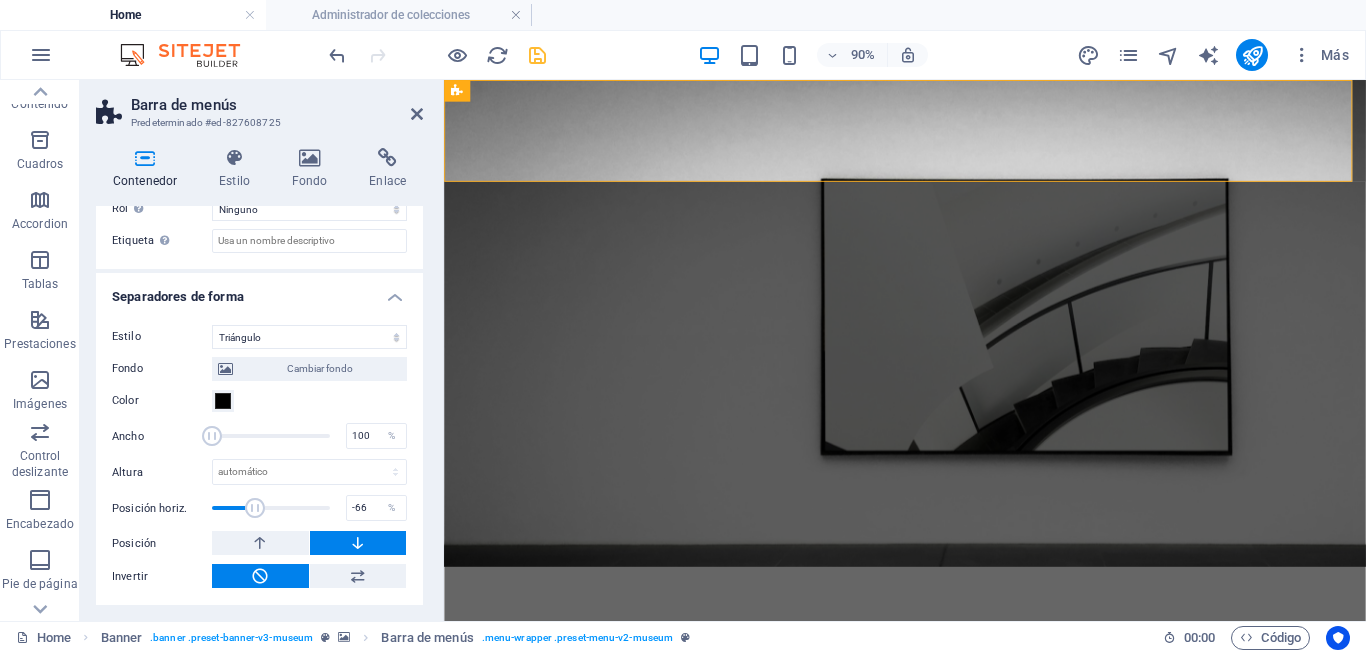 drag, startPoint x: 241, startPoint y: 504, endPoint x: 254, endPoint y: 499, distance: 13.928389 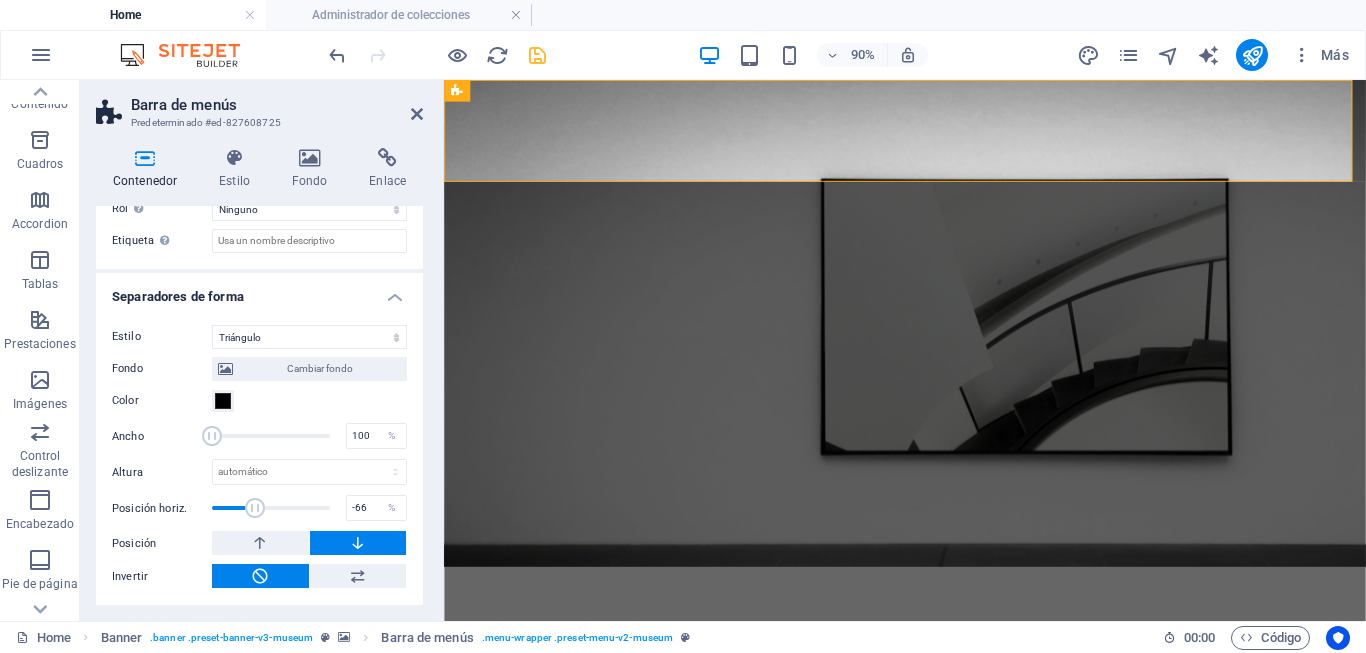 click at bounding box center (255, 508) 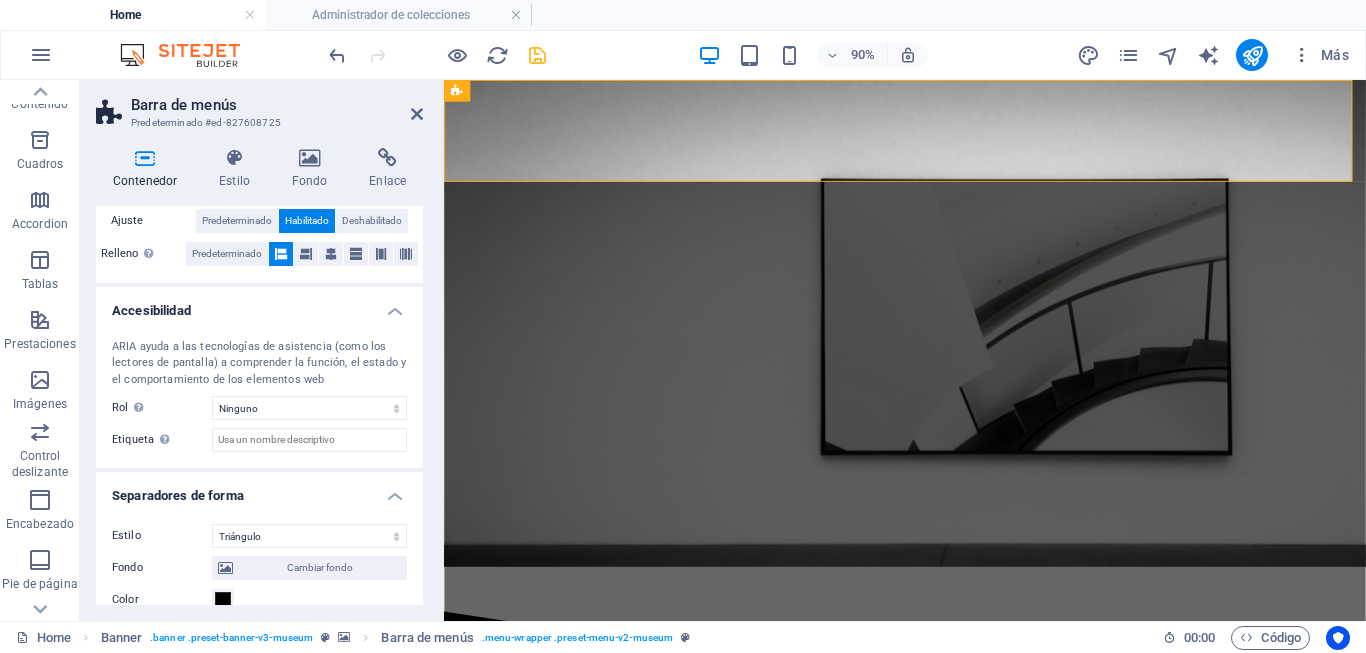 scroll, scrollTop: 474, scrollLeft: 0, axis: vertical 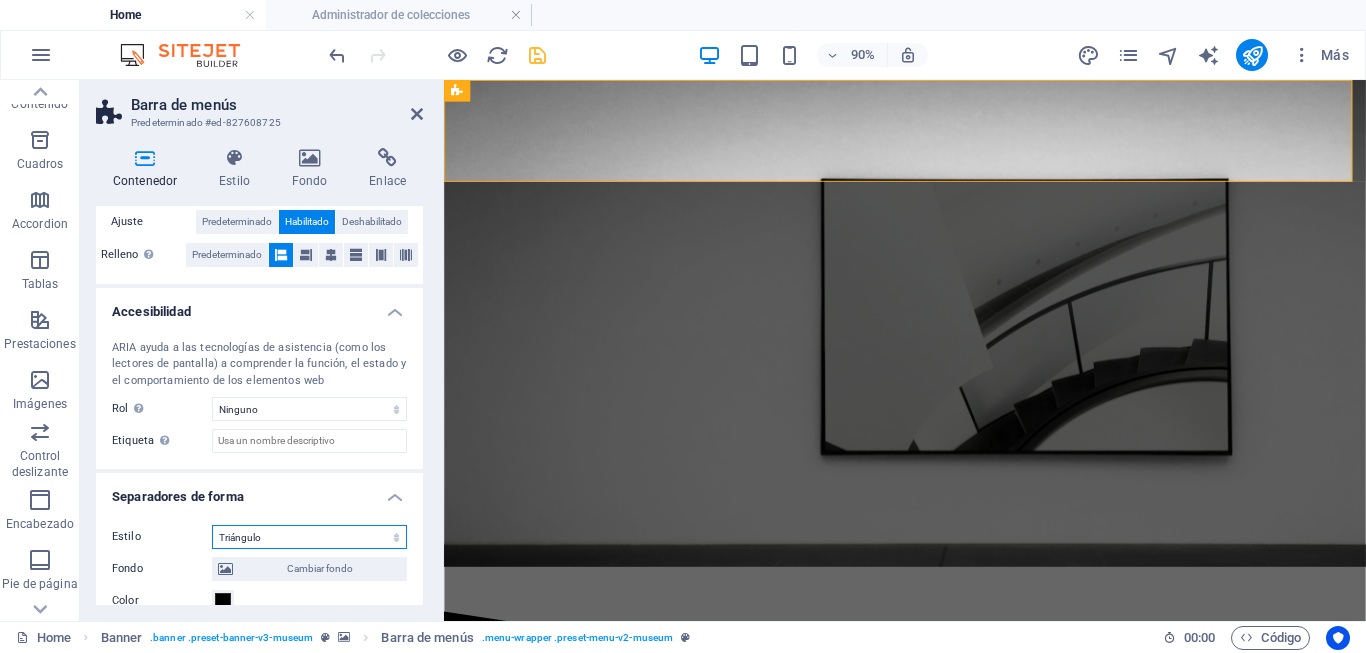 click on "Ninguno Triángulo Cuadrado Diagonal Polígono 1 Polígono 2 Zigzag Múltiples zigzags Olas Múltiples olas Medio círculo Círculo Sombra de círculo Bloques Hexágonos Nubes Múltiples nubes Ventilador Pirámides Libro Gota de pintura Fuego Papel desmenuzado Flecha" at bounding box center (309, 537) 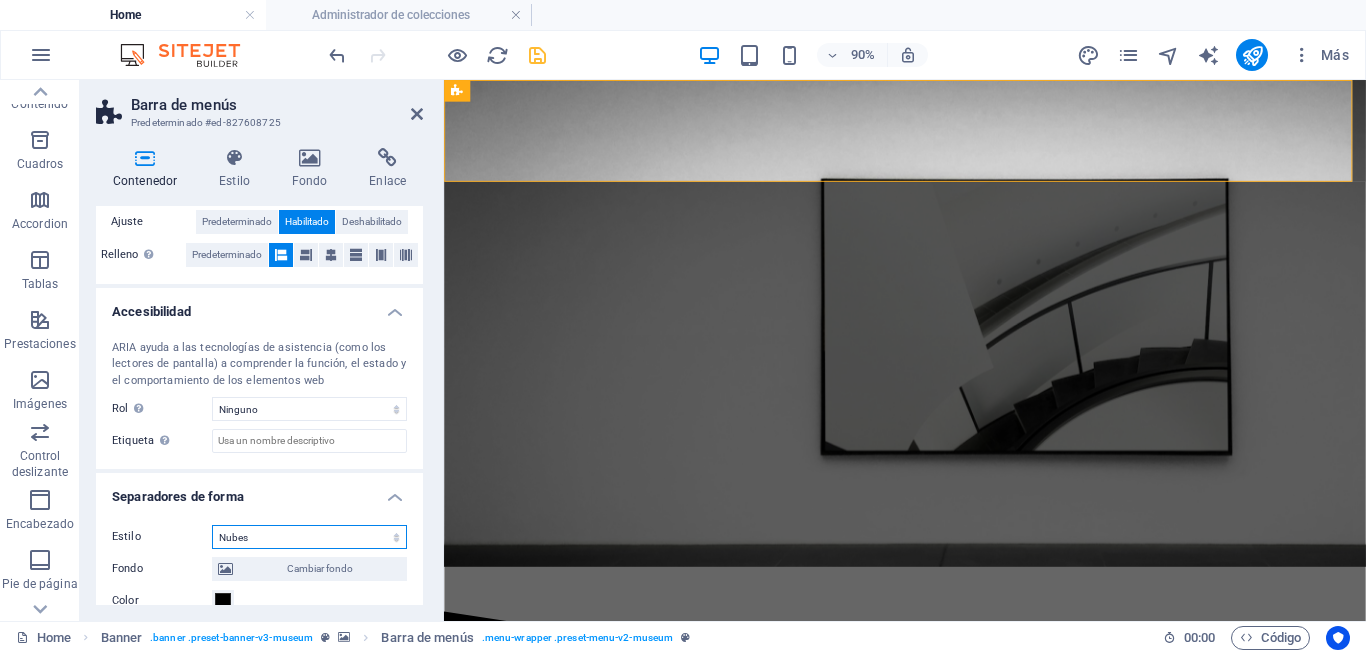 click on "Ninguno Triángulo Cuadrado Diagonal Polígono 1 Polígono 2 Zigzag Múltiples zigzags Olas Múltiples olas Medio círculo Círculo Sombra de círculo Bloques Hexágonos Nubes Múltiples nubes Ventilador Pirámides Libro Gota de pintura Fuego Papel desmenuzado Flecha" at bounding box center (309, 537) 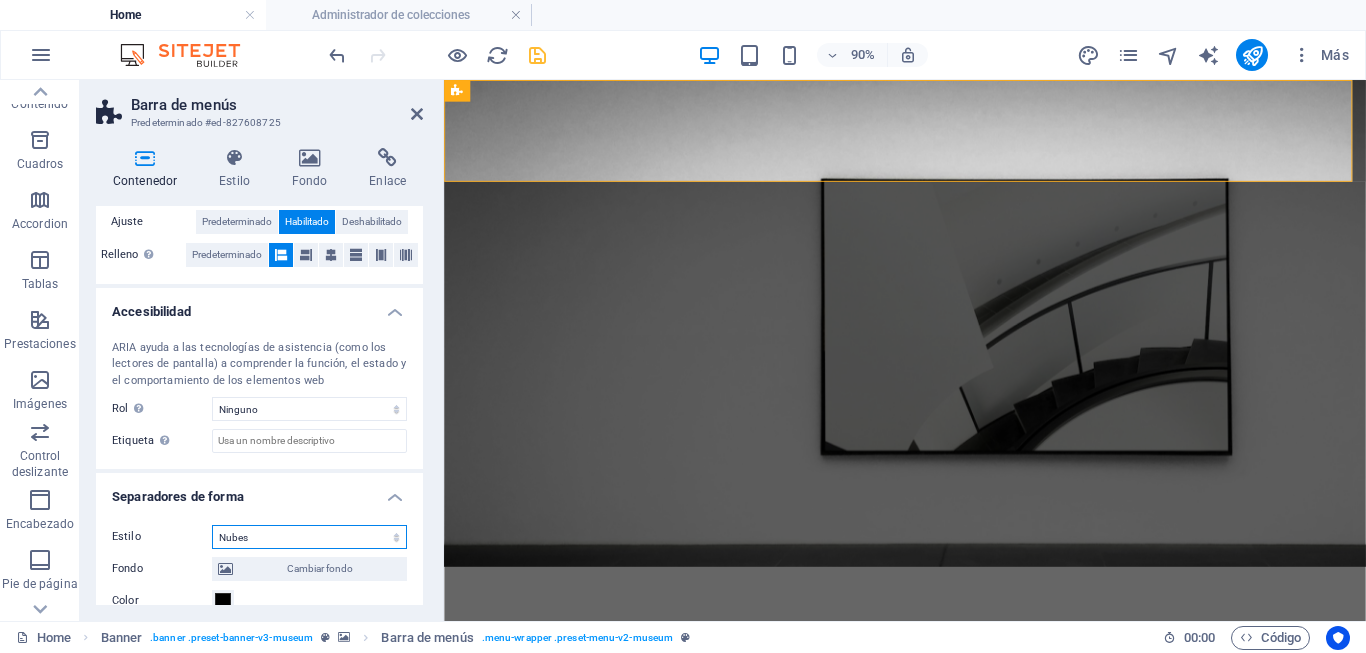 click on "Ninguno Triángulo Cuadrado Diagonal Polígono 1 Polígono 2 Zigzag Múltiples zigzags Olas Múltiples olas Medio círculo Círculo Sombra de círculo Bloques Hexágonos Nubes Múltiples nubes Ventilador Pirámides Libro Gota de pintura Fuego Papel desmenuzado Flecha" at bounding box center (309, 537) 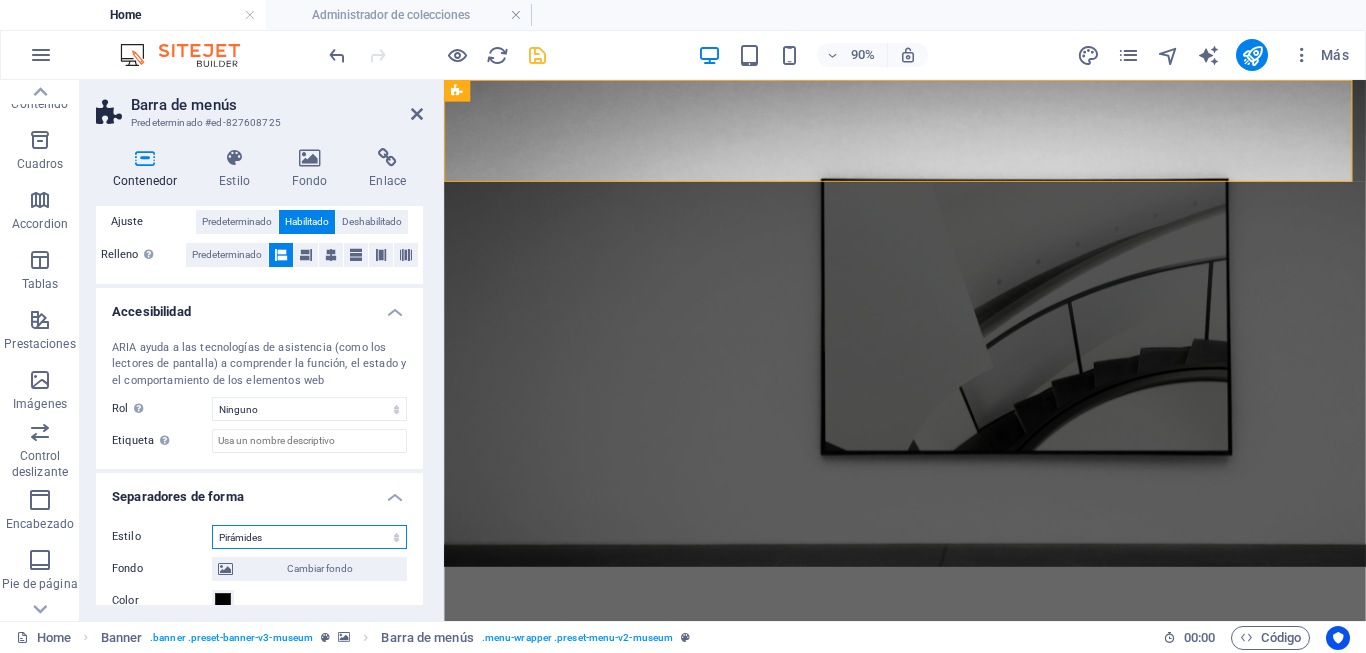 click on "Ninguno Triángulo Cuadrado Diagonal Polígono 1 Polígono 2 Zigzag Múltiples zigzags Olas Múltiples olas Medio círculo Círculo Sombra de círculo Bloques Hexágonos Nubes Múltiples nubes Ventilador Pirámides Libro Gota de pintura Fuego Papel desmenuzado Flecha" at bounding box center [309, 537] 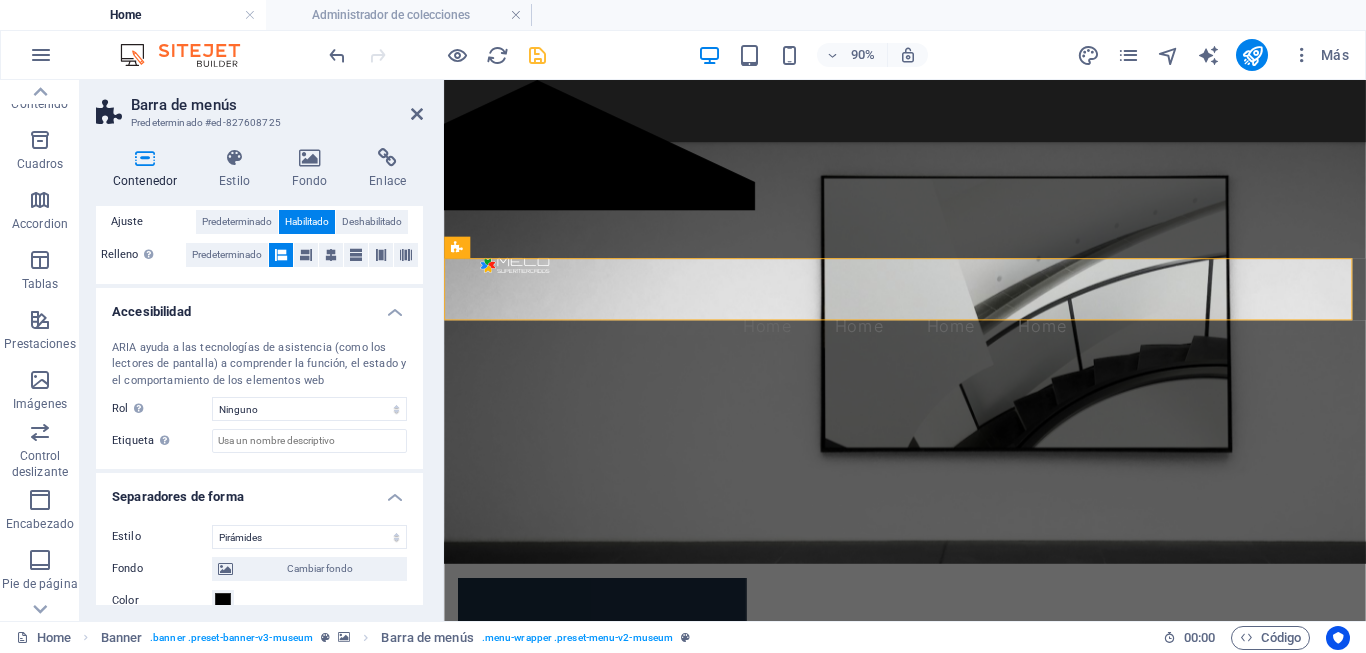 scroll, scrollTop: 0, scrollLeft: 0, axis: both 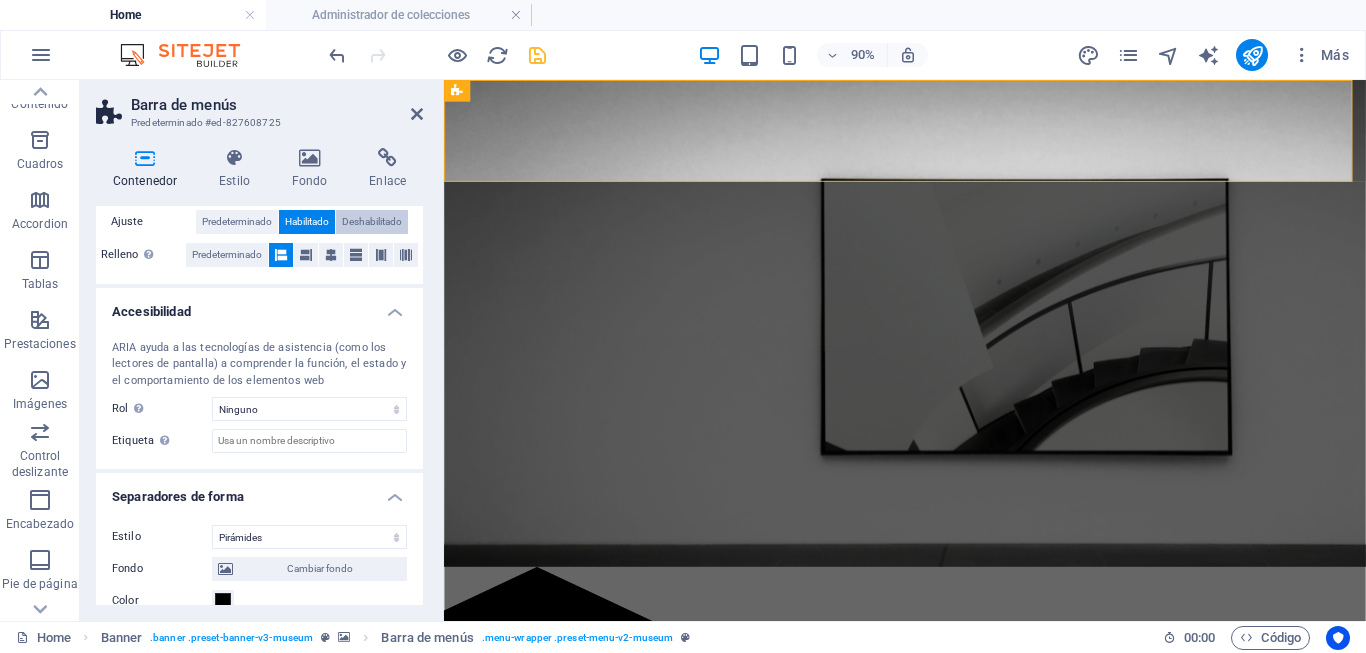 click on "Deshabilitado" at bounding box center (372, 222) 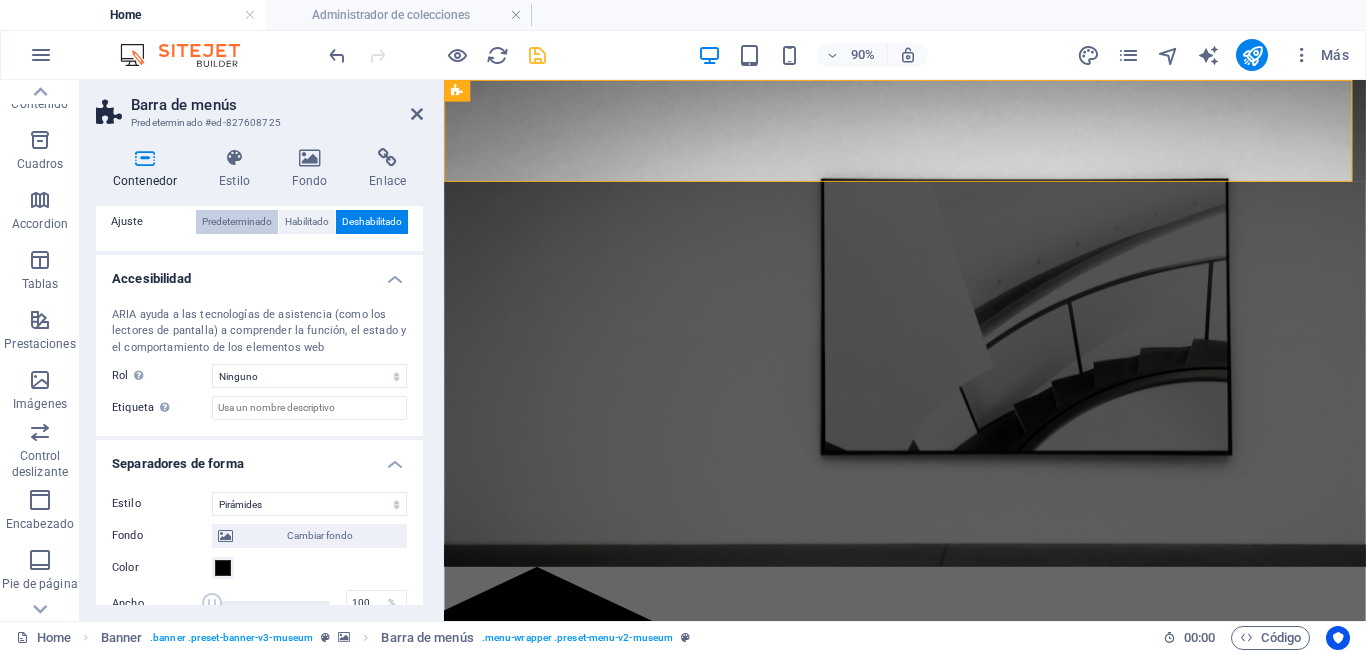 click on "Predeterminado" at bounding box center [237, 222] 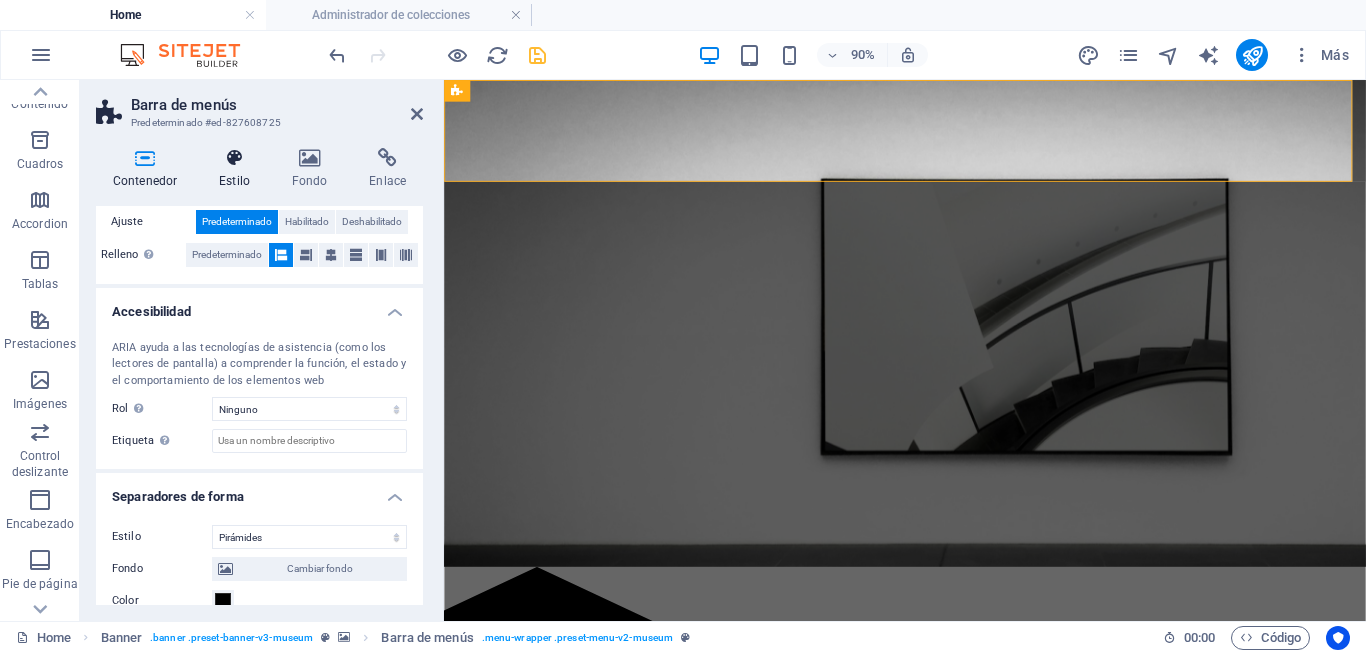 click at bounding box center [234, 158] 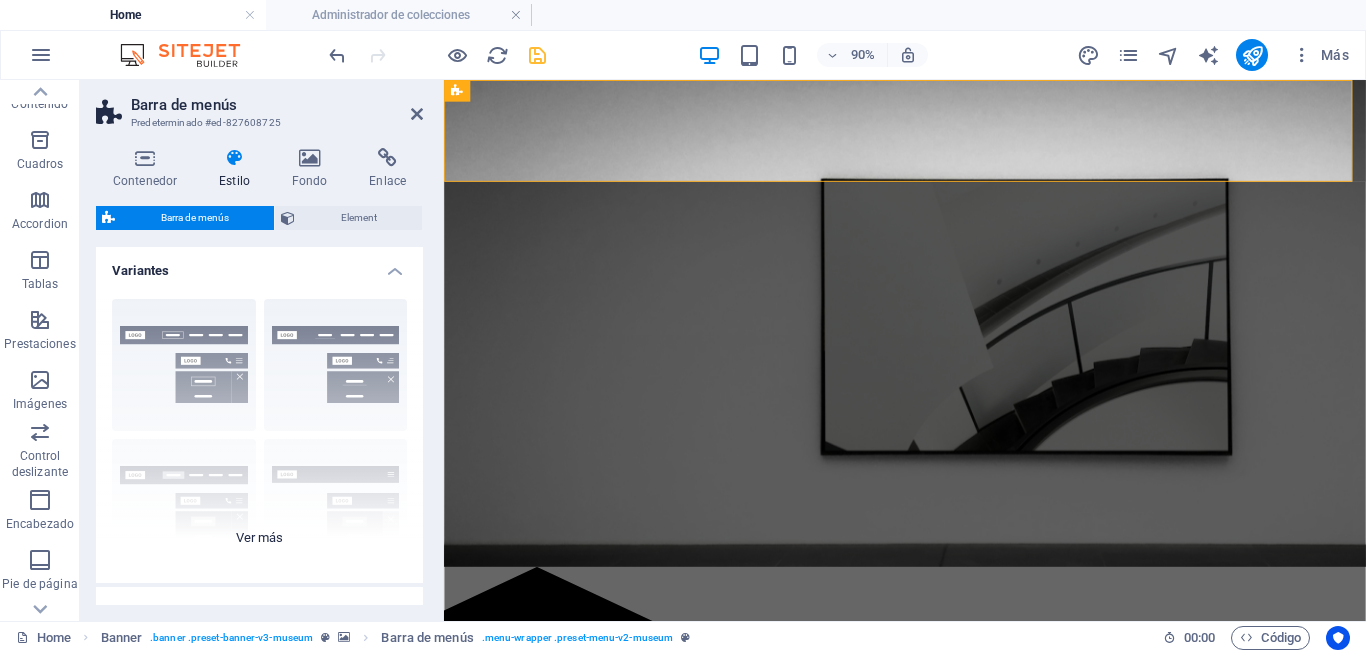 click on "Borde Centrado Predeterminado Fijo Loki Desencadenador Ancho XXL" at bounding box center (259, 433) 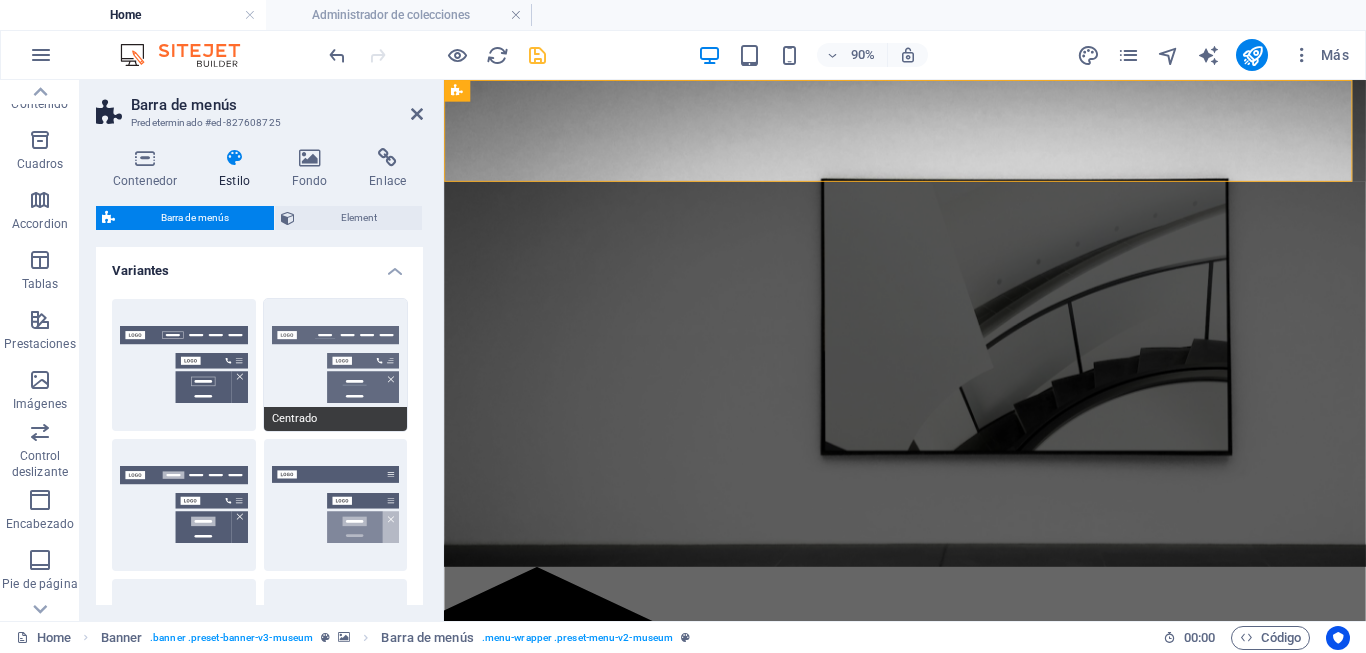 click on "Centrado" at bounding box center (336, 365) 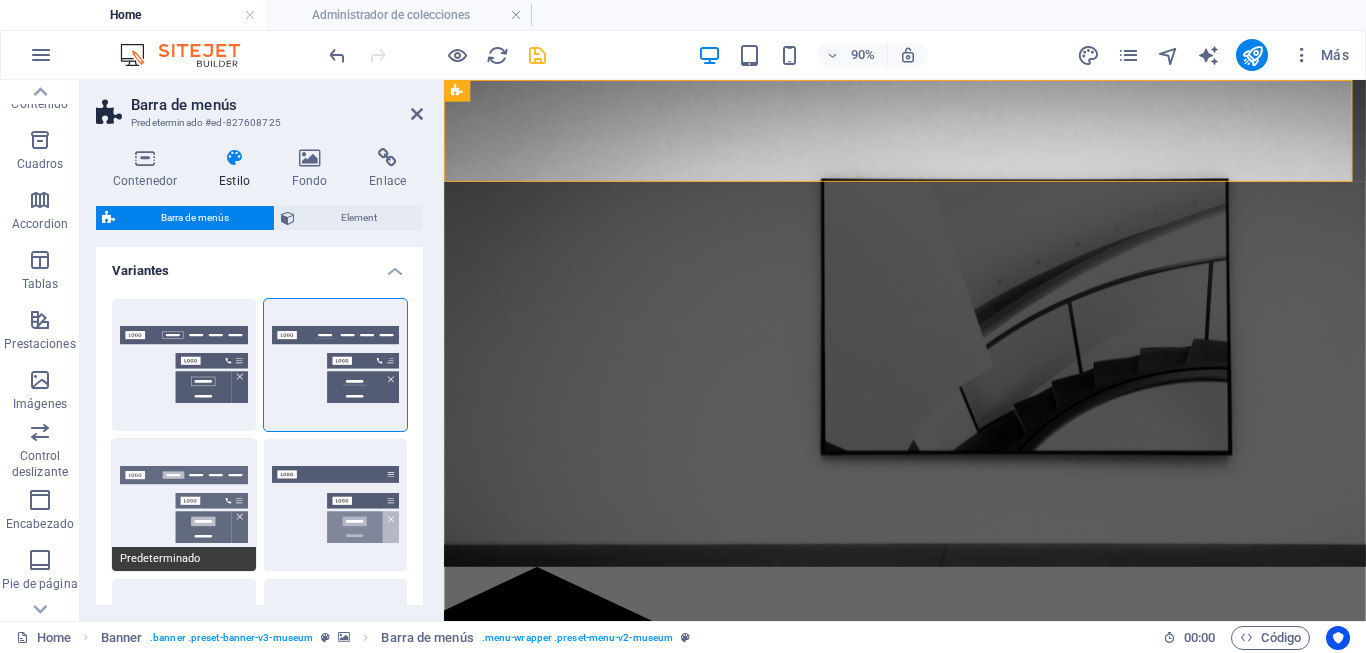 click on "Predeterminado" at bounding box center (184, 505) 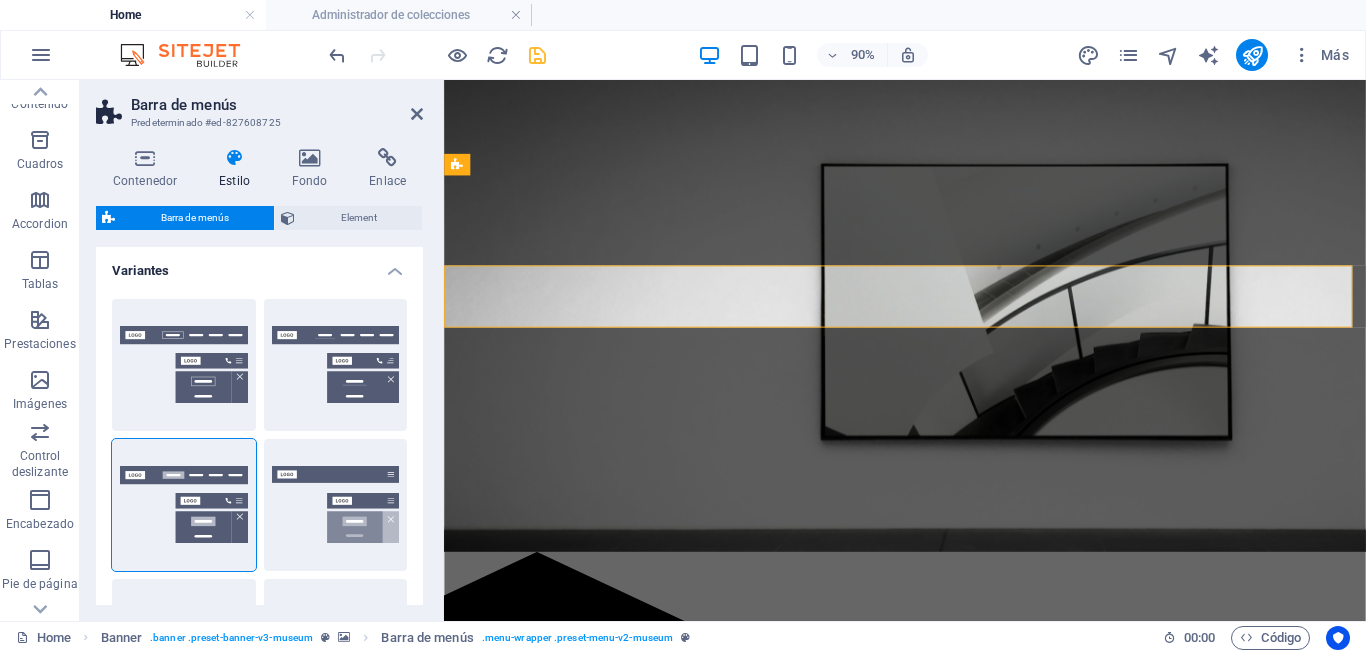 scroll, scrollTop: 0, scrollLeft: 0, axis: both 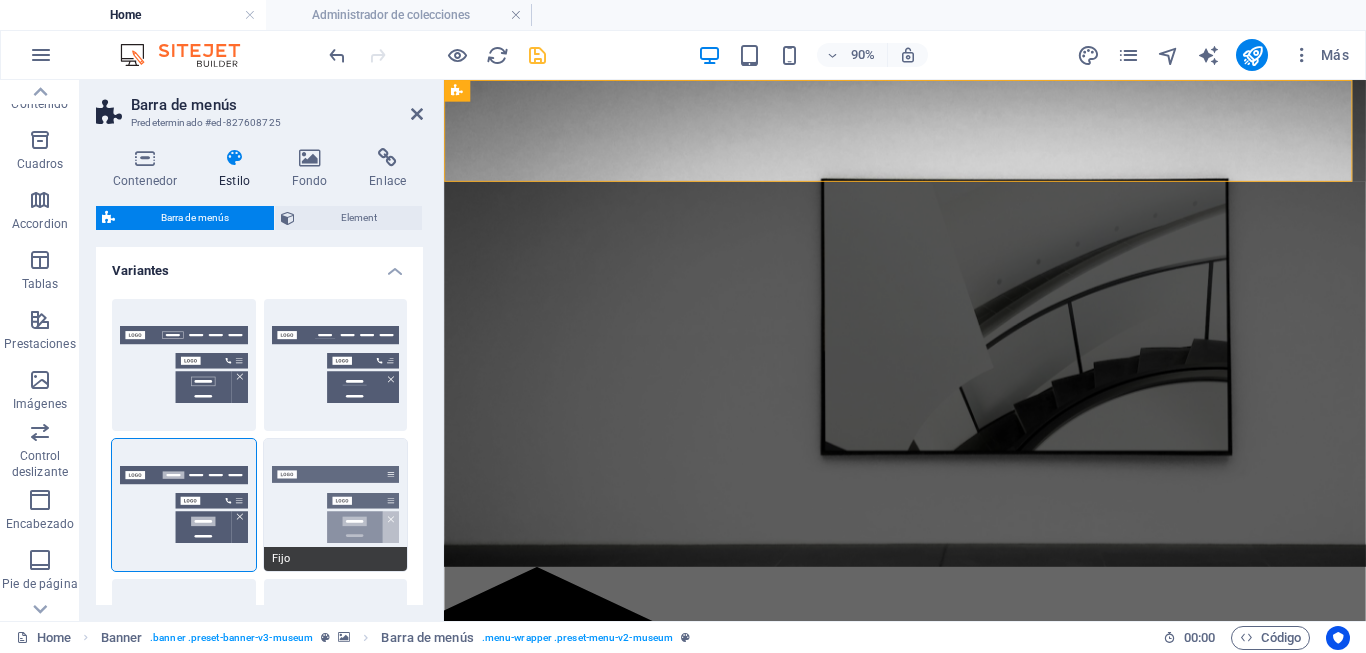 click on "Fijo" at bounding box center [336, 505] 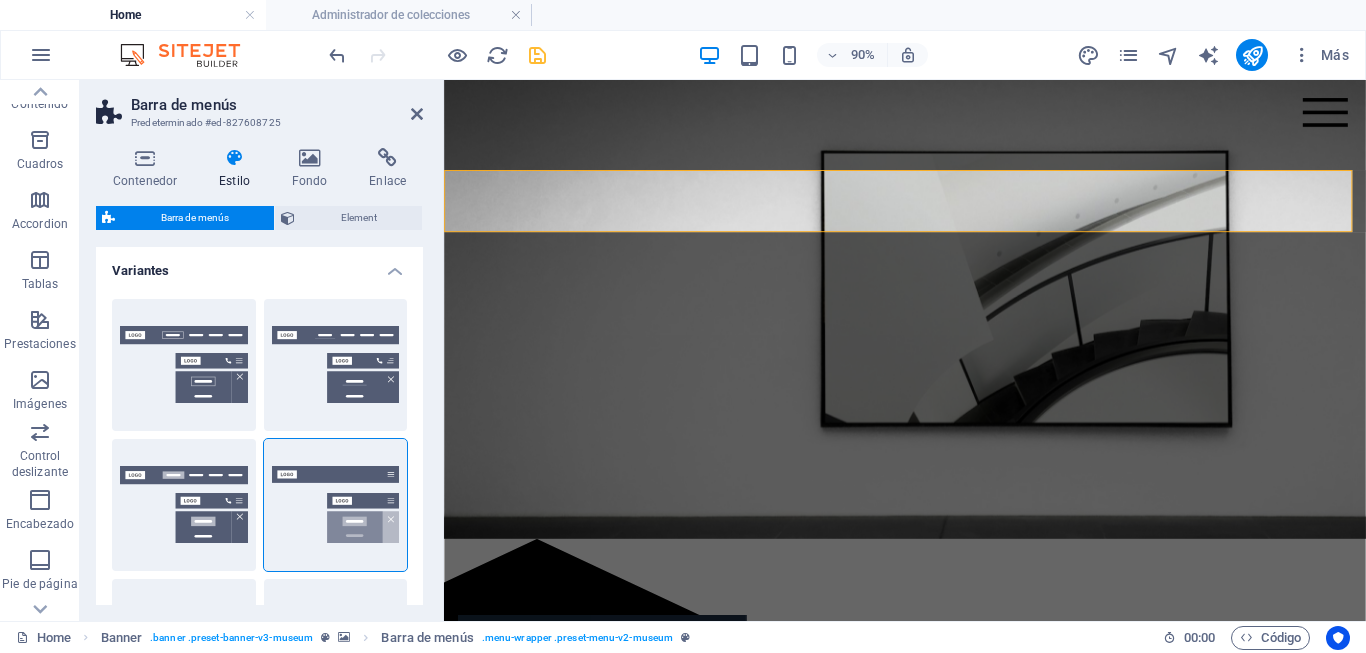 scroll, scrollTop: 0, scrollLeft: 0, axis: both 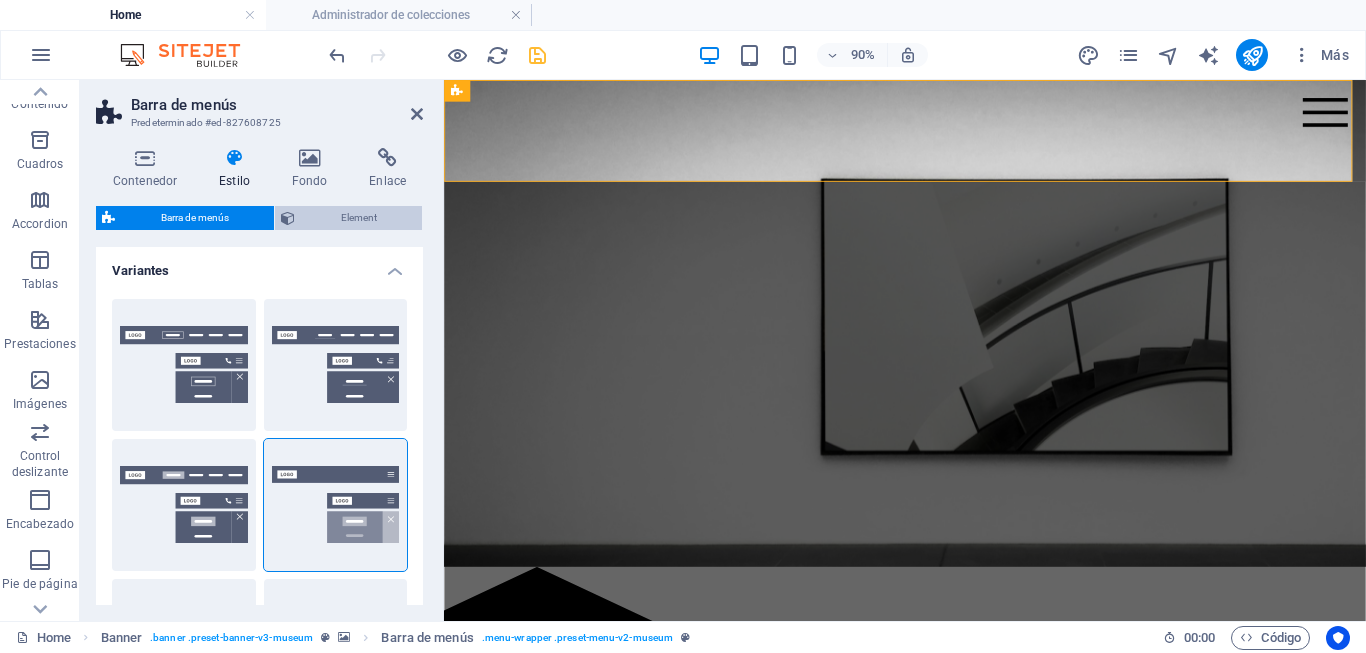 click on "Element" at bounding box center [358, 218] 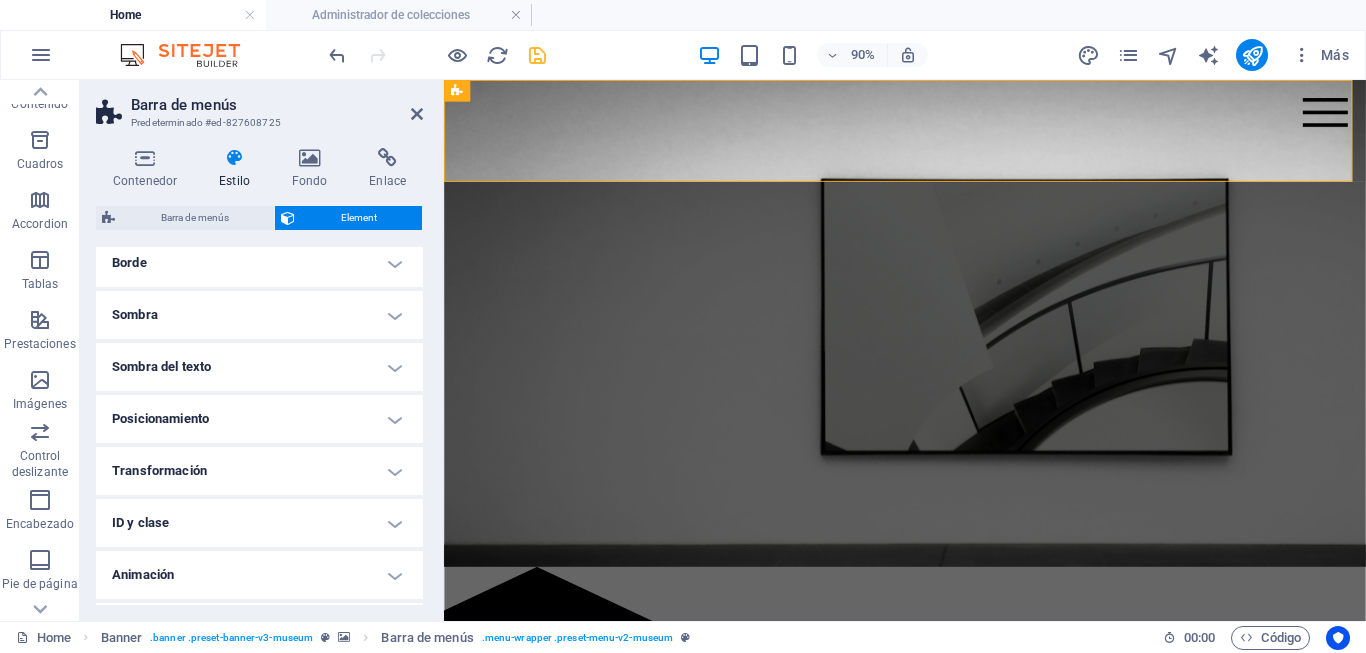 scroll, scrollTop: 504, scrollLeft: 0, axis: vertical 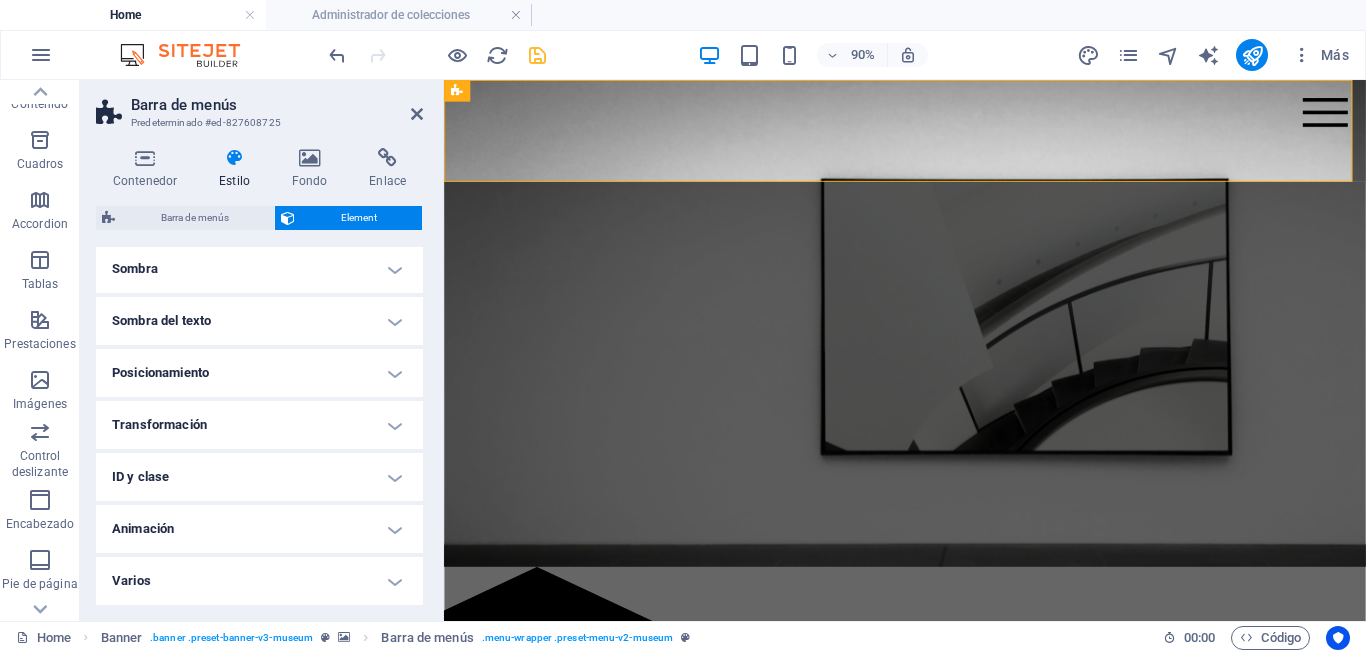 click at bounding box center [956, 350] 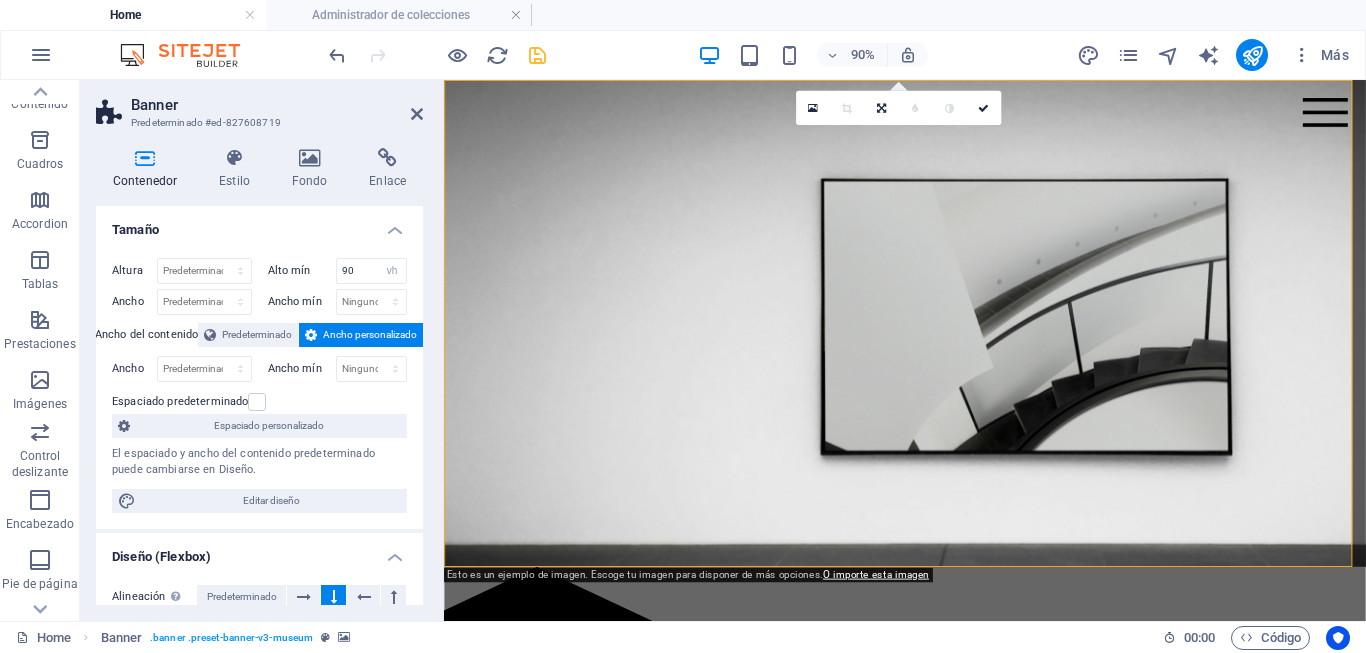 click on "Banner" at bounding box center (277, 105) 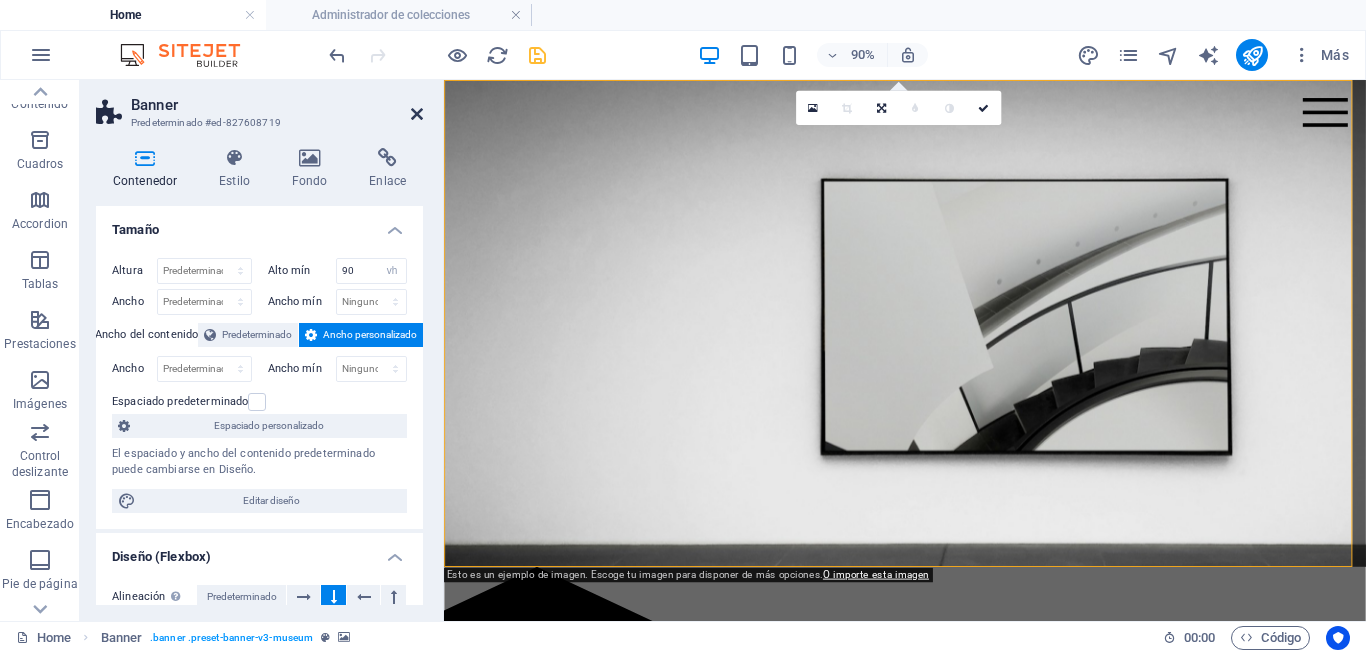 click at bounding box center [417, 114] 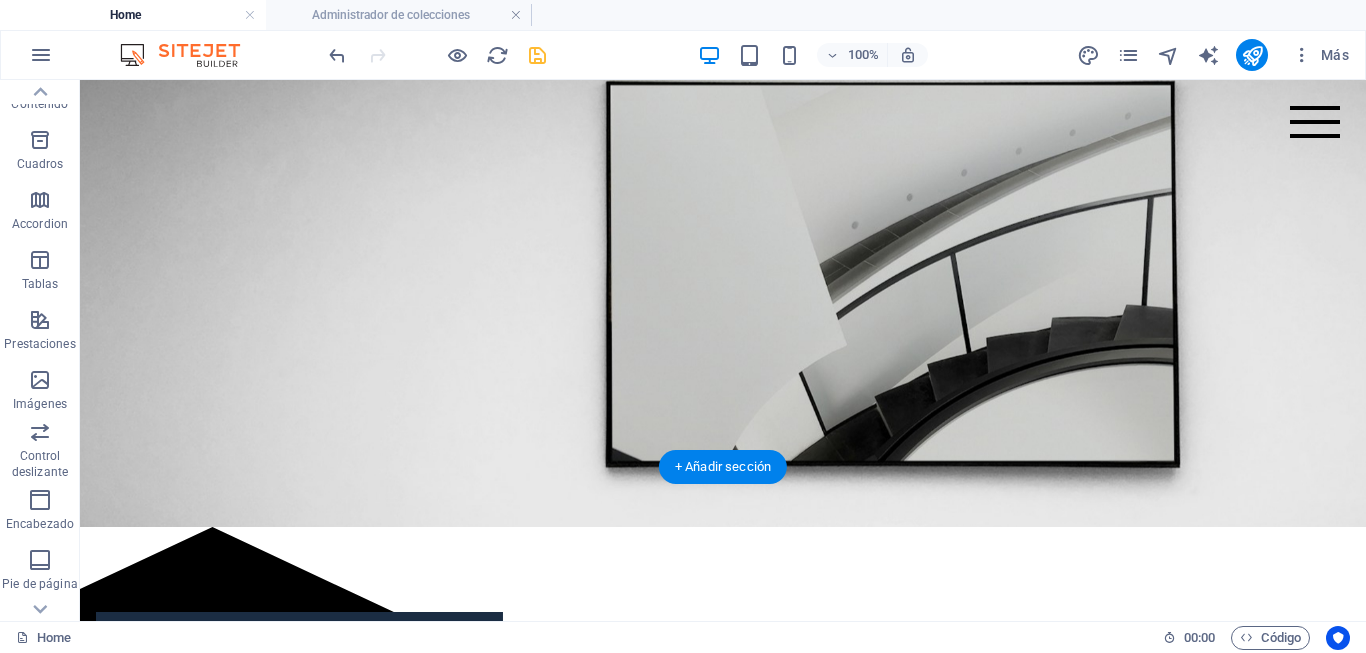 scroll, scrollTop: 0, scrollLeft: 0, axis: both 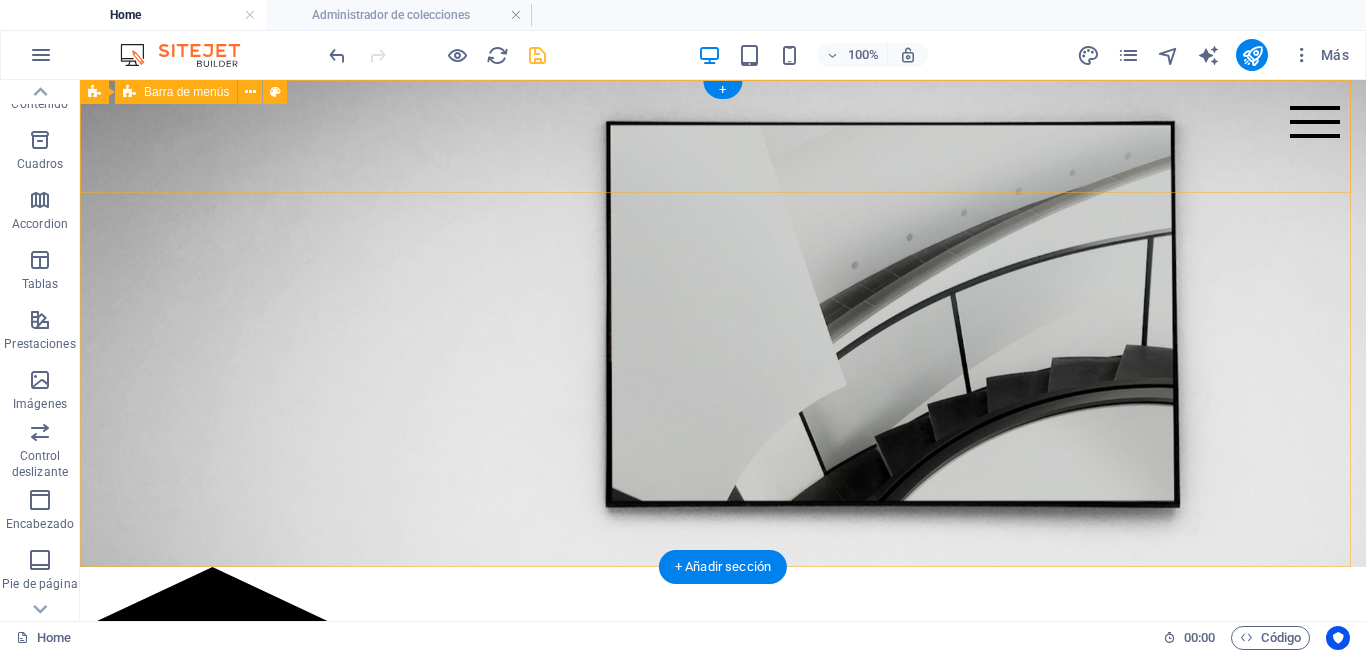 click on "Home Home Home Home" at bounding box center [723, 601] 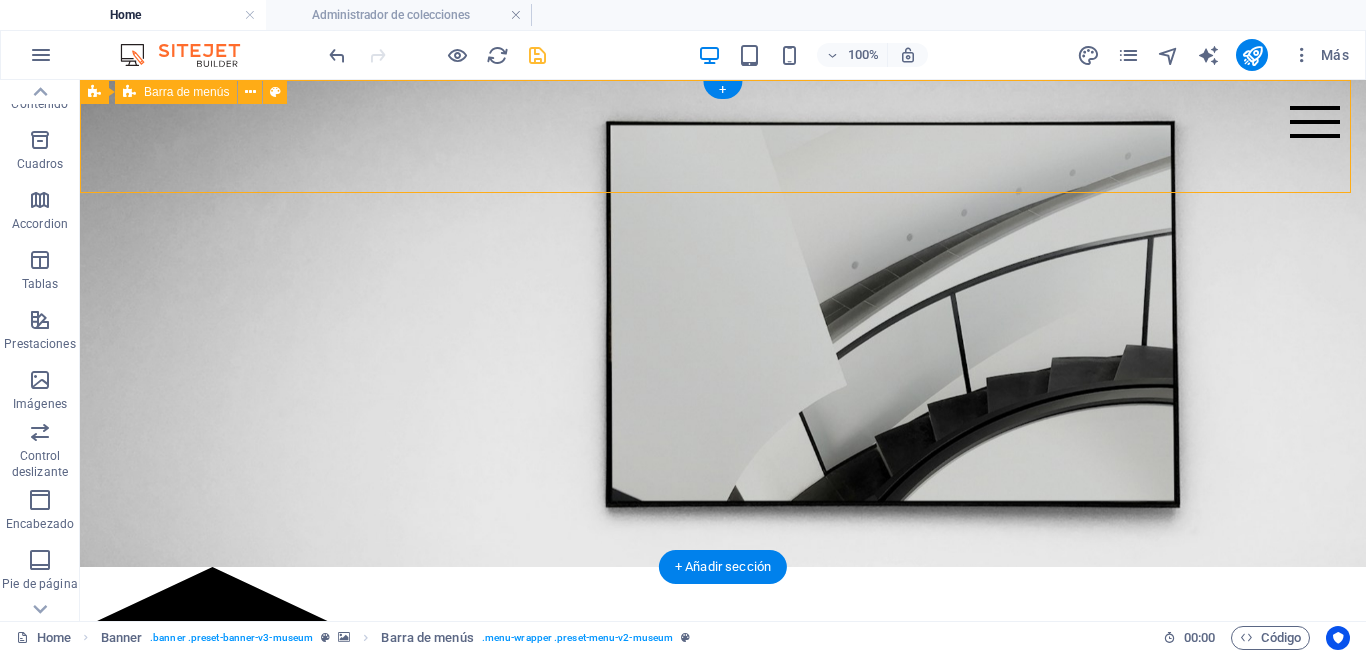 click on "Home Home Home Home" at bounding box center [723, 601] 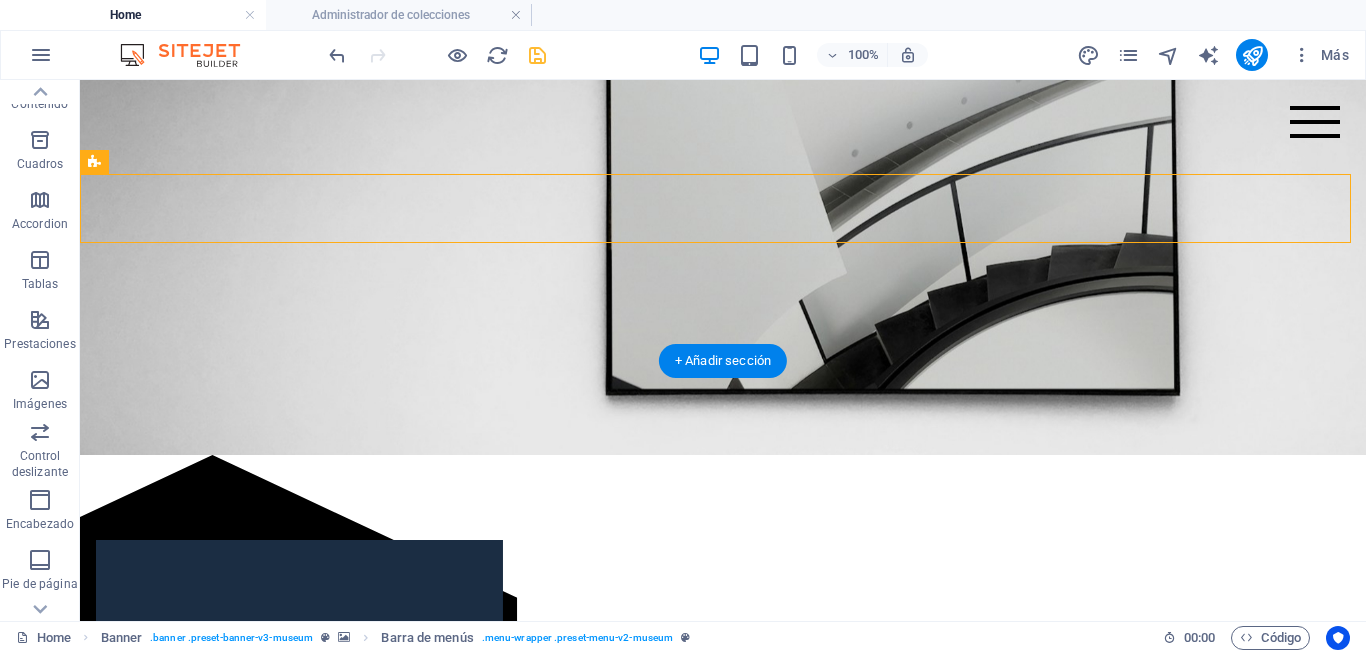 scroll, scrollTop: 0, scrollLeft: 0, axis: both 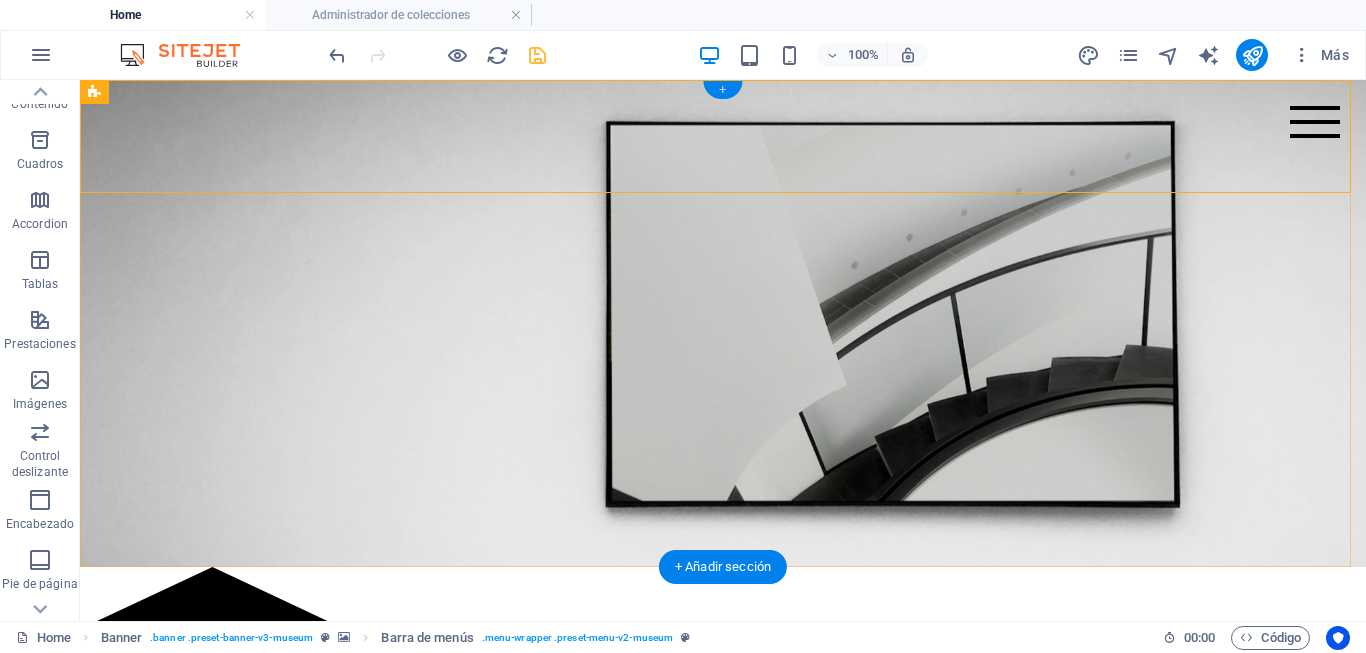 click on "+" at bounding box center [722, 90] 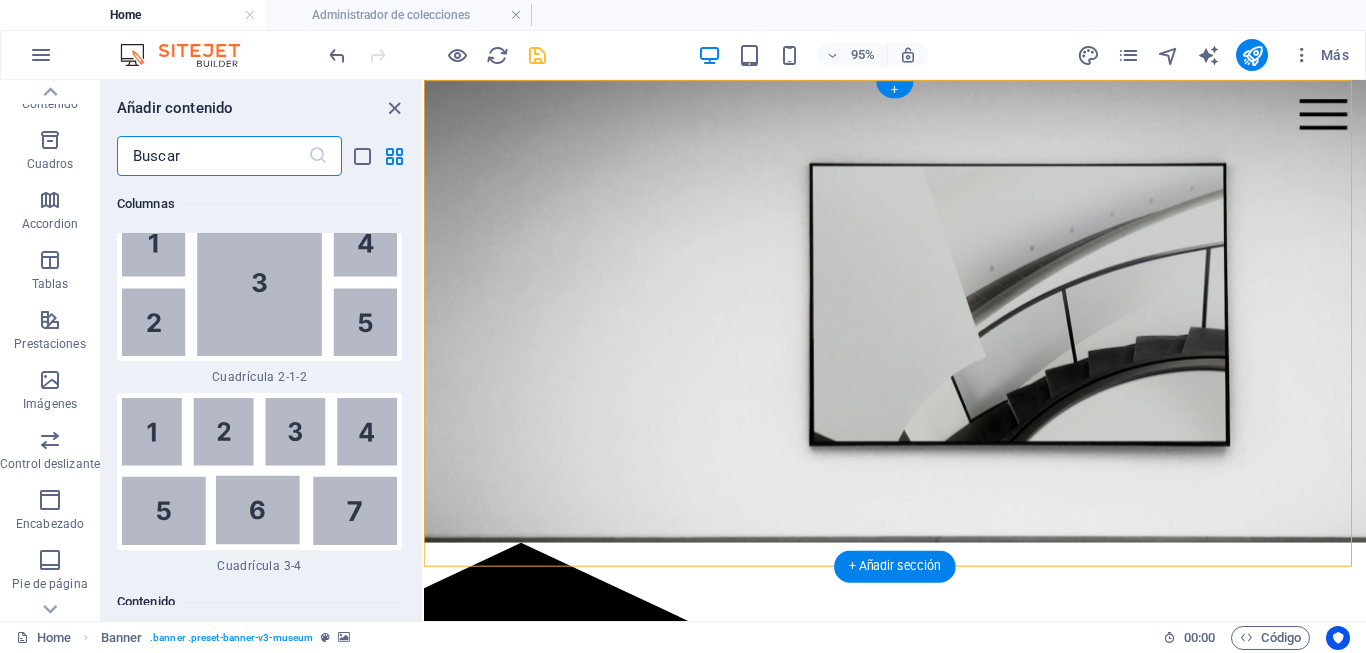 scroll, scrollTop: 6808, scrollLeft: 0, axis: vertical 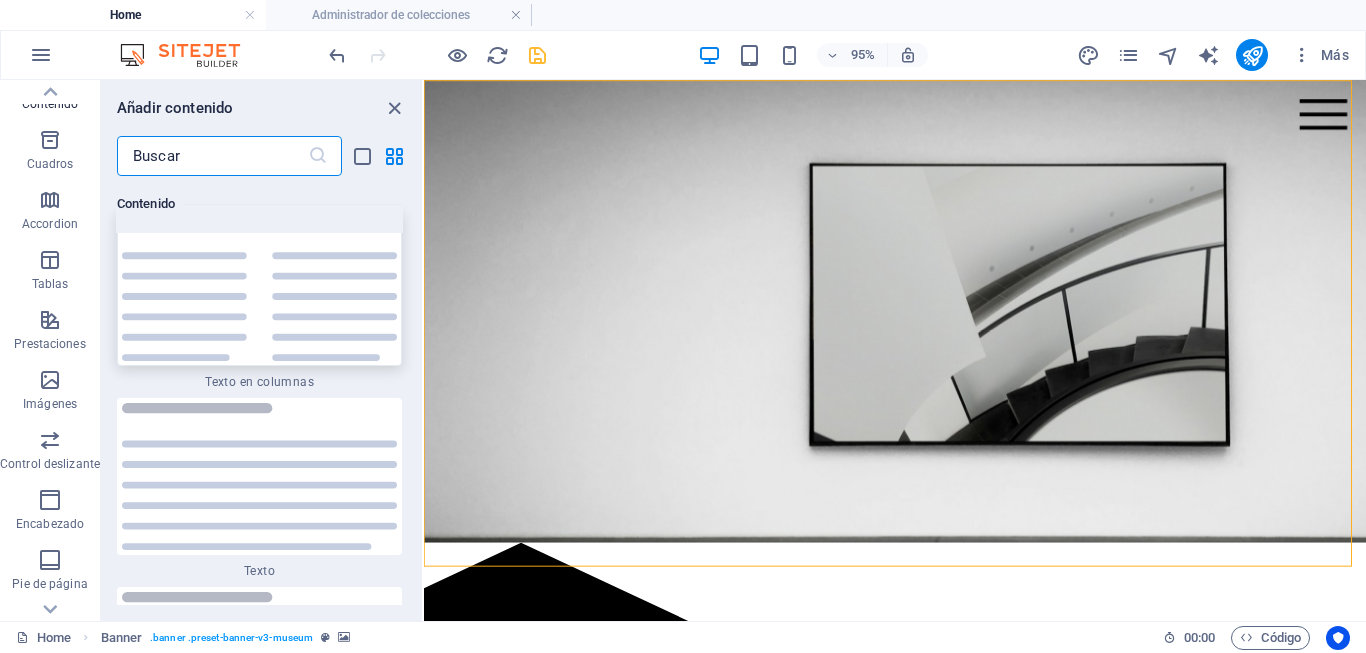 click at bounding box center [259, 288] 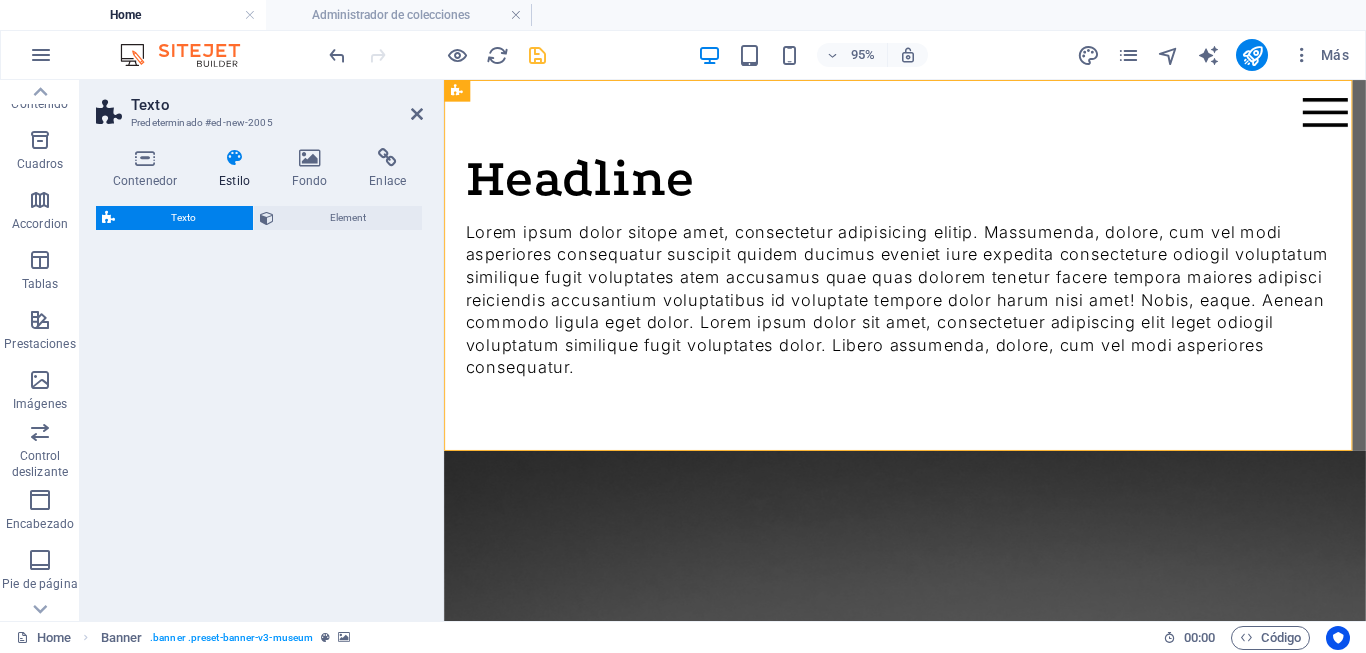 select on "rem" 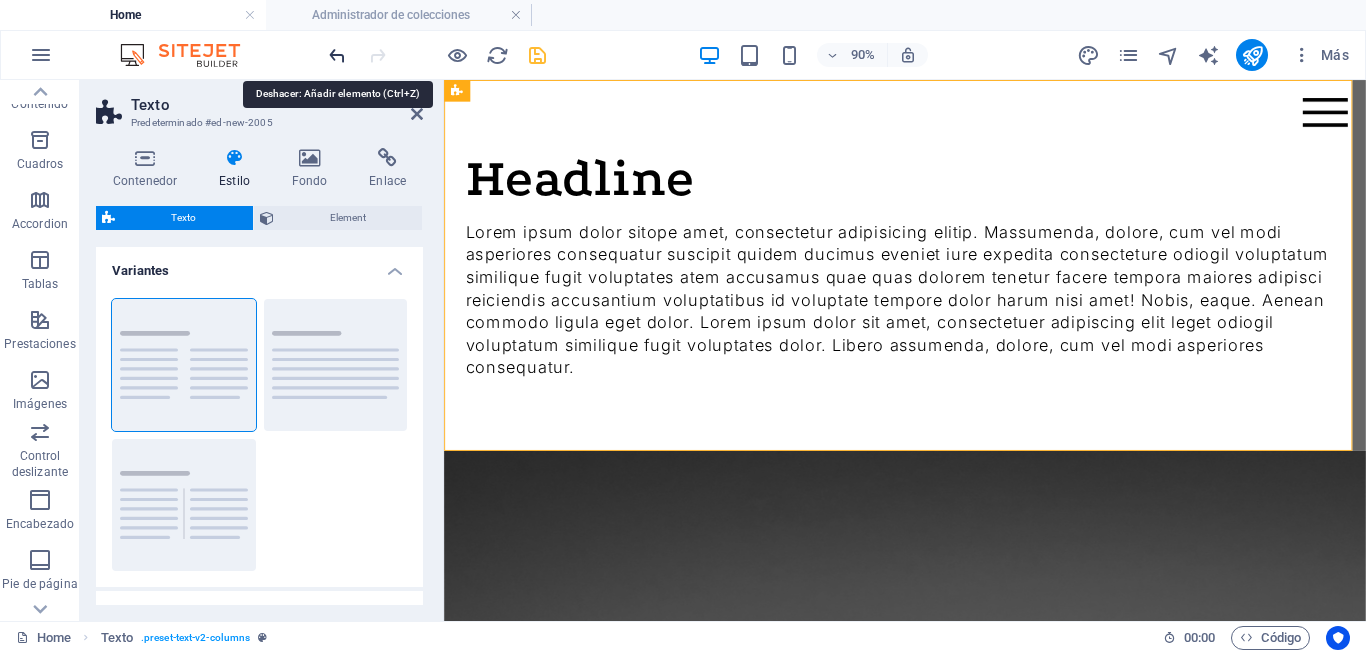 click at bounding box center [337, 55] 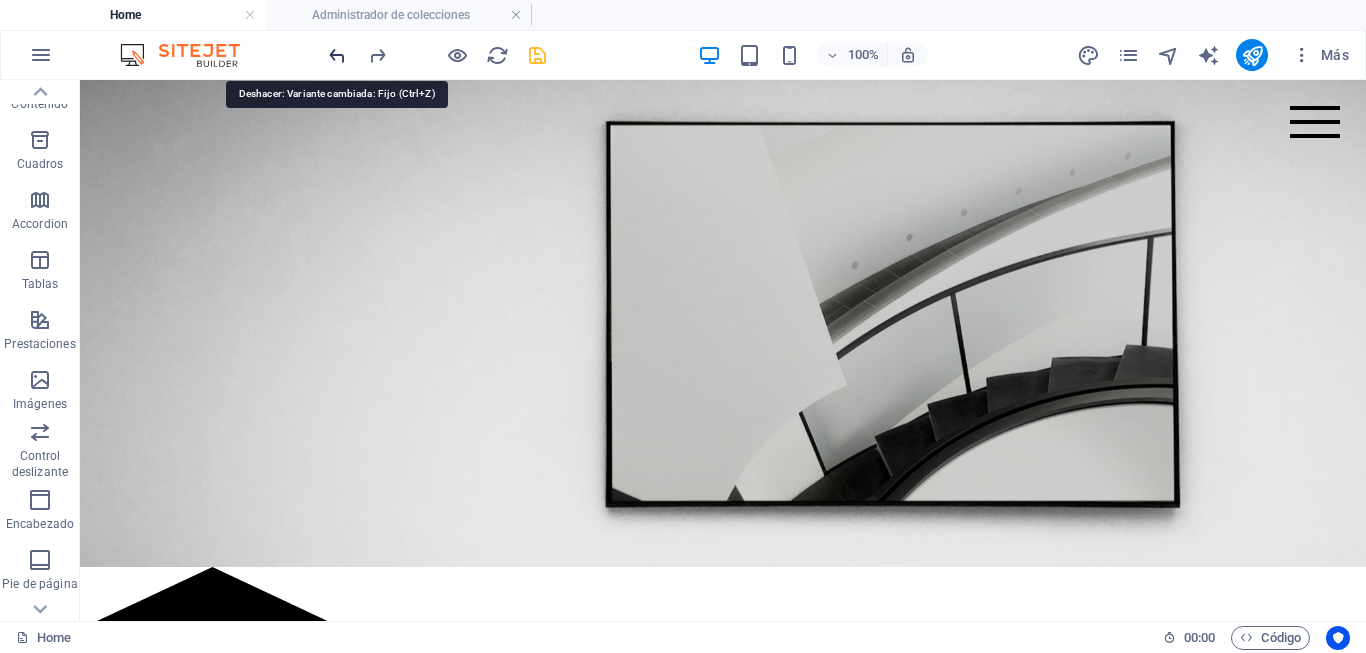 click at bounding box center [337, 55] 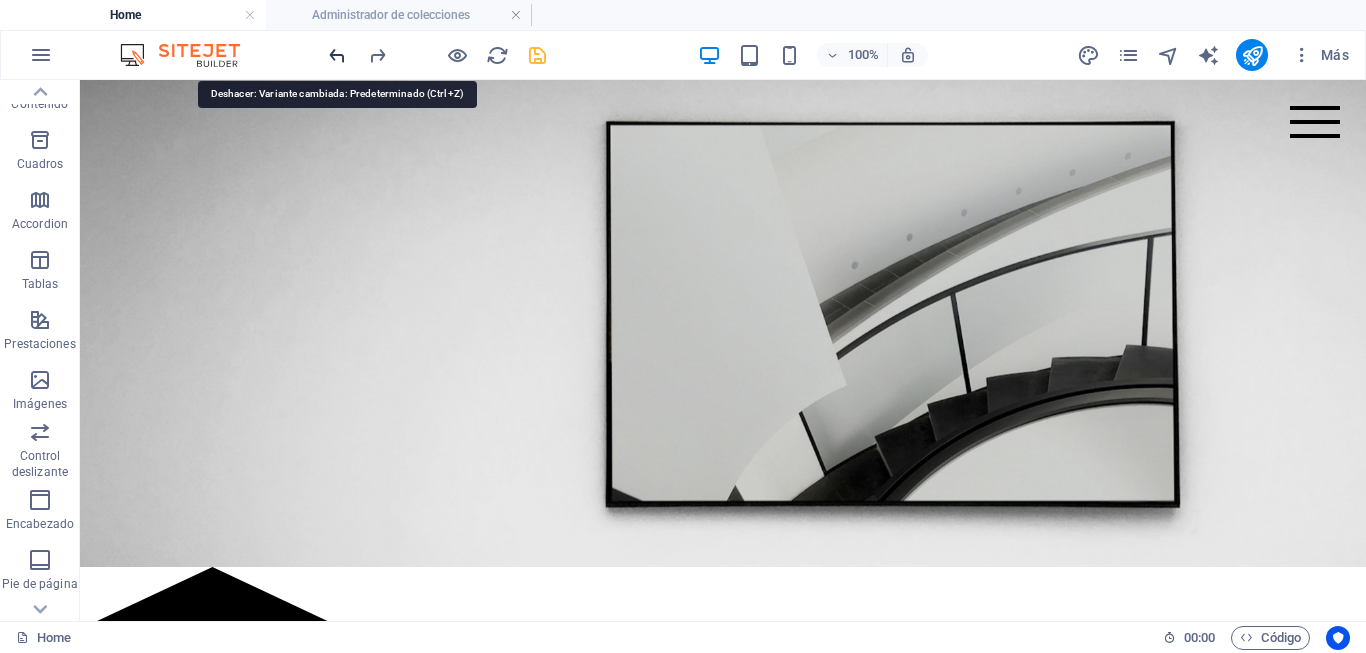 click at bounding box center [337, 55] 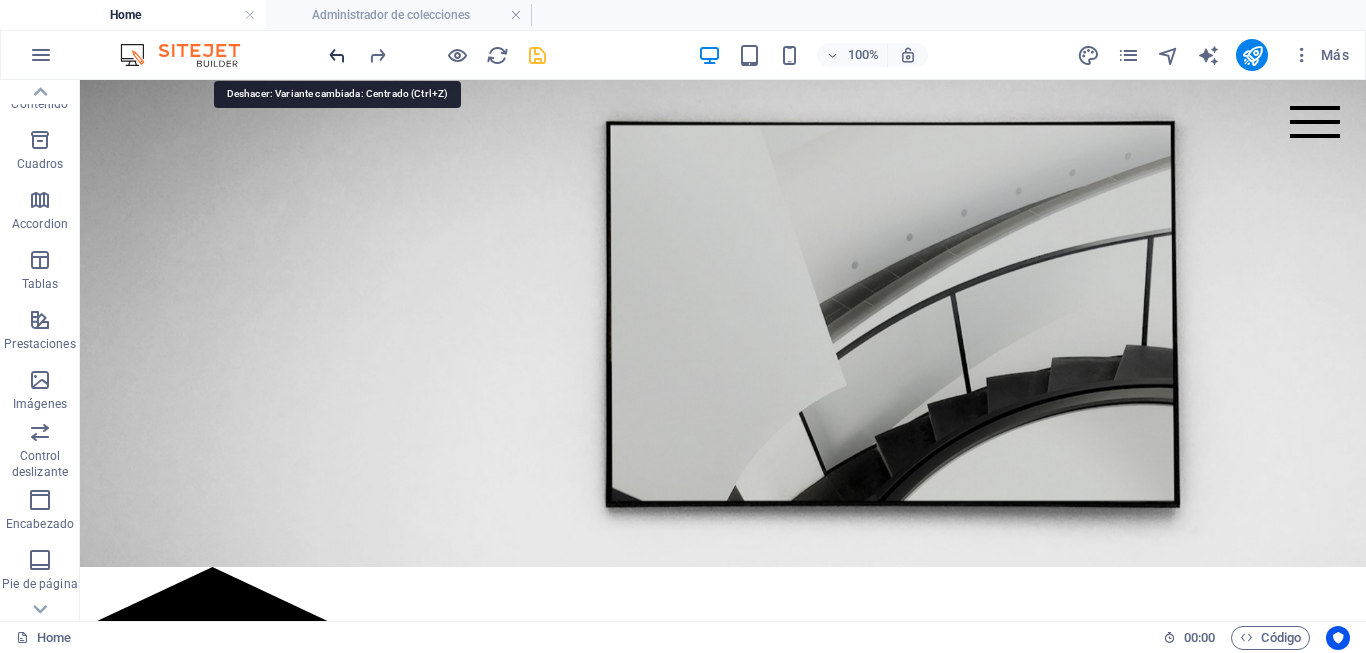 click at bounding box center (337, 55) 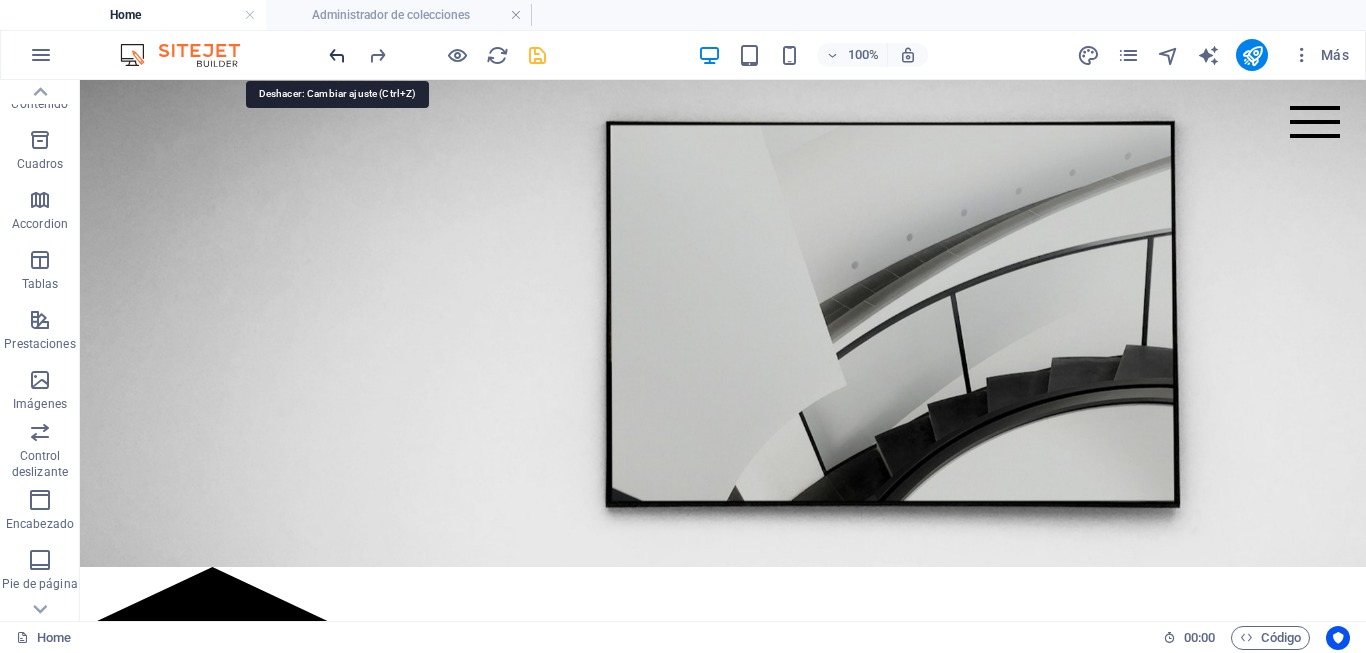 click at bounding box center [337, 55] 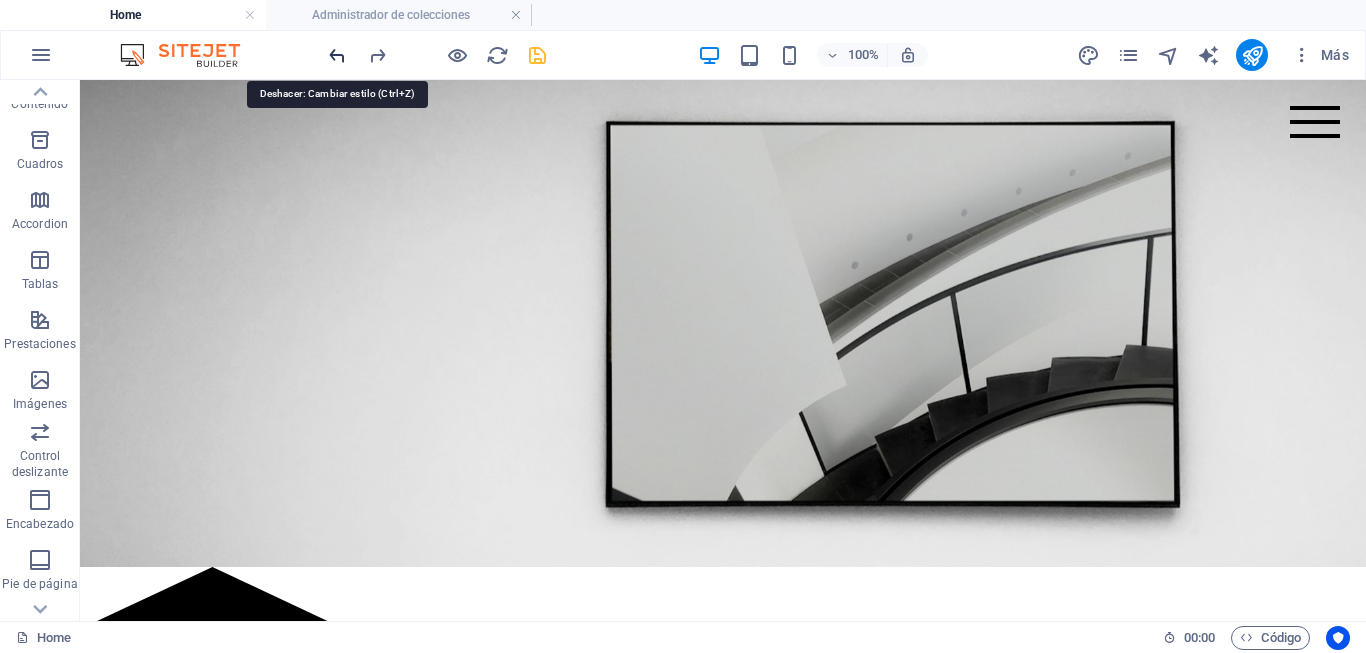 click at bounding box center [337, 55] 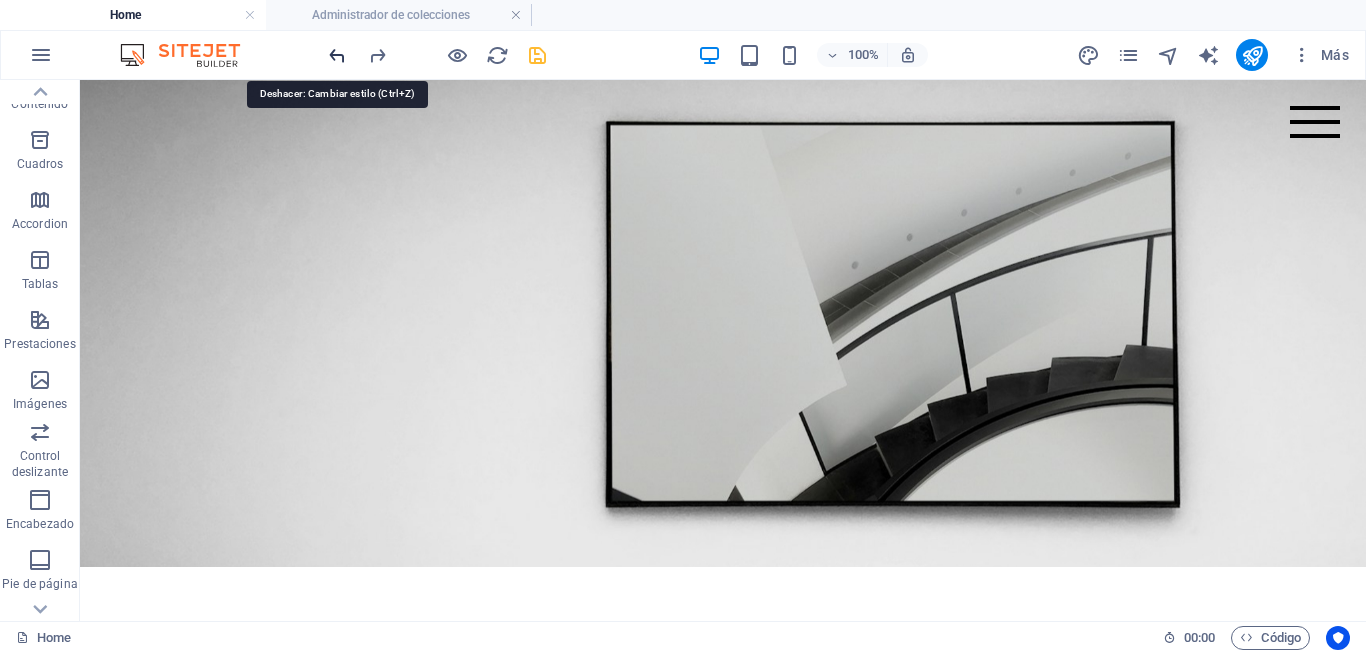 click at bounding box center [337, 55] 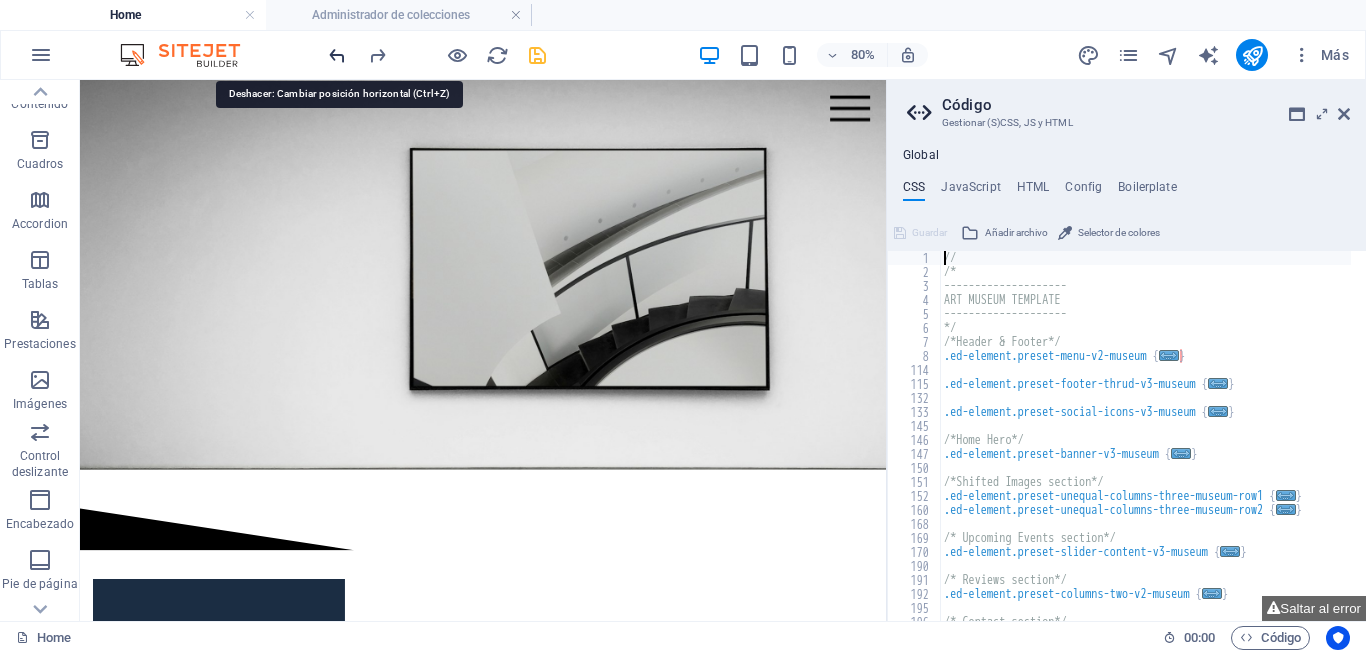 click at bounding box center [337, 55] 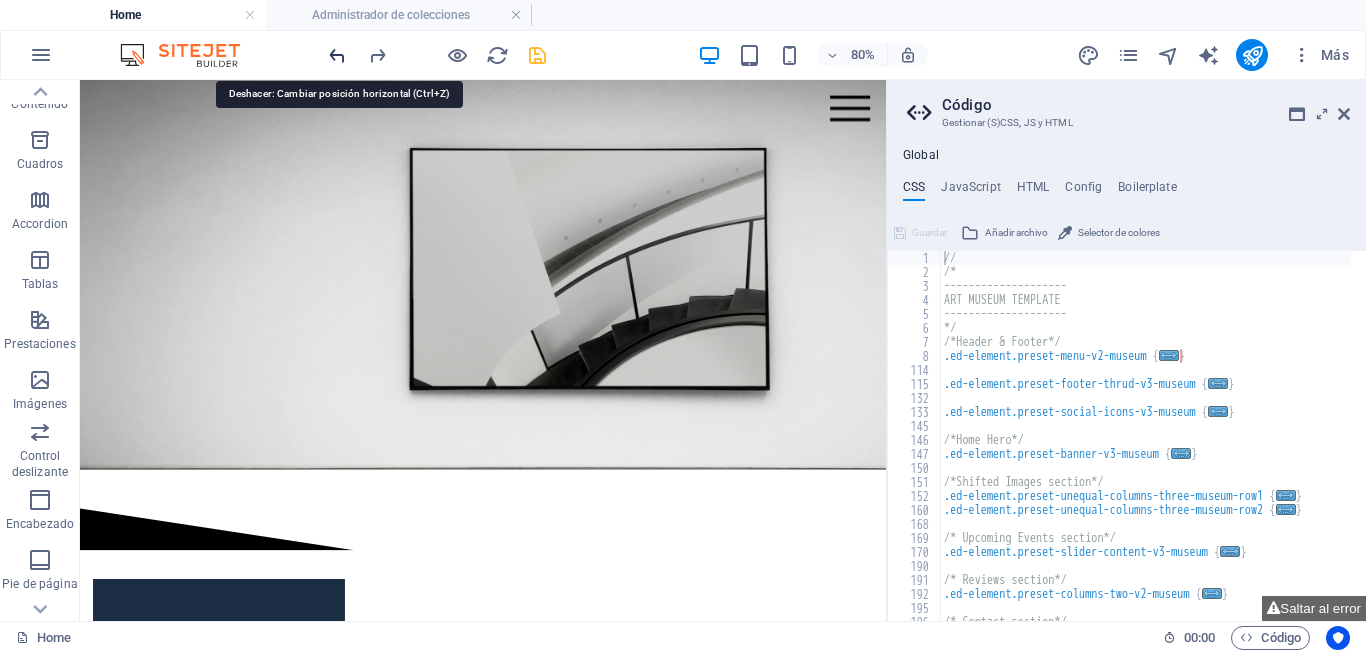 click at bounding box center [337, 55] 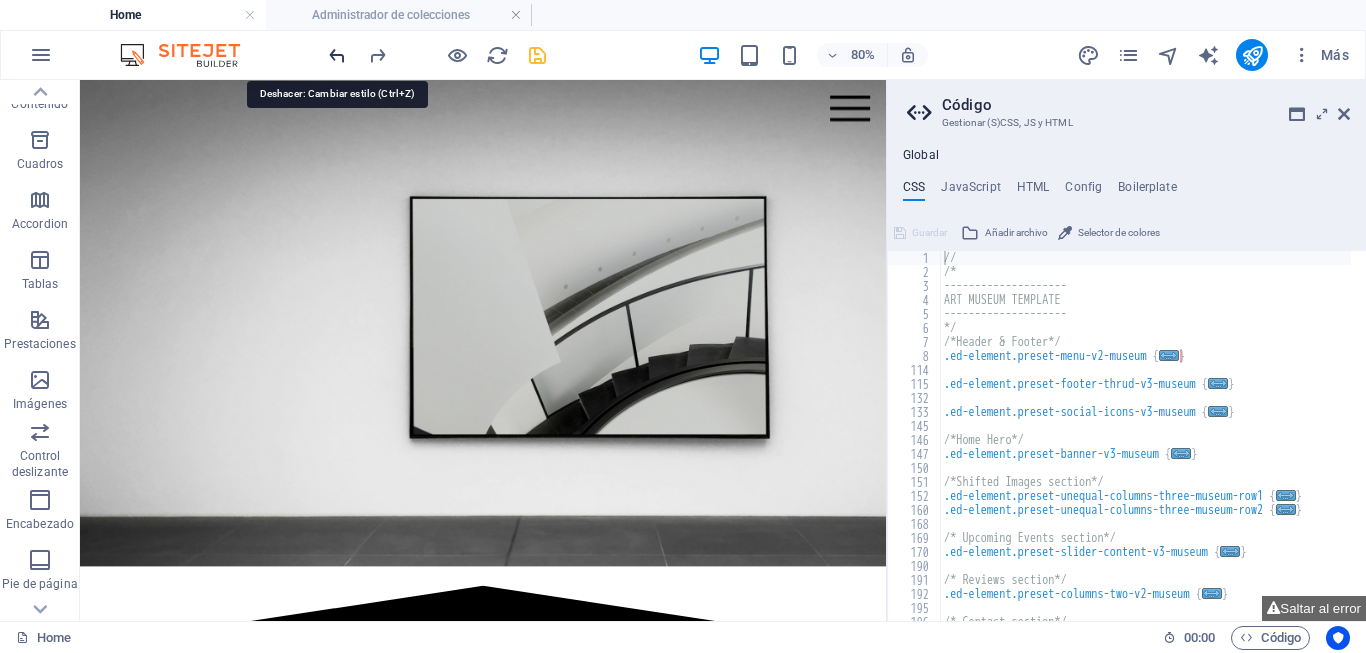 click at bounding box center (337, 55) 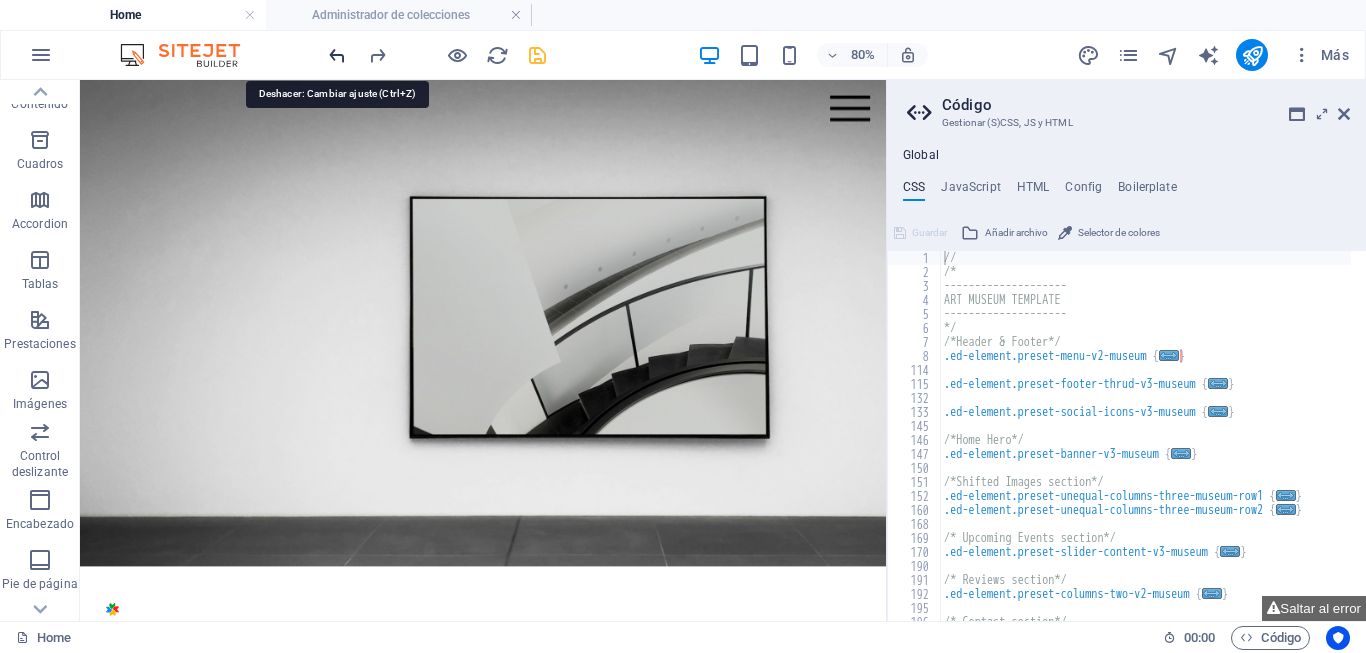 click at bounding box center [337, 55] 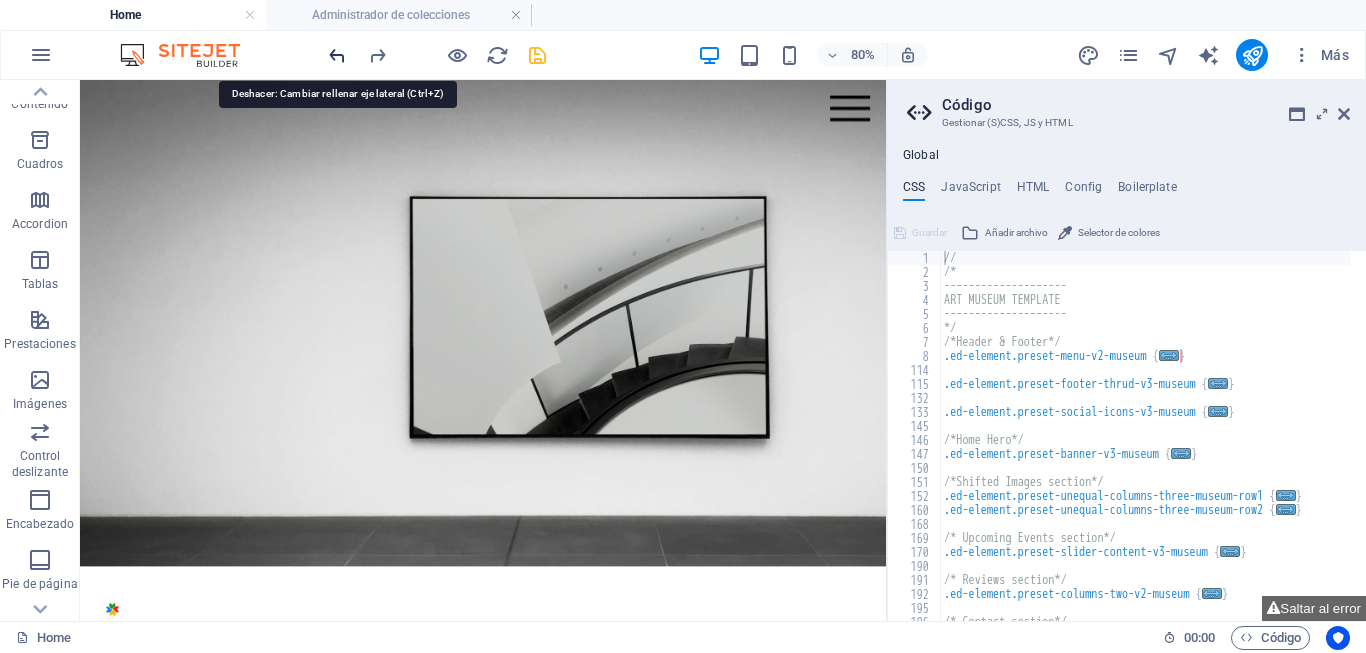 click at bounding box center (337, 55) 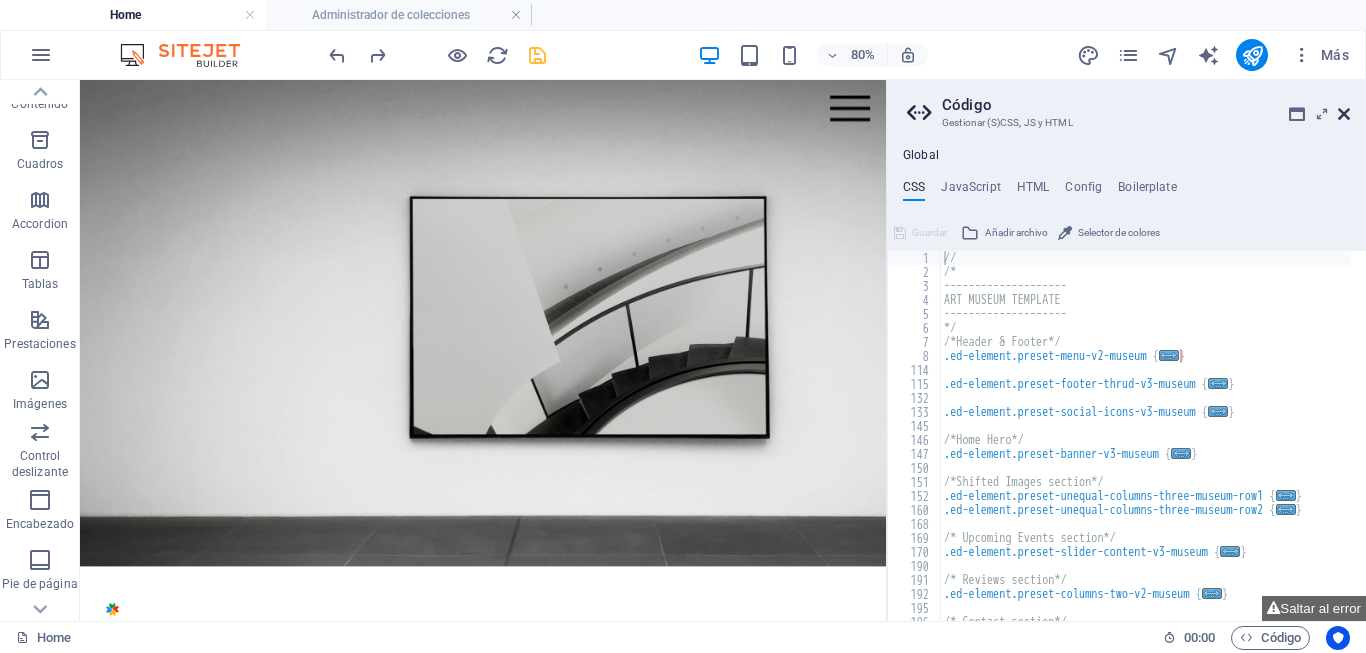 drag, startPoint x: 1344, startPoint y: 118, endPoint x: 1100, endPoint y: 76, distance: 247.58836 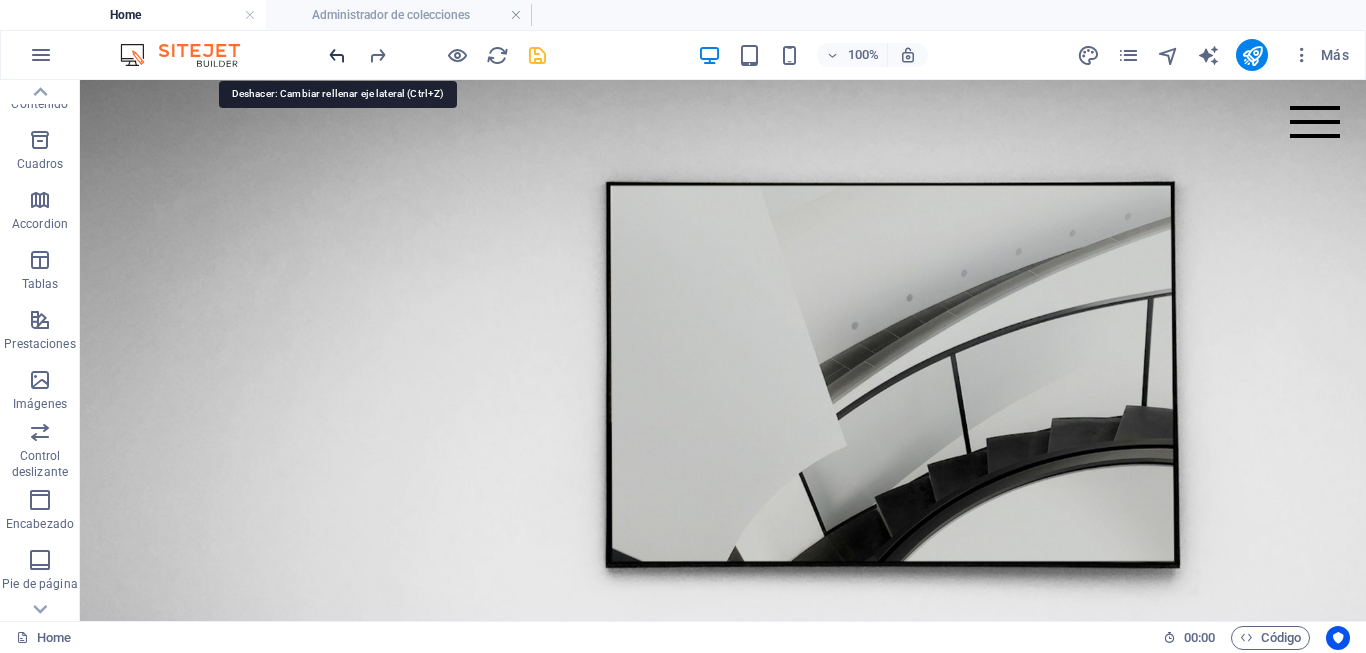 click at bounding box center [337, 55] 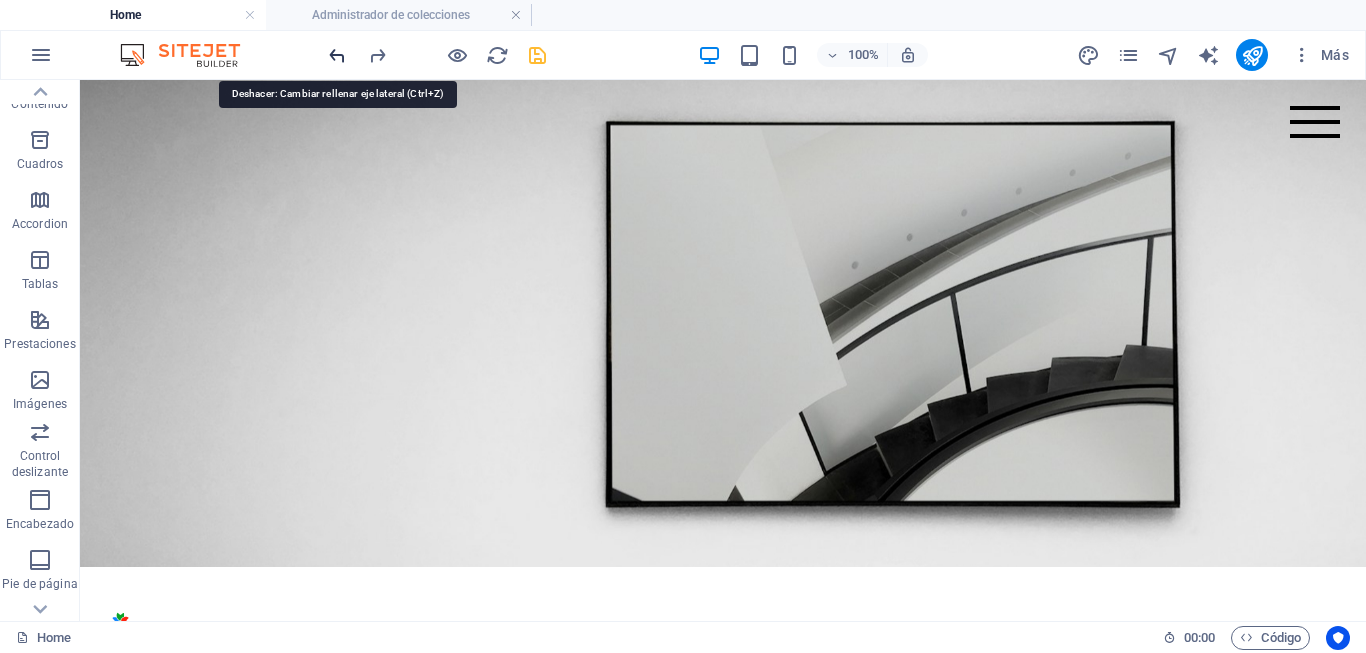click at bounding box center (337, 55) 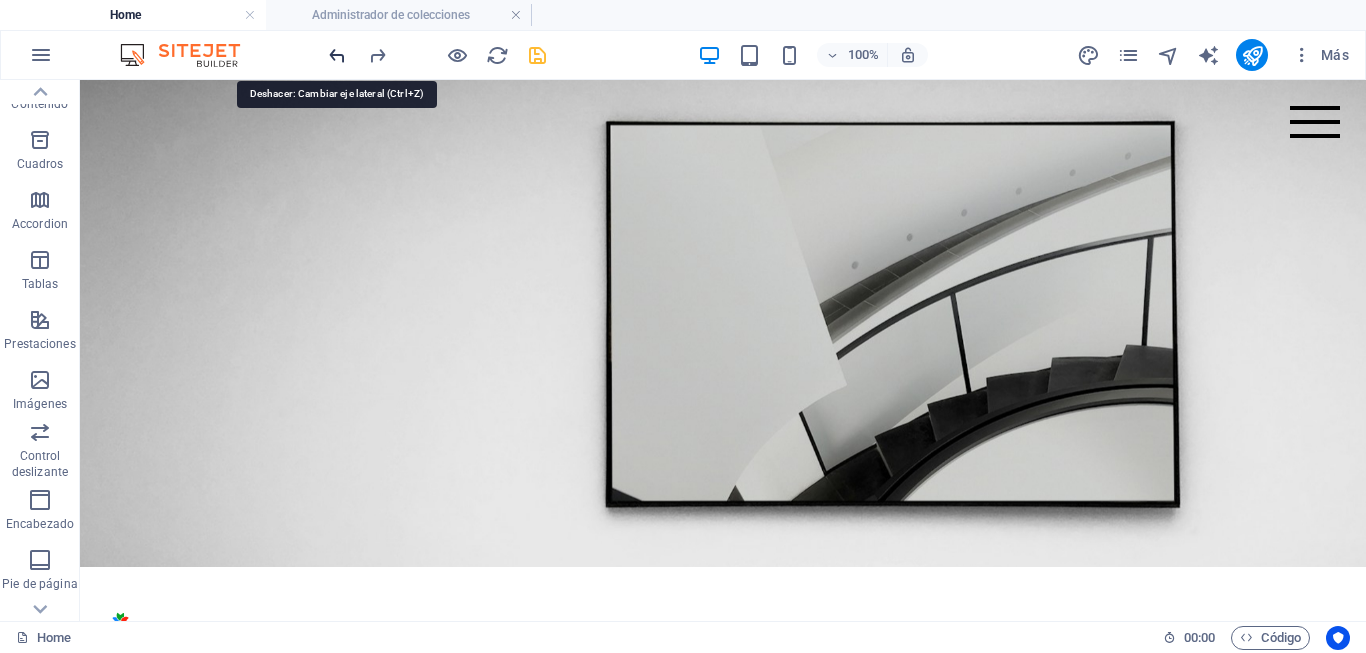 click at bounding box center [337, 55] 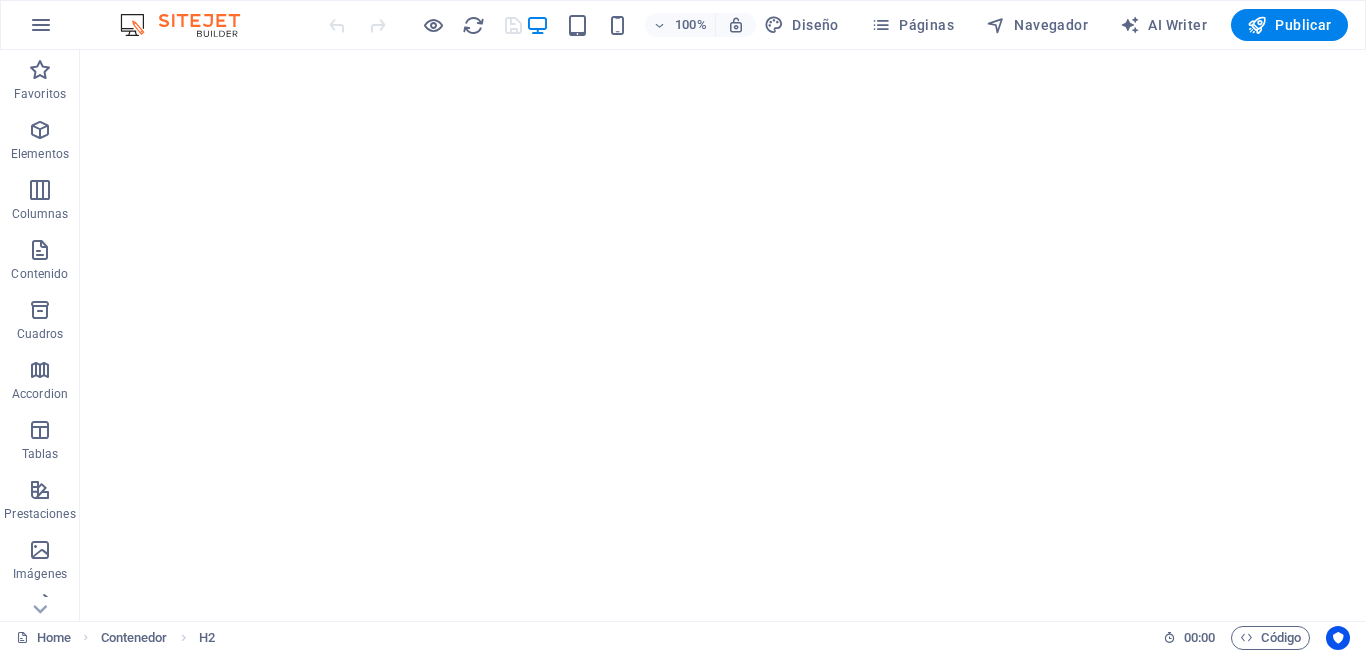 scroll, scrollTop: 0, scrollLeft: 0, axis: both 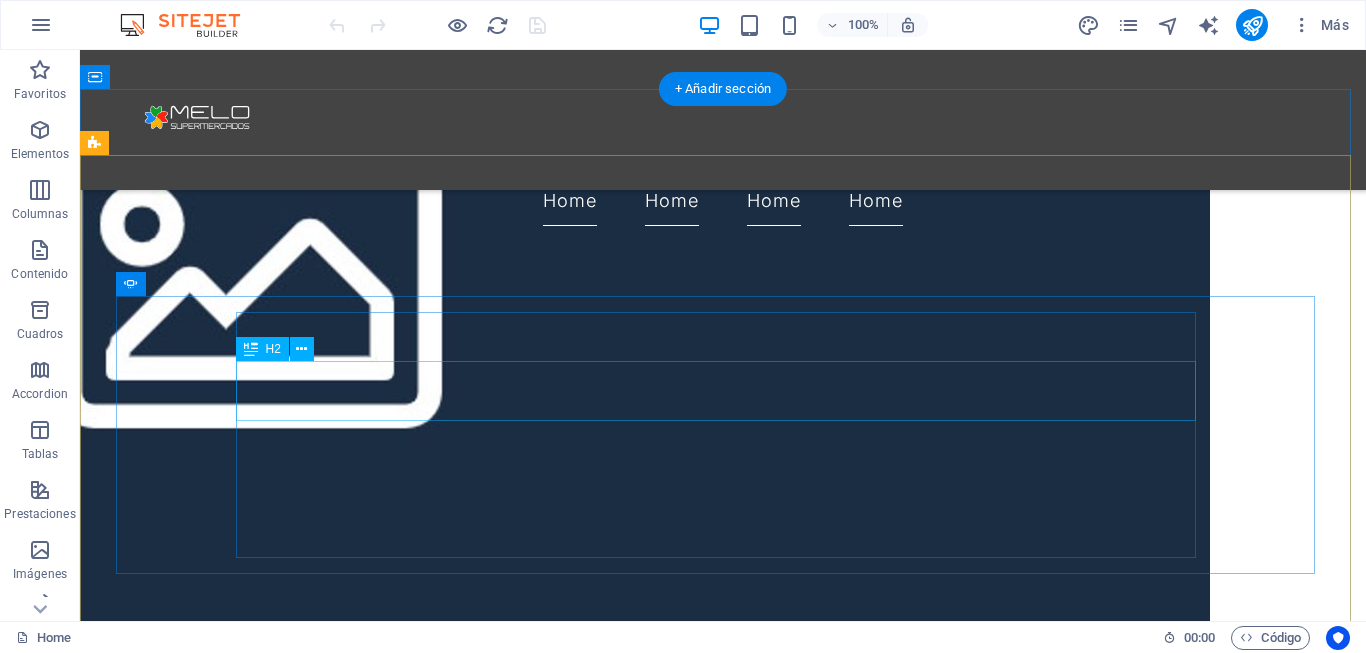 click on "Small talk with artists" at bounding box center (-492, 4550) 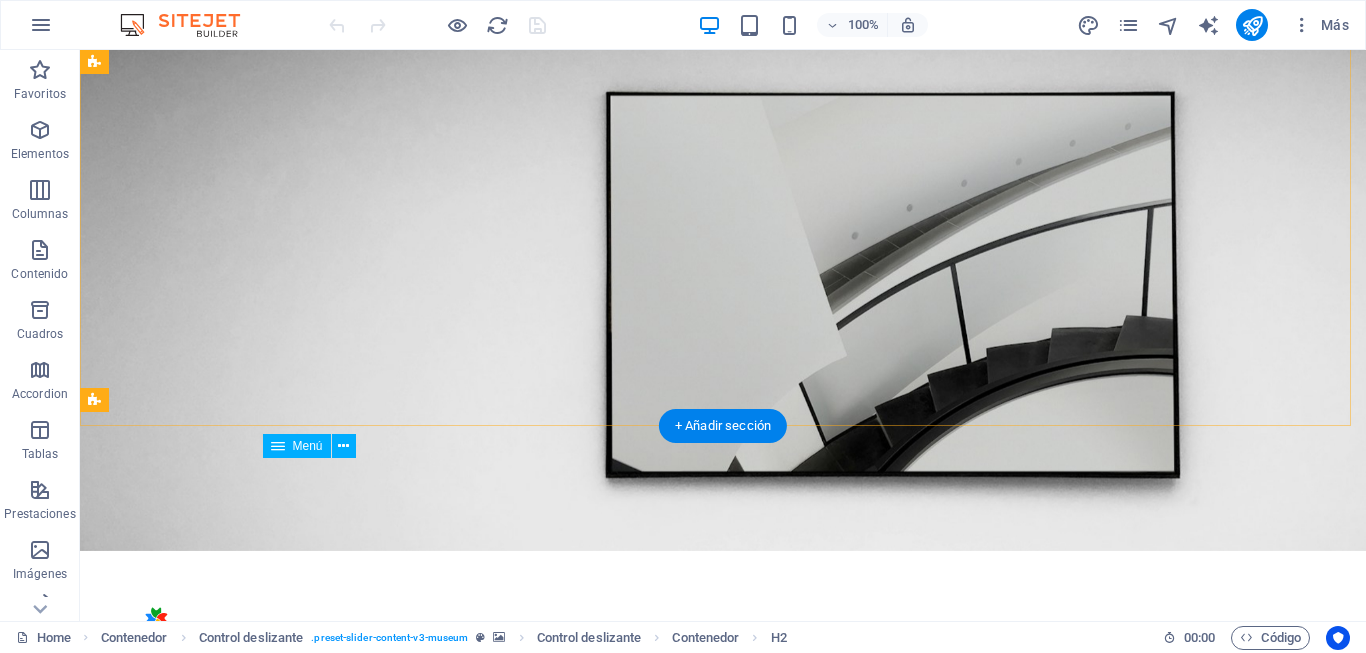 scroll, scrollTop: 0, scrollLeft: 0, axis: both 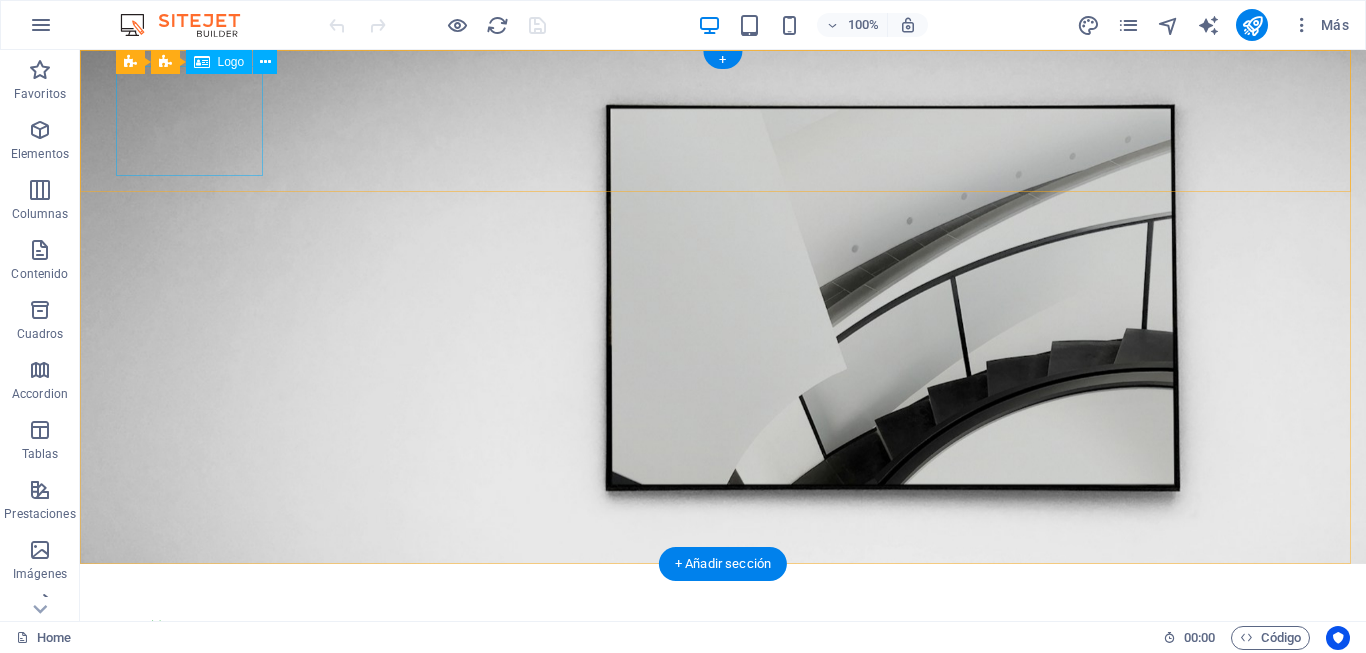 click at bounding box center [723, 635] 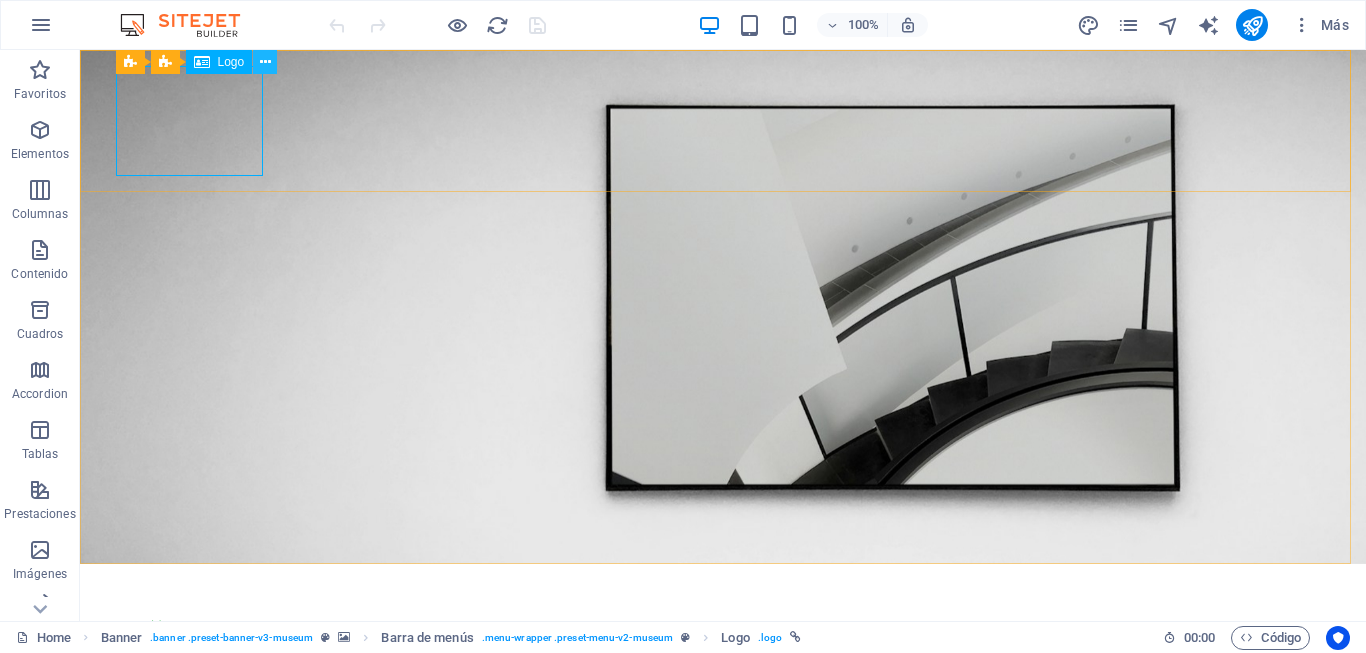 click at bounding box center [265, 62] 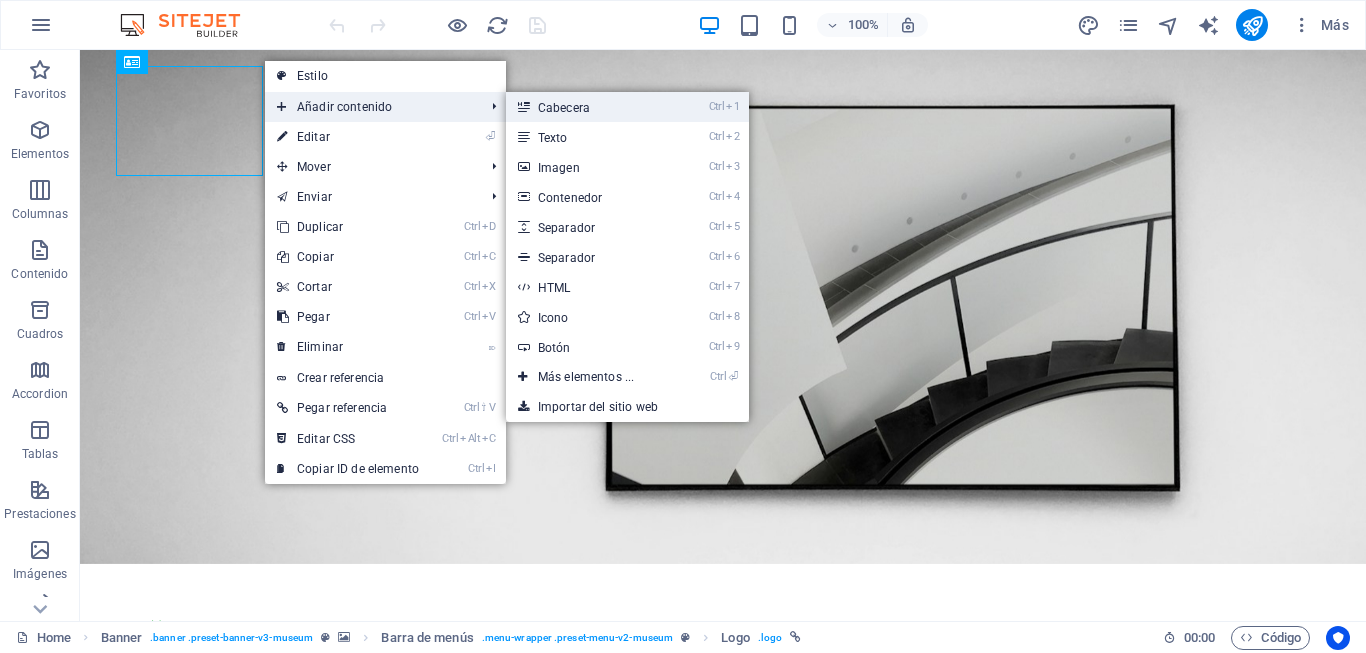 click on "Ctrl 1  Cabecera" at bounding box center (590, 107) 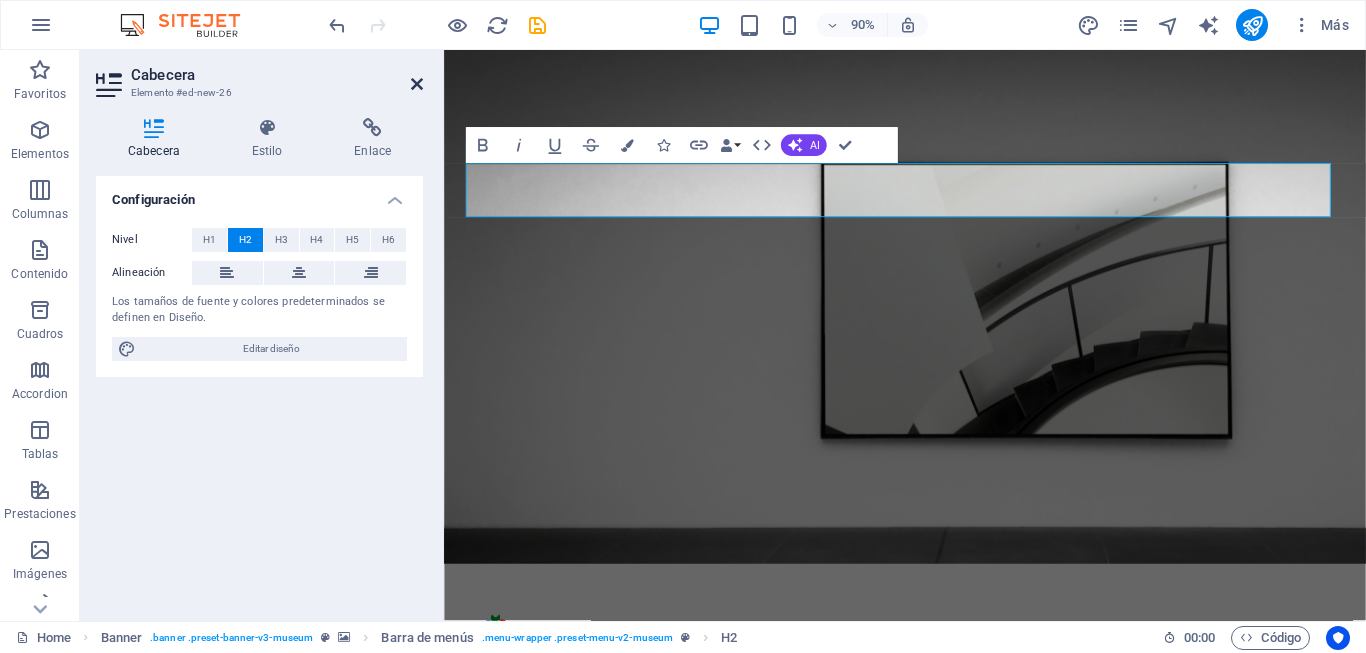 click at bounding box center [417, 84] 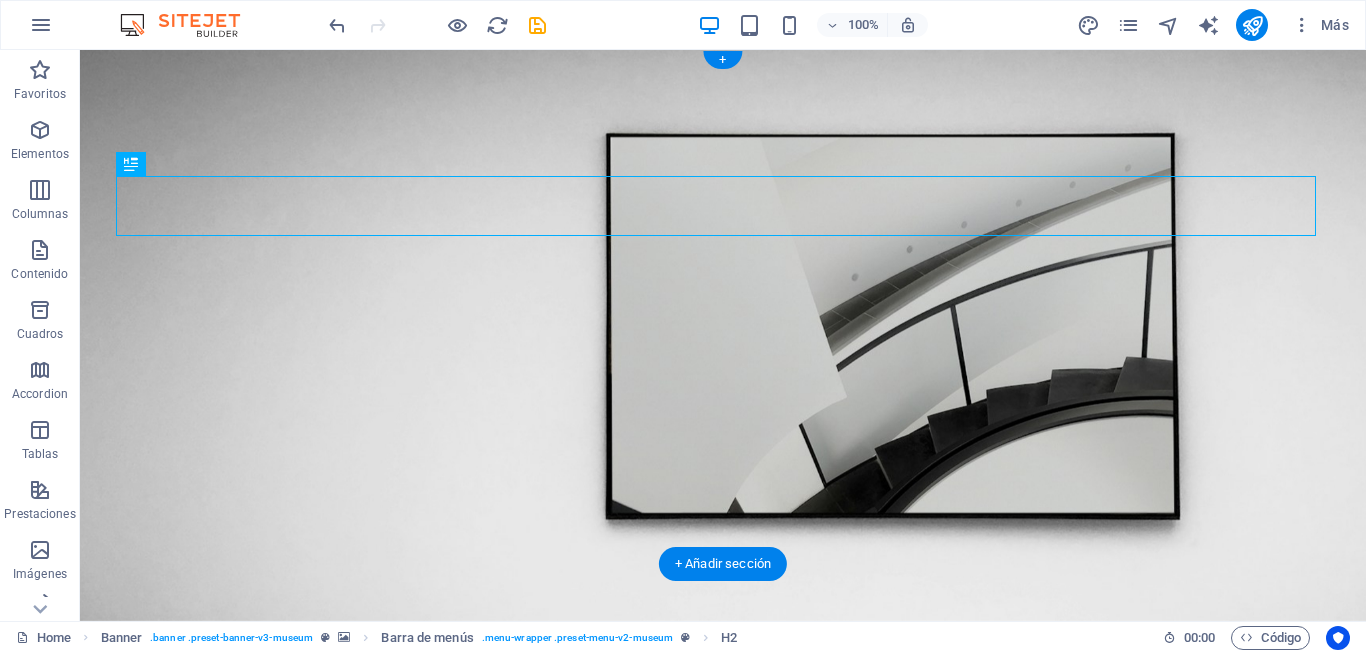 click at bounding box center (723, 335) 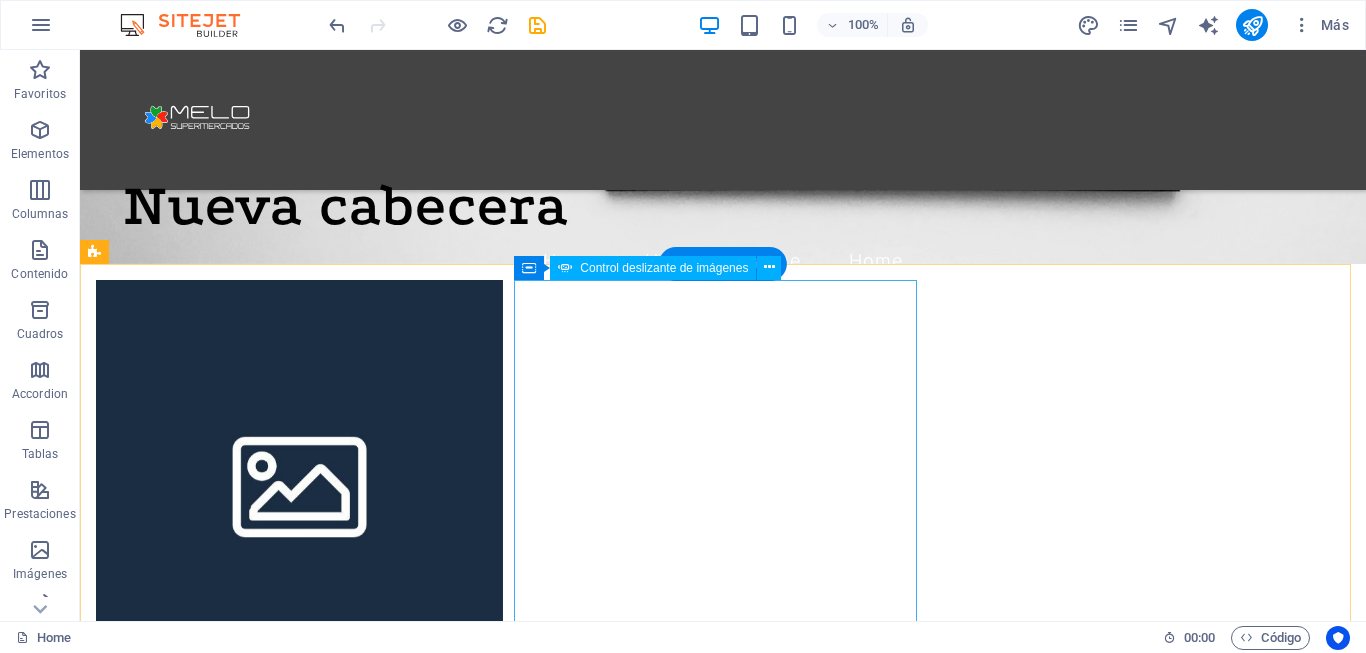 scroll, scrollTop: 0, scrollLeft: 0, axis: both 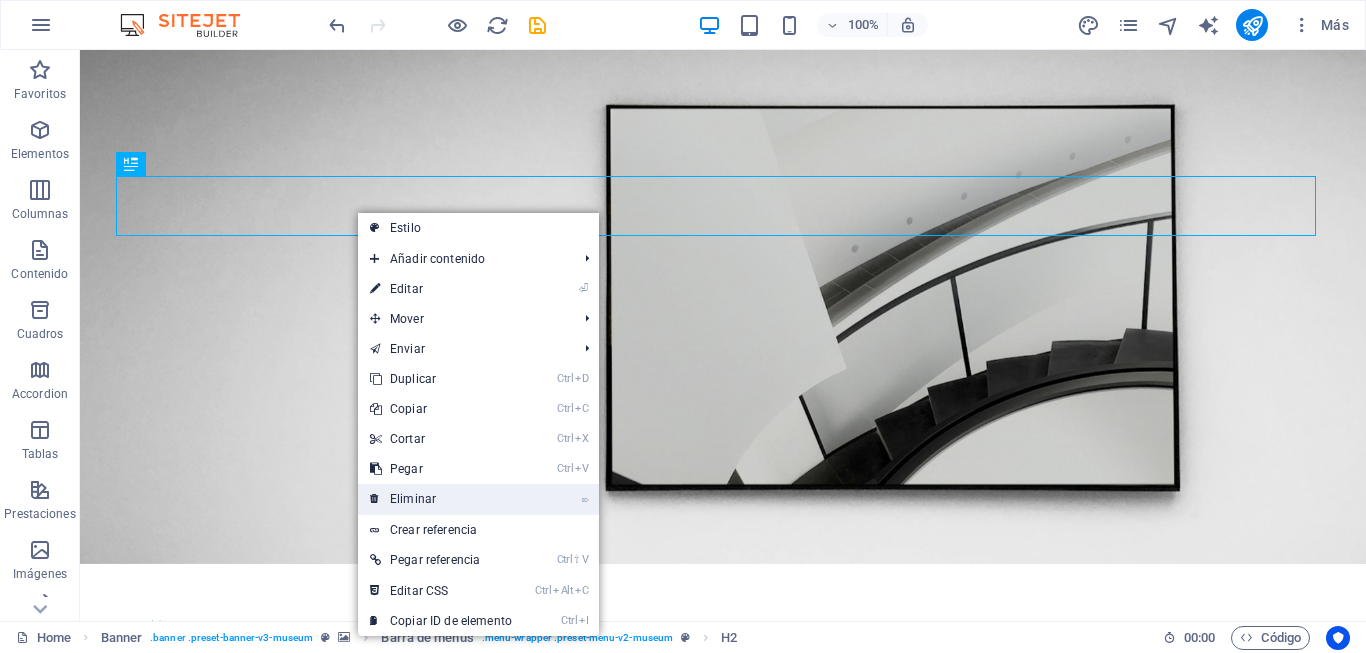 click on "⌦  Eliminar" at bounding box center [441, 499] 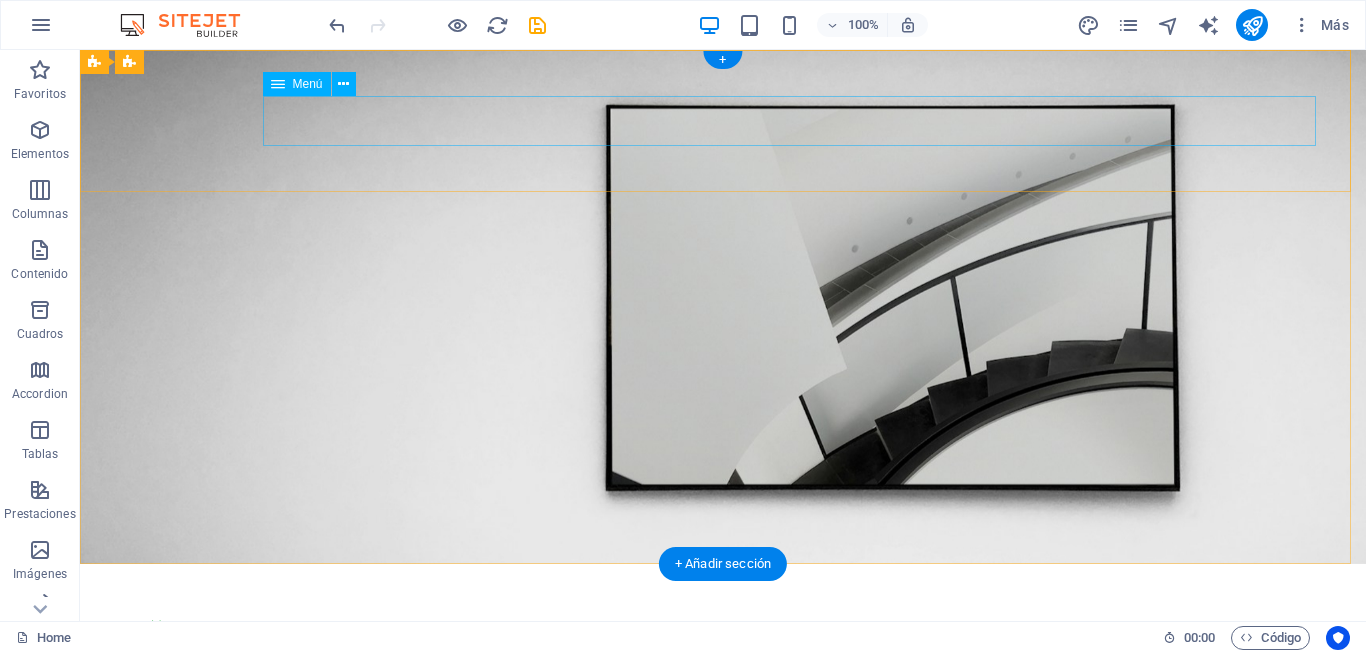 click on "Home Home Home Home" at bounding box center [723, 715] 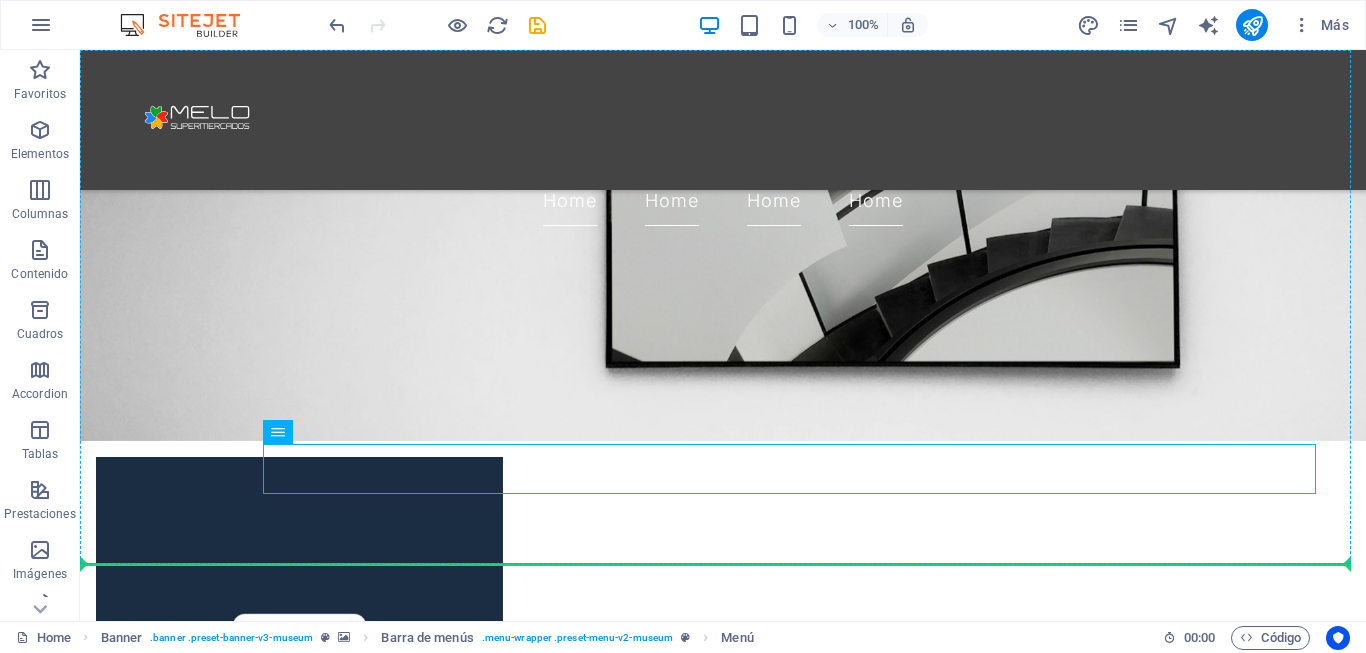 scroll, scrollTop: 0, scrollLeft: 0, axis: both 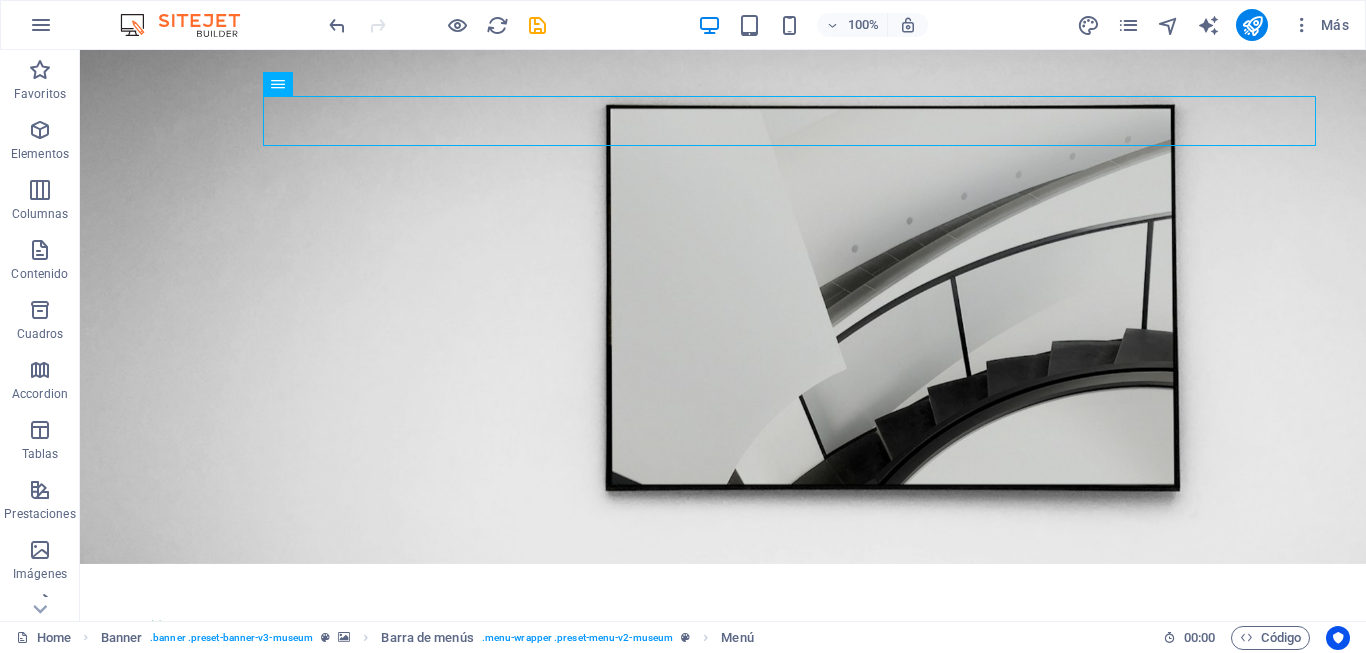 drag, startPoint x: 328, startPoint y: 84, endPoint x: 283, endPoint y: 88, distance: 45.17743 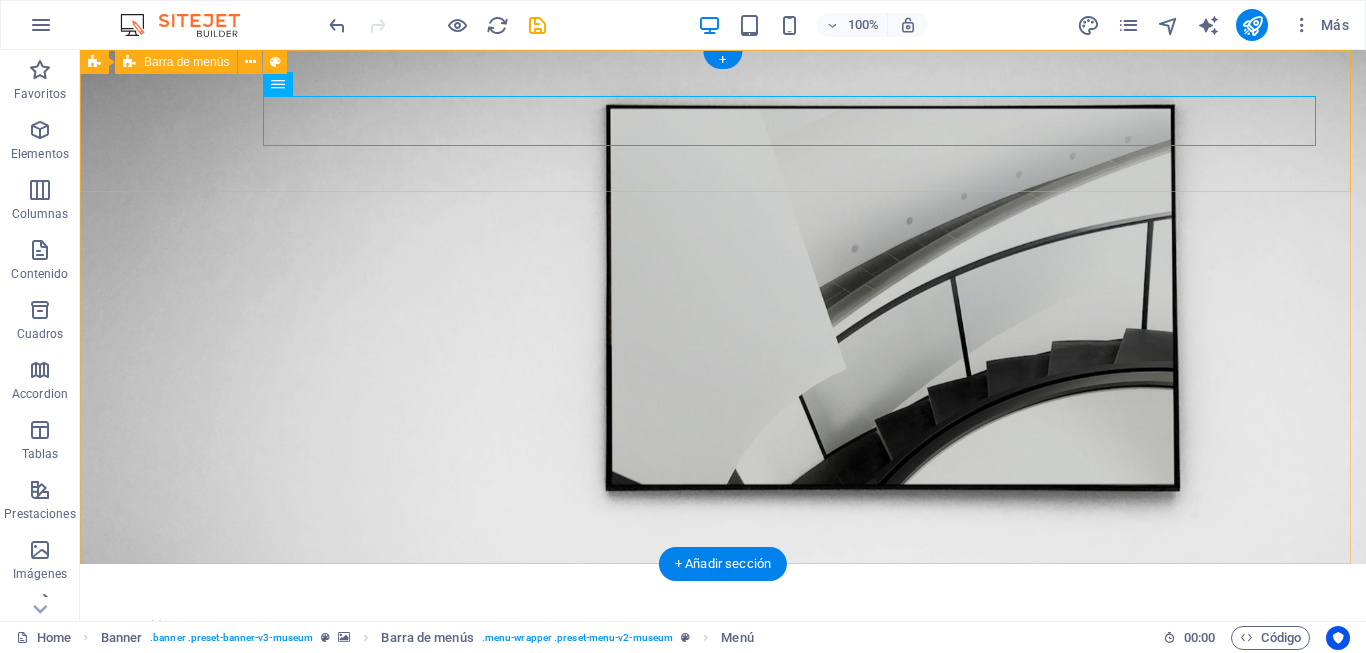 click on "Home Home Home Home" at bounding box center (723, 634) 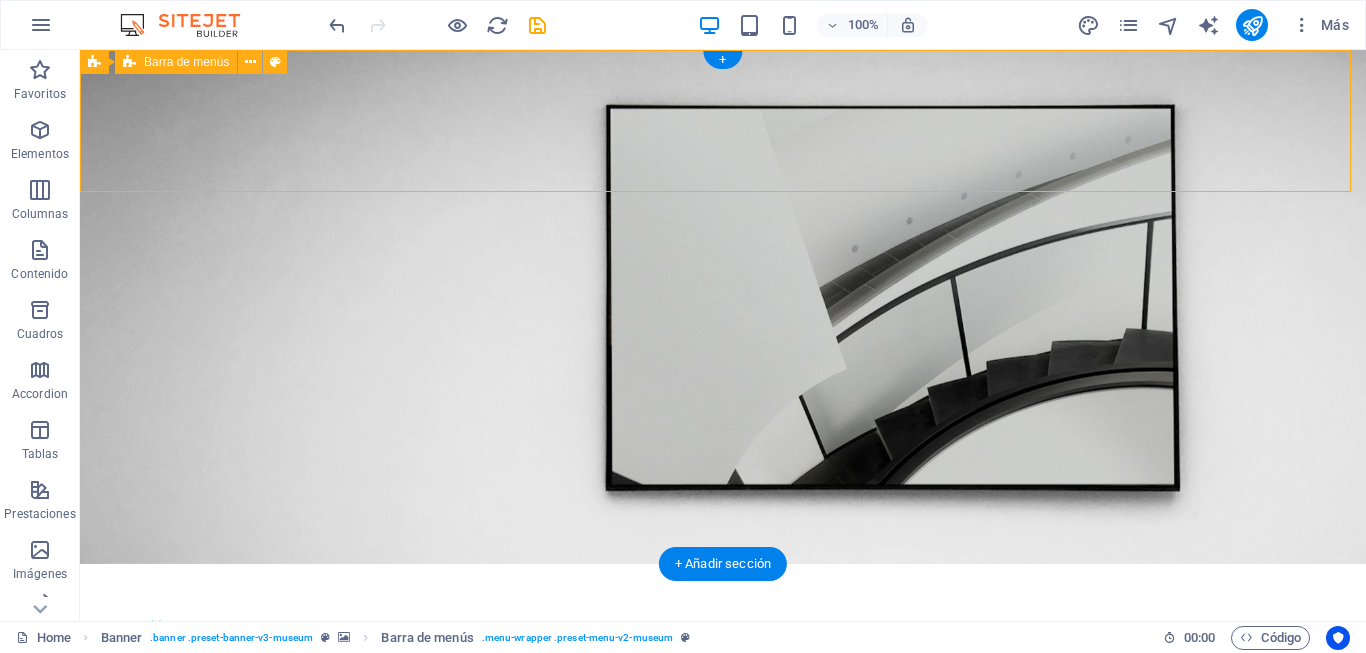 click on "Home Home Home Home" at bounding box center [723, 634] 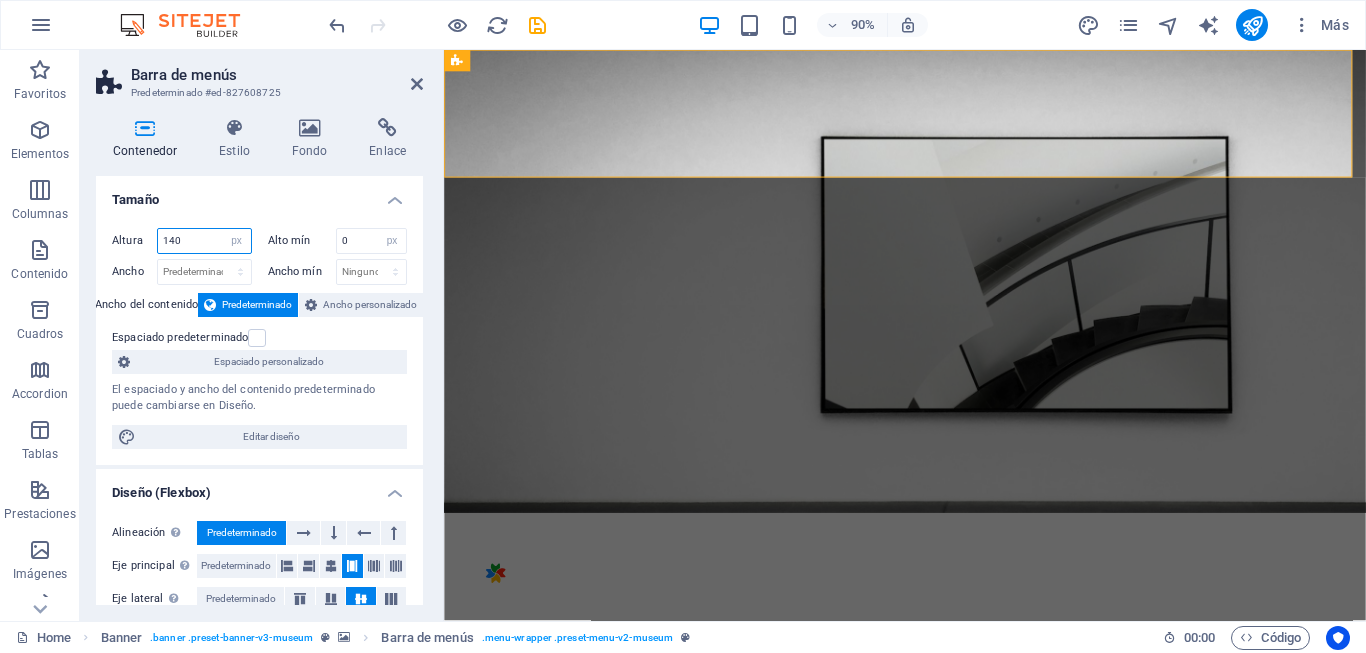 click on "140" at bounding box center (204, 241) 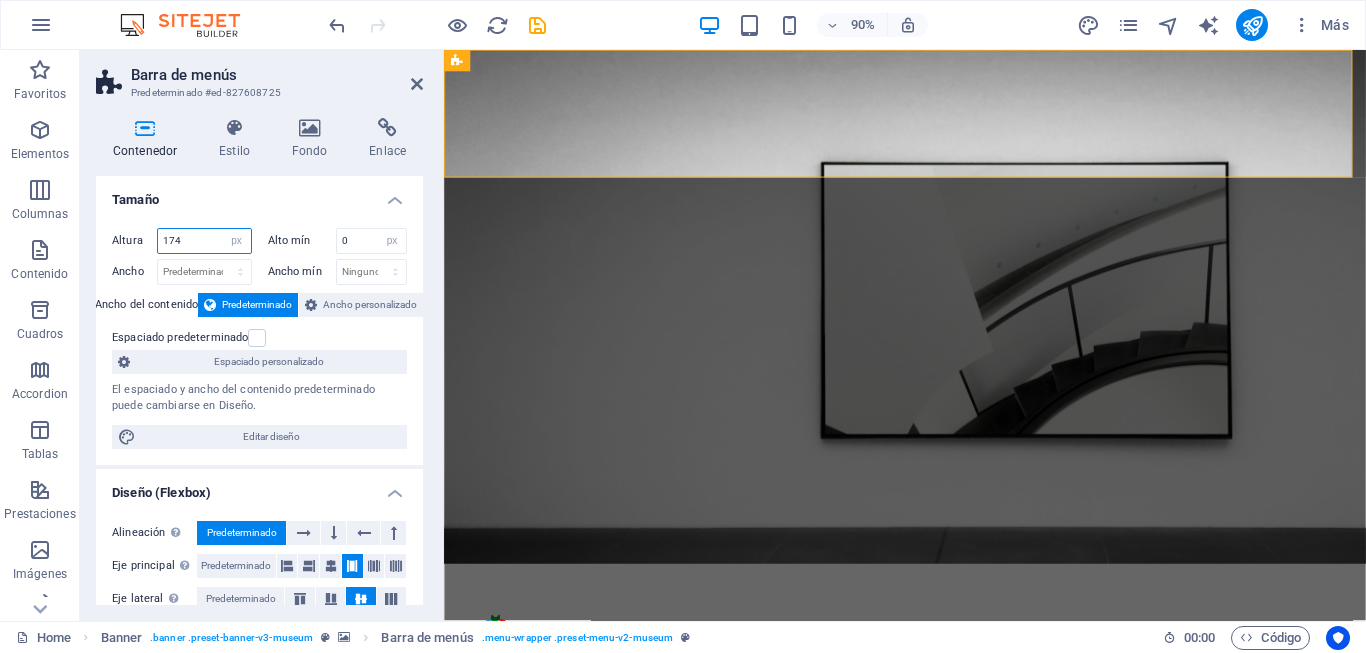type on "173" 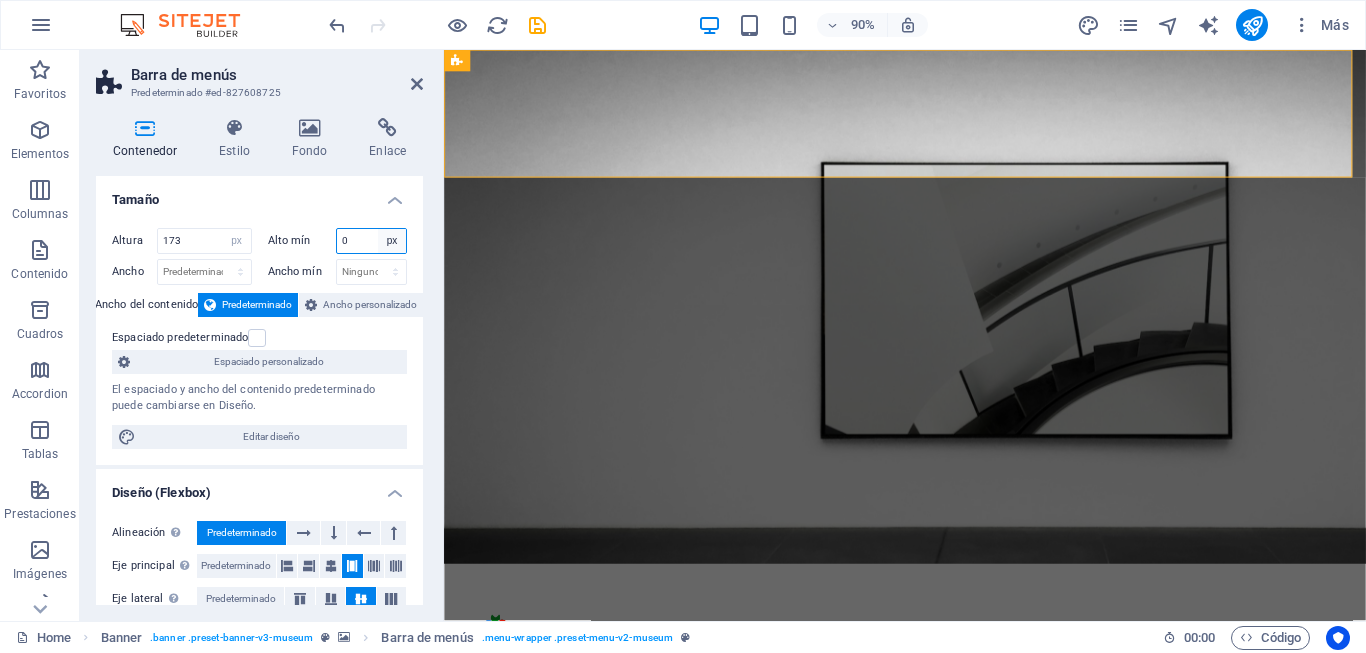 click on "Ninguno px rem % vh vw" at bounding box center (392, 241) 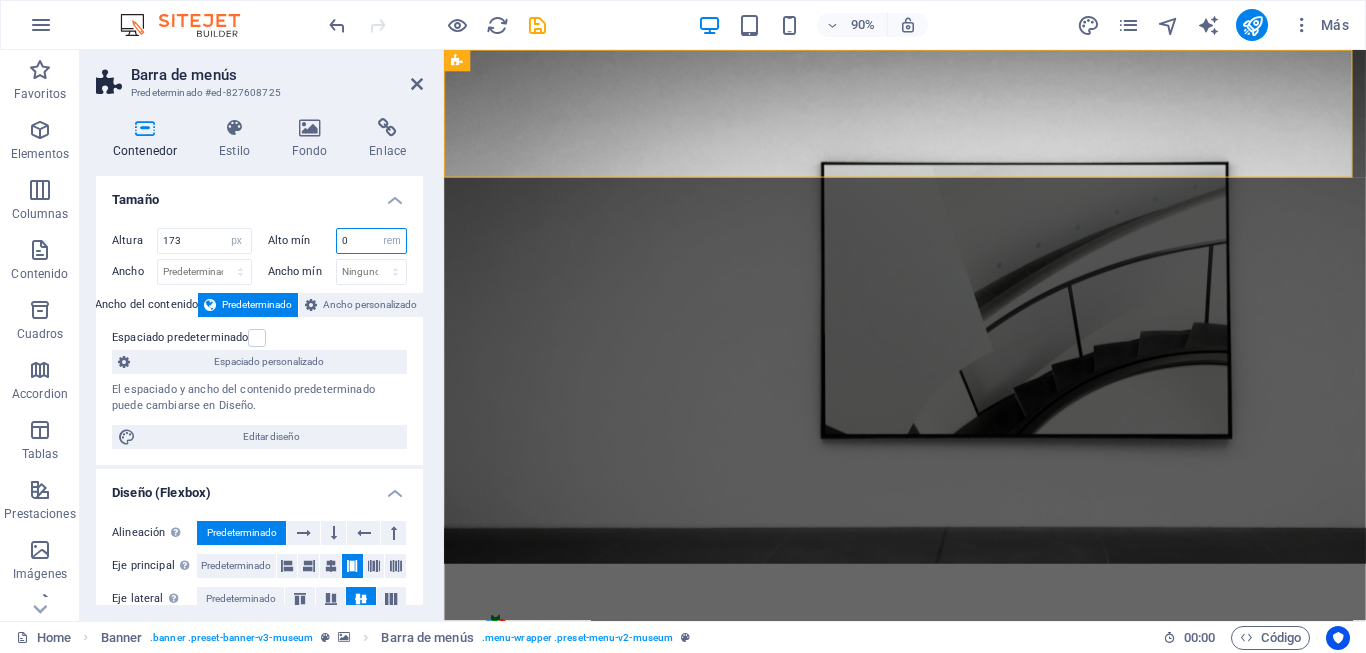click on "Ninguno px rem % vh vw" at bounding box center [392, 241] 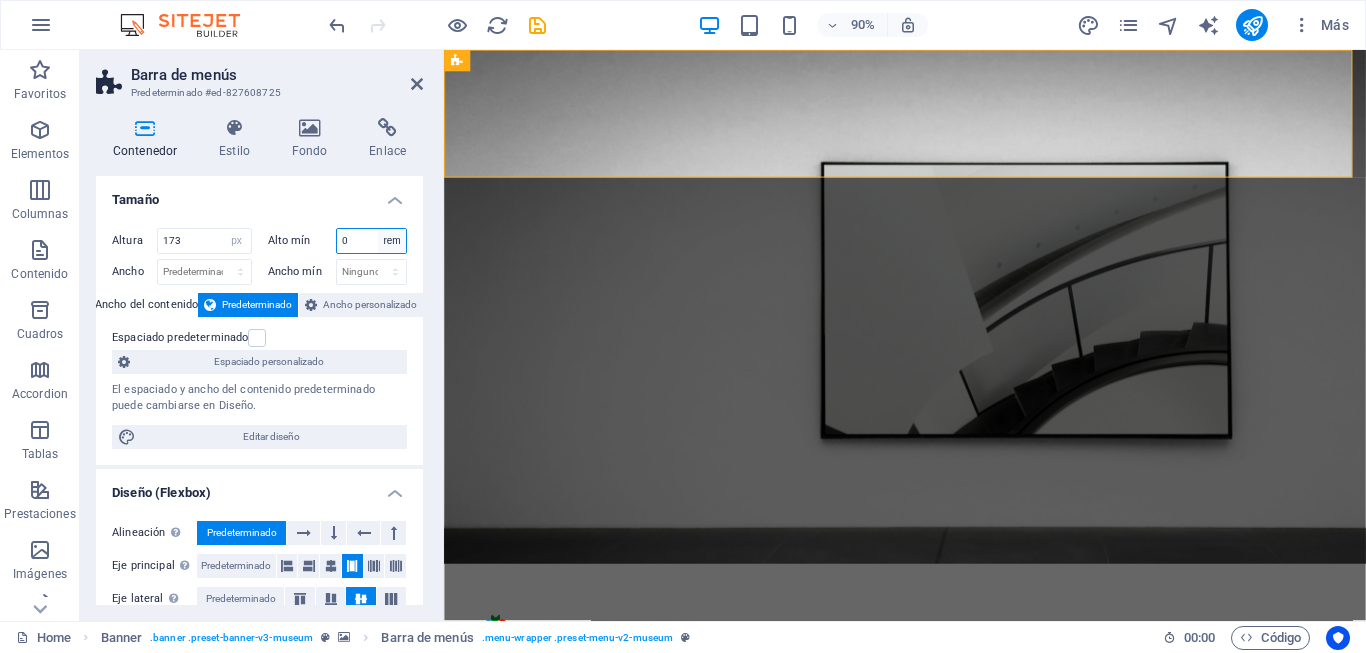click on "Ninguno px rem % vh vw" at bounding box center (392, 241) 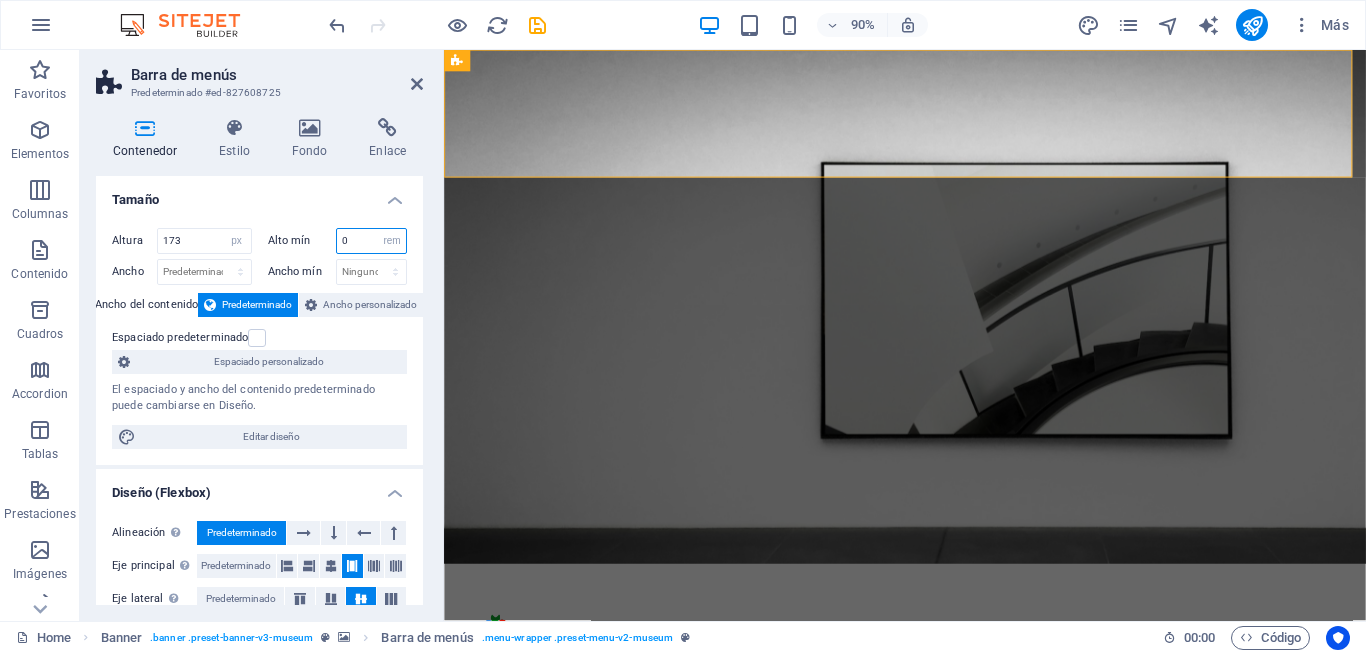 select on "%" 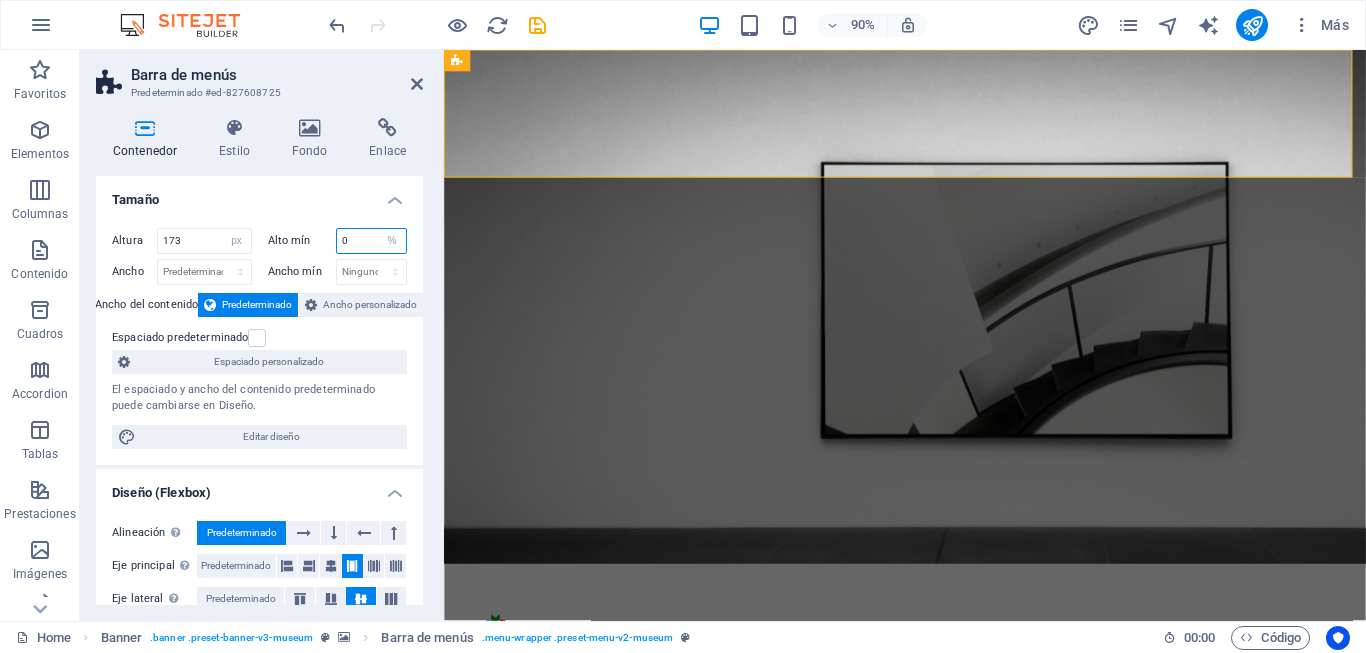 click on "Ninguno px rem % vh vw" at bounding box center [392, 241] 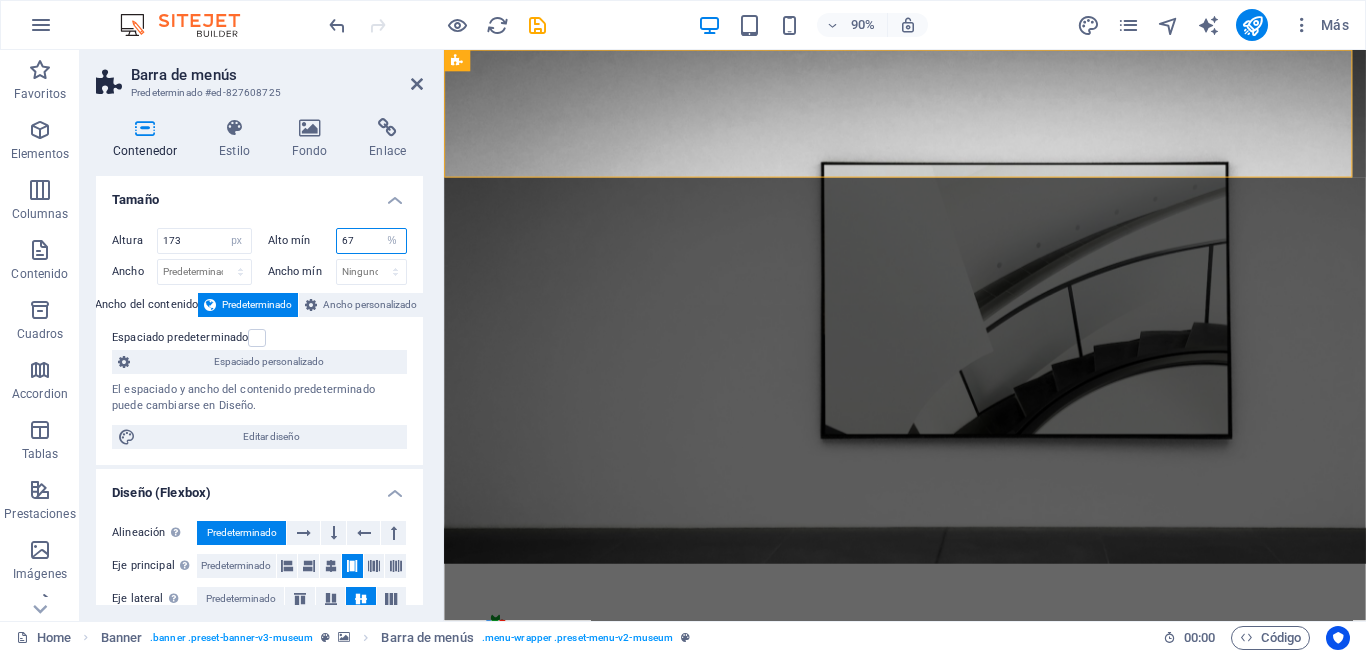 type on "66" 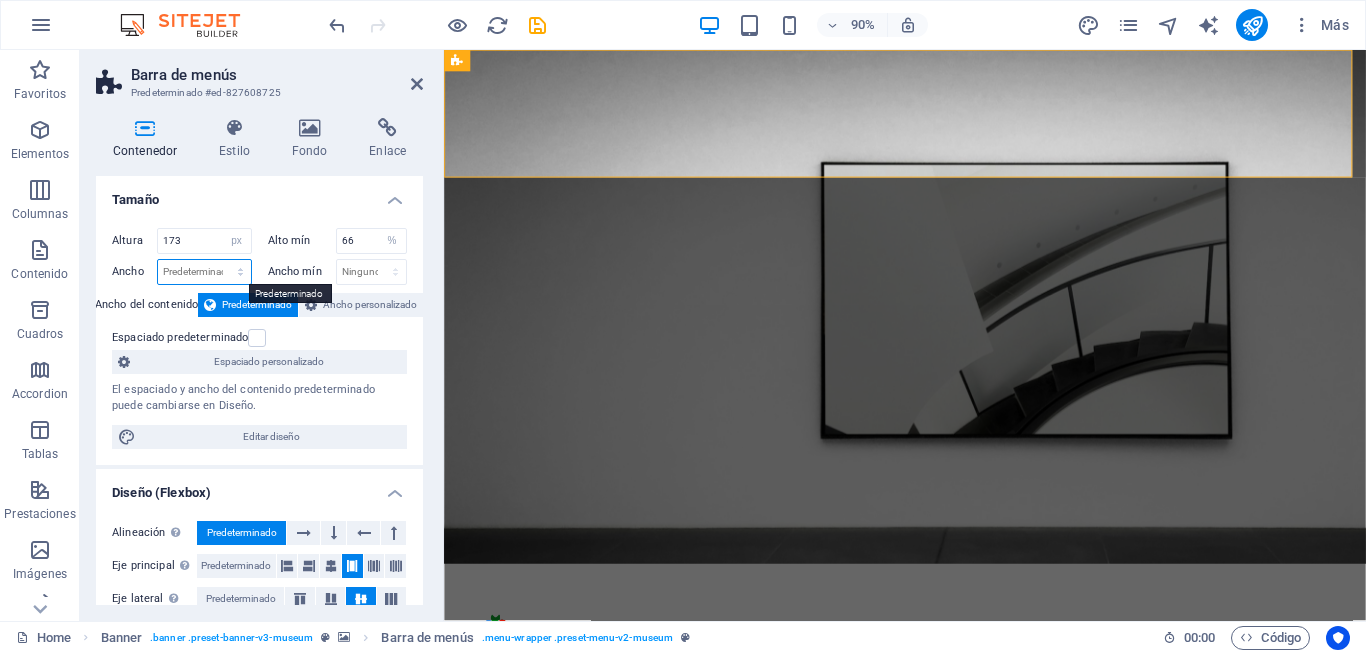 click on "Predeterminado px rem % em vh vw" at bounding box center (204, 272) 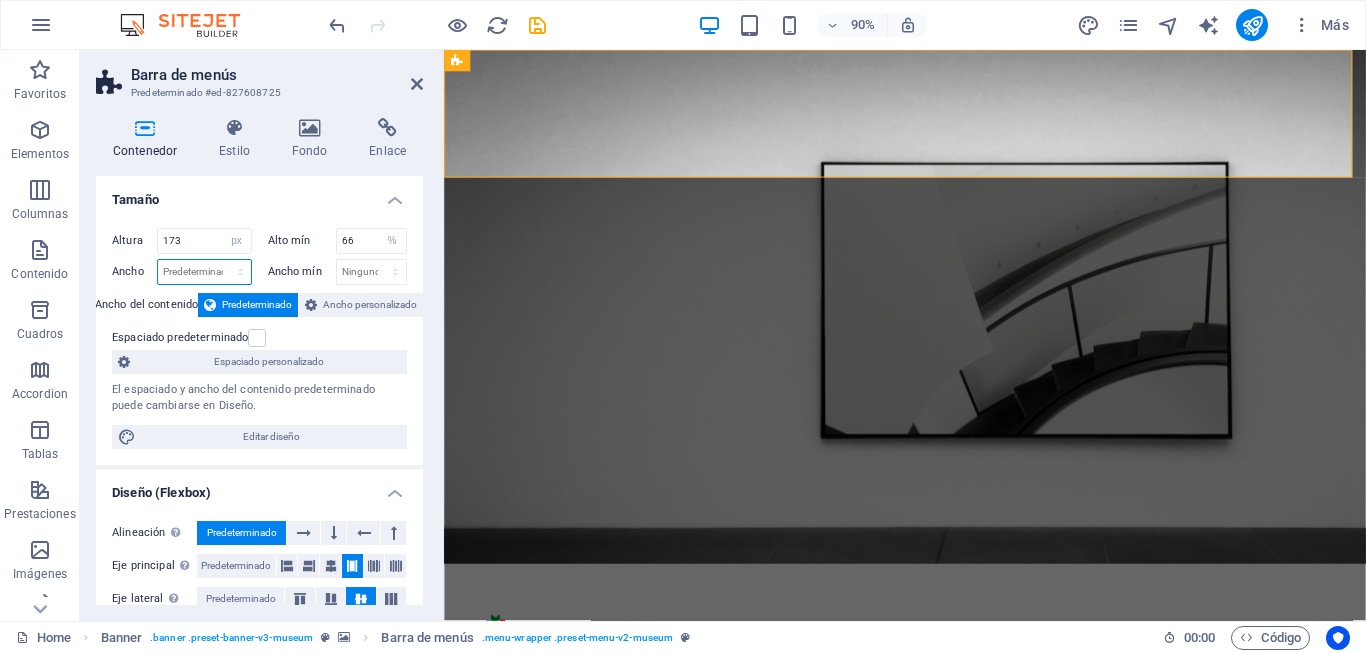 select on "px" 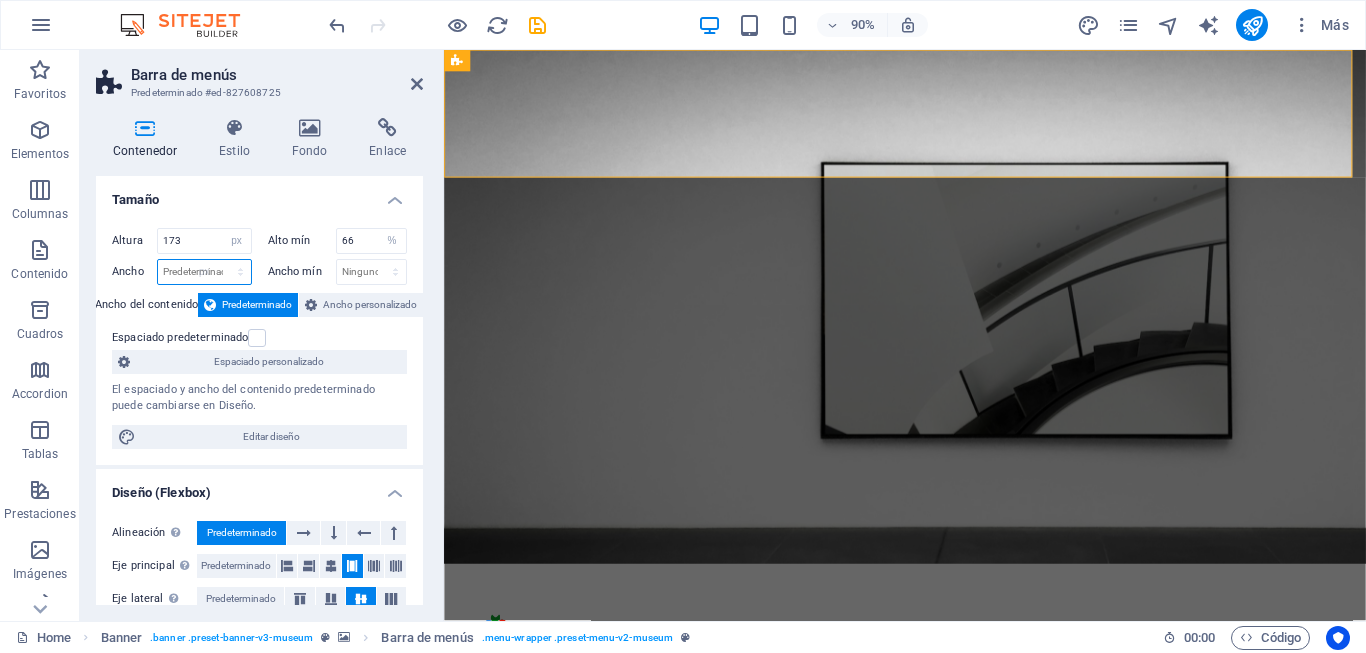 click on "Predeterminado px rem % em vh vw" at bounding box center (204, 272) 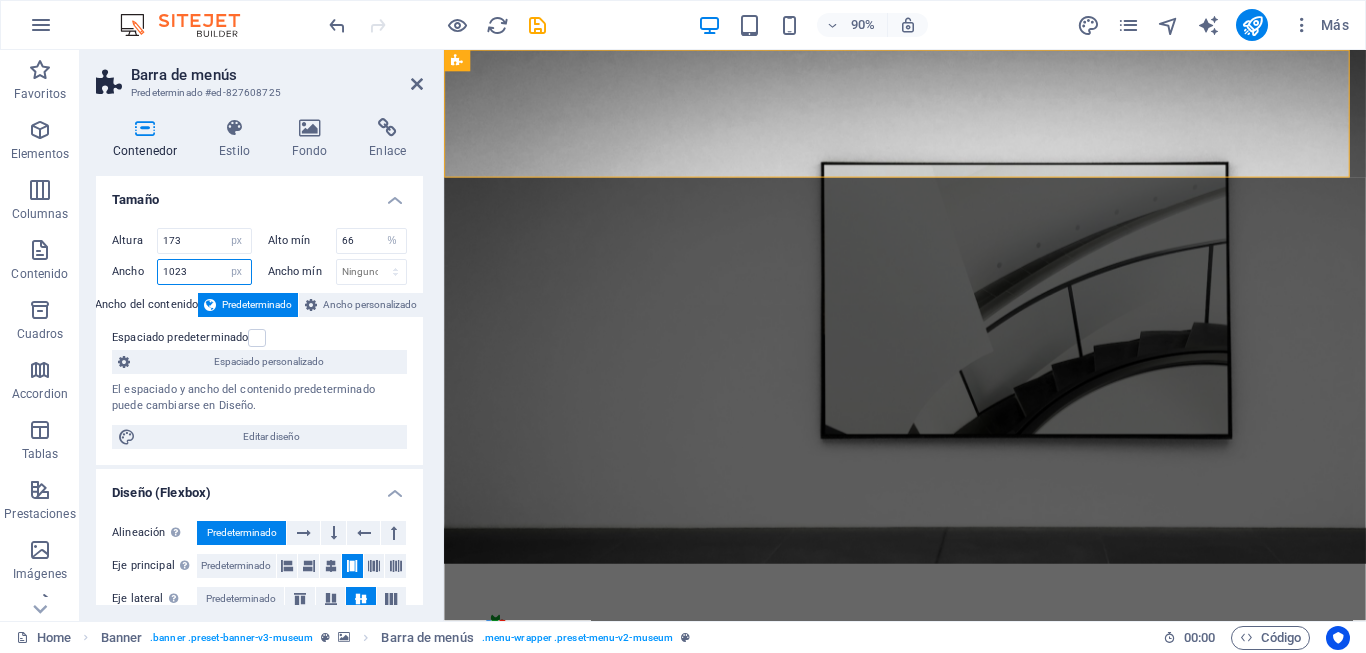 type on "1024" 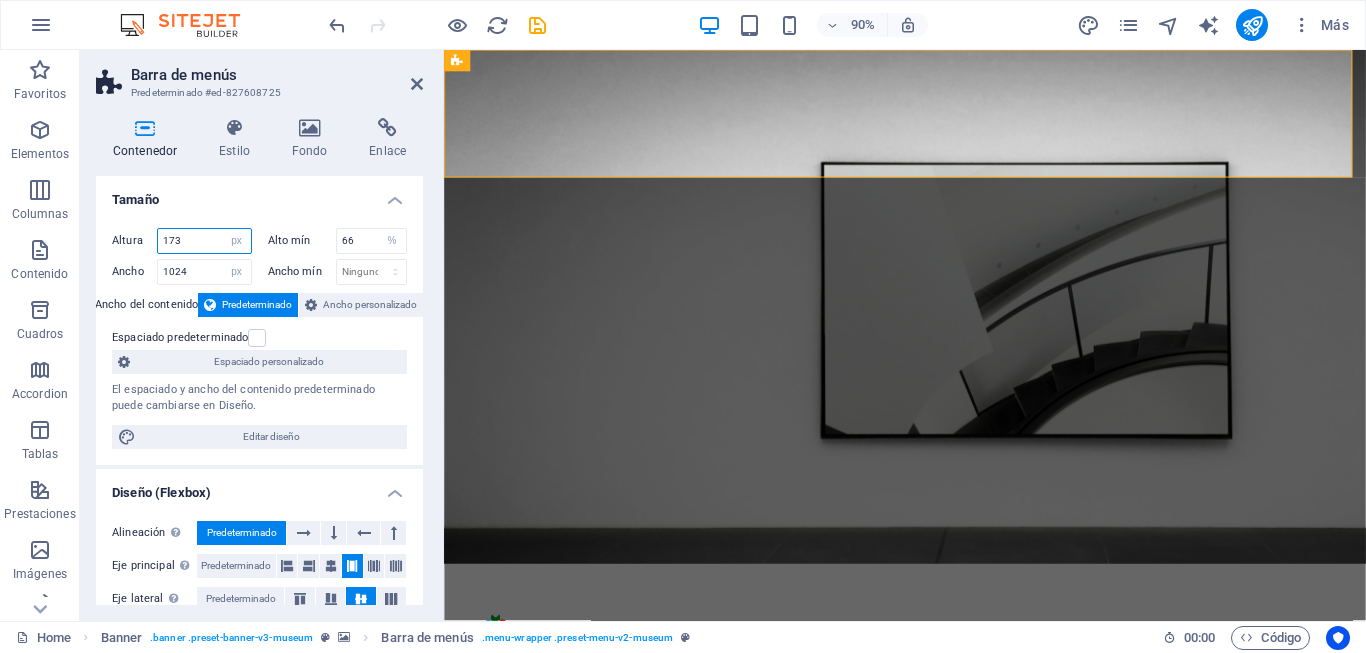 click on "173" at bounding box center [204, 241] 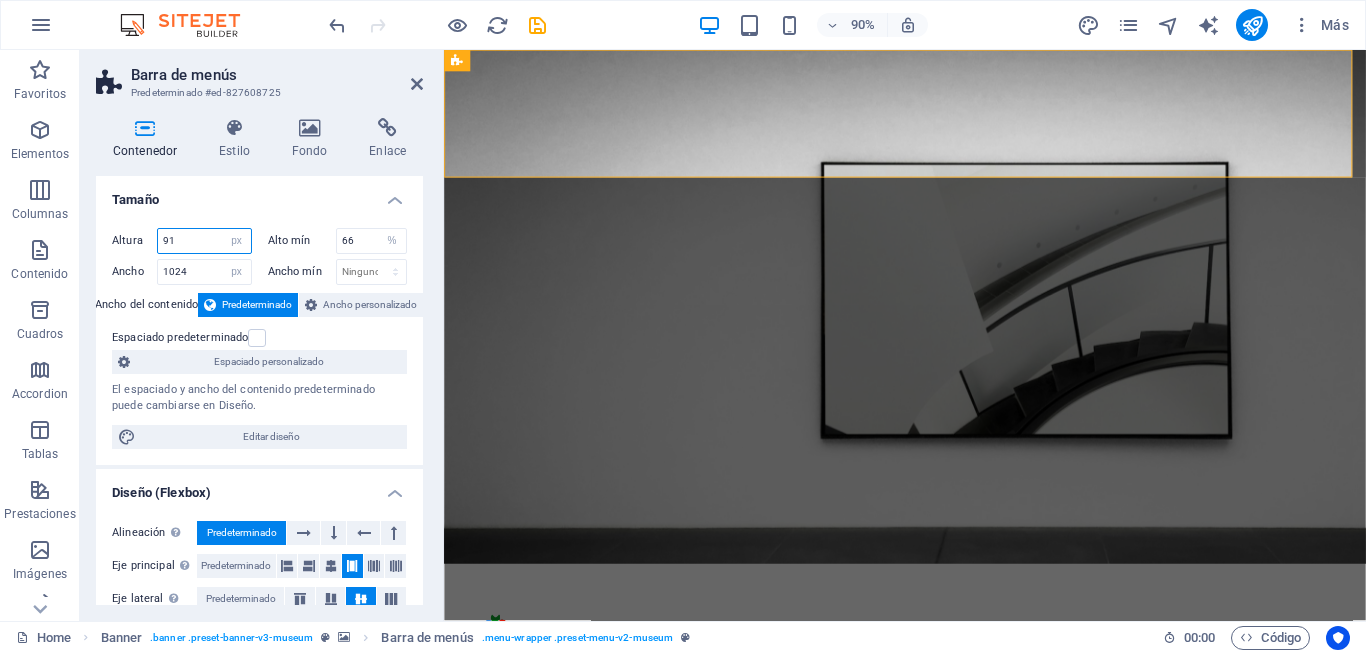 type on "90" 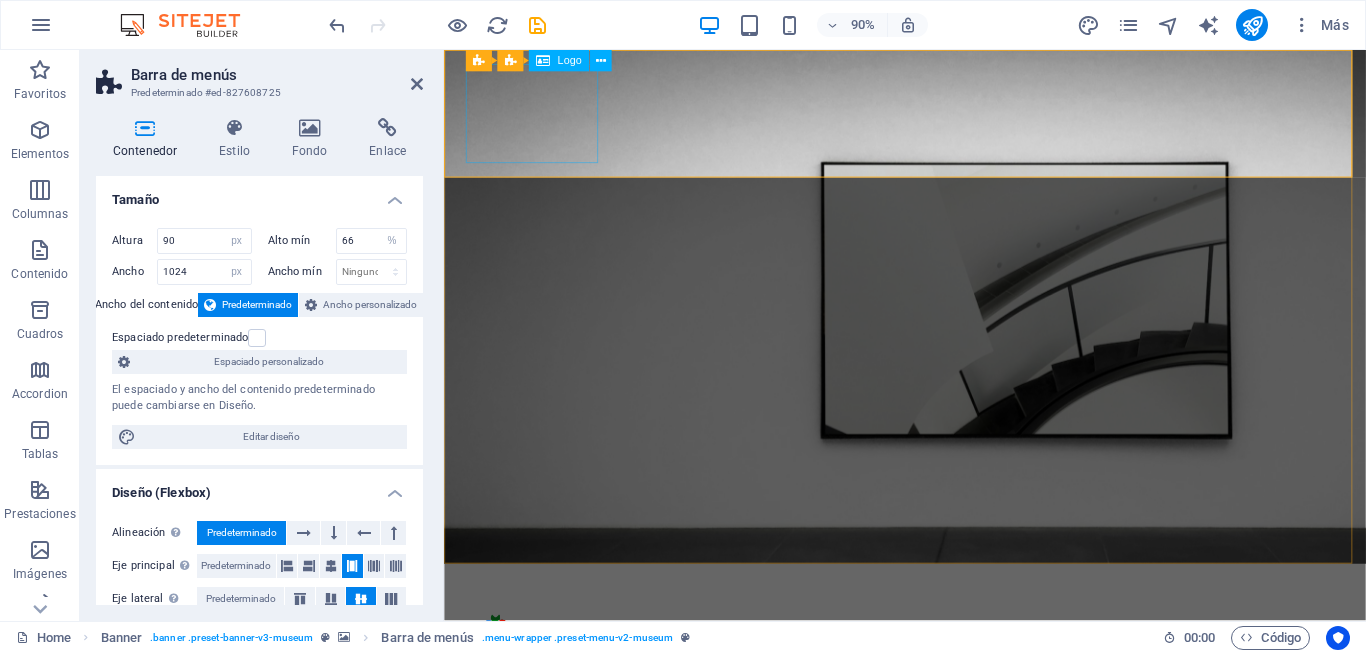 click at bounding box center [956, 692] 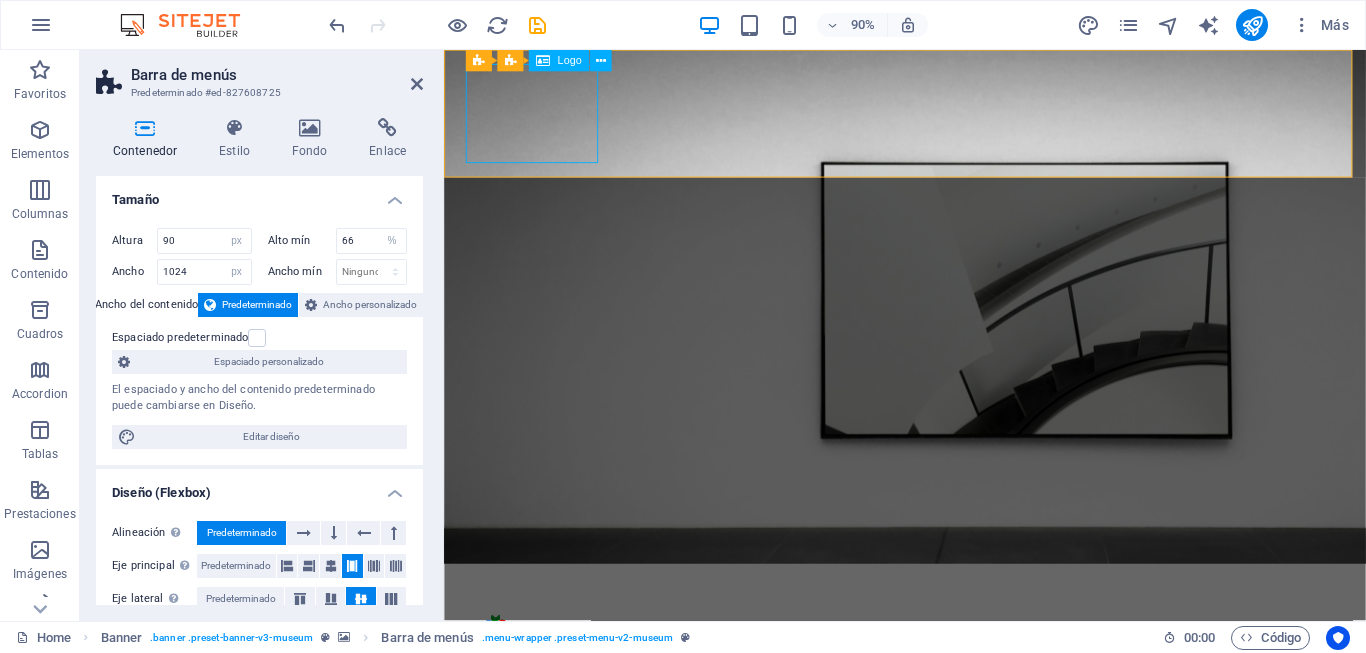 click at bounding box center (956, 692) 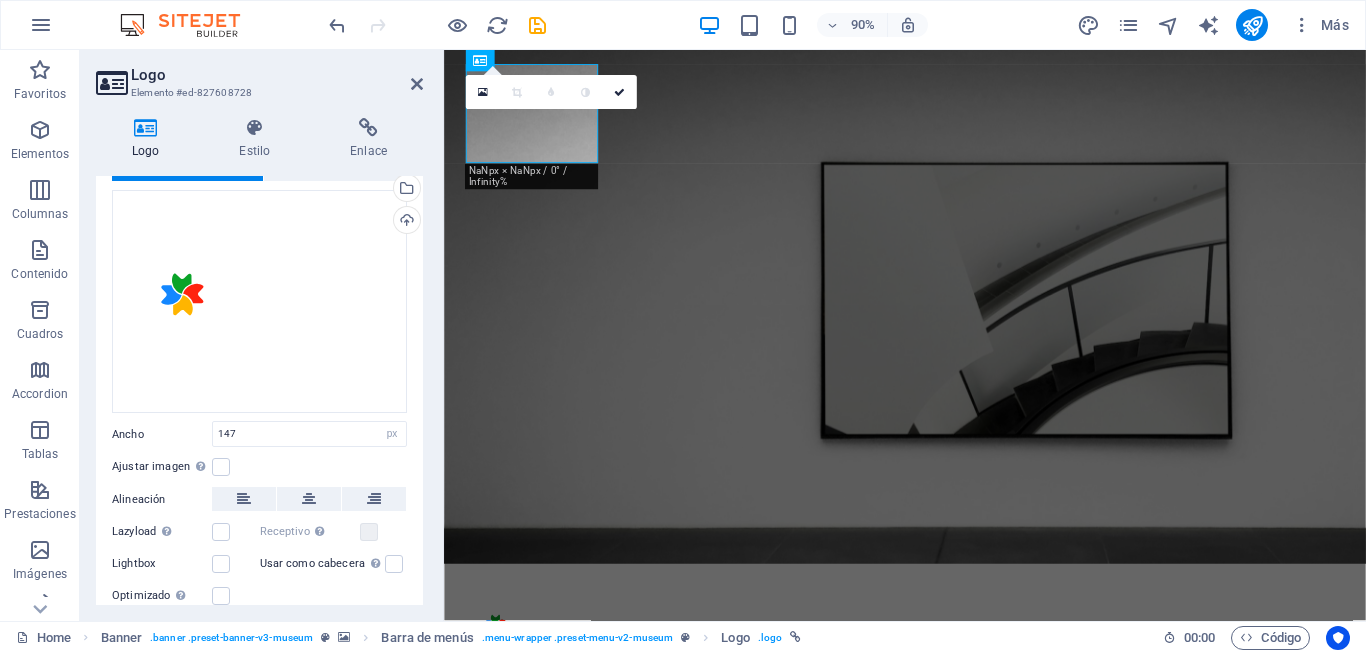 scroll, scrollTop: 100, scrollLeft: 0, axis: vertical 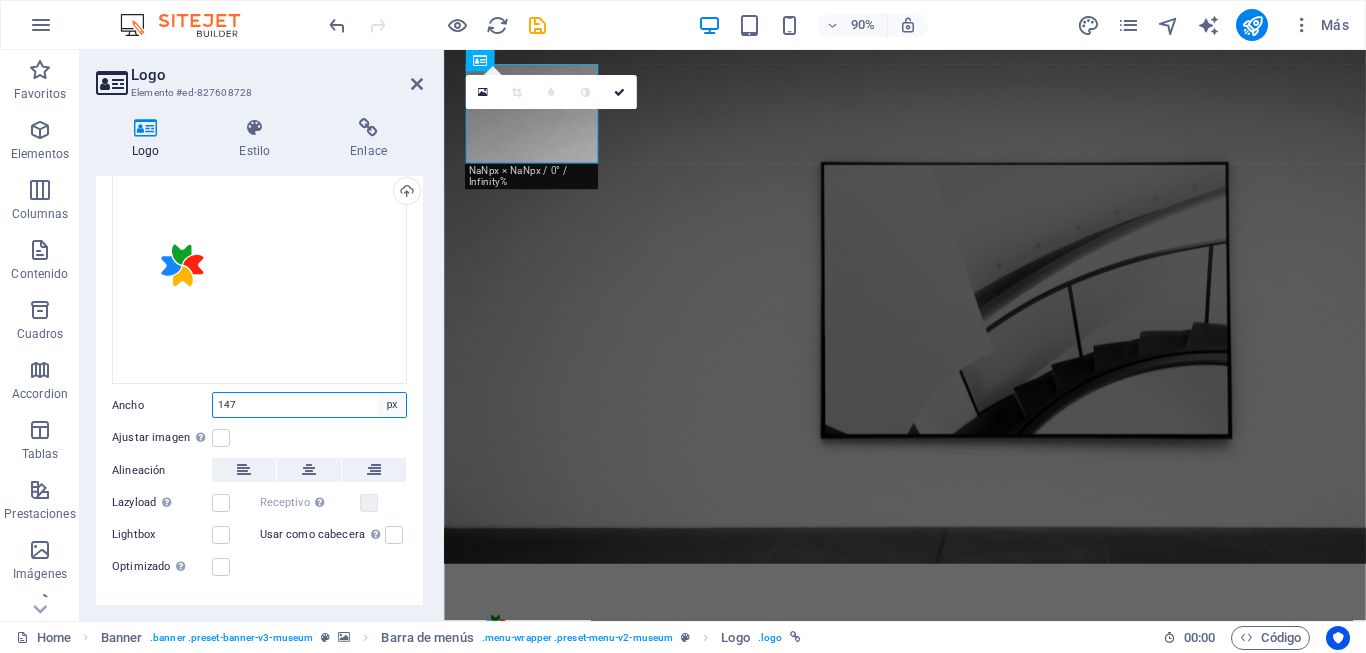 click on "Predeterminado automático px rem % em vh vw" at bounding box center (392, 405) 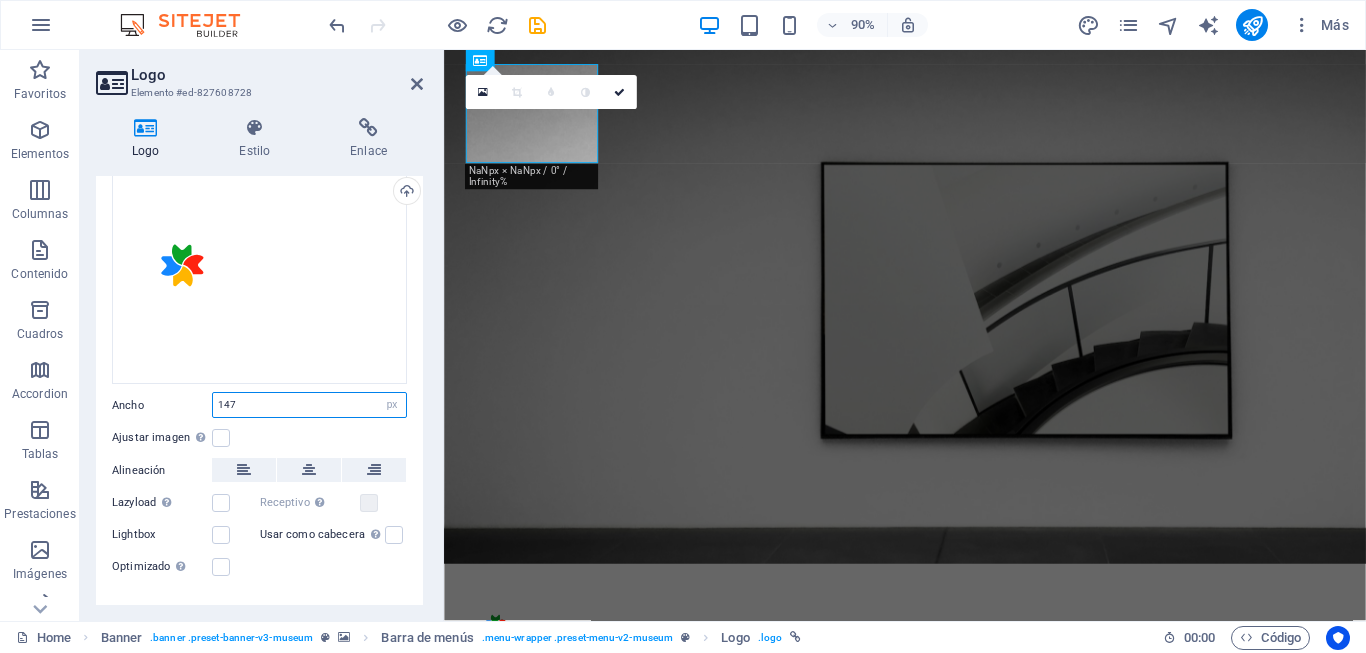 select on "auto" 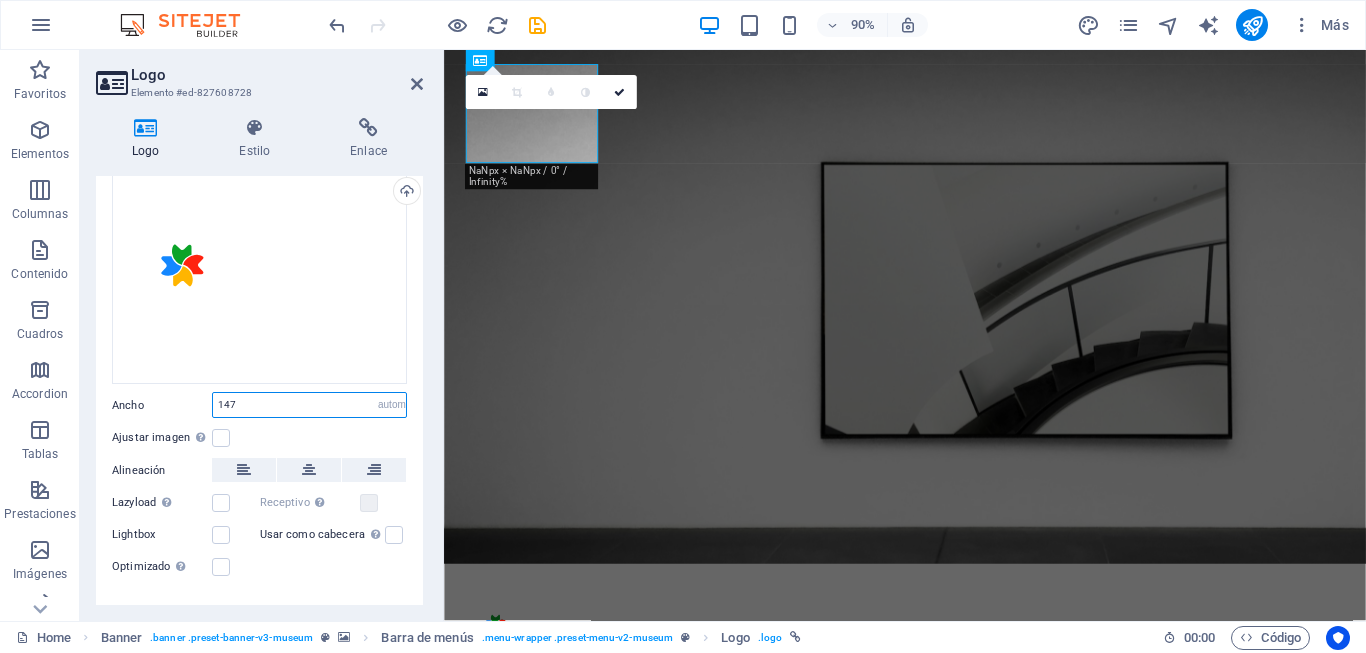 click on "Predeterminado automático px rem % em vh vw" at bounding box center (392, 405) 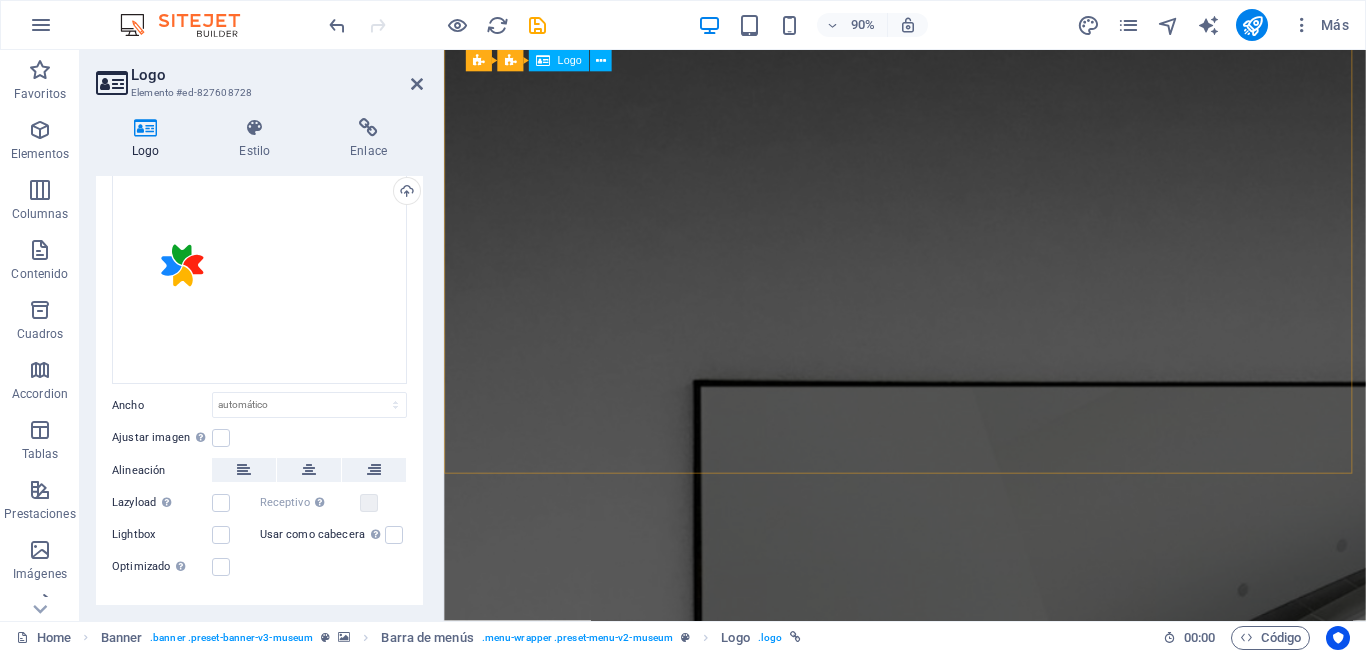 scroll, scrollTop: 0, scrollLeft: 0, axis: both 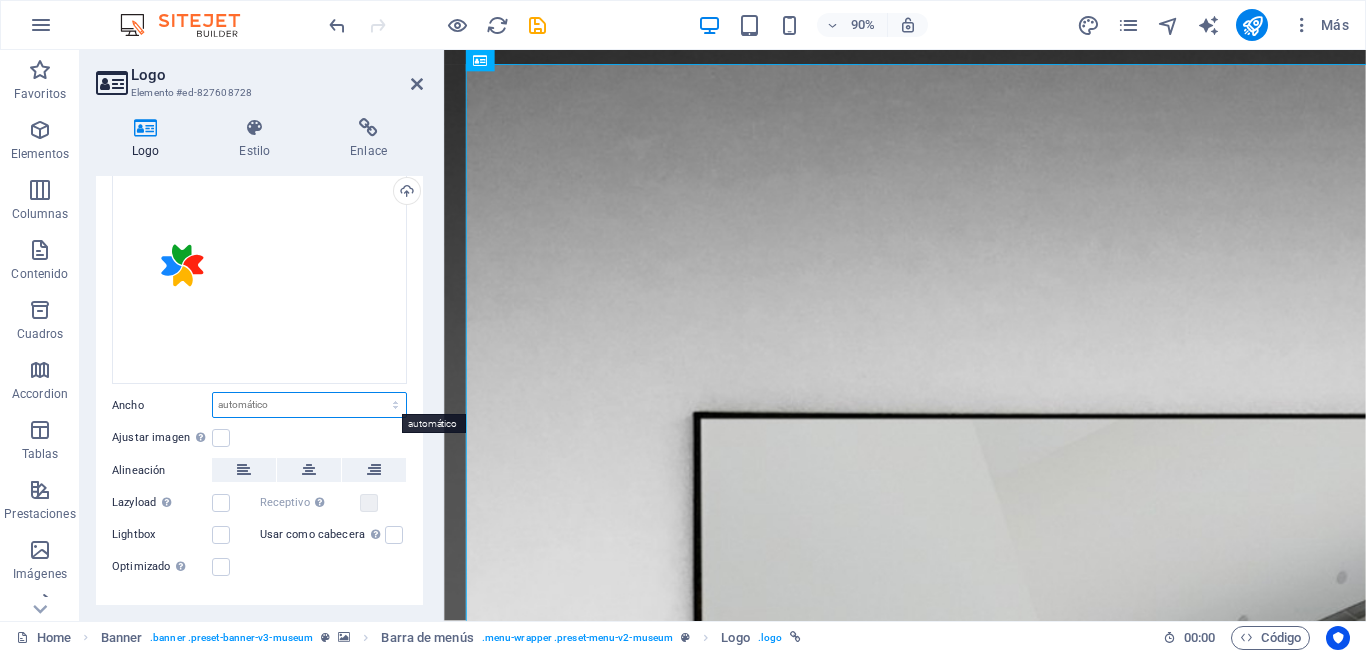 click on "Predeterminado automático px rem % em vh vw" at bounding box center [309, 405] 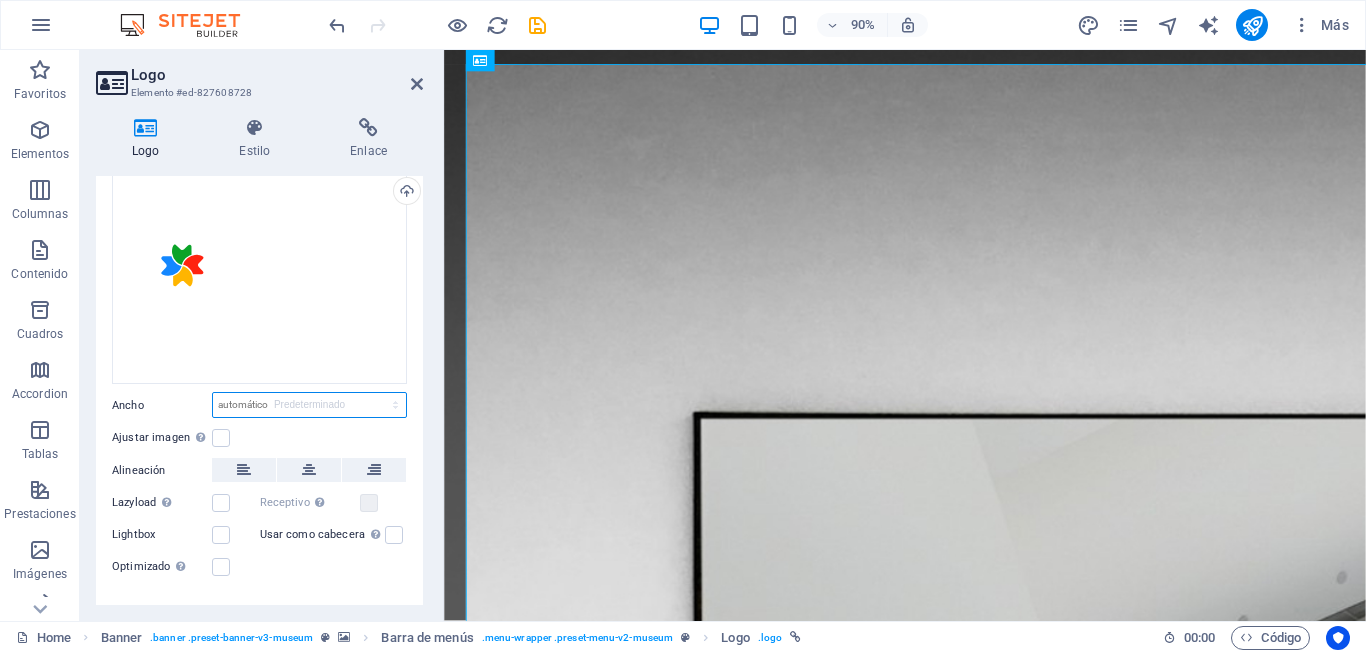 click on "Predeterminado automático px rem % em vh vw" at bounding box center [309, 405] 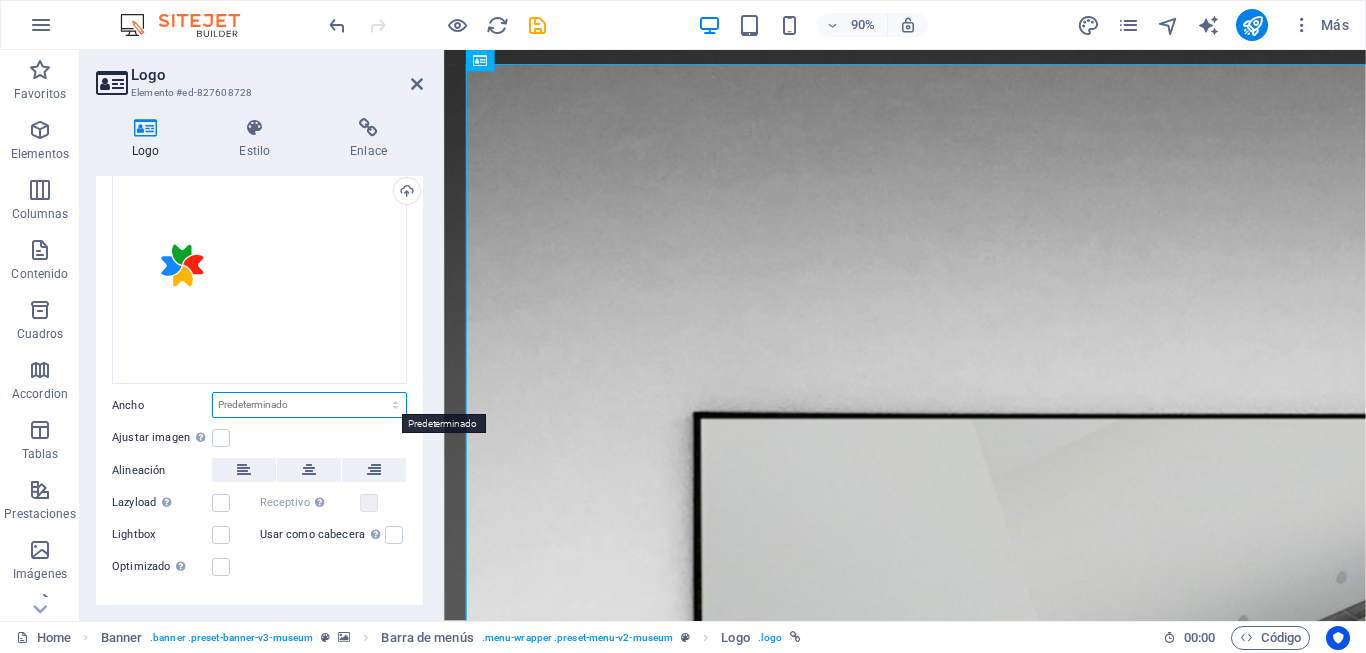 click on "Predeterminado automático px rem % em vh vw" at bounding box center (309, 405) 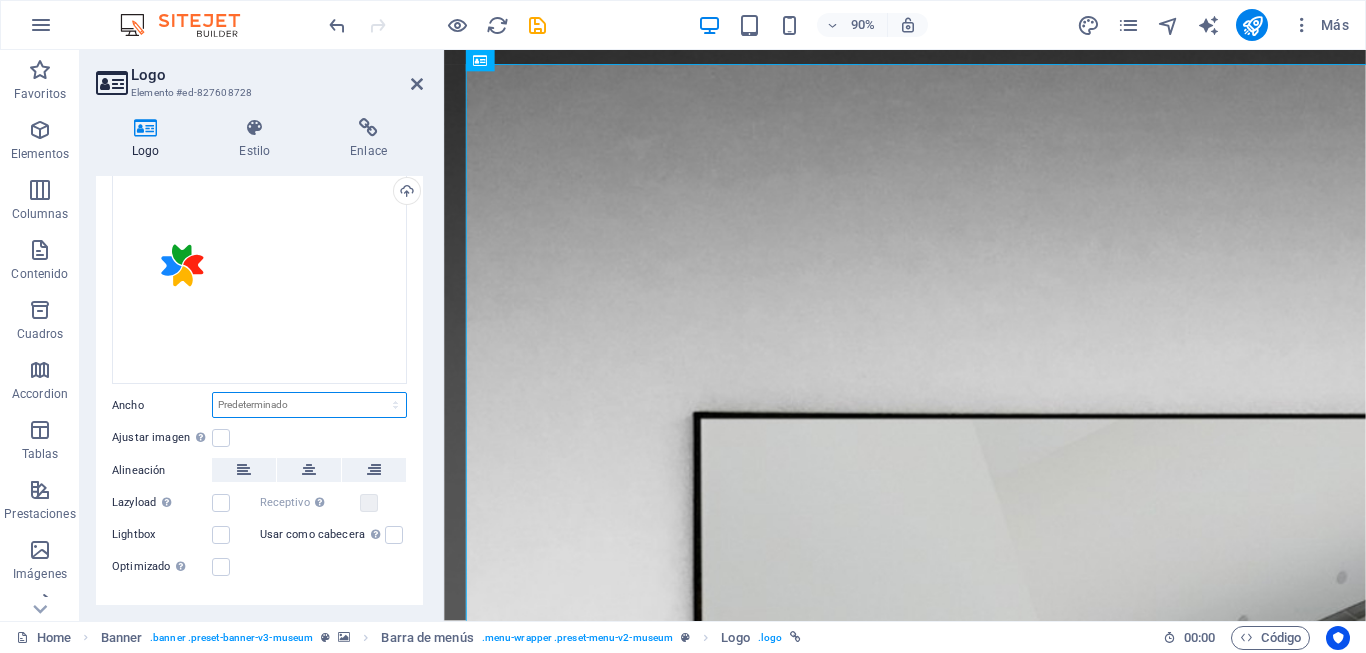 select on "px" 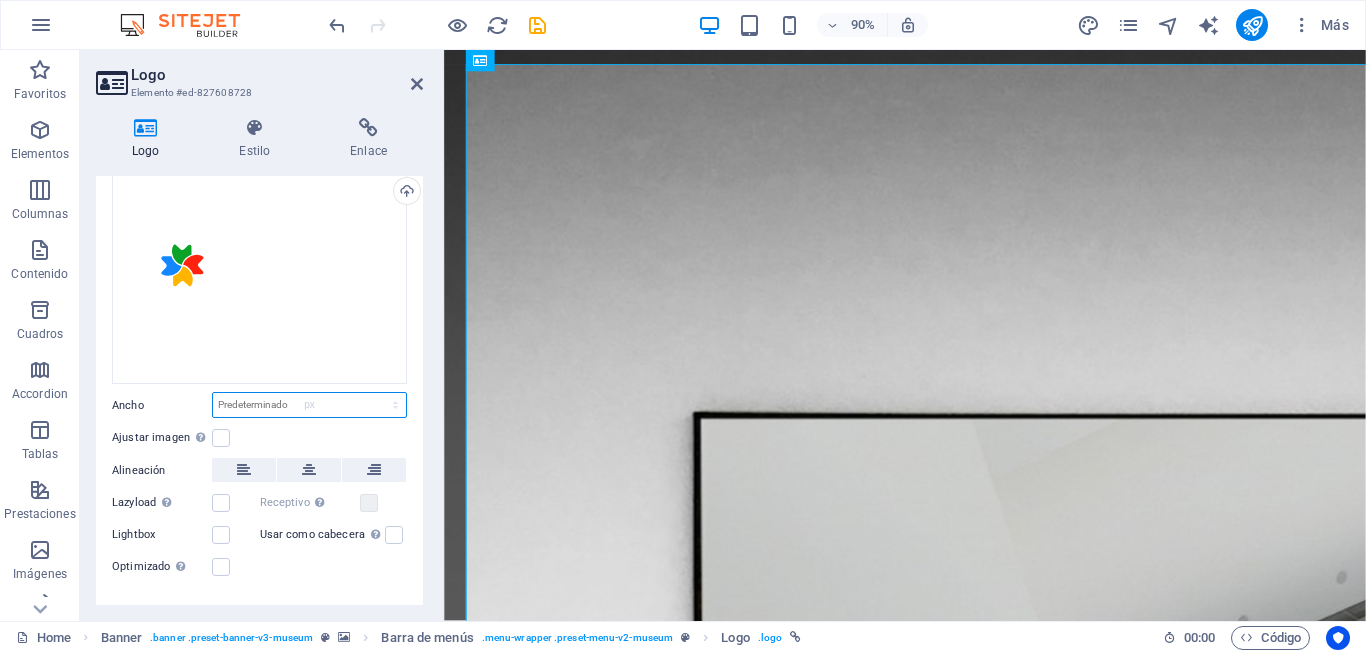 click on "Predeterminado automático px rem % em vh vw" at bounding box center [309, 405] 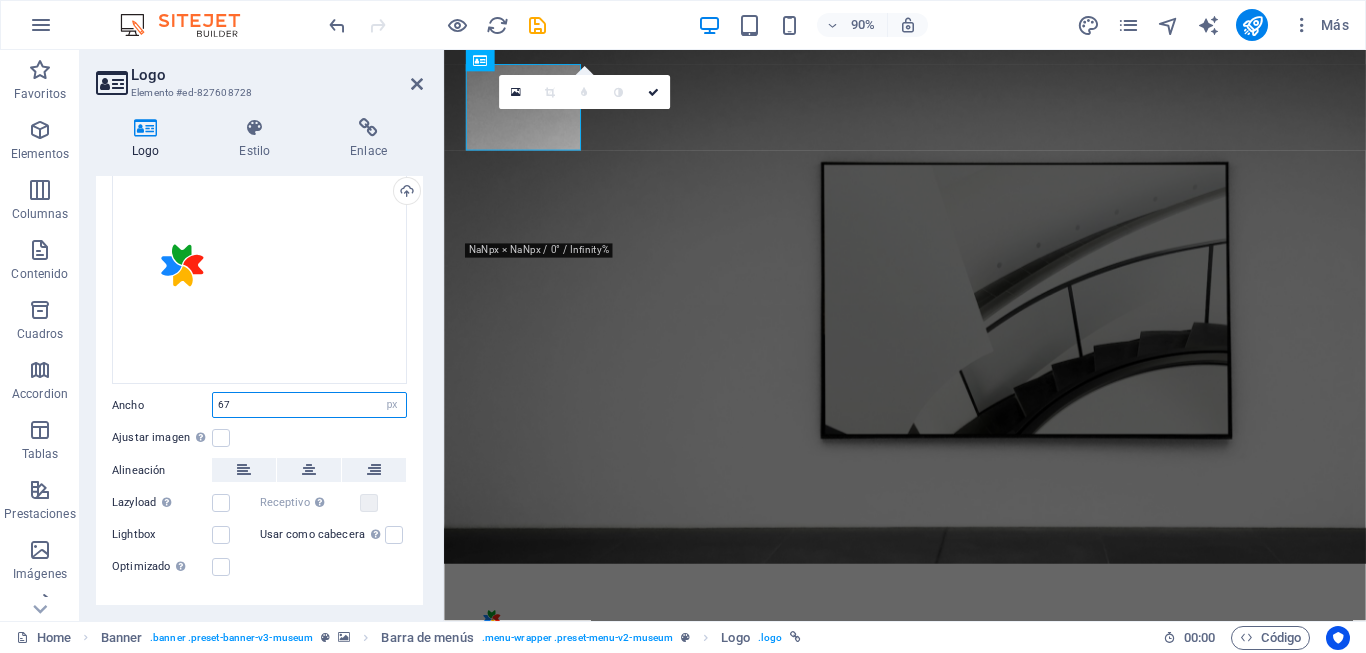 type on "66" 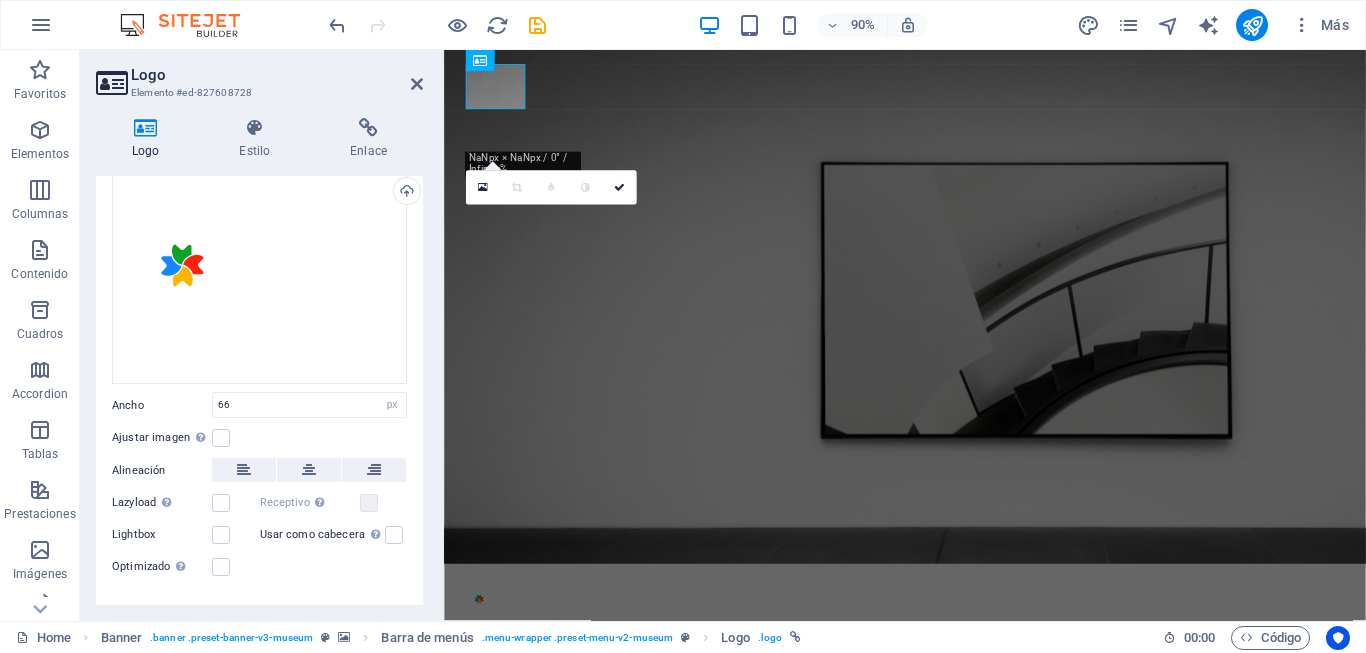 click on "Logo Estilo Enlace Logo Image Text Arrastra archivos aquí, haz clic para escoger archivos o  selecciona archivos de Archivos o de nuestra galería gratuita de fotos y vídeos Selecciona archivos del administrador de archivos, de la galería de fotos o carga archivo(s) Cargar Ancho 66 Predeterminado automático px rem % em vh vw Ajustar imagen Ajustar imagen automáticamente a un ancho y alto fijo Altura Predeterminado automático px Alineación Lazyload La carga de imágenes tras la carga de la página mejora la velocidad de la página. Receptivo Automáticamente cargar tamaños optimizados de smartphone e imagen retina. Lightbox Usar como cabecera La imagen se ajustará en una etiqueta de cabecera H1. Resulta útil para dar al texto alternativo el peso de una cabecera H1, por ejemplo, para el logo. En caso de duda, dejar deseleccionado. Optimizado Las imágenes se comprimen para así mejorar la velocidad de las páginas. Posición Dirección Personalizado X offset 50 px rem % vh vw Y offset 50 px rem % vh 8" at bounding box center (259, 361) 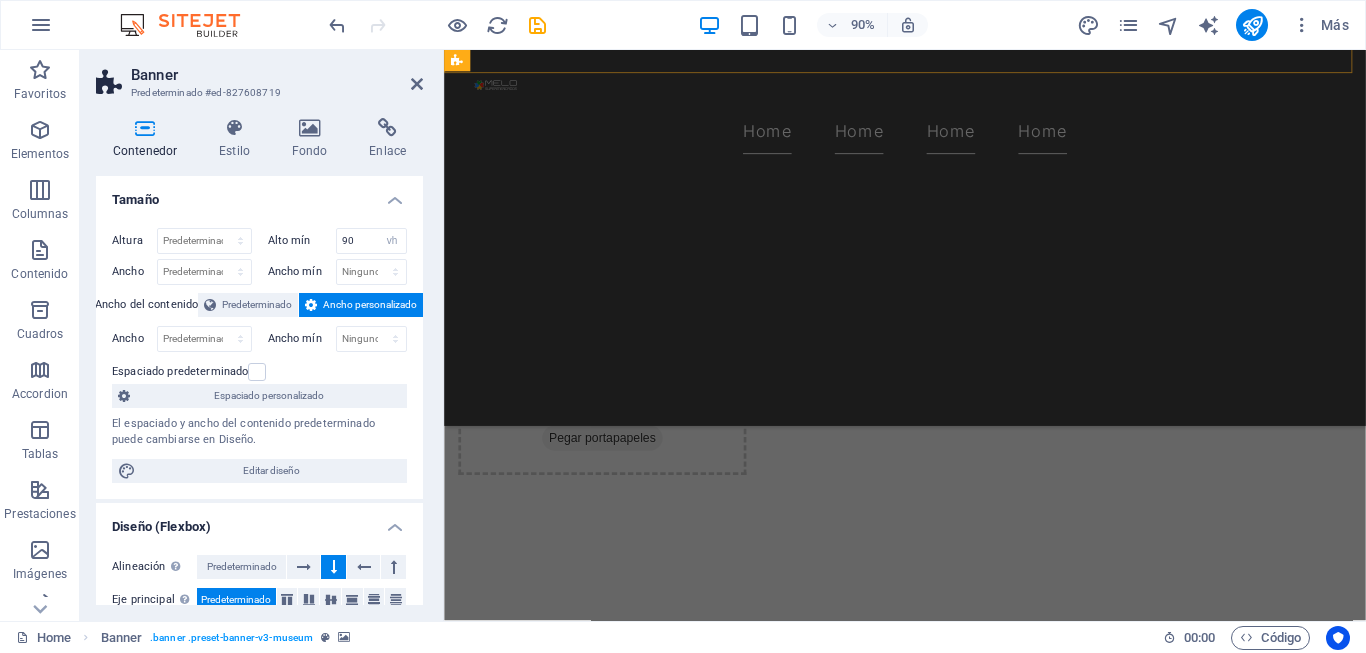 scroll, scrollTop: 700, scrollLeft: 0, axis: vertical 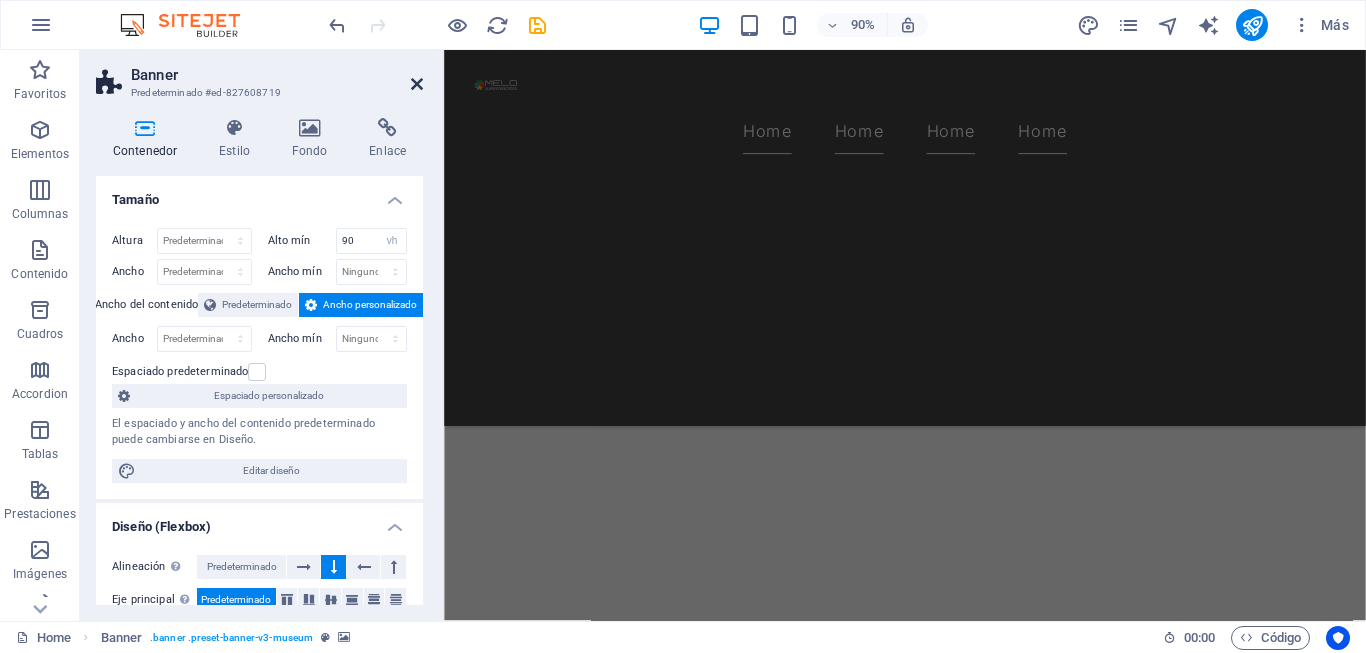 click at bounding box center [417, 84] 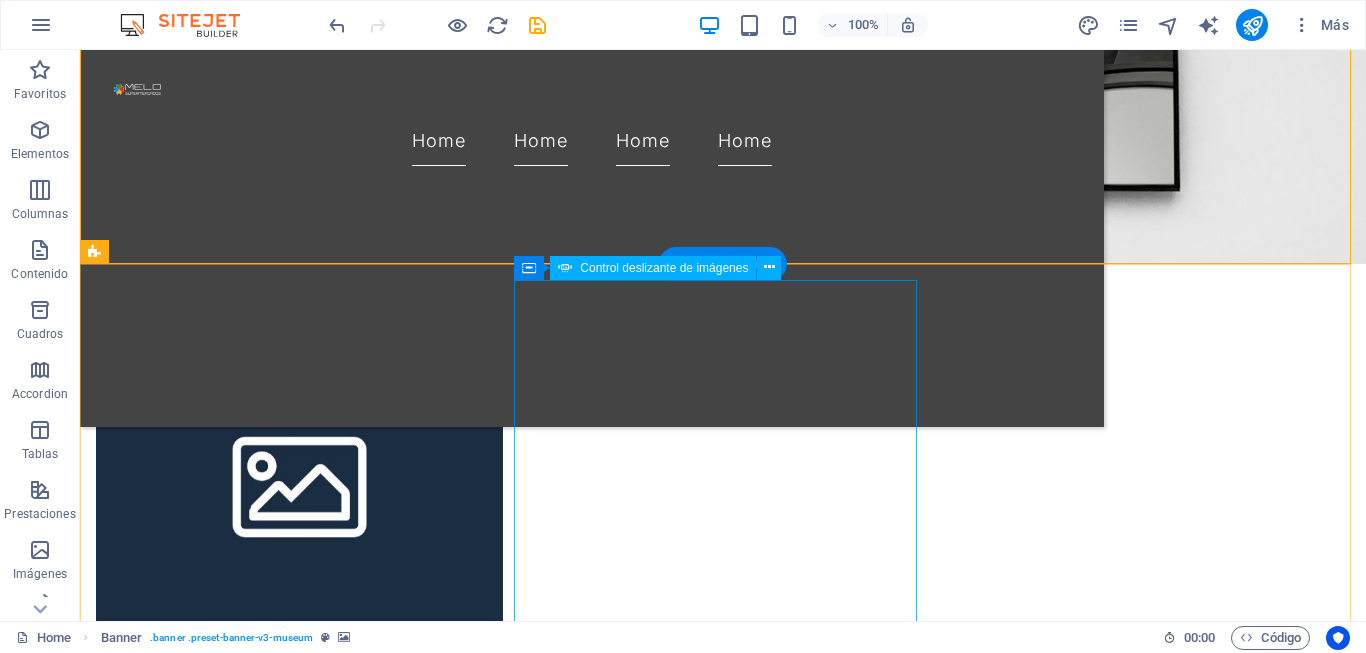 scroll, scrollTop: 500, scrollLeft: 0, axis: vertical 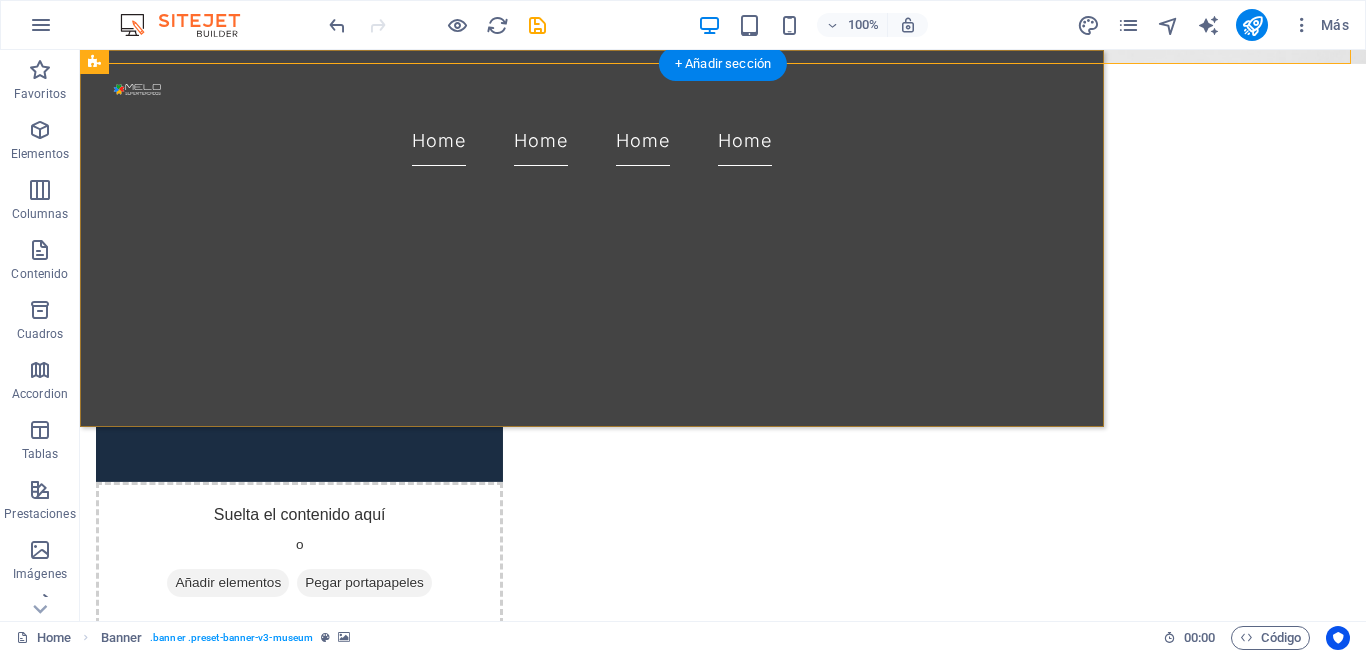 click on "Home Home Home Home" at bounding box center (592, 238) 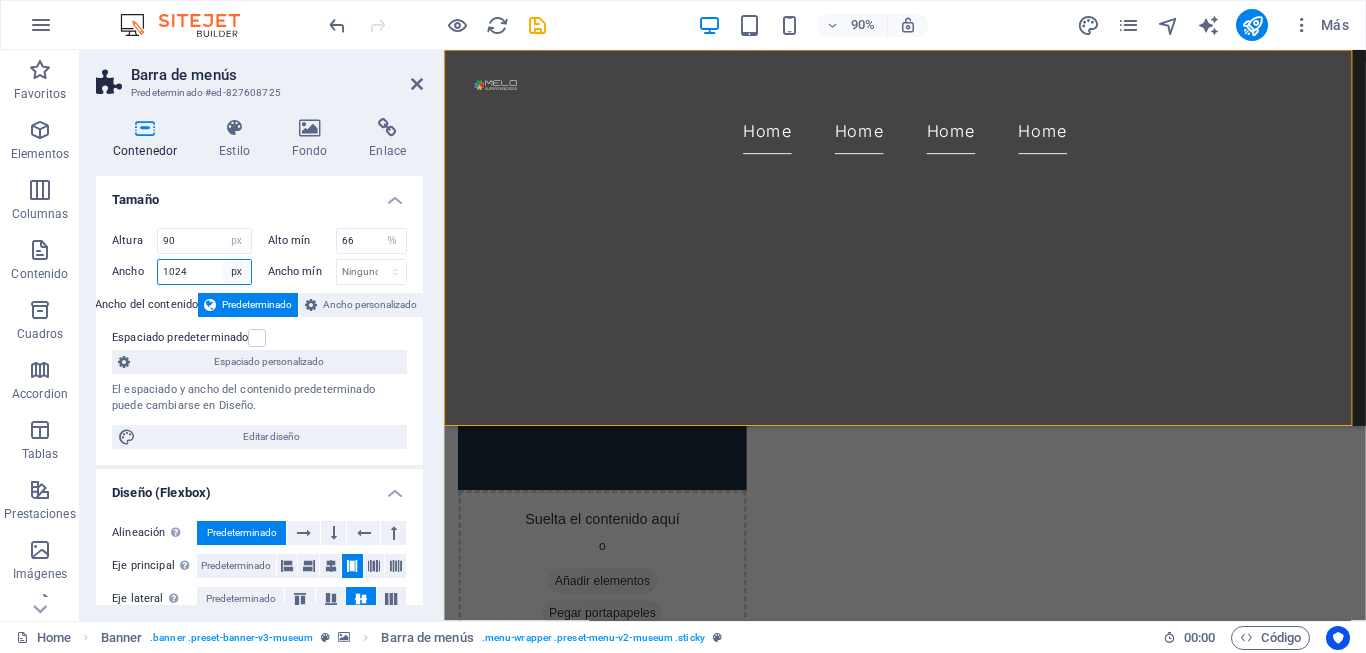 click on "Predeterminado px rem % em vh vw" at bounding box center [237, 272] 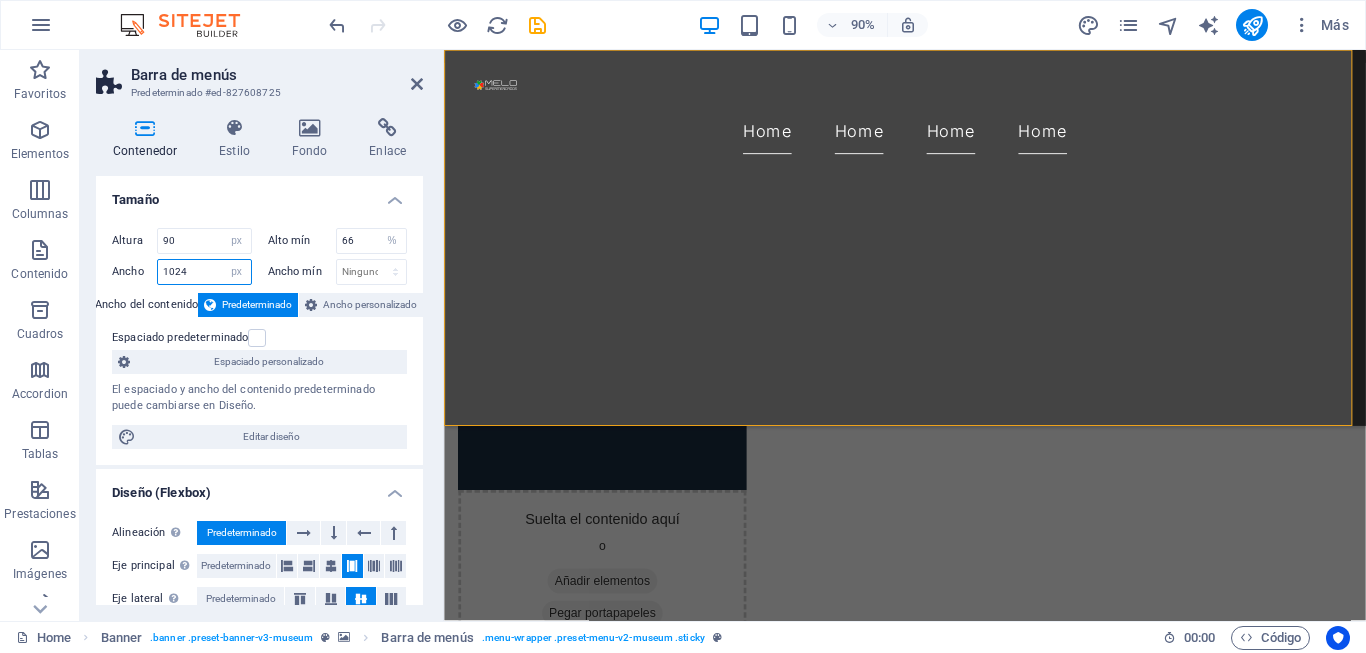 drag, startPoint x: 207, startPoint y: 272, endPoint x: 121, endPoint y: 277, distance: 86.145226 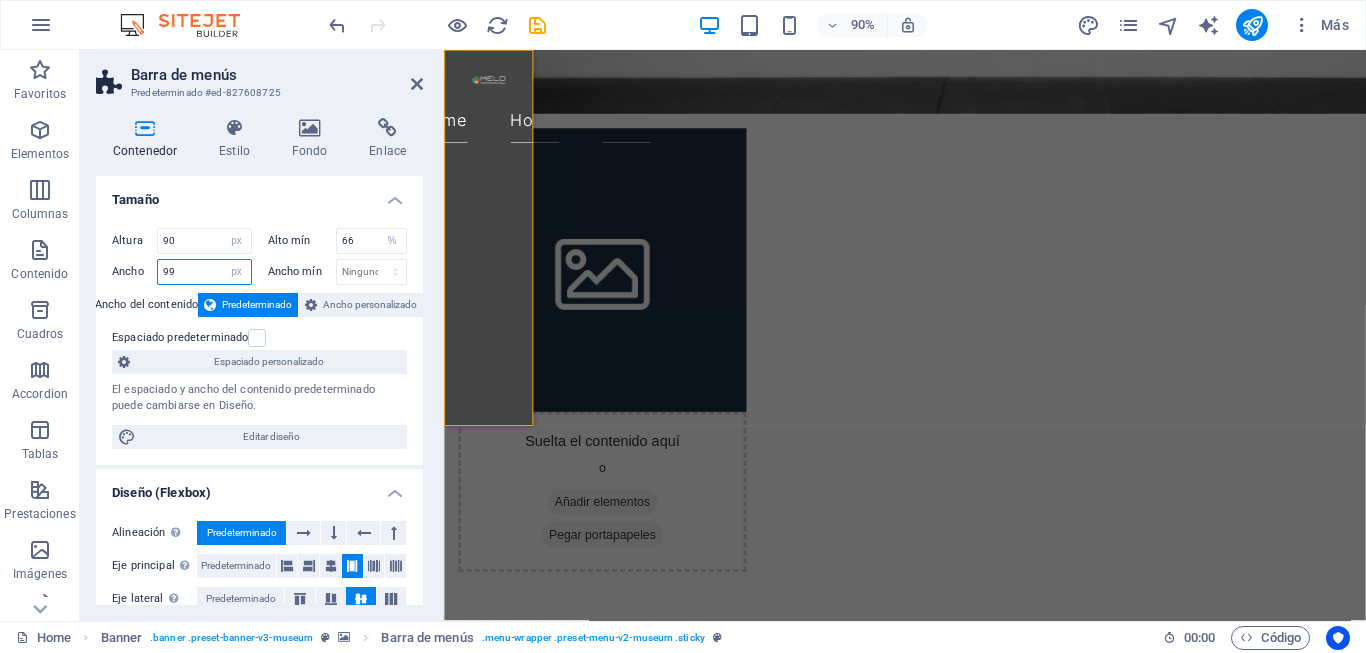 drag, startPoint x: 198, startPoint y: 276, endPoint x: 139, endPoint y: 278, distance: 59.03389 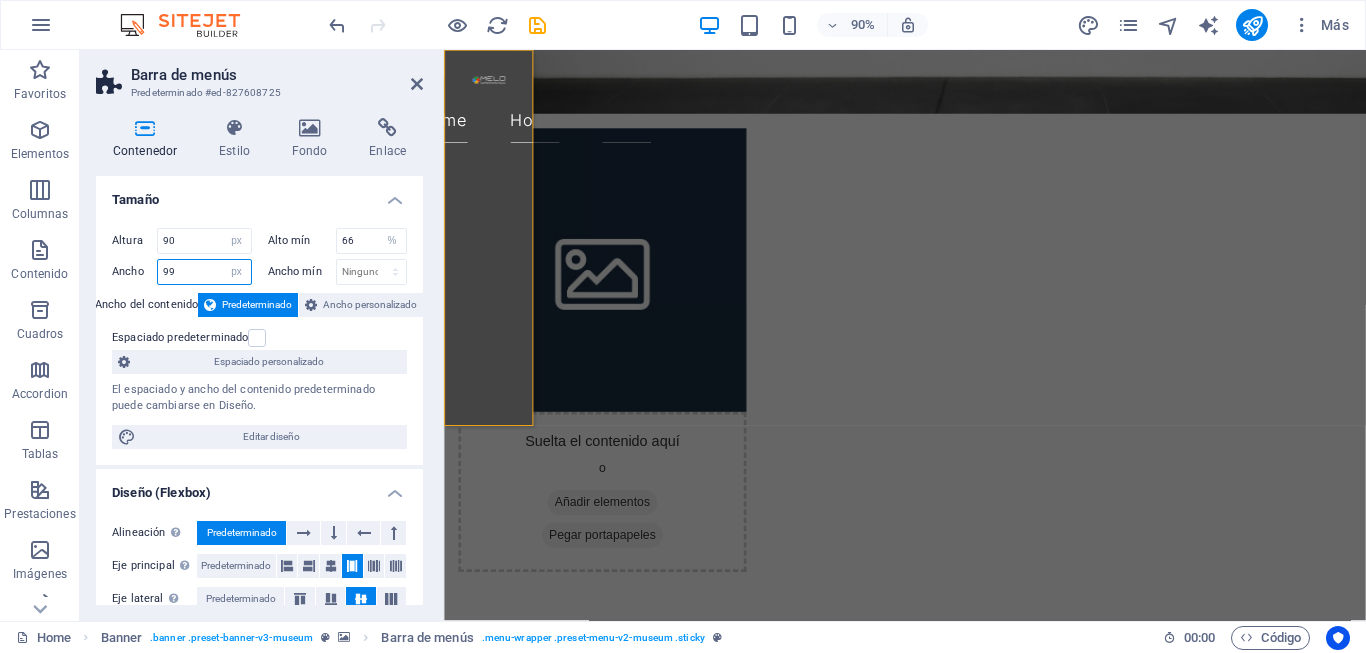 click on "Ancho 99 Predeterminado px rem % em vh vw" at bounding box center (182, 272) 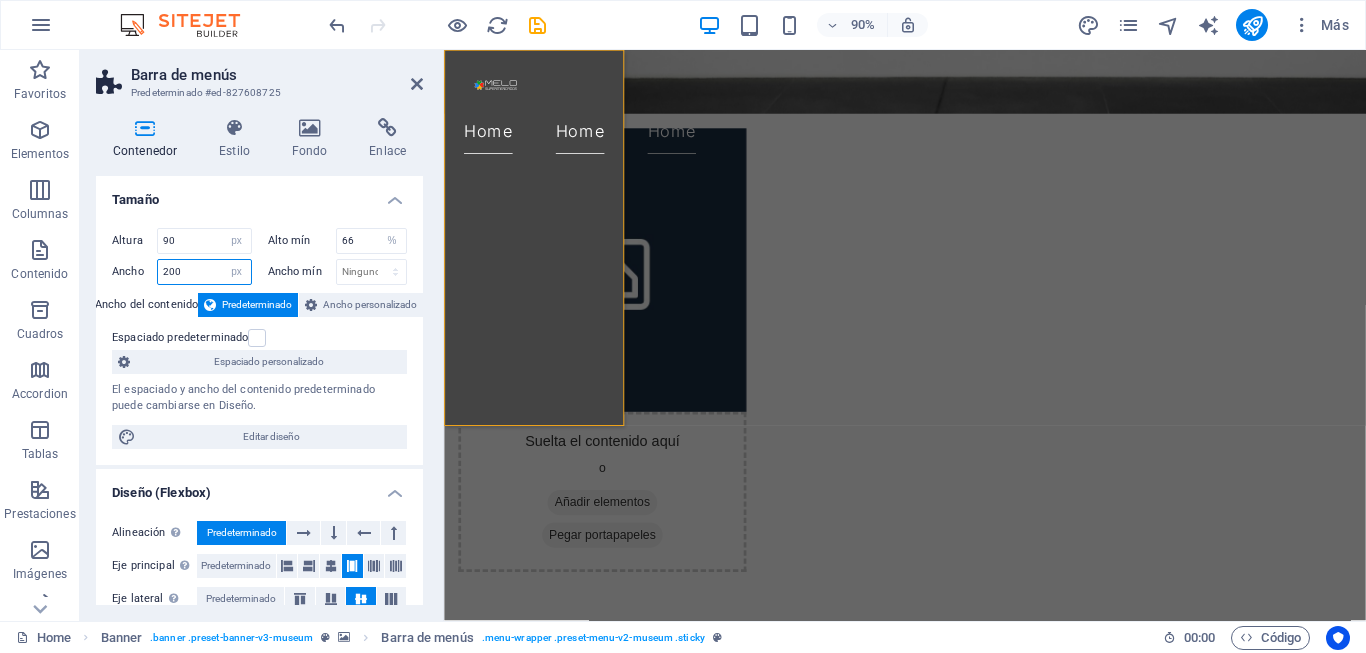 drag, startPoint x: 199, startPoint y: 274, endPoint x: 141, endPoint y: 277, distance: 58.077534 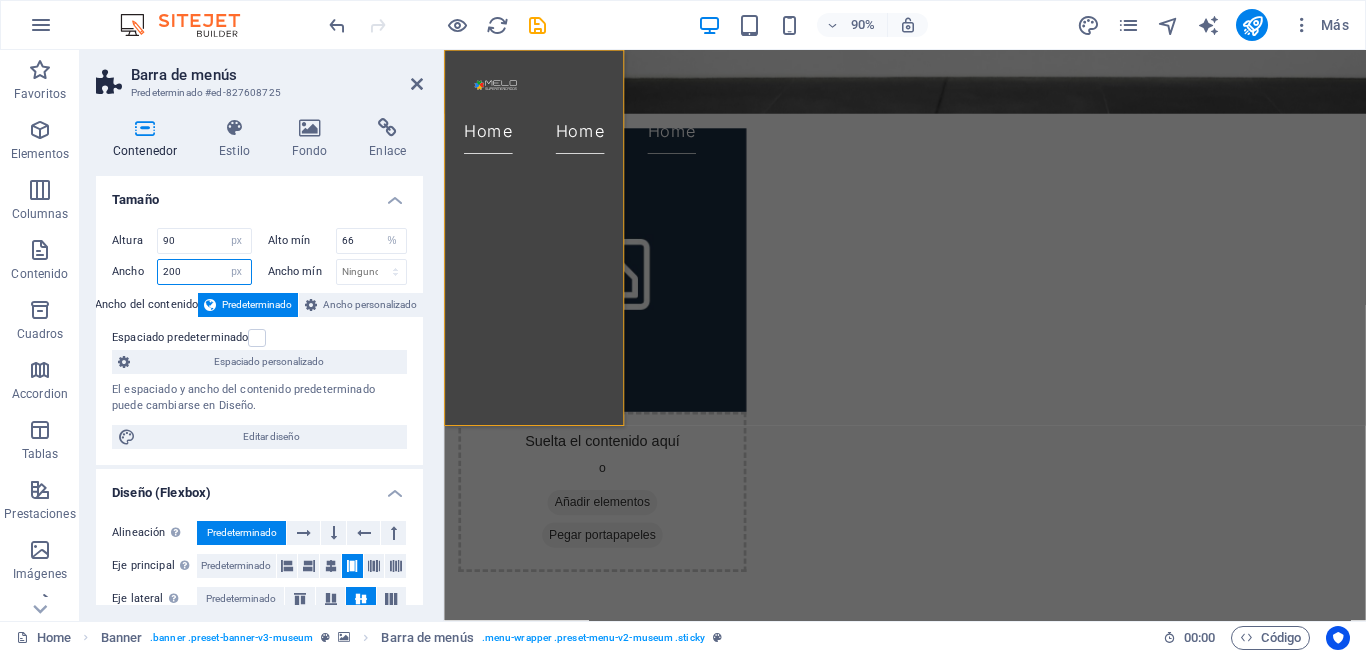 click on "Ancho 200 Predeterminado px rem % em vh vw" at bounding box center (182, 272) 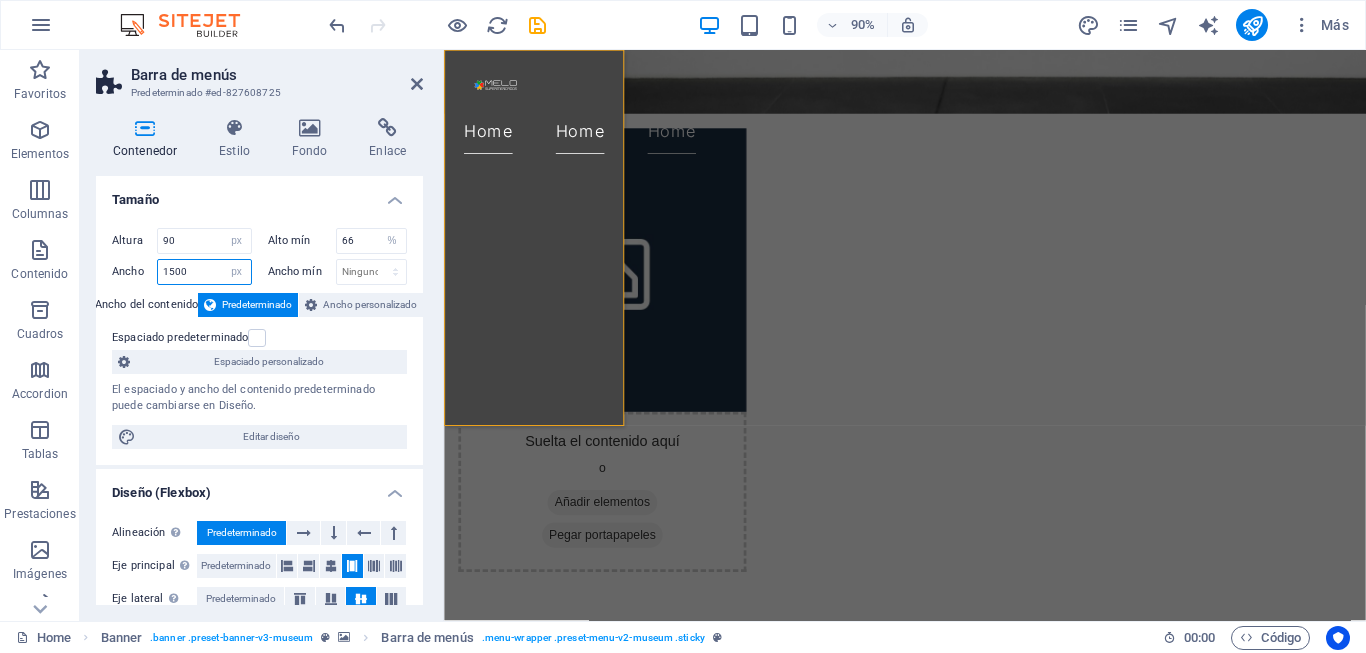 type on "1500" 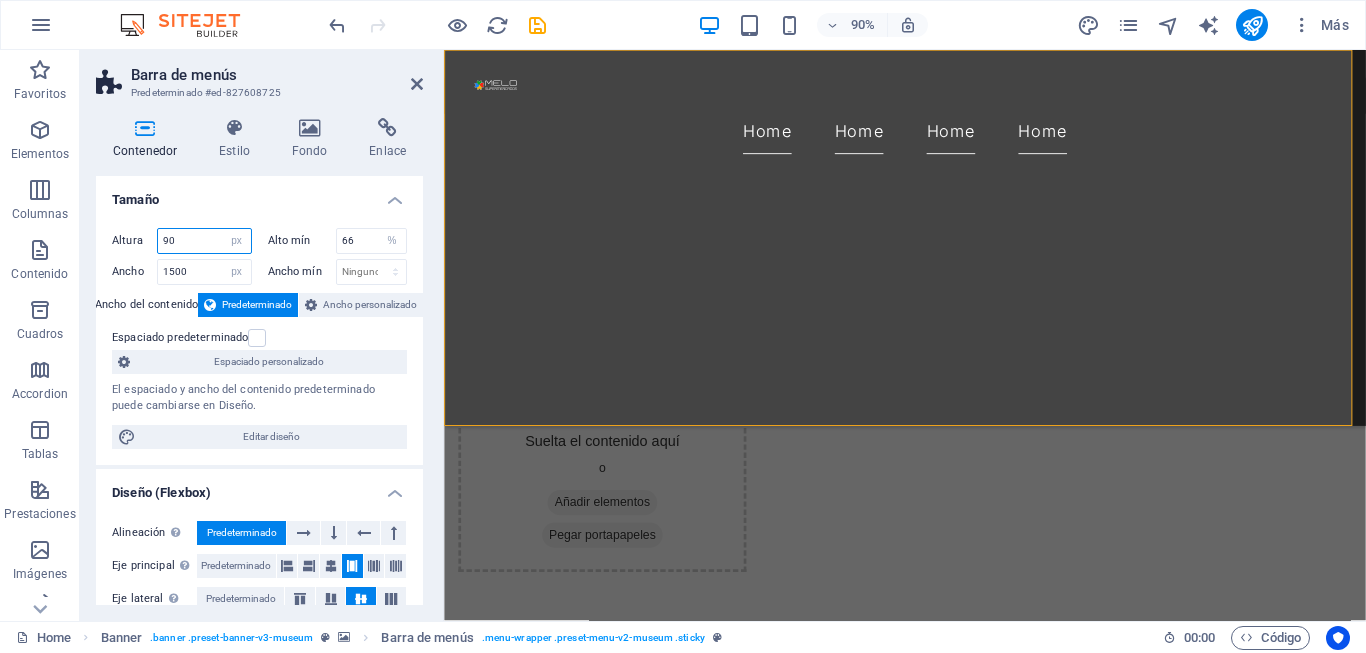 click on "90" at bounding box center (204, 241) 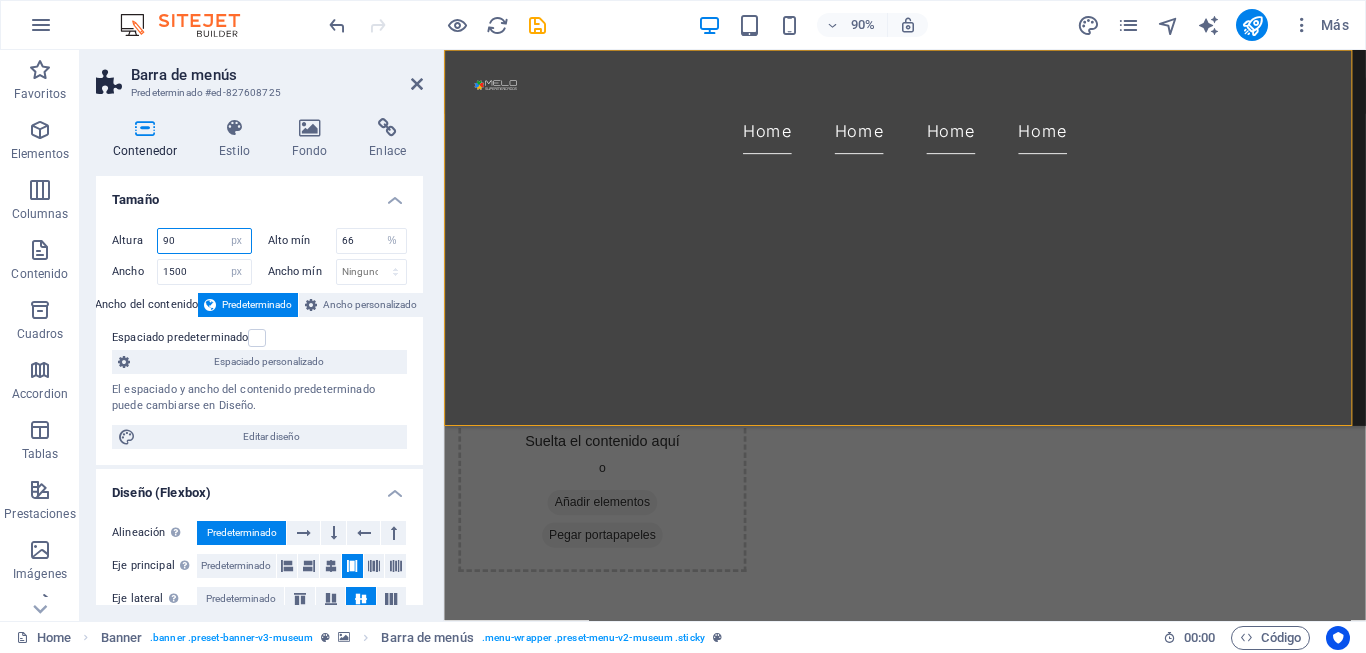 drag, startPoint x: 218, startPoint y: 237, endPoint x: 160, endPoint y: 236, distance: 58.00862 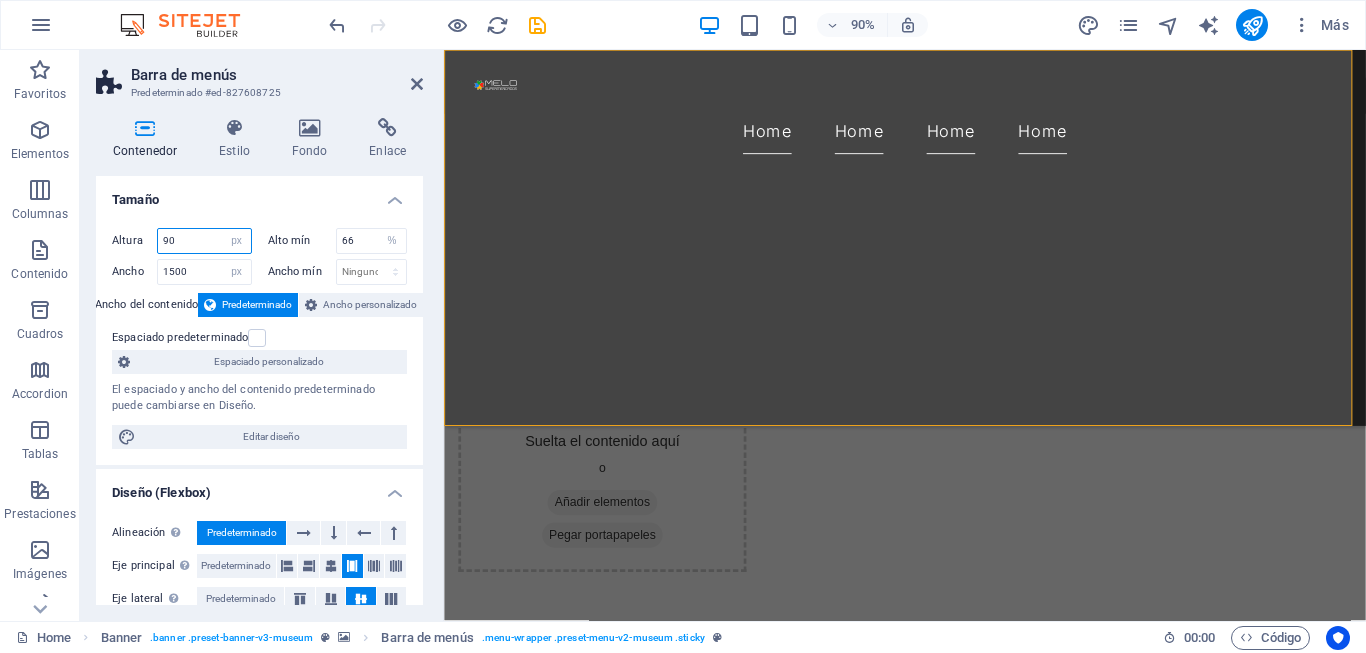 click on "90" at bounding box center (204, 241) 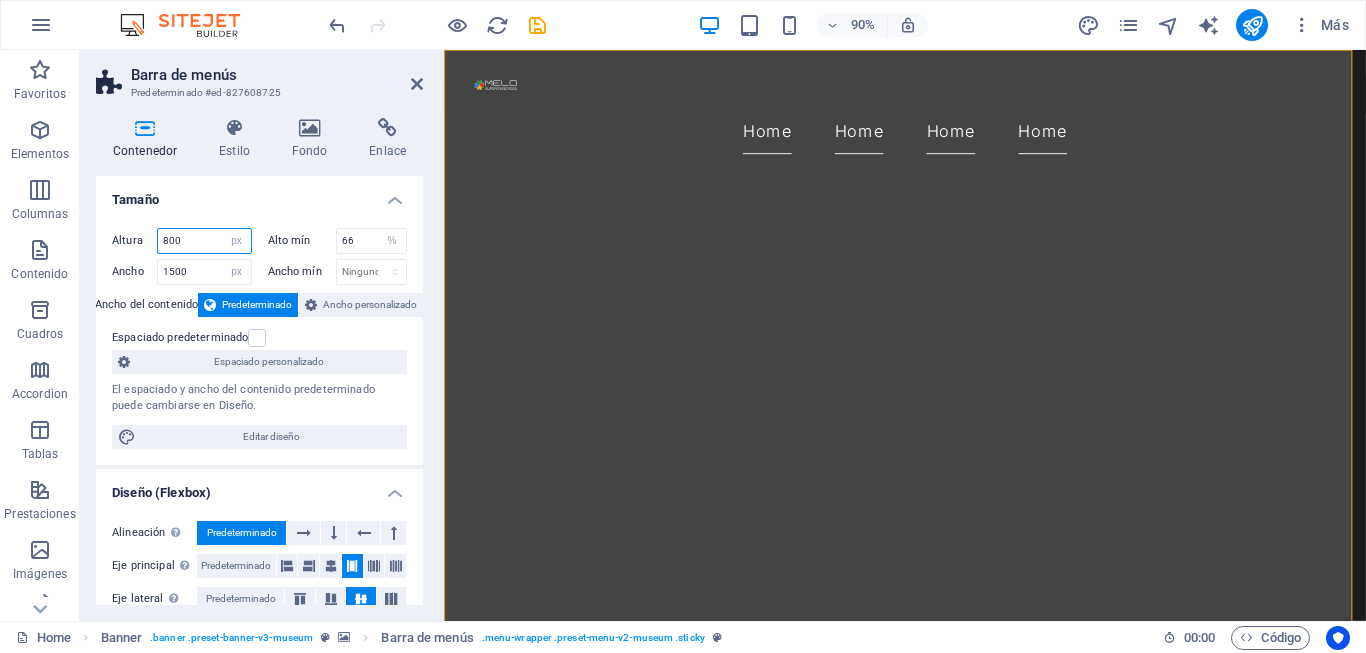 drag, startPoint x: 209, startPoint y: 239, endPoint x: 123, endPoint y: 253, distance: 87.13208 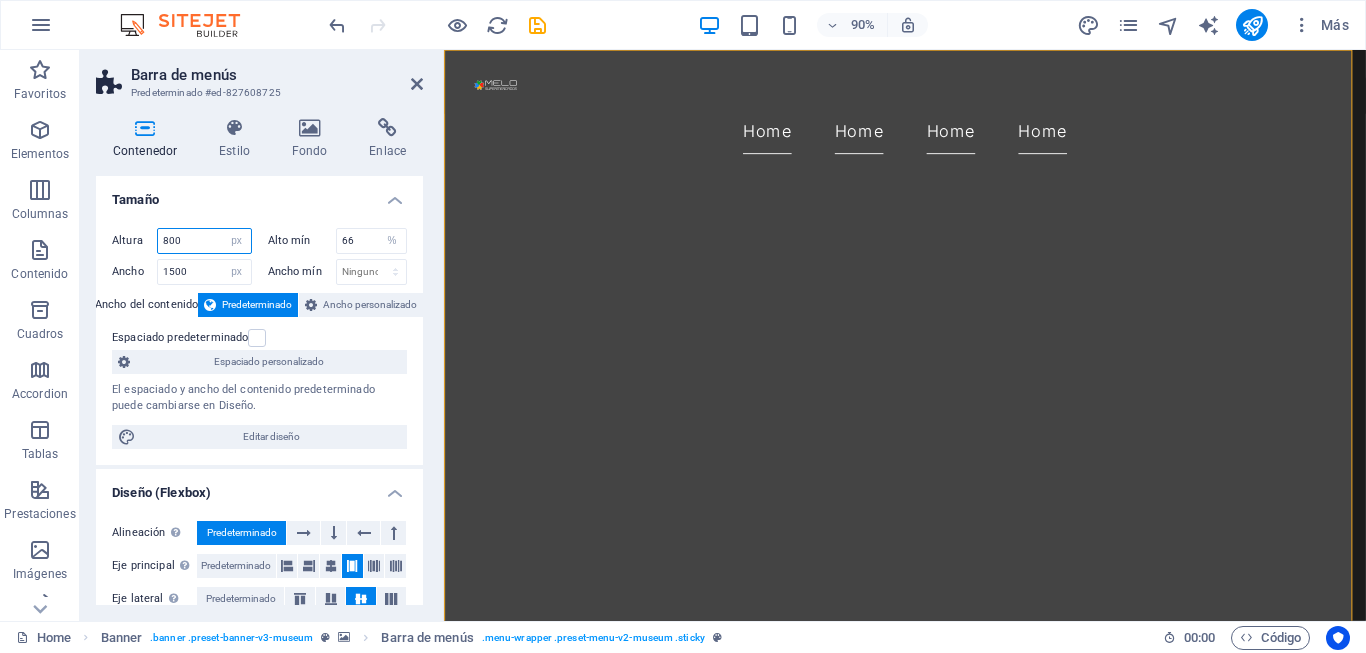 click on "Altura 800 Predeterminado px rem % vh vw" at bounding box center [182, 241] 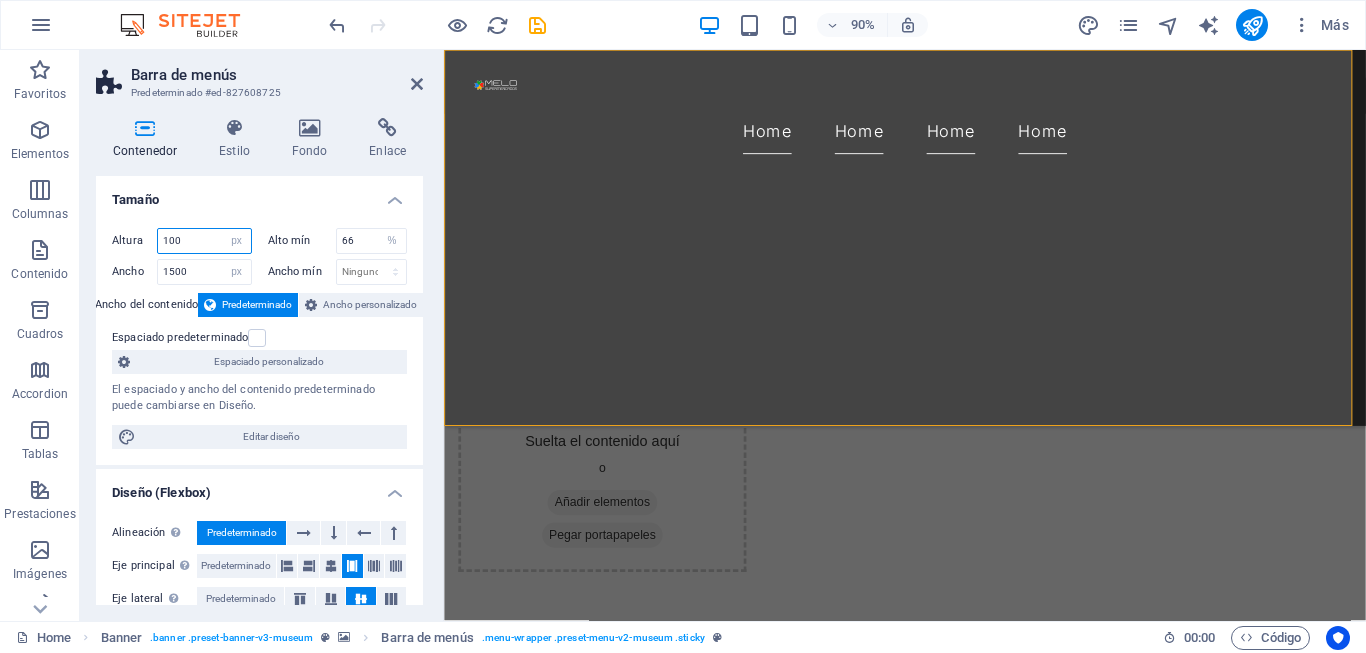 drag, startPoint x: 179, startPoint y: 241, endPoint x: 128, endPoint y: 249, distance: 51.62364 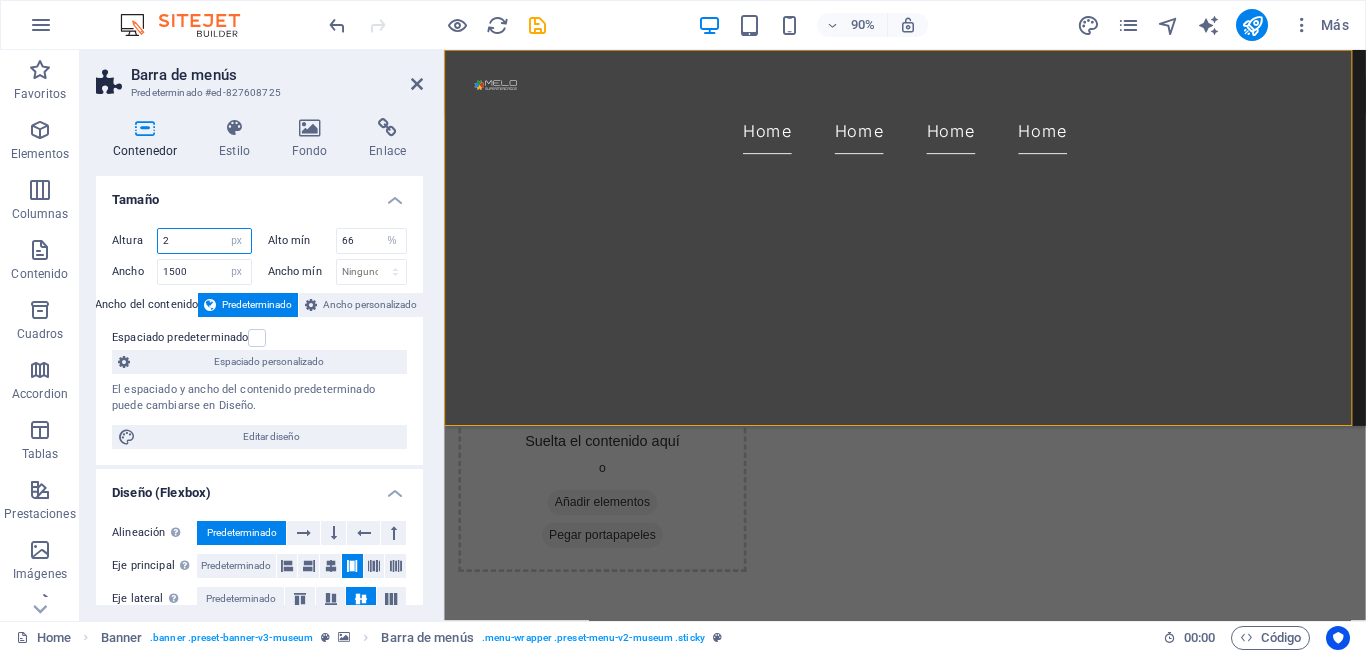 drag, startPoint x: 208, startPoint y: 240, endPoint x: 104, endPoint y: 234, distance: 104.172935 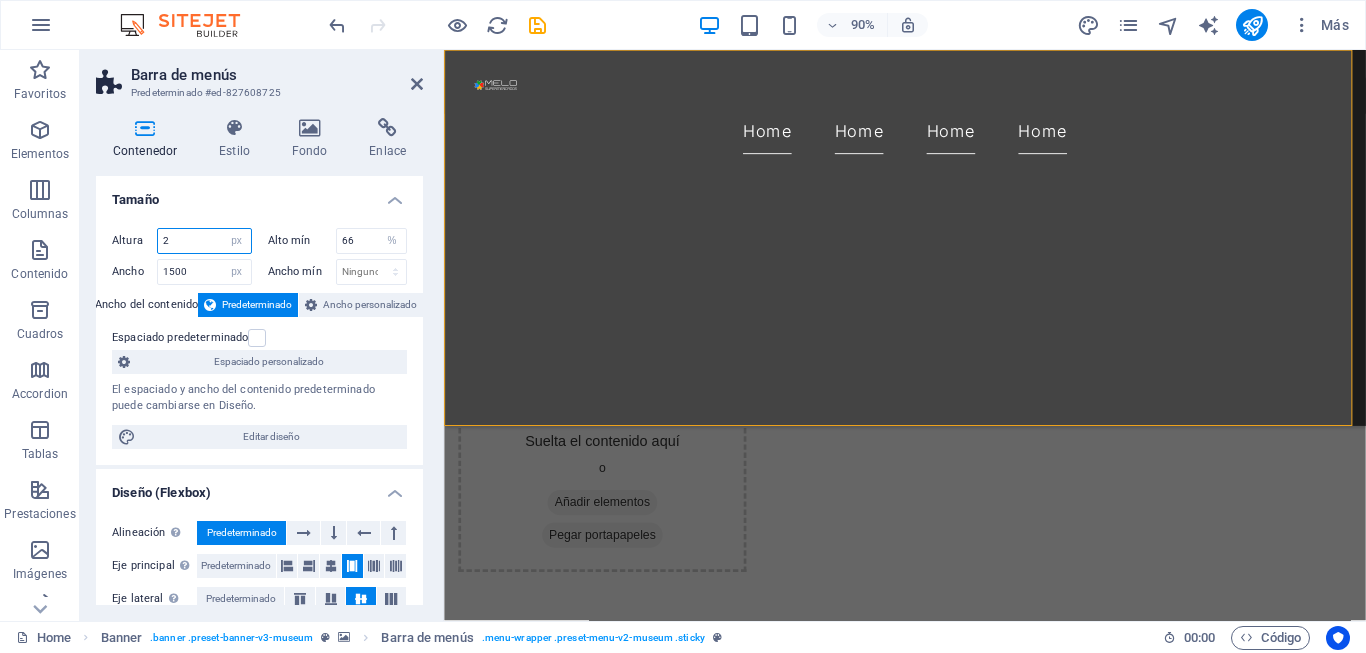 click on "Altura 2 Predeterminado px rem % vh vw Alto mín 66 Ninguno px rem % vh vw Ancho 1500 Predeterminado px rem % em vh vw Ancho mín Ninguno px rem % vh vw Ancho del contenido Predeterminado Ancho personalizado Ancho Predeterminado px rem % em vh vw Ancho mín Ninguno px rem % vh vw Espaciado predeterminado Espaciado personalizado El espaciado y ancho del contenido predeterminado puede cambiarse en Diseño. Editar diseño" at bounding box center (259, 338) 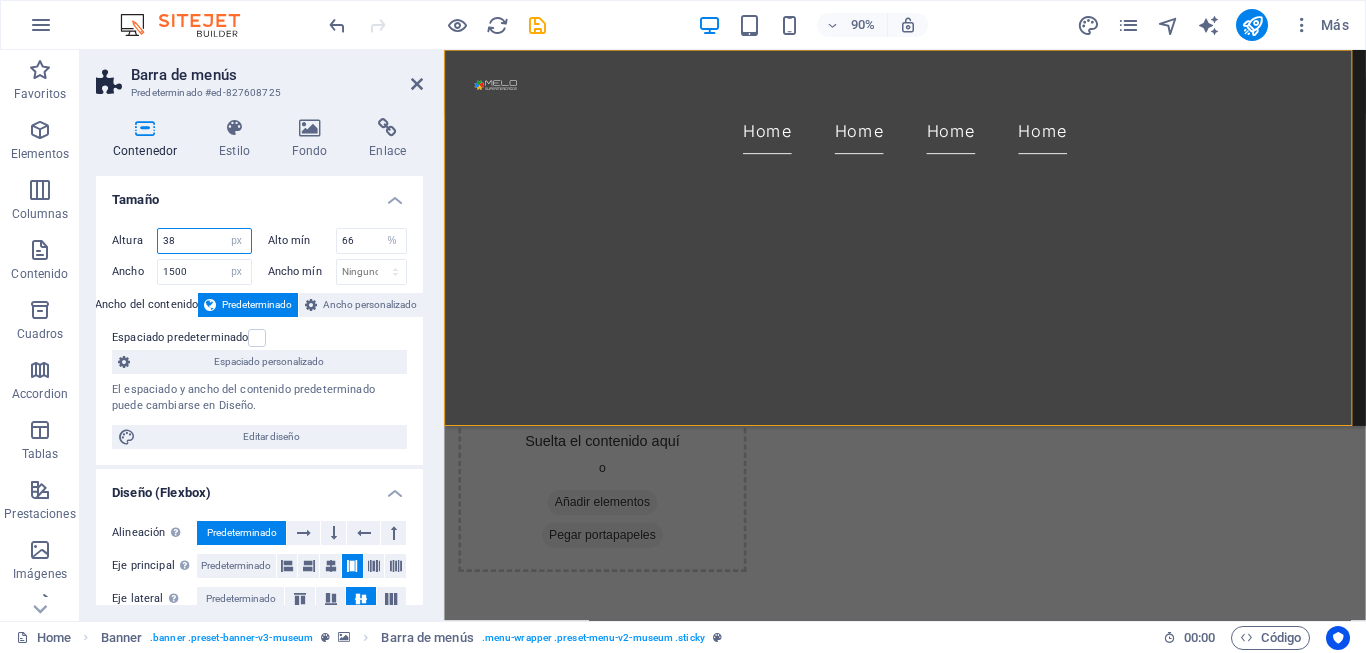 drag, startPoint x: 196, startPoint y: 244, endPoint x: 99, endPoint y: 248, distance: 97.082436 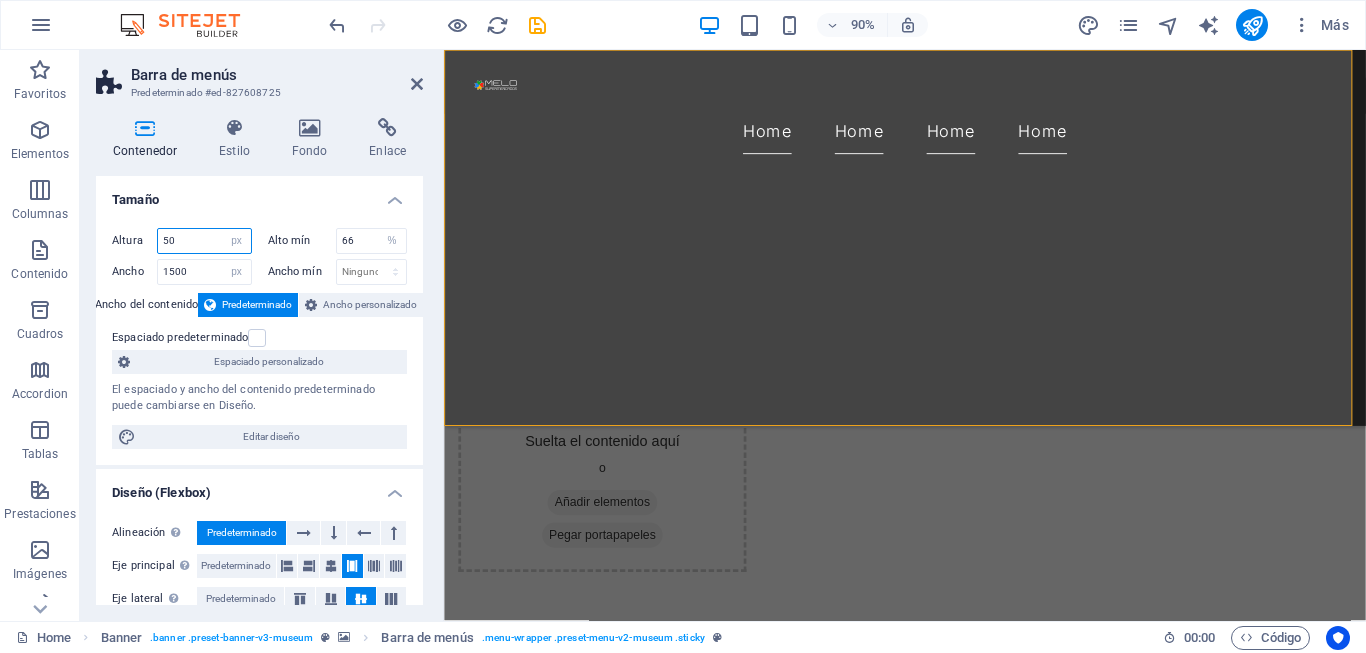 type on "50" 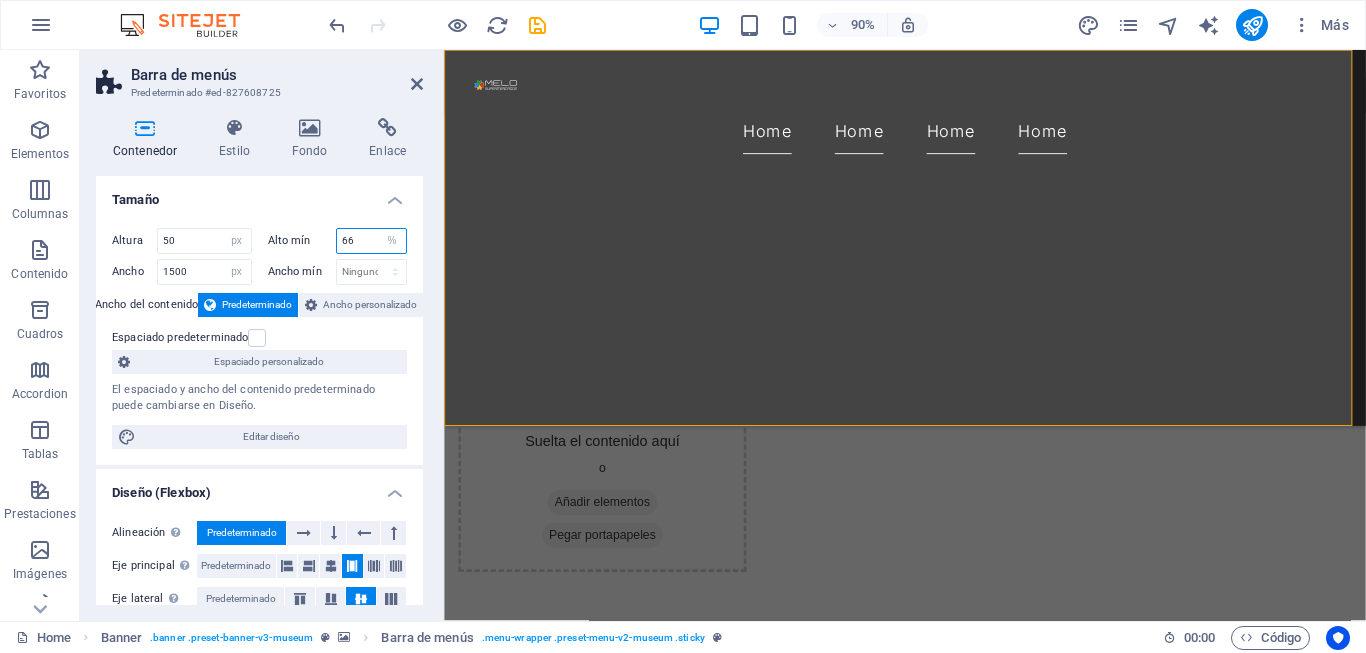 drag, startPoint x: 388, startPoint y: 232, endPoint x: 365, endPoint y: 240, distance: 24.351591 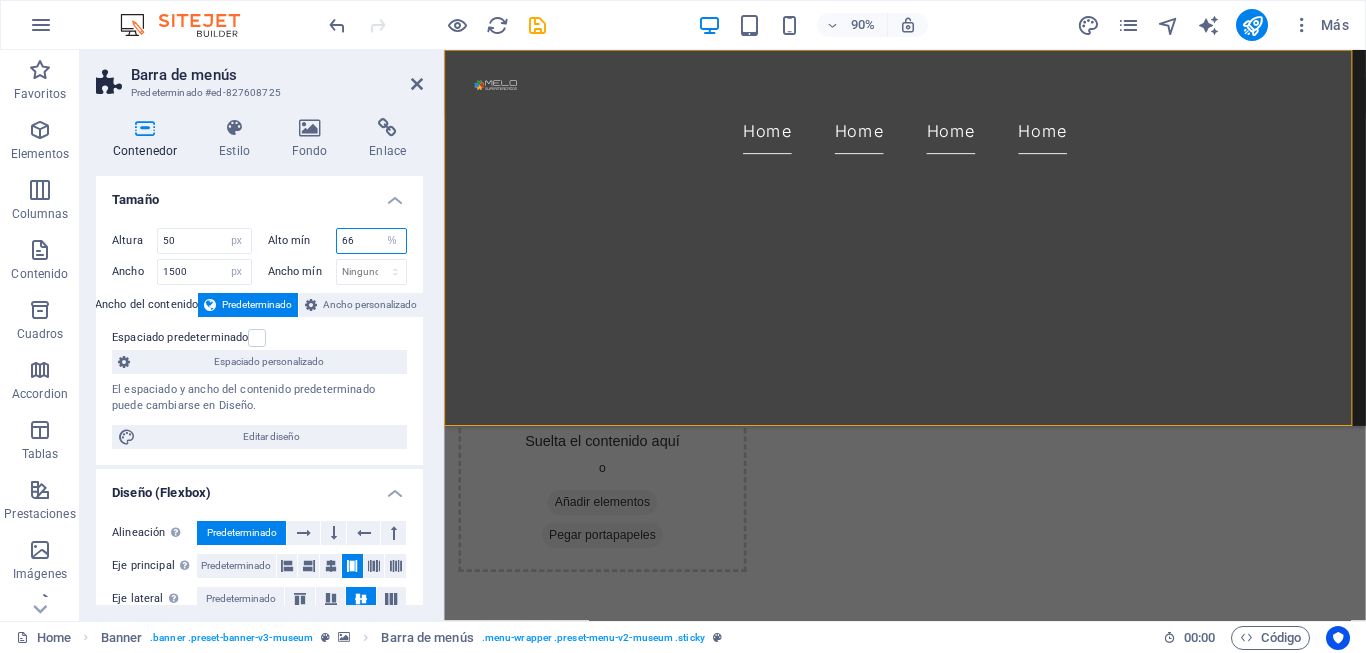 drag, startPoint x: 366, startPoint y: 240, endPoint x: 306, endPoint y: 247, distance: 60.40695 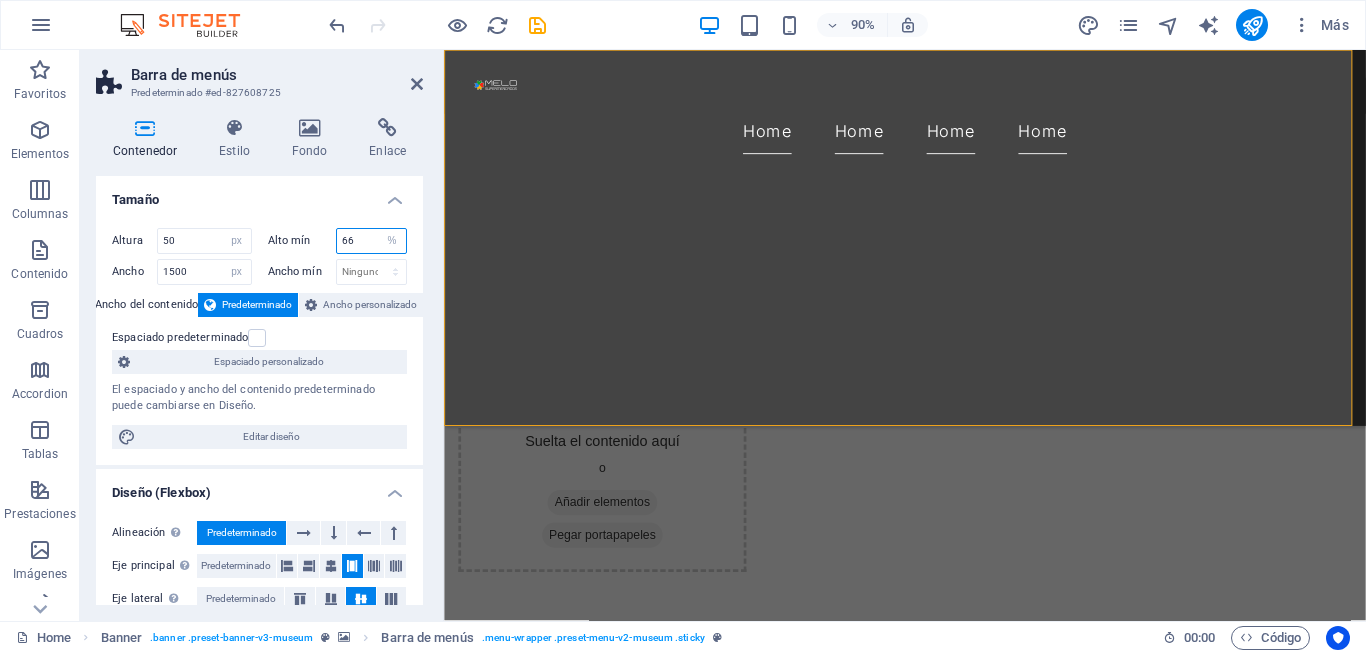 click on "Alto mín 66 Ninguno px rem % vh vw" at bounding box center [338, 241] 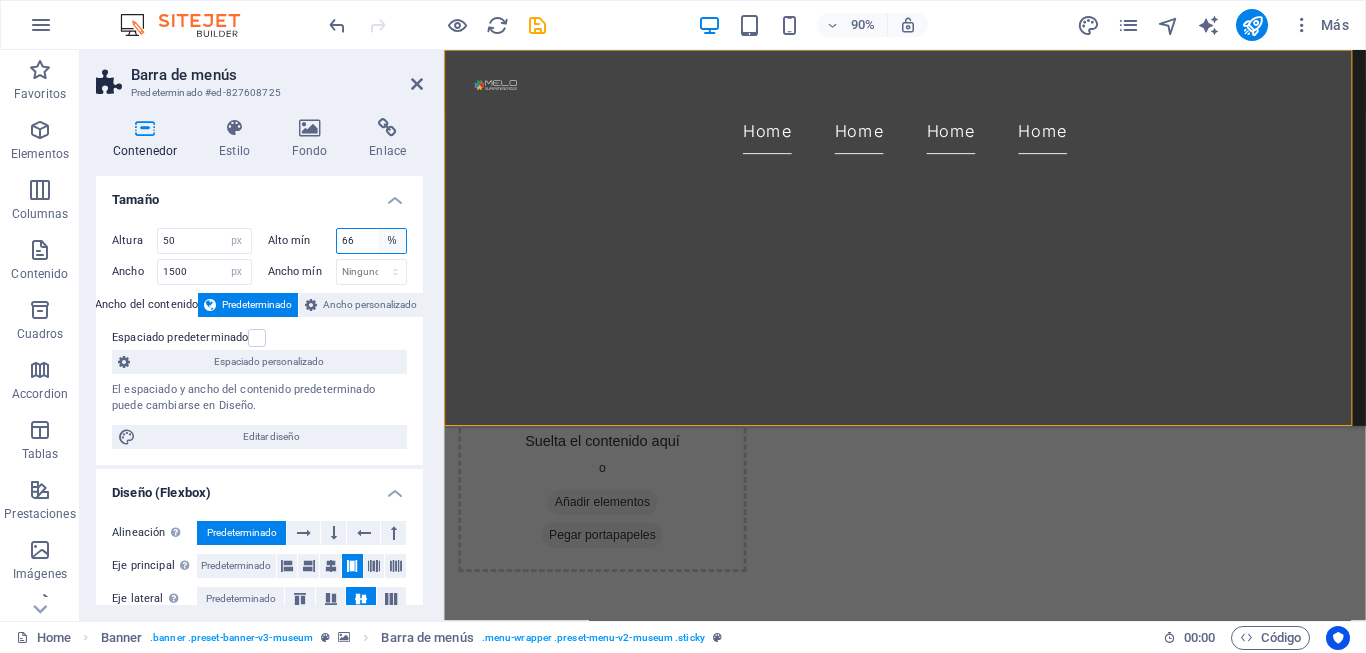 click on "Ninguno px rem % vh vw" at bounding box center (392, 241) 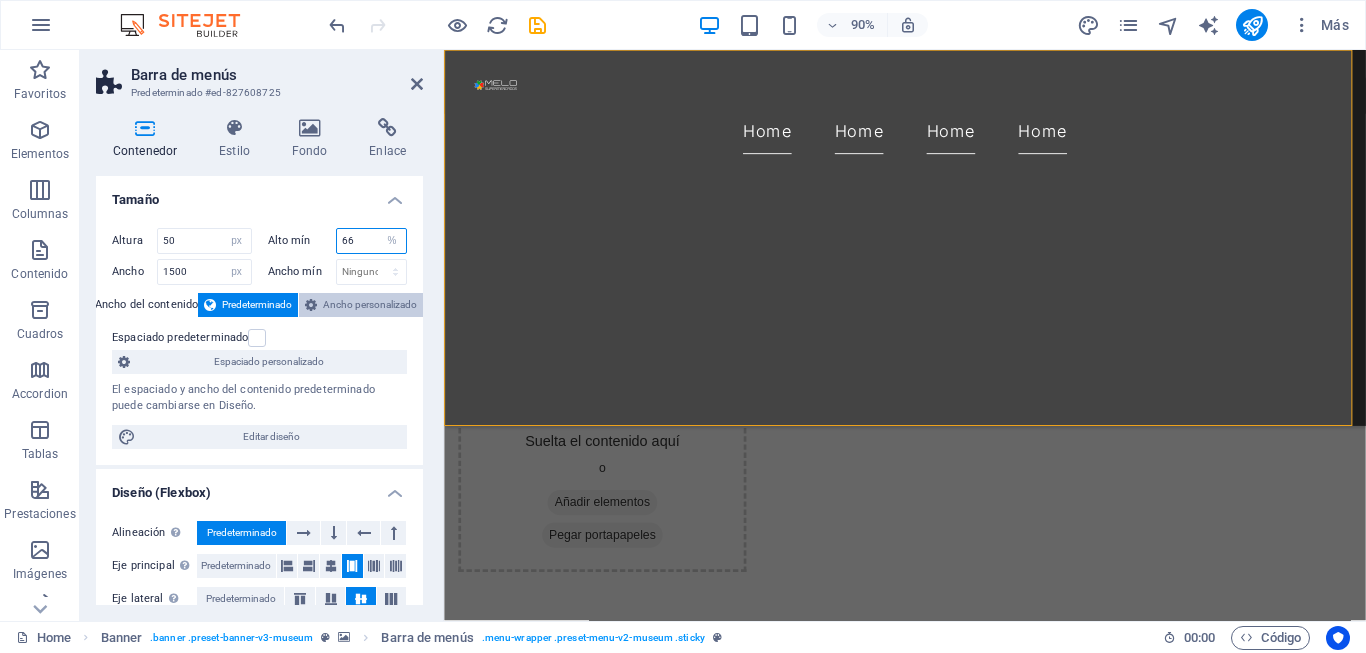 select on "px" 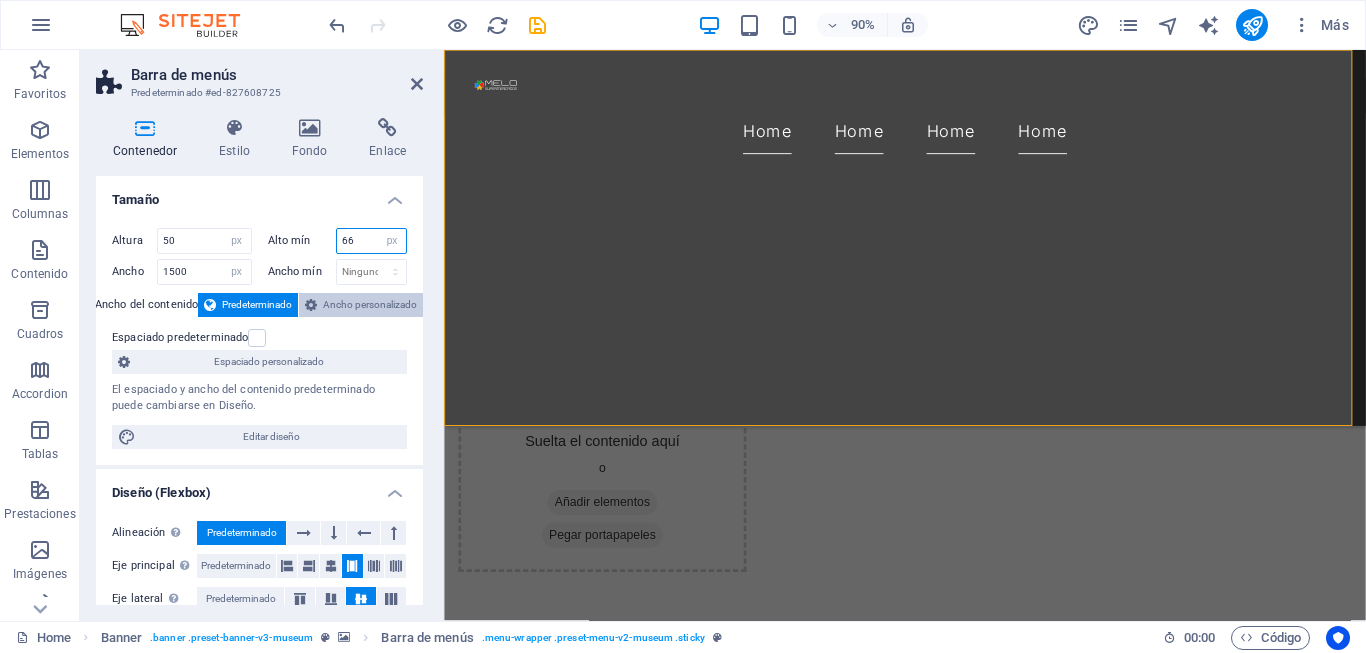 click on "Ninguno px rem % vh vw" at bounding box center (392, 241) 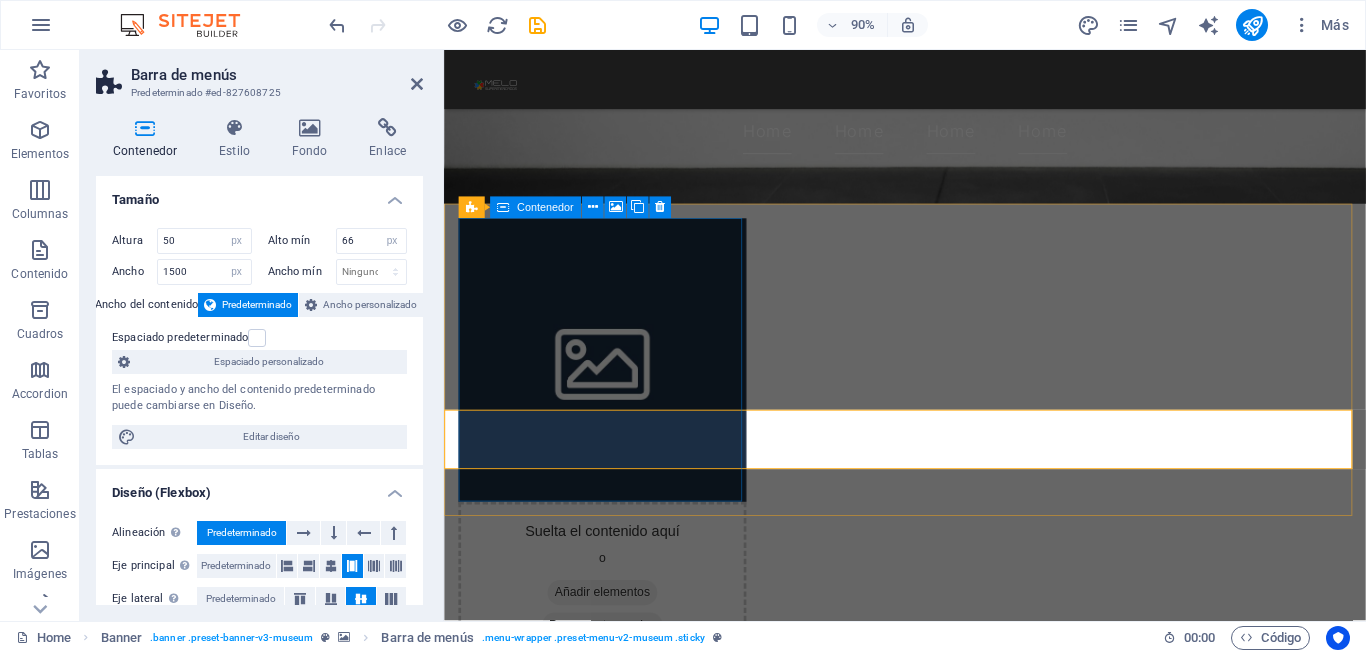 scroll, scrollTop: 0, scrollLeft: 0, axis: both 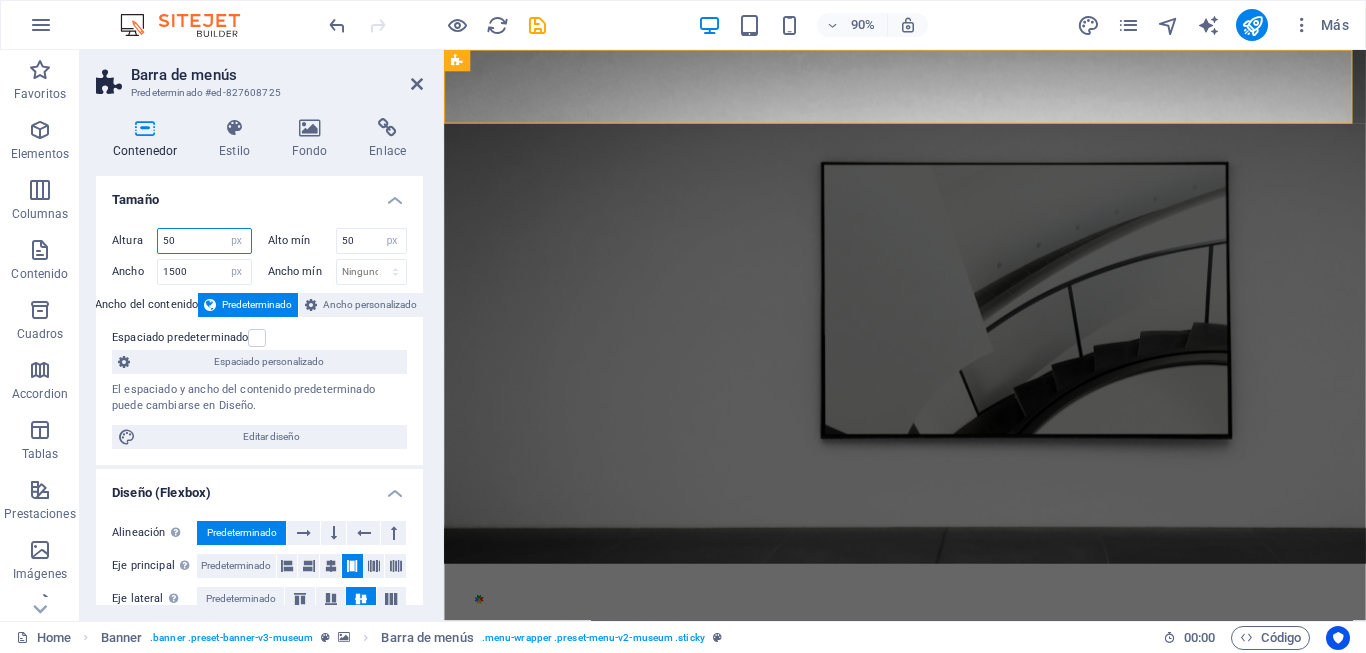 drag, startPoint x: 190, startPoint y: 243, endPoint x: 144, endPoint y: 234, distance: 46.872166 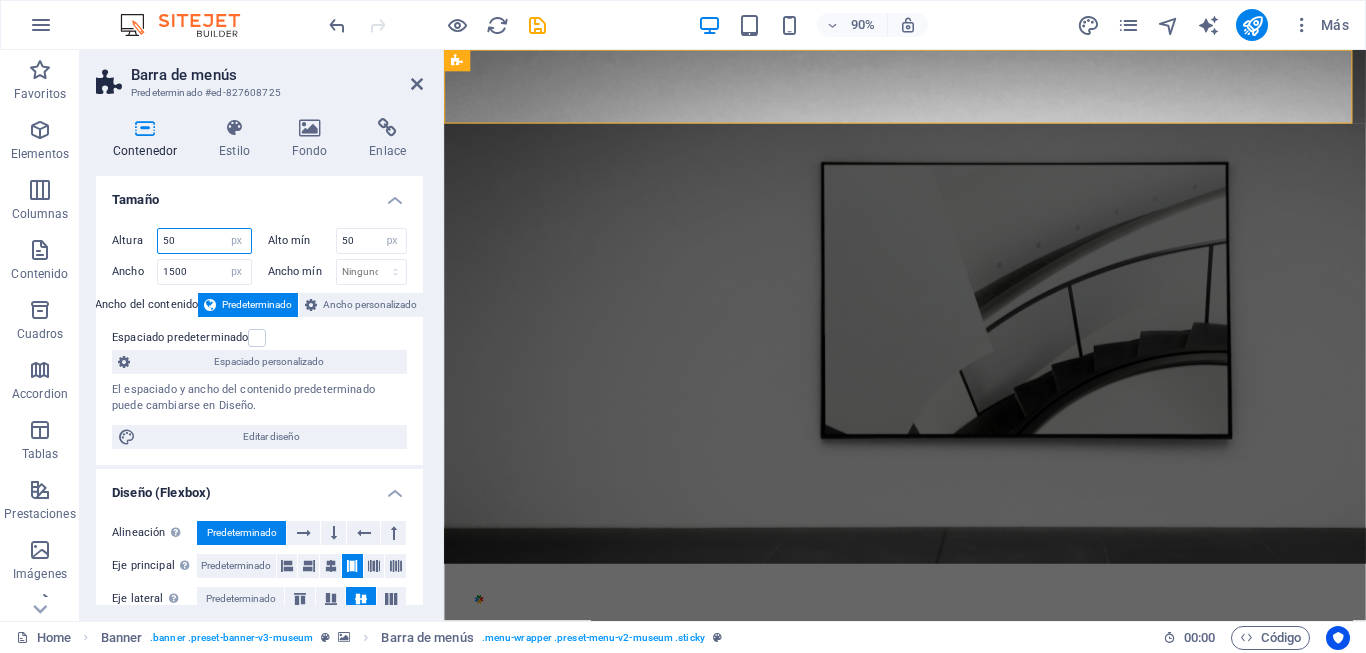 click on "Altura 50 Predeterminado px rem % vh vw" at bounding box center [182, 241] 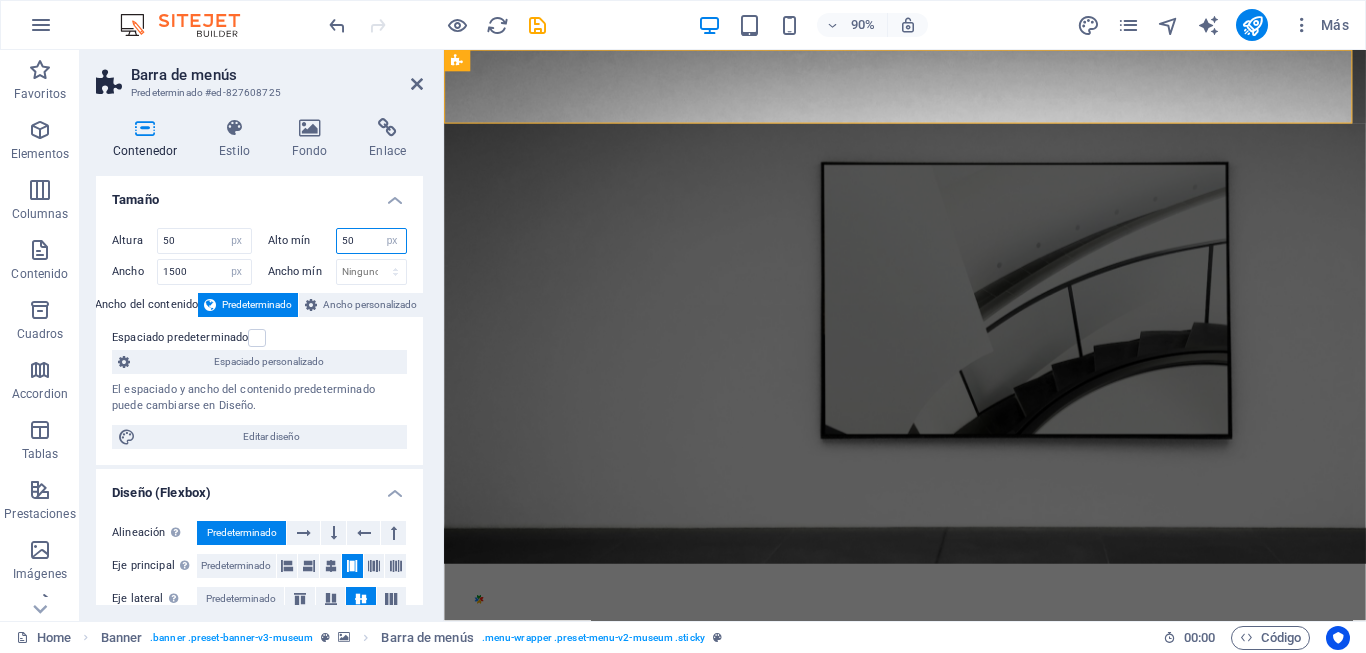 drag, startPoint x: 364, startPoint y: 237, endPoint x: 330, endPoint y: 236, distance: 34.0147 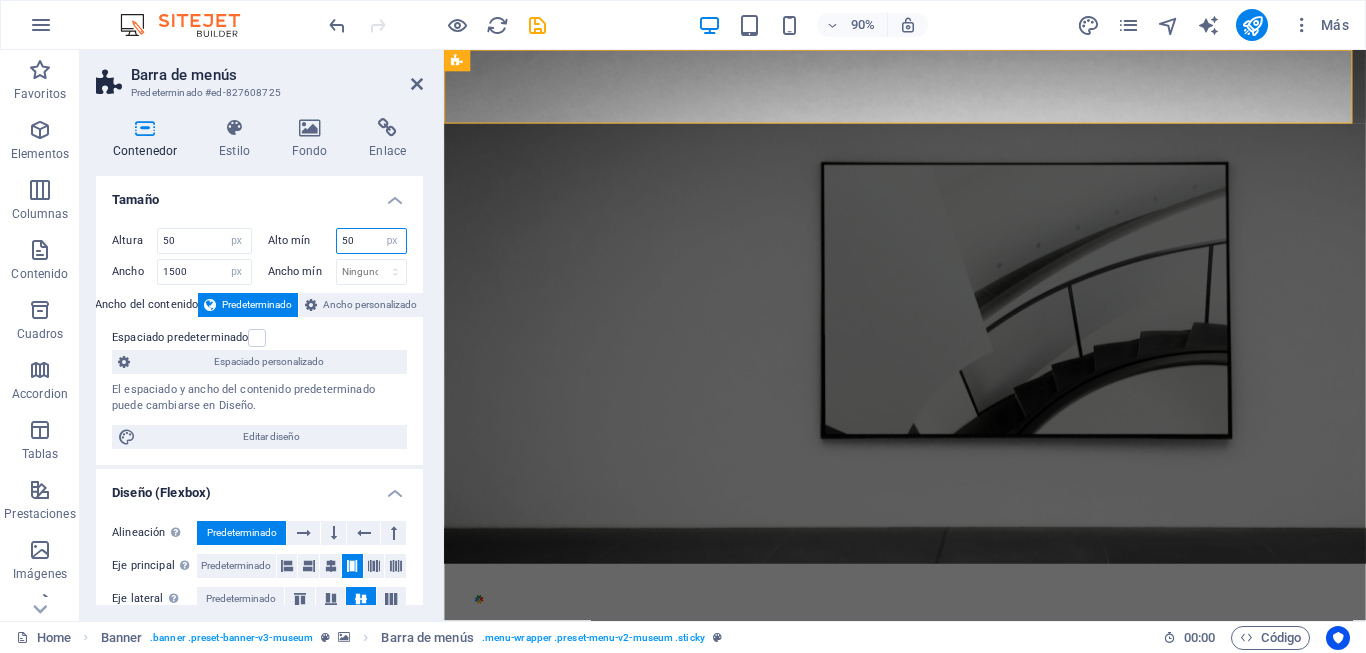 click on "Alto mín 50 Ninguno px rem % vh vw" at bounding box center [338, 241] 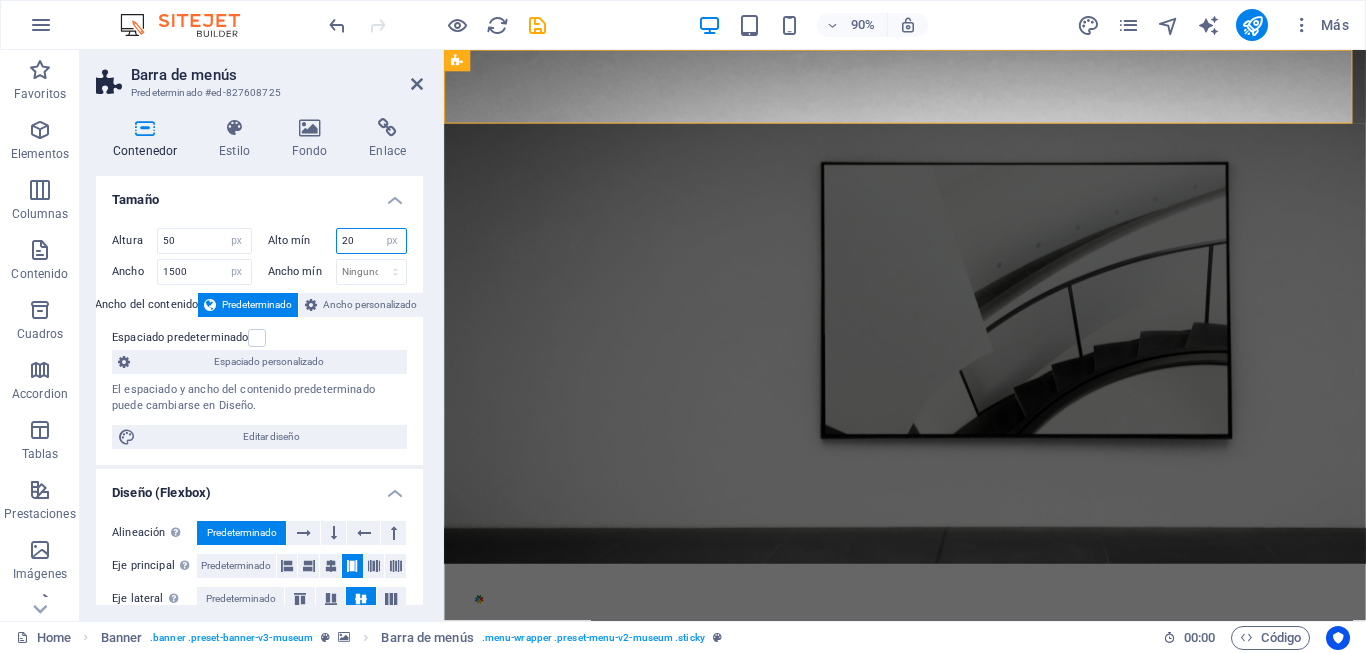 type on "20" 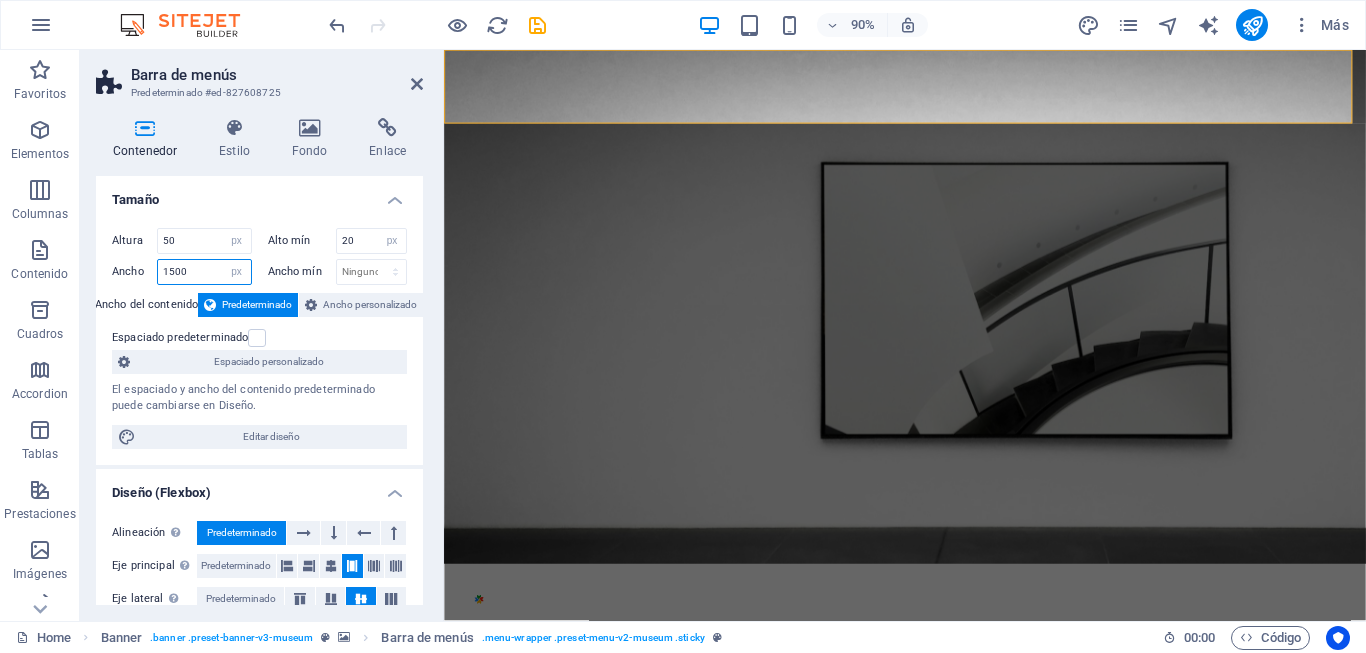 click on "1500" at bounding box center [204, 272] 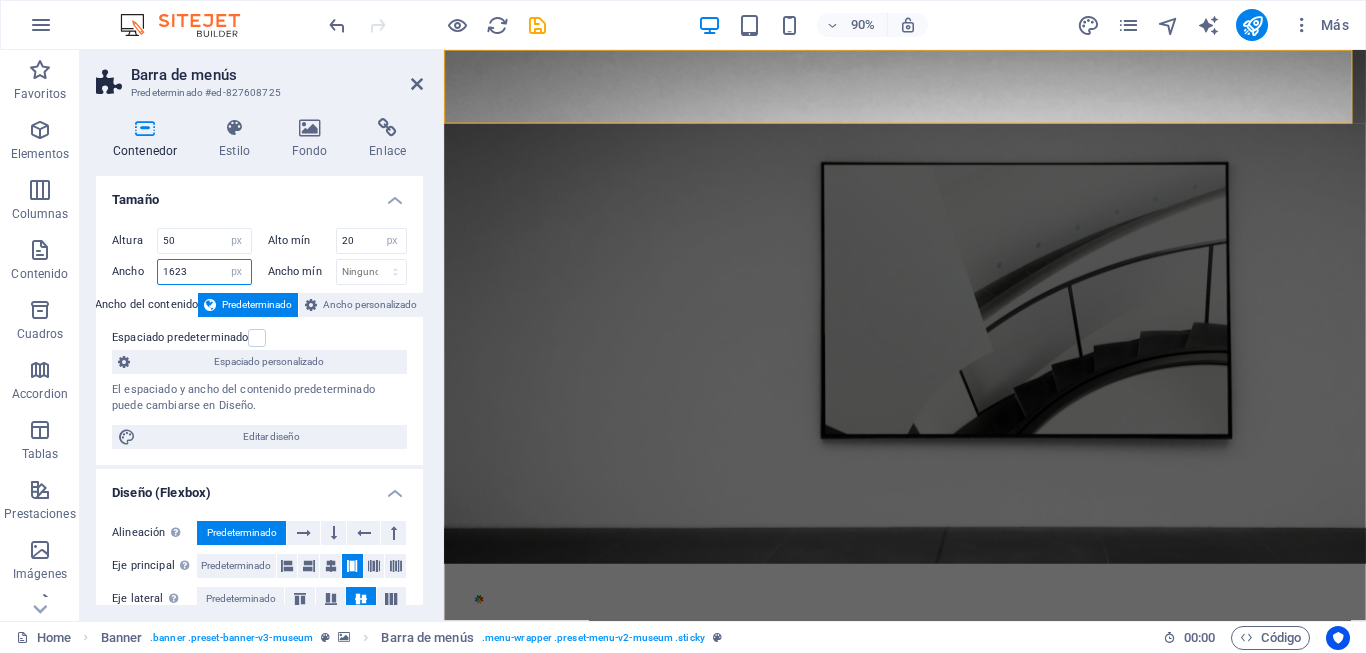 type on "1624" 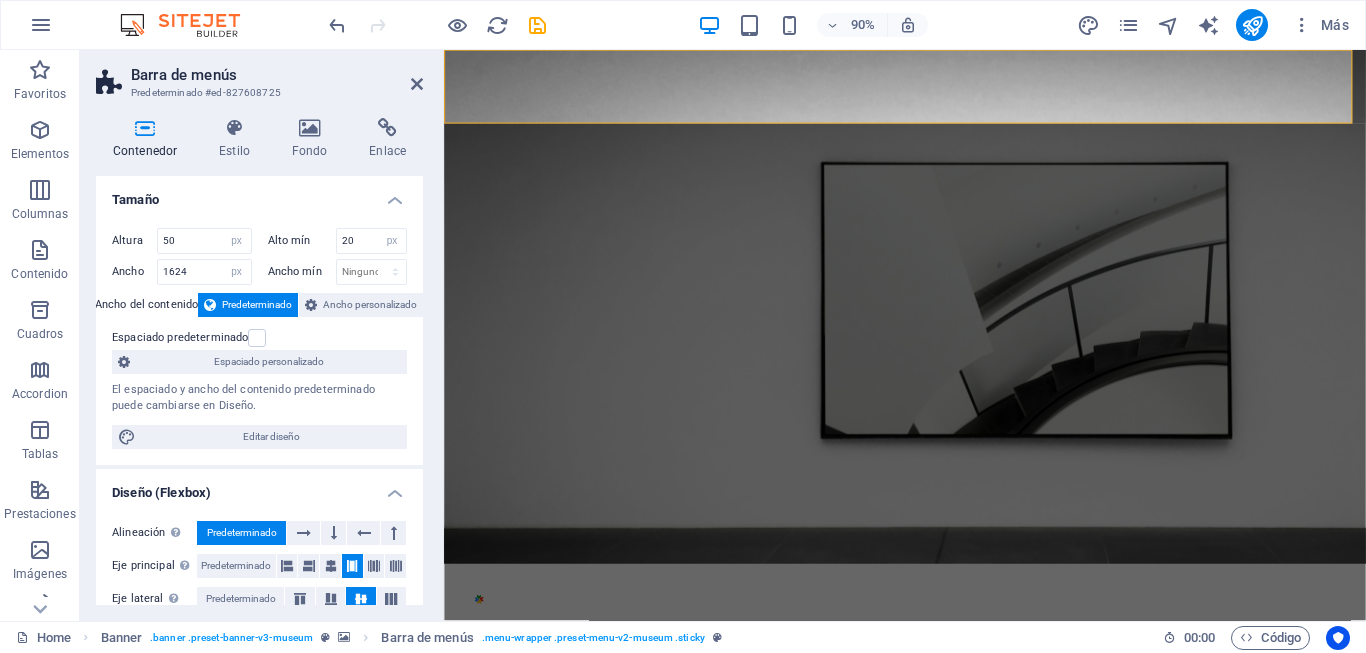 click at bounding box center [956, 335] 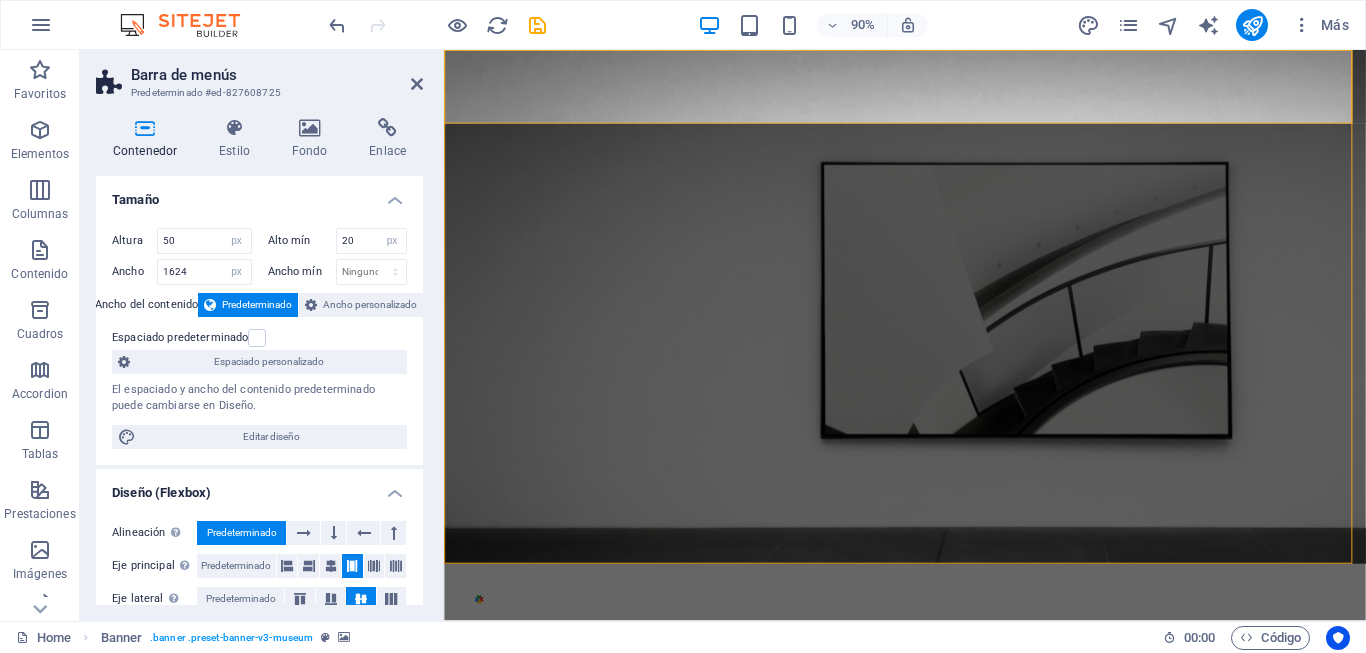 click at bounding box center (956, 335) 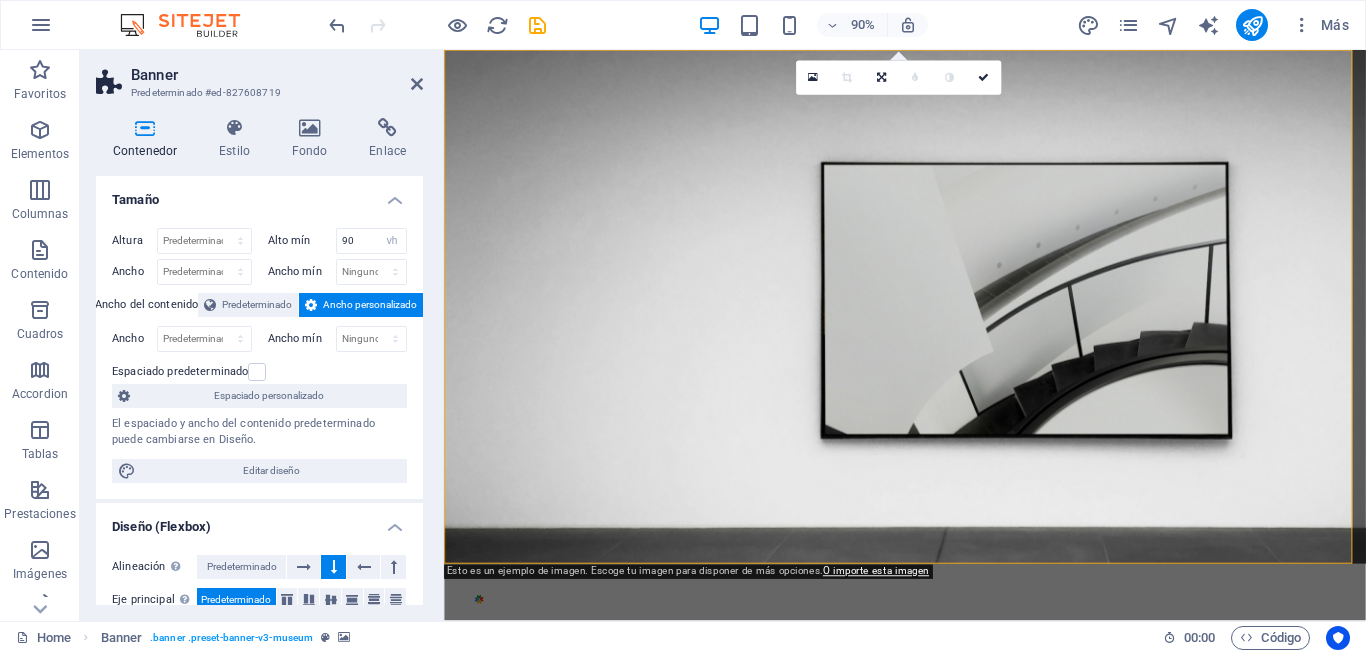 click on "Banner" at bounding box center (277, 75) 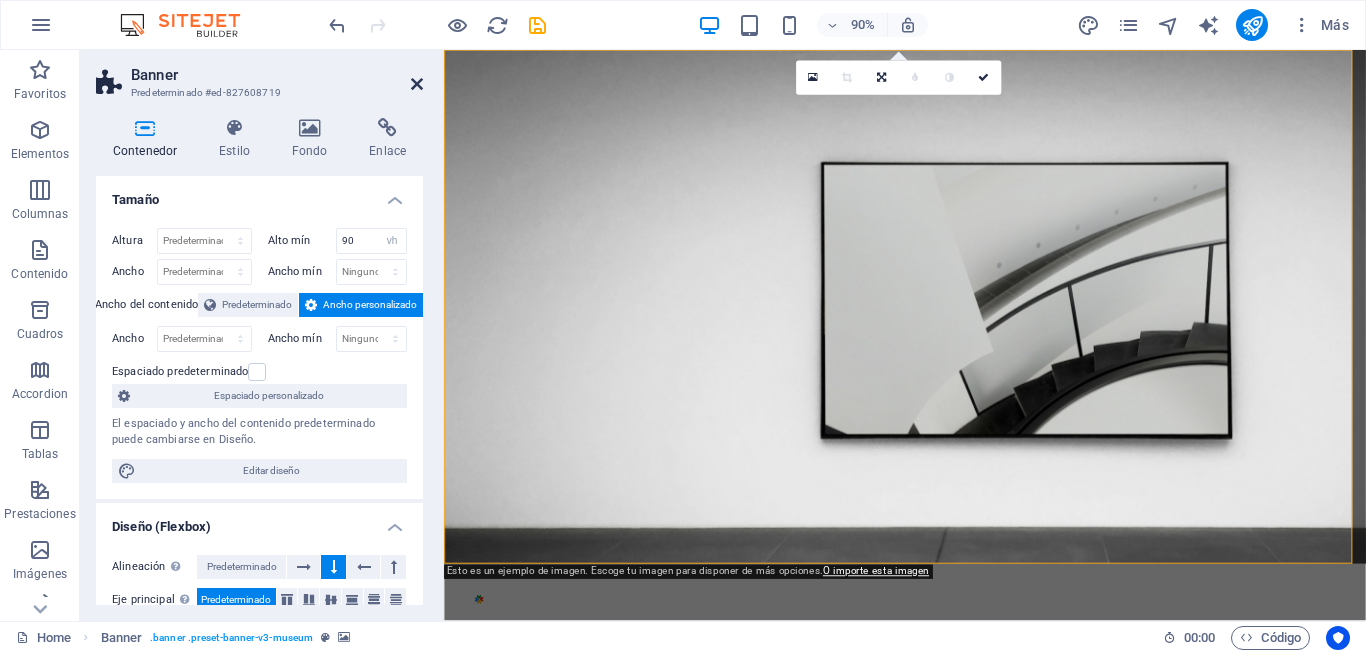 click at bounding box center [417, 84] 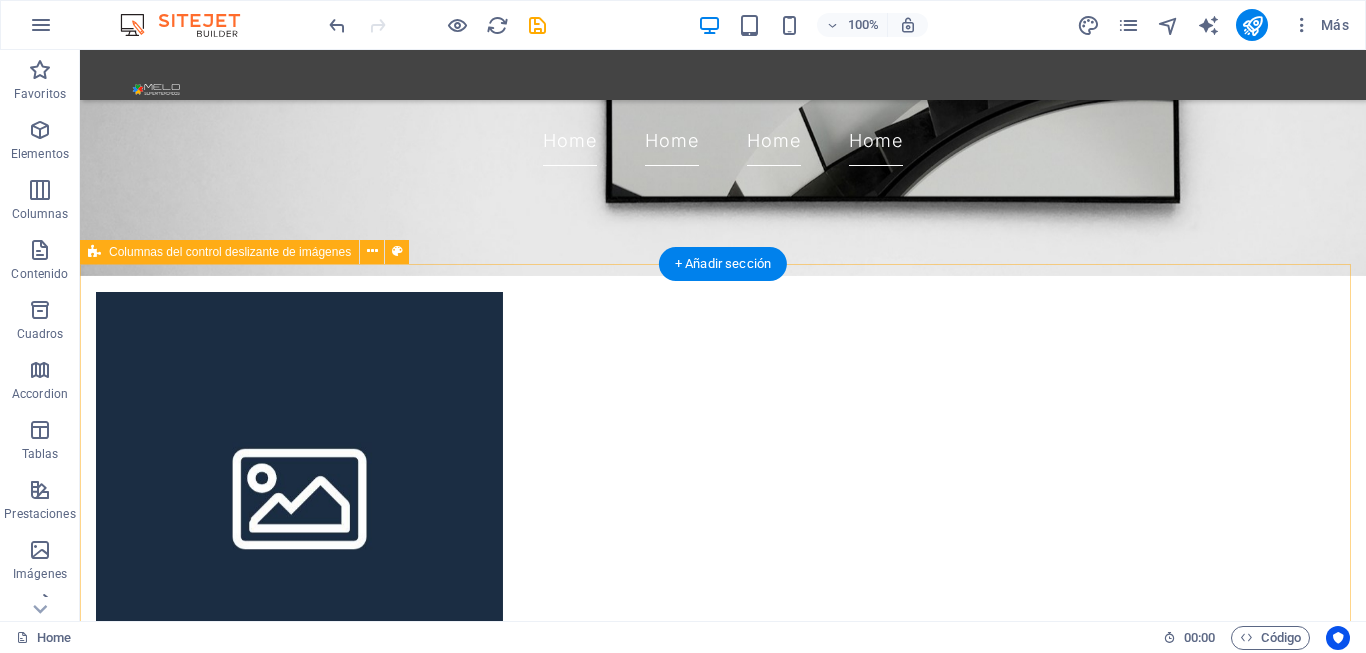 scroll, scrollTop: 300, scrollLeft: 0, axis: vertical 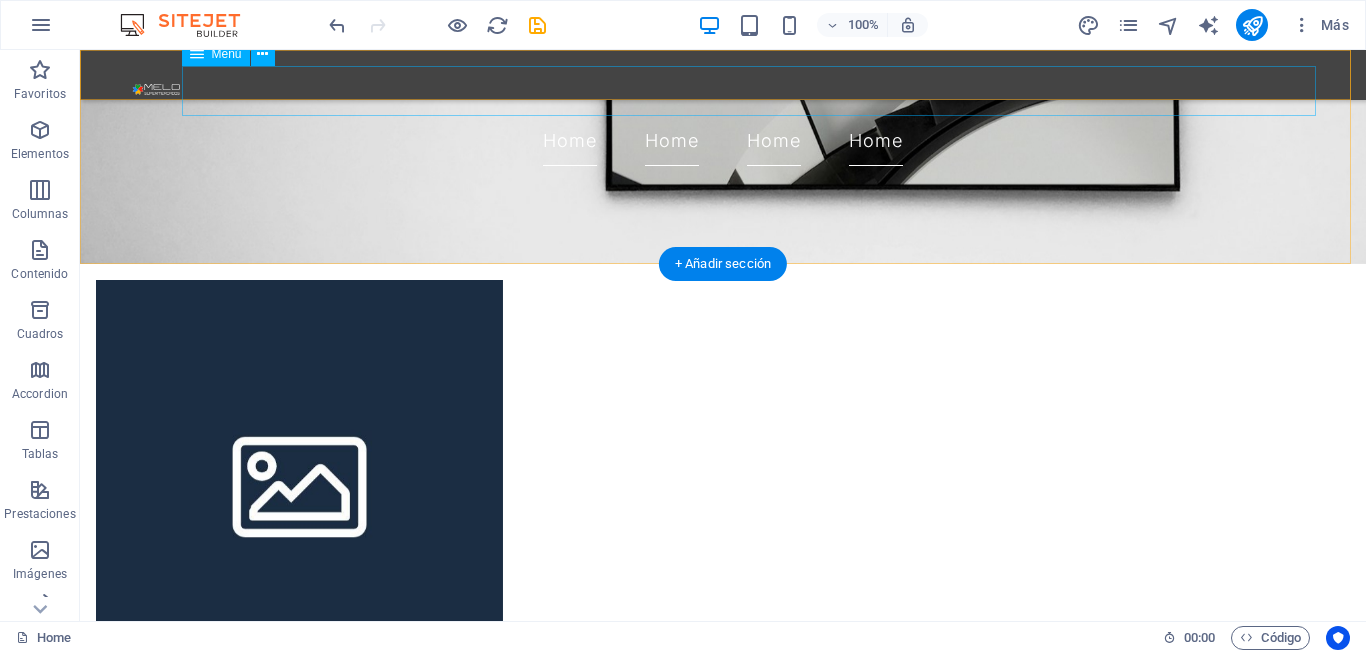 click on "Home Home Home Home" at bounding box center (723, 141) 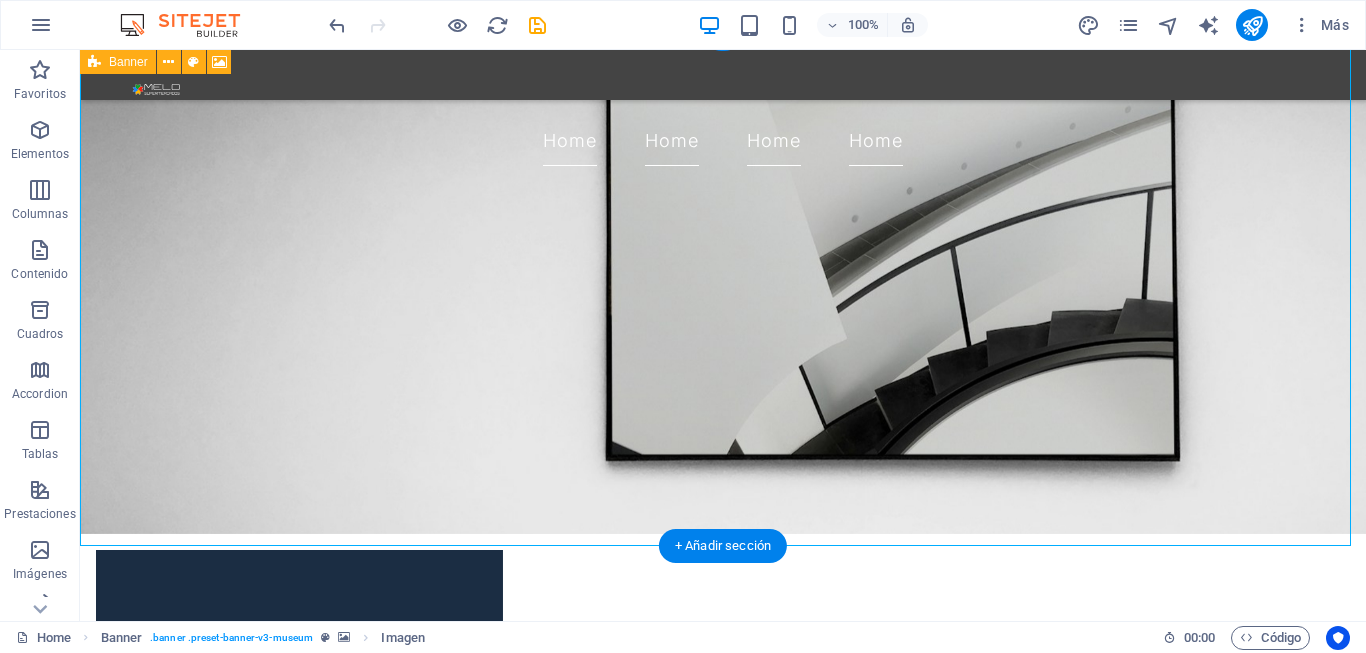 scroll, scrollTop: 0, scrollLeft: 0, axis: both 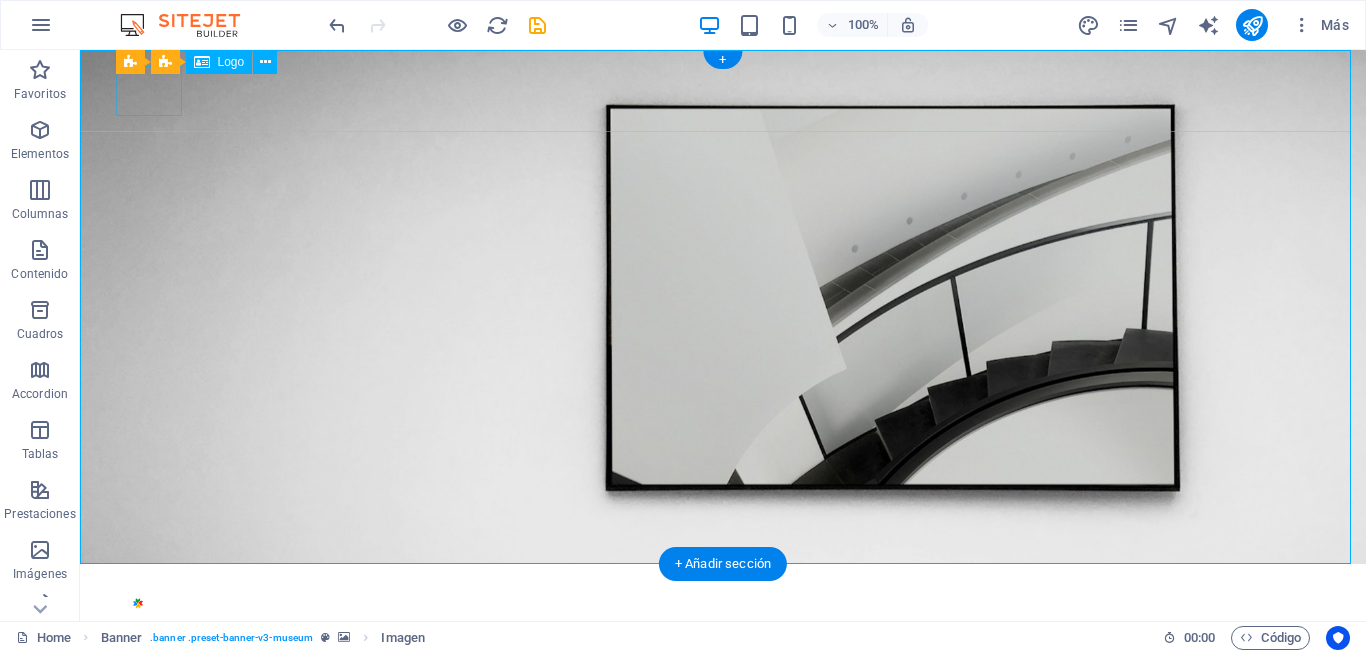 click at bounding box center (723, 605) 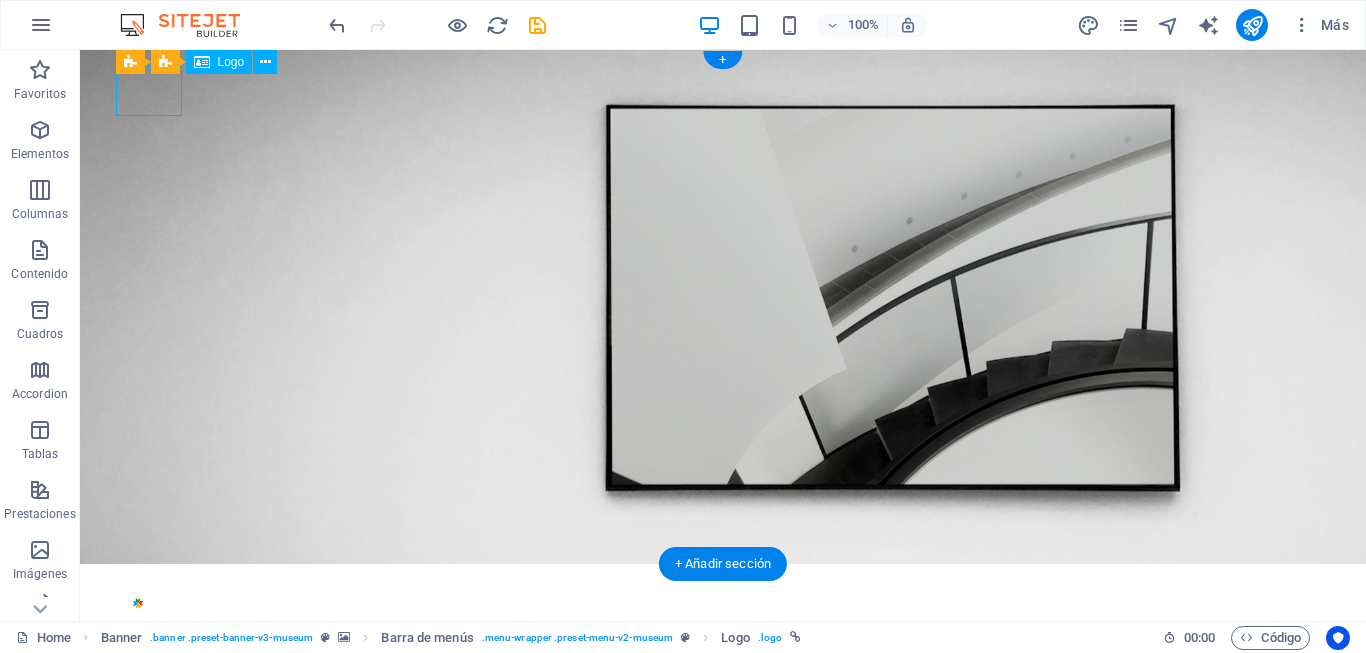 click at bounding box center (723, 605) 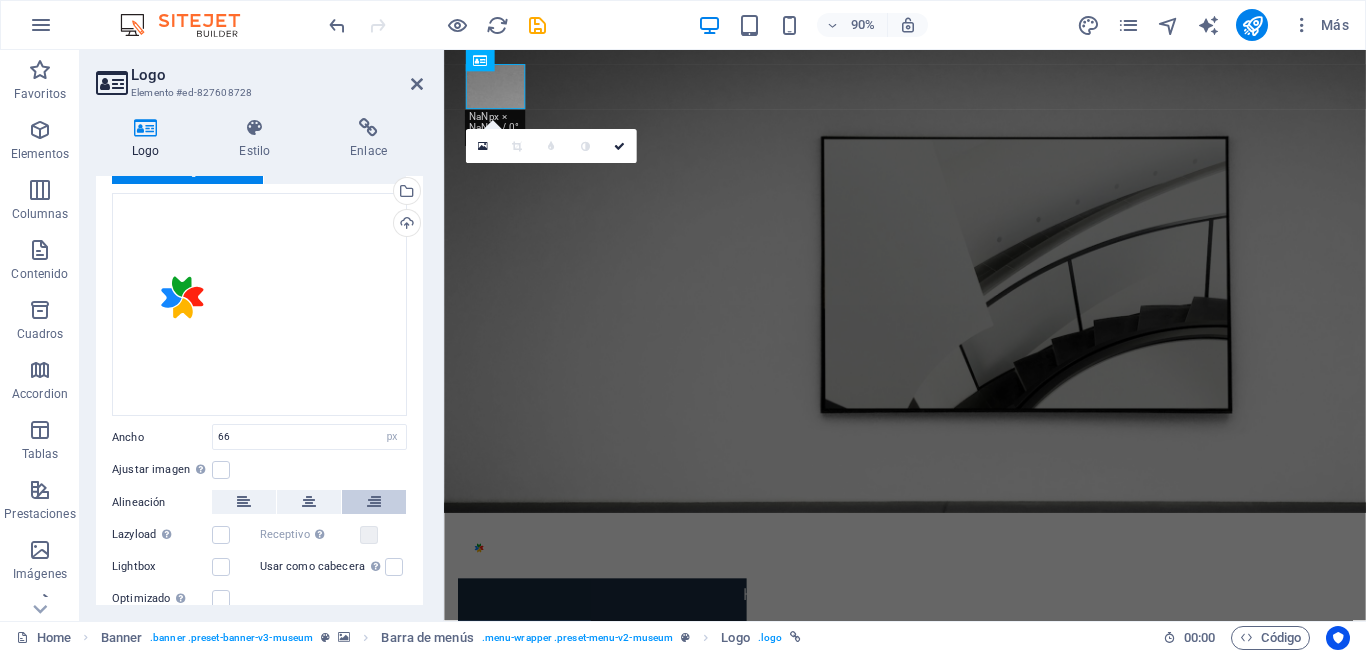 scroll, scrollTop: 100, scrollLeft: 0, axis: vertical 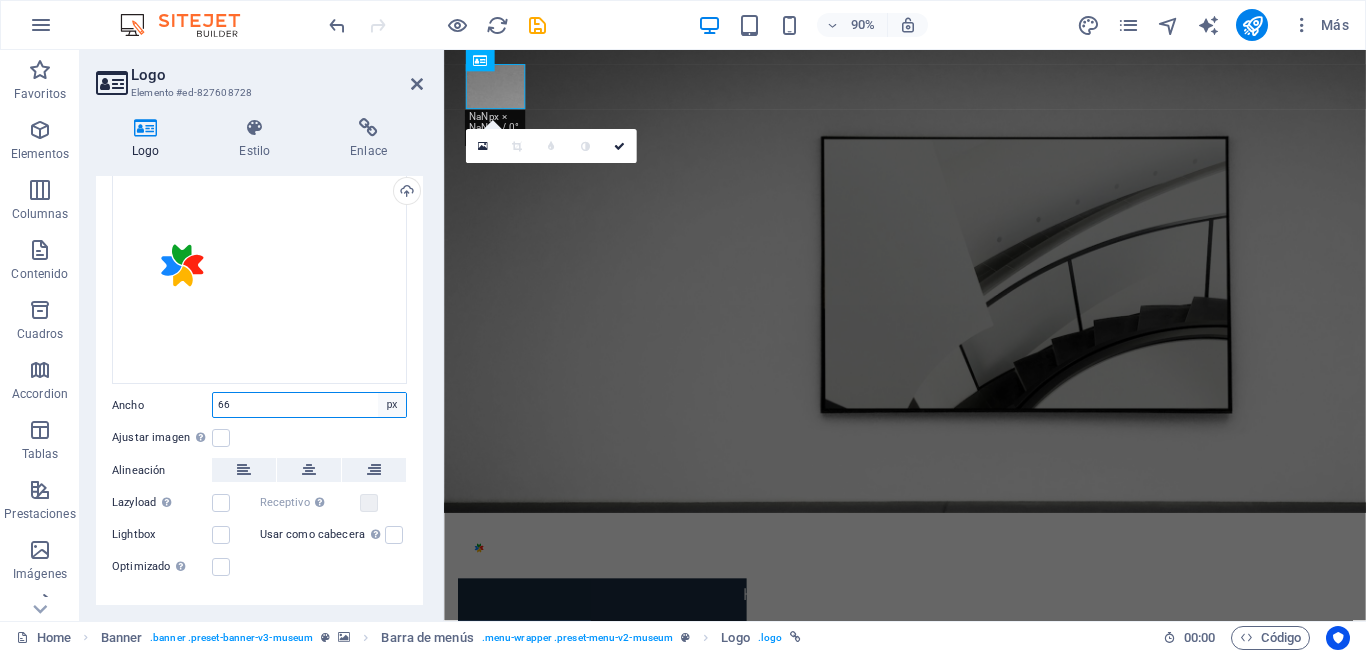 click on "Predeterminado automático px rem % em vh vw" at bounding box center [392, 405] 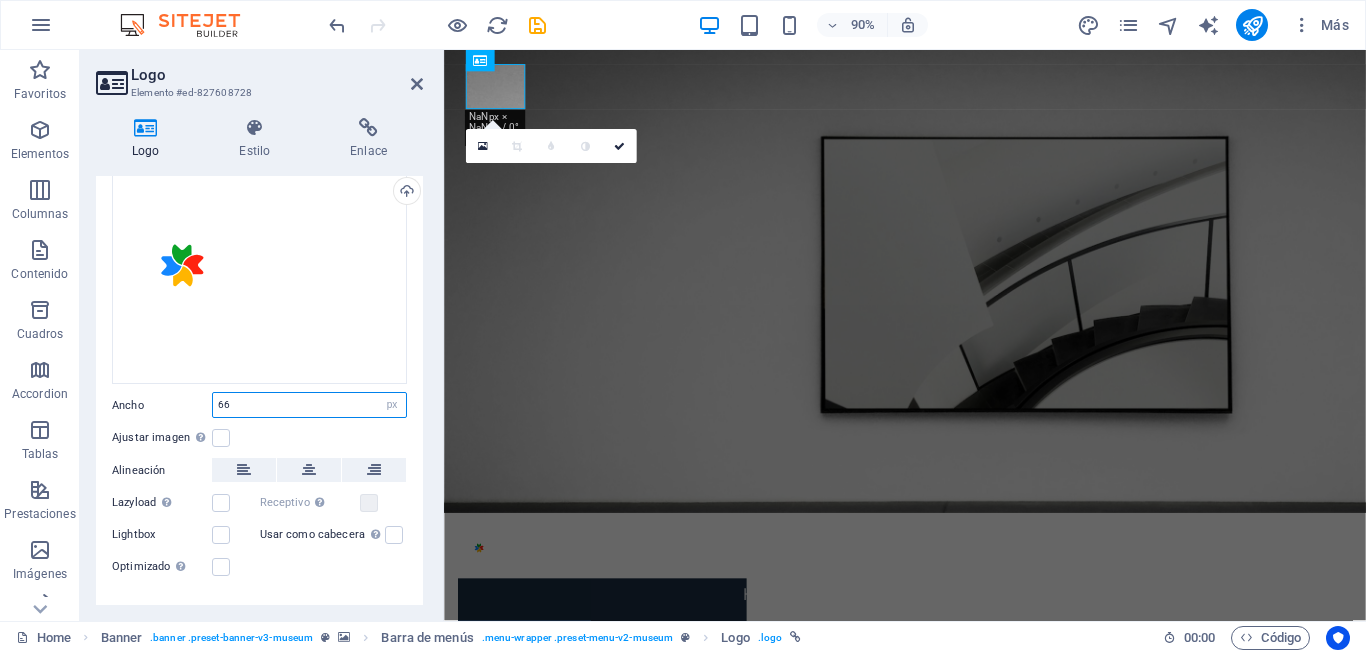 drag, startPoint x: 325, startPoint y: 408, endPoint x: 229, endPoint y: 407, distance: 96.00521 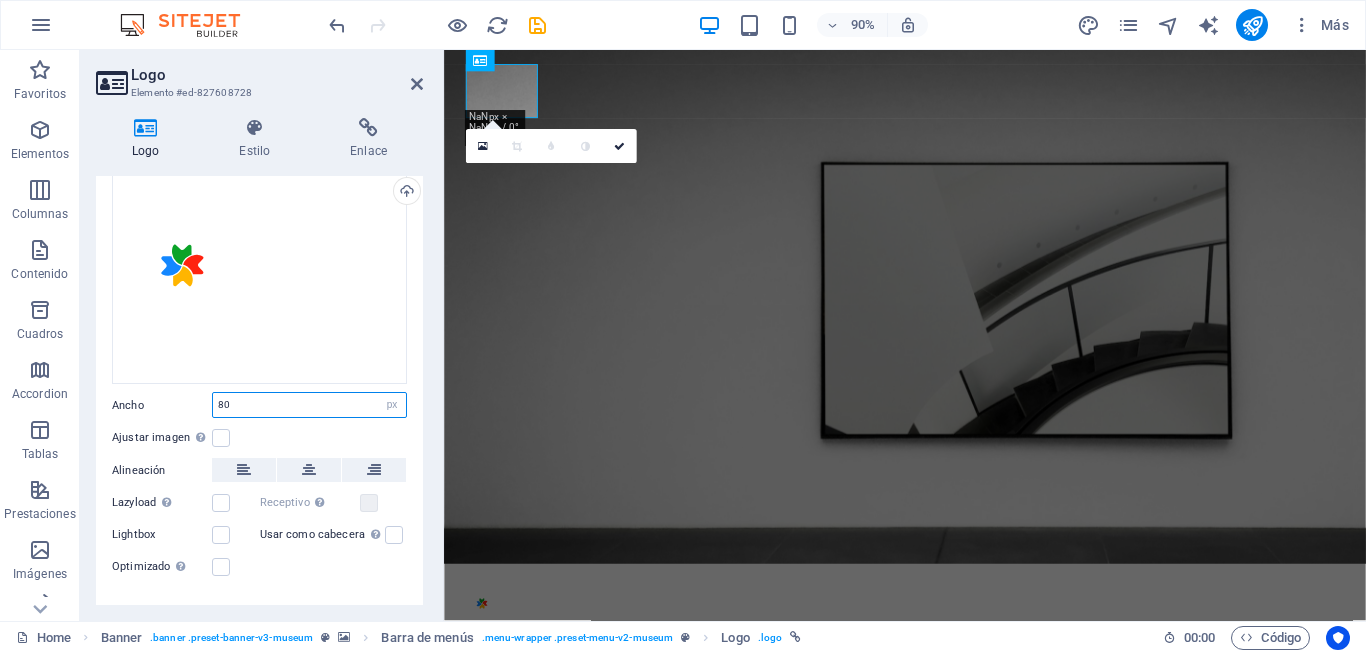 type on "8" 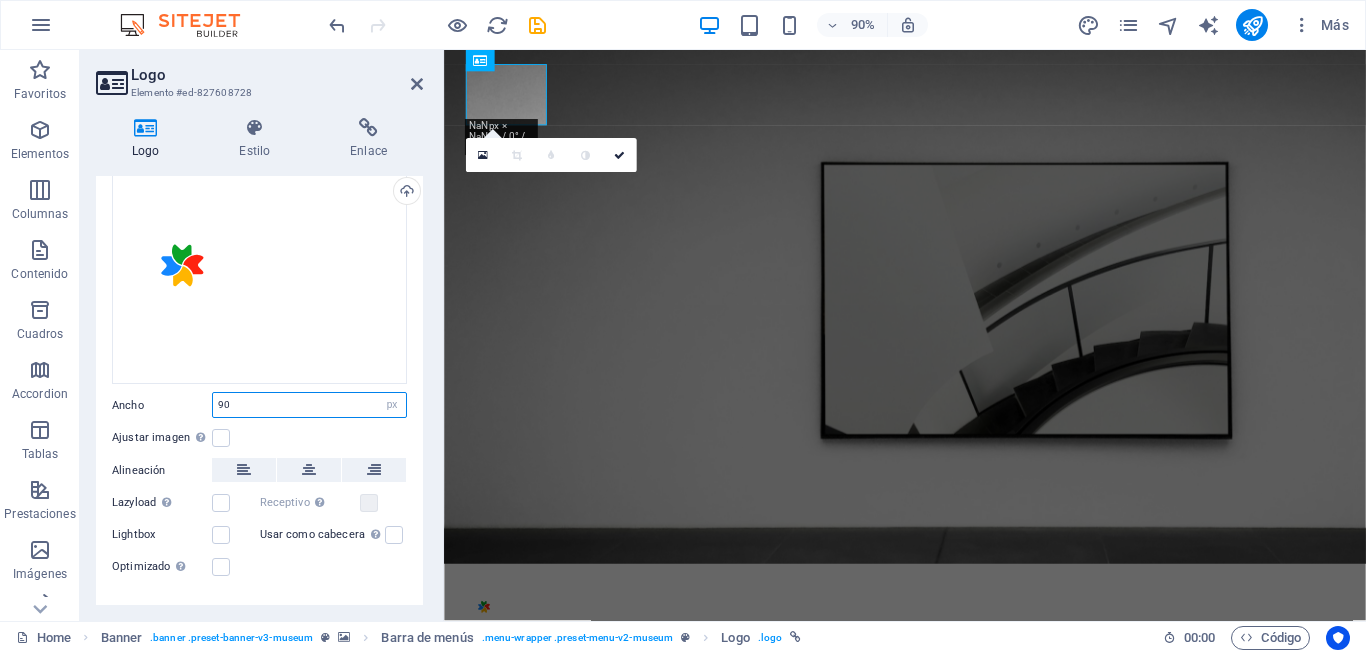 type on "90" 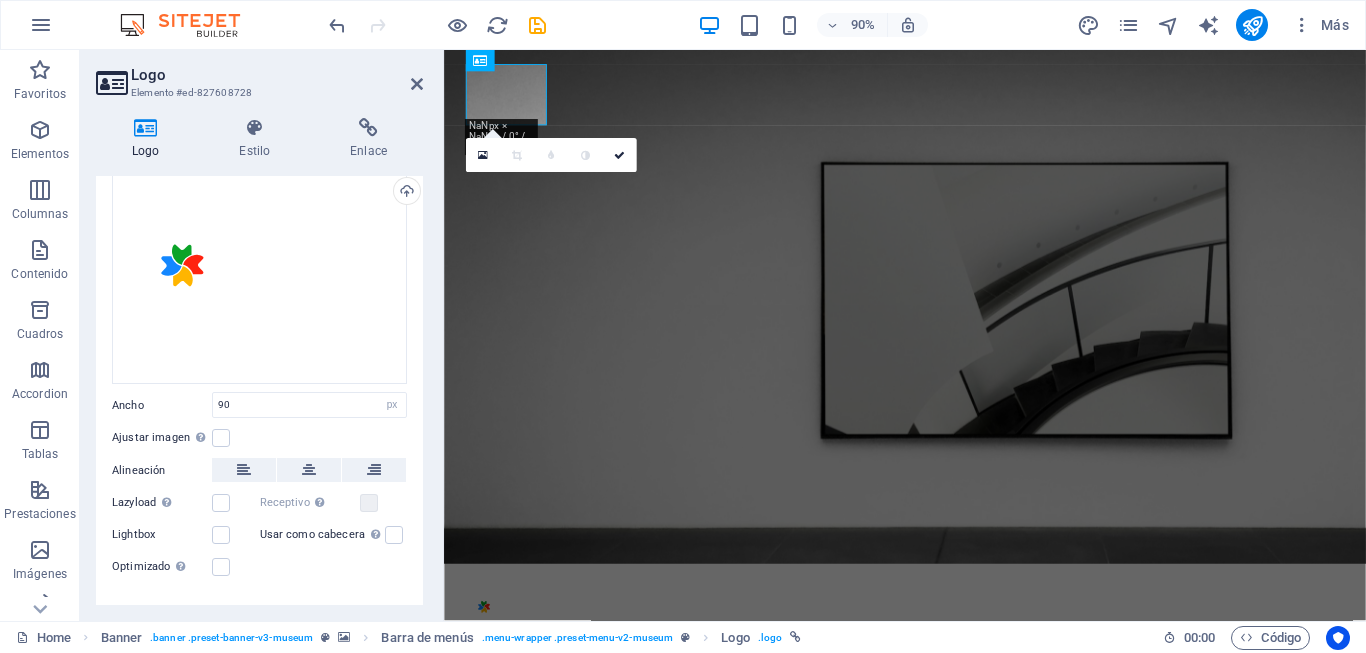 click on "Logo" at bounding box center (277, 75) 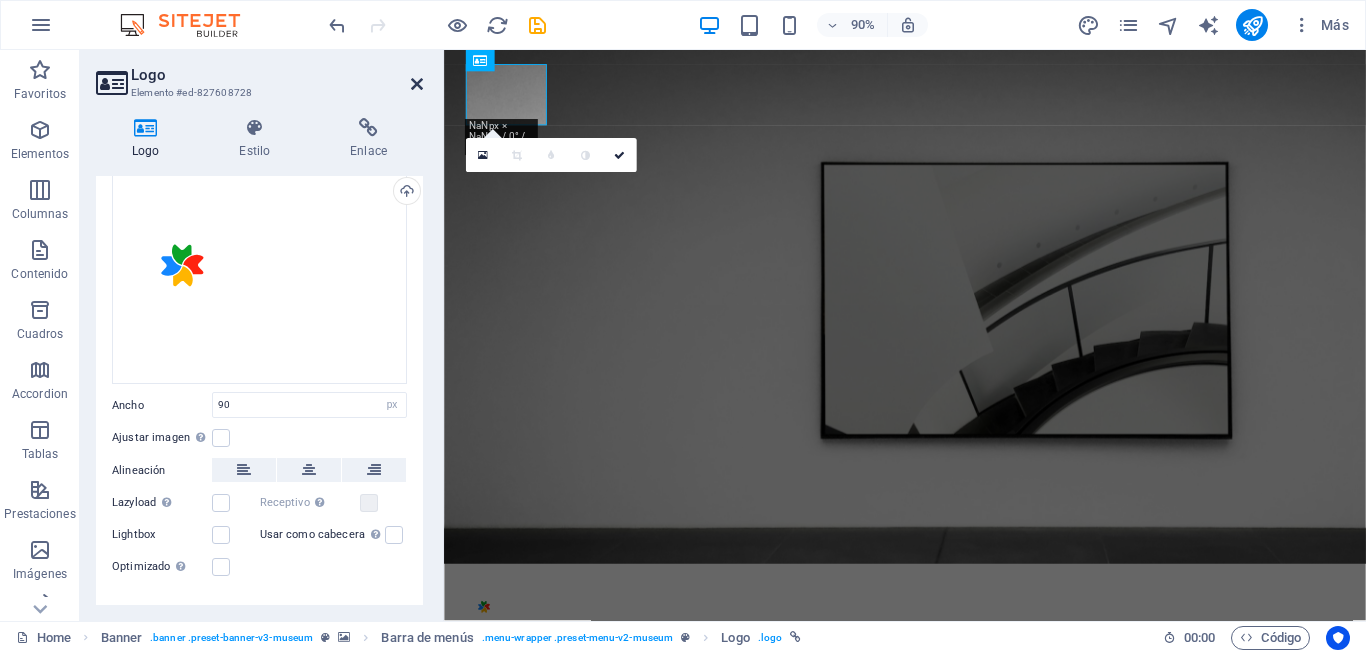 click at bounding box center [417, 84] 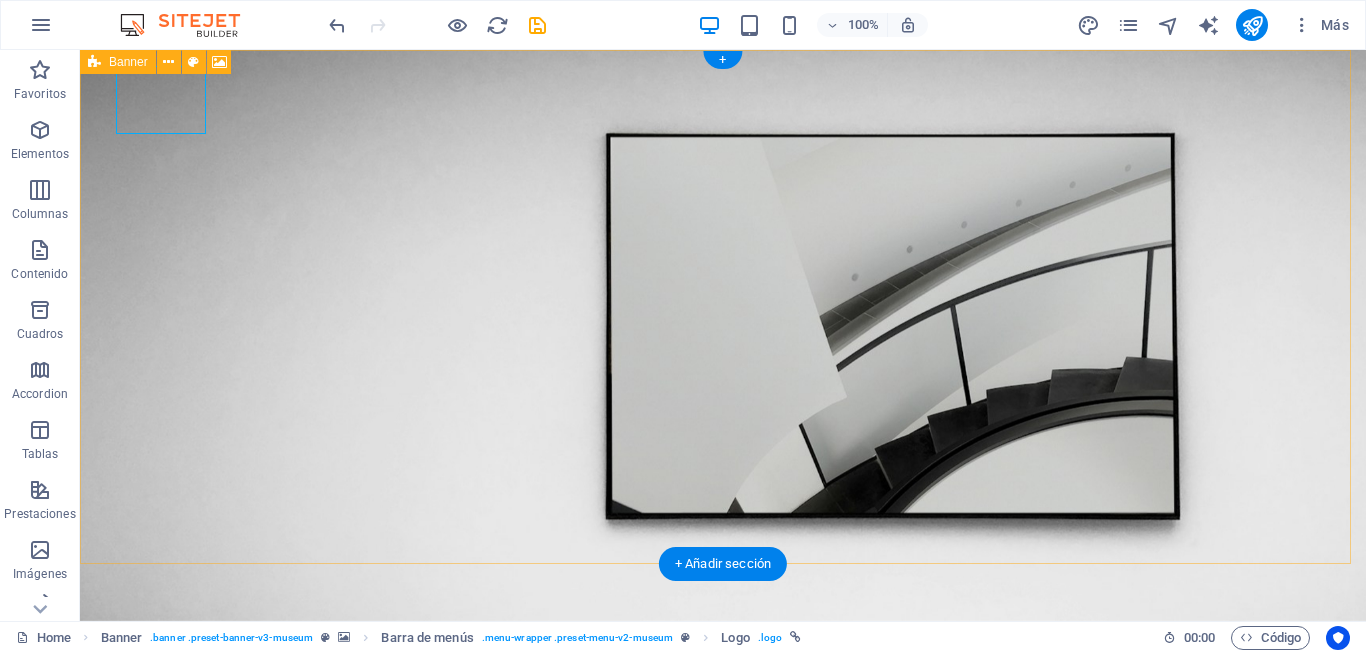 click at bounding box center (723, 335) 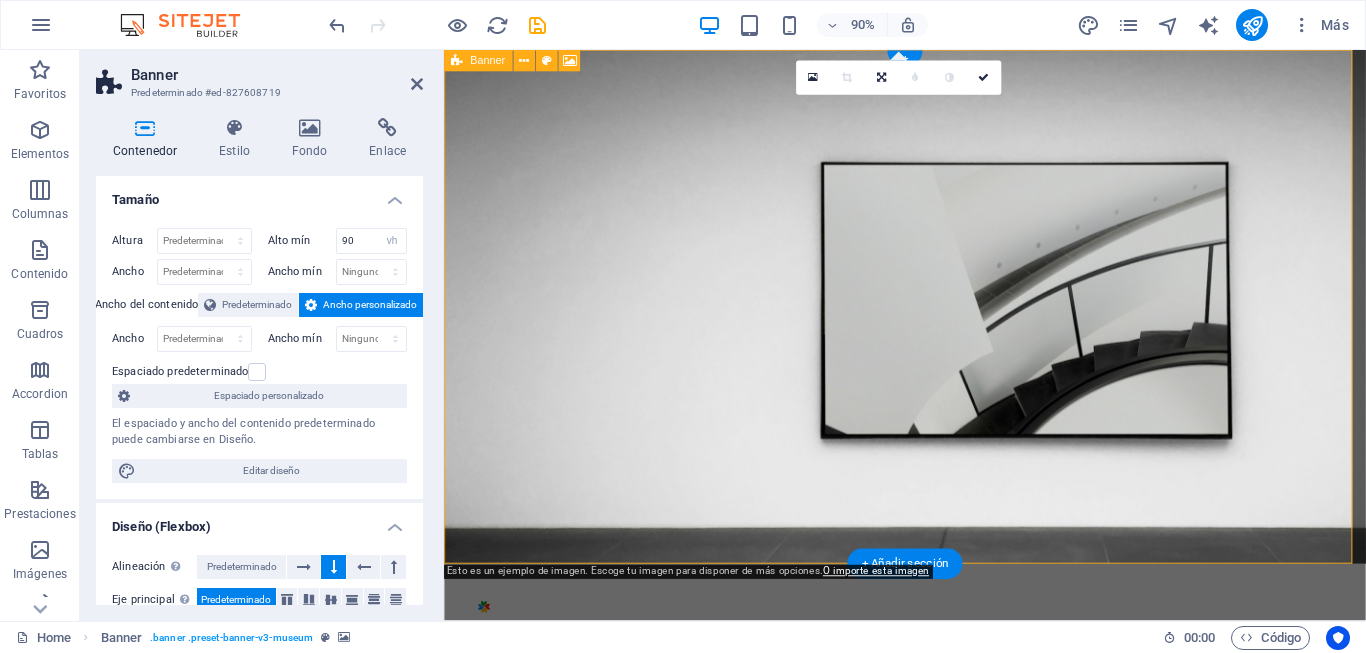 click at bounding box center (956, 335) 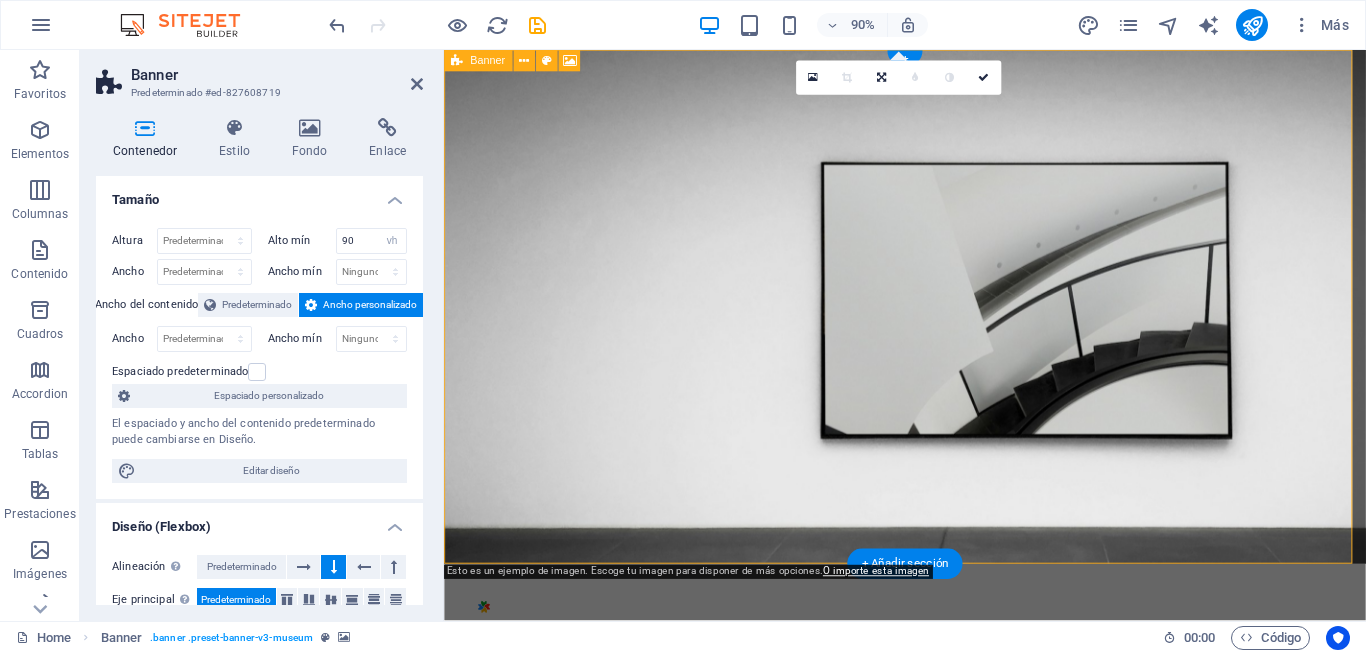 click at bounding box center (956, 335) 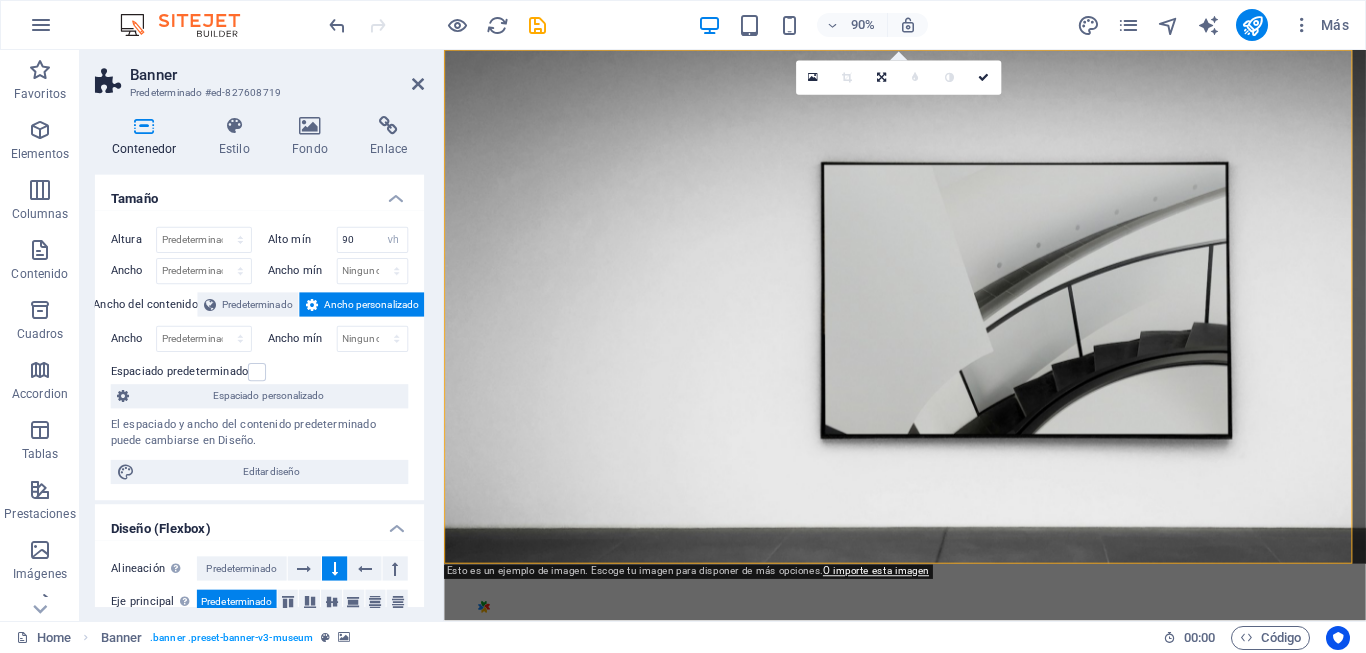 click on "Banner Predeterminado #ed-827608719
Contenedor Estilo Fondo Enlace Tamaño Altura Predeterminado px rem % vh vw Alto mín 90 Ninguno px rem % vh vw Ancho Predeterminado px rem % em vh vw Ancho mín Ninguno px rem % vh vw Ancho del contenido Predeterminado Ancho personalizado Ancho Predeterminado px rem % em vh vw Ancho mín Ninguno px rem % vh vw Espaciado predeterminado Espaciado personalizado El espaciado y ancho del contenido predeterminado puede cambiarse en Diseño. Editar diseño Diseño (Flexbox) Alineación Determina flex-direction. Predeterminado Eje principal Determina la forma en la que los elementos deberían comportarse por el eje principal en este contenedor (contenido justificado). Predeterminado Eje lateral Controla la dirección vertical del elemento en el contenedor (alinear elementos). Predeterminado Ajuste Predeterminado Habilitado Deshabilitado Relleno Controla las distancias y la dirección de los elementos en el eje Y en varias líneas (alinear contenido). Accesibilidad" at bounding box center (262, 335) 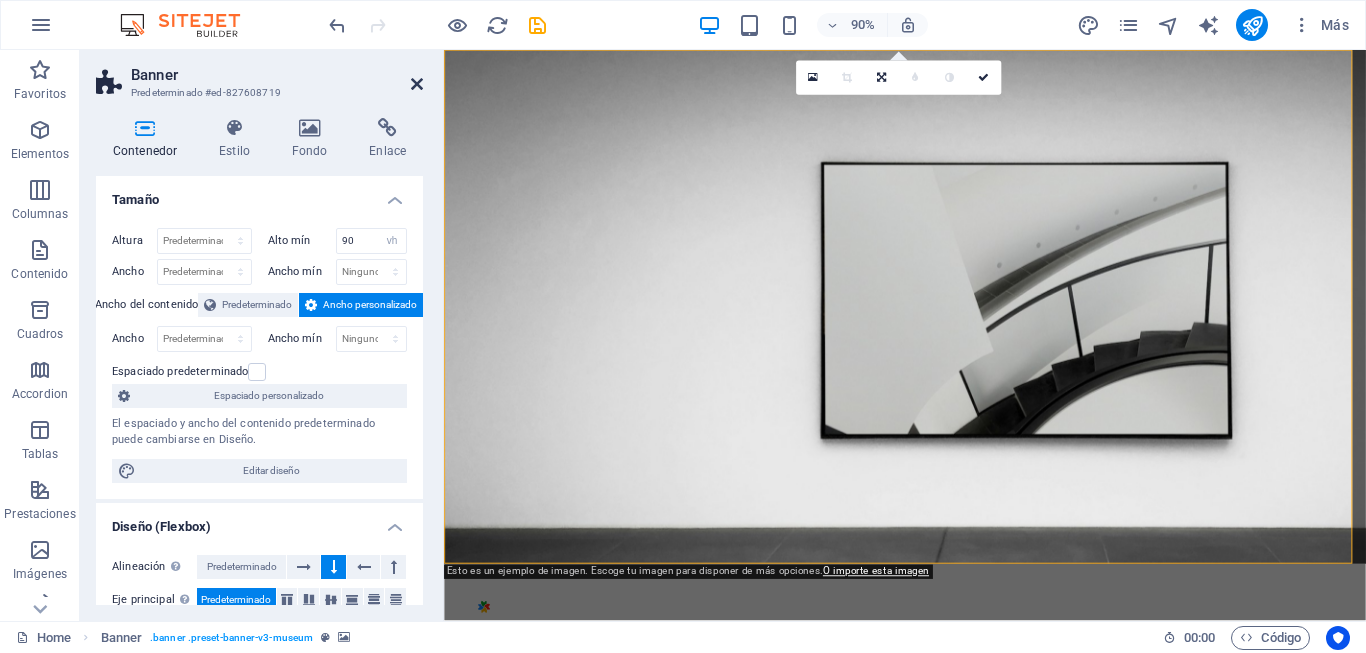 click at bounding box center (417, 84) 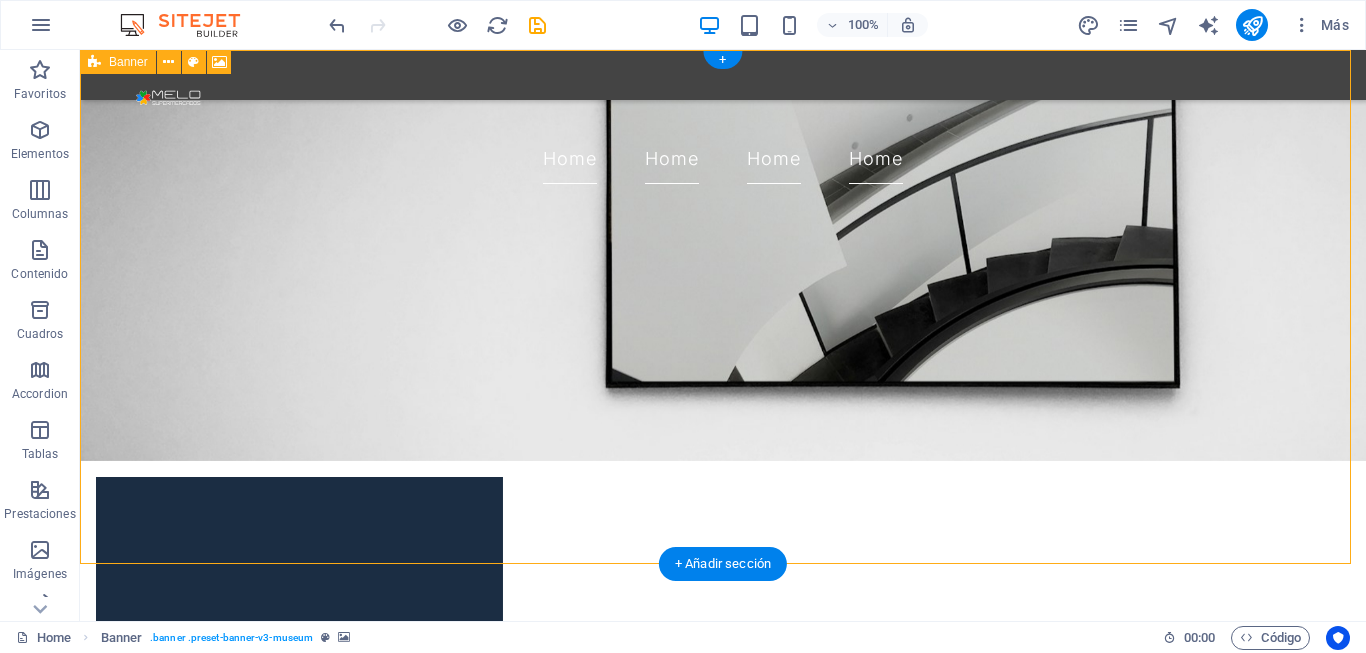 scroll, scrollTop: 0, scrollLeft: 0, axis: both 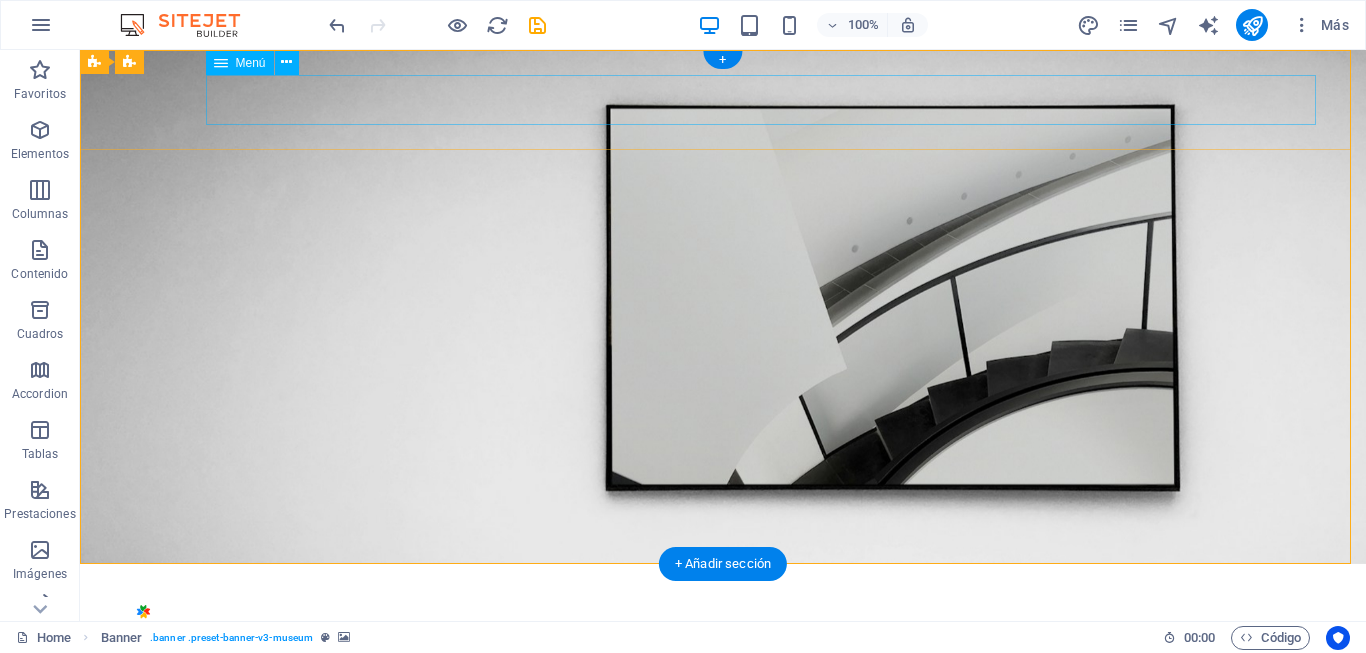 click on "Home Home Home Home" at bounding box center [723, 673] 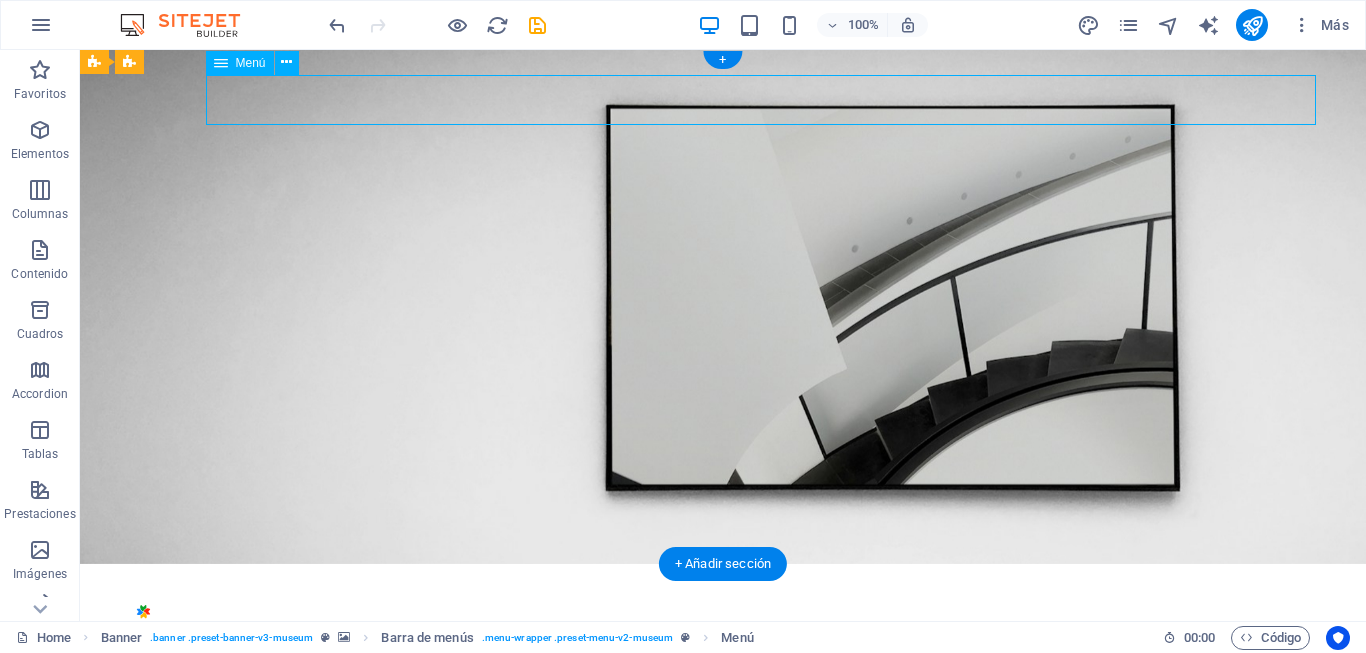 click on "Home Home Home Home" at bounding box center (723, 673) 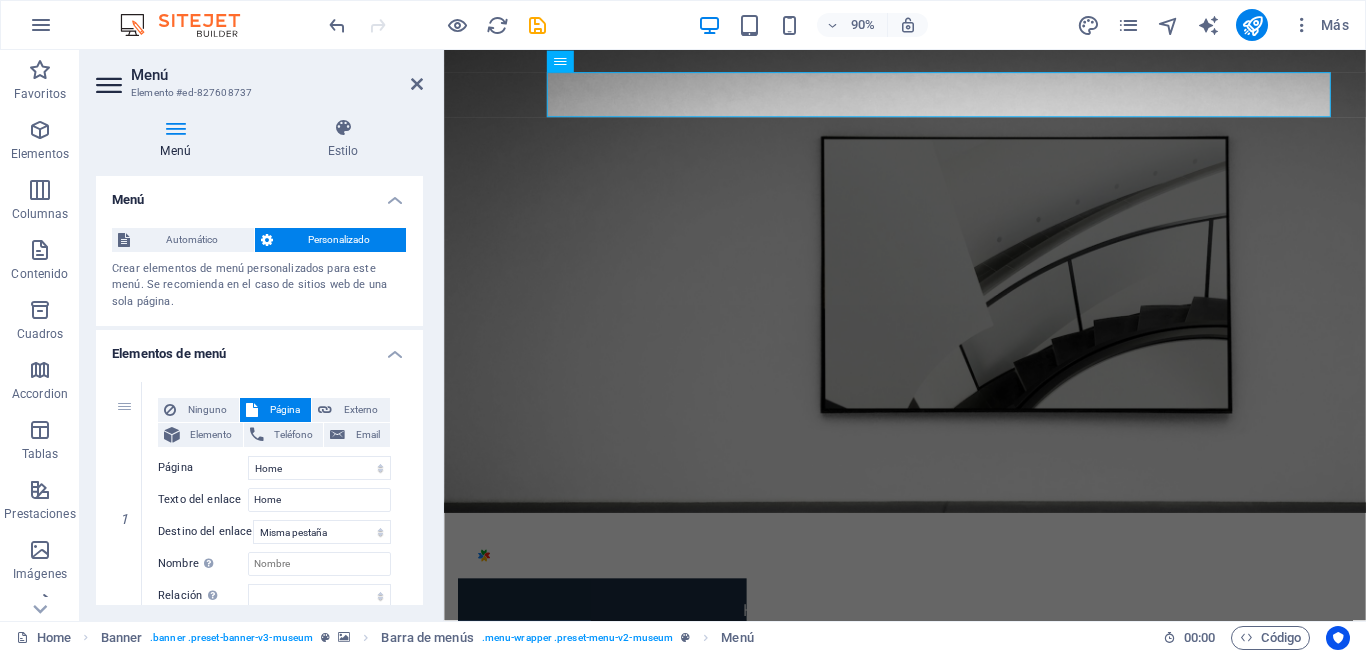 click on "Menú Estilo Menú Automático Personalizado Crear elementos de menú personalizados para este menú. Se recomienda en el caso de sitios web de una sola página. Gestionar páginas Elementos de menú 1 Ninguno Página Externo Elemento Teléfono Email Página Home About Us Exhibitions Events Contact Privacy Legal Notice Elemento
URL /15925176 Teléfono Email Texto del enlace Home Destino del enlace Nueva pestaña Misma pestaña Superposición Nombre Una descripción adicional del enlace no debería ser igual al texto del enlace. El título suele mostrarse como un texto de información cuando se mueve el ratón por encima del elemento. Déjalo en blanco en caso de dudas. Relación Define la  relación de este enlace con el destino del enlace . Por ejemplo, el valor "nofollow" indica a los buscadores que no sigan al enlace. Puede dejarse vacío. alternativo autor marcador externo ayuda licencia siguiente nofollow noreferrer noopener ant buscar etiqueta Diseño de botones Ninguno Principal" at bounding box center [259, 361] 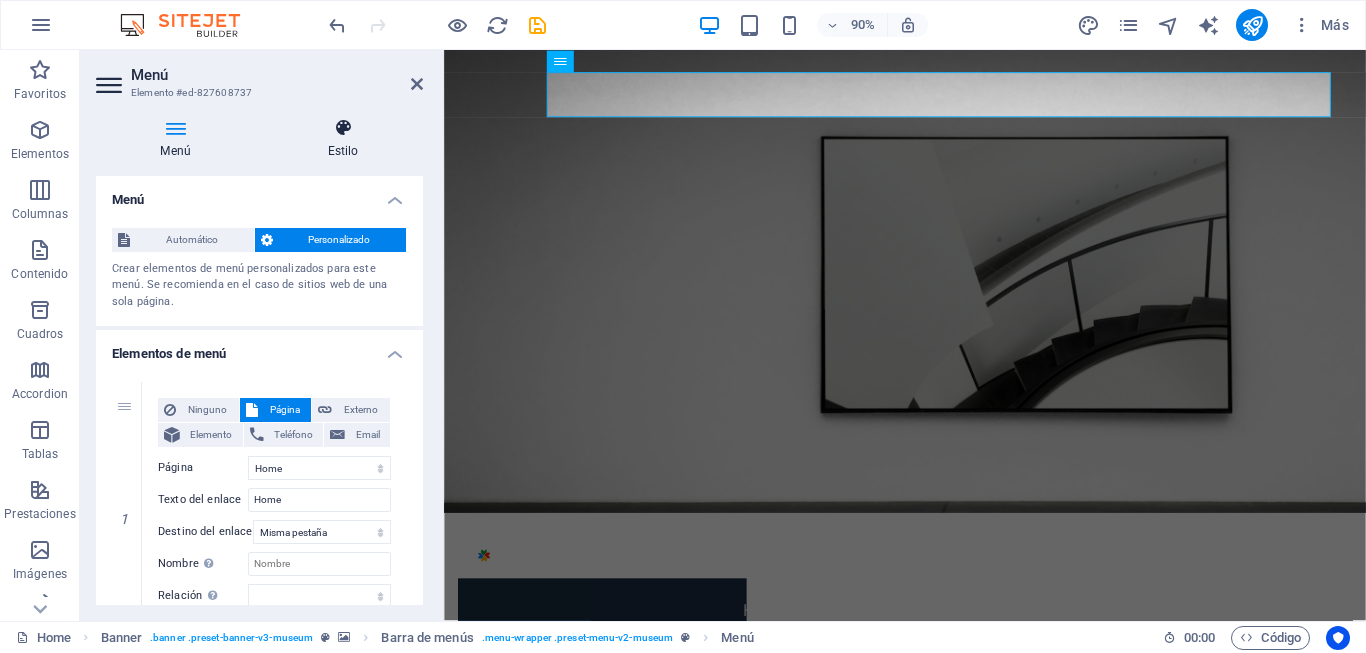 click at bounding box center [343, 128] 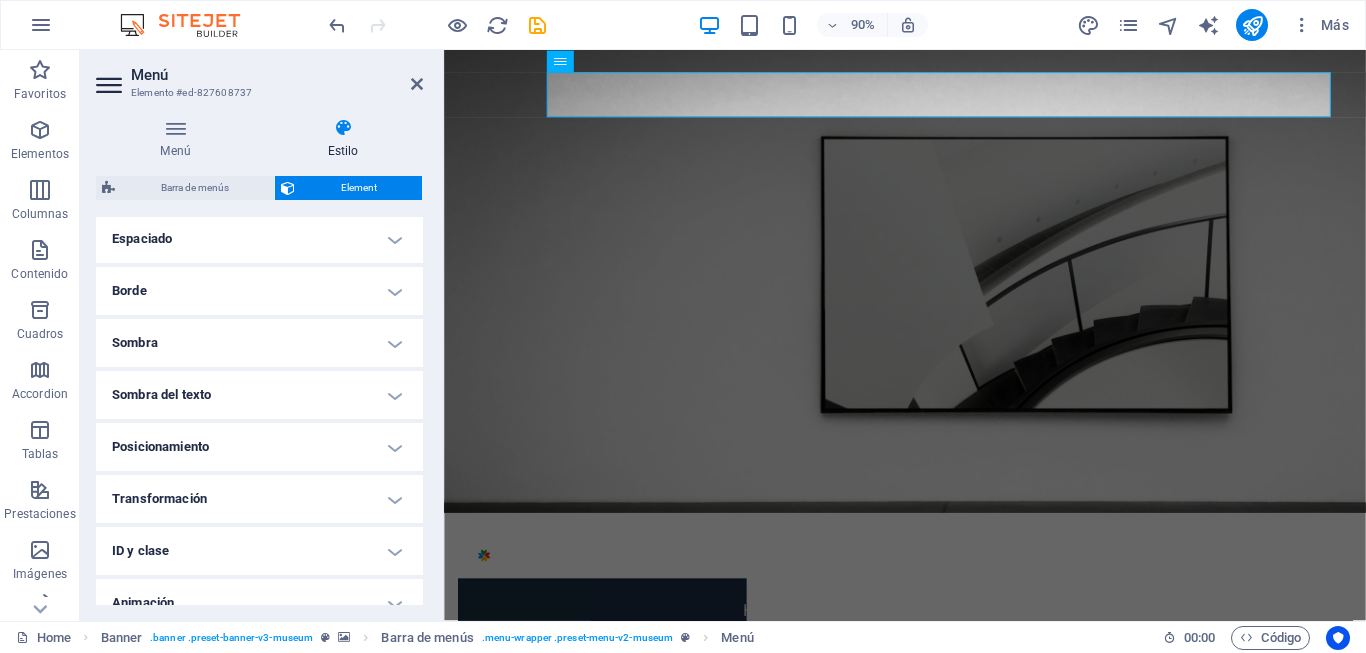 scroll, scrollTop: 474, scrollLeft: 0, axis: vertical 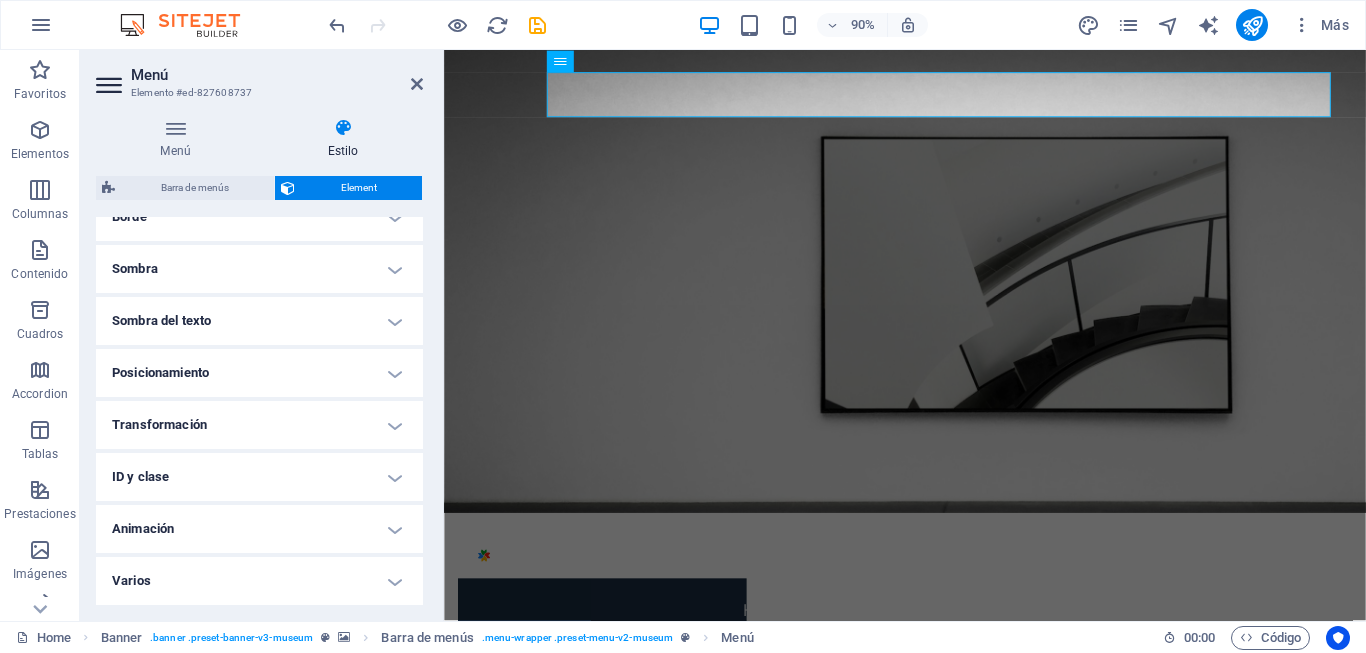 click on "Varios" at bounding box center (259, 581) 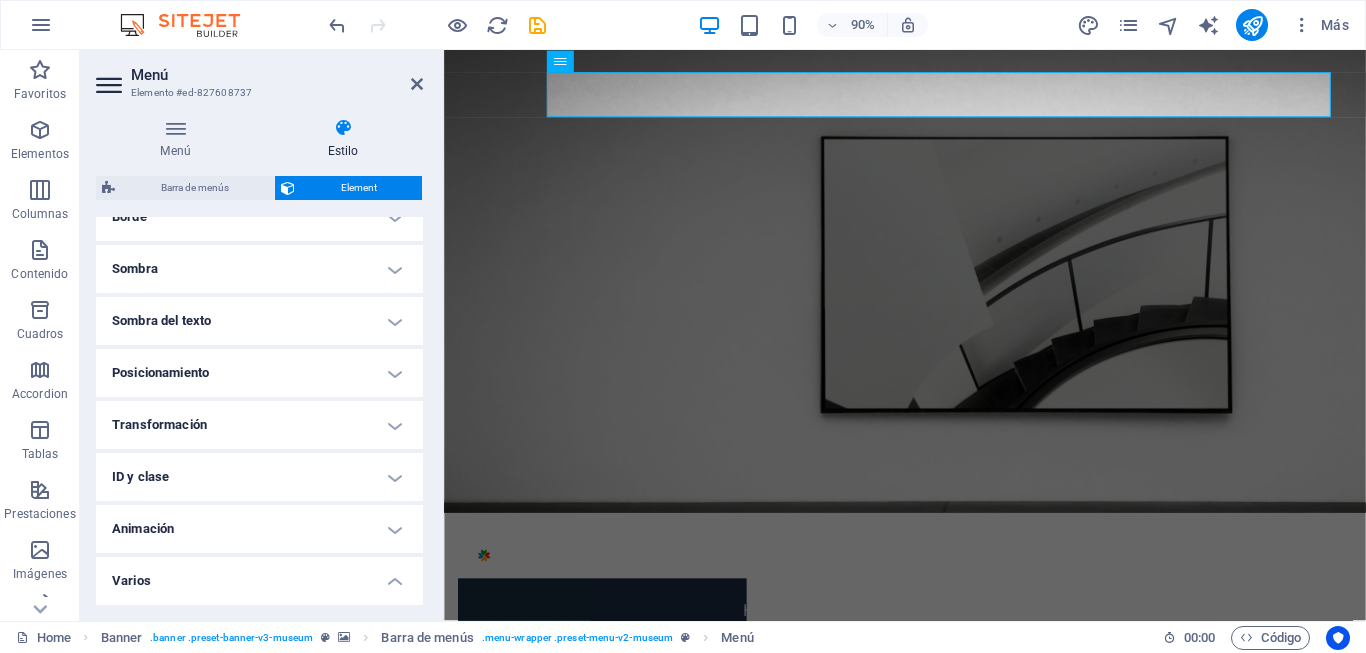 click on "Varios" at bounding box center (259, 575) 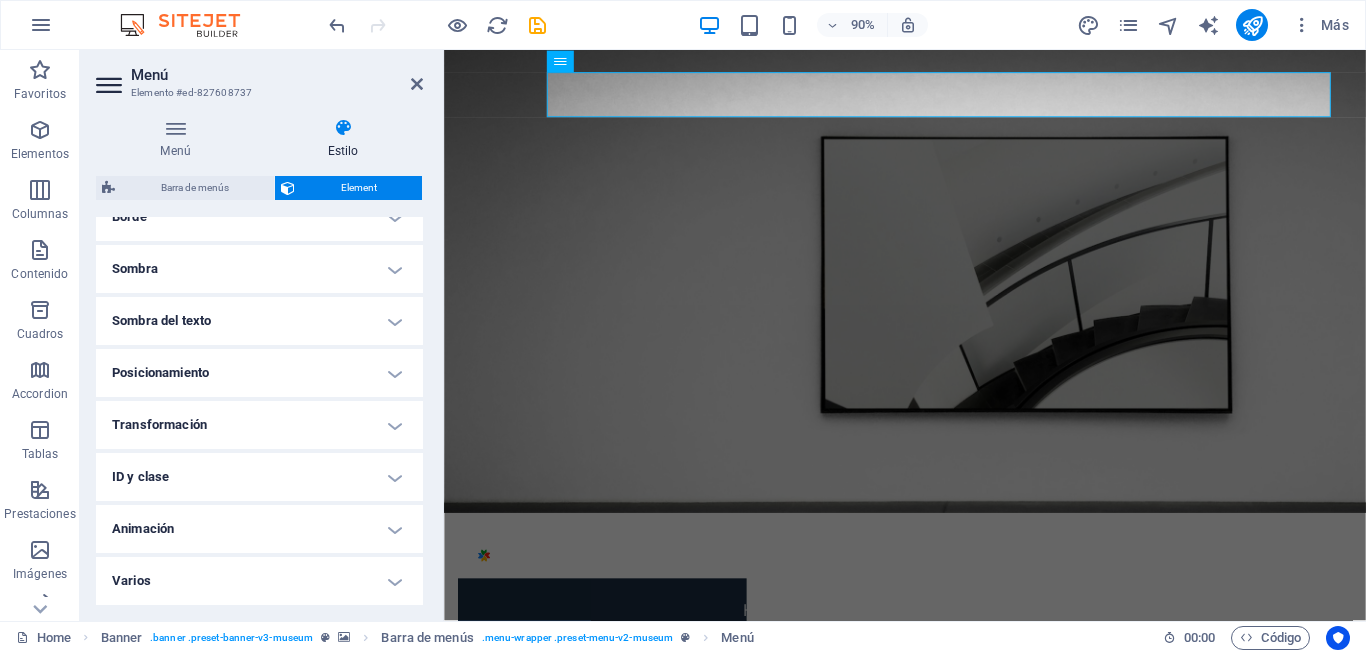 click on "Animación" at bounding box center [259, 529] 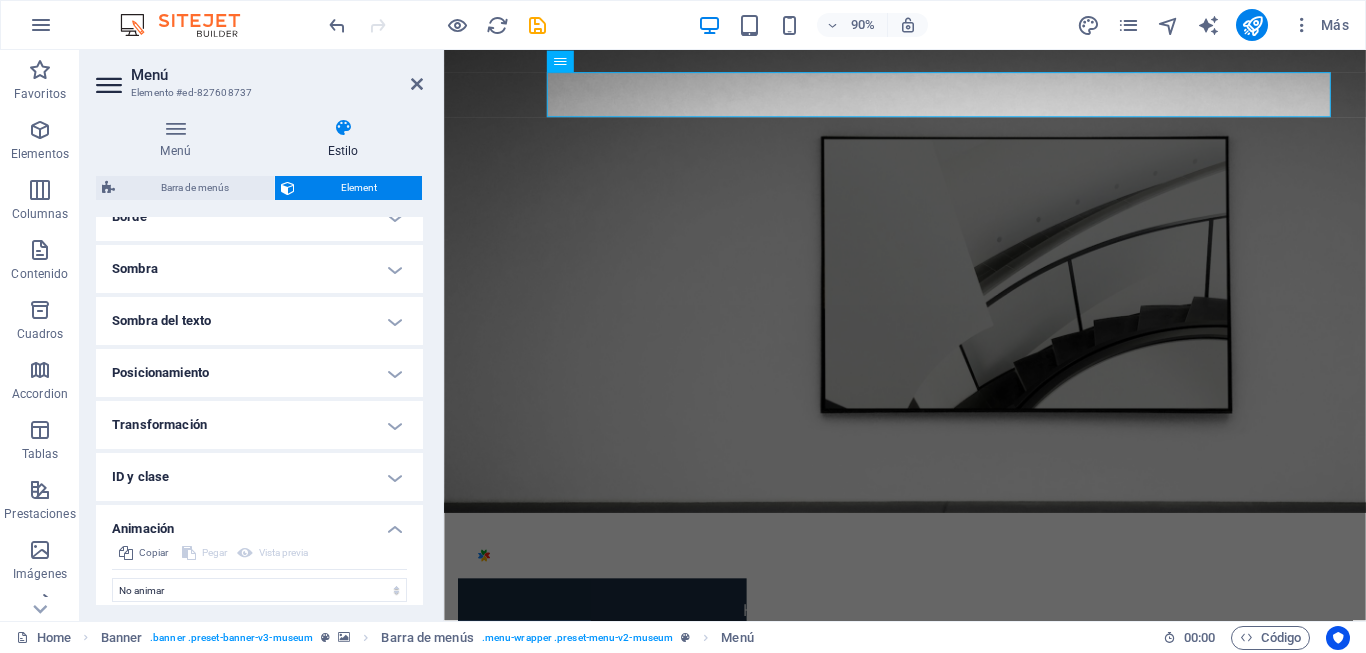 scroll, scrollTop: 539, scrollLeft: 0, axis: vertical 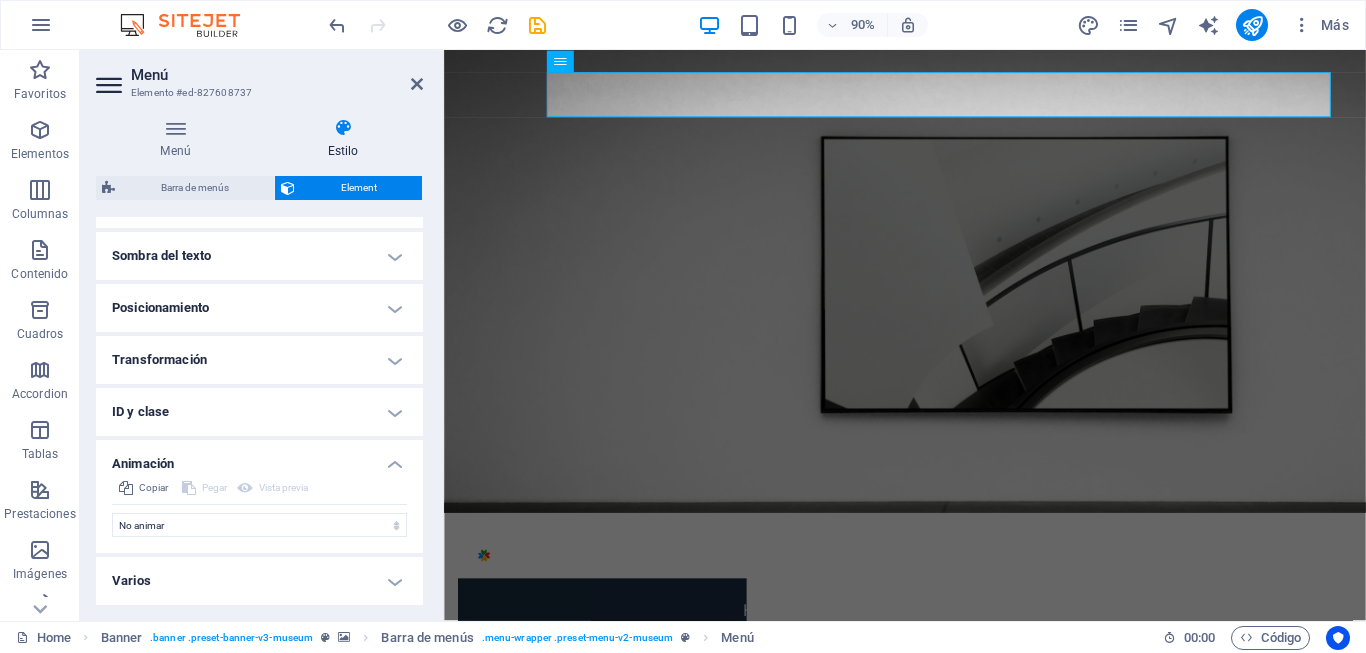 click on "Animación" at bounding box center [259, 458] 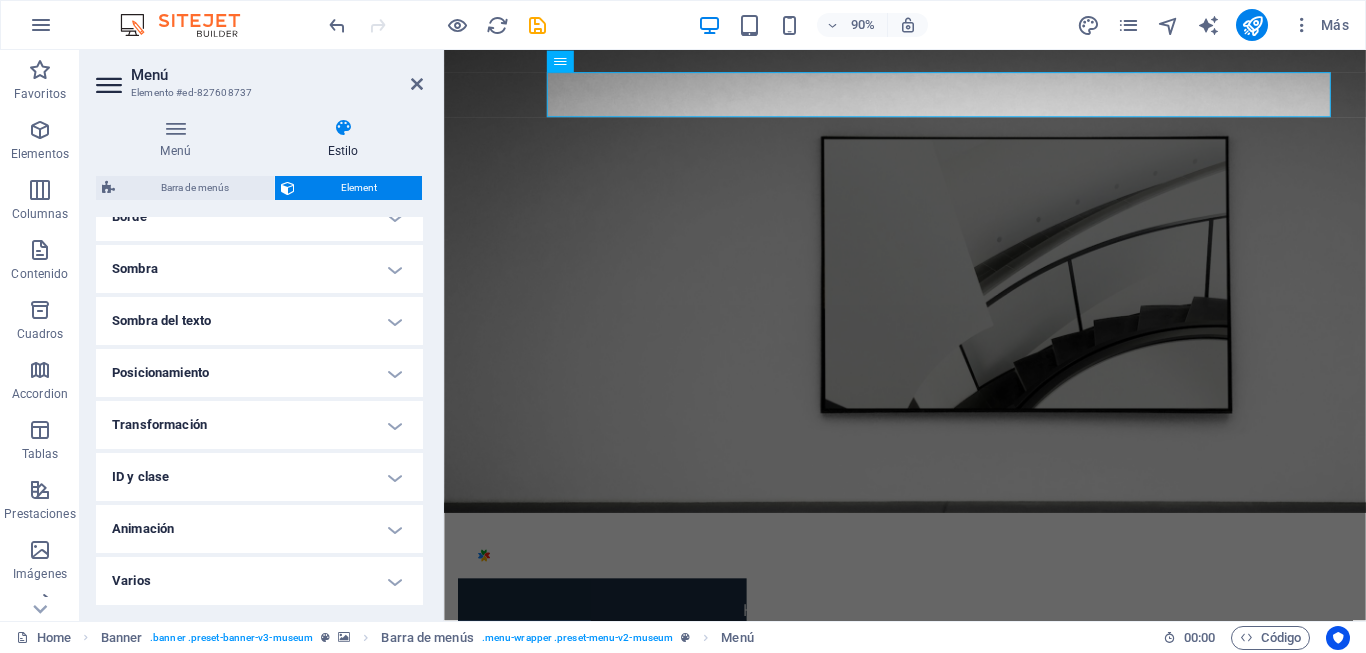 click on "ID y clase" at bounding box center (259, 477) 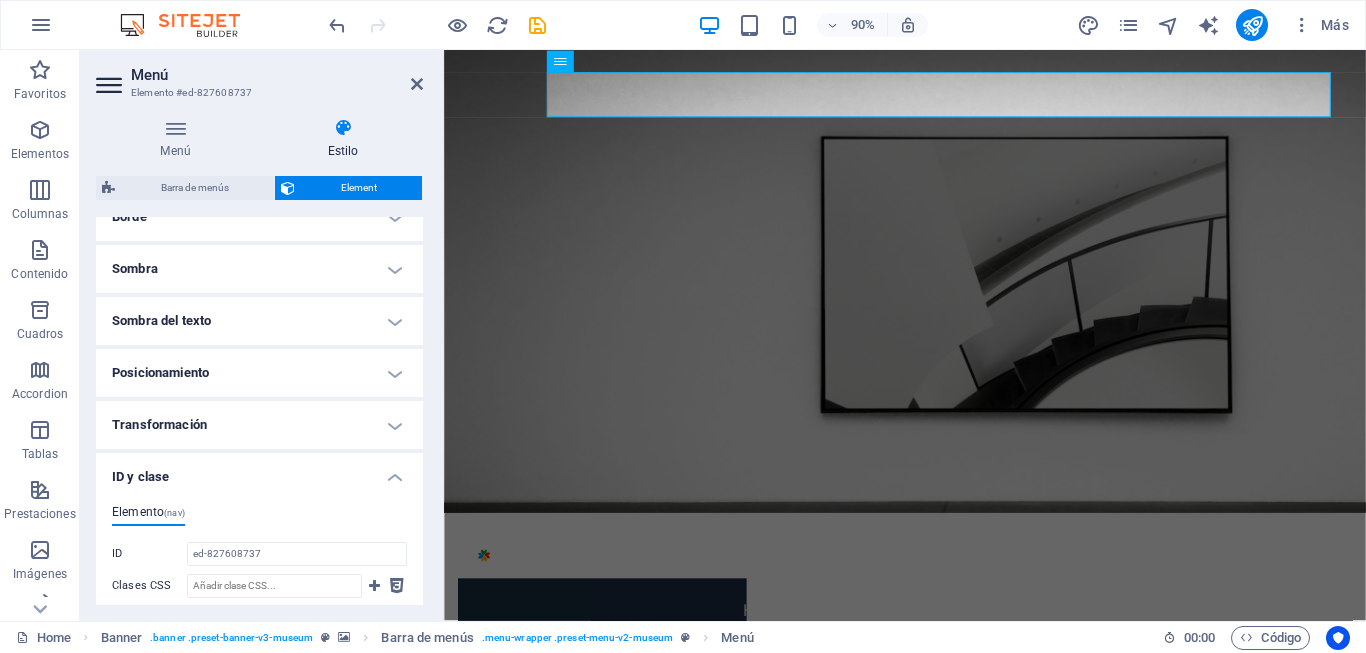 scroll, scrollTop: 539, scrollLeft: 0, axis: vertical 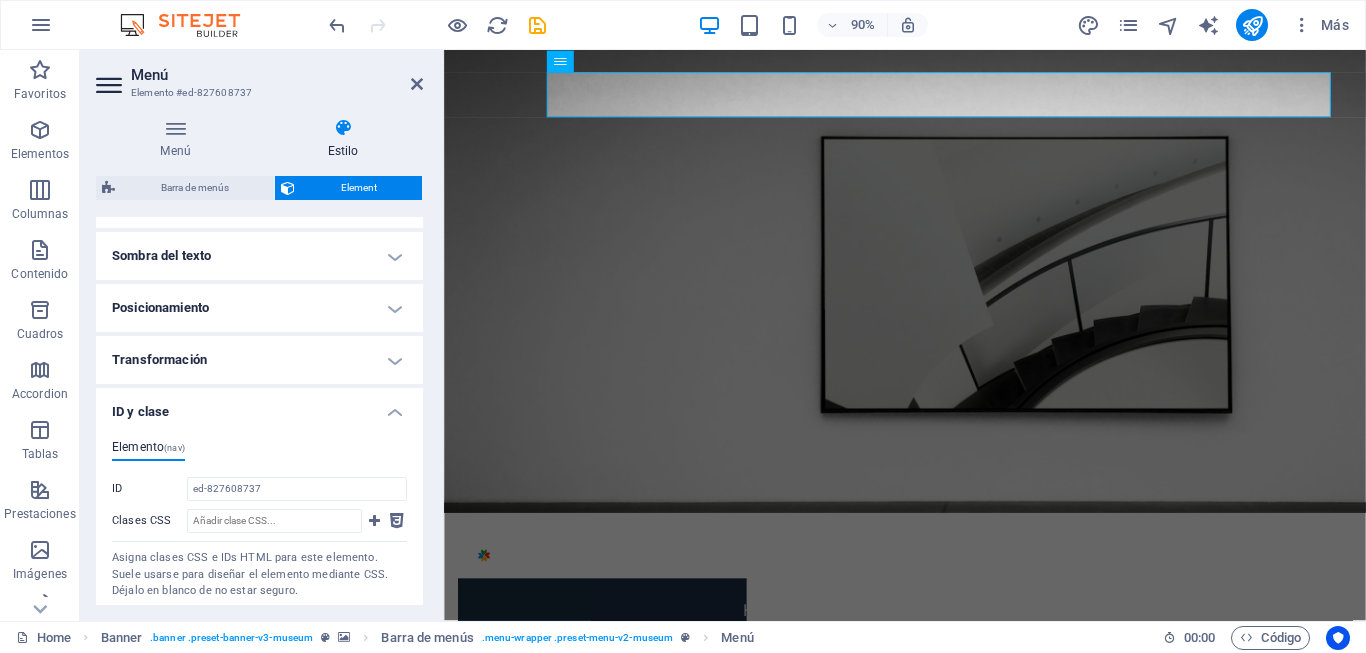 click on "ID y clase" at bounding box center (259, 406) 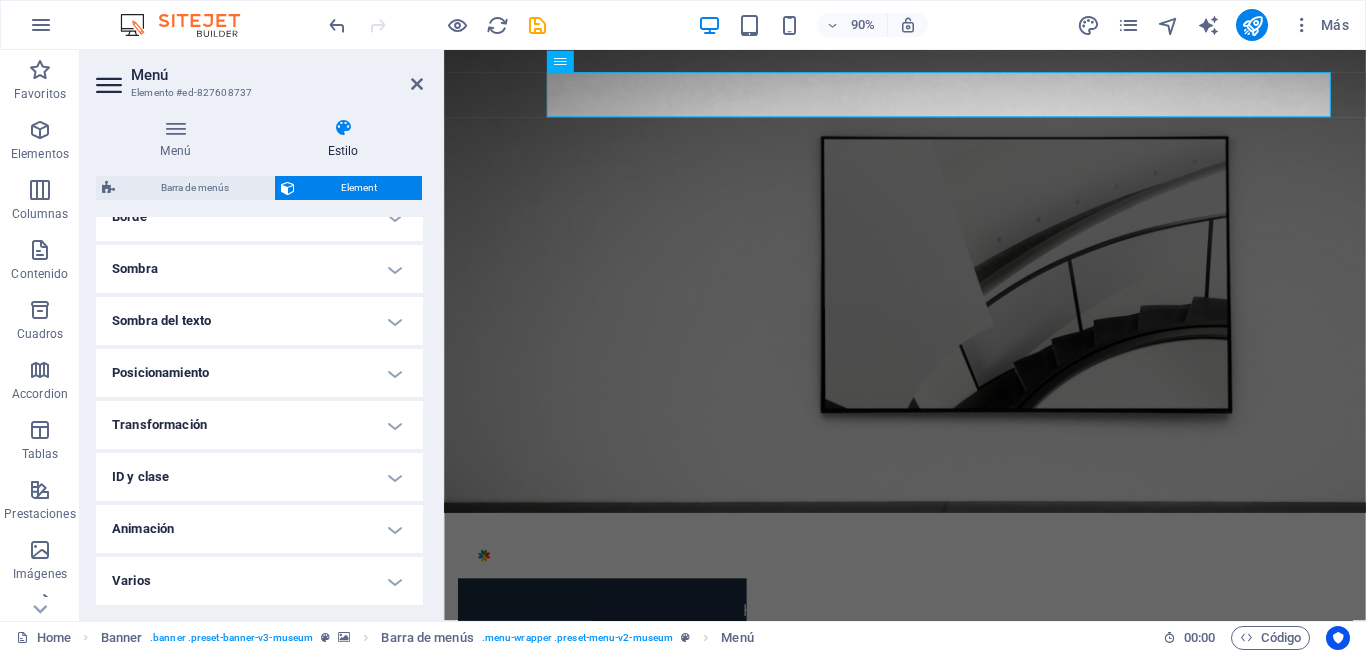 scroll, scrollTop: 474, scrollLeft: 0, axis: vertical 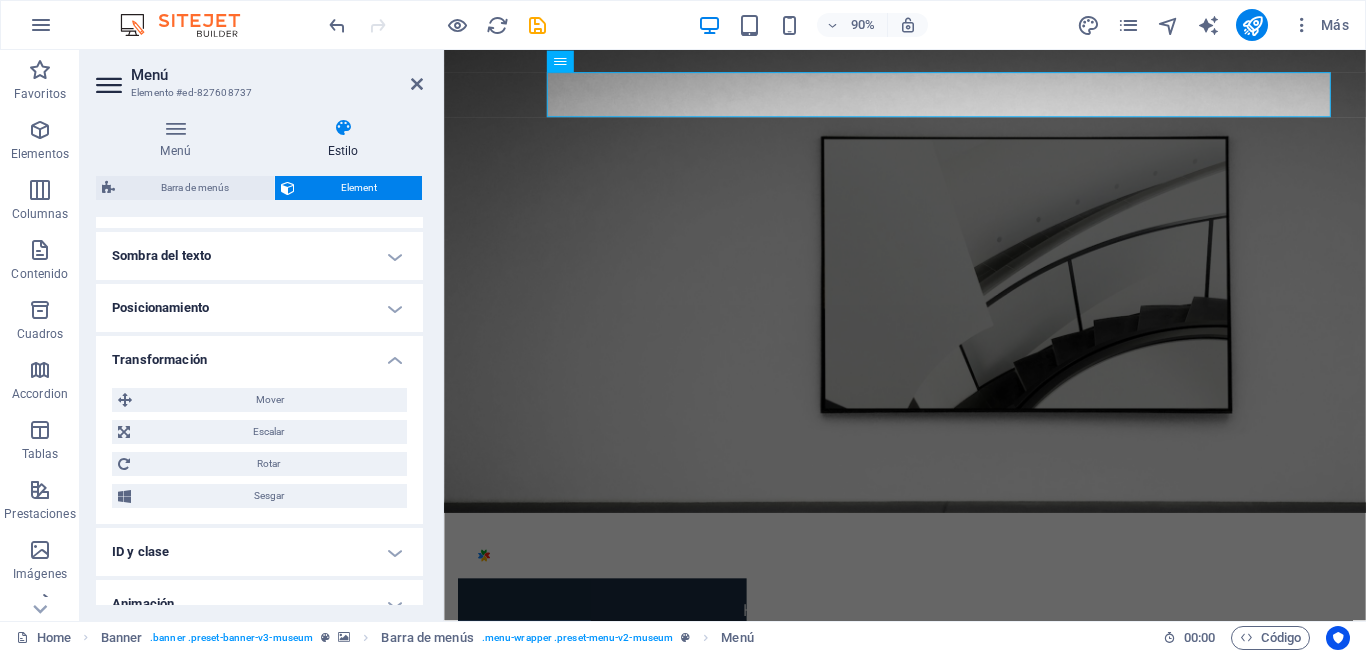 click on "Transformación" at bounding box center (259, 354) 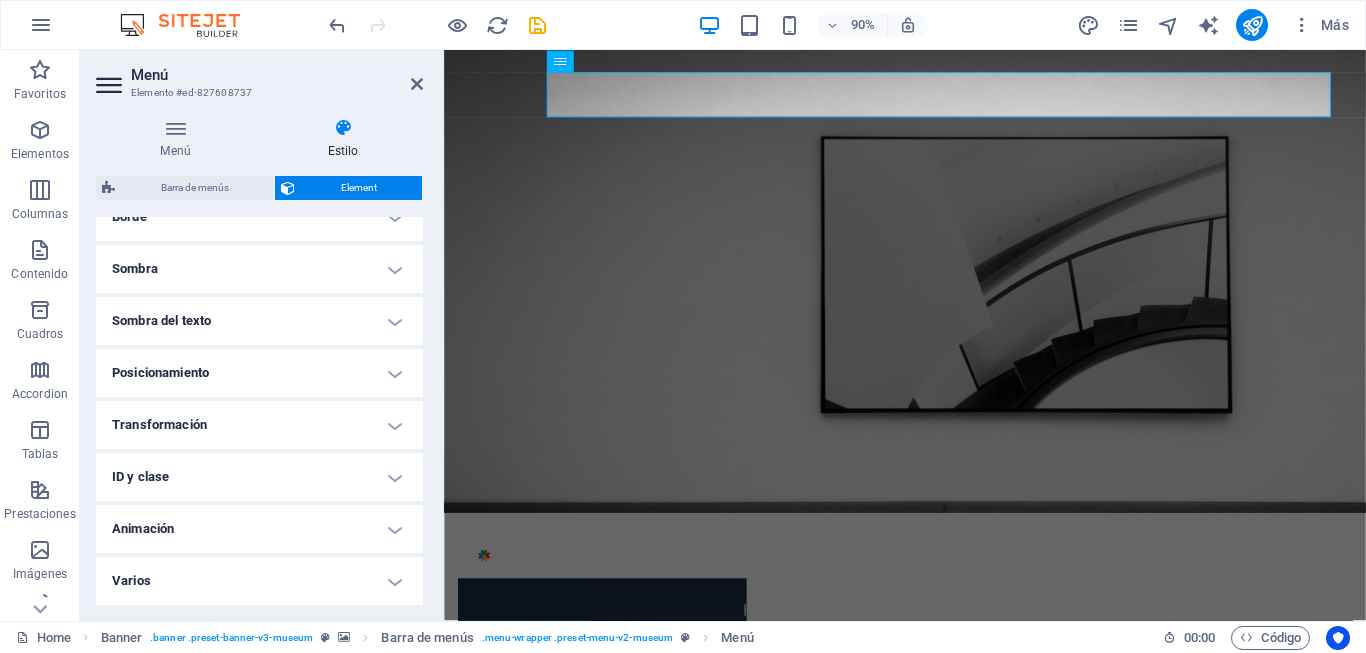 scroll, scrollTop: 474, scrollLeft: 0, axis: vertical 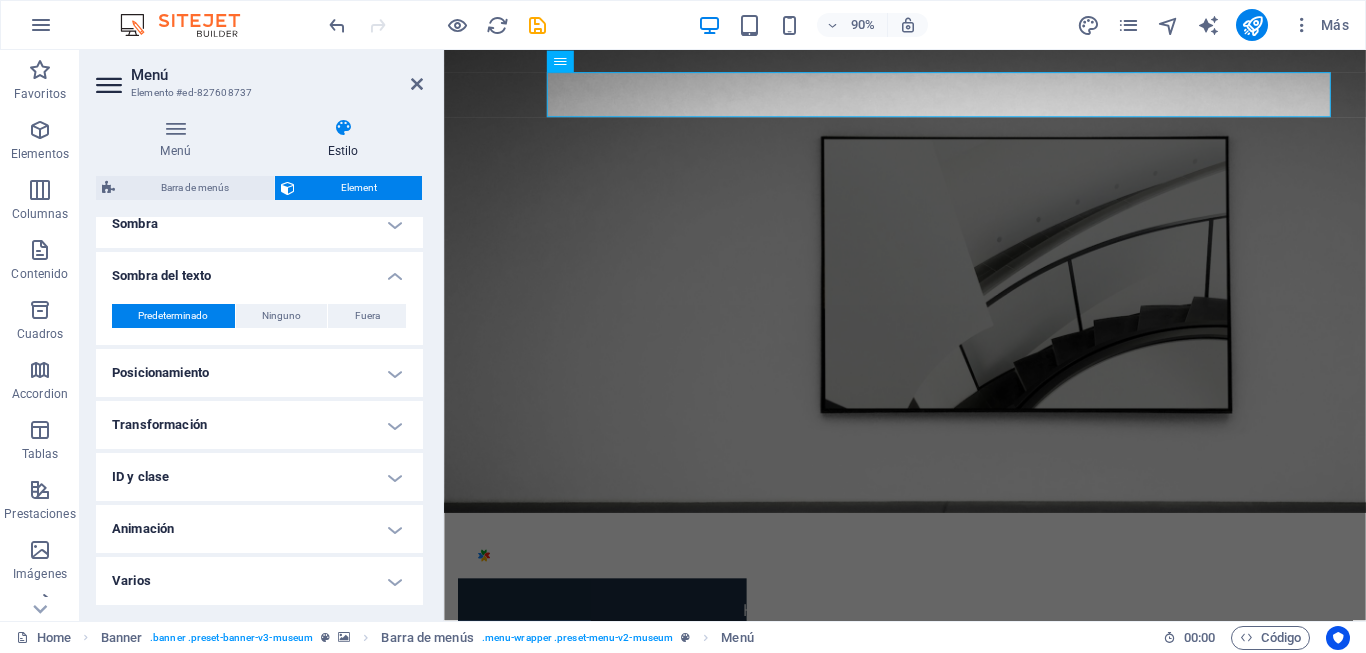 click on "Sombra del texto" at bounding box center [259, 270] 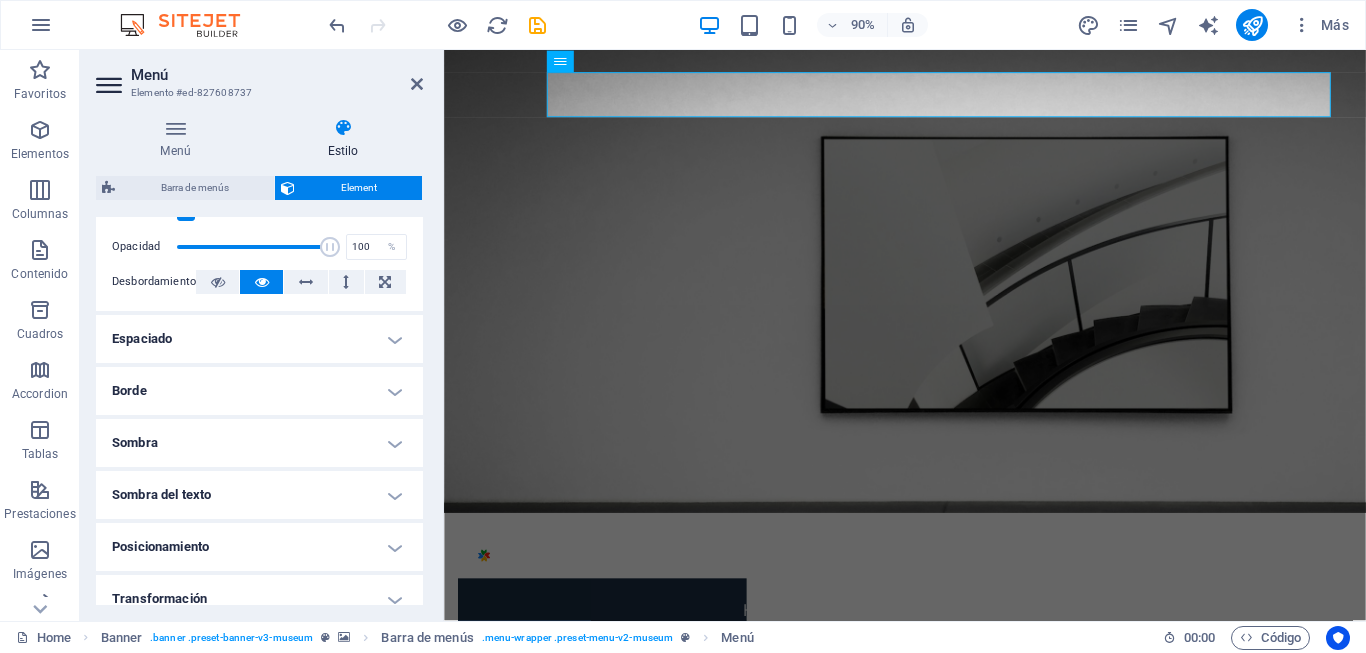 scroll, scrollTop: 274, scrollLeft: 0, axis: vertical 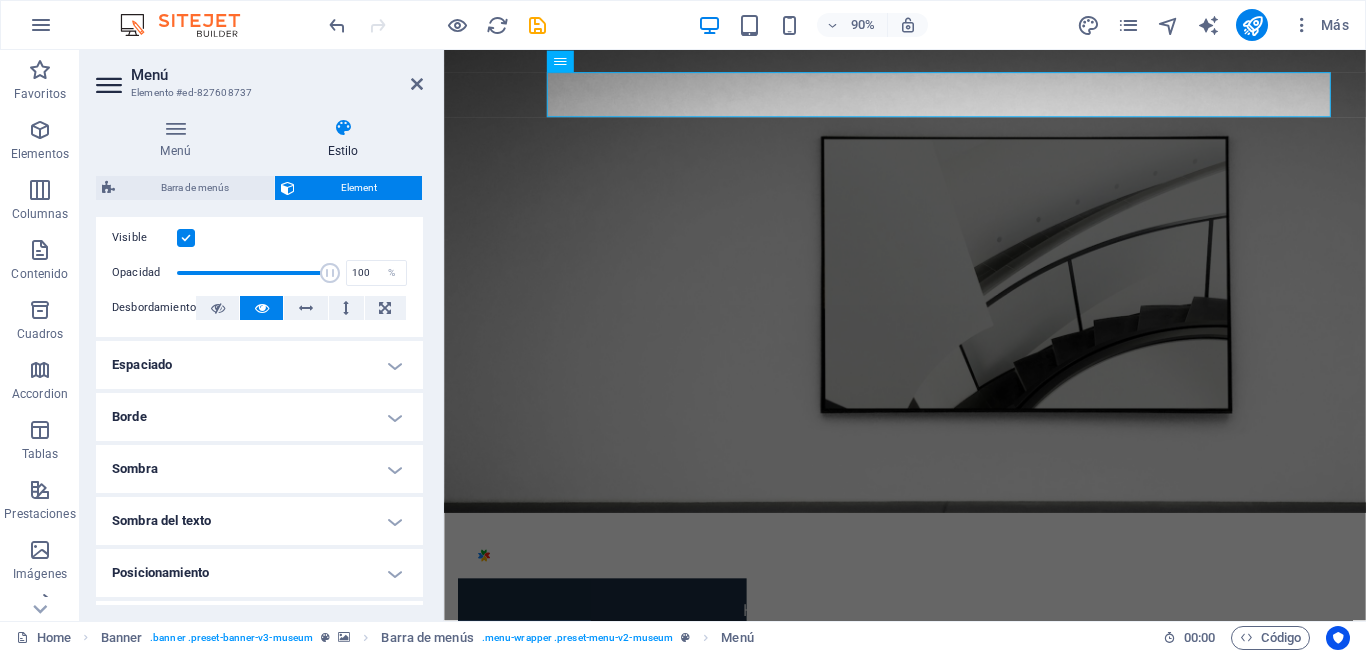 click on "Espaciado" at bounding box center (259, 365) 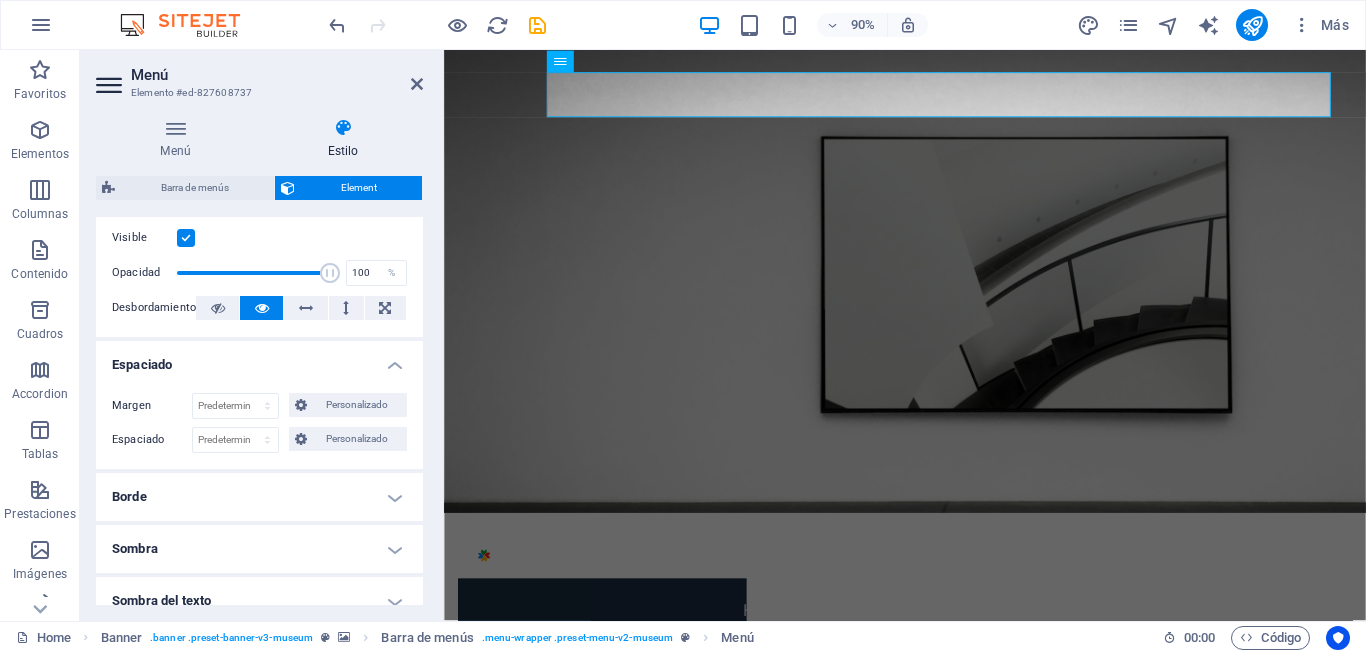 click on "Espaciado" at bounding box center [259, 359] 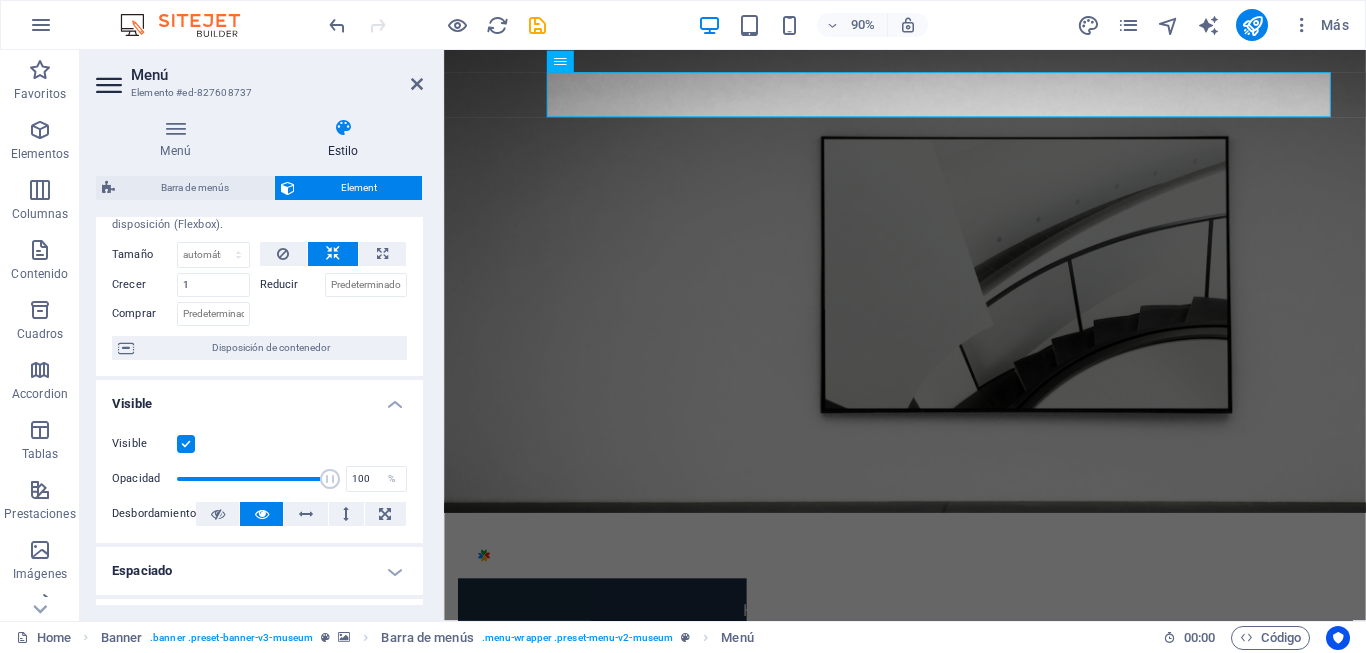 scroll, scrollTop: 0, scrollLeft: 0, axis: both 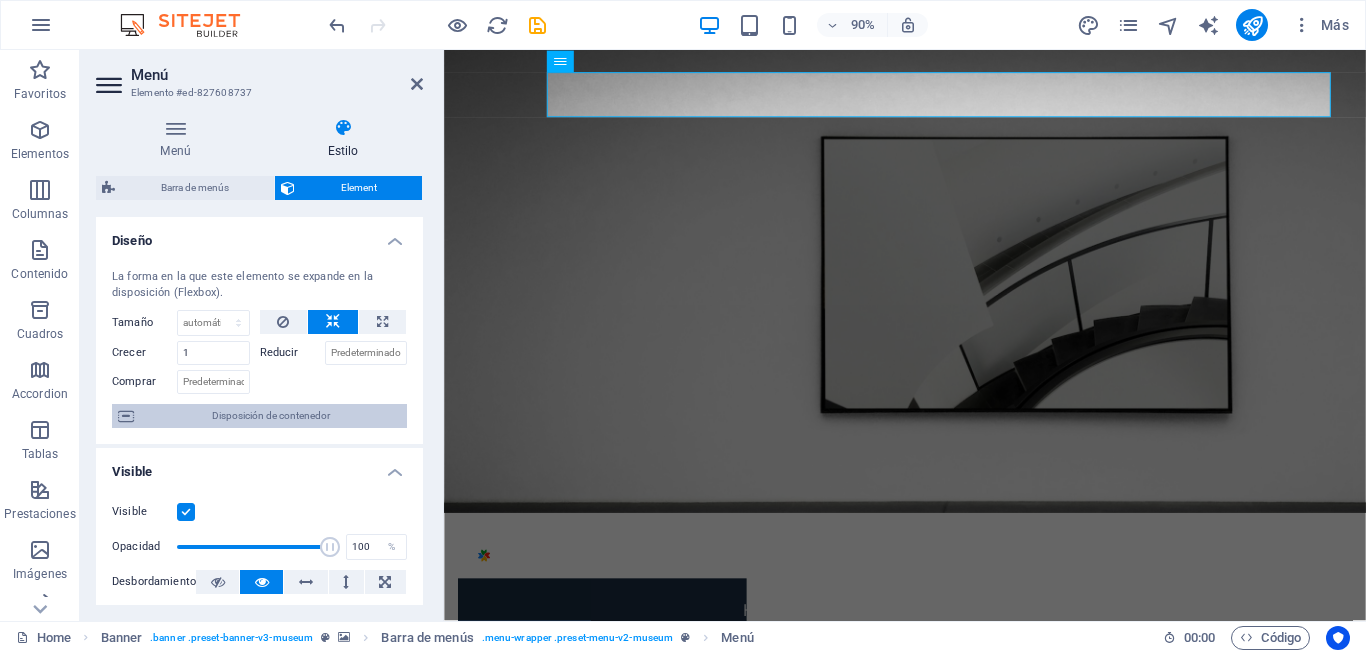 click at bounding box center [126, 416] 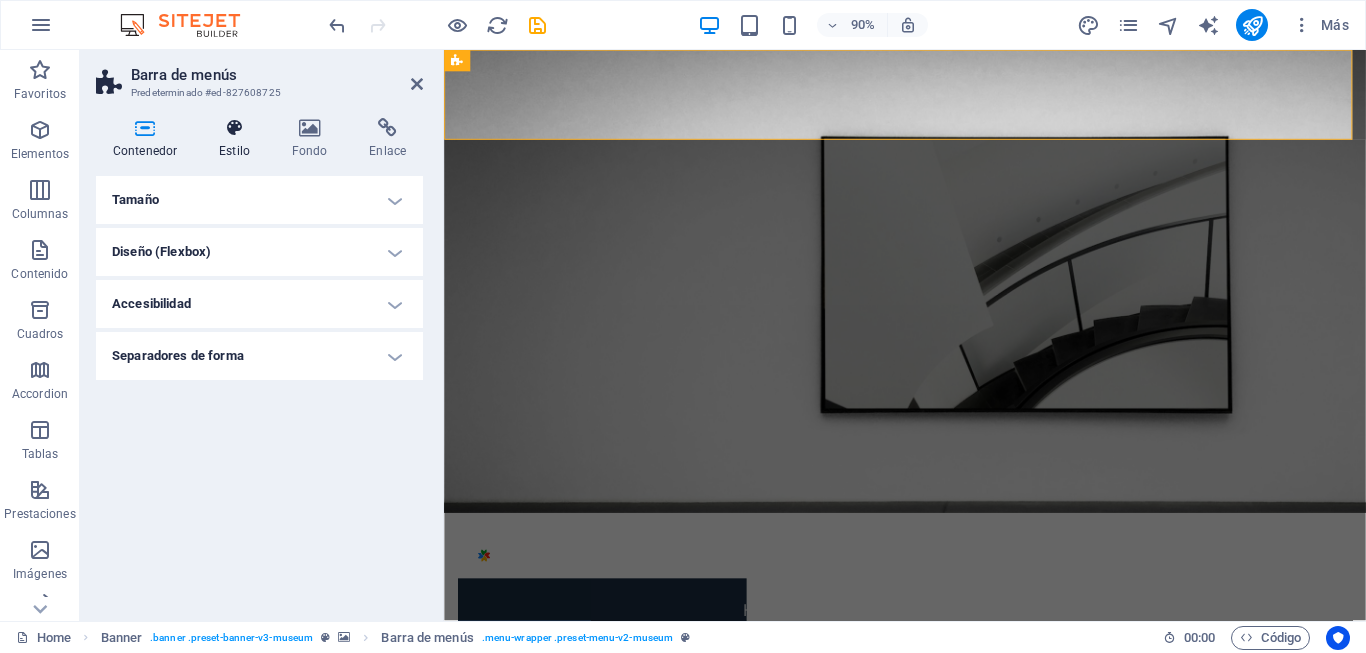 click at bounding box center (234, 128) 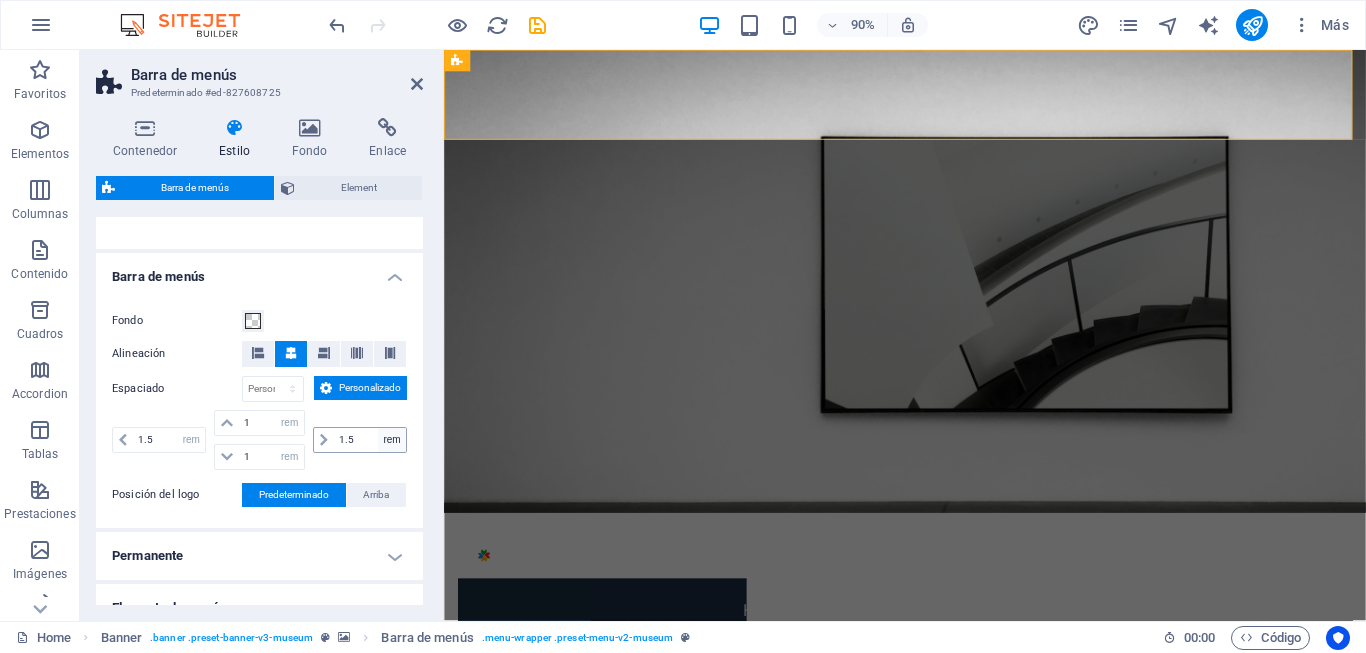 scroll, scrollTop: 300, scrollLeft: 0, axis: vertical 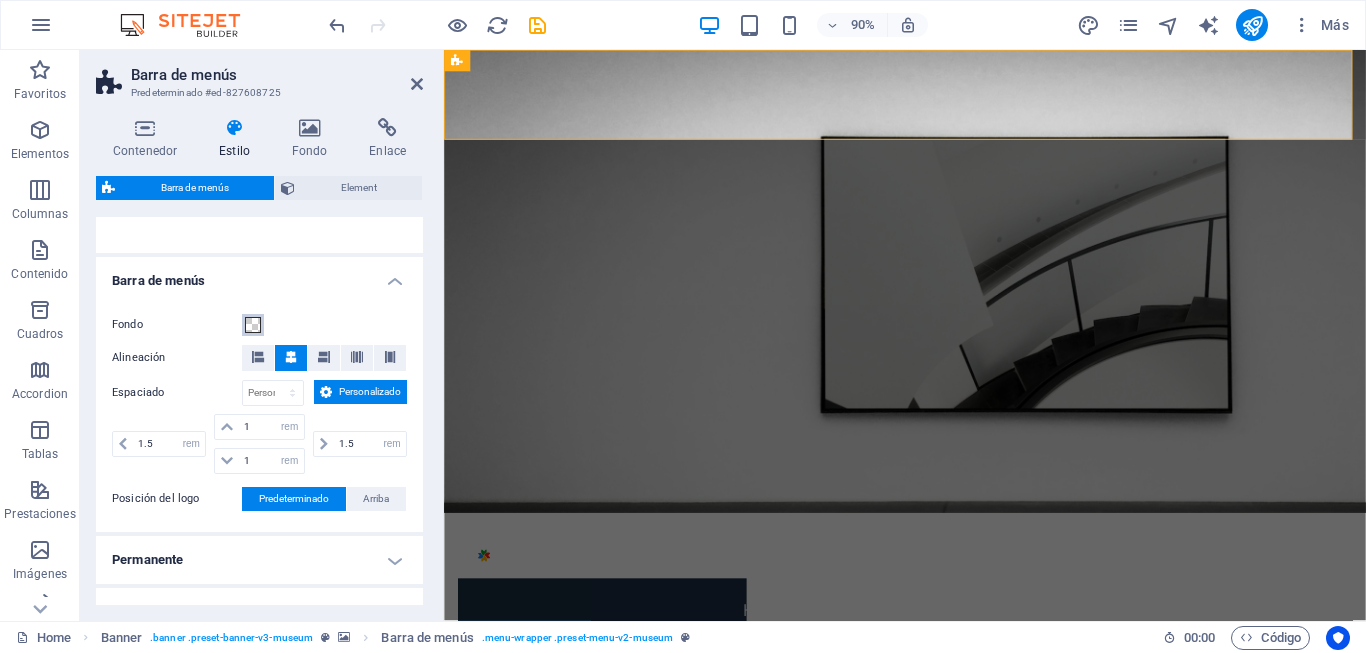 click at bounding box center (253, 325) 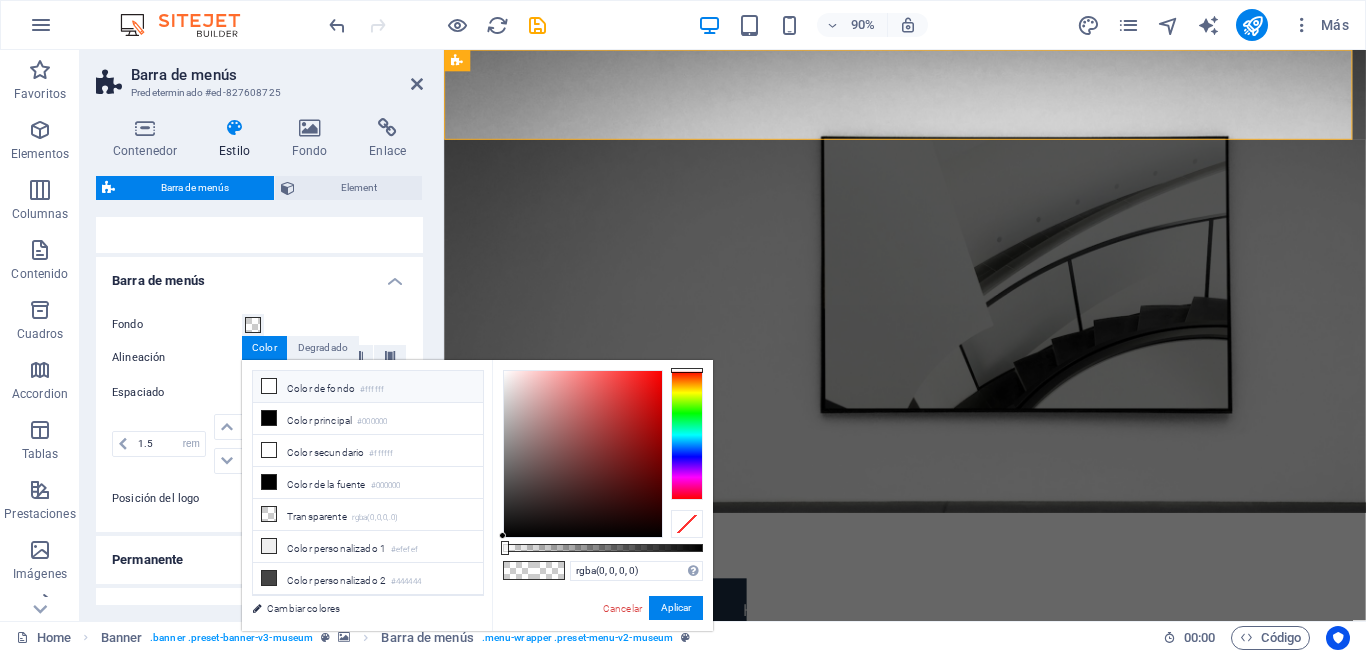 click at bounding box center (269, 386) 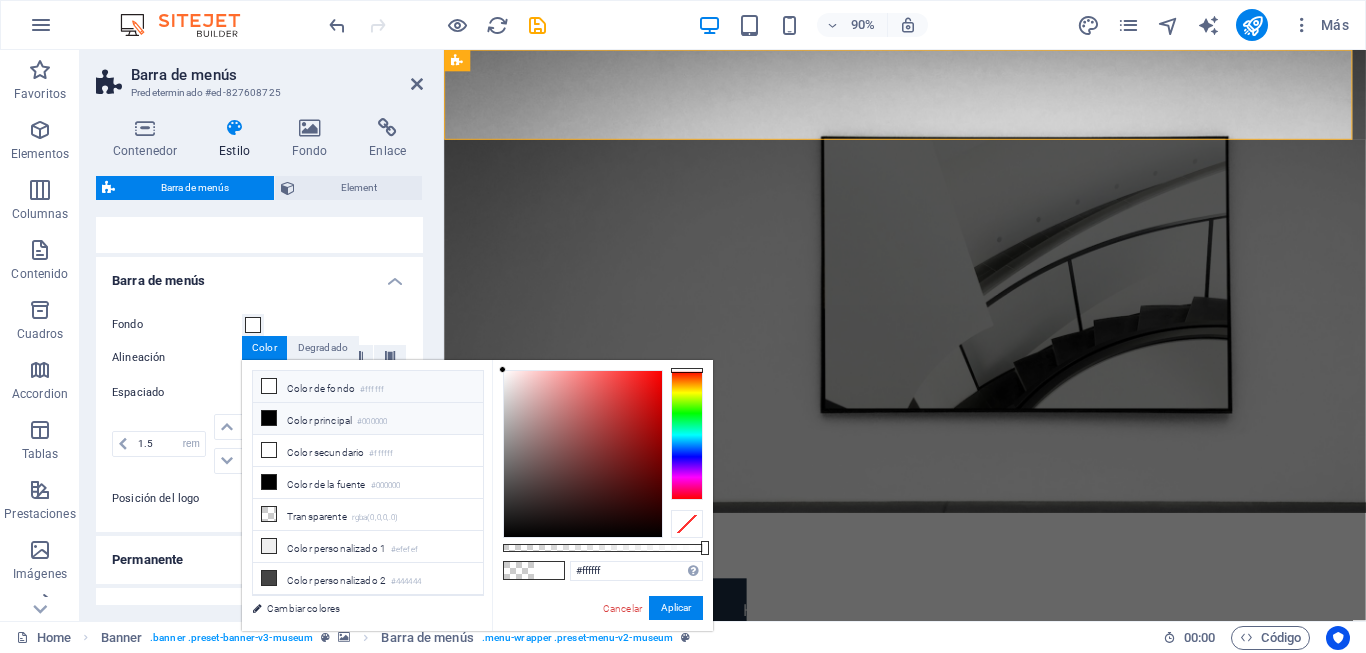 click at bounding box center (269, 418) 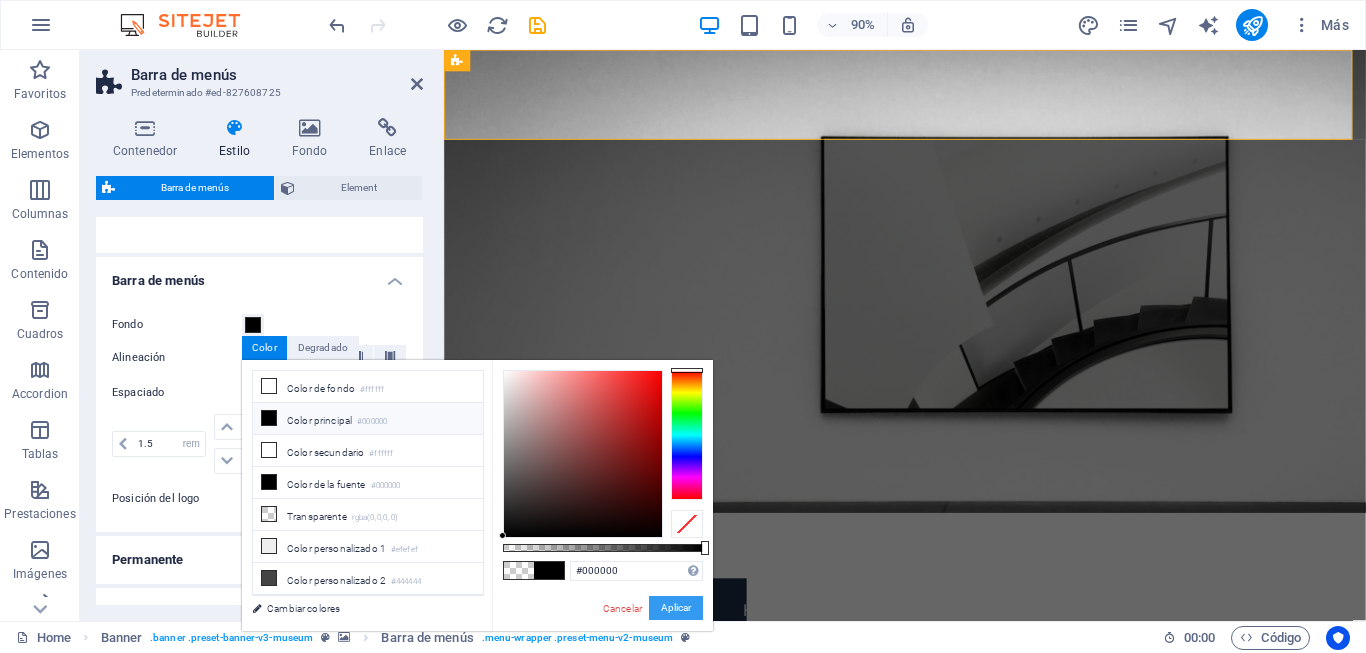 click on "Aplicar" at bounding box center (676, 608) 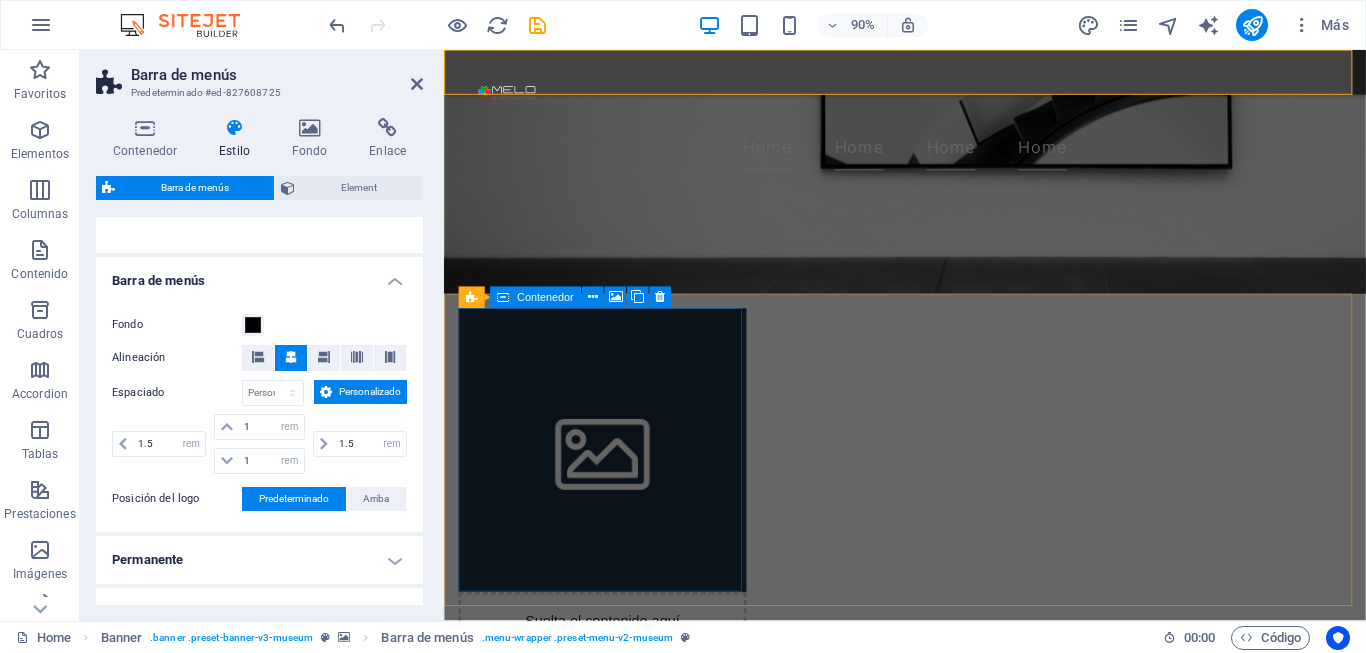 scroll, scrollTop: 700, scrollLeft: 0, axis: vertical 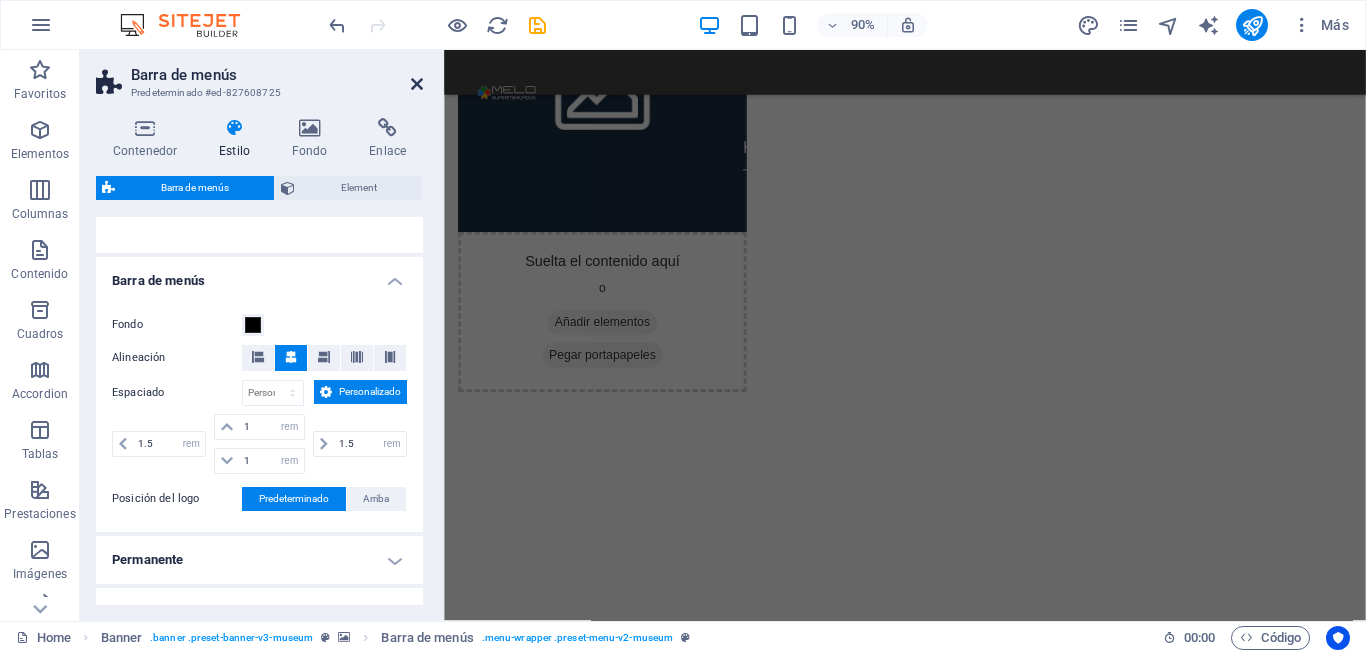 click at bounding box center (417, 84) 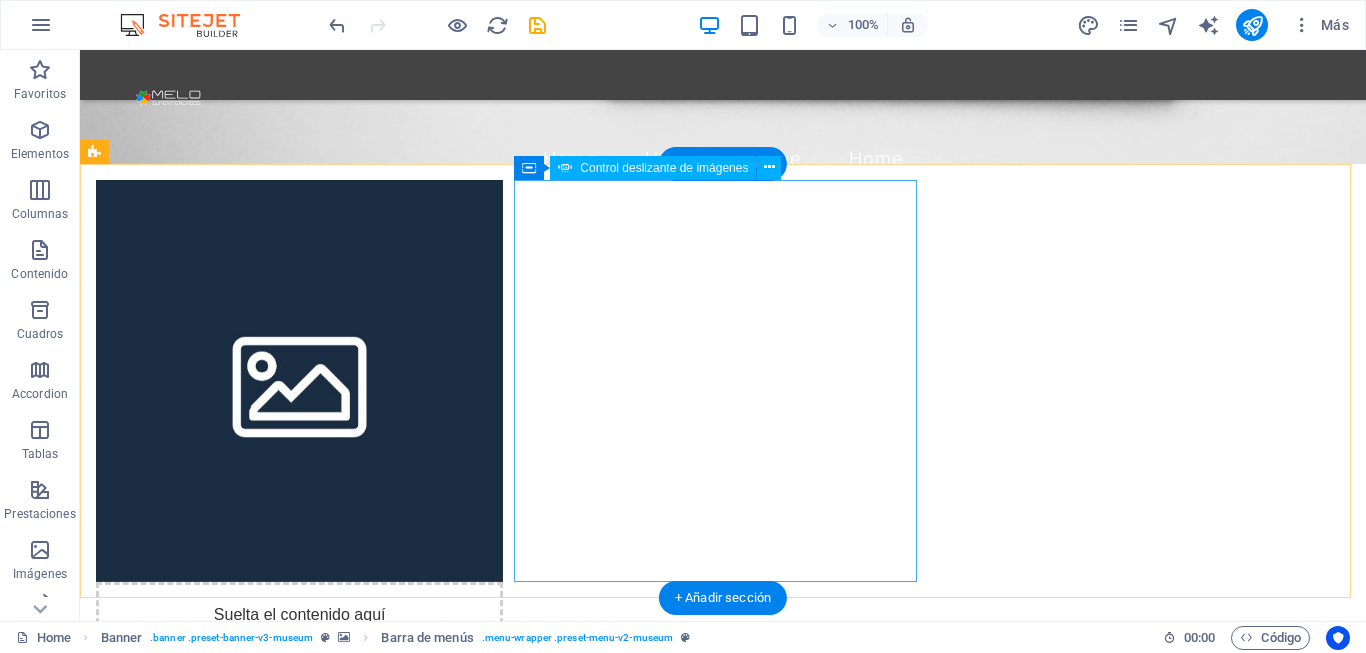 scroll, scrollTop: 0, scrollLeft: 0, axis: both 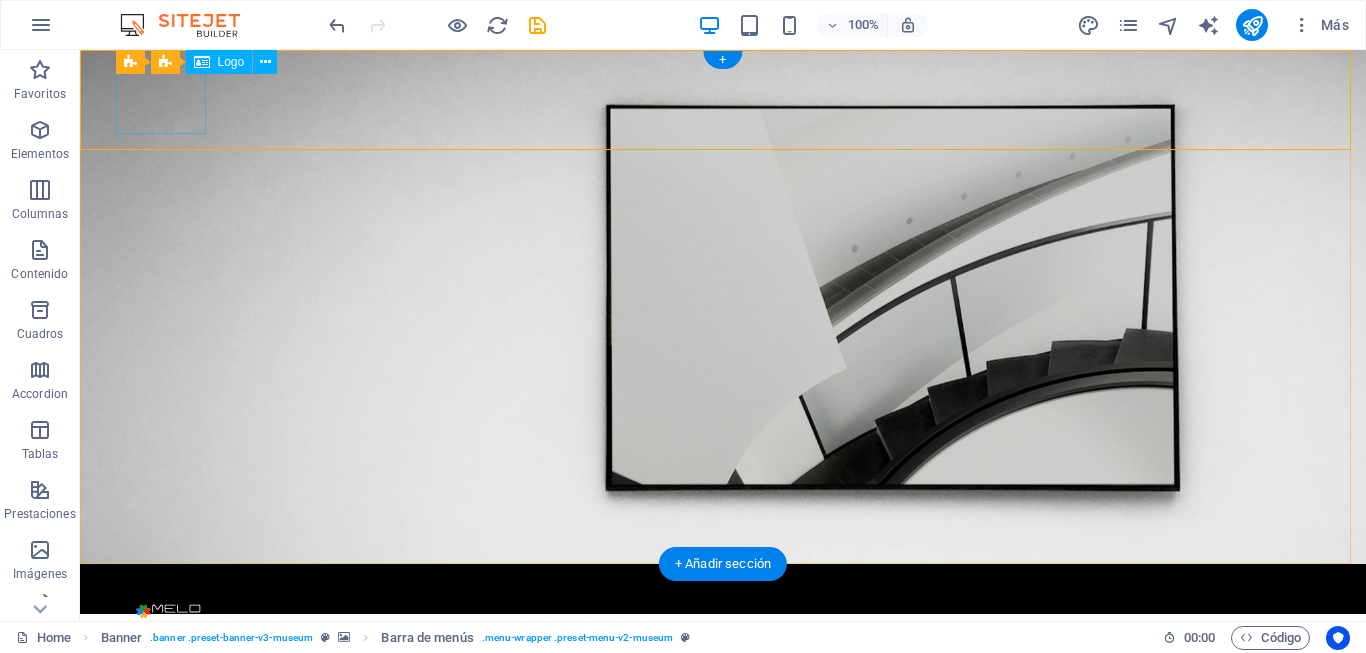 click at bounding box center (723, 614) 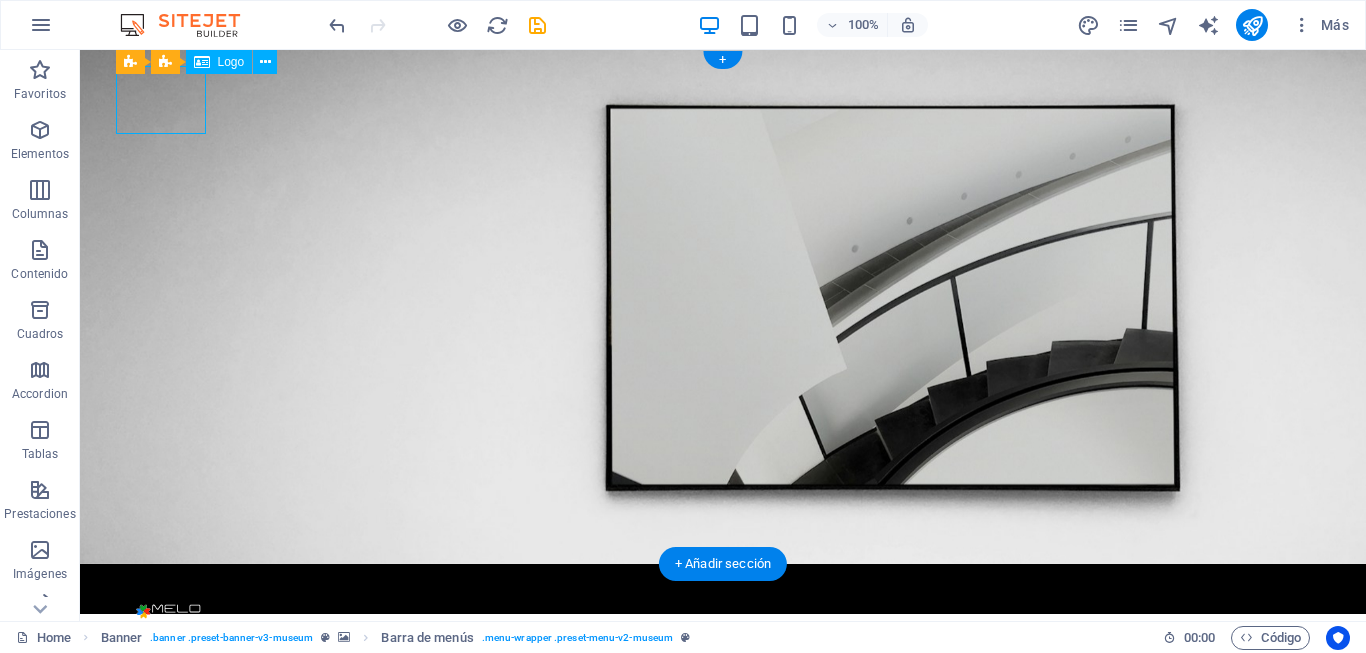 click at bounding box center (723, 614) 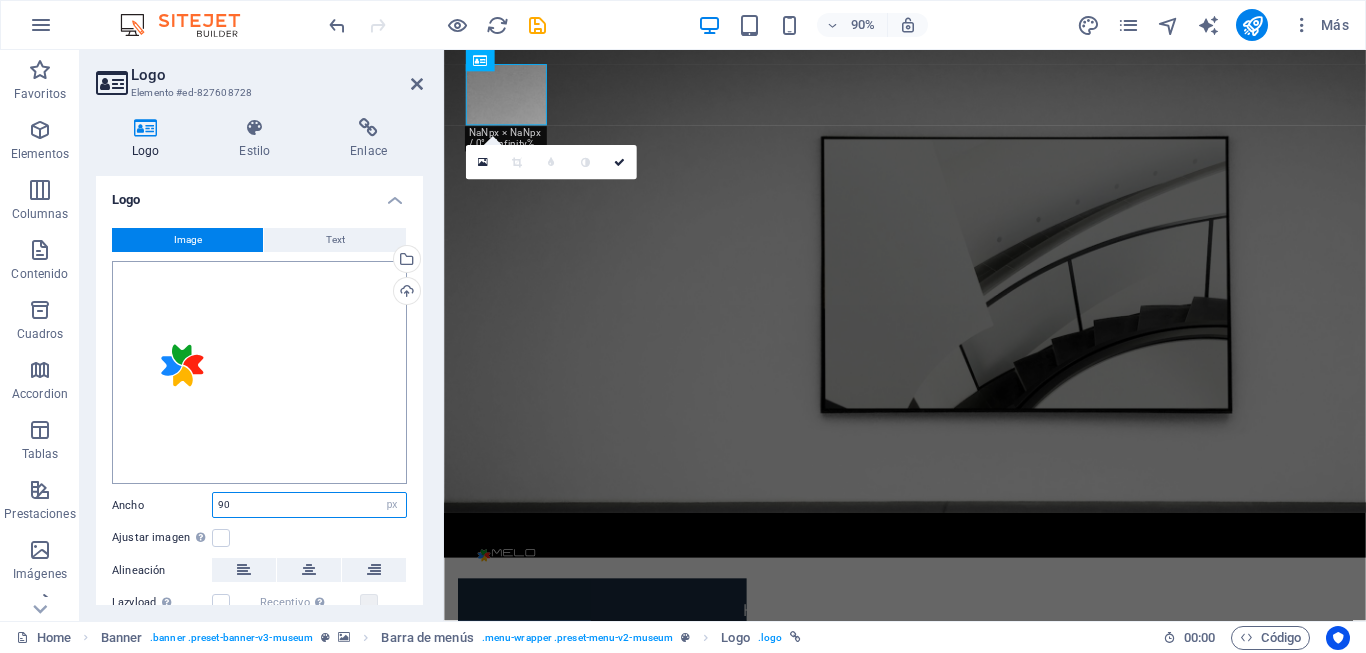 drag, startPoint x: 323, startPoint y: 499, endPoint x: 192, endPoint y: 473, distance: 133.55524 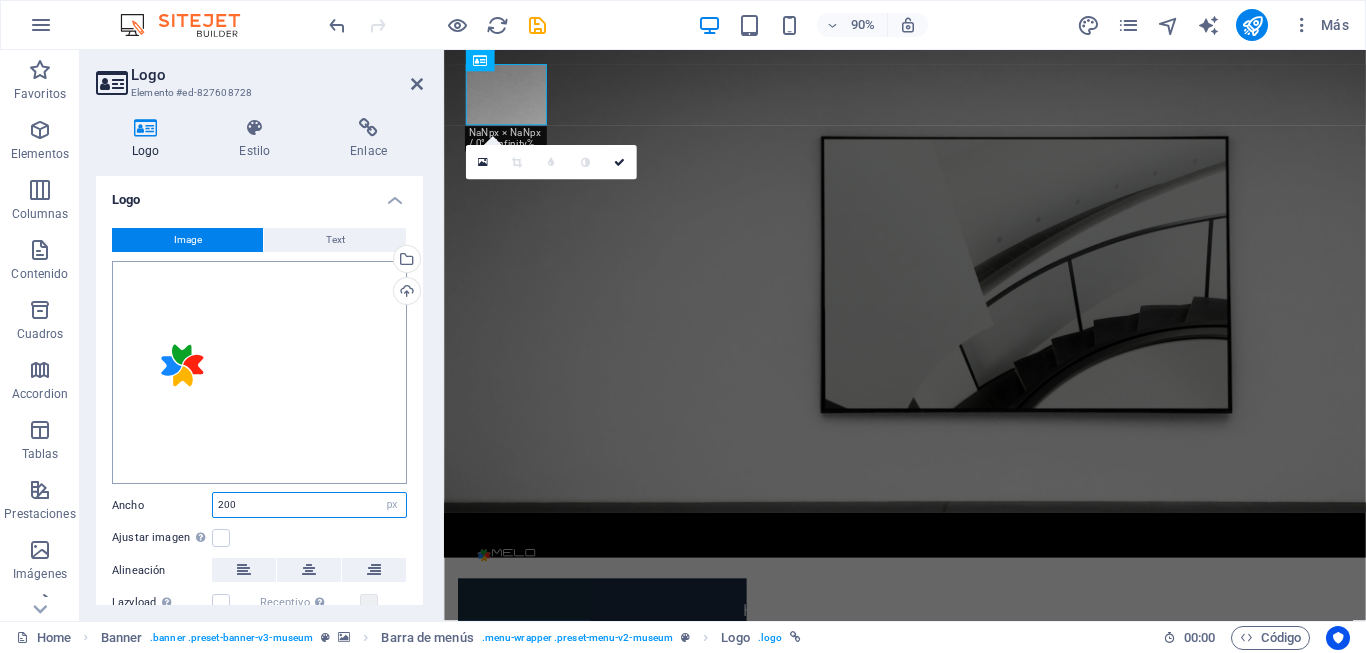 type on "200" 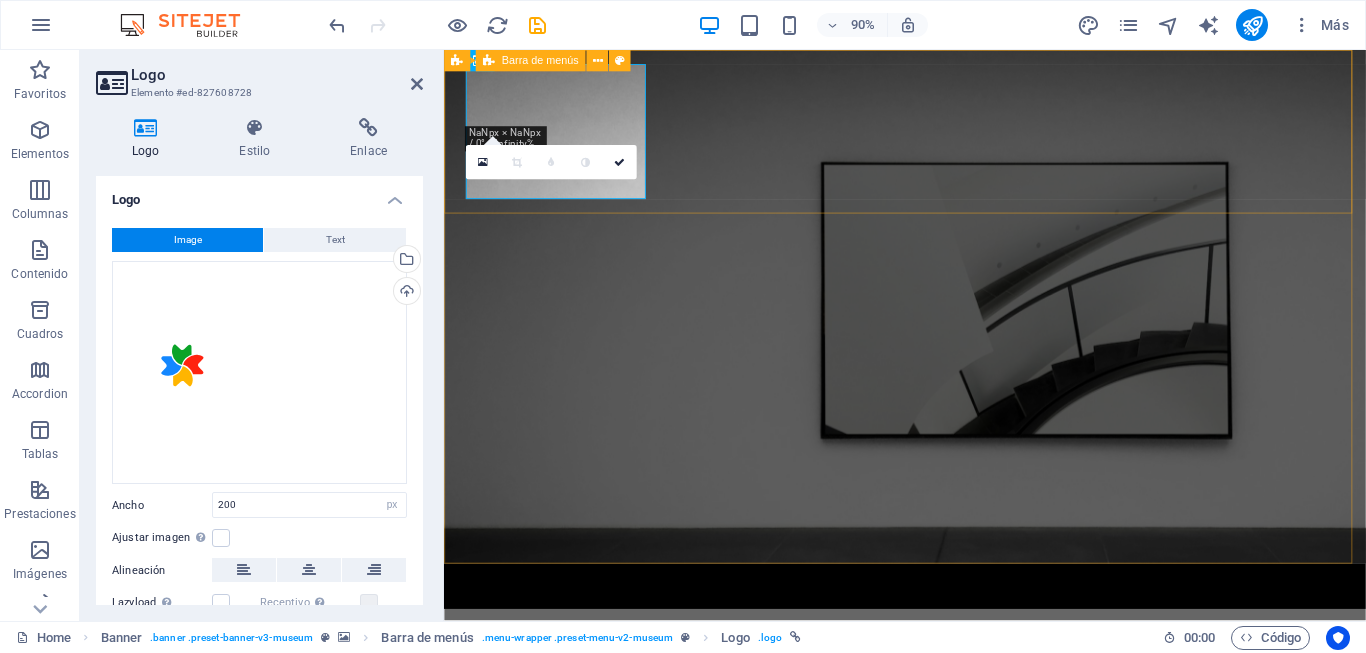 click on "Home Home Home Home" at bounding box center [956, 646] 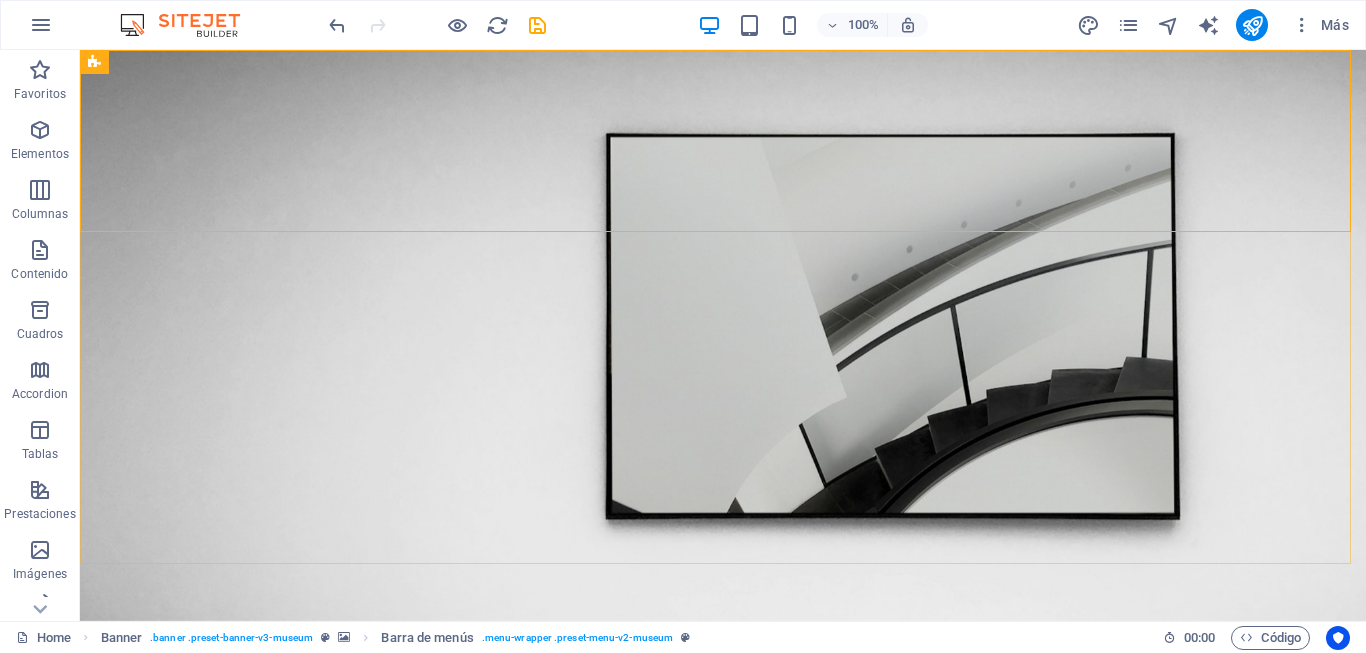 click at bounding box center (723, 335) 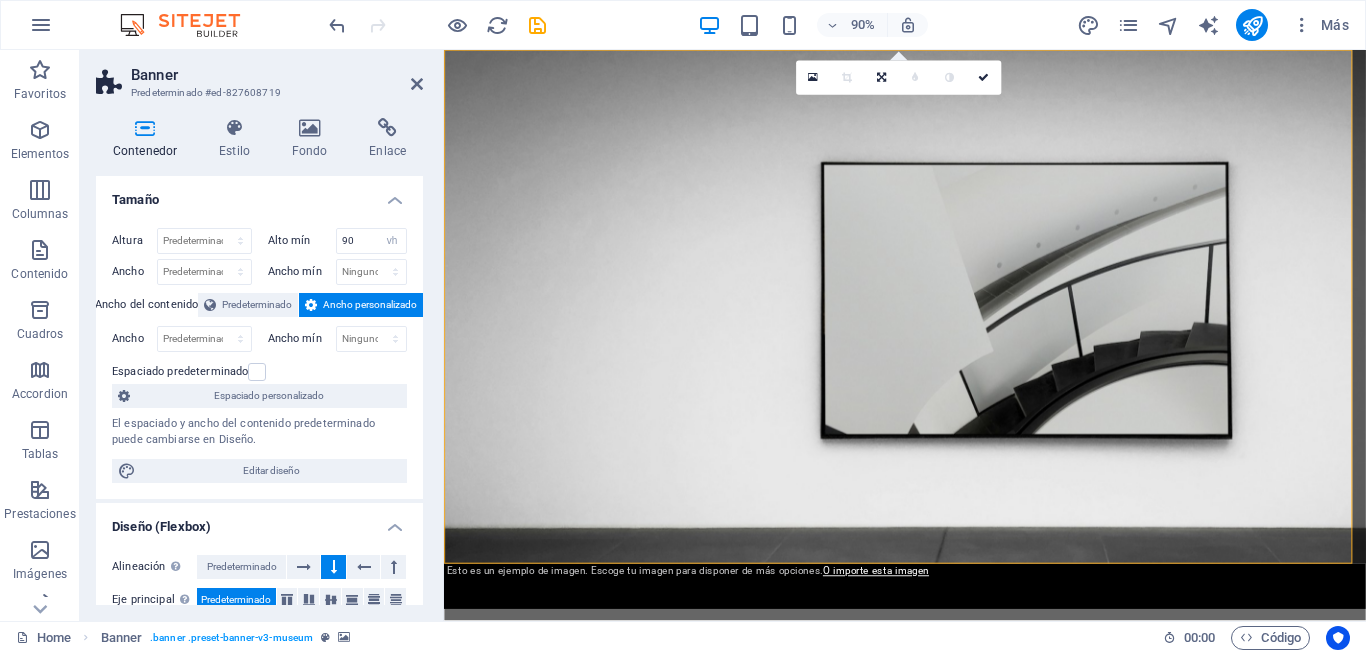 click at bounding box center (956, 335) 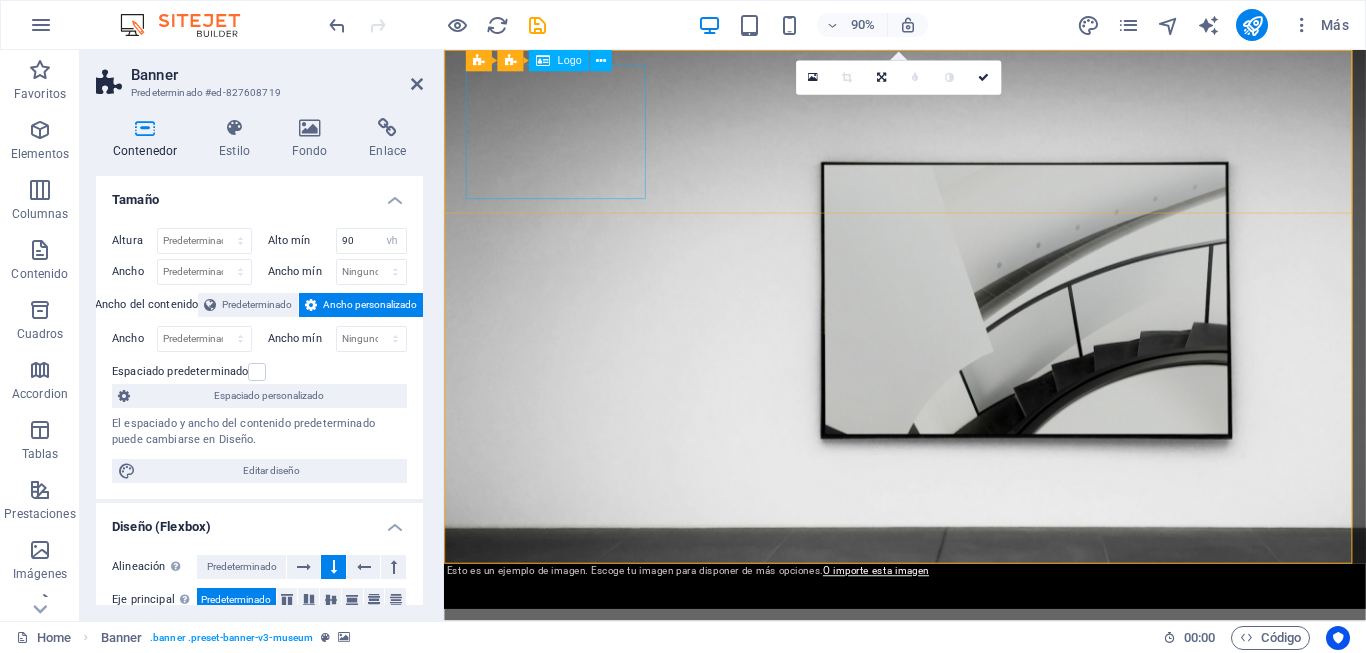 click at bounding box center (956, 712) 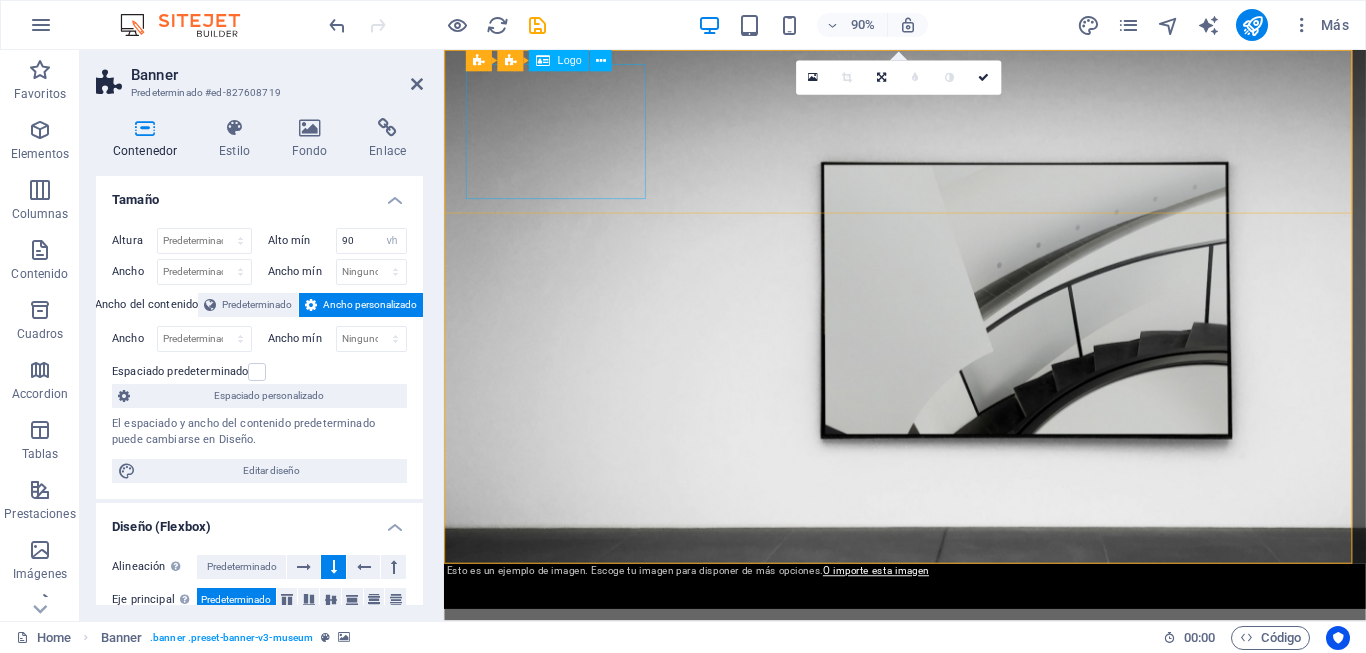 click at bounding box center (956, 712) 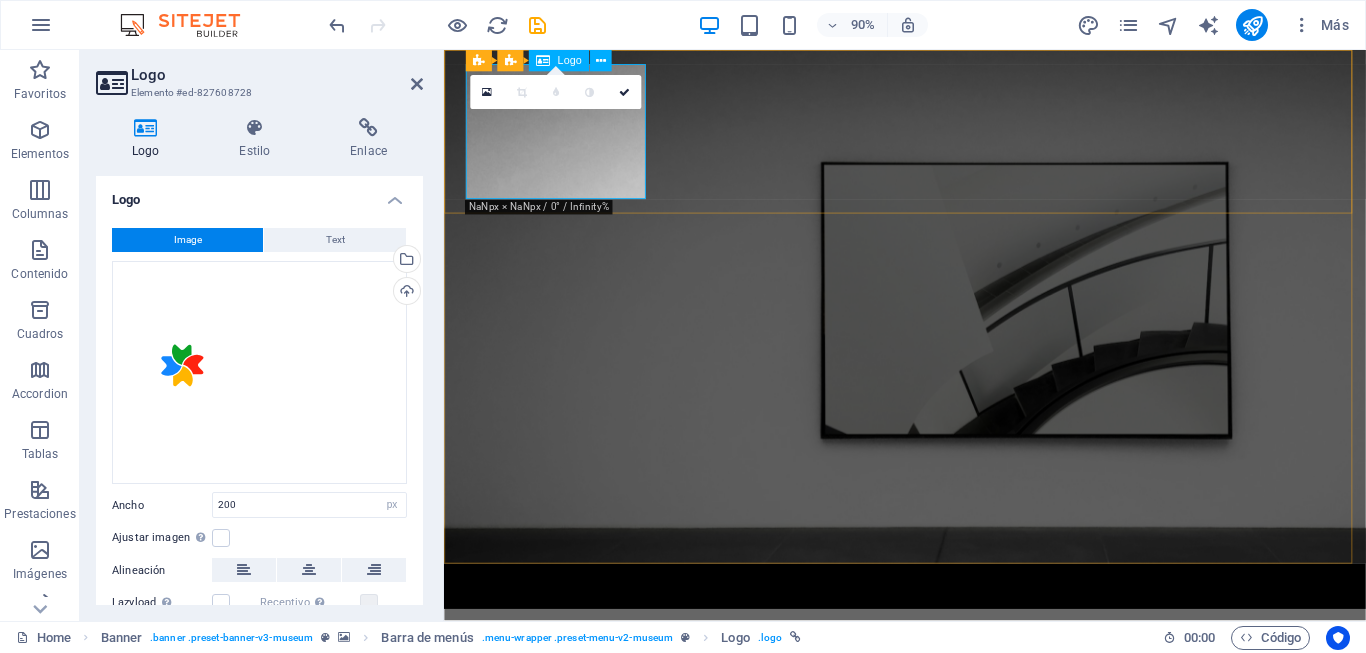 click at bounding box center (956, 712) 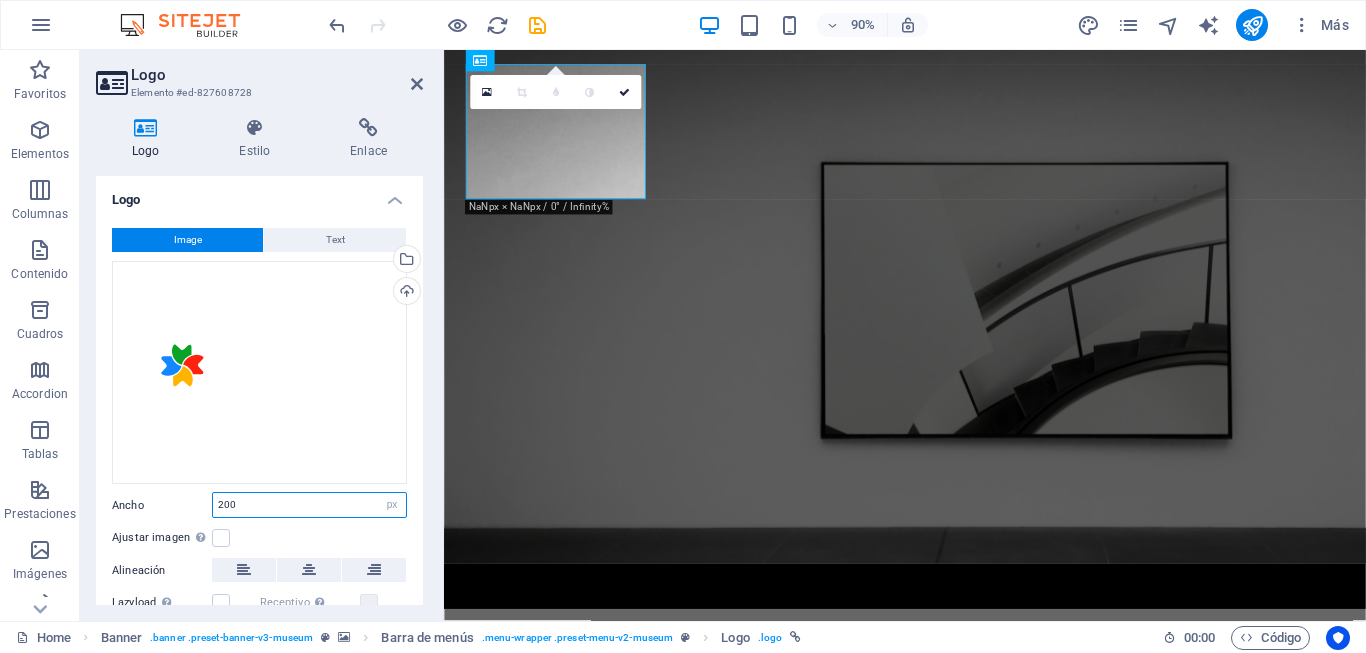 drag, startPoint x: 315, startPoint y: 494, endPoint x: 179, endPoint y: 490, distance: 136.0588 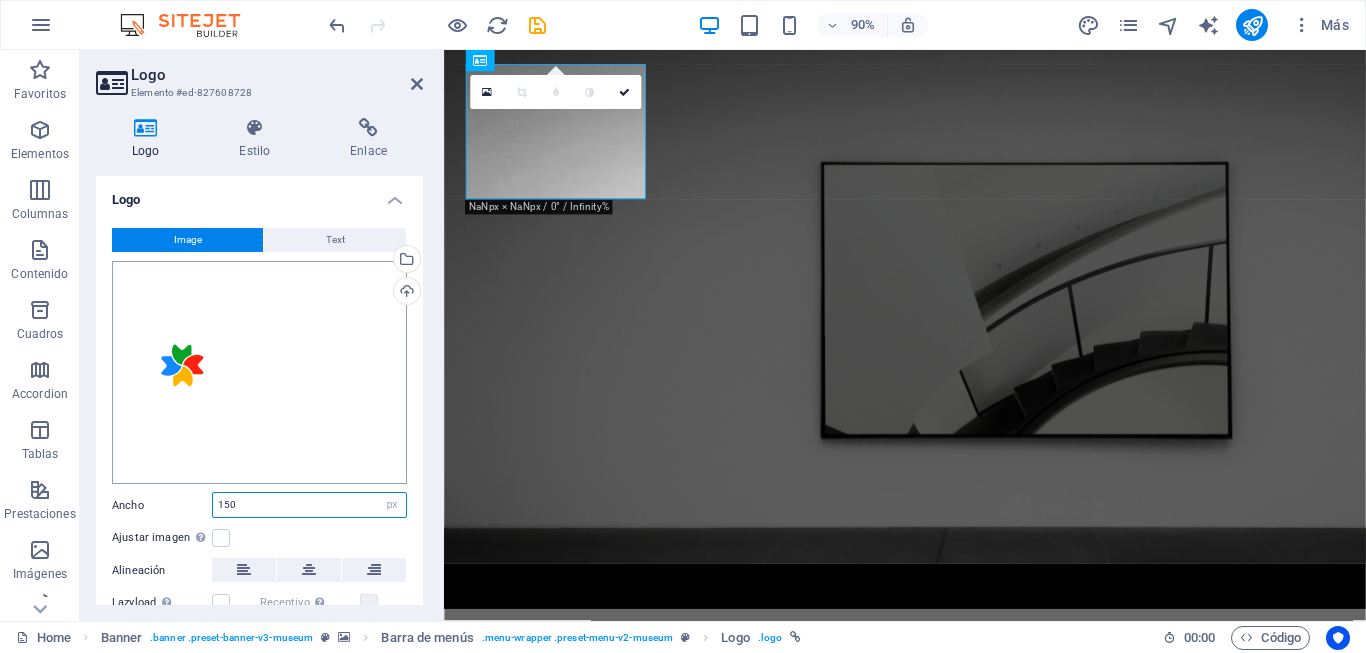 type on "150" 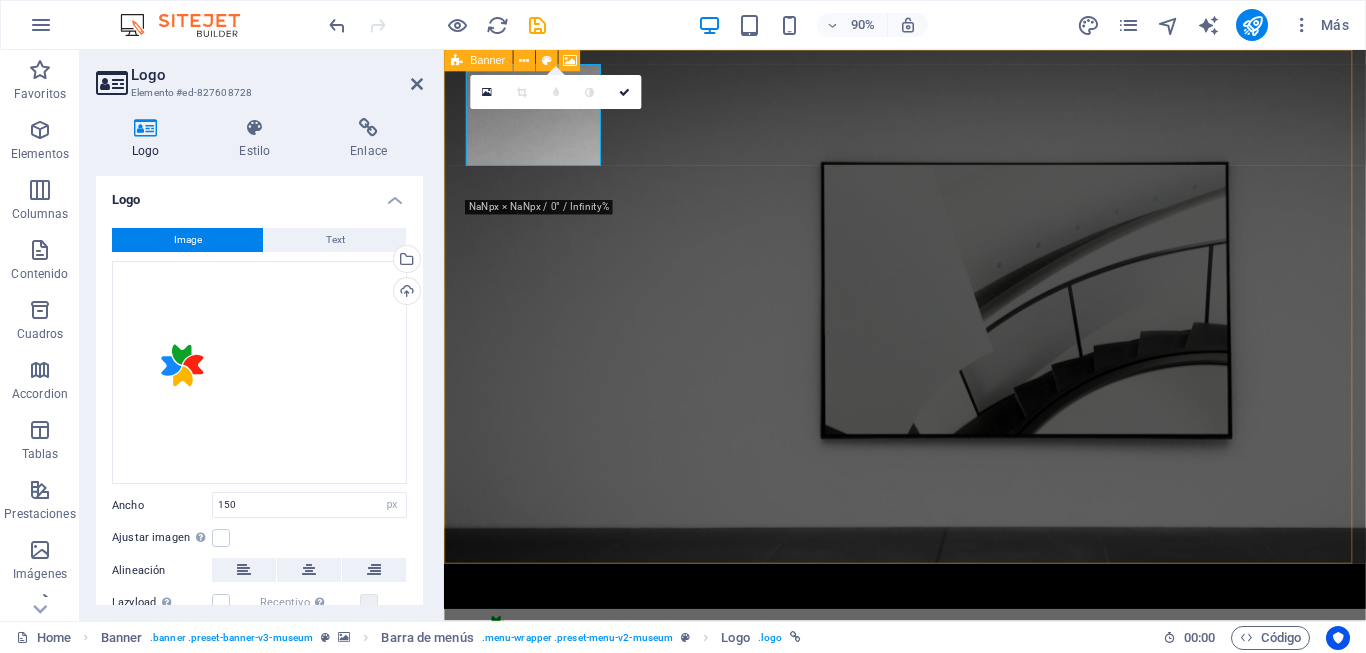 click at bounding box center [956, 335] 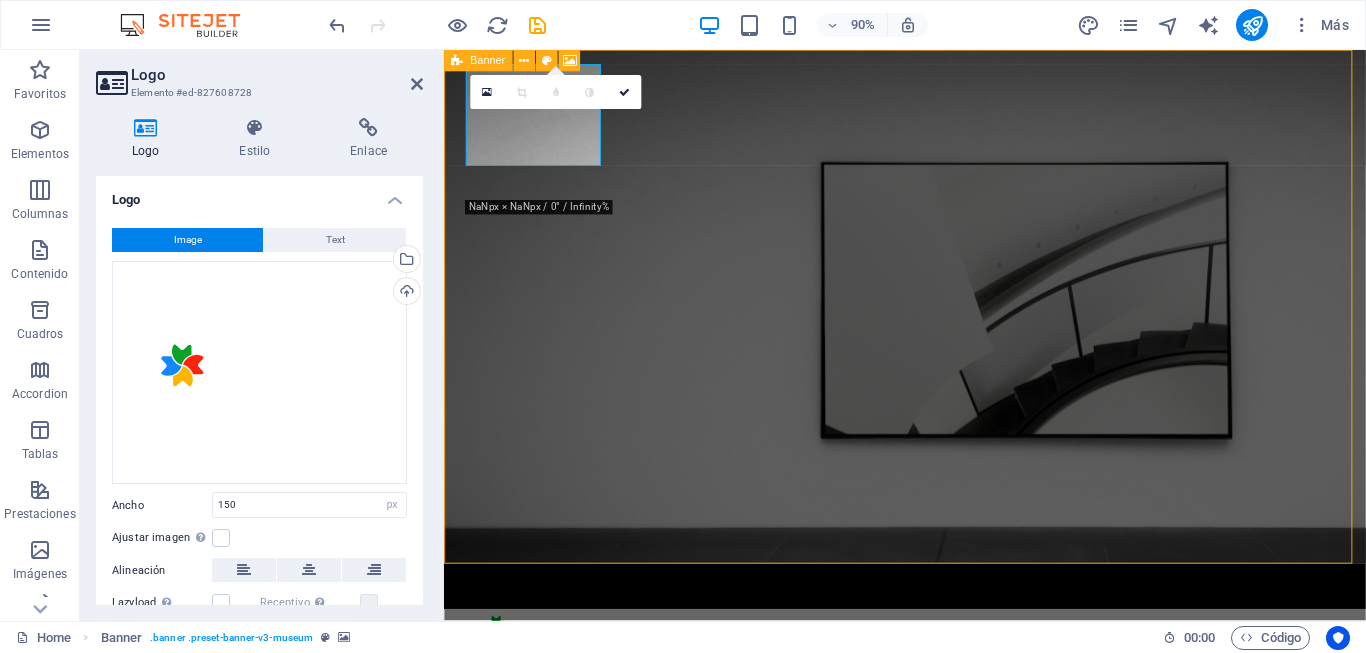 click at bounding box center (956, 335) 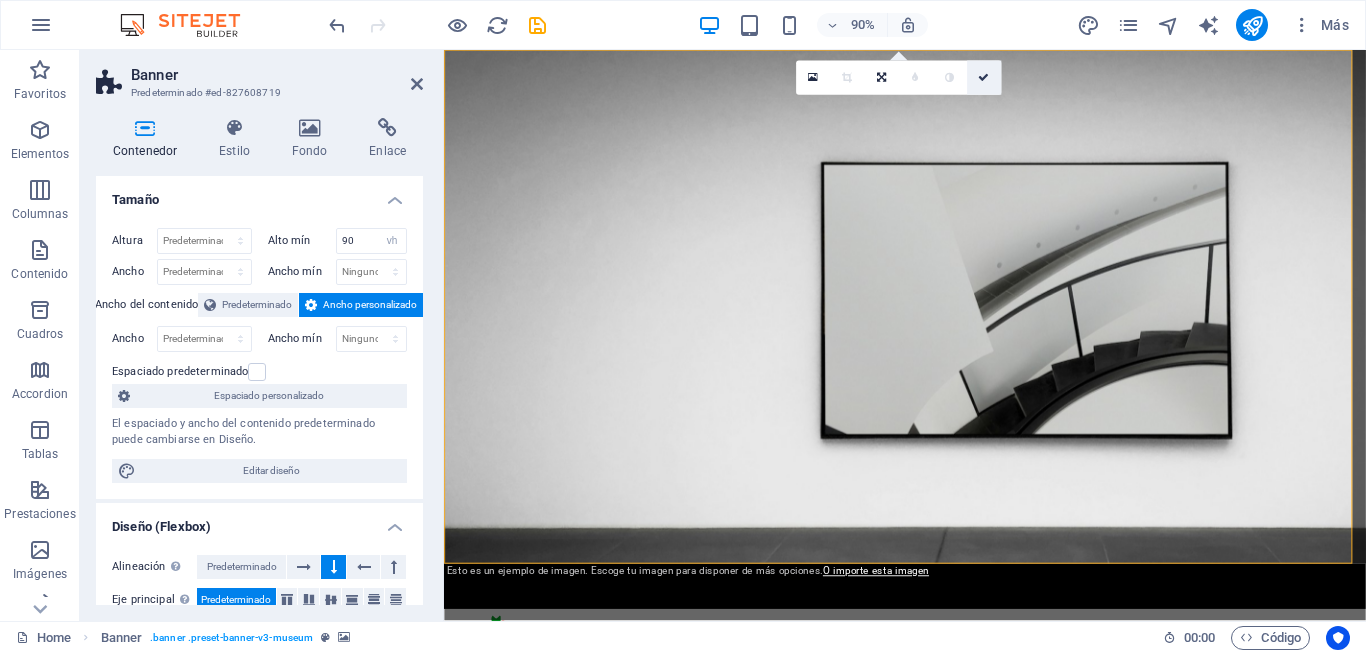 drag, startPoint x: 981, startPoint y: 71, endPoint x: 909, endPoint y: 45, distance: 76.55064 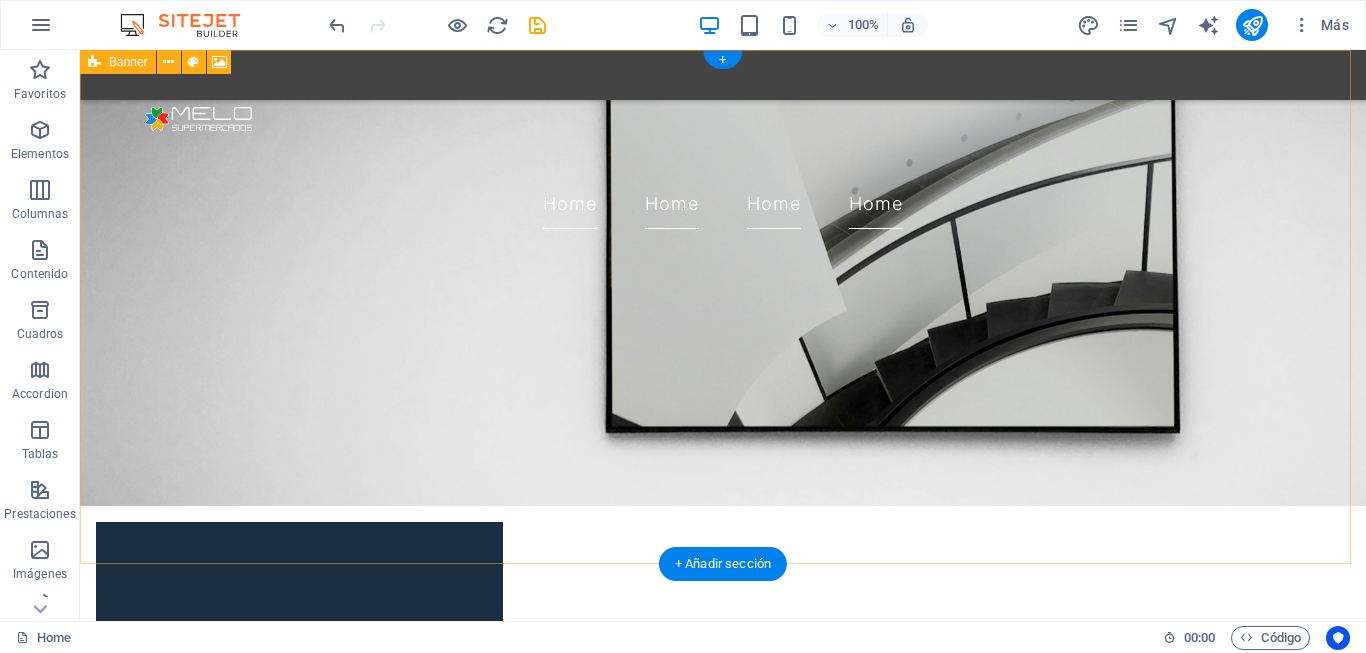 scroll, scrollTop: 0, scrollLeft: 0, axis: both 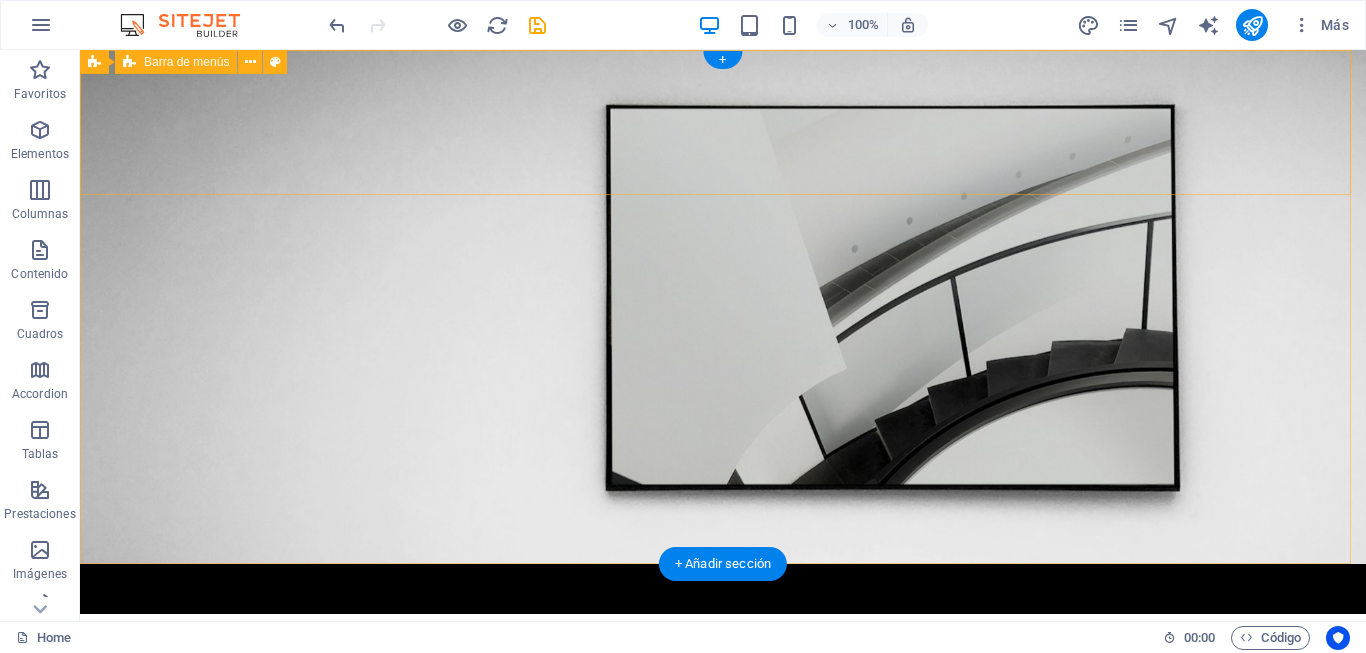 click on "Home Home Home Home" at bounding box center [723, 589] 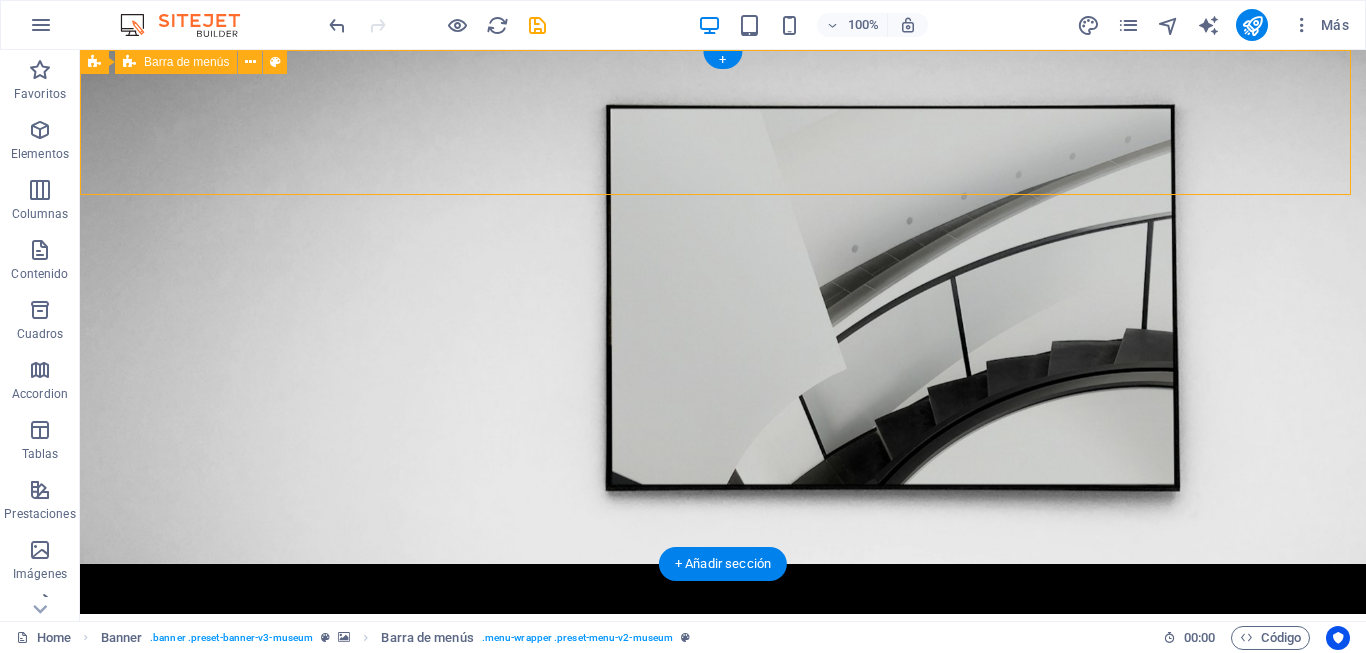 click on "Home Home Home Home" at bounding box center [723, 589] 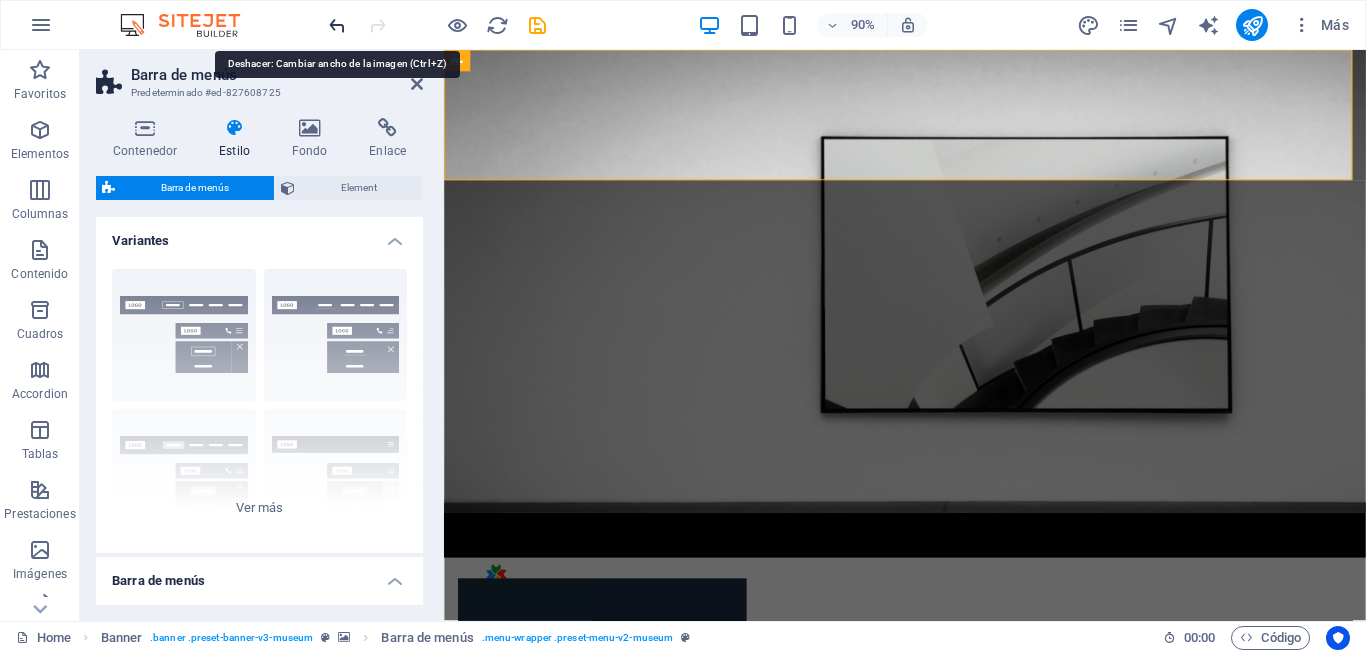 click at bounding box center (337, 25) 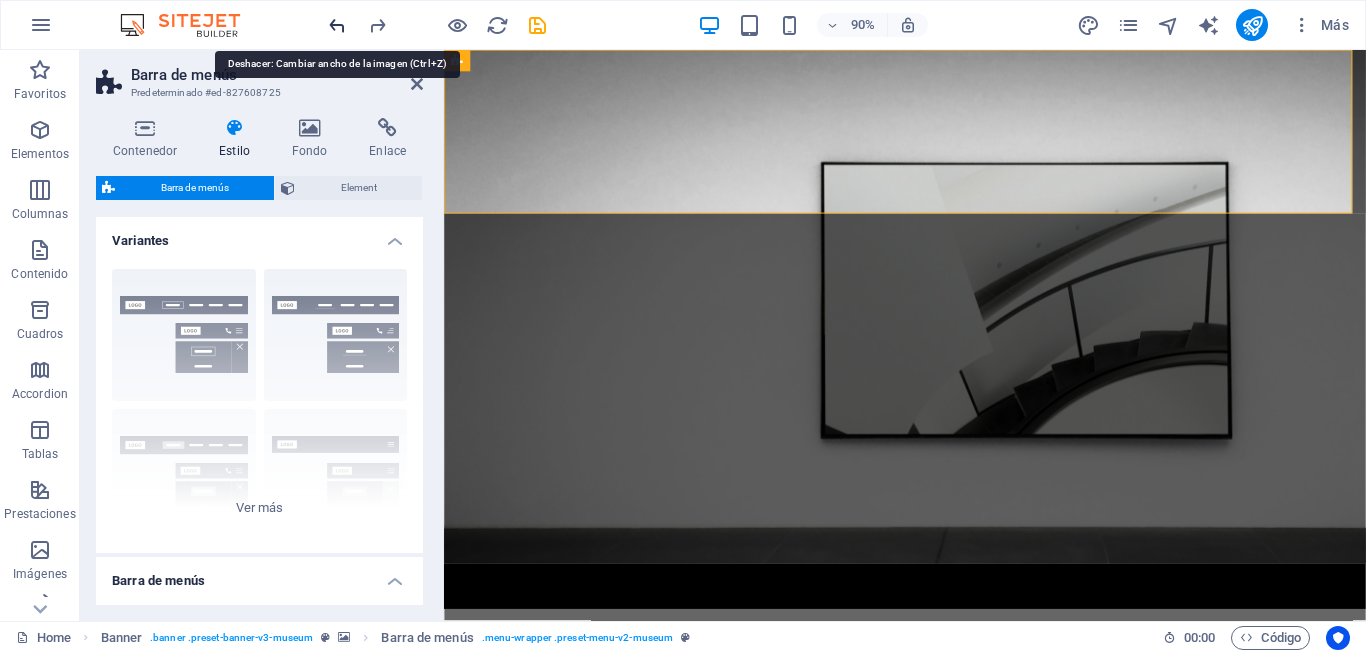 click at bounding box center (337, 25) 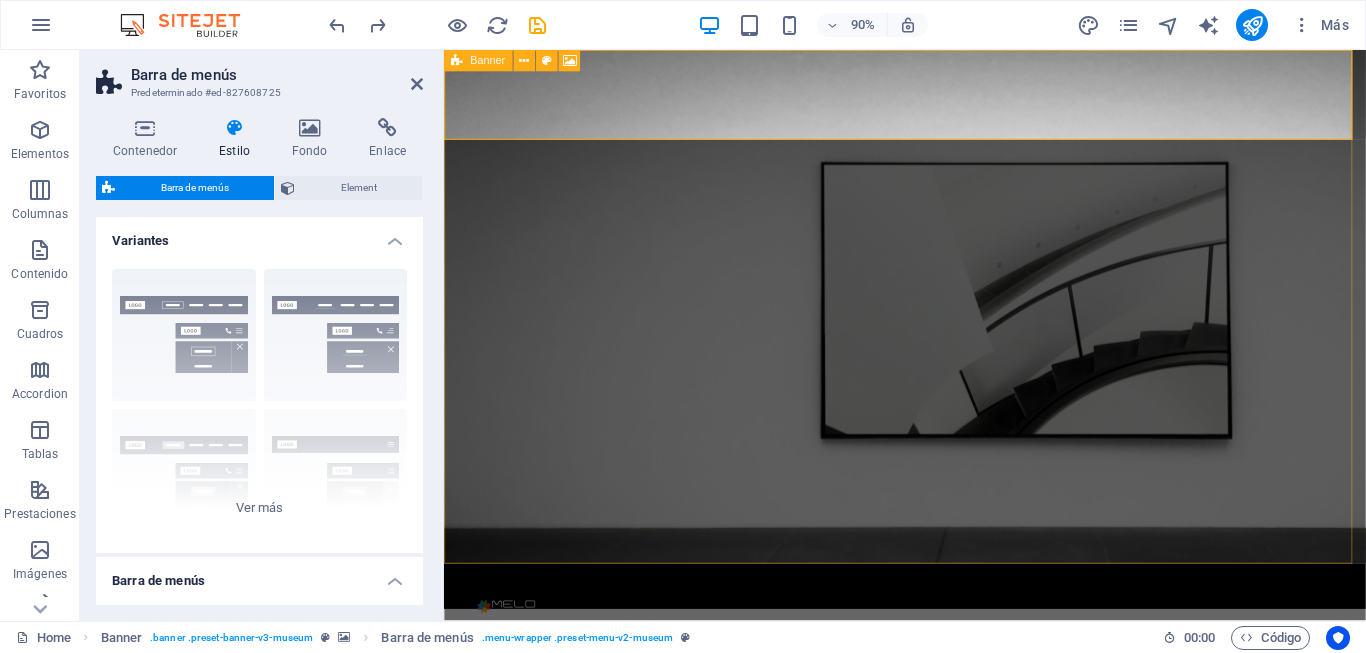 click at bounding box center (956, 335) 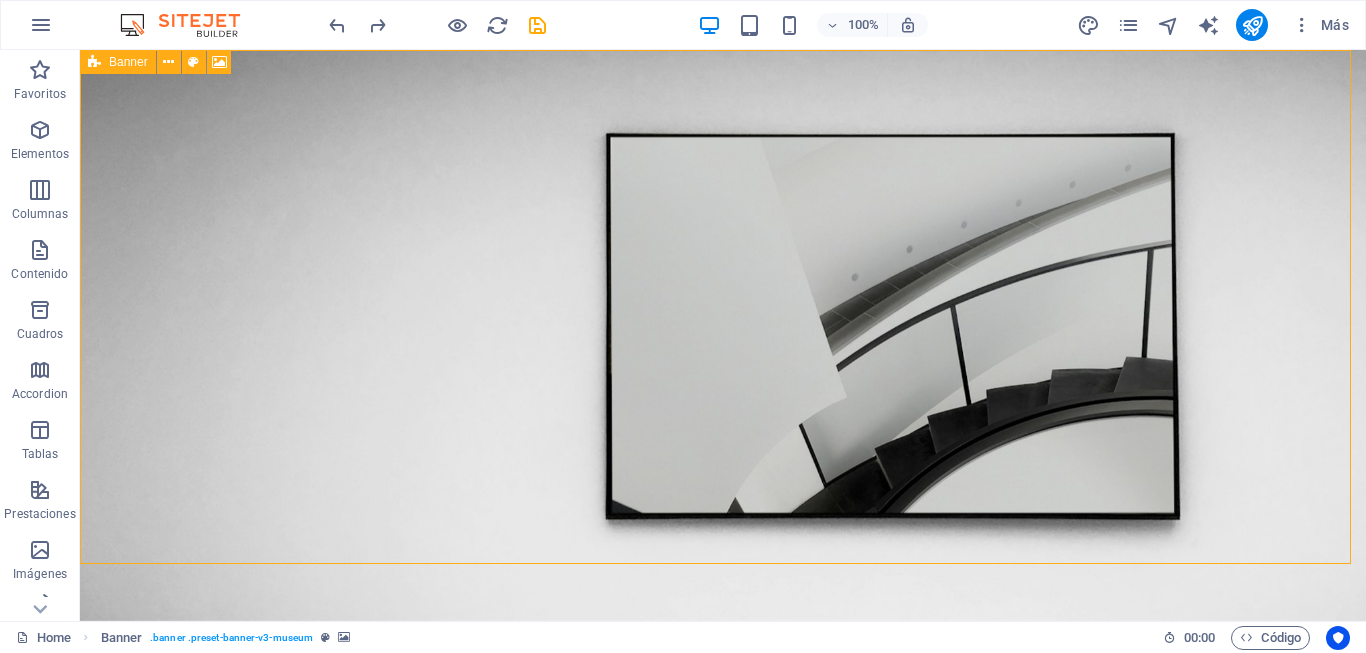 click at bounding box center [723, 335] 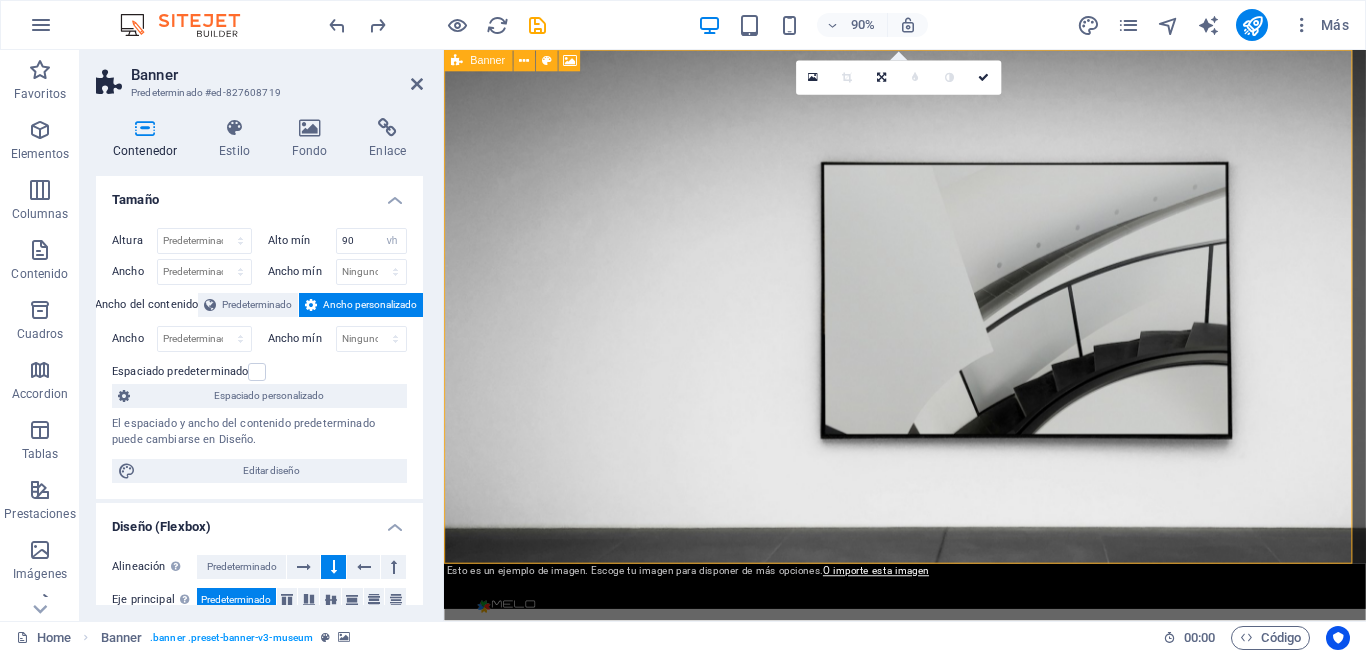 click at bounding box center [956, 335] 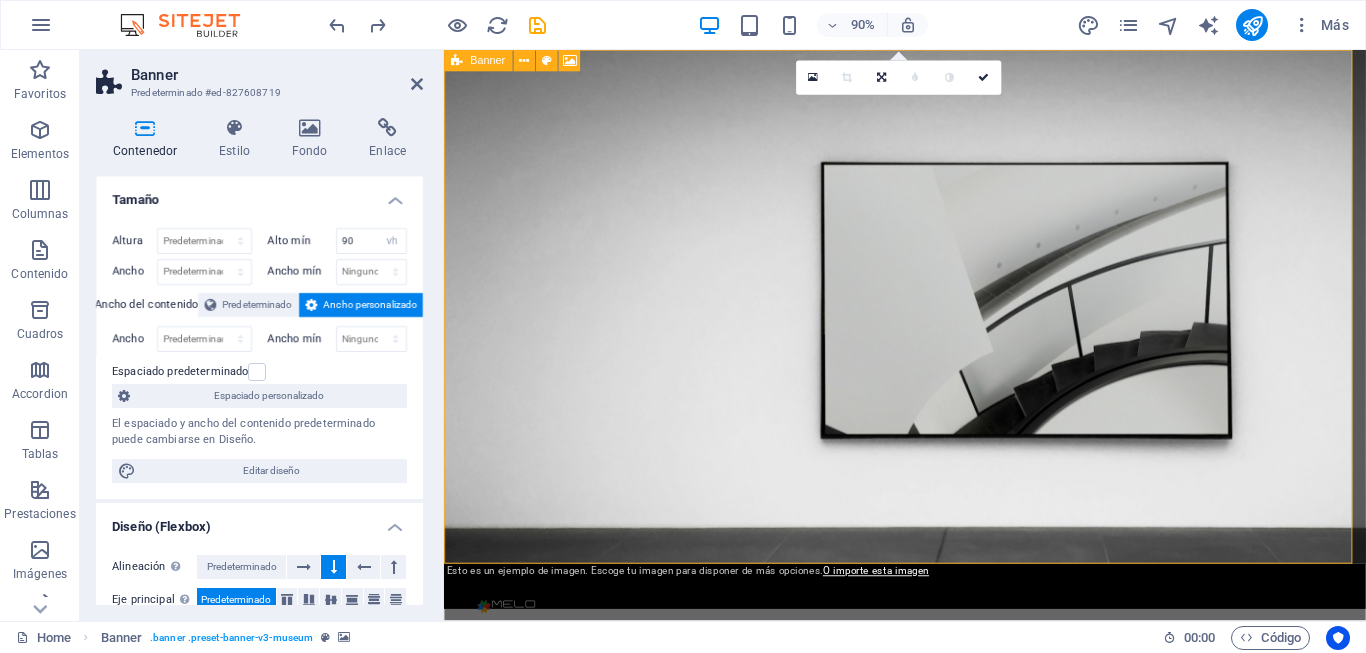 click at bounding box center (956, 335) 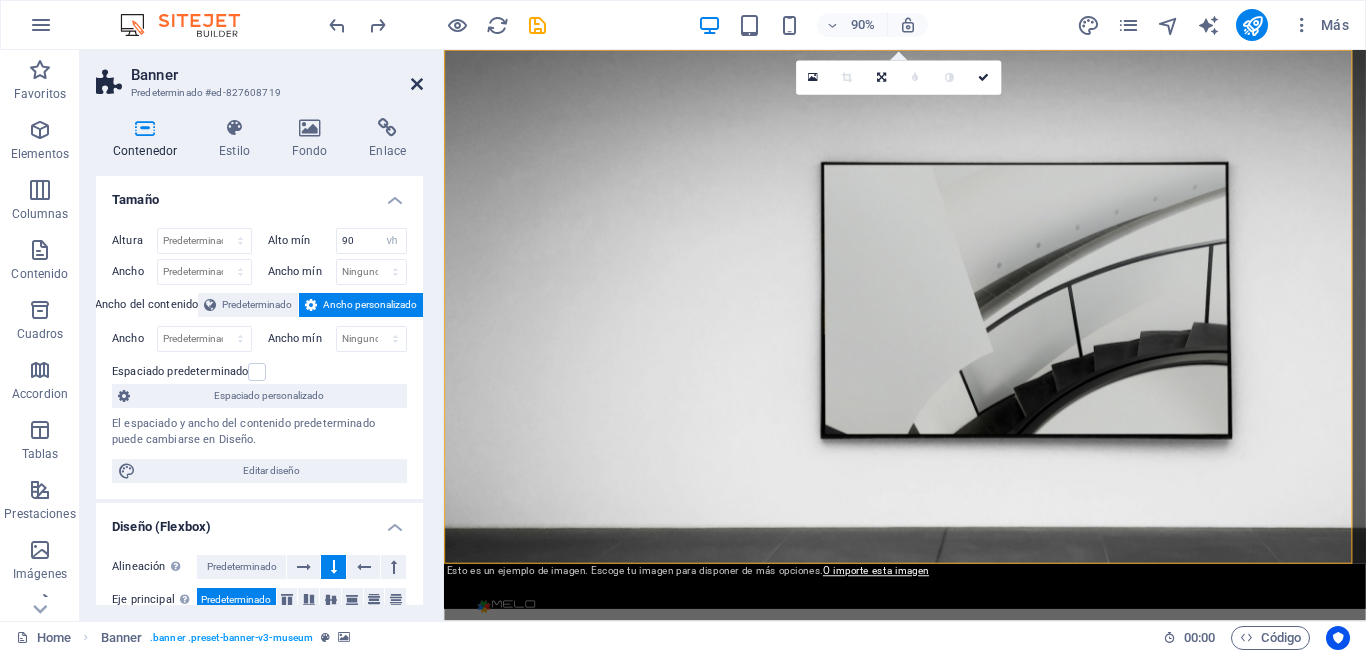 drag, startPoint x: 413, startPoint y: 81, endPoint x: 343, endPoint y: 33, distance: 84.87638 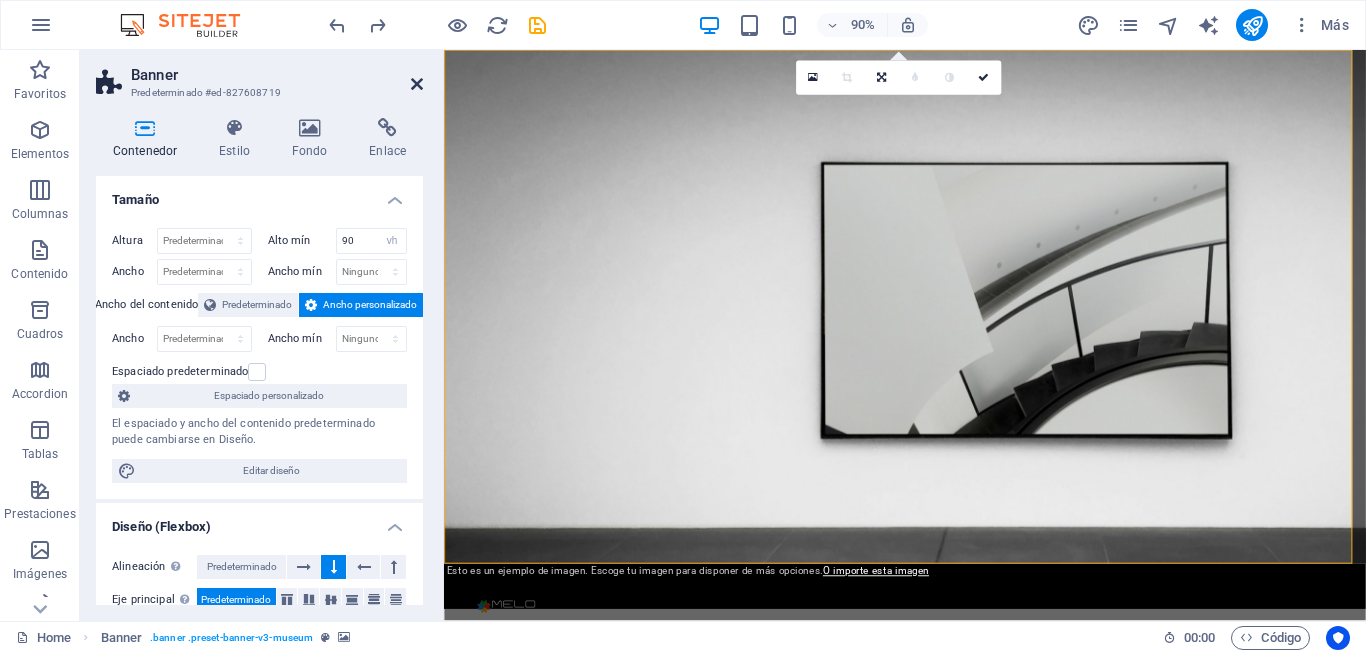 click at bounding box center (417, 84) 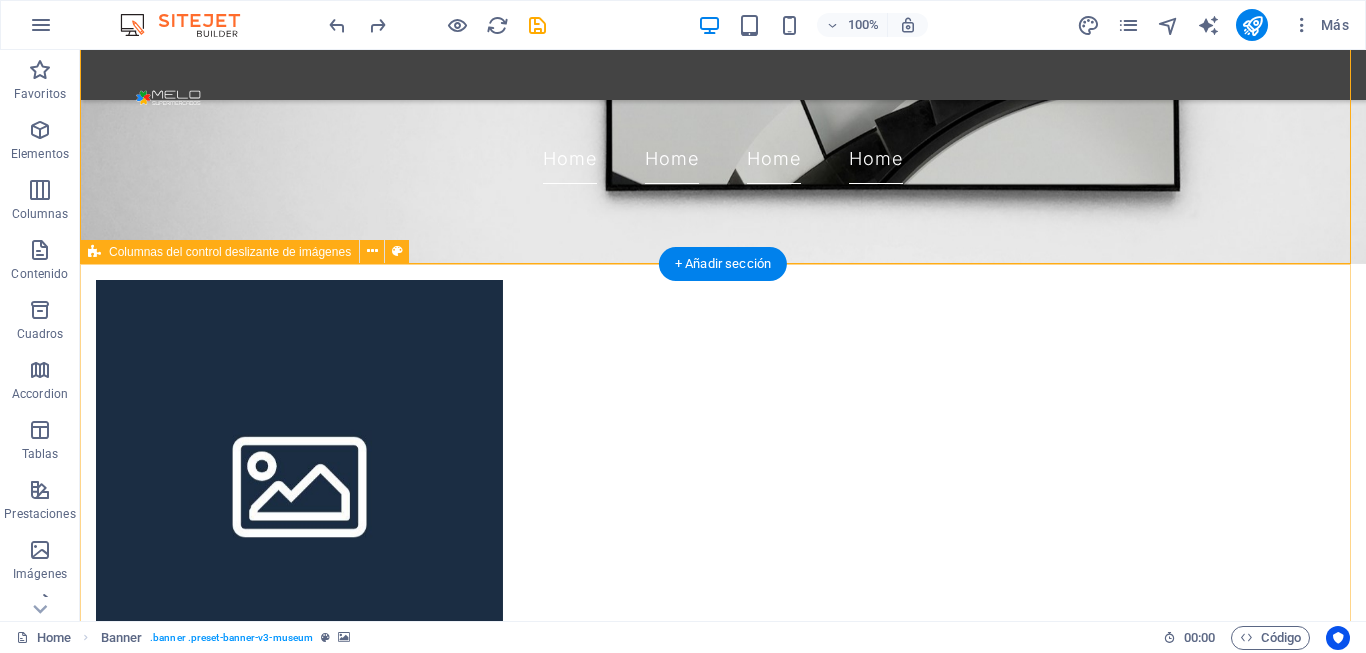 scroll, scrollTop: 0, scrollLeft: 0, axis: both 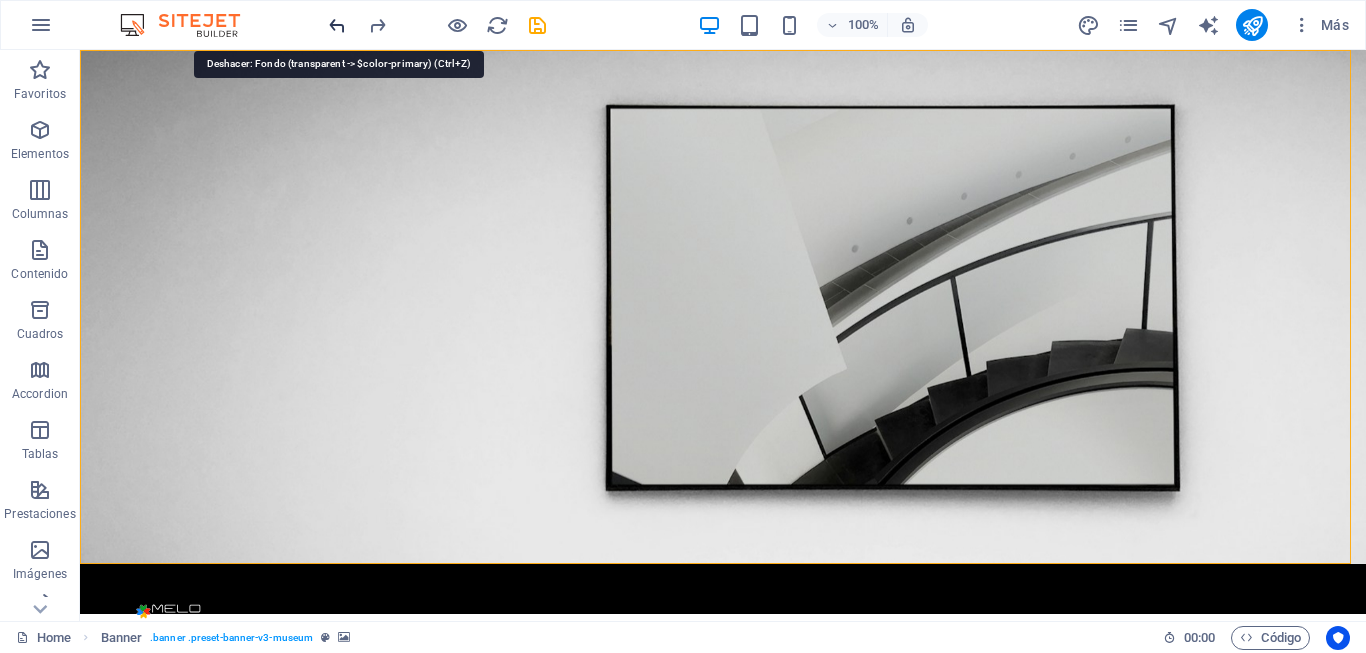 click at bounding box center [337, 25] 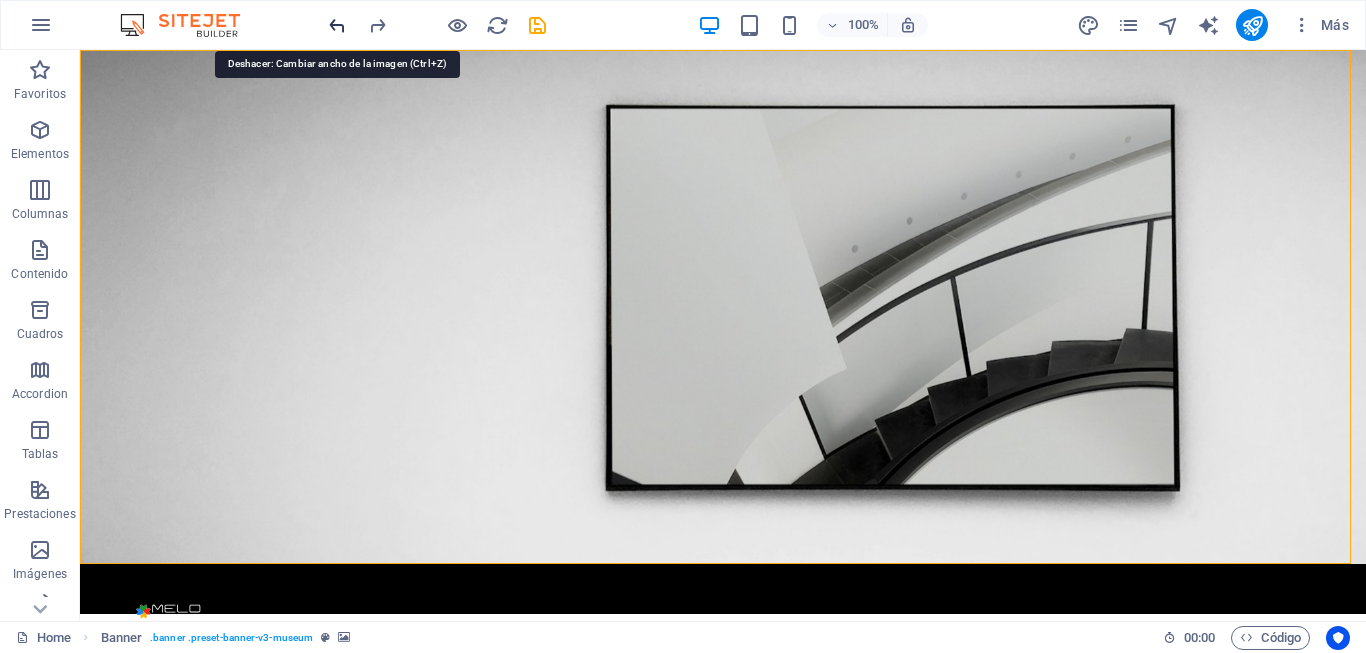 click at bounding box center (337, 25) 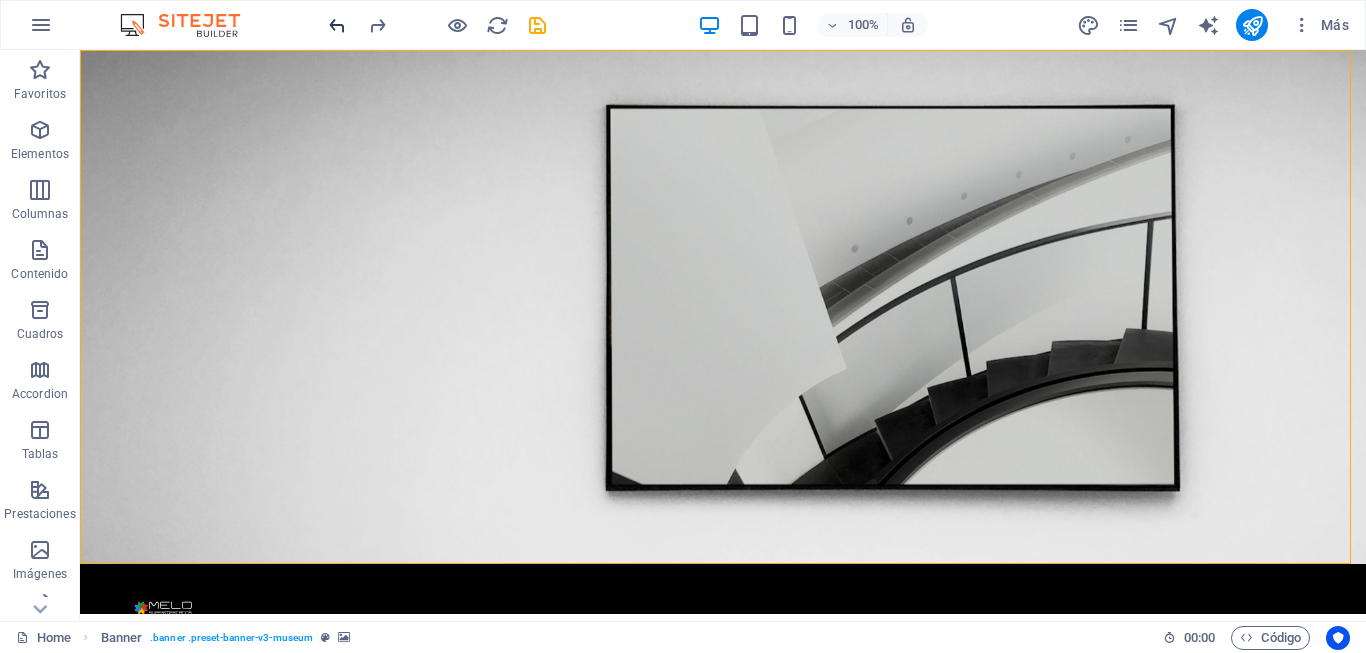 click at bounding box center [337, 25] 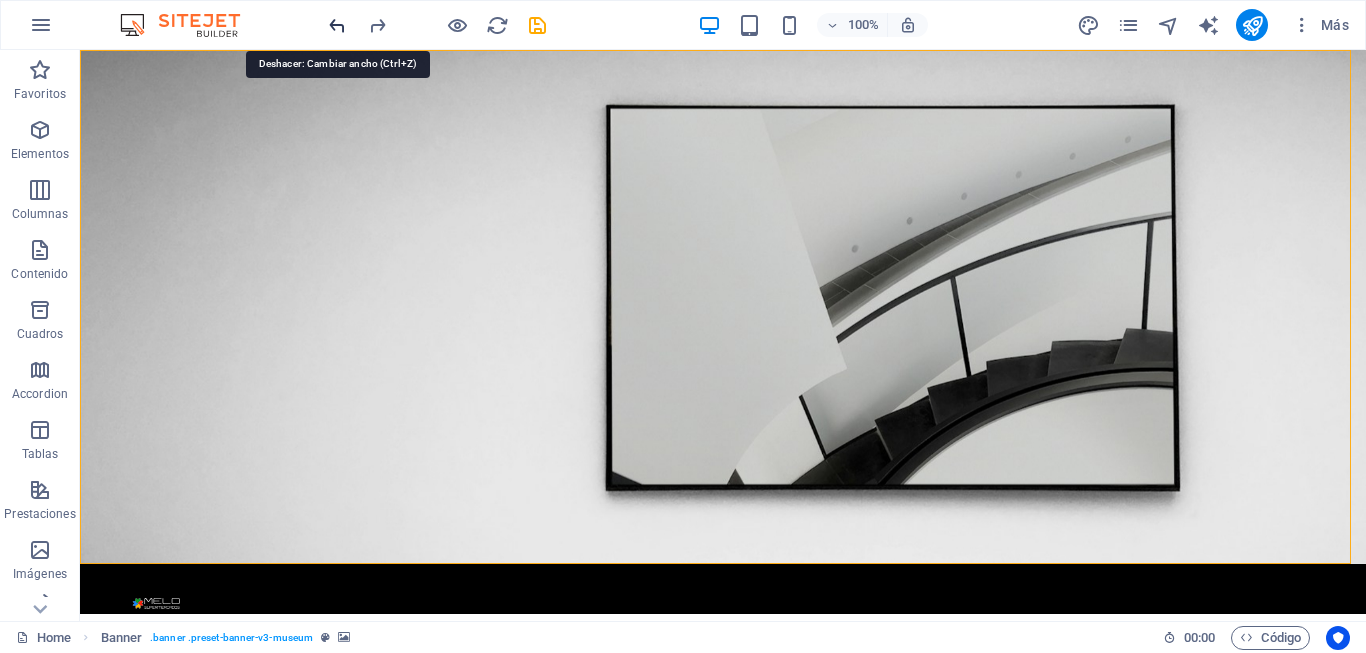 click at bounding box center (337, 25) 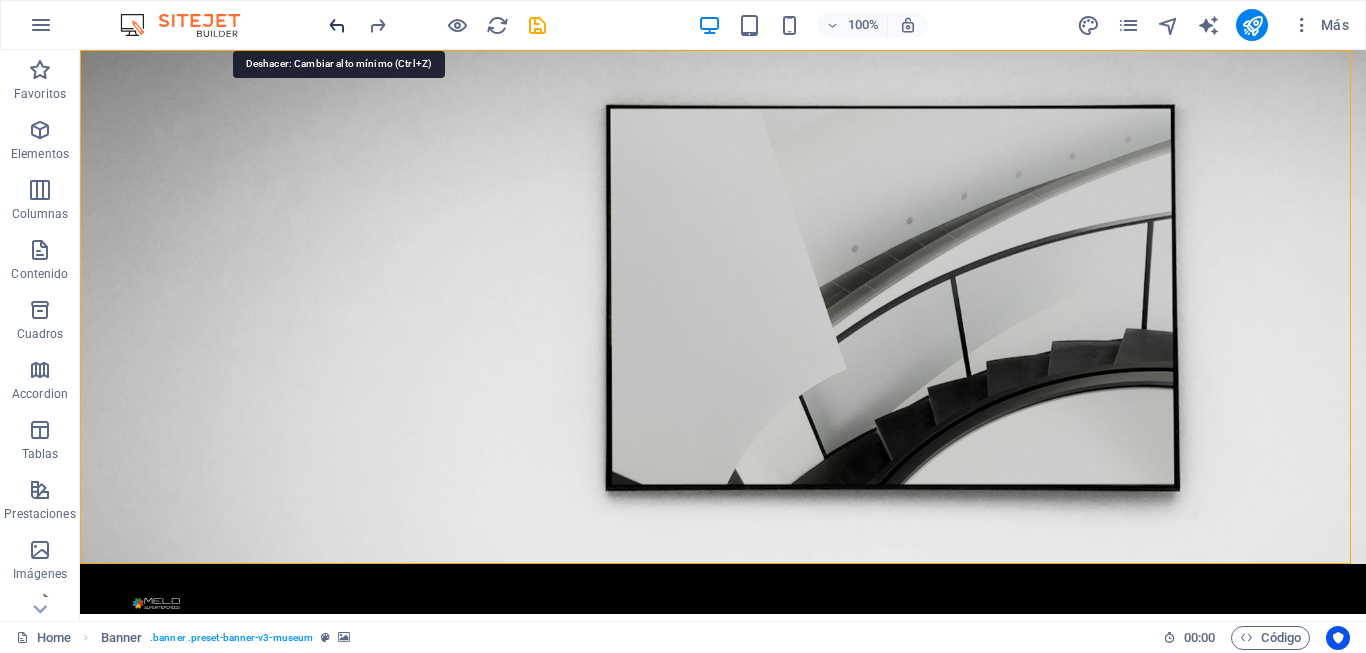 click at bounding box center (337, 25) 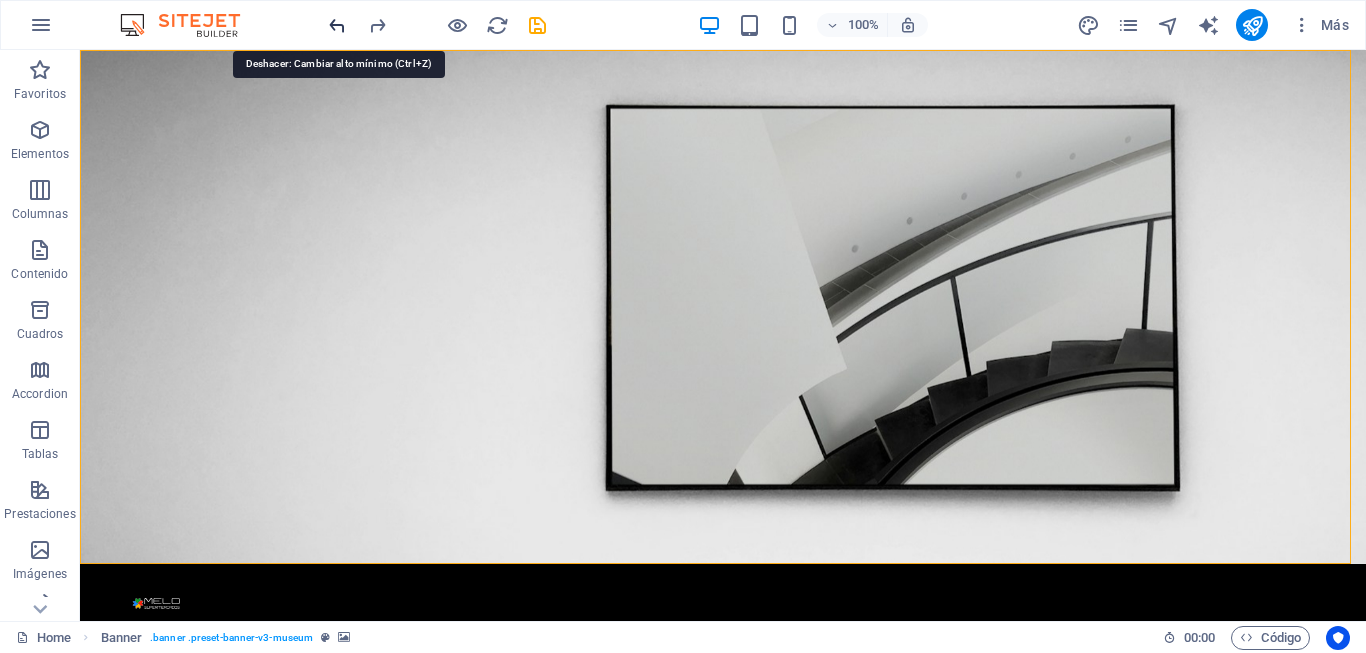 click at bounding box center [337, 25] 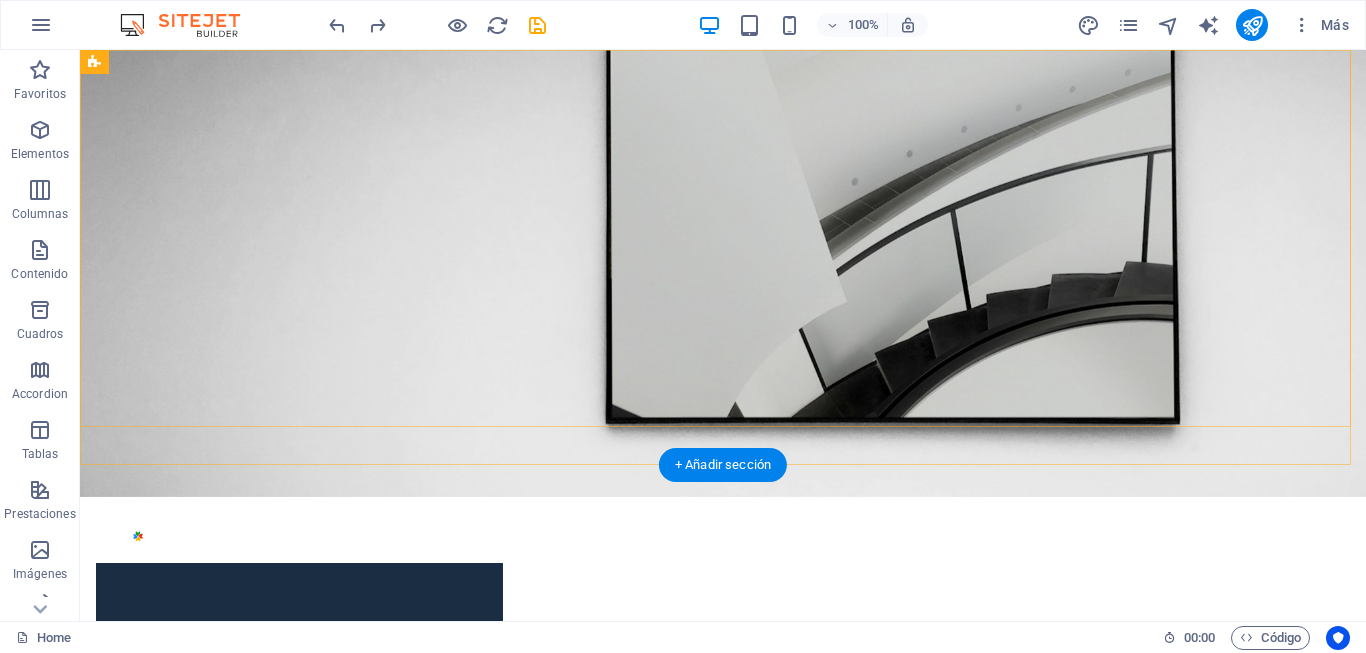 scroll, scrollTop: 100, scrollLeft: 0, axis: vertical 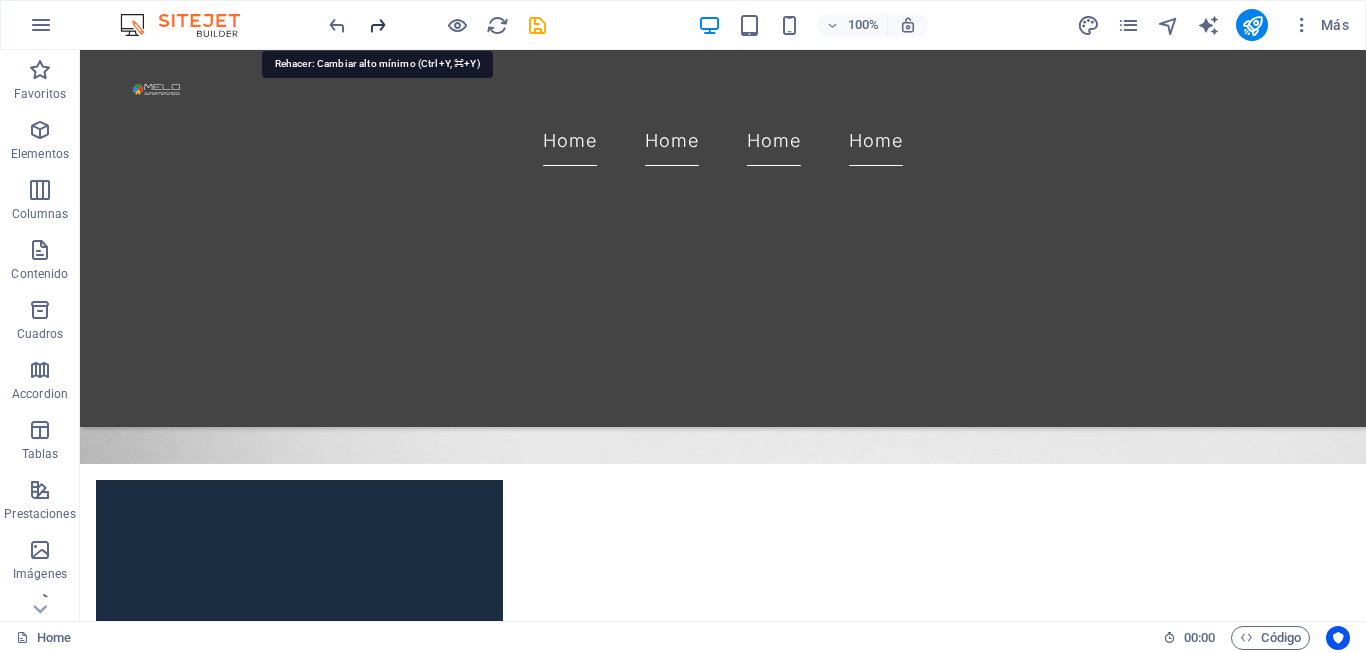 click at bounding box center [377, 25] 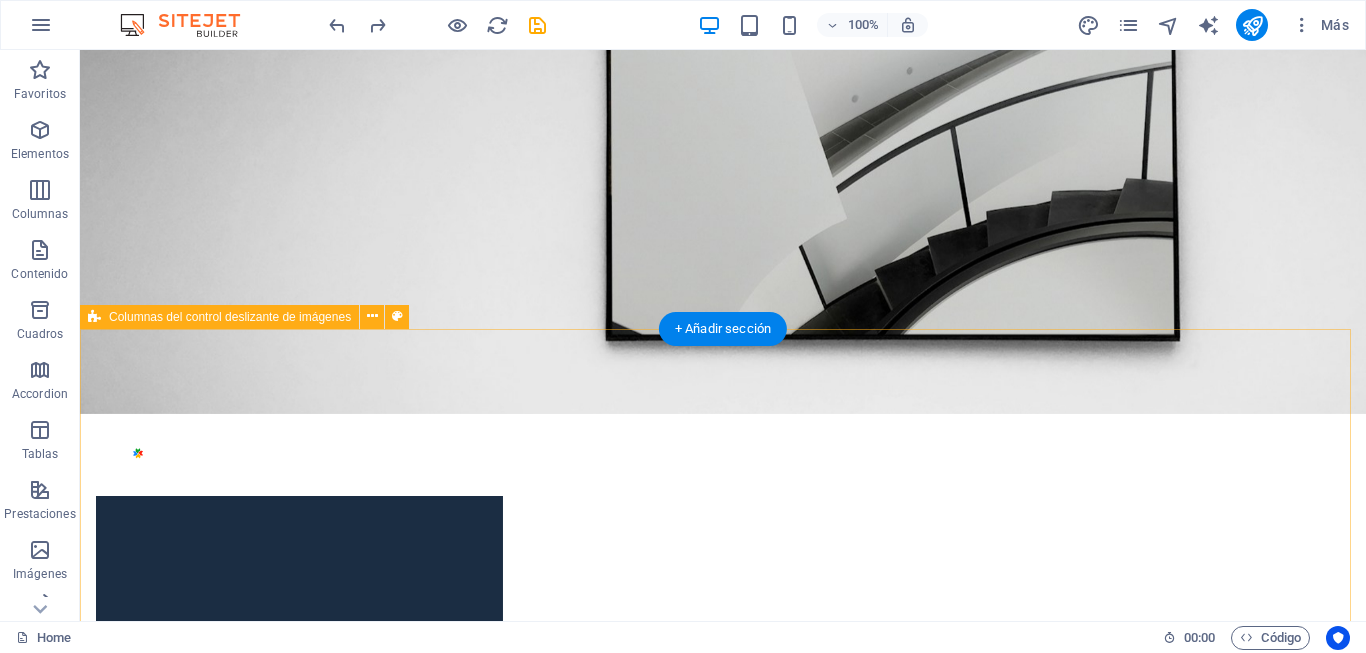 scroll, scrollTop: 0, scrollLeft: 0, axis: both 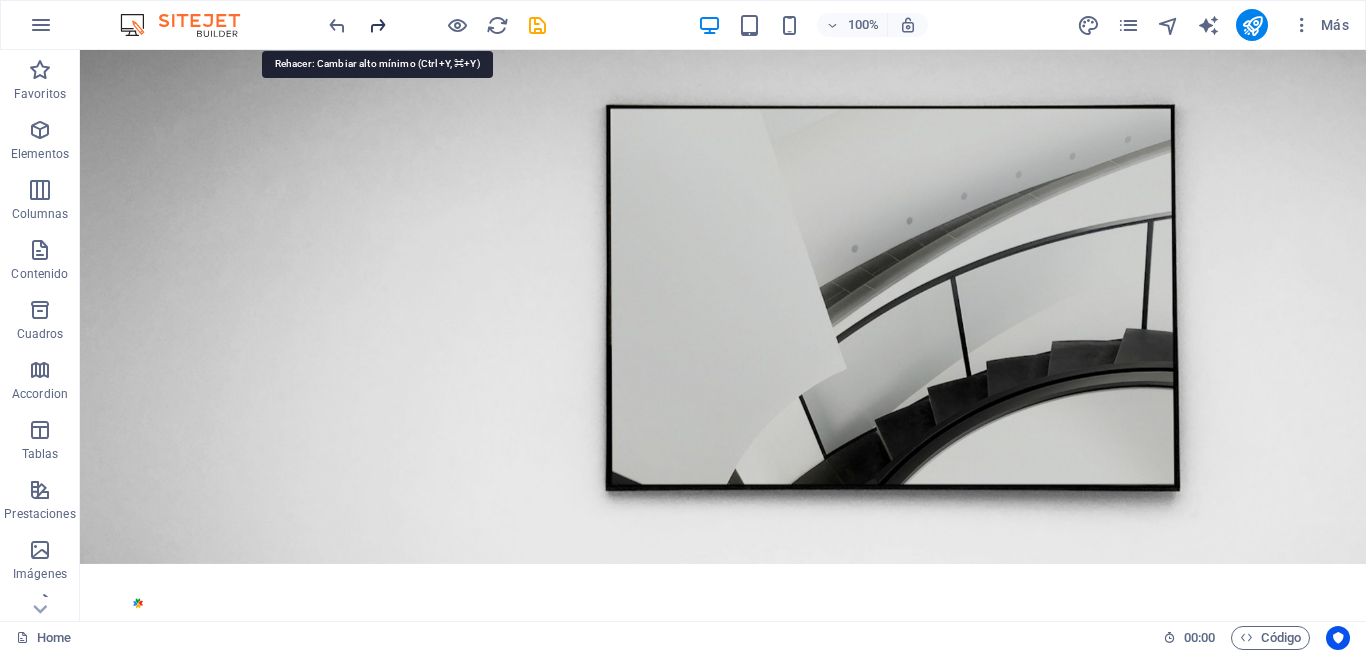 click at bounding box center [377, 25] 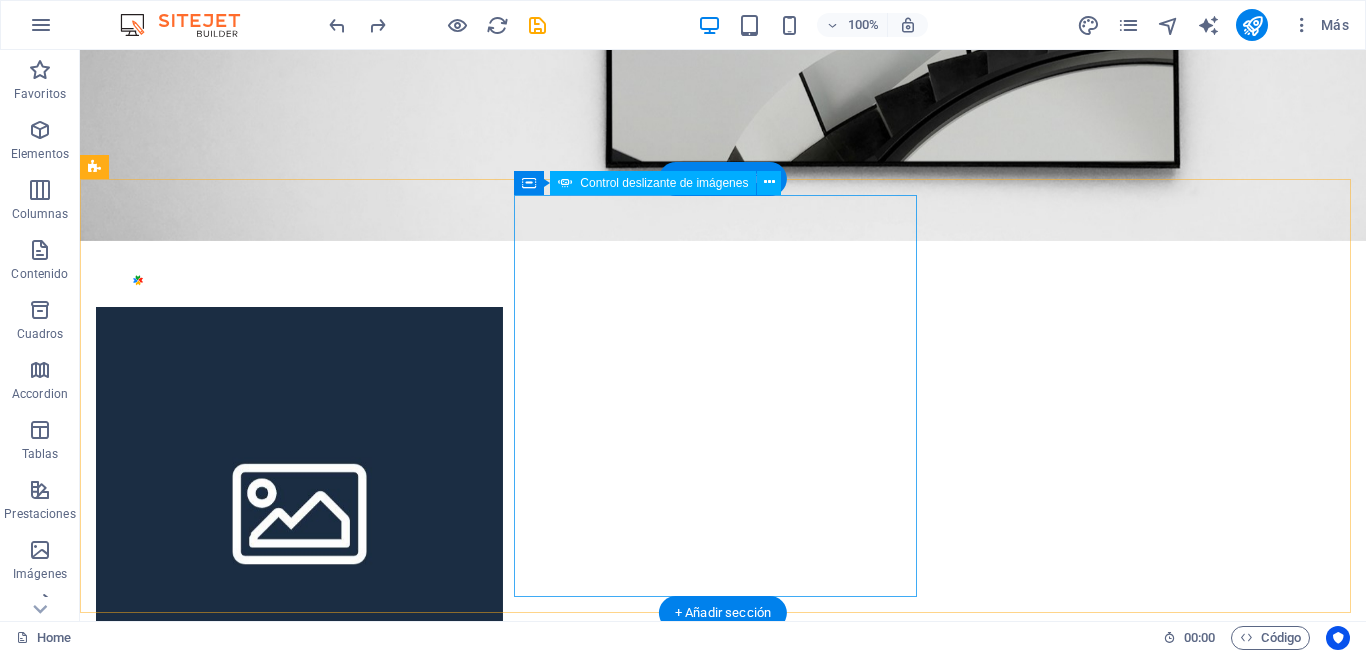 scroll, scrollTop: 0, scrollLeft: 0, axis: both 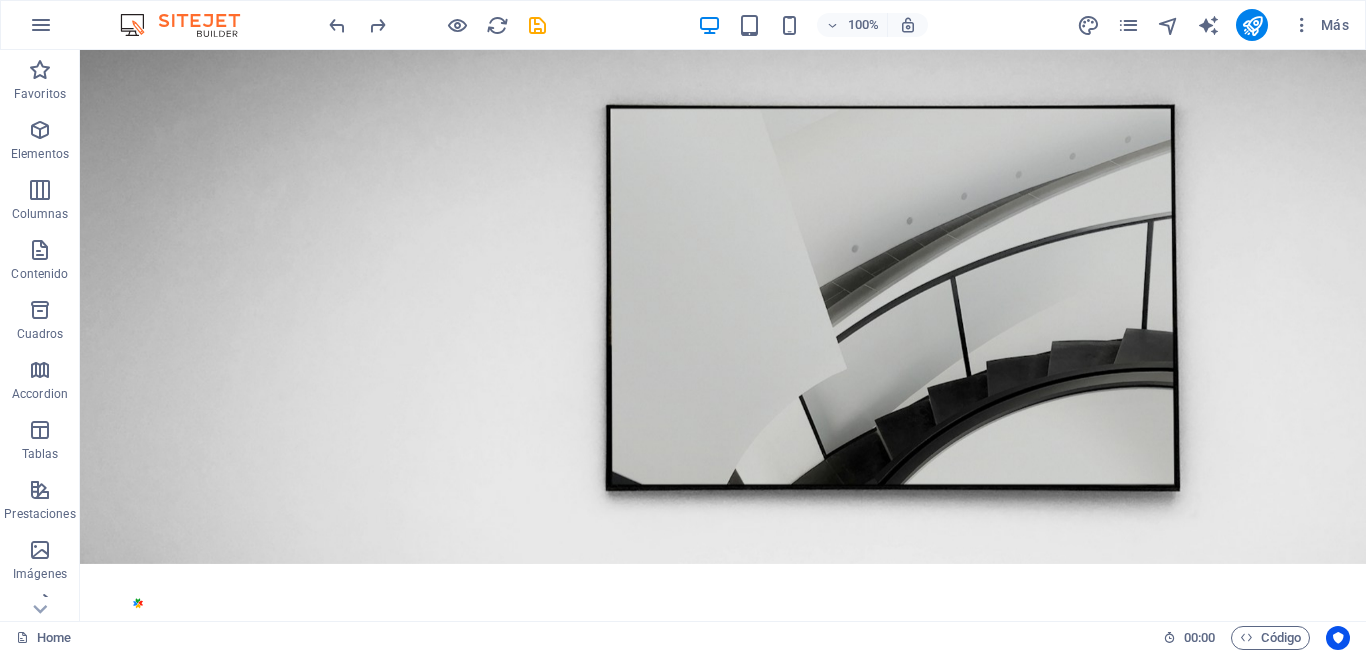 click at bounding box center (437, 25) 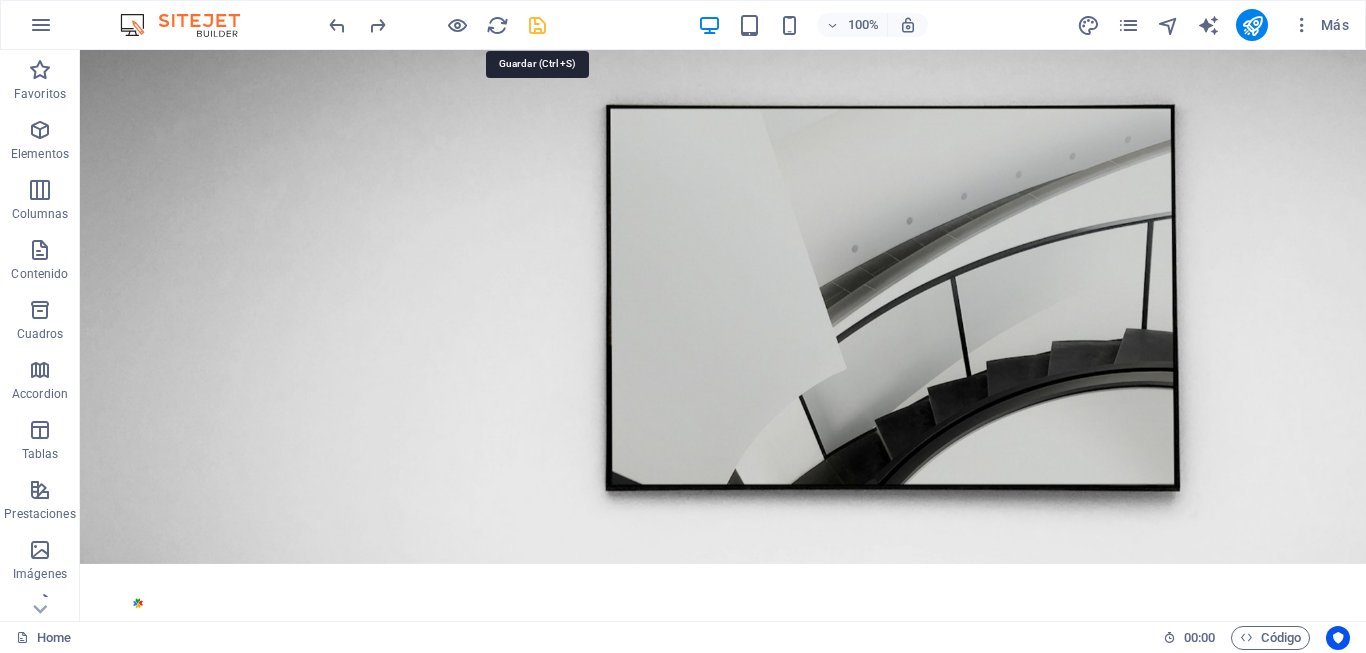 click at bounding box center (537, 25) 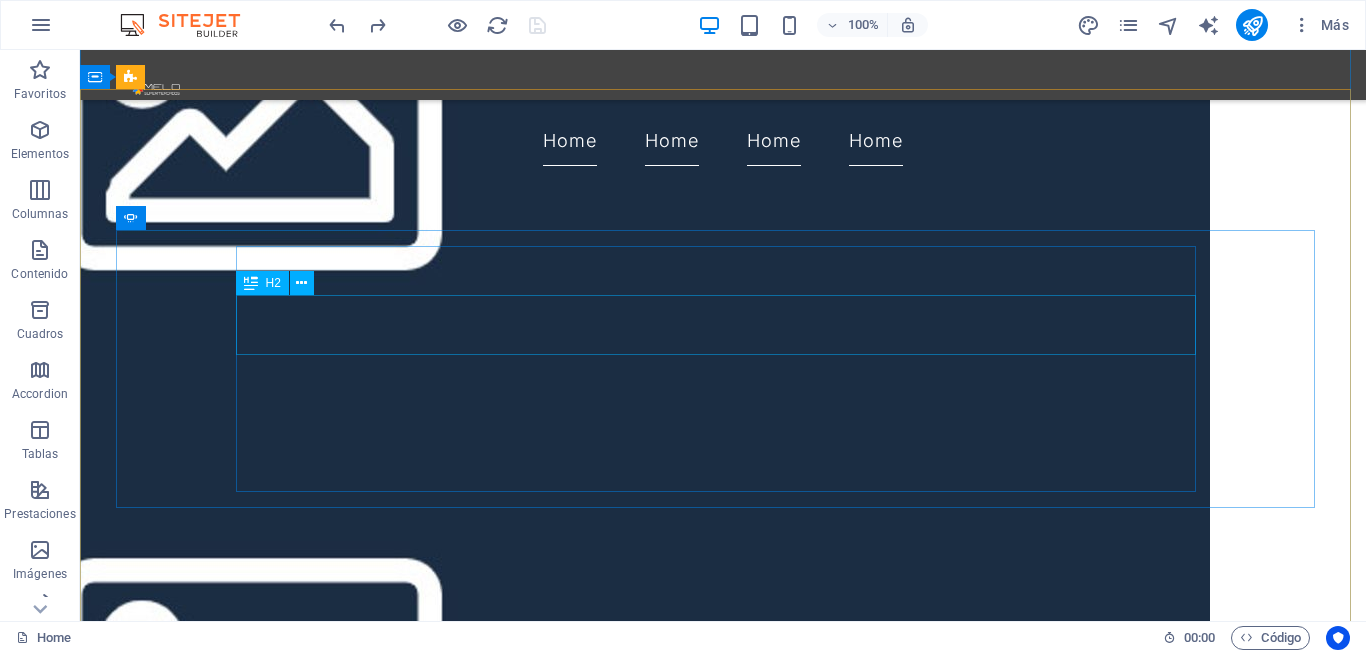 scroll, scrollTop: 1600, scrollLeft: 0, axis: vertical 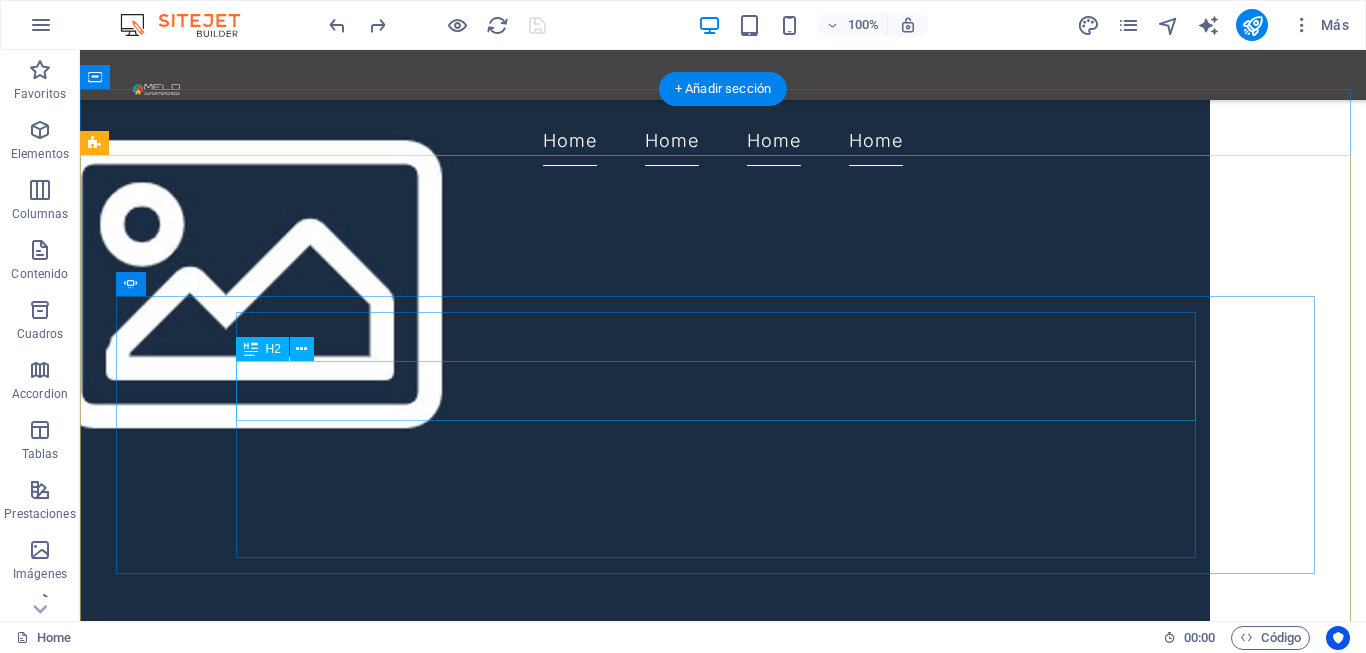 click on "Small talk with artists" at bounding box center [-492, 4550] 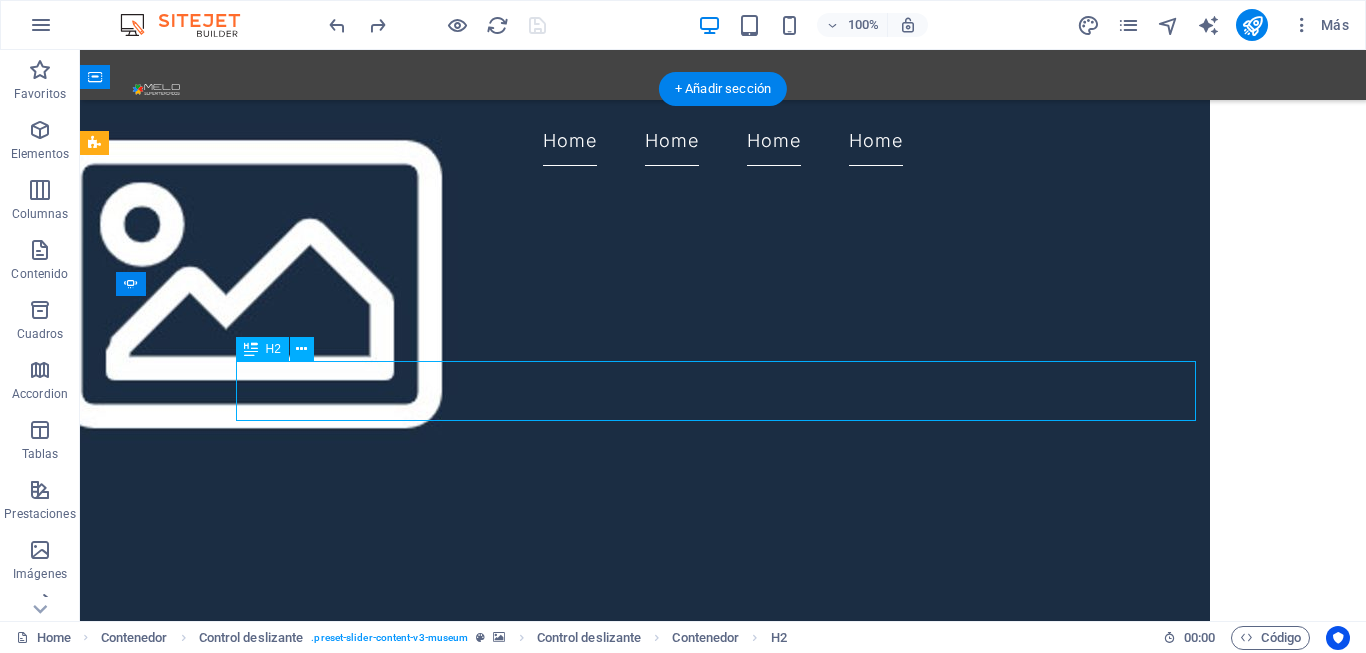 click on "Small talk with artists" at bounding box center [-492, 4550] 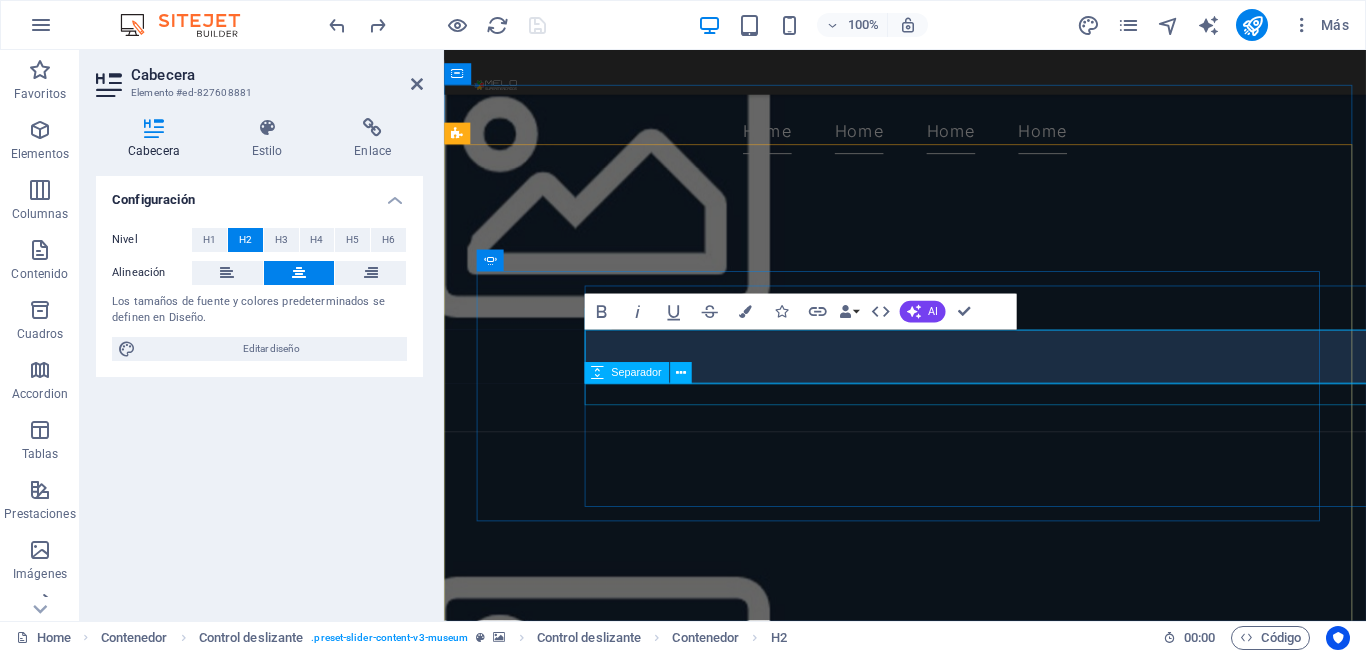 scroll, scrollTop: 1517, scrollLeft: 0, axis: vertical 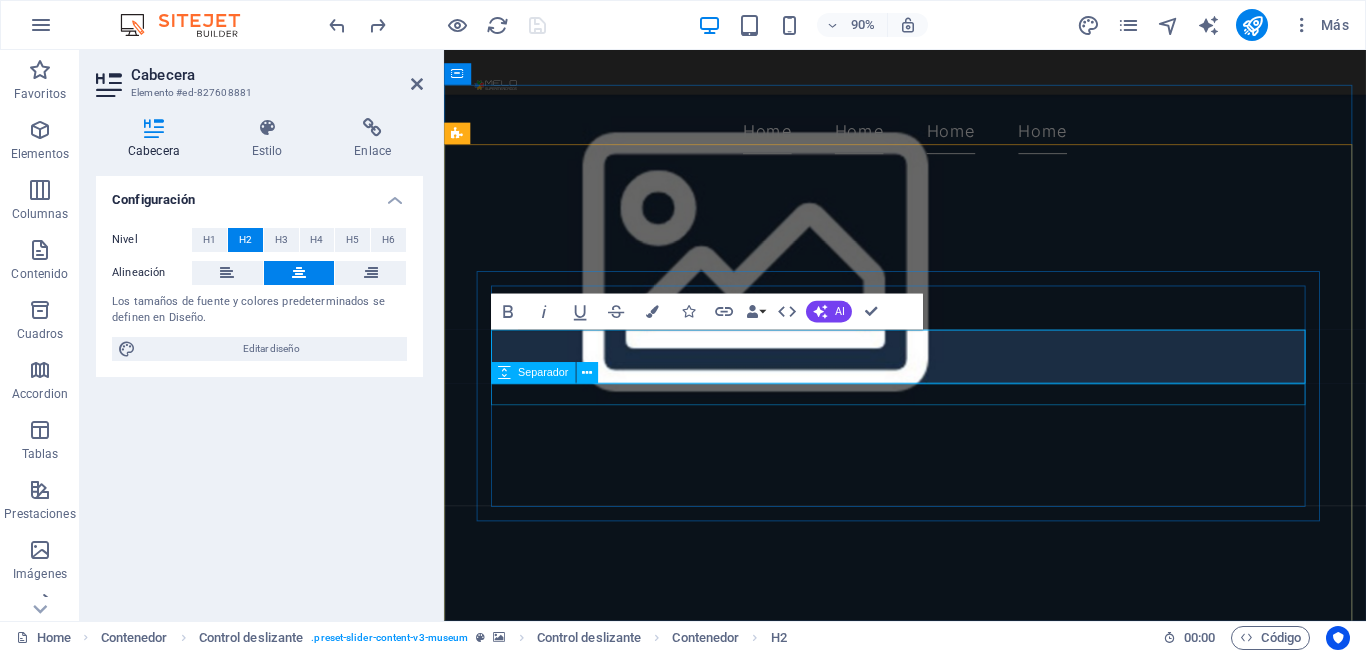 type 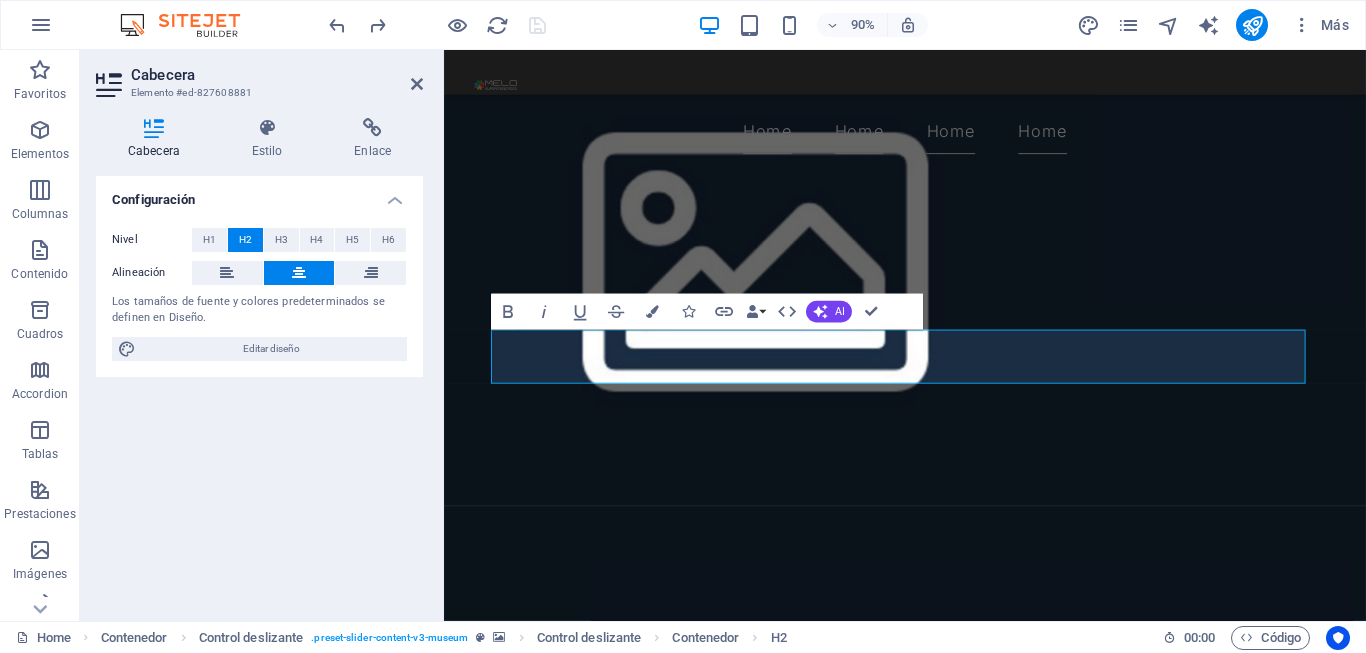 click at bounding box center (956, 3829) 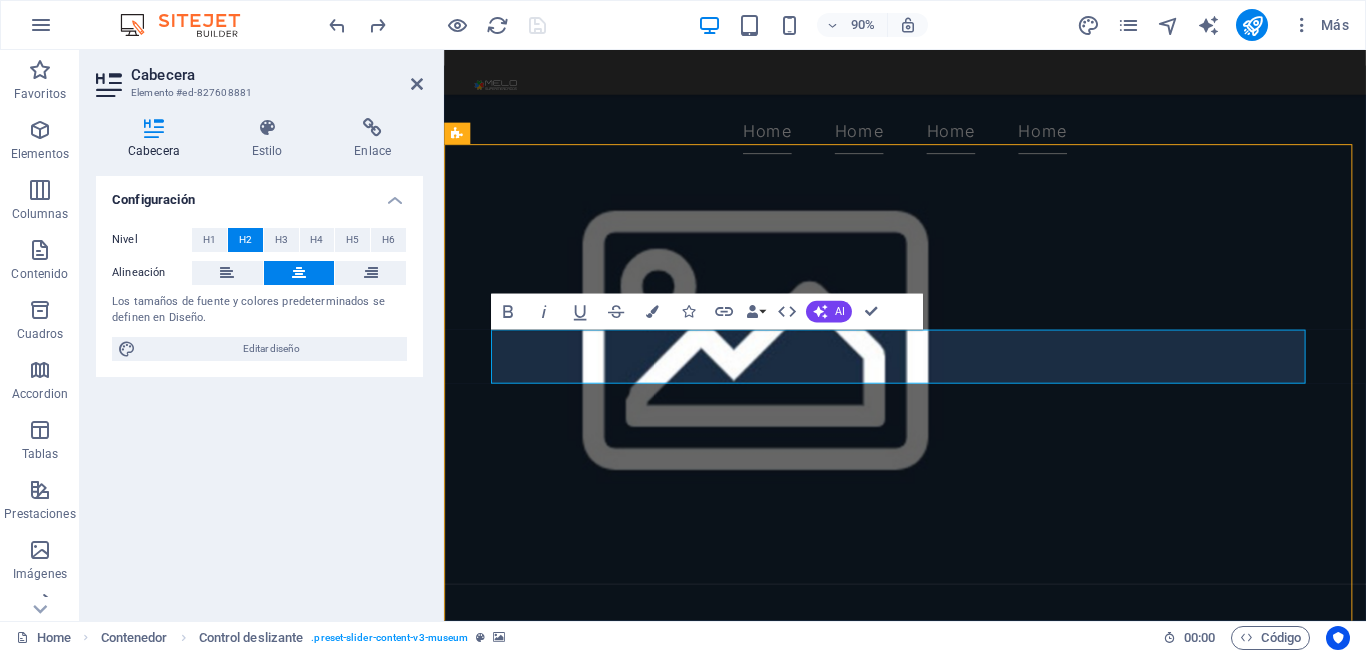 scroll, scrollTop: 1600, scrollLeft: 0, axis: vertical 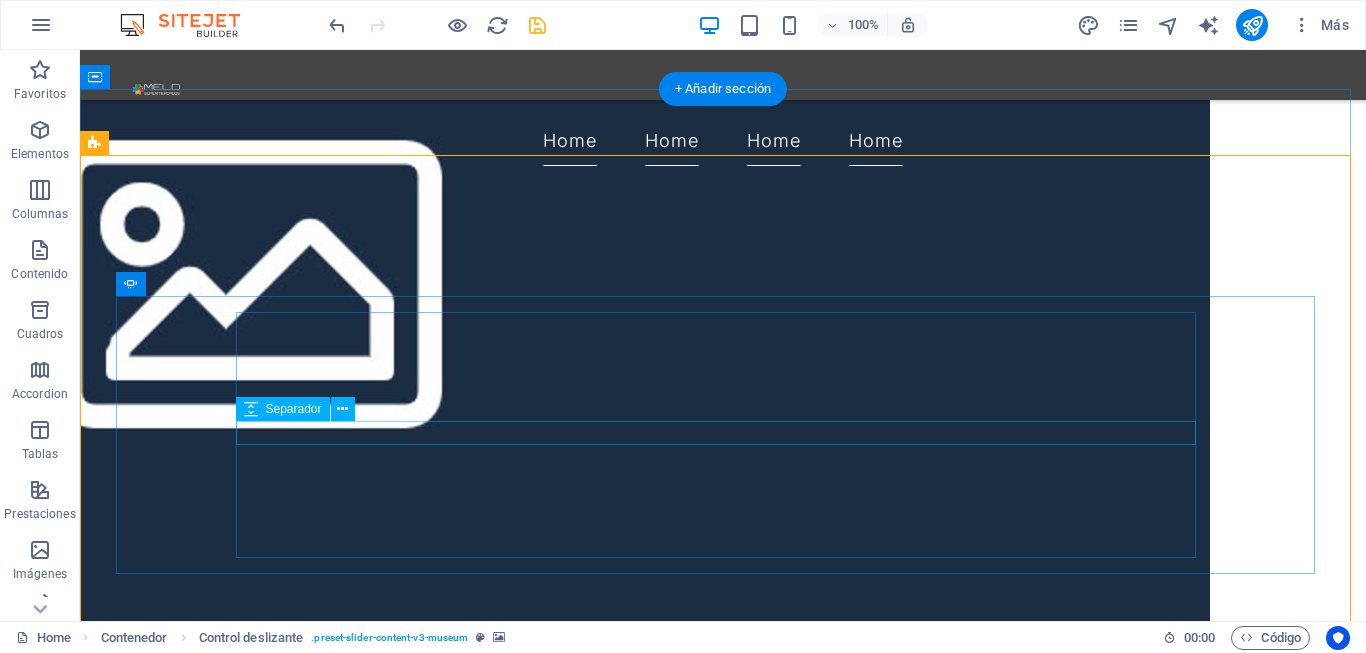 click at bounding box center (-492, 4592) 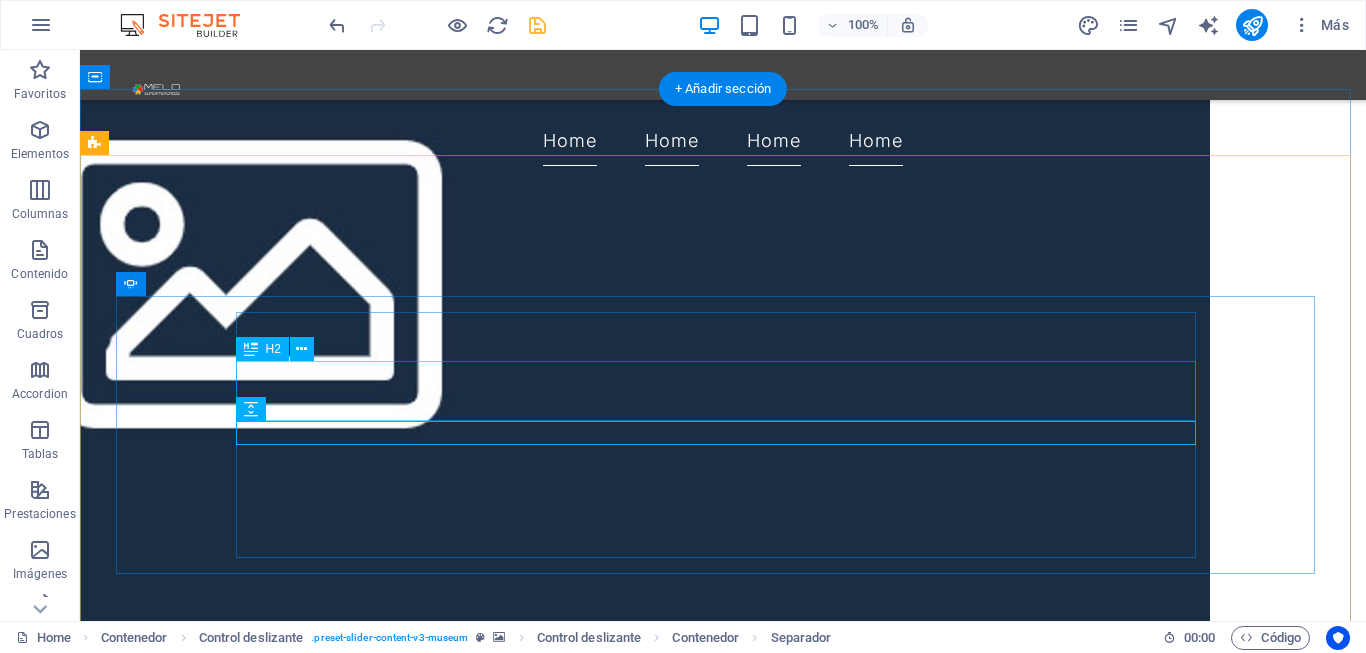 click on "proveedores" at bounding box center [-492, 4550] 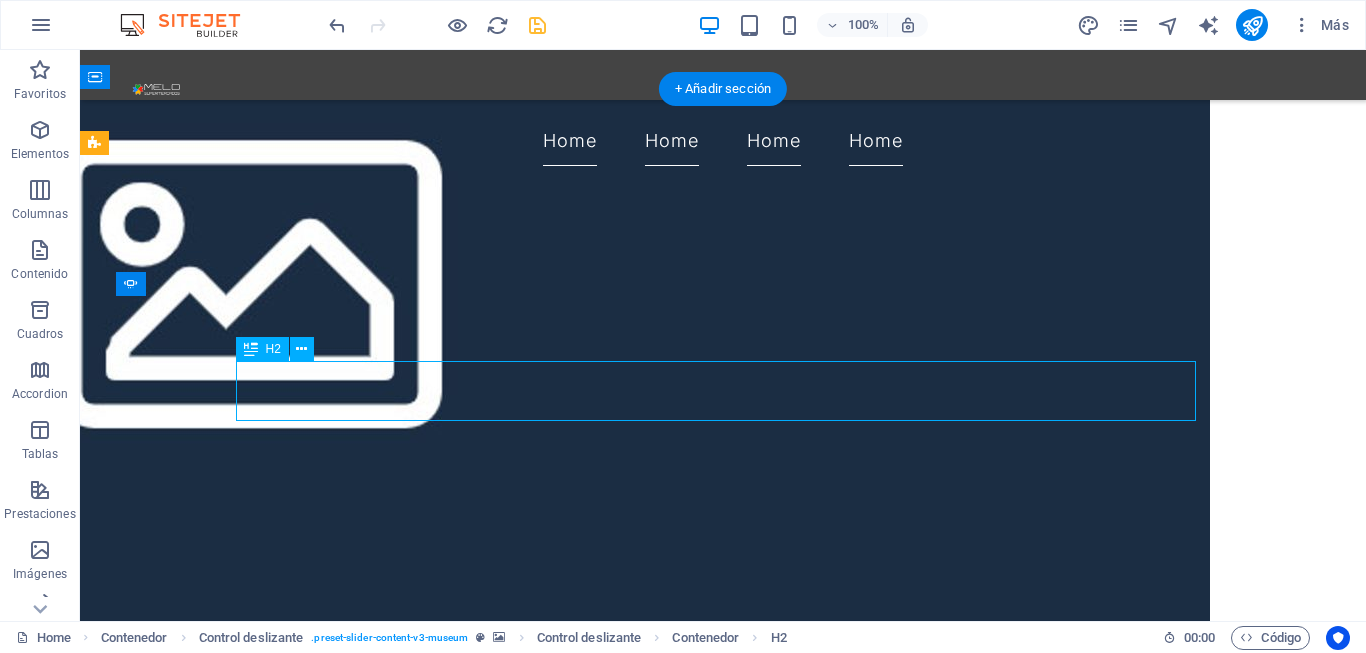 click on "proveedores" at bounding box center (-492, 4550) 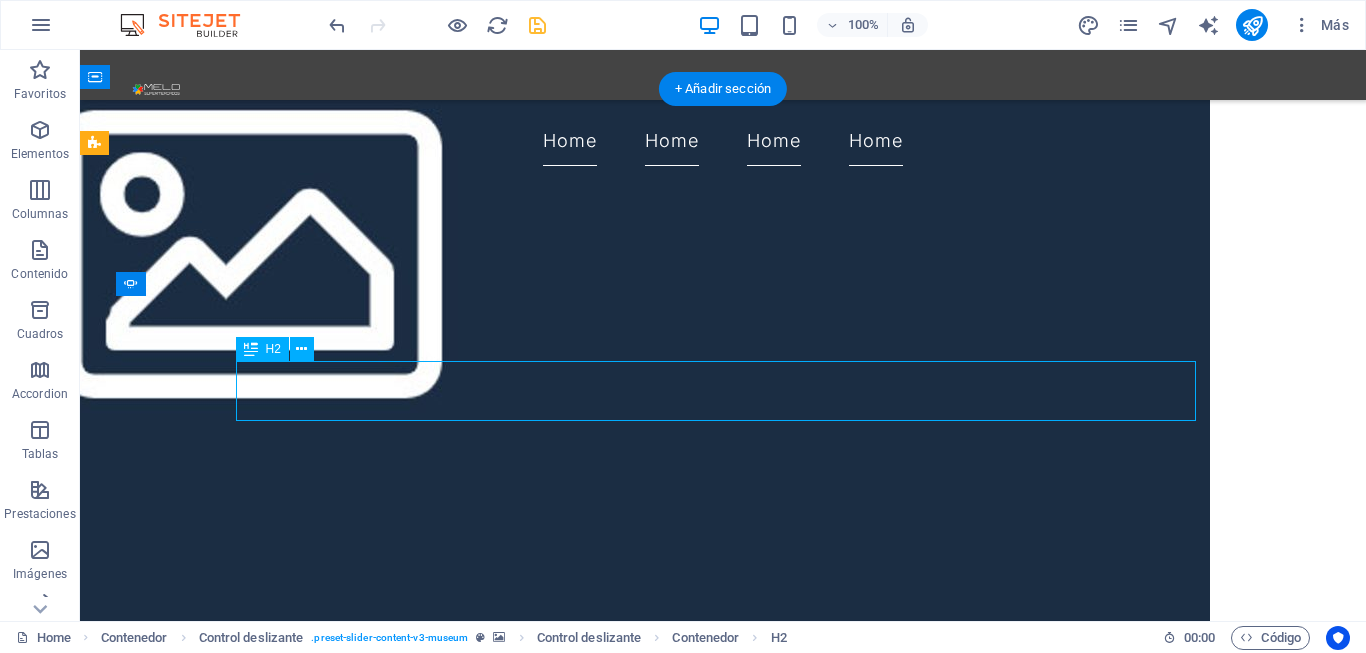scroll, scrollTop: 1517, scrollLeft: 0, axis: vertical 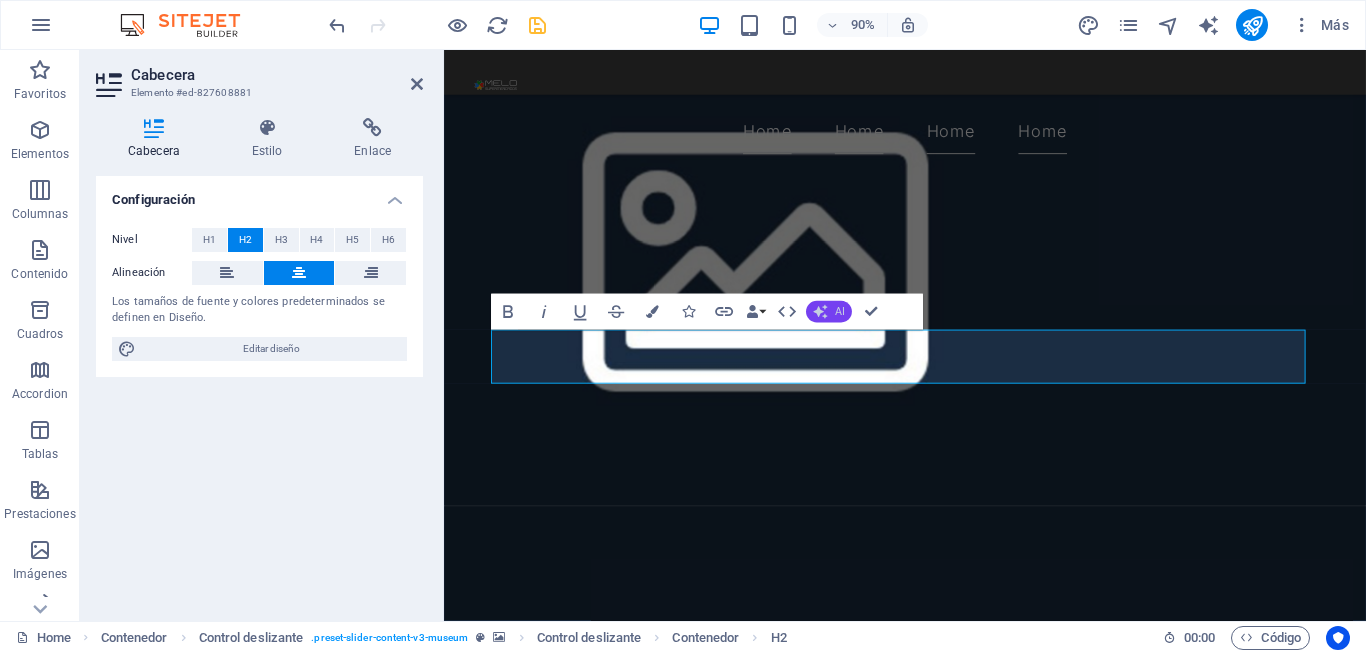 click on "AI" at bounding box center [829, 312] 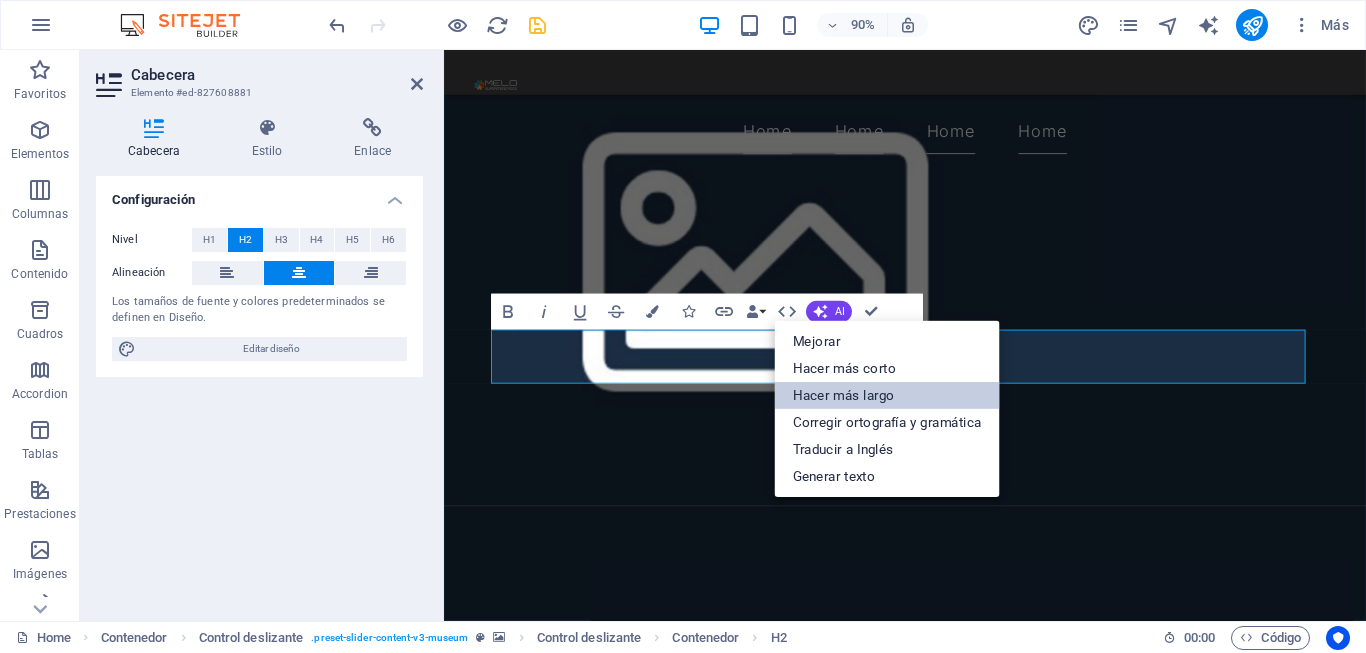 click on "Hacer más largo" at bounding box center (886, 395) 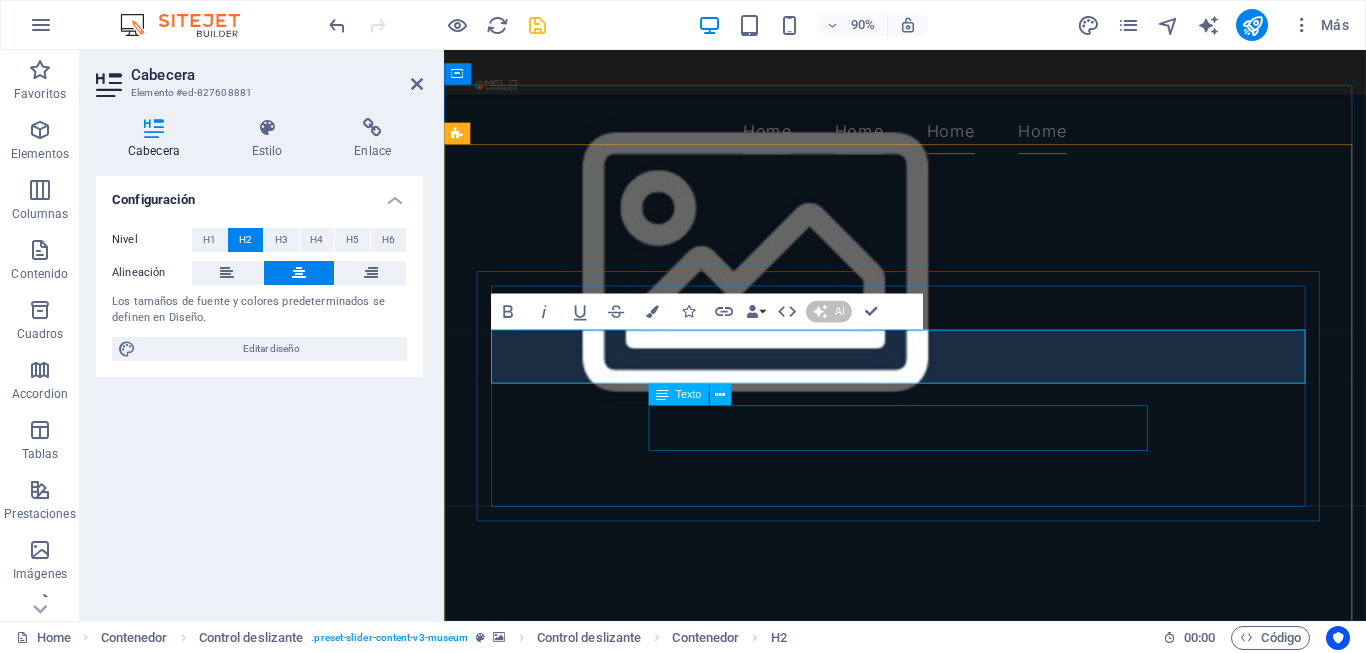 type 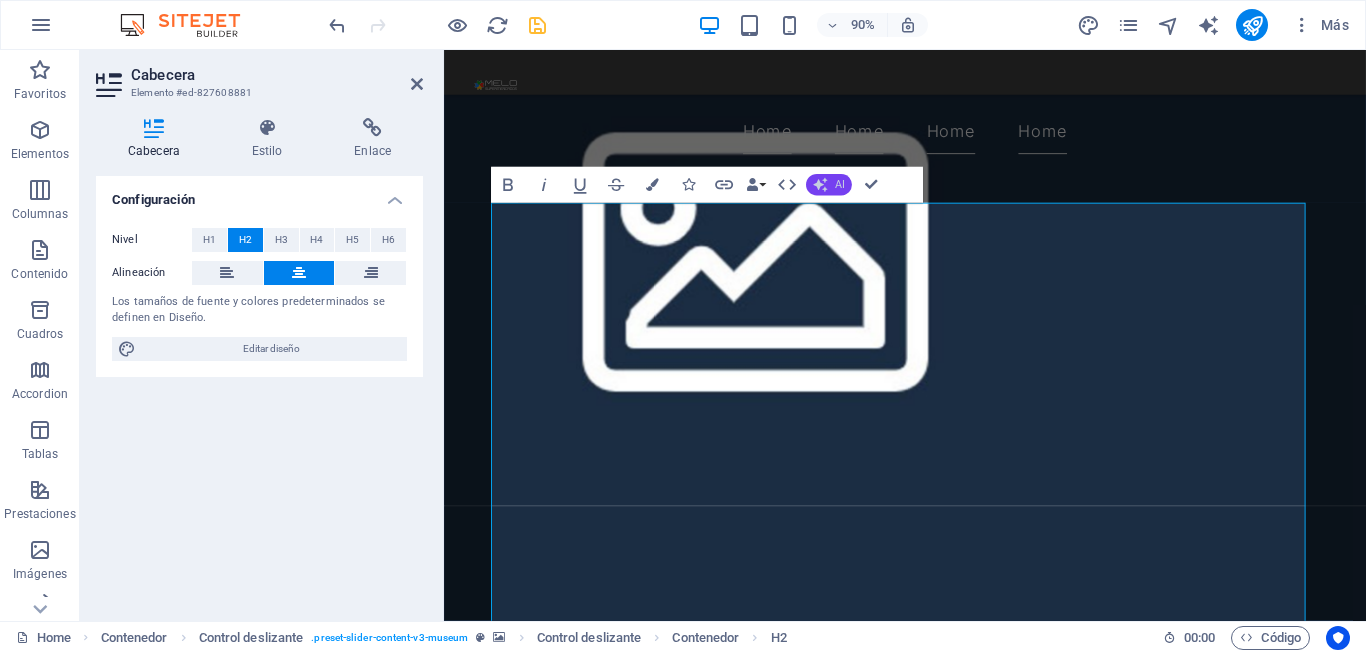 click on "AI" at bounding box center [829, 186] 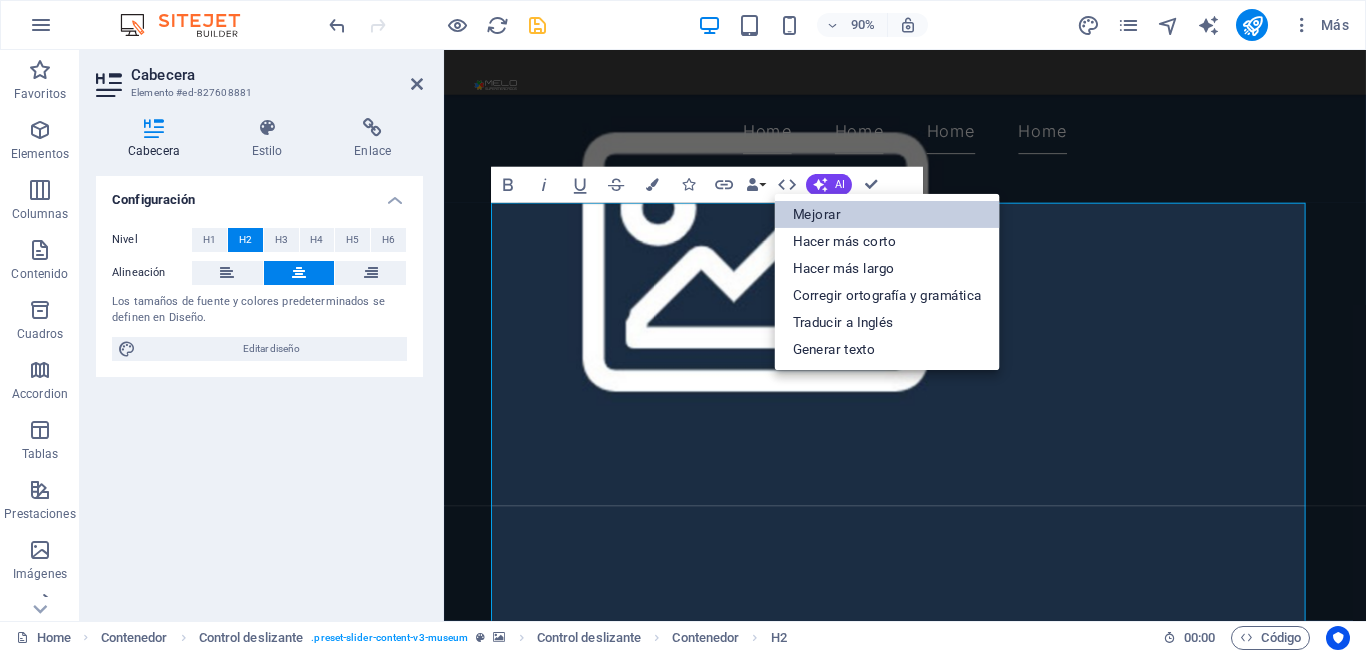 click on "Mejorar" at bounding box center [886, 214] 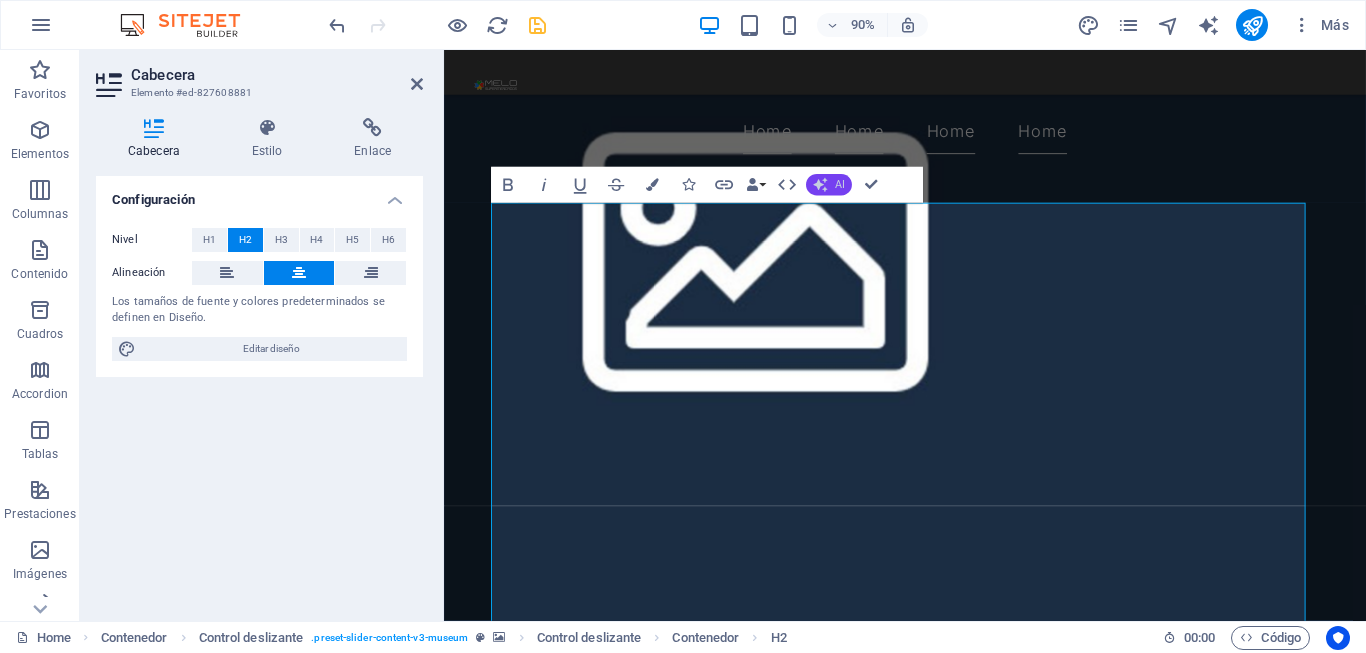 click on "AI" at bounding box center (840, 185) 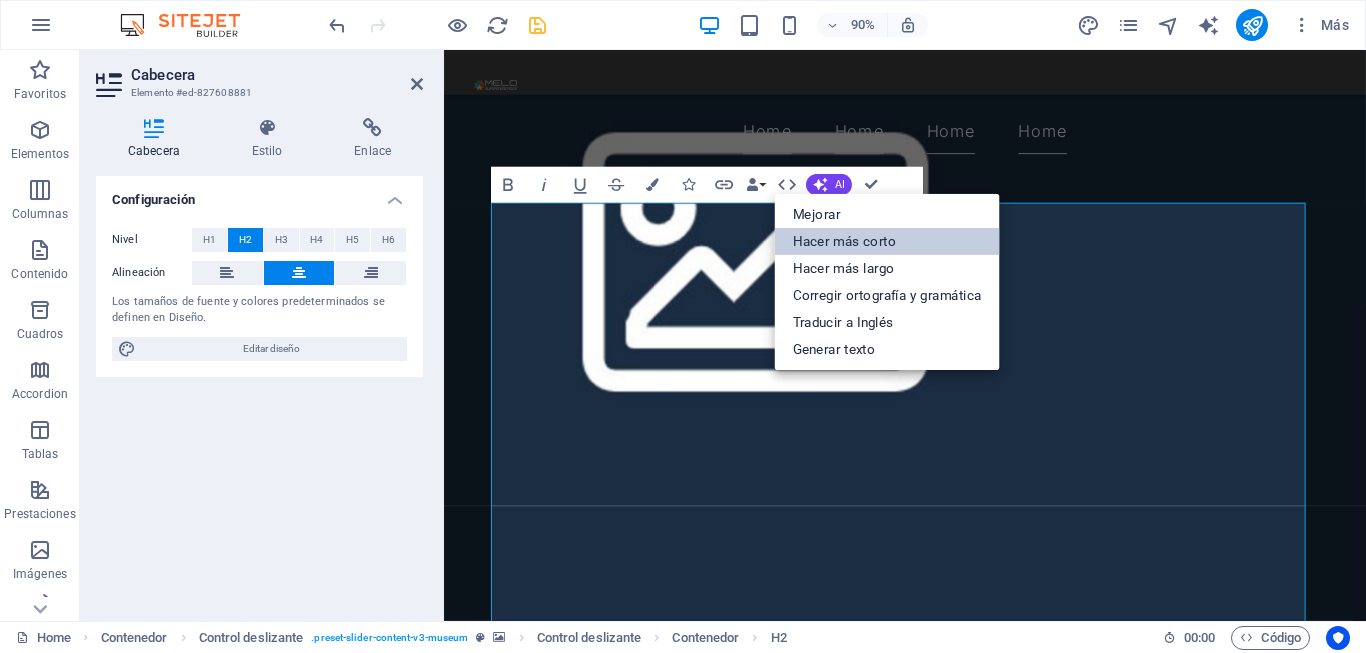 click on "Hacer más corto" at bounding box center [886, 241] 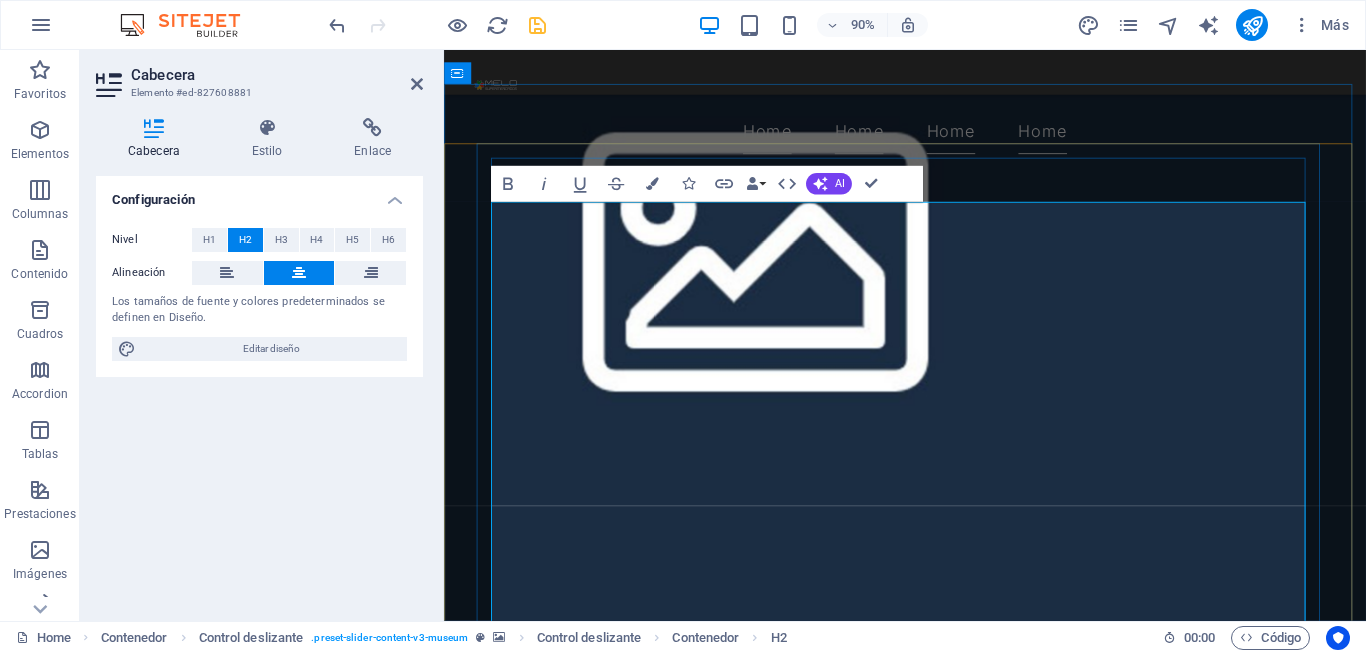 scroll, scrollTop: 1960, scrollLeft: 0, axis: vertical 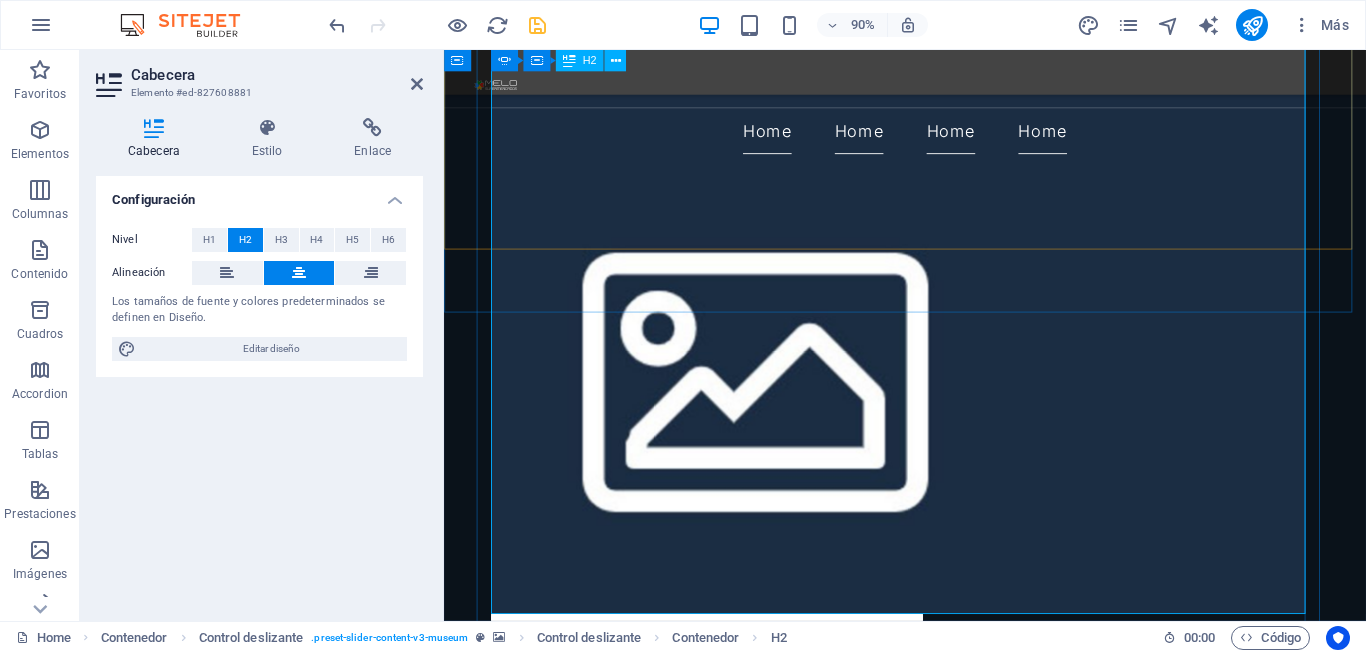 drag, startPoint x: 983, startPoint y: 244, endPoint x: 1255, endPoint y: 318, distance: 281.8865 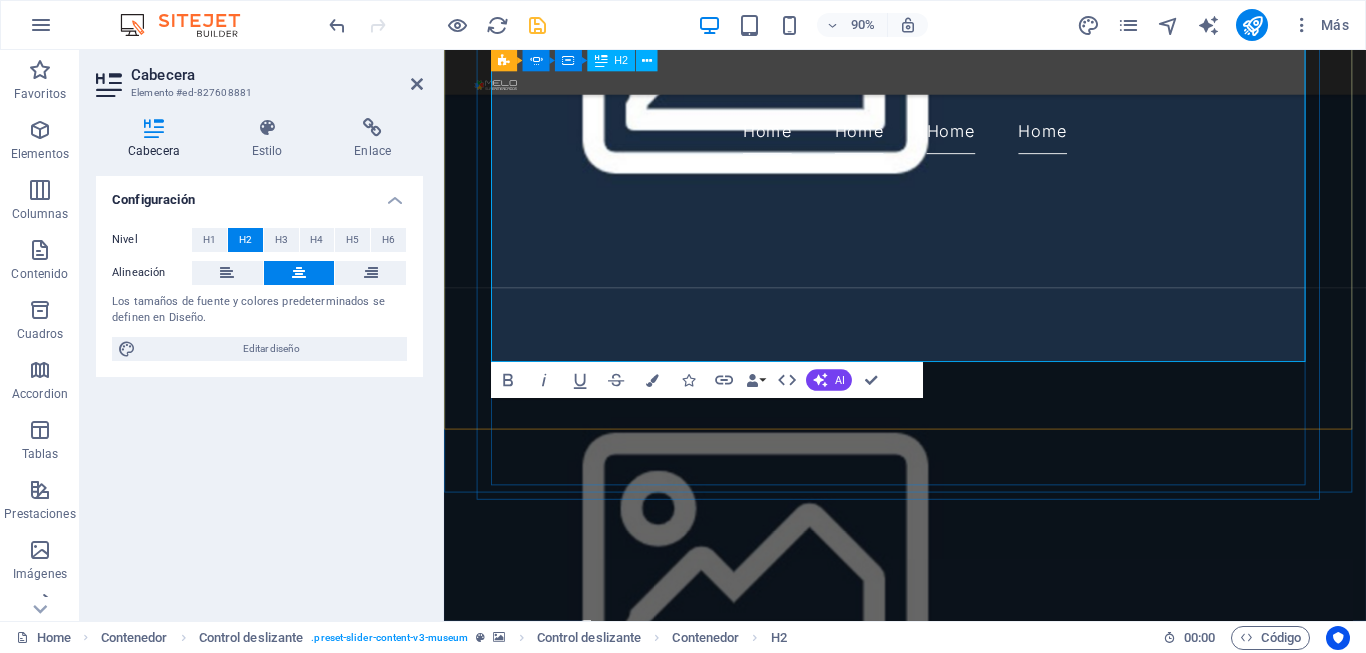 scroll, scrollTop: 1560, scrollLeft: 0, axis: vertical 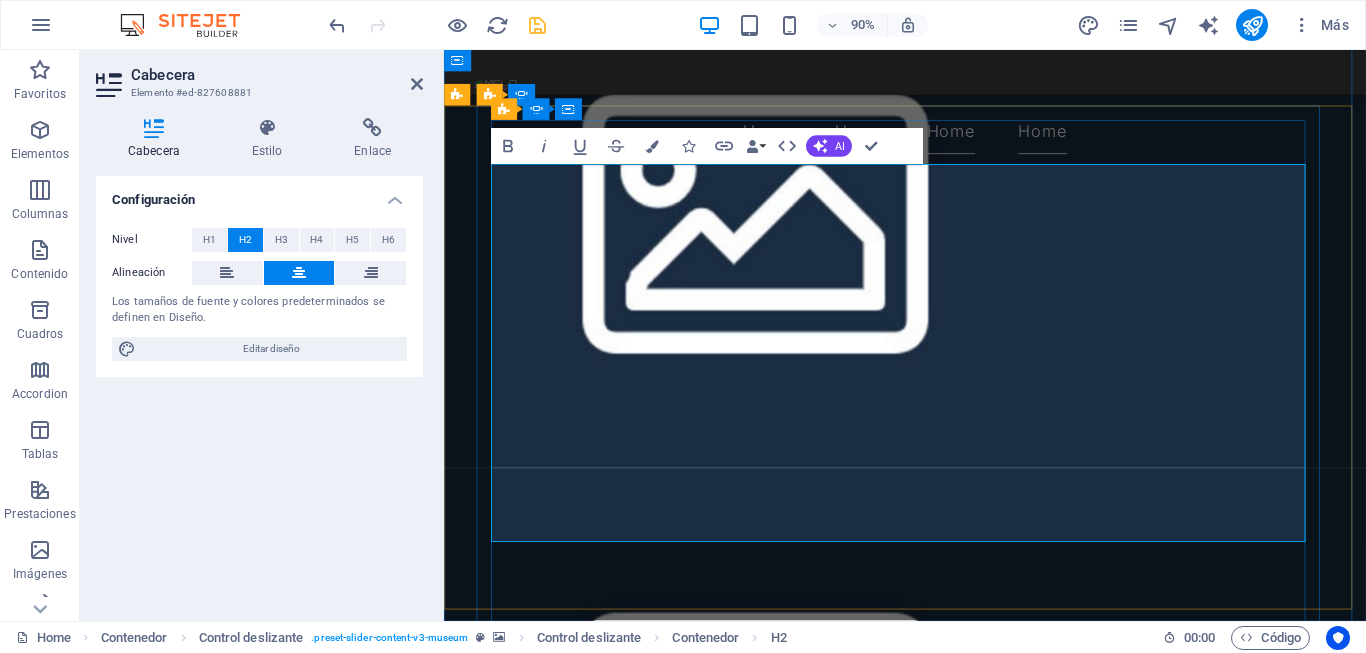 drag, startPoint x: 1106, startPoint y: 579, endPoint x: 976, endPoint y: 189, distance: 411.0961 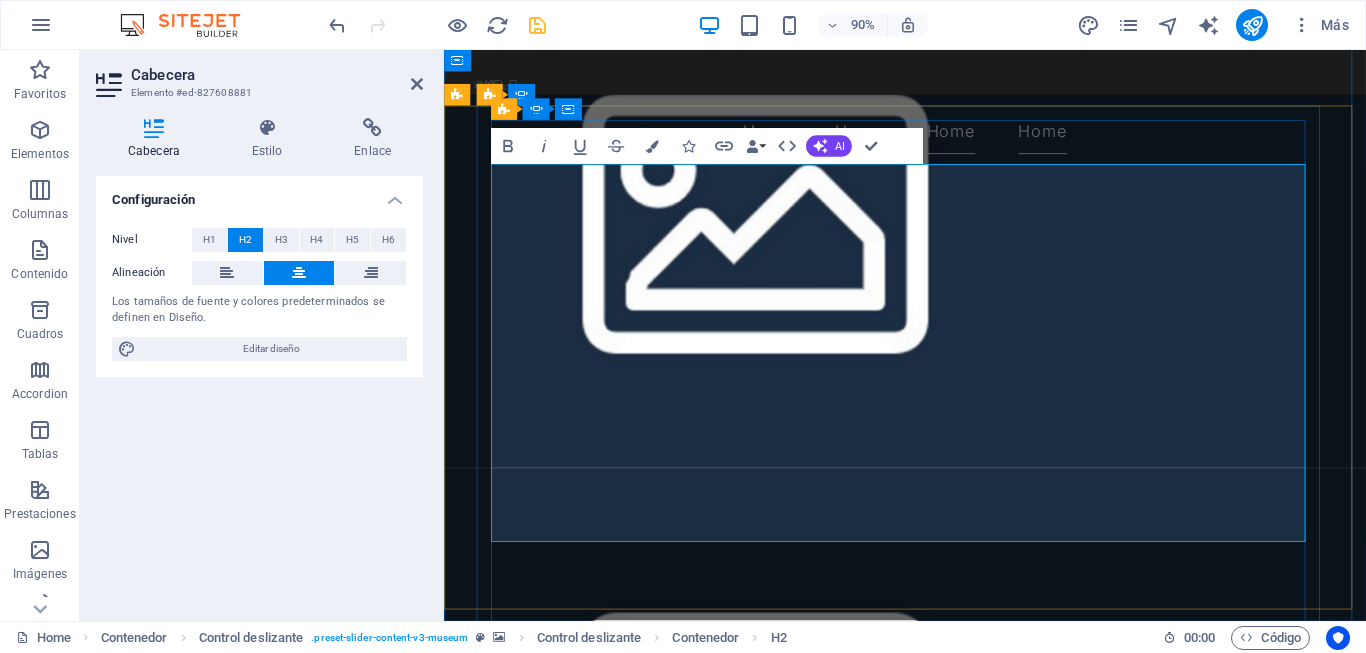 click on "Los proveedores la satisfacción del cliente y la reputación de la empresa, haciendo que su selección sea una decisión estratégica clave para la competitividad y eficiencia operativa." at bounding box center [-5, 4610] 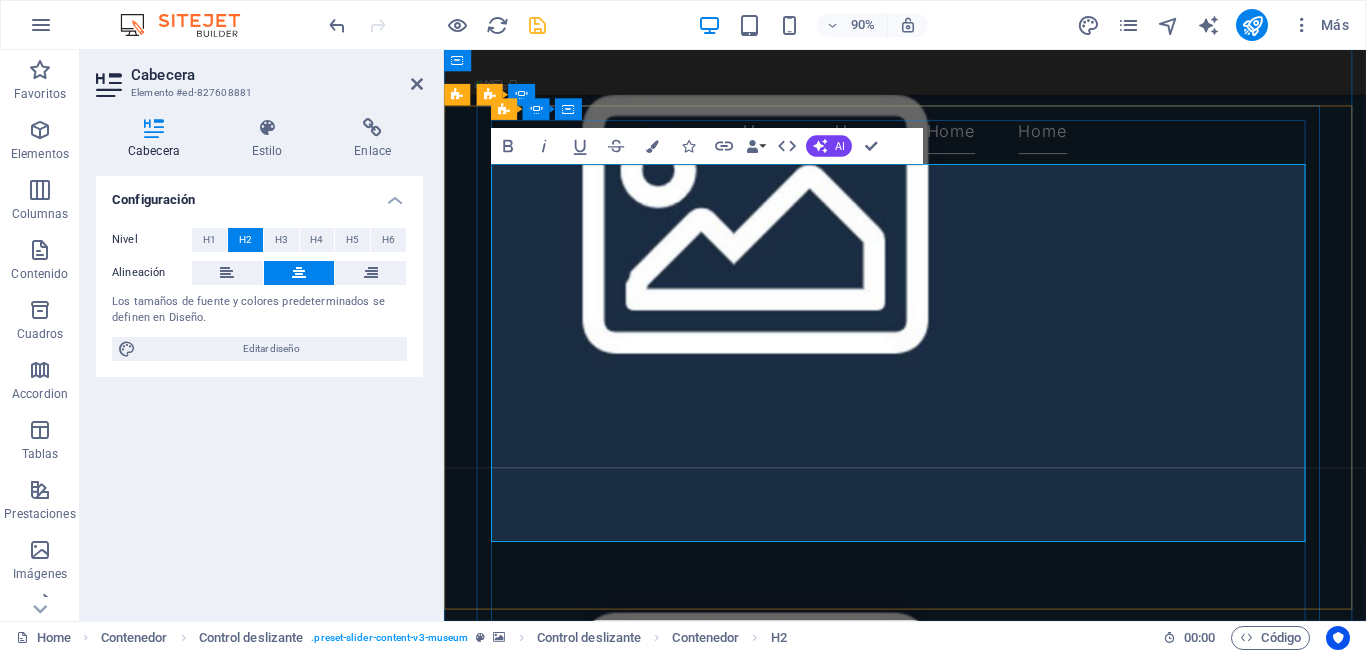 scroll, scrollTop: 1701, scrollLeft: 0, axis: vertical 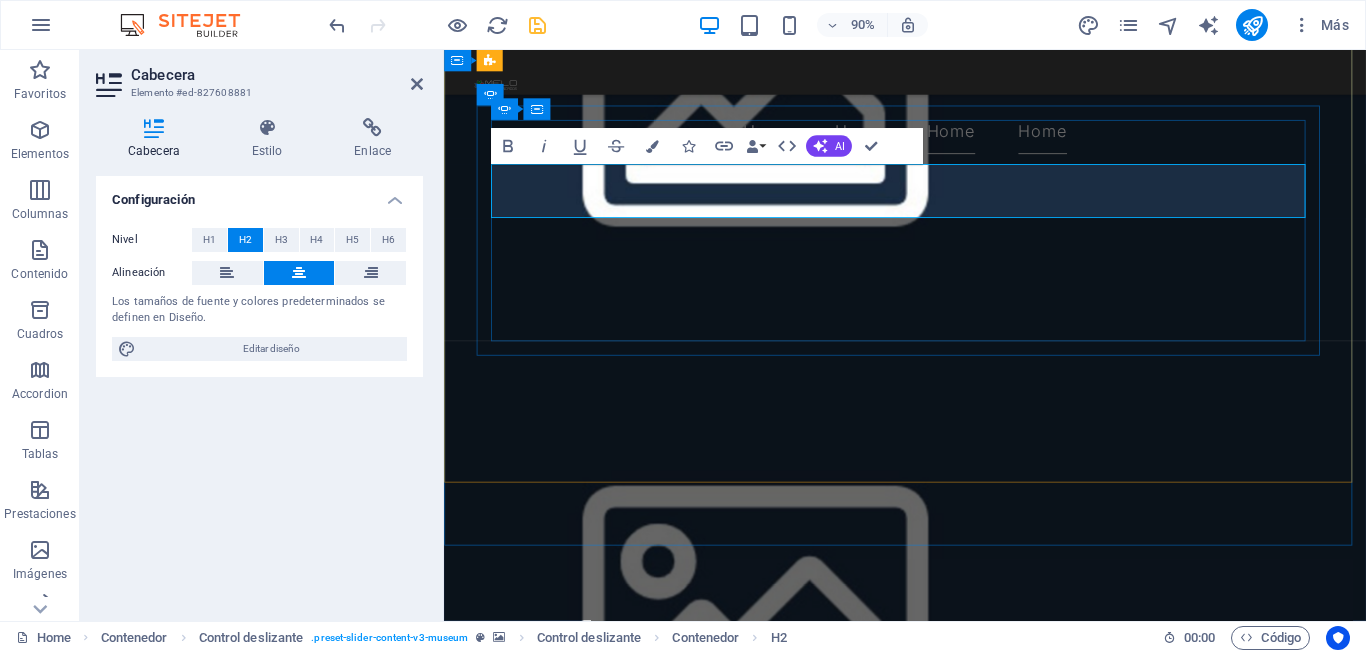 drag, startPoint x: 817, startPoint y: 206, endPoint x: 602, endPoint y: 227, distance: 216.02315 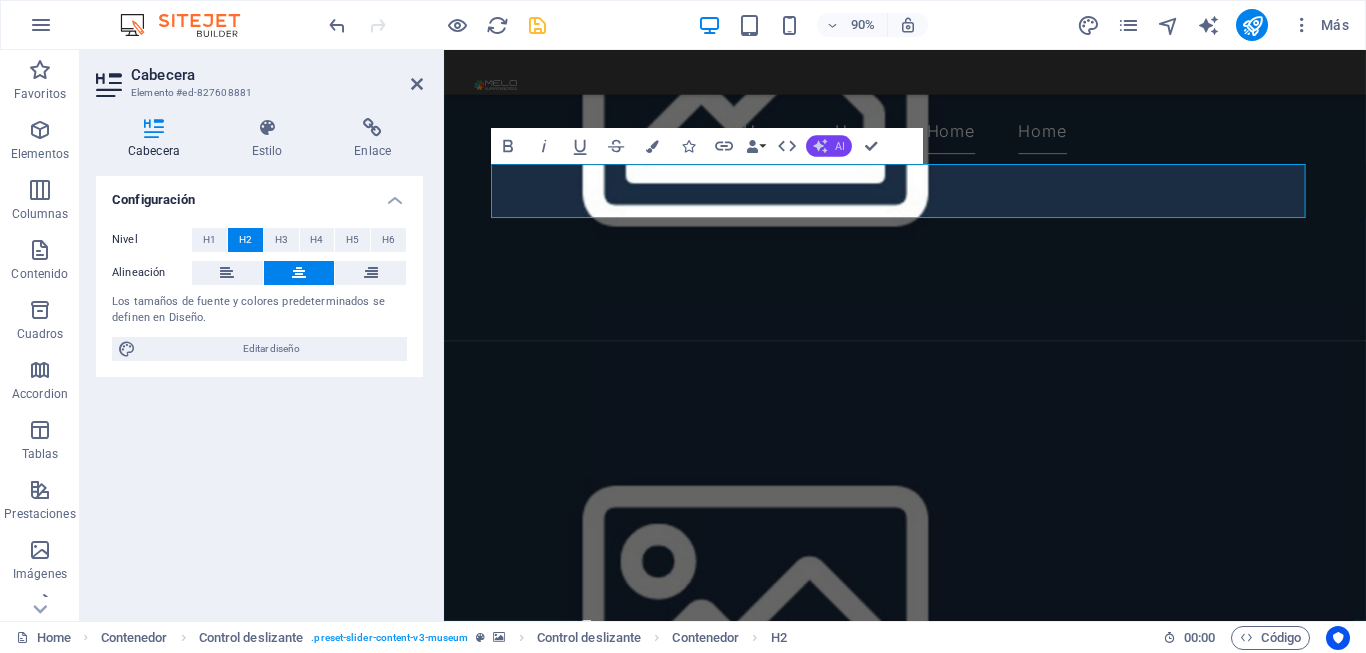 click on "AI" at bounding box center [829, 147] 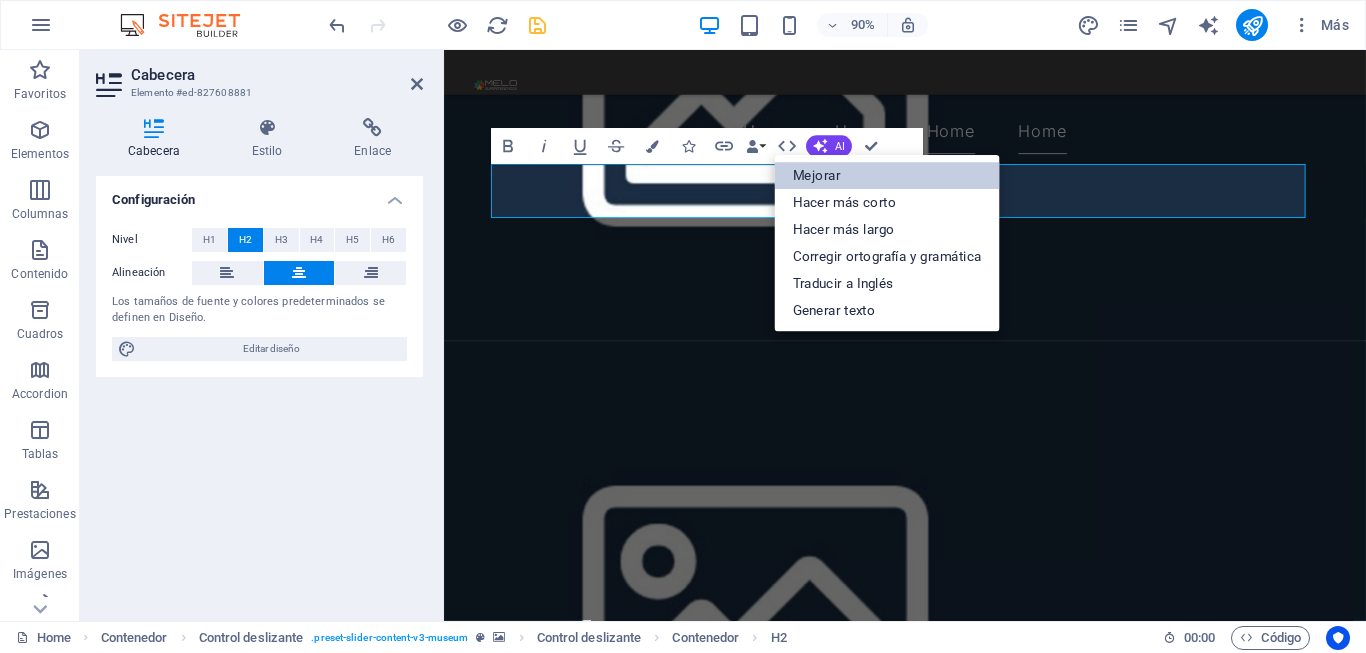 click on "Mejorar" at bounding box center [886, 175] 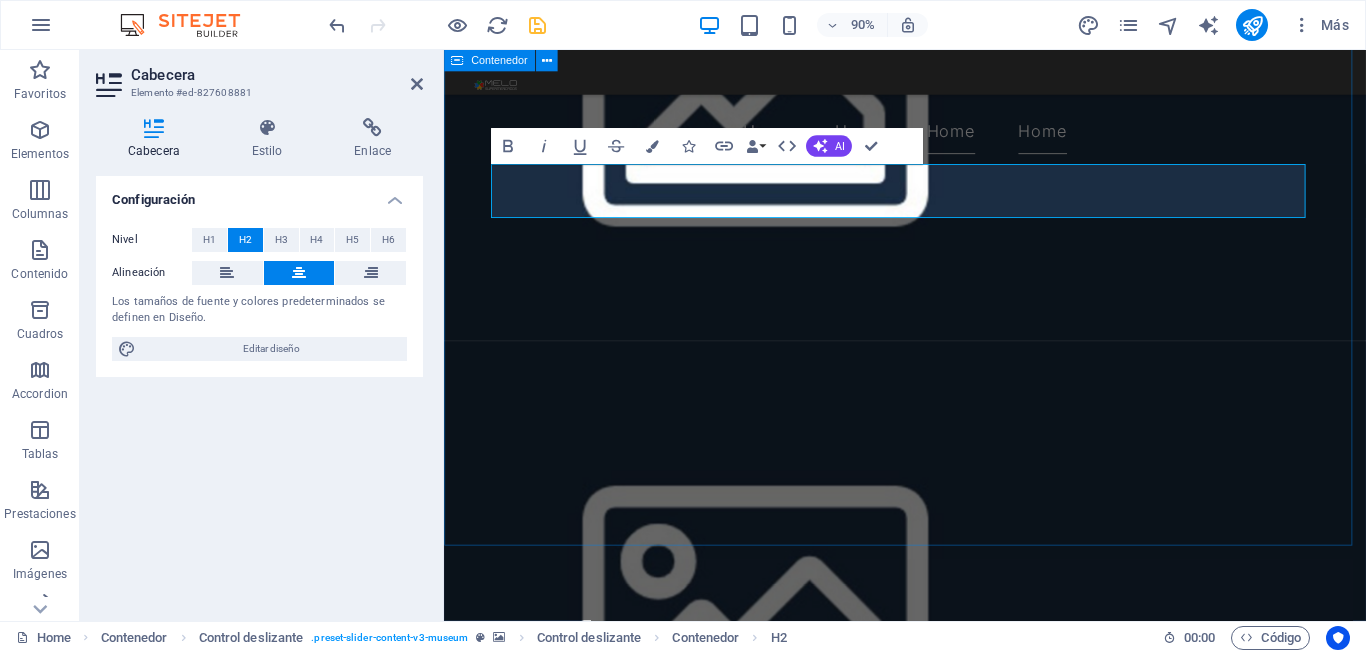 click on "nuestra historia Lorem ipsum dolor sit amet, consectetur adipiscing elit, sed do eiusmod tempor incididunt ut labore Buy a ticket Upcoming events Proveedores. Lorem ipsum dolor sit amet, consectetur adipiscing elit, sed do eiusmod tempor incididunt ut labore Buy a ticket Upcoming events Introduction to Modern Art Lorem ipsum dolor sit amet, consectetur adipiscing elit, sed do eiusmod tempor incididunt ut labore Buy a ticket nuestra historia Lorem ipsum dolor sit amet, consectetur adipiscing elit, sed do eiusmod tempor incididunt ut labore Buy a ticket Upcoming events proveedores Lorem ipsum dolor sit amet, consectetur adipiscing elit, sed do eiusmod tempor incididunt ut labore Buy a ticket" at bounding box center [956, 3647] 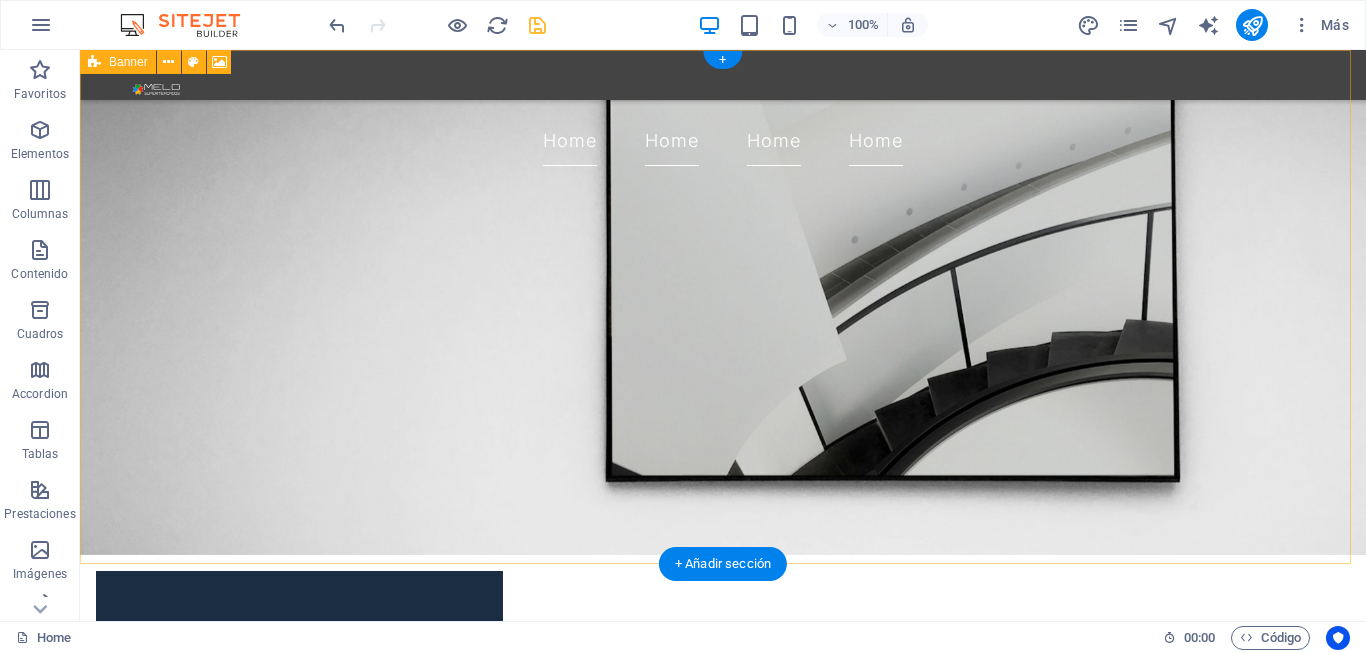 scroll, scrollTop: 0, scrollLeft: 0, axis: both 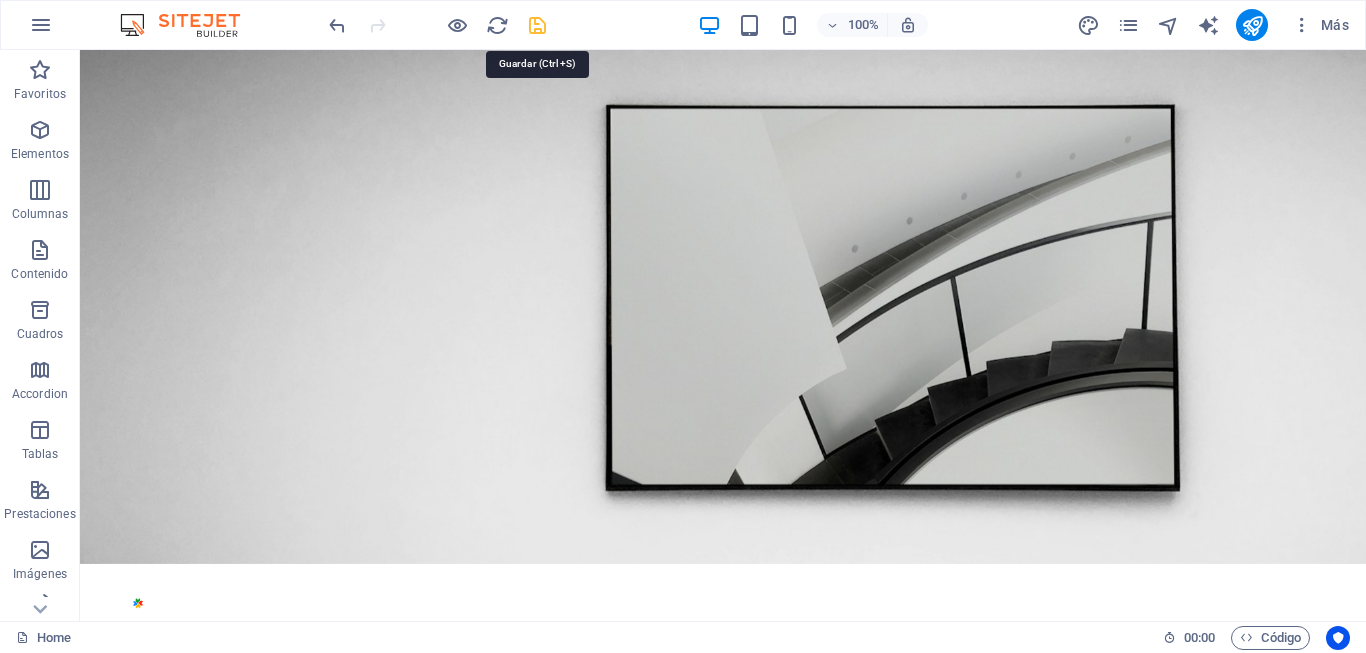 click at bounding box center (537, 25) 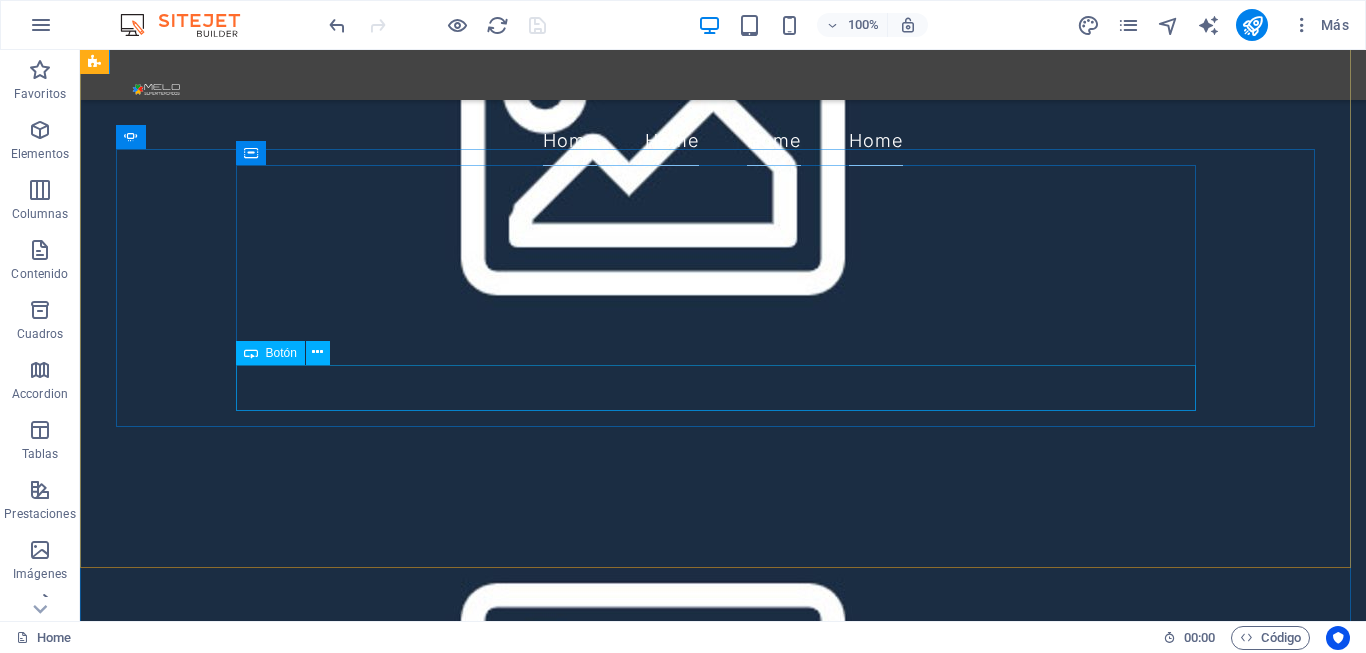 scroll, scrollTop: 1600, scrollLeft: 0, axis: vertical 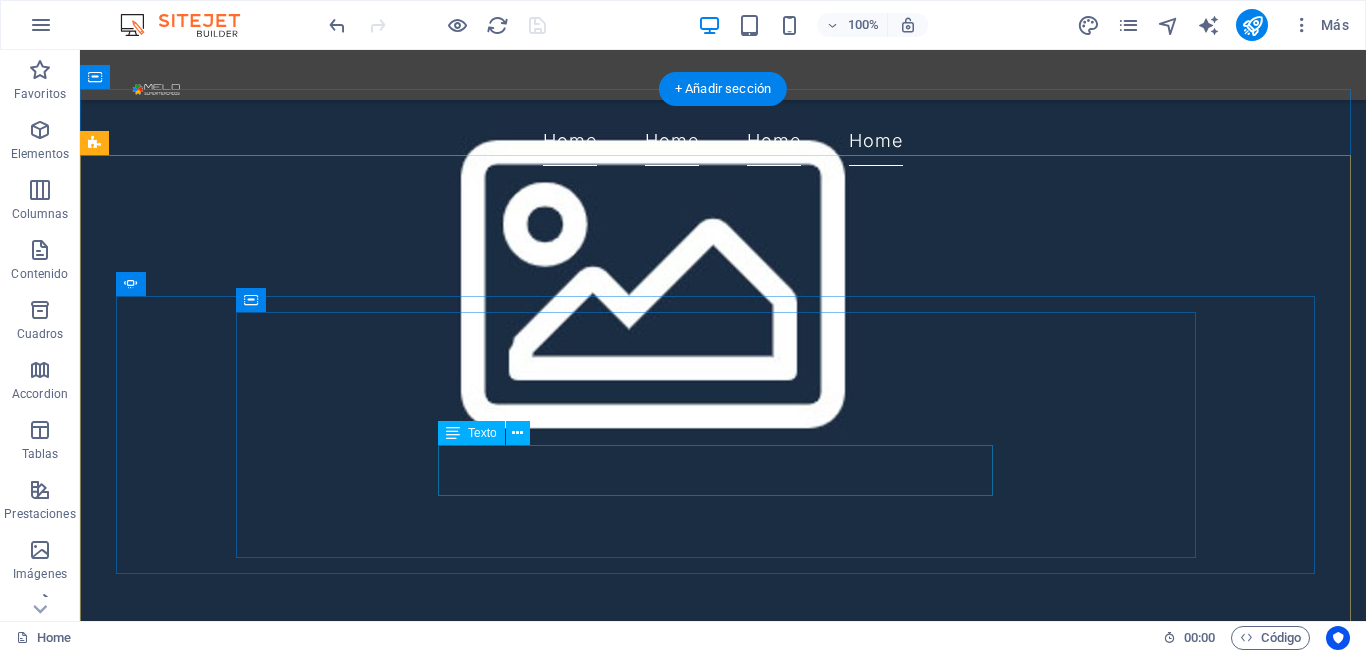 click on "Lorem ipsum dolor sit amet, consectetur adipiscing elit, sed do eiusmod tempor incididunt ut labore" at bounding box center [-492, 4616] 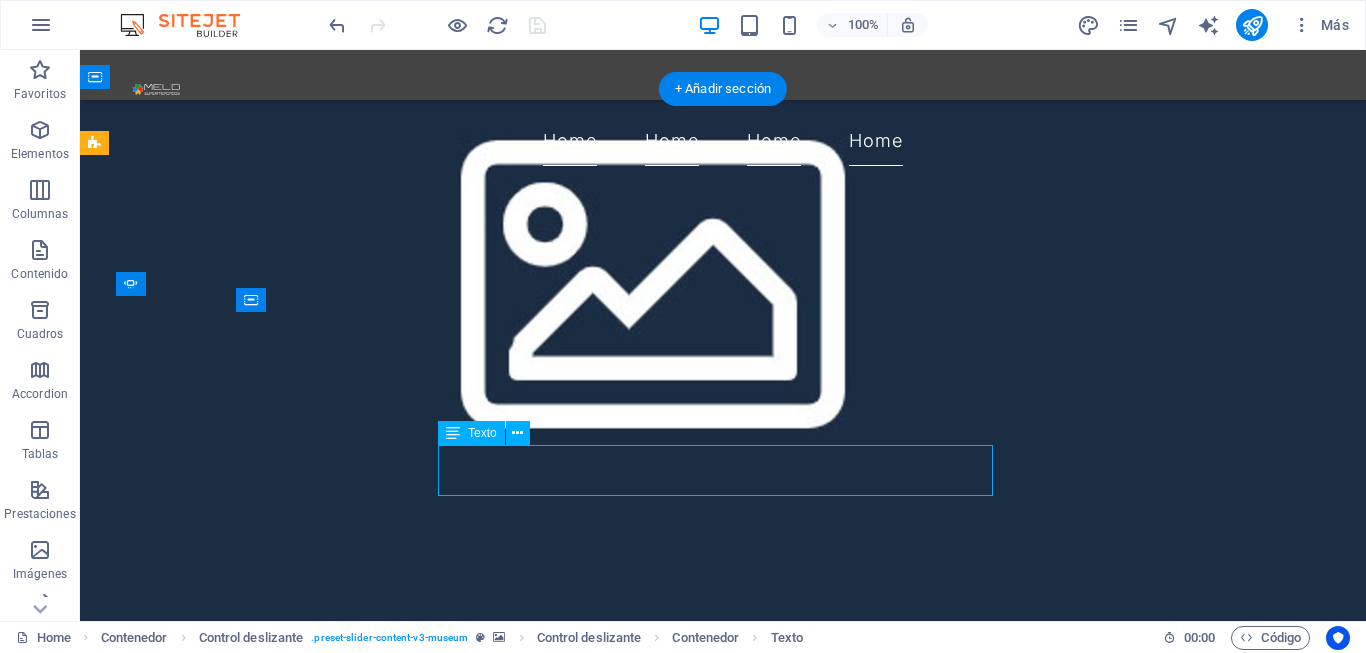 click on "Lorem ipsum dolor sit amet, consectetur adipiscing elit, sed do eiusmod tempor incididunt ut labore" at bounding box center [-492, 4616] 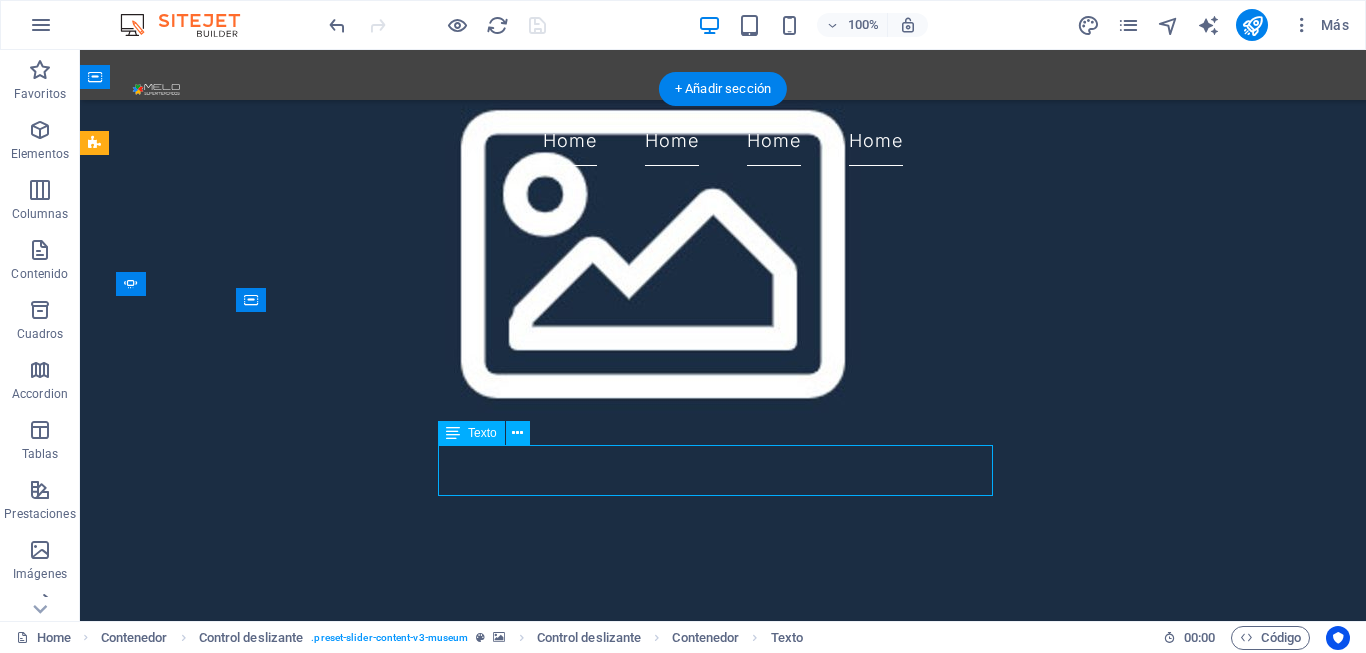 scroll, scrollTop: 1517, scrollLeft: 0, axis: vertical 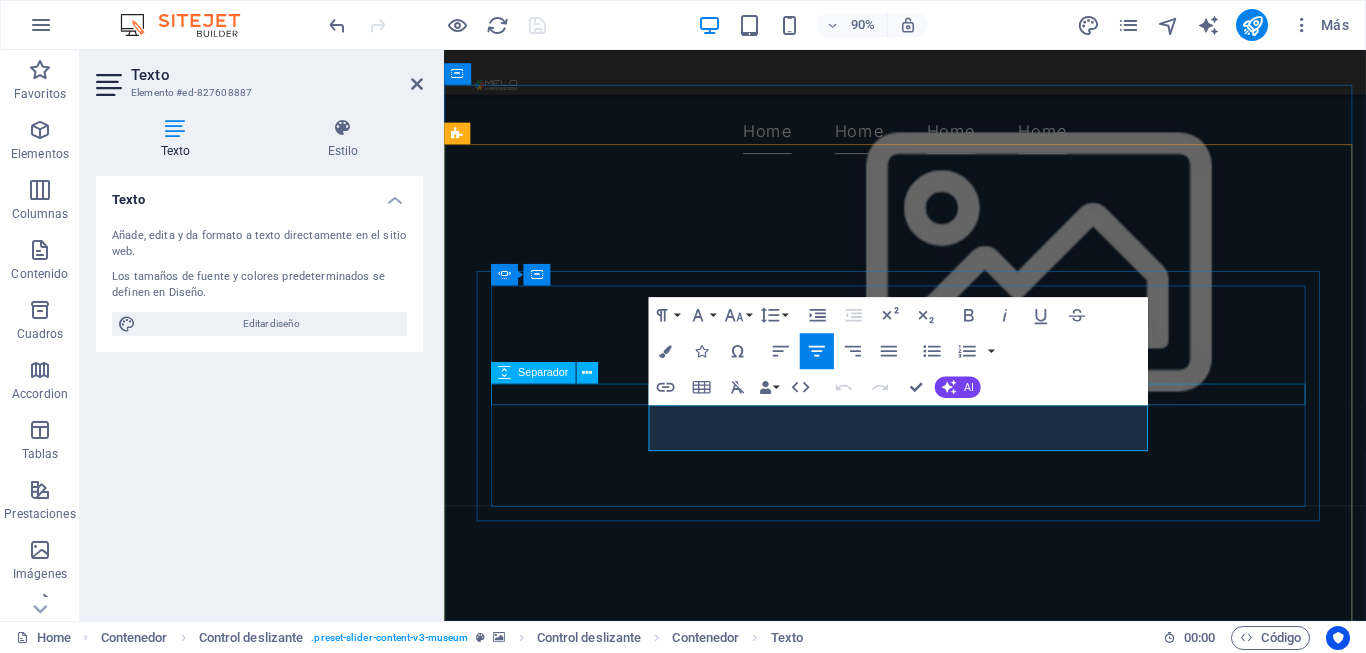 drag, startPoint x: 1163, startPoint y: 488, endPoint x: 605, endPoint y: 425, distance: 561.54517 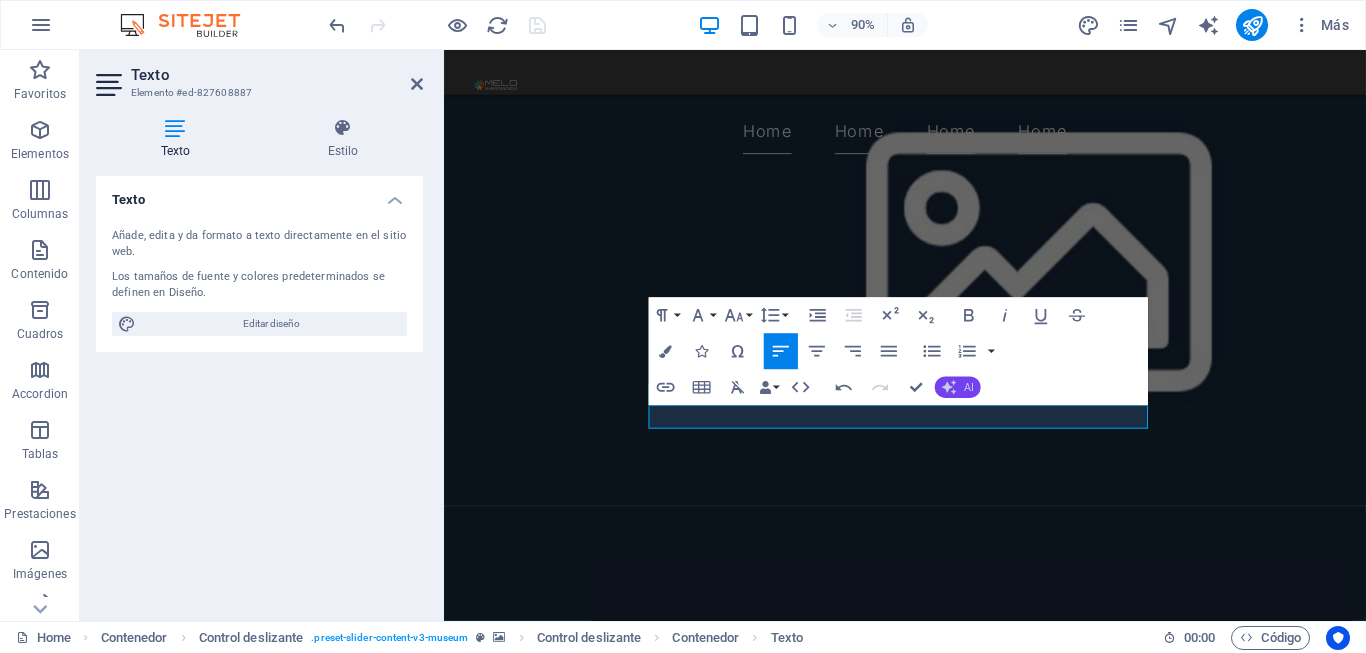click on "AI" at bounding box center [958, 388] 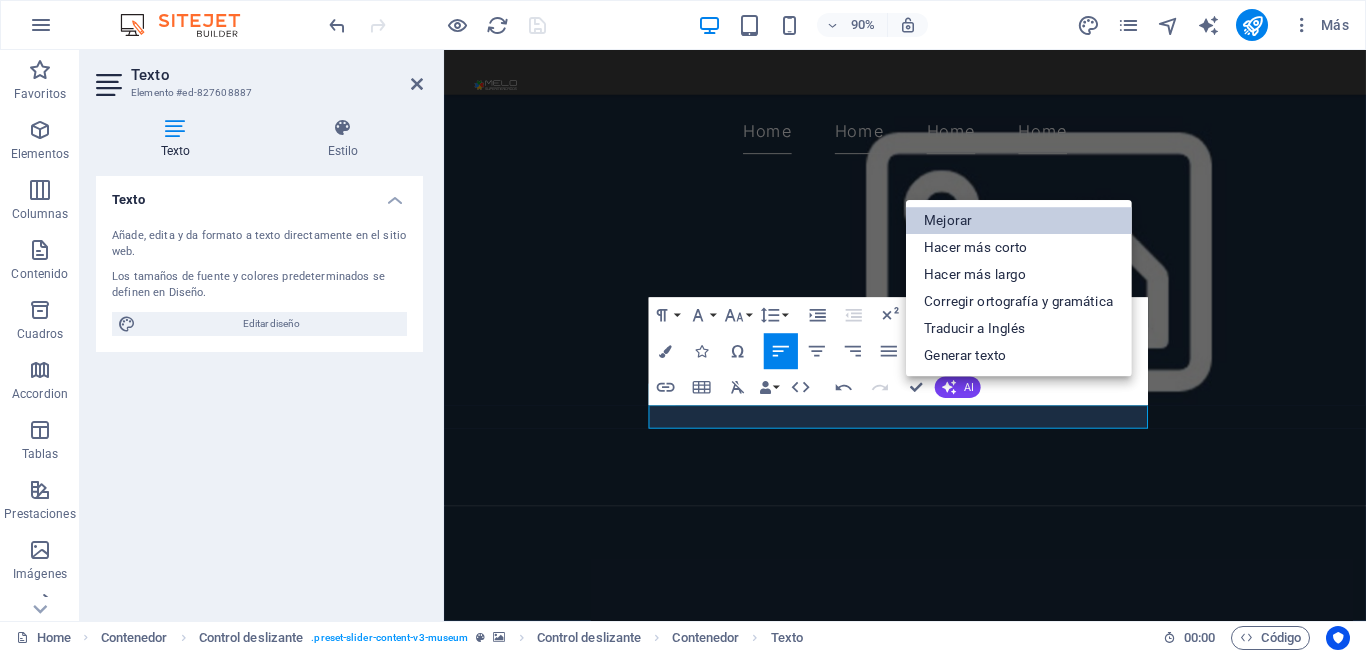 click on "Mejorar" at bounding box center (1018, 221) 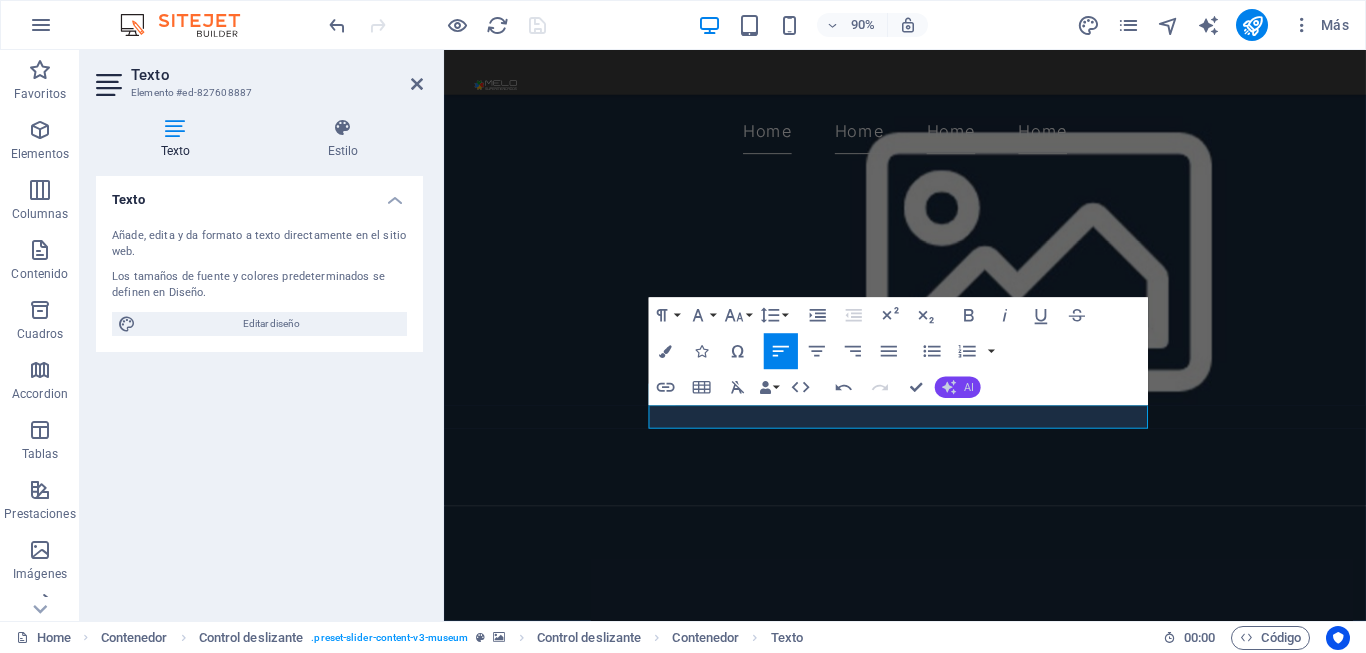 click on "AI" at bounding box center [958, 388] 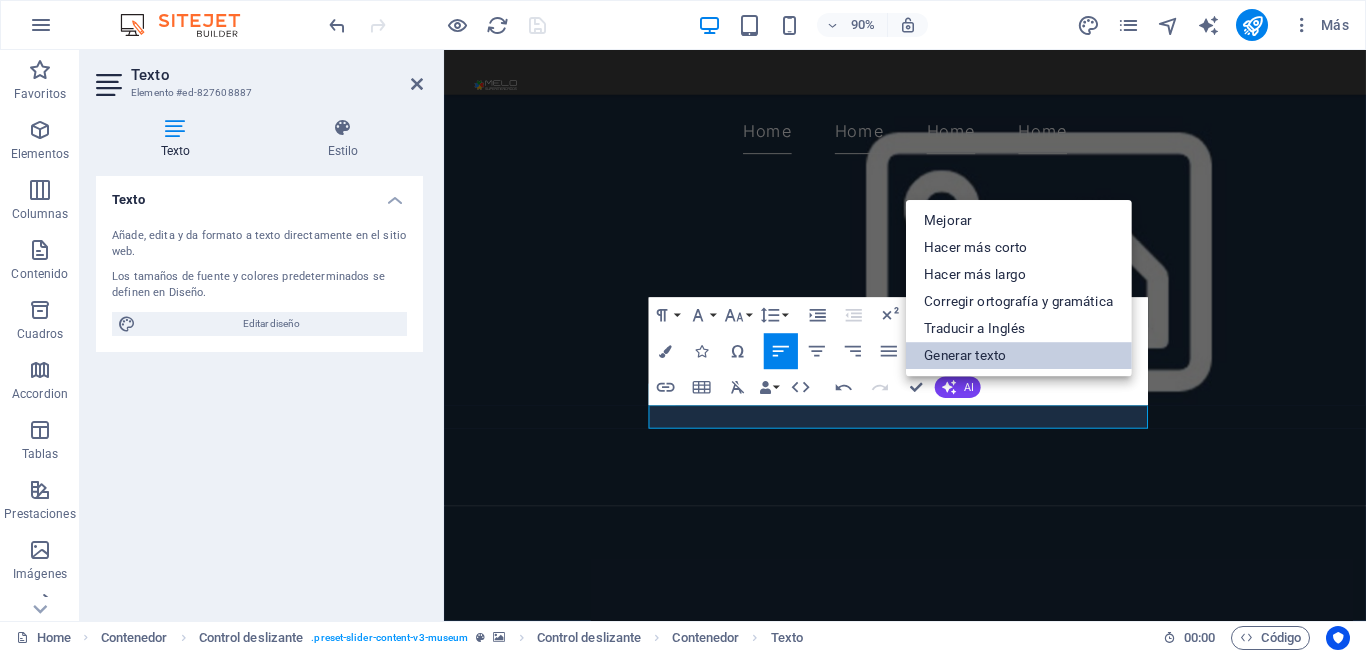 click on "Generar texto" at bounding box center [1018, 356] 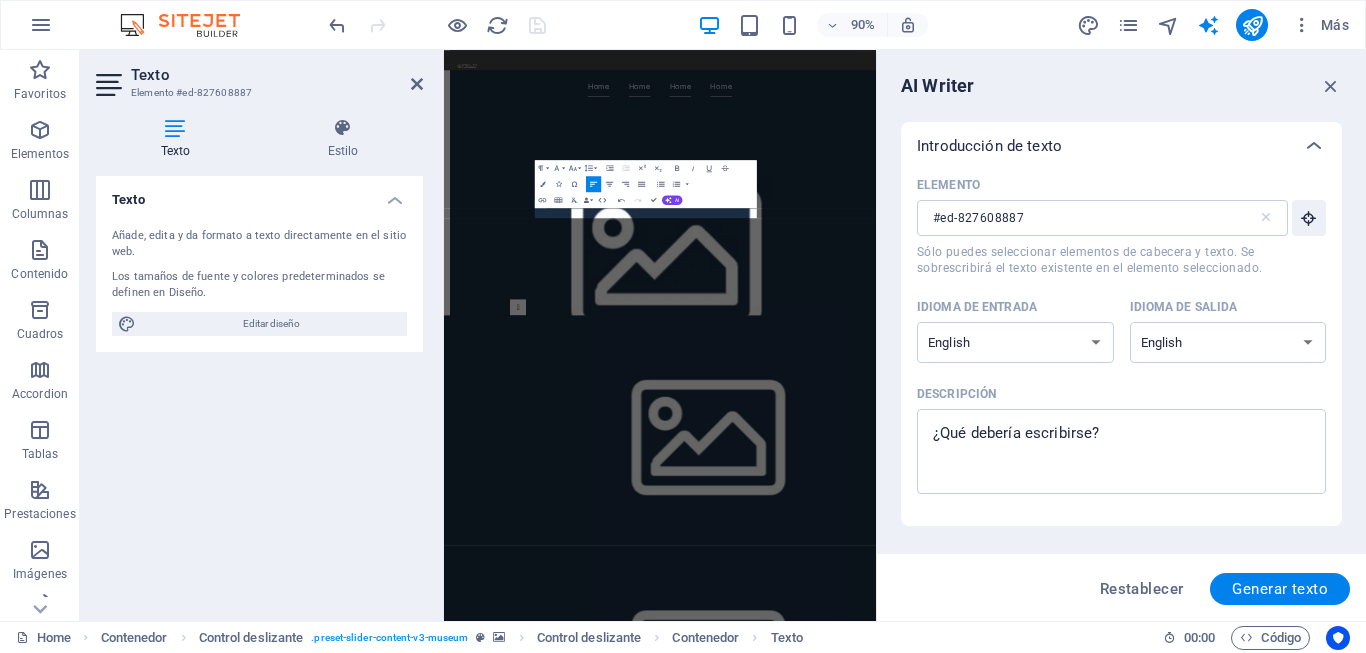 scroll, scrollTop: 2262, scrollLeft: 0, axis: vertical 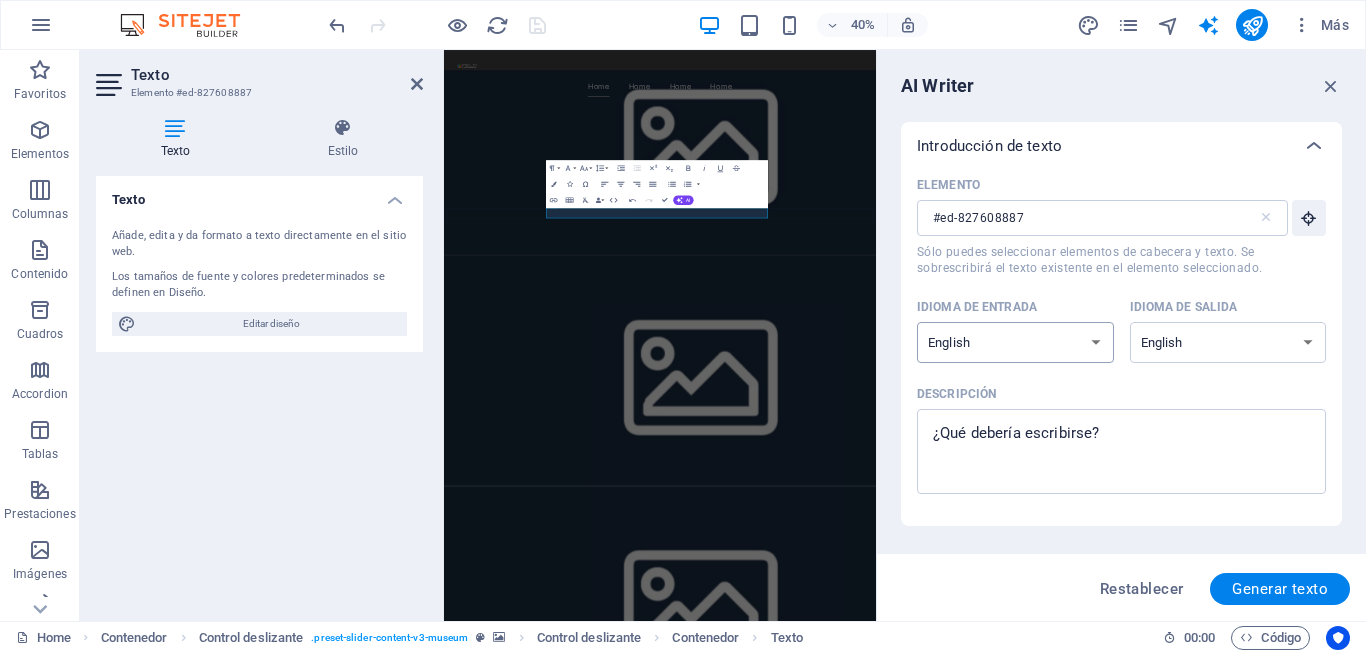 click on "Albanian Arabic Armenian Awadhi Azerbaijani Bashkir Basque Belarusian Bengali Bhojpuri Bosnian Brazilian Portuguese Bulgarian Cantonese (Yue) Catalan Chhattisgarhi Chinese Croatian Czech Danish Dogri Dutch English Estonian Faroese Finnish French Galician Georgian German Greek Gujarati Haryanvi Hindi Hungarian Indonesian Irish Italian Japanese Javanese Kannada Kashmiri Kazakh Konkani Korean Kyrgyz Latvian Lithuanian Macedonian Maithili Malay Maltese Mandarin Mandarin Chinese Marathi Marwari Min Nan Moldovan Mongolian Montenegrin Nepali Norwegian Oriya Pashto Persian (Farsi) Polish Portuguese Punjabi Rajasthani Romanian Russian Sanskrit Santali Serbian Sindhi Sinhala Slovak Slovene Slovenian Spanish Ukrainian Urdu Uzbek Vietnamese Welsh Wu" at bounding box center [1015, 342] 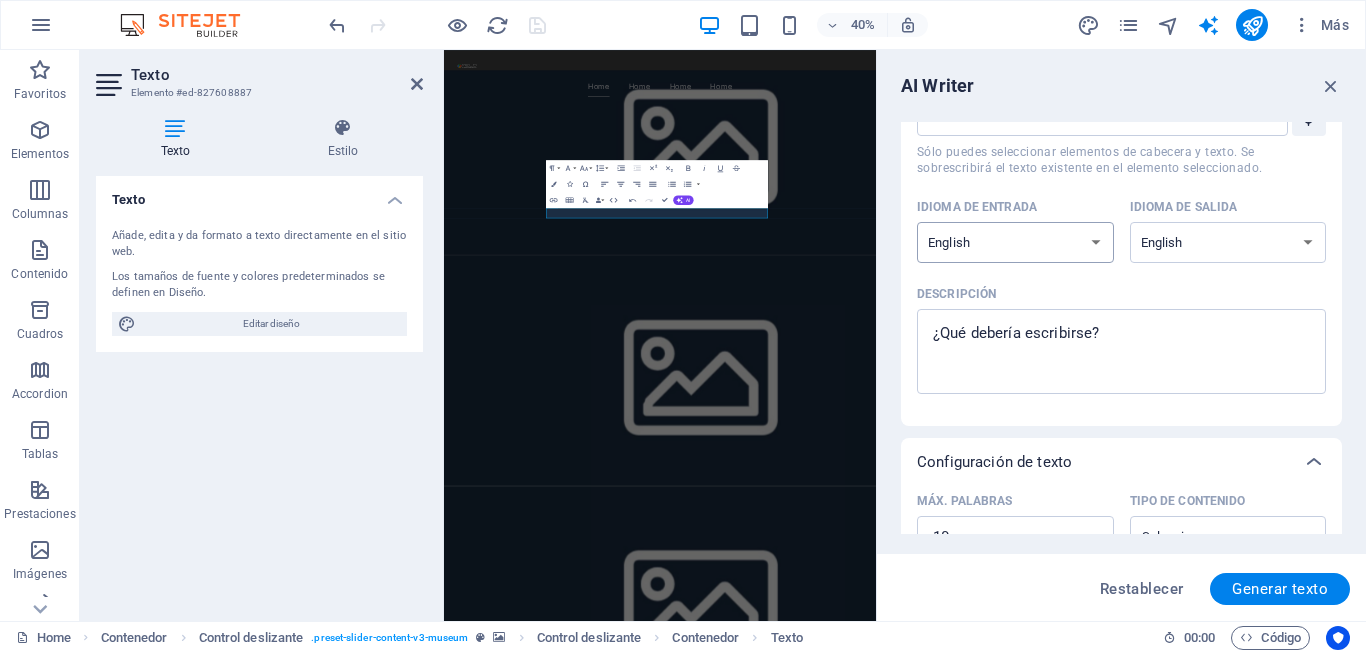 click on "Albanian Arabic Armenian Awadhi Azerbaijani Bashkir Basque Belarusian Bengali Bhojpuri Bosnian Brazilian Portuguese Bulgarian Cantonese (Yue) Catalan Chhattisgarhi Chinese Croatian Czech Danish Dogri Dutch English Estonian Faroese Finnish French Galician Georgian German Greek Gujarati Haryanvi Hindi Hungarian Indonesian Irish Italian Japanese Javanese Kannada Kashmiri Kazakh Konkani Korean Kyrgyz Latvian Lithuanian Macedonian Maithili Malay Maltese Mandarin Mandarin Chinese Marathi Marwari Min Nan Moldovan Mongolian Montenegrin Nepali Norwegian Oriya Pashto Persian (Farsi) Polish Portuguese Punjabi Rajasthani Romanian Russian Sanskrit Santali Serbian Sindhi Sinhala Slovak Slovene Slovenian Spanish Ukrainian Urdu Uzbek Vietnamese Welsh Wu" at bounding box center [1015, 242] 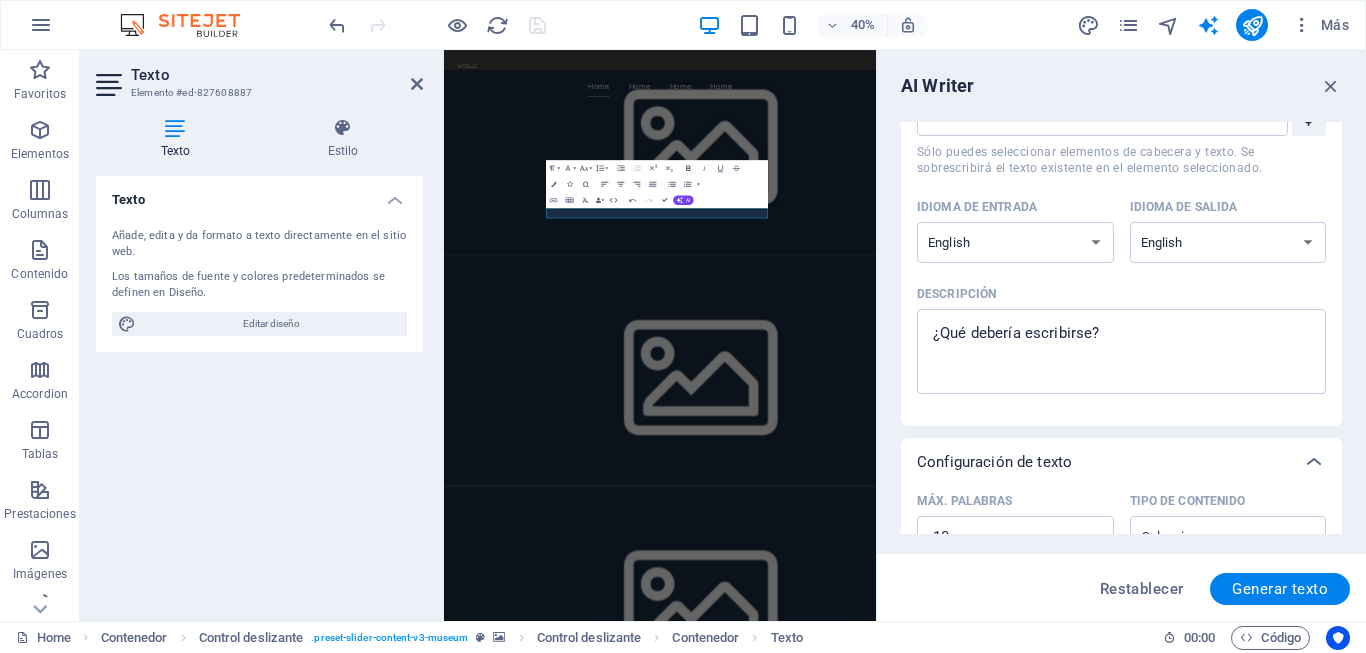 click 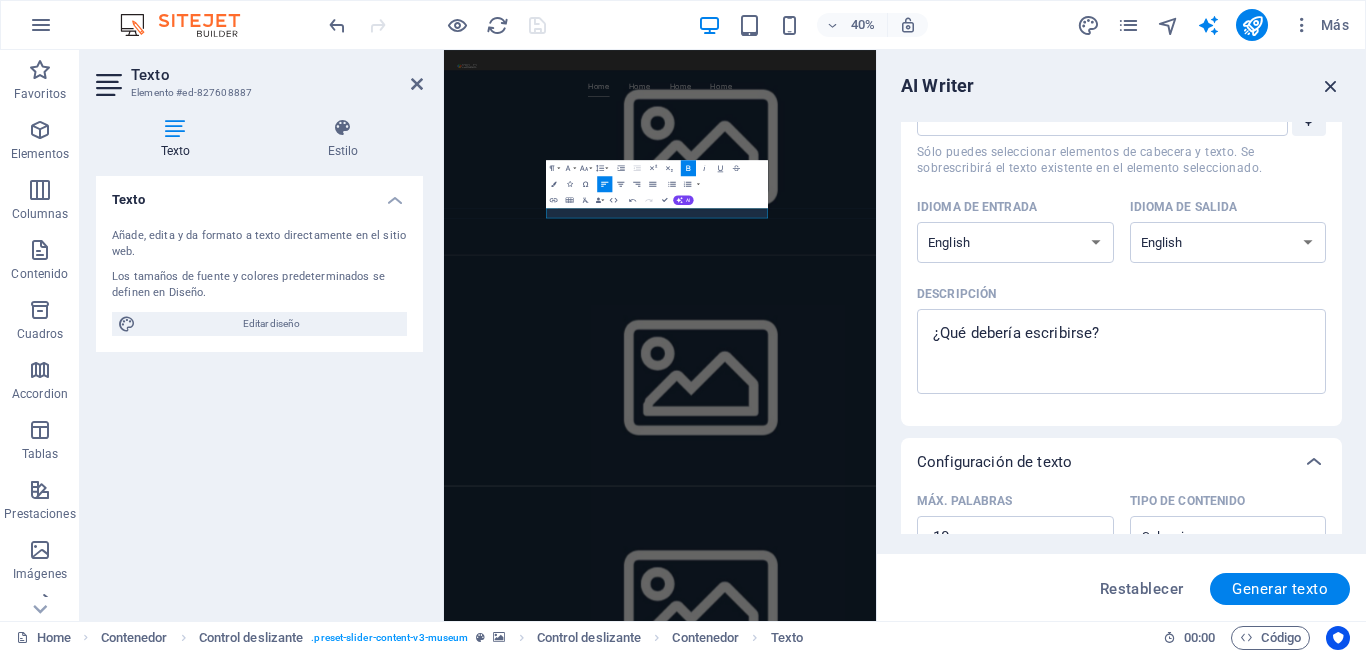click at bounding box center [1331, 86] 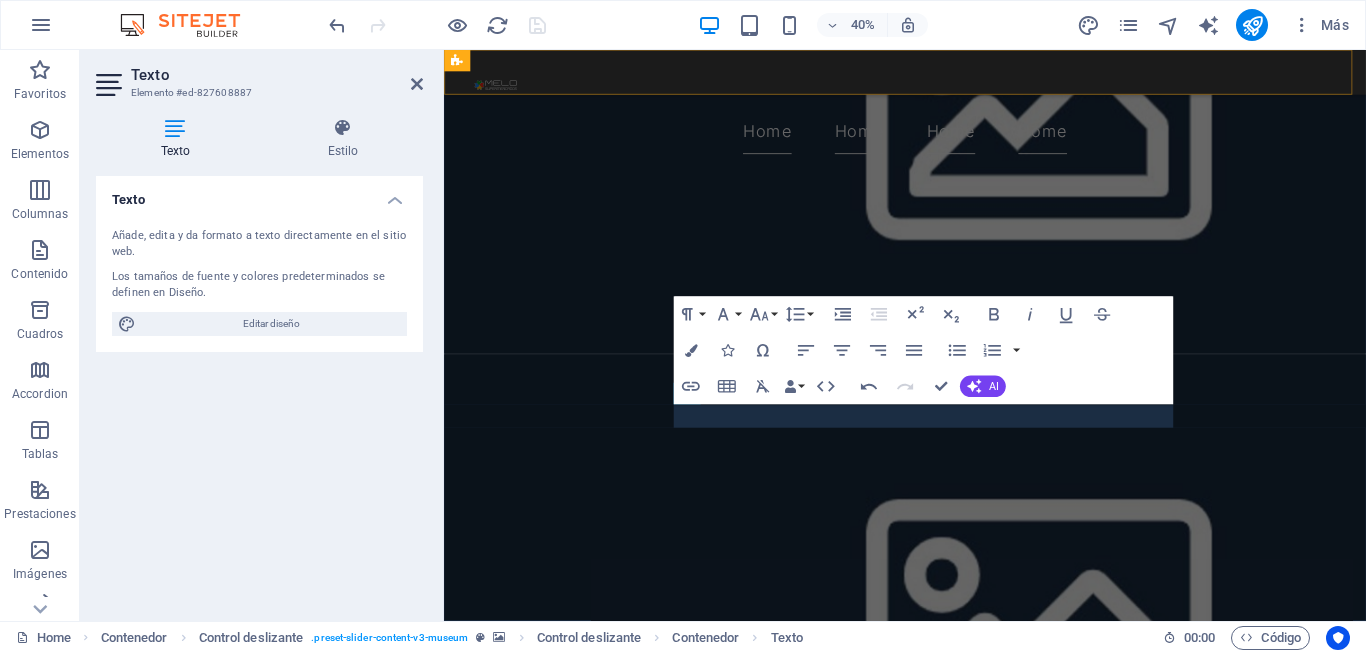 scroll, scrollTop: 1518, scrollLeft: 0, axis: vertical 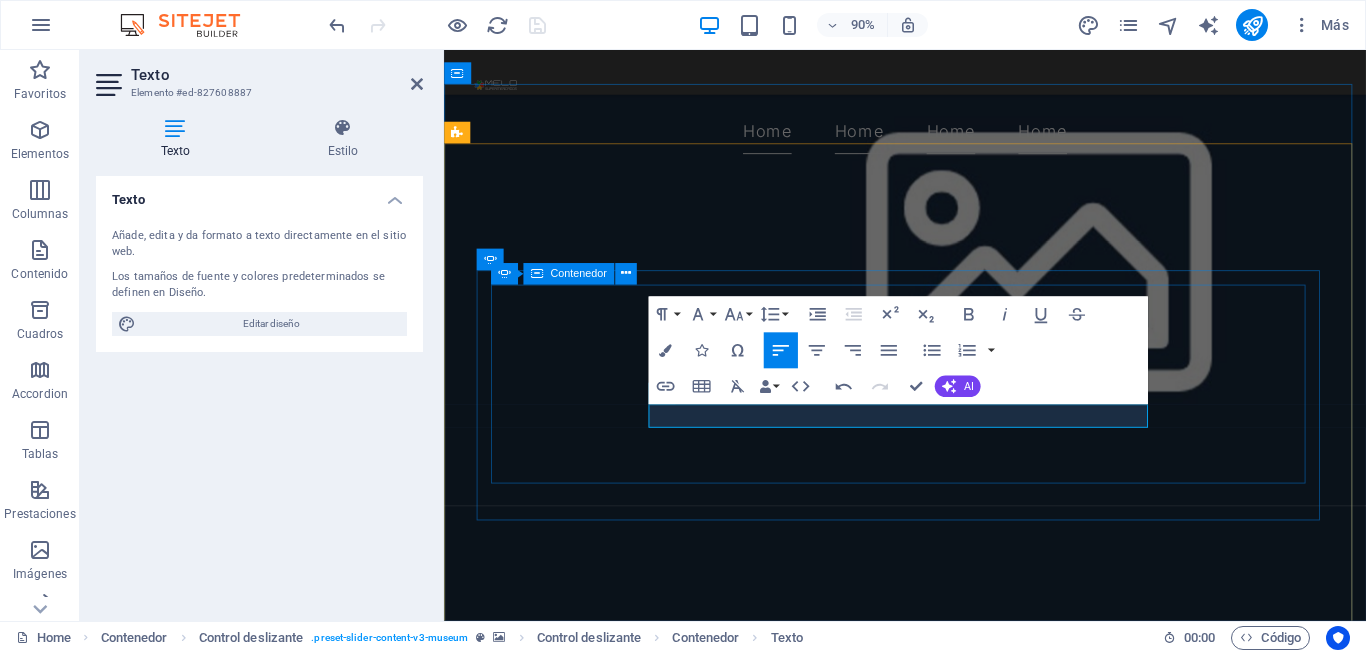 drag, startPoint x: 823, startPoint y: 453, endPoint x: 561, endPoint y: 452, distance: 262.00192 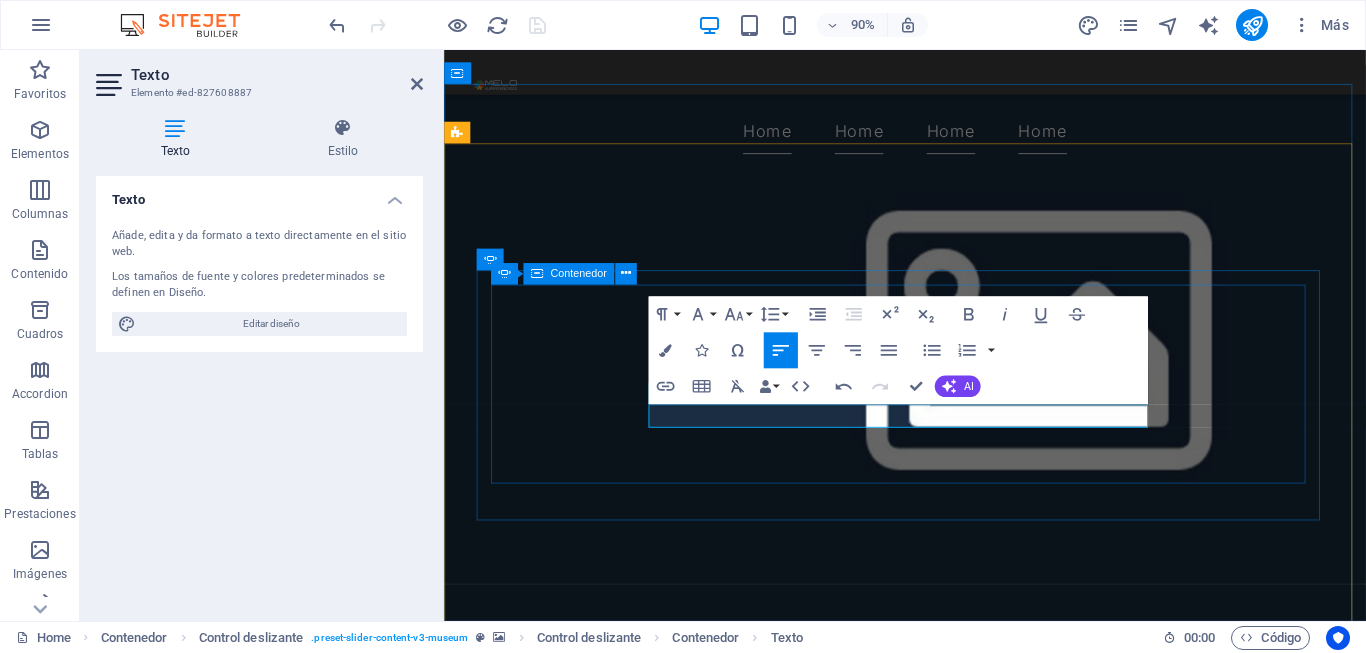 scroll, scrollTop: 1601, scrollLeft: 0, axis: vertical 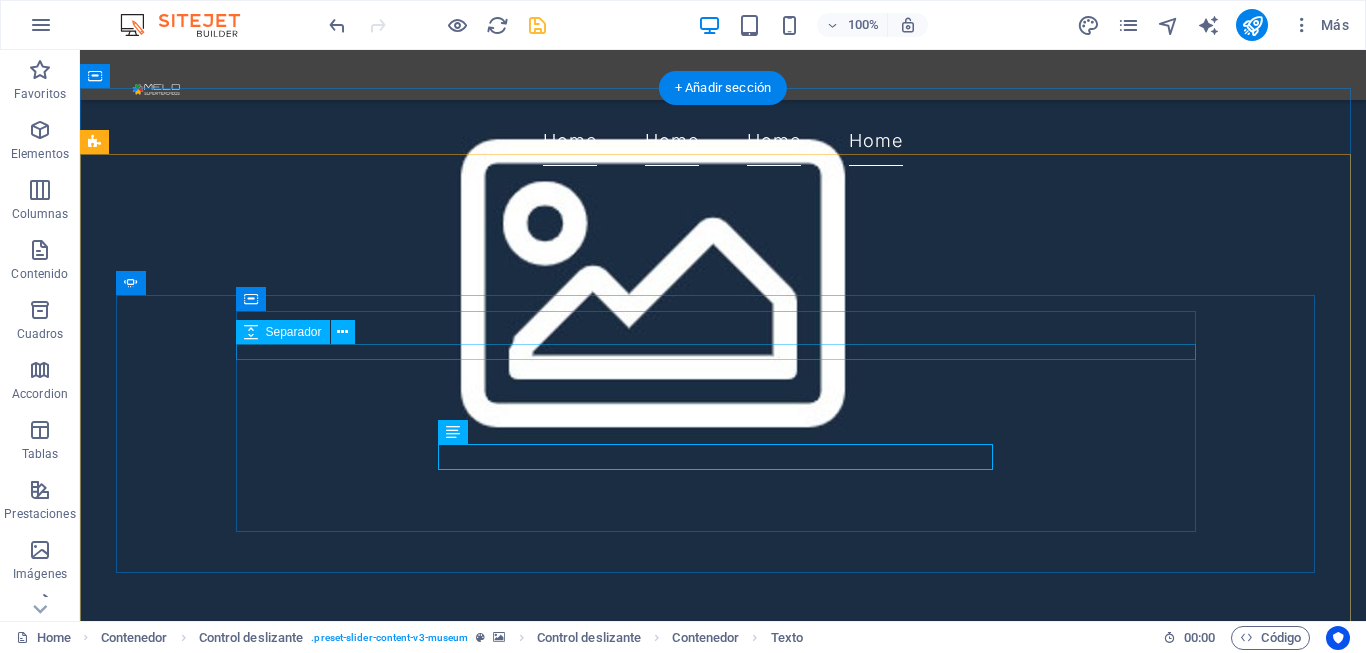 click on "Upcoming events" at bounding box center [-492, 4486] 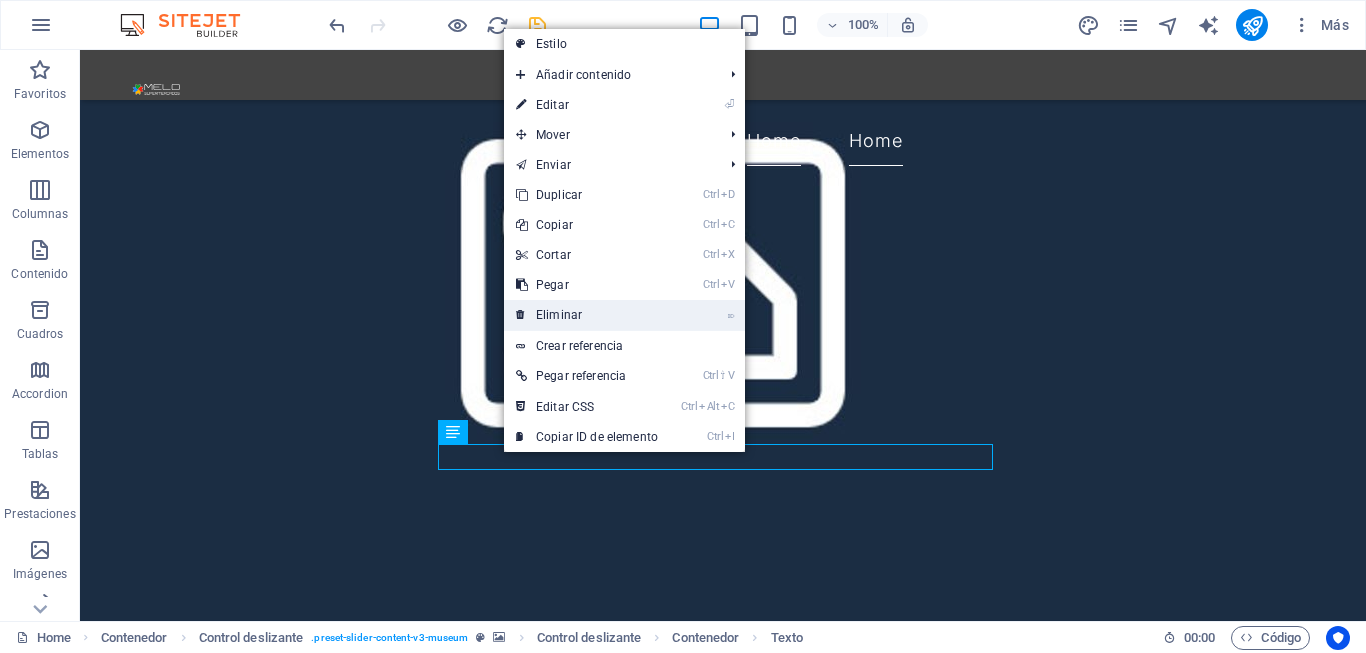 click on "⌦  Eliminar" at bounding box center (587, 315) 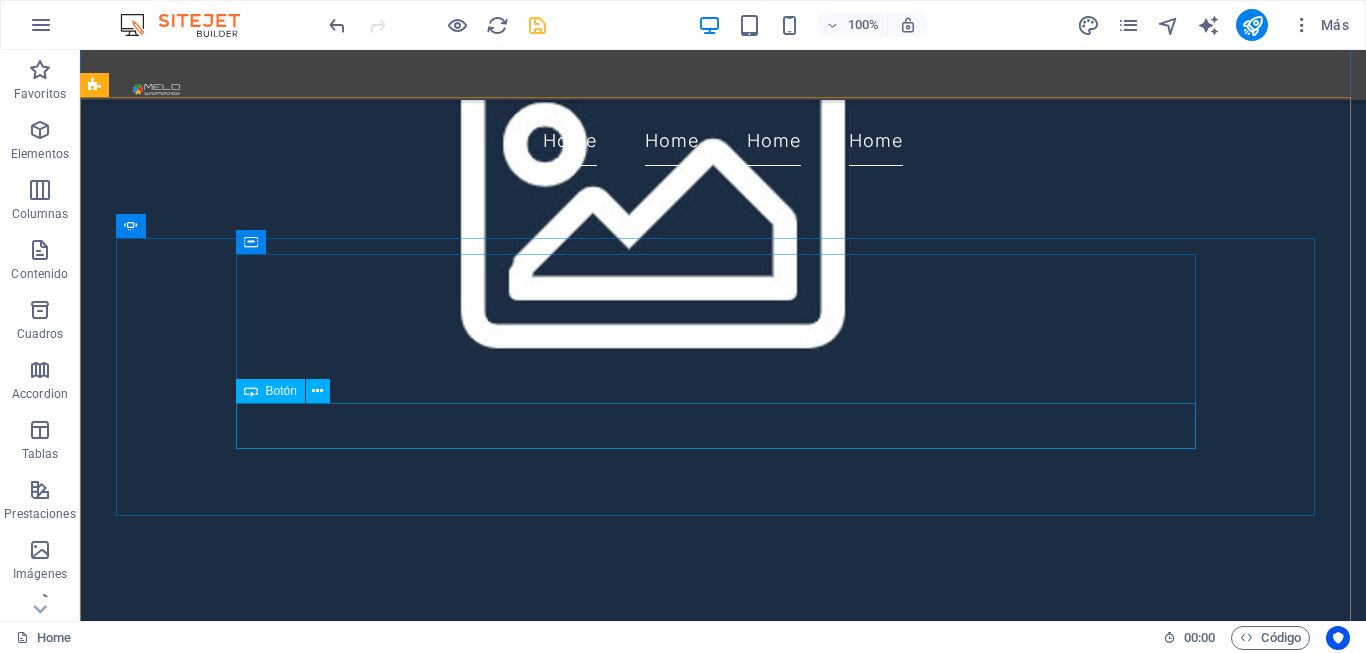 scroll, scrollTop: 1801, scrollLeft: 0, axis: vertical 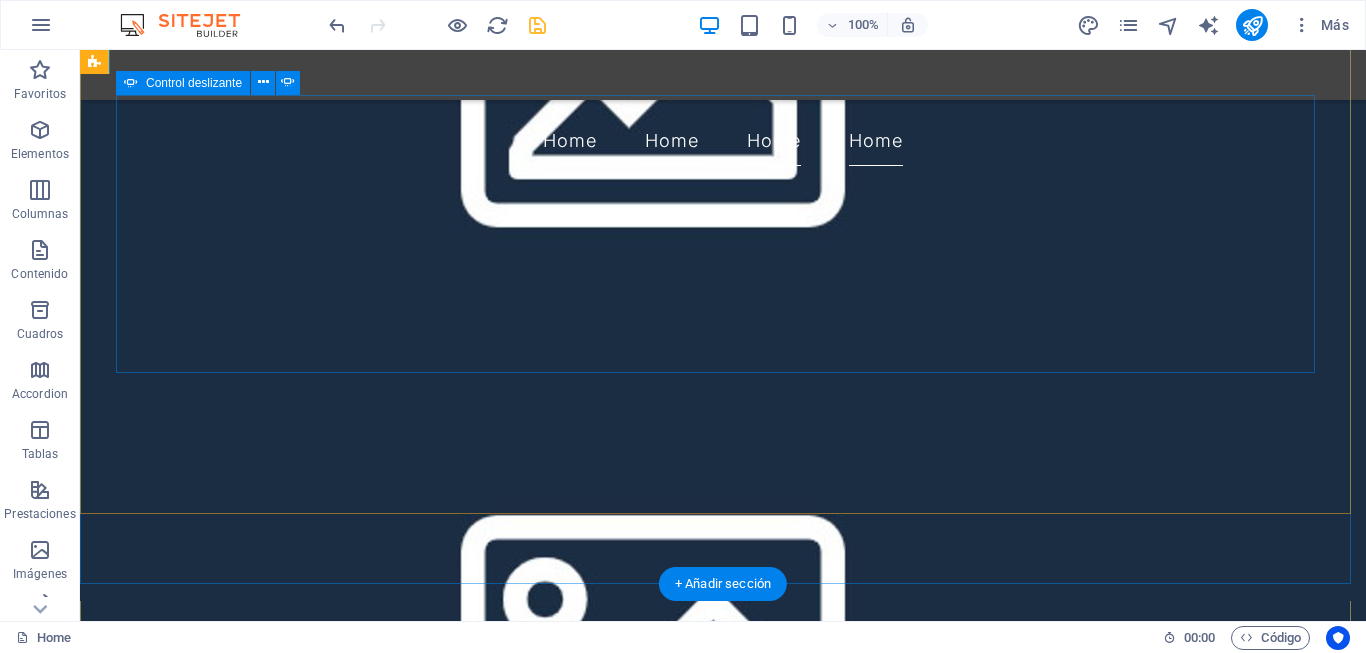 click at bounding box center (723, 4022) 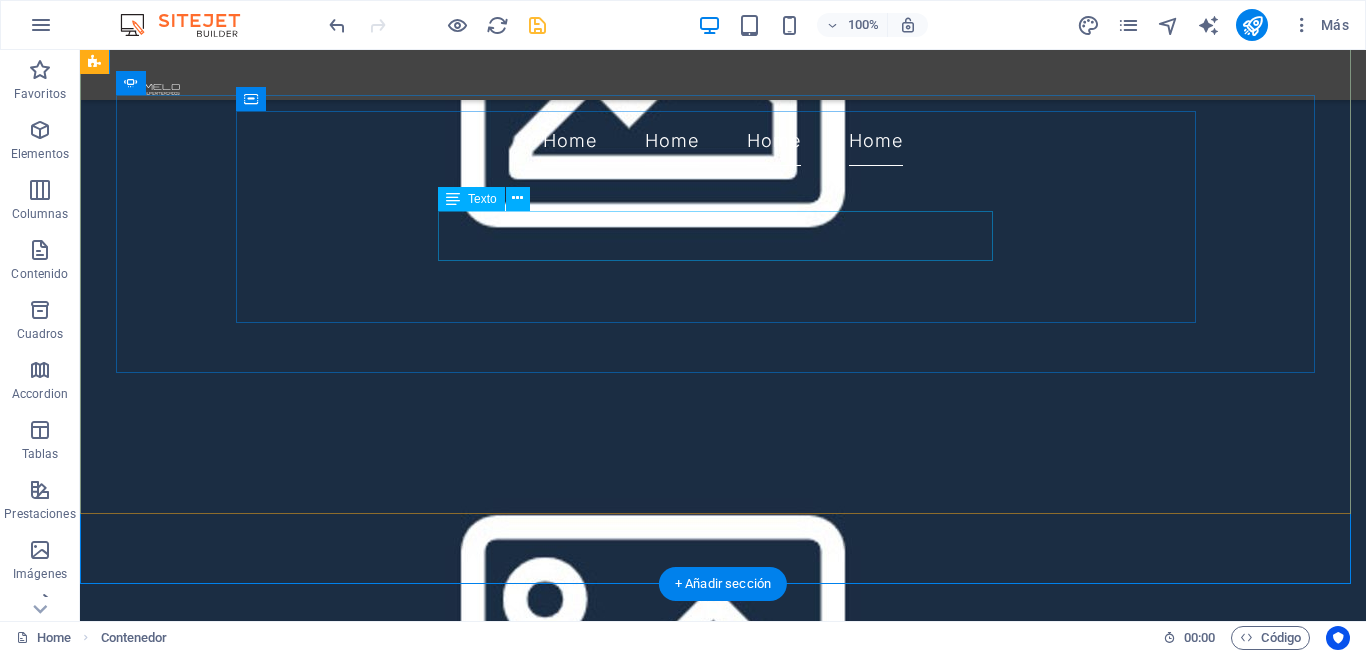scroll, scrollTop: 1601, scrollLeft: 0, axis: vertical 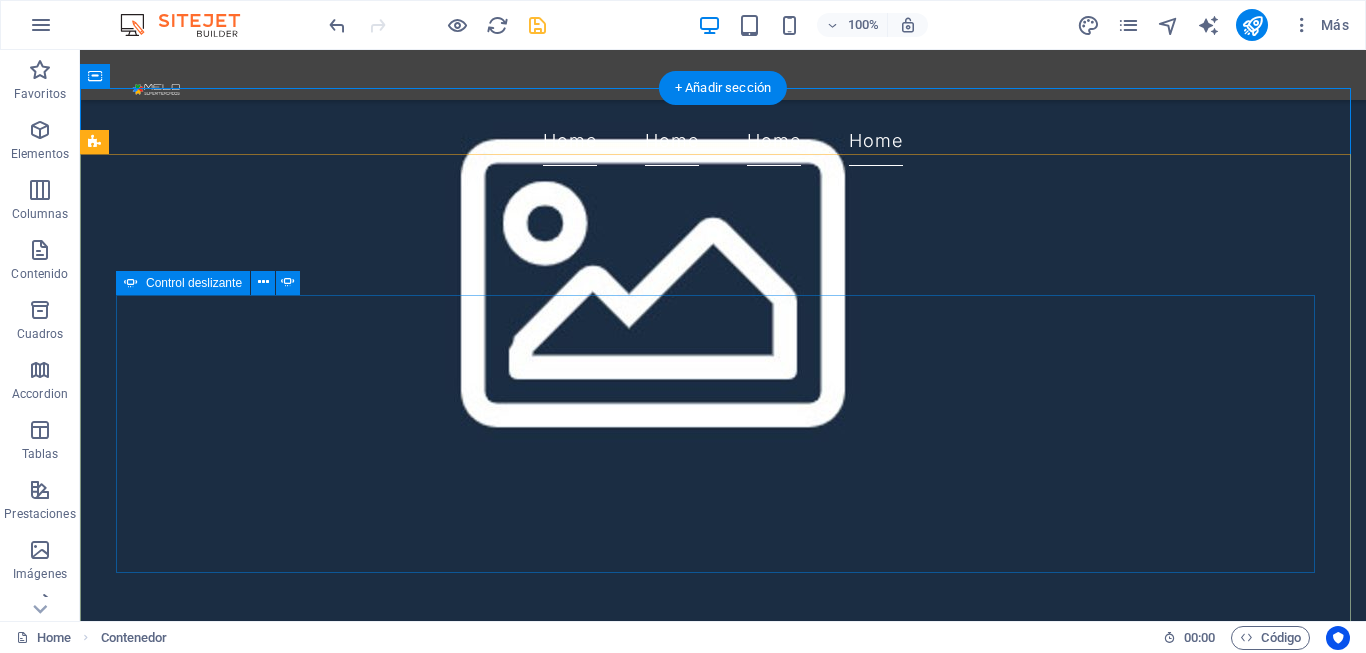 click at bounding box center (723, 5392) 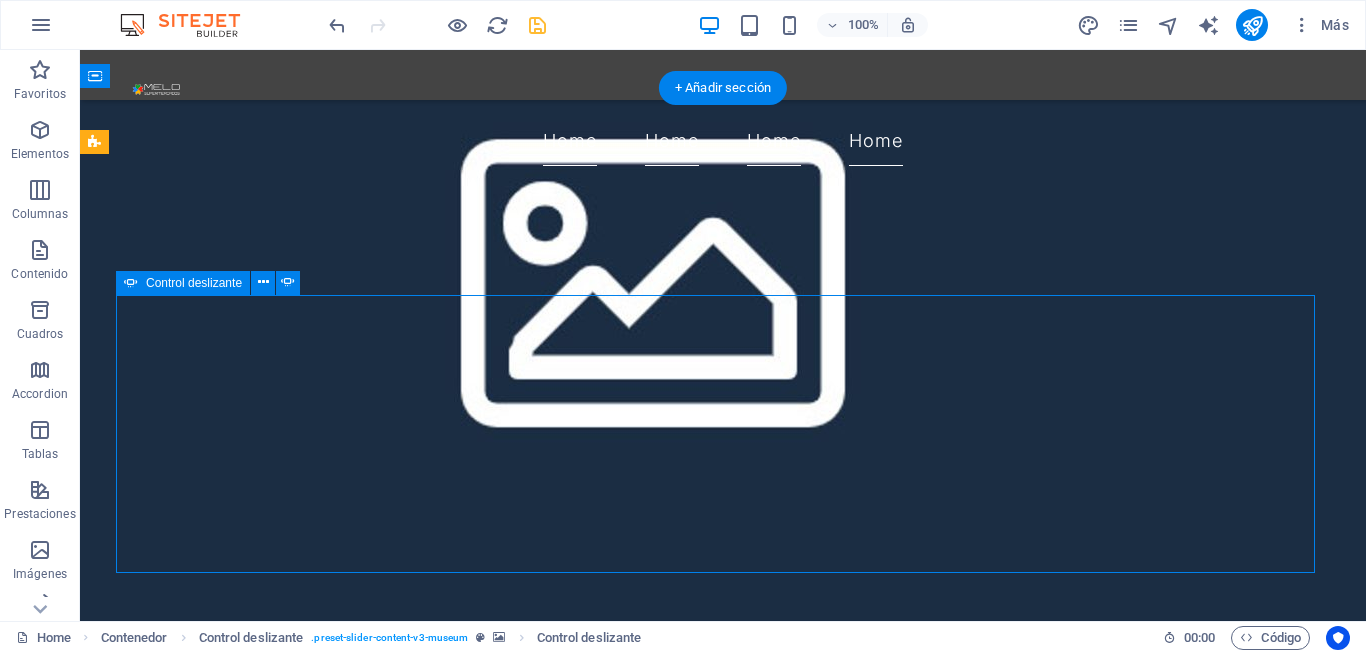 click at bounding box center [723, 5392] 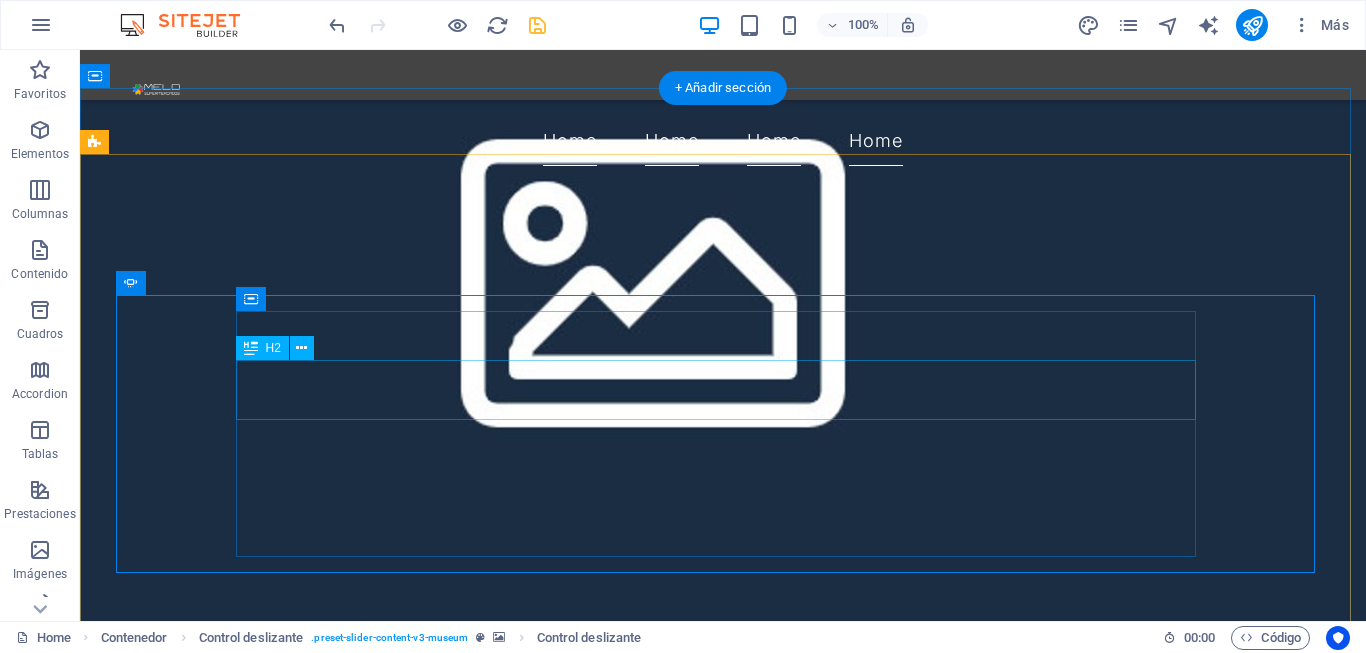 click on "Introduction to Modern Art" at bounding box center (-1691, 4776) 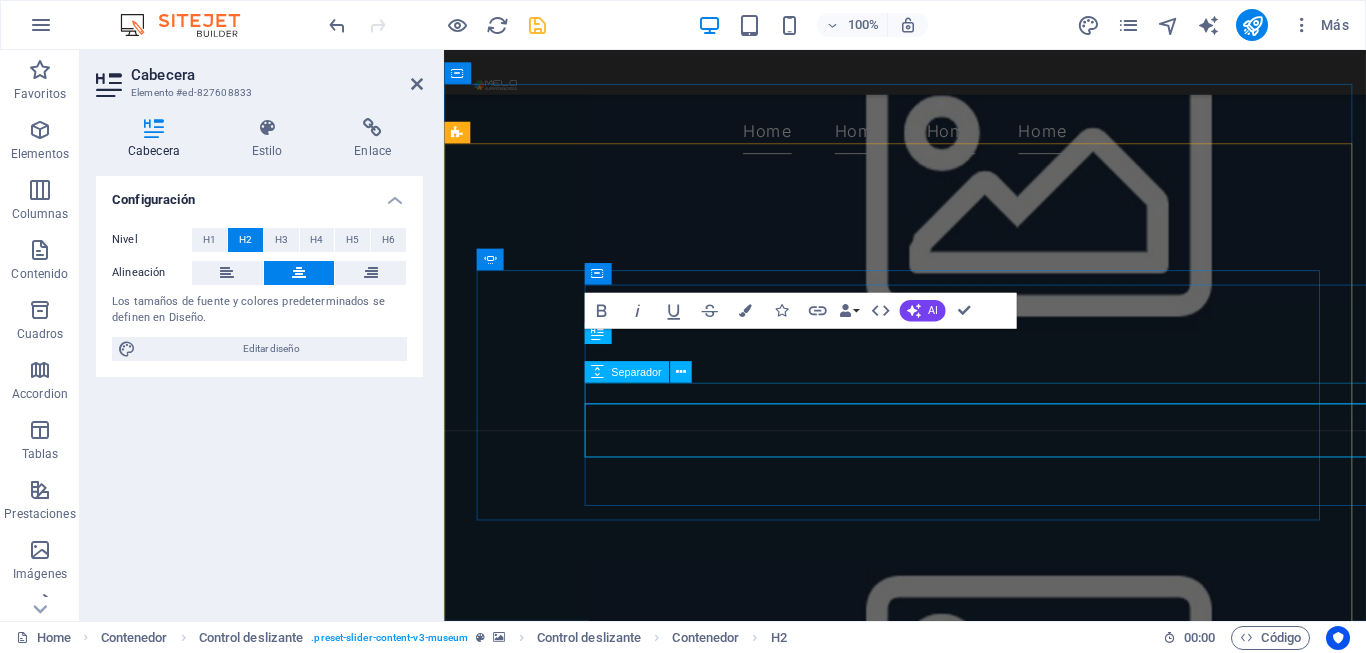 scroll, scrollTop: 1518, scrollLeft: 0, axis: vertical 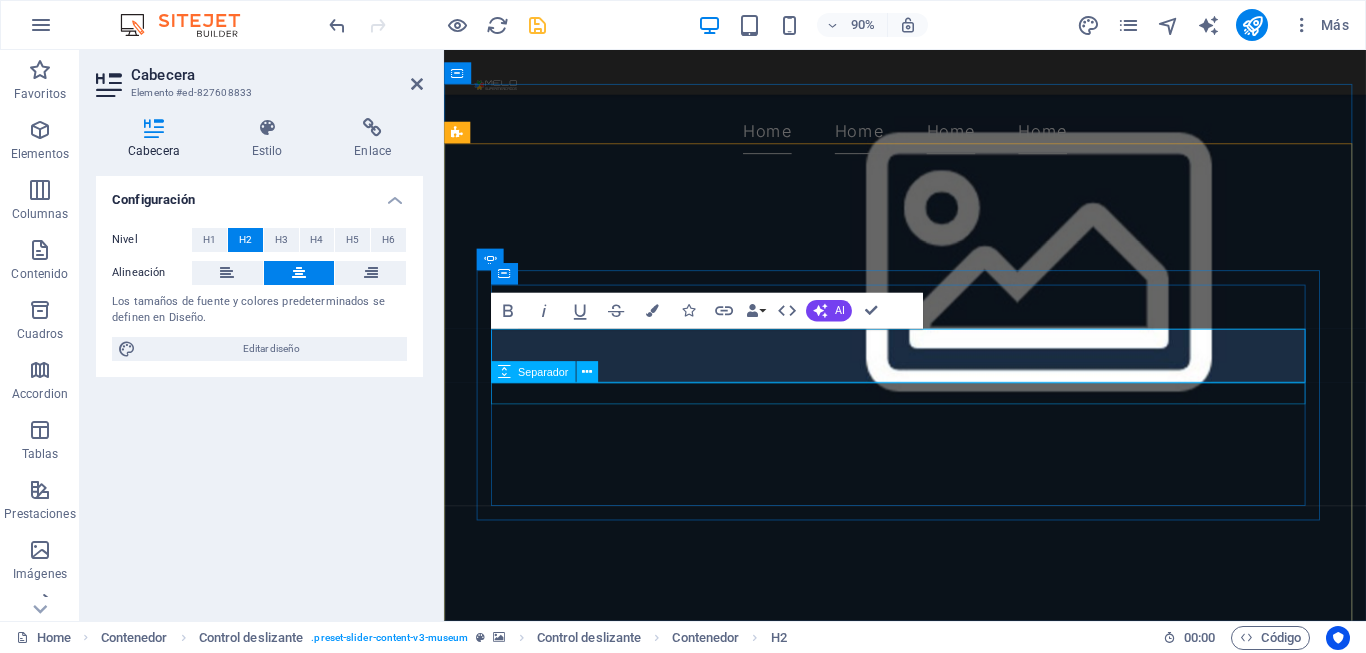 drag, startPoint x: 1359, startPoint y: 393, endPoint x: 1363, endPoint y: 425, distance: 32.24903 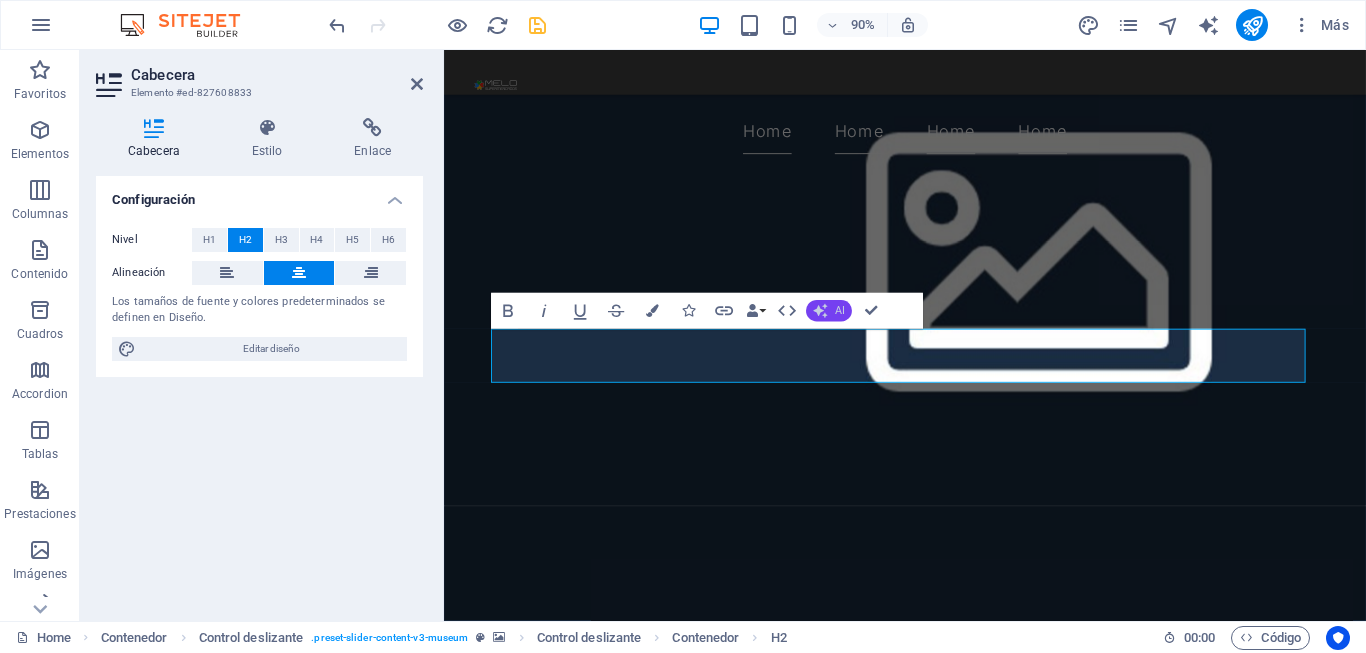 click on "AI" at bounding box center (840, 311) 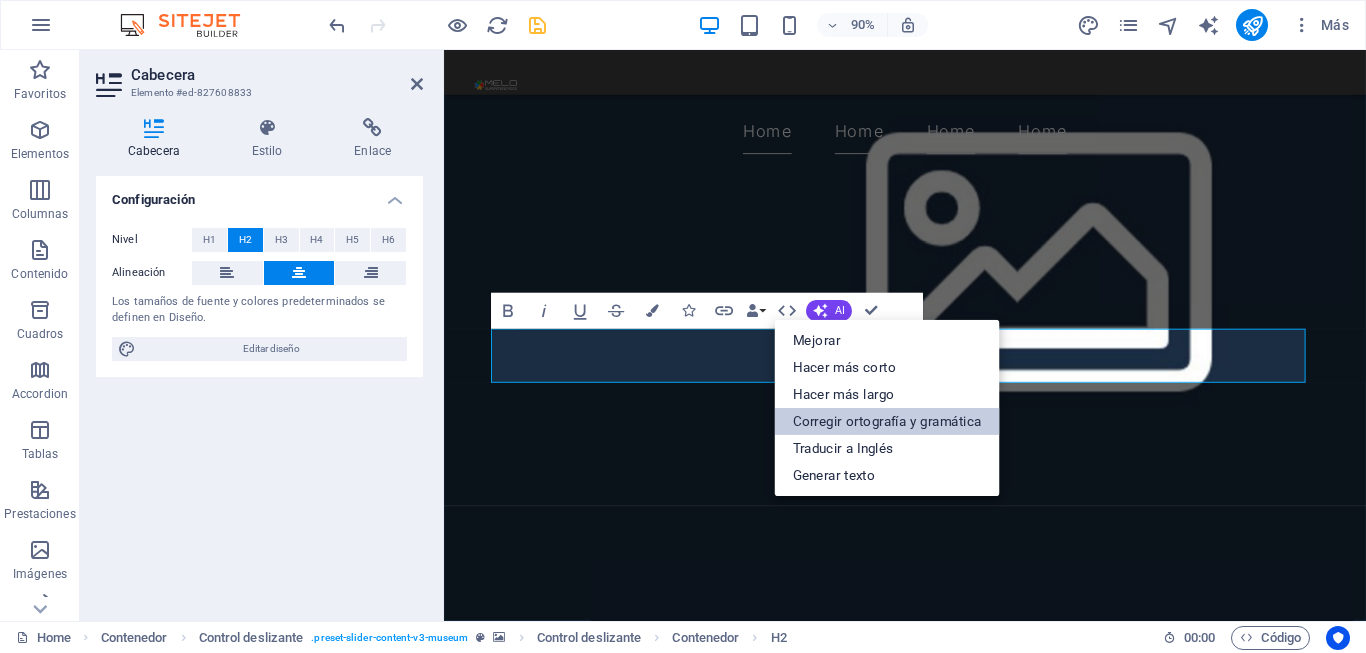 click on "Corregir ortografía y gramática" at bounding box center (886, 421) 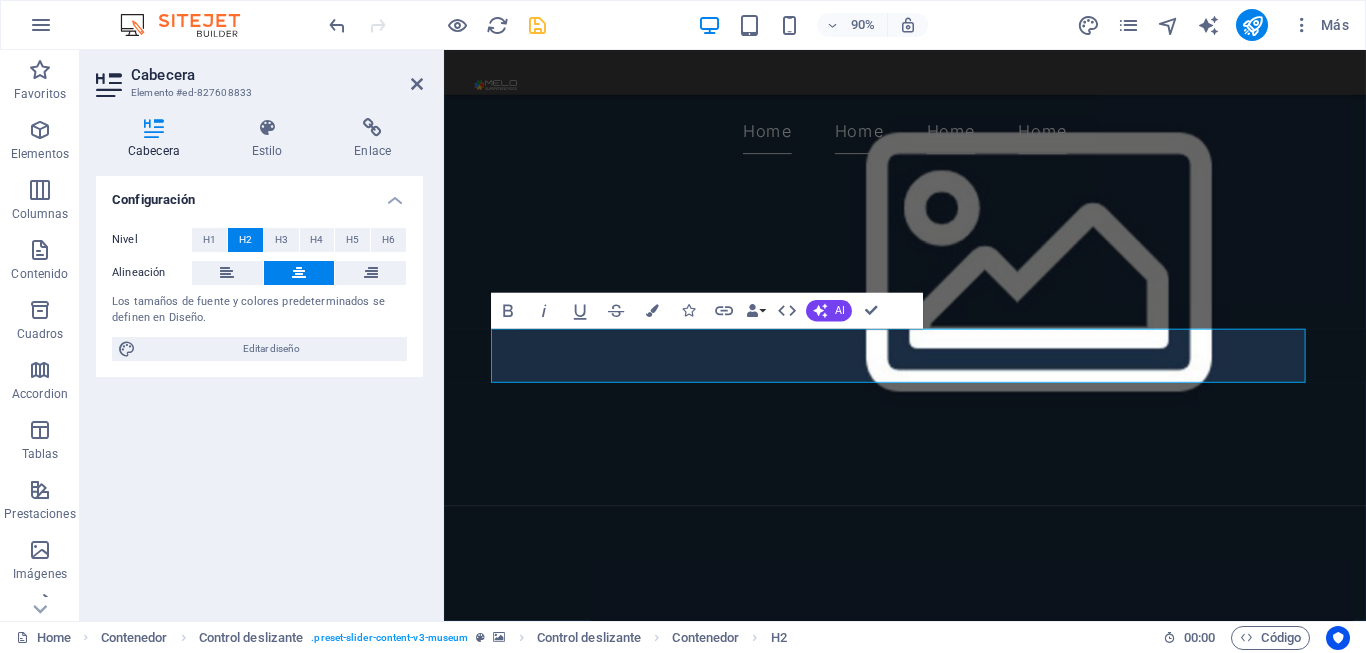 click at bounding box center [956, 3828] 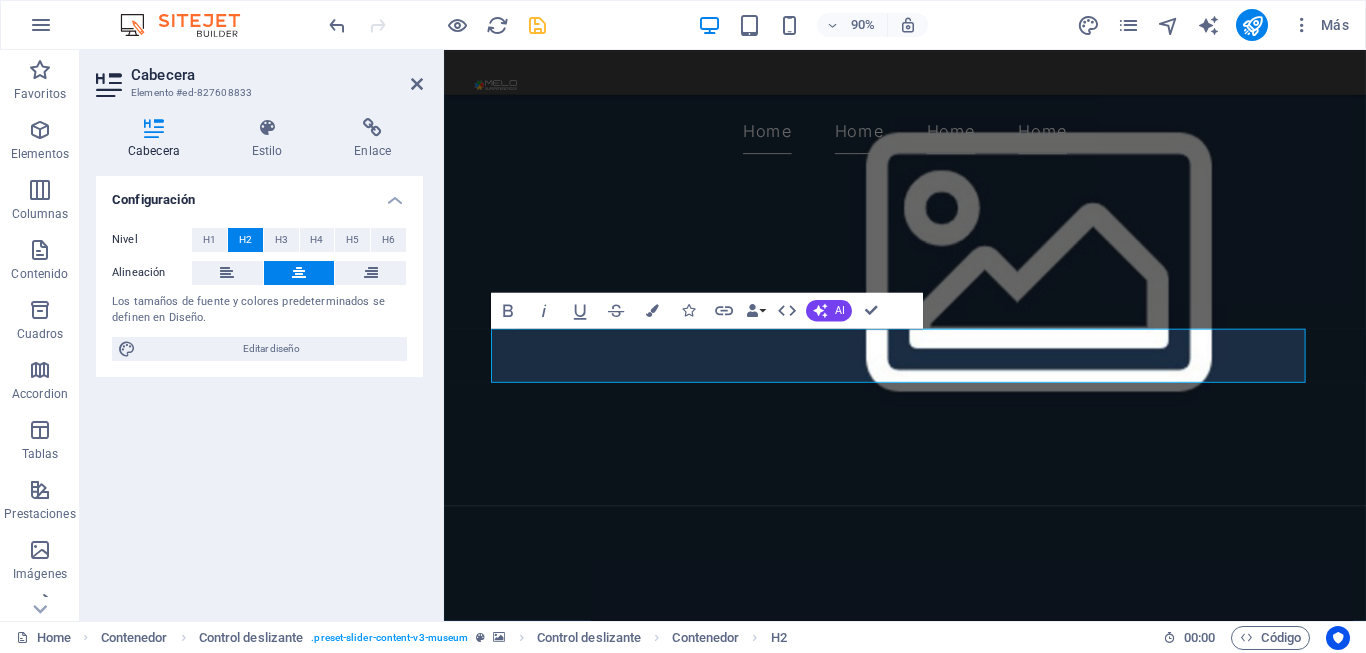 click at bounding box center (956, 3828) 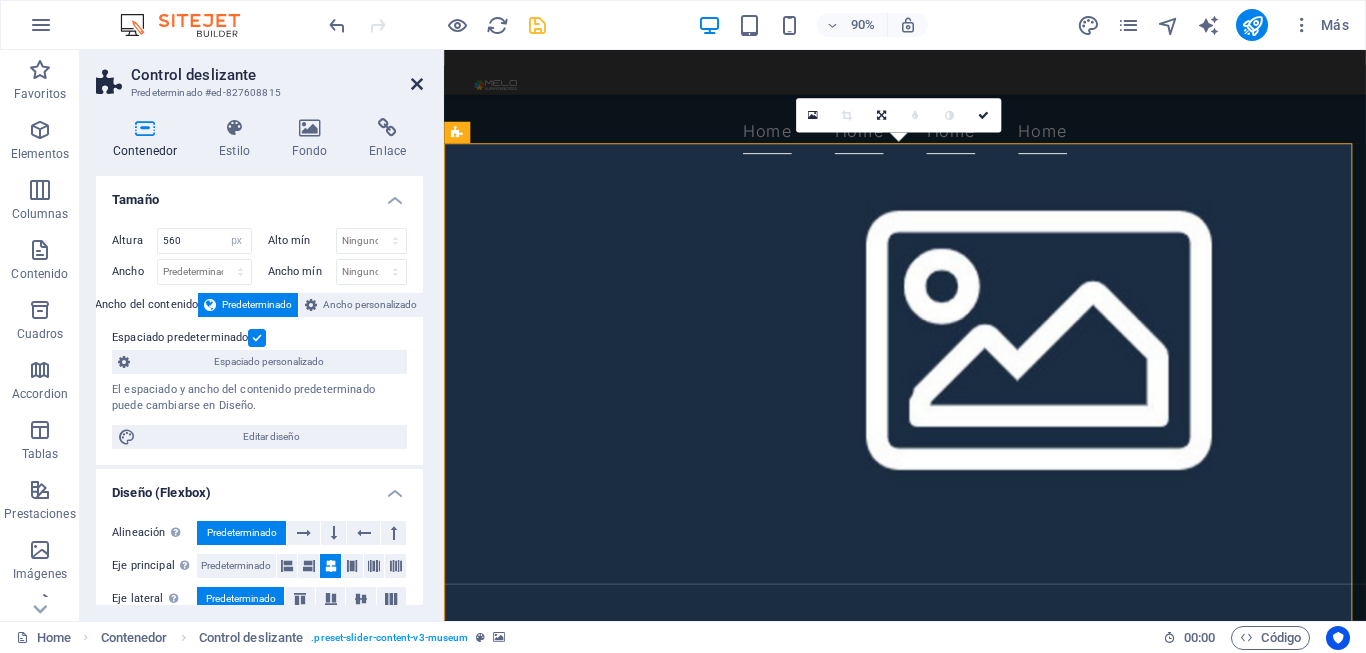click at bounding box center [417, 84] 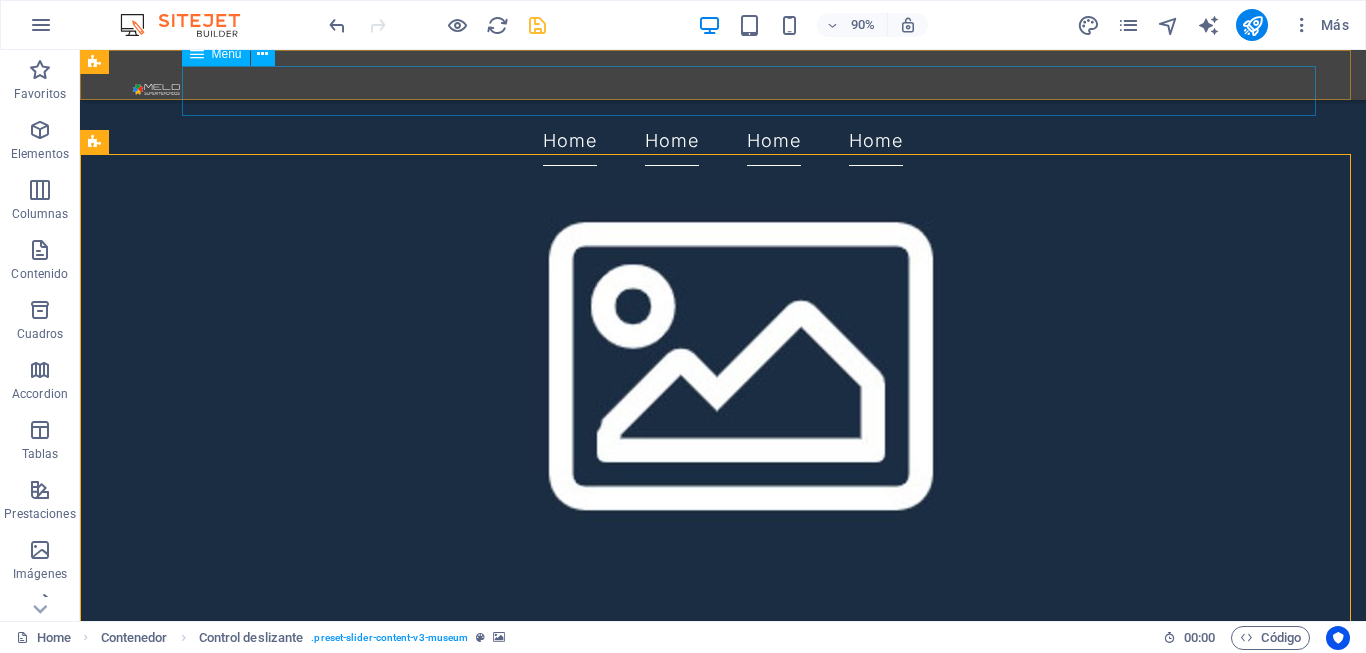 scroll, scrollTop: 1601, scrollLeft: 0, axis: vertical 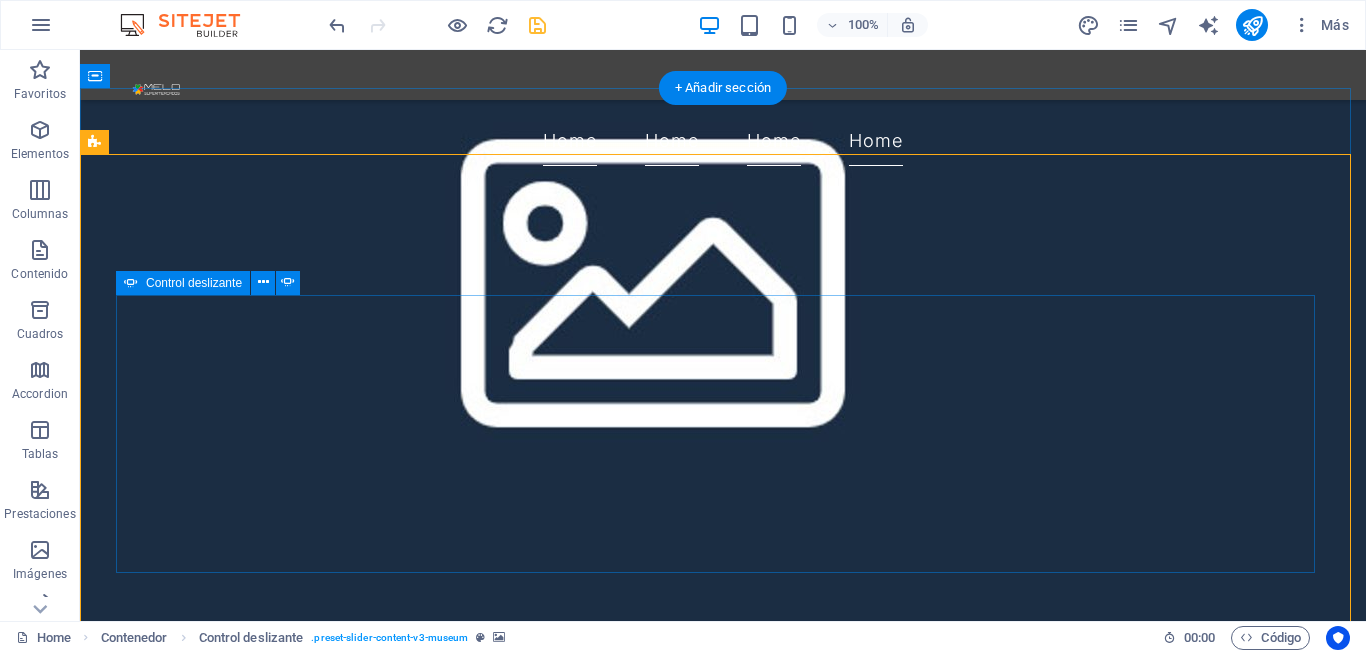 click at bounding box center (723, 5392) 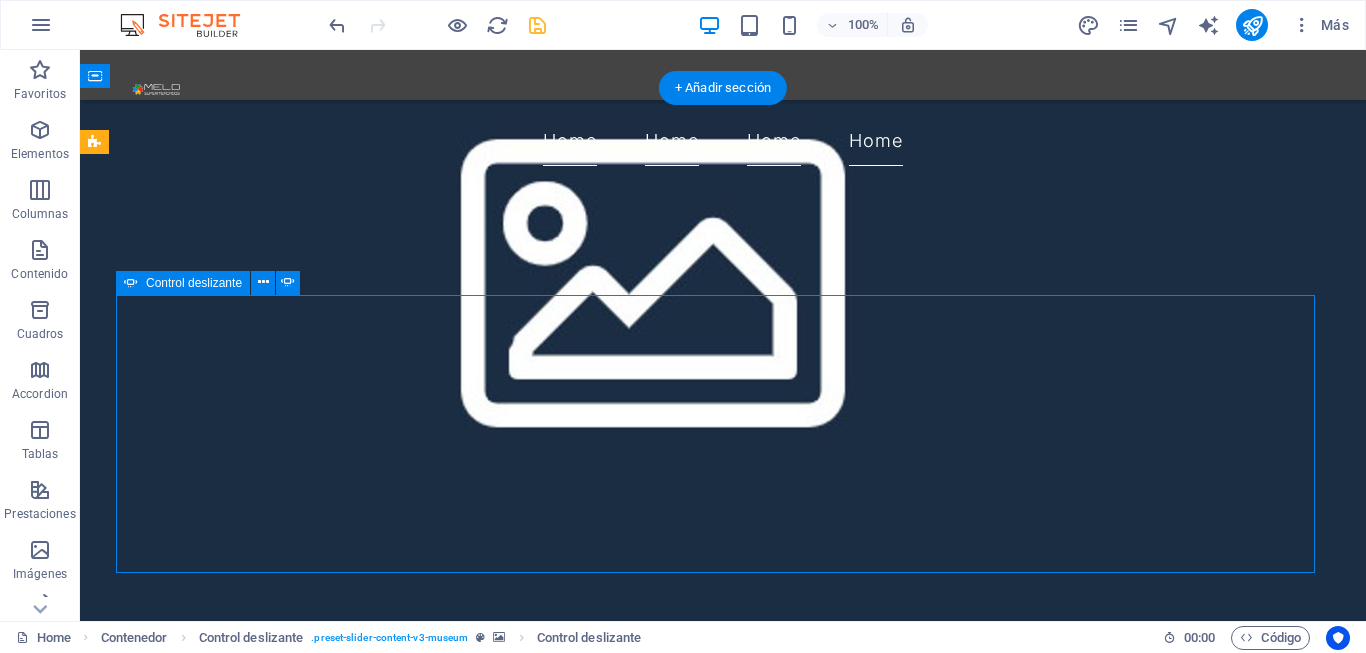 click at bounding box center (723, 5392) 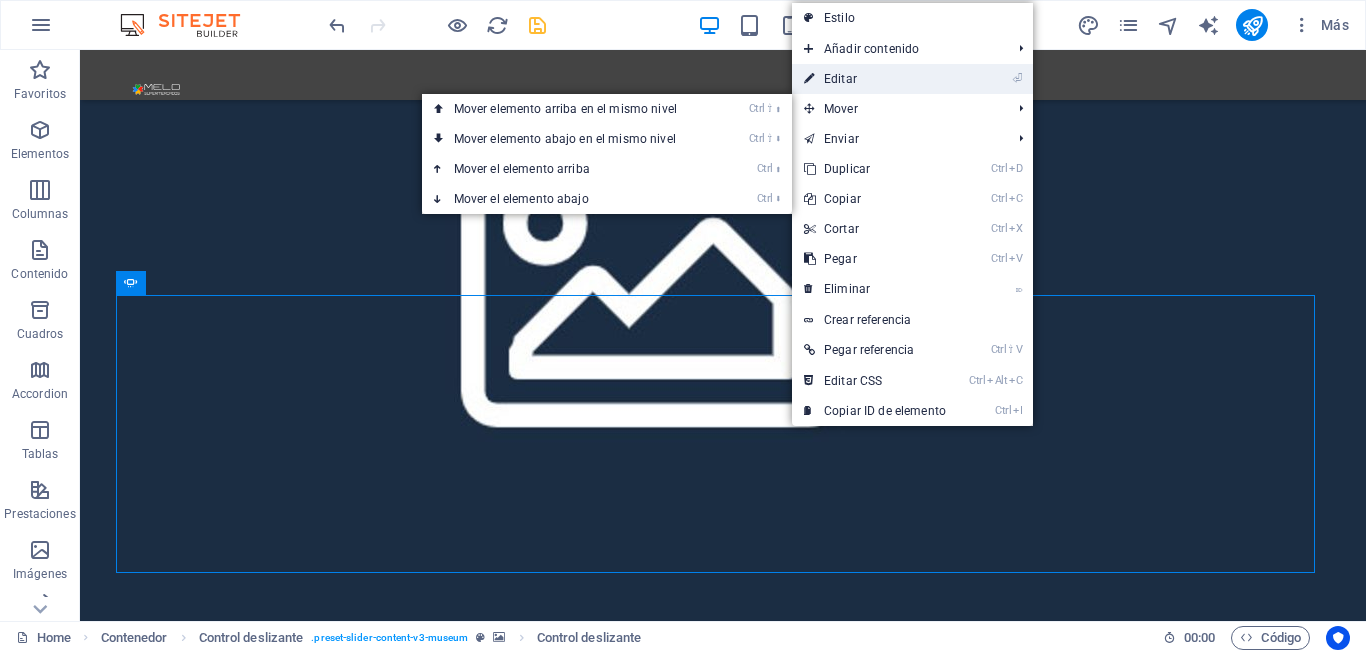 click on "⏎  Editar" at bounding box center [875, 79] 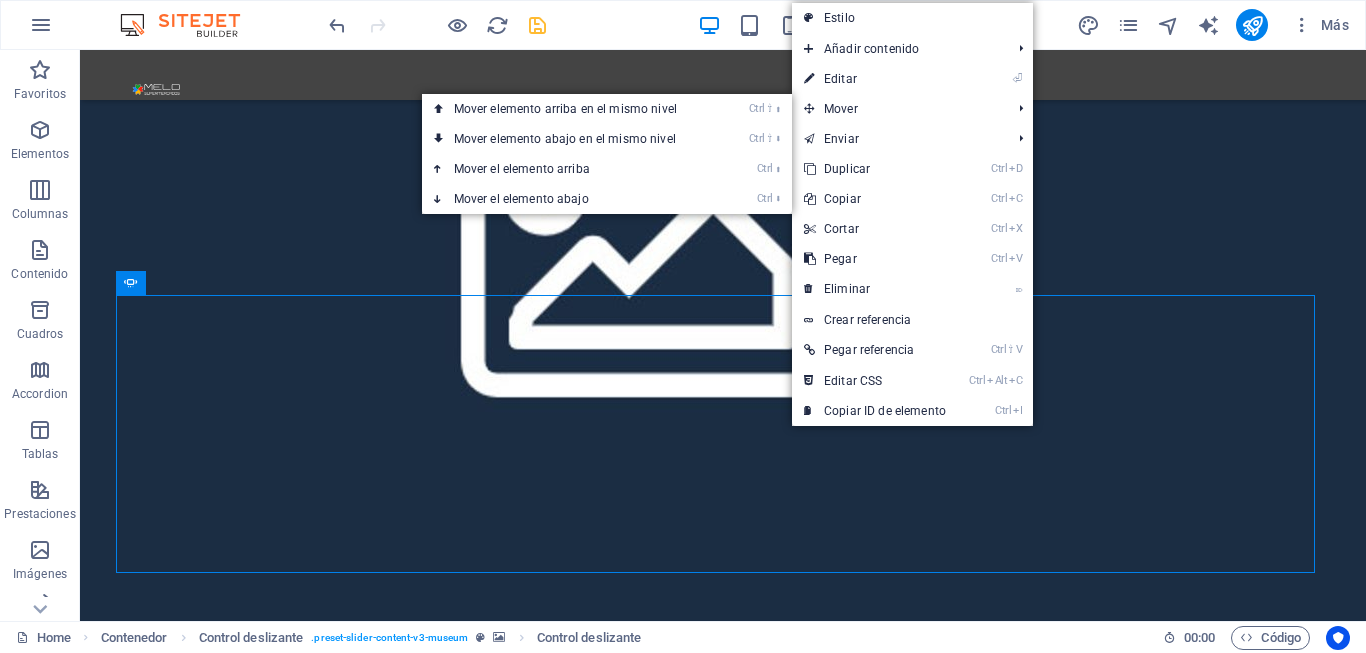 select on "ms" 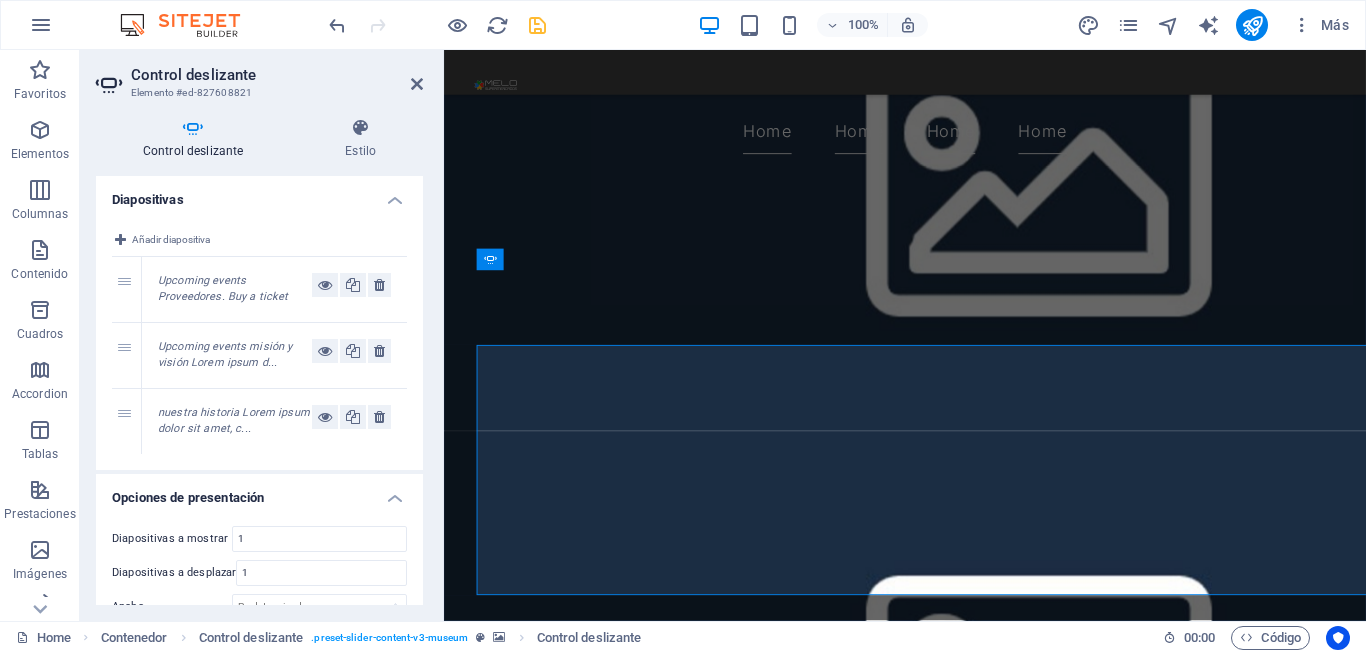 scroll, scrollTop: 1518, scrollLeft: 0, axis: vertical 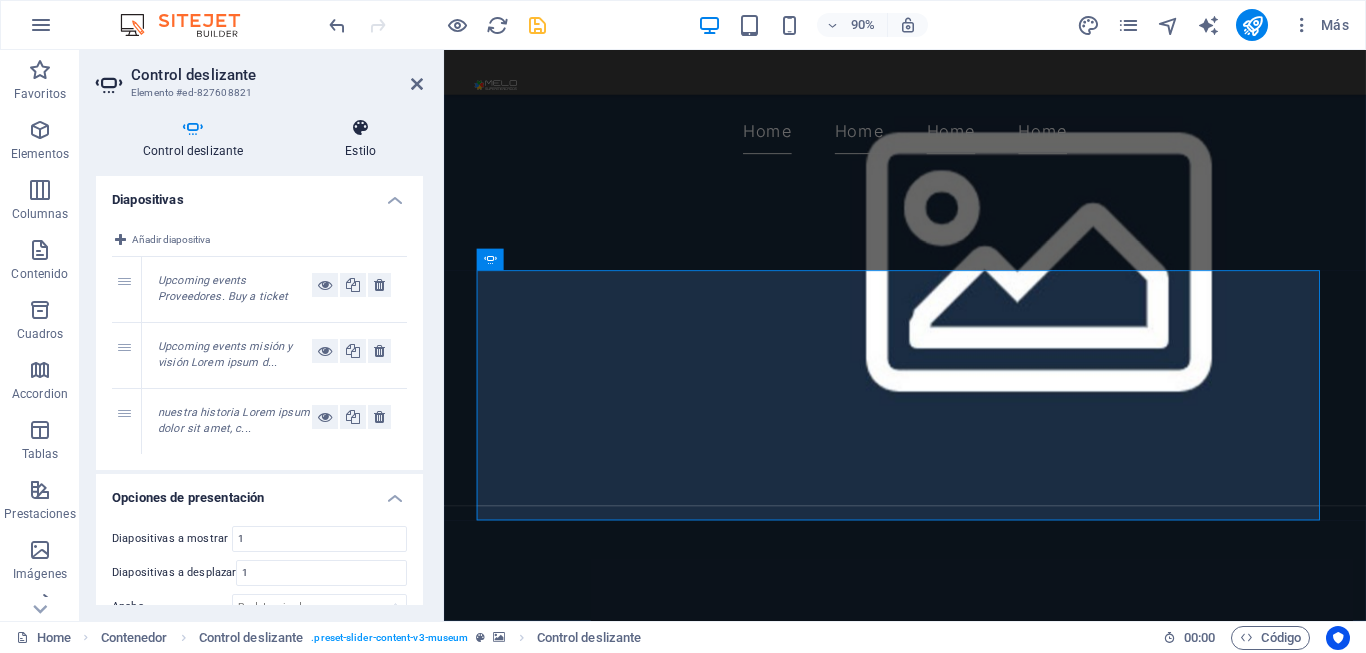 click on "Estilo" at bounding box center (360, 139) 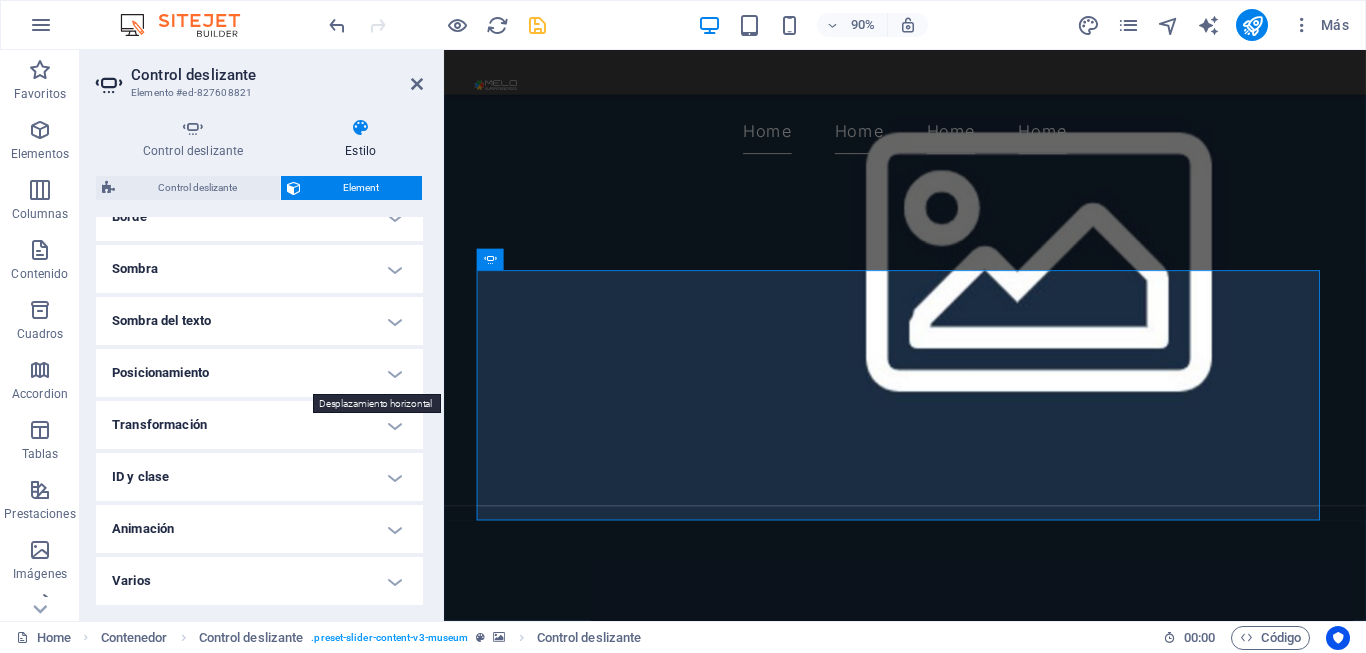 scroll, scrollTop: 0, scrollLeft: 0, axis: both 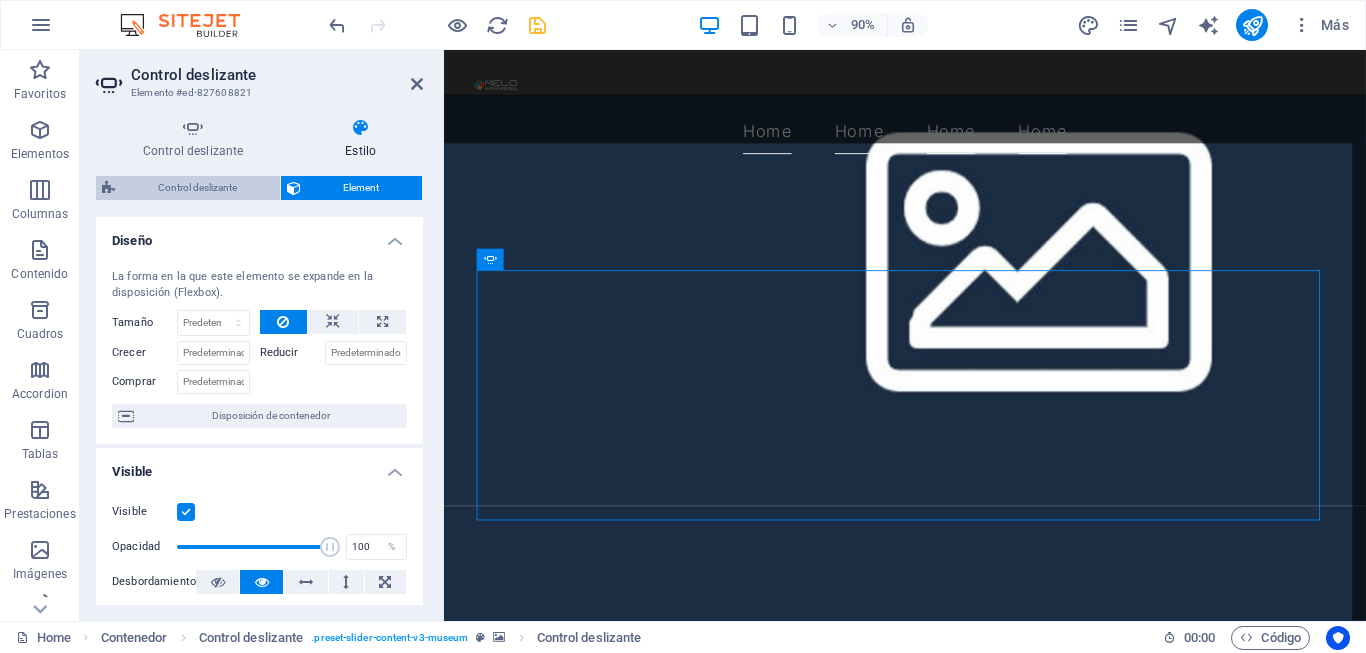 click on "Control deslizante" at bounding box center [197, 188] 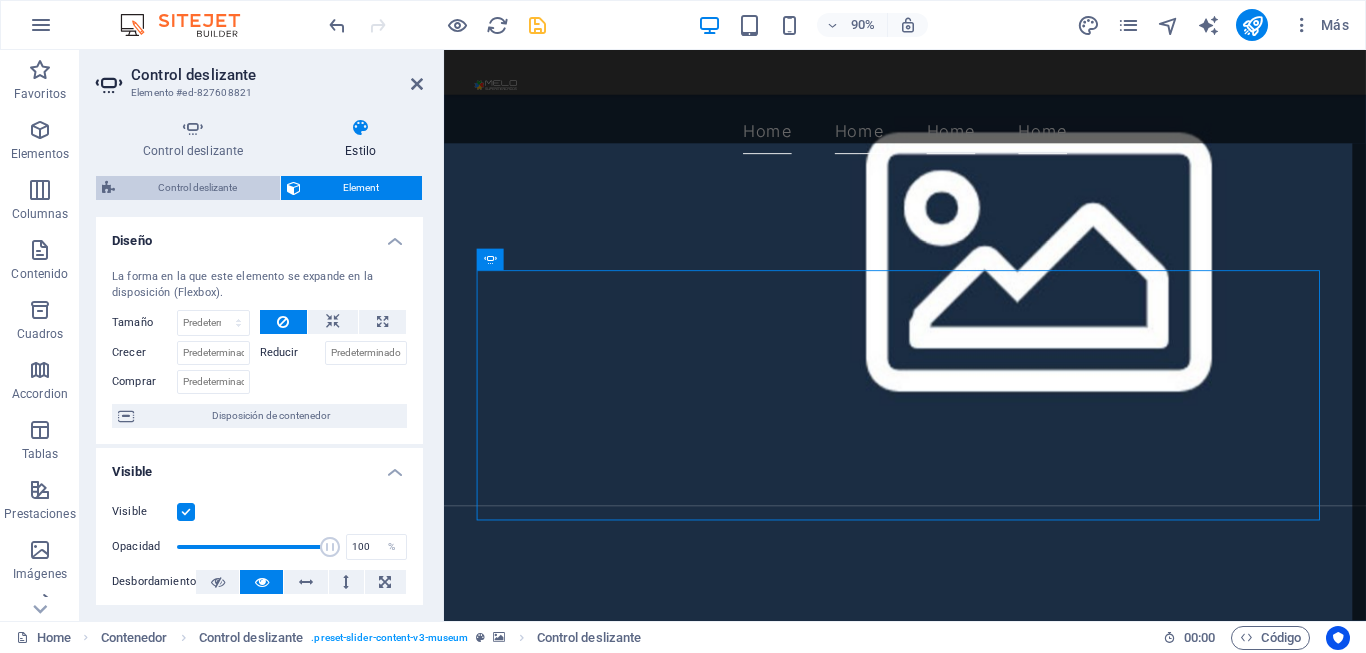 select on "rem" 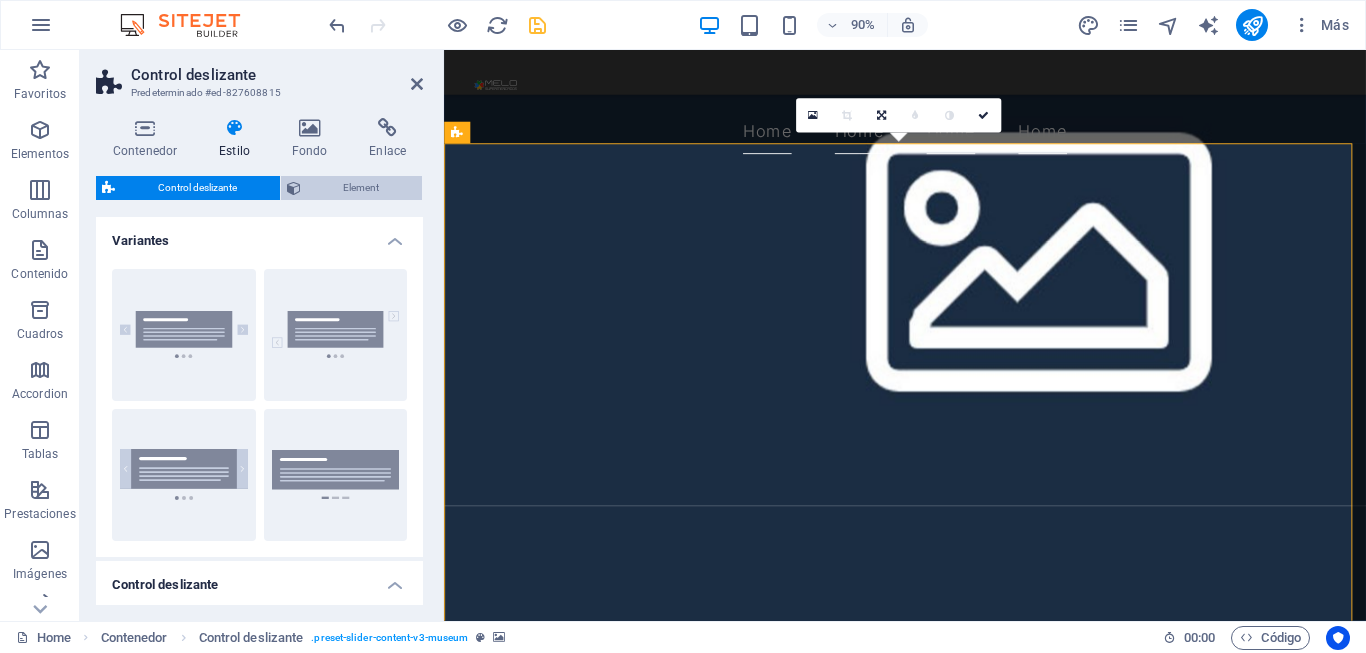 click on "Element" at bounding box center (362, 188) 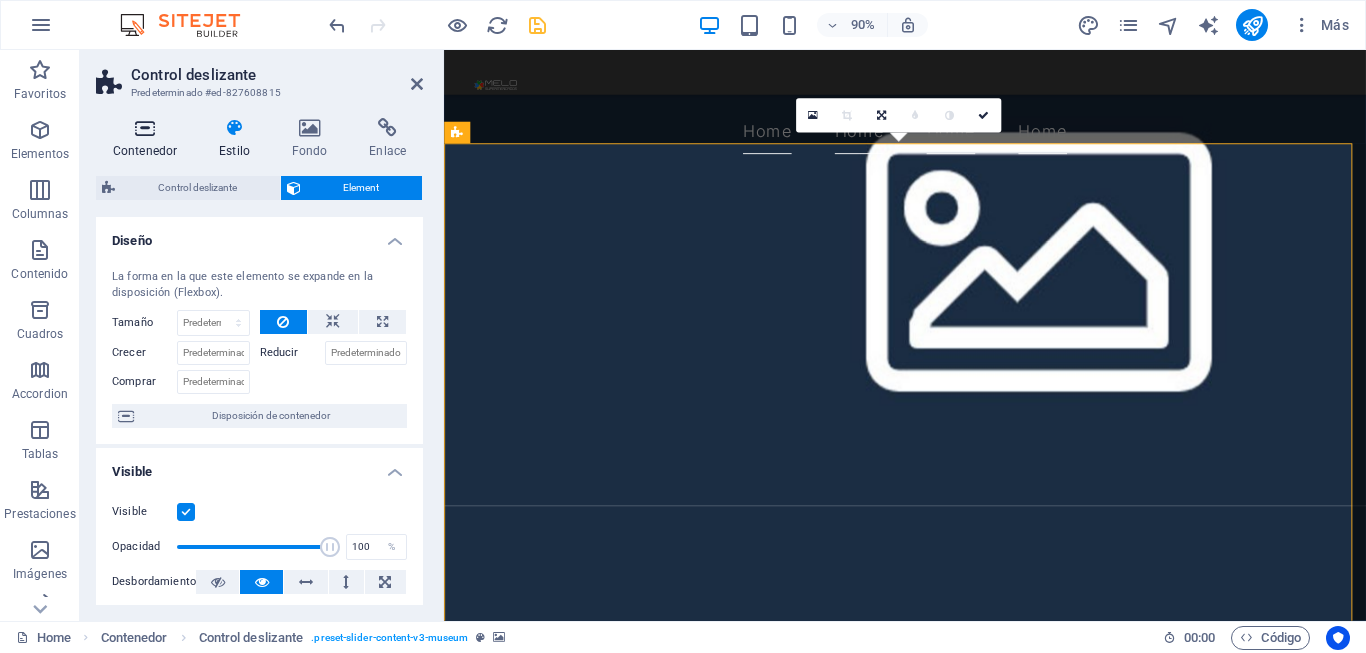 click at bounding box center (145, 128) 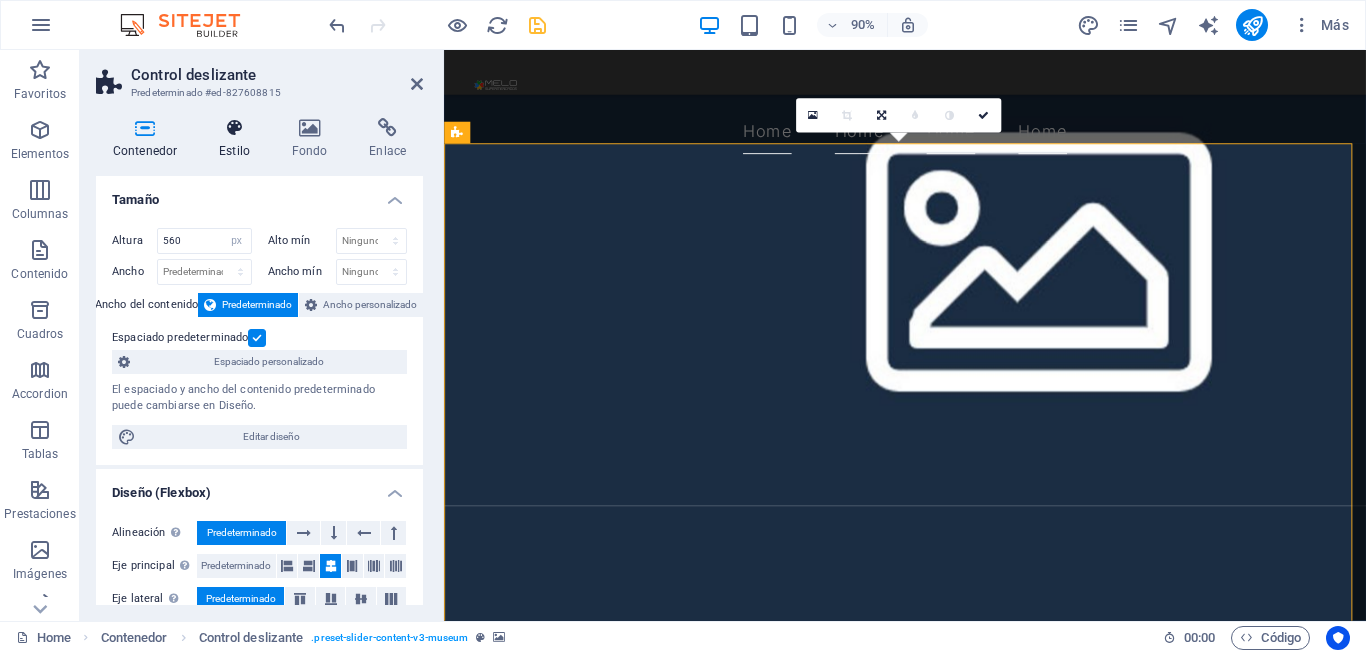 click at bounding box center [234, 128] 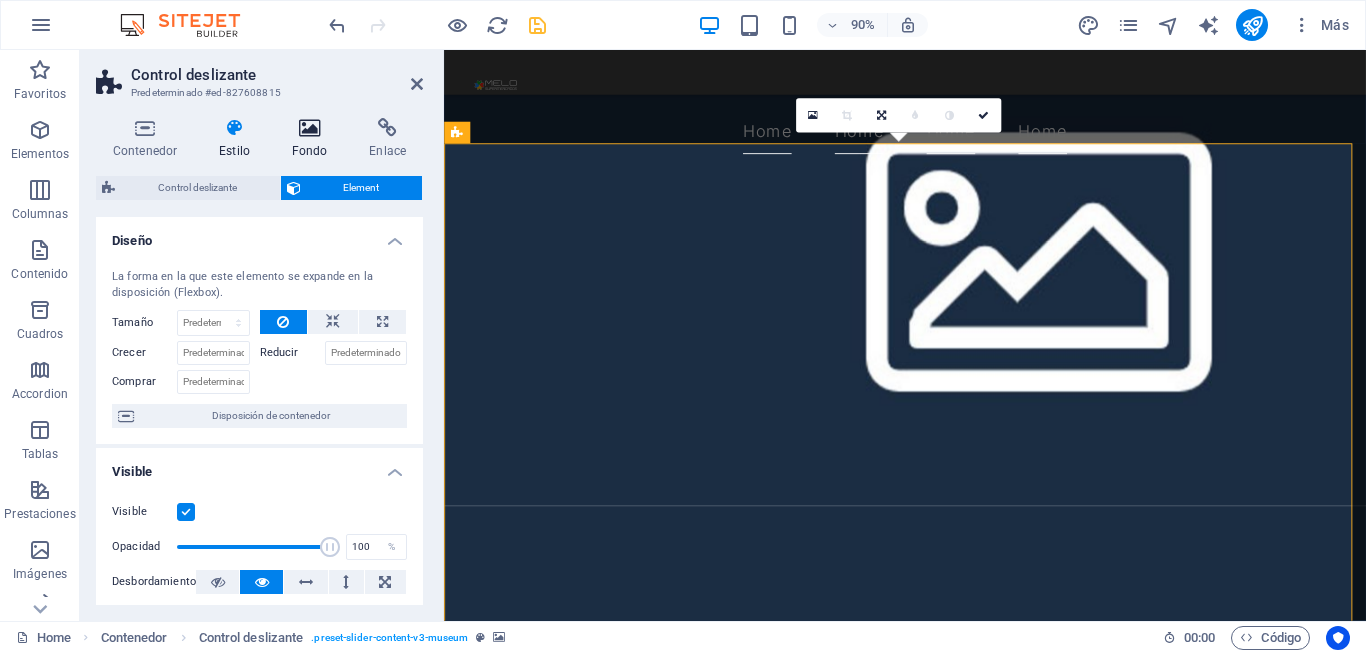 click at bounding box center [310, 128] 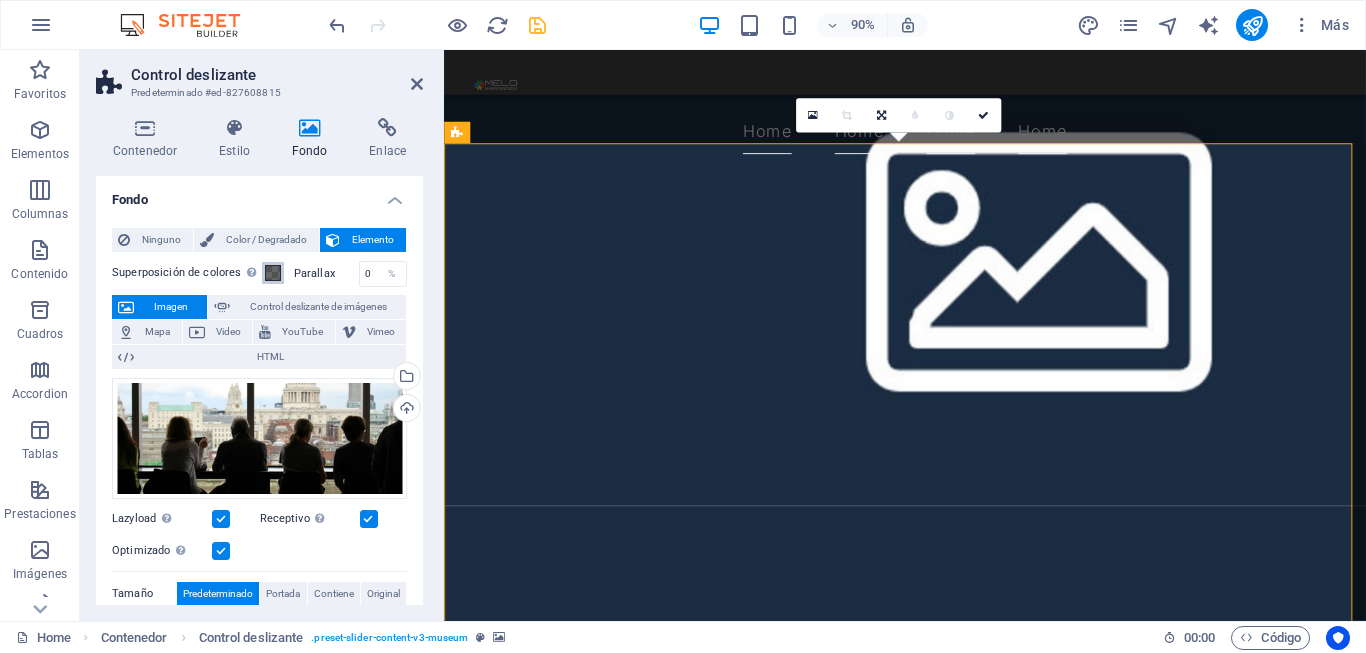 click at bounding box center [273, 273] 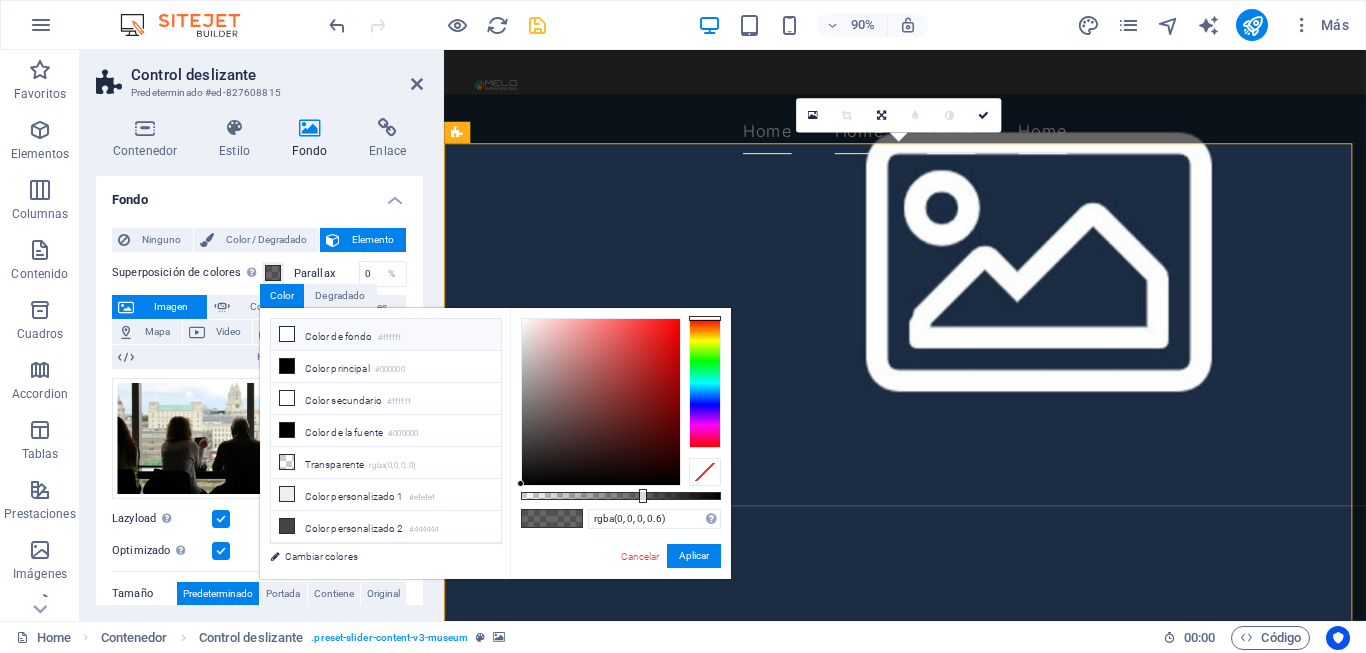click at bounding box center [287, 334] 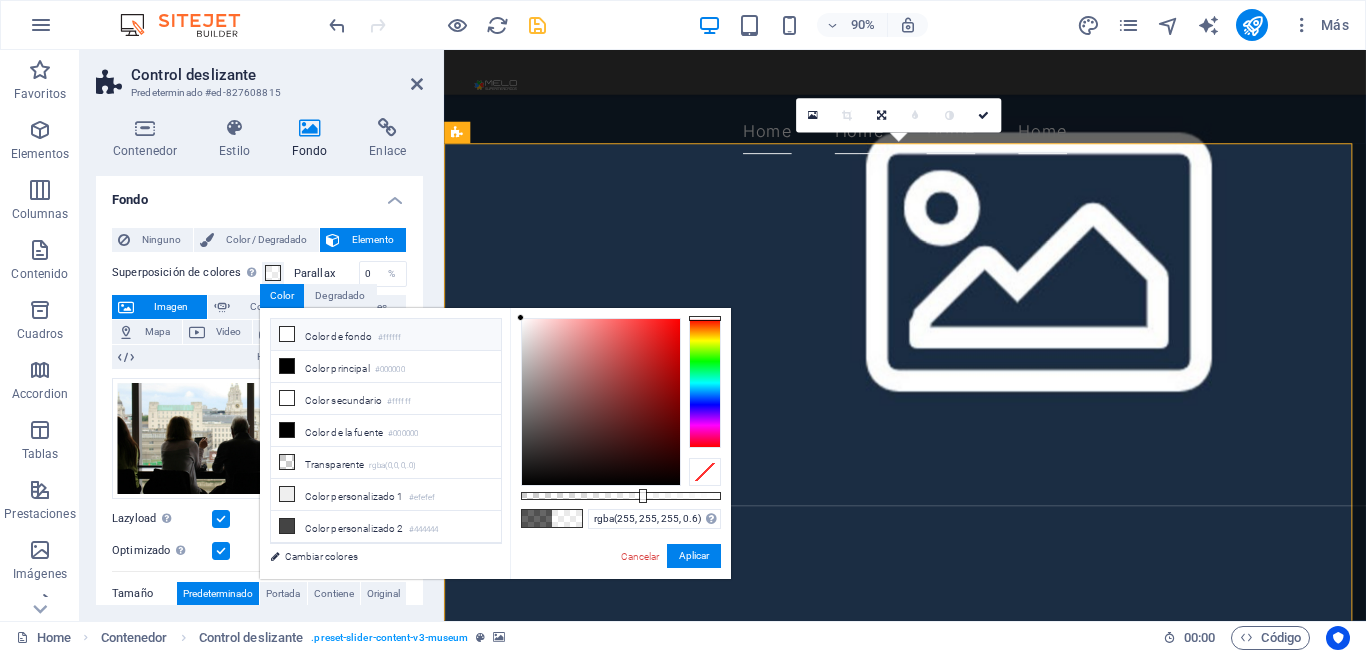 click at bounding box center [287, 334] 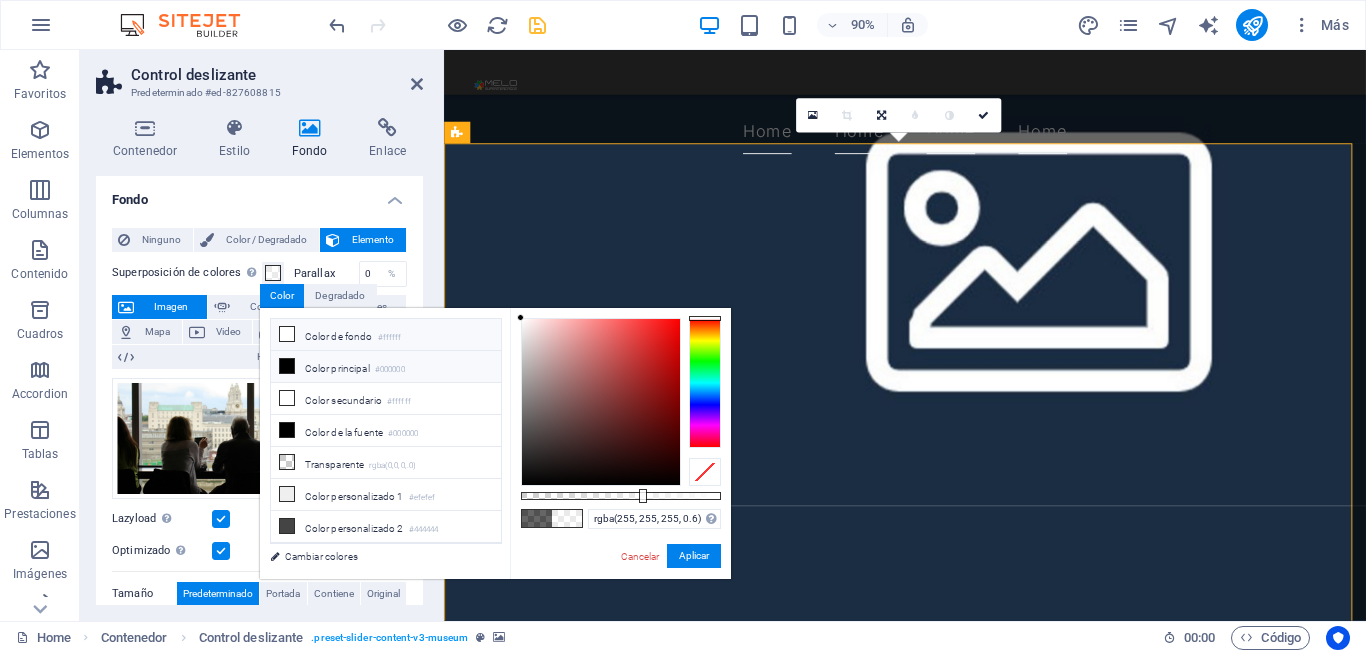 click at bounding box center (287, 366) 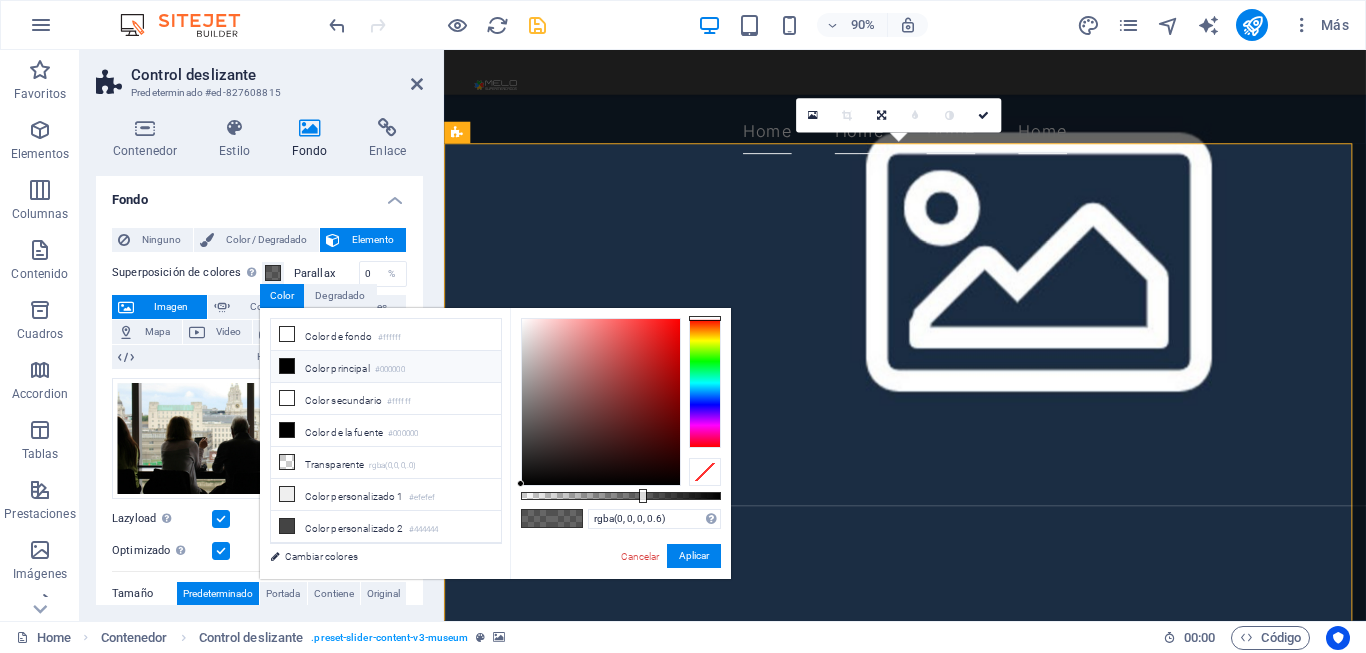 click at bounding box center (287, 366) 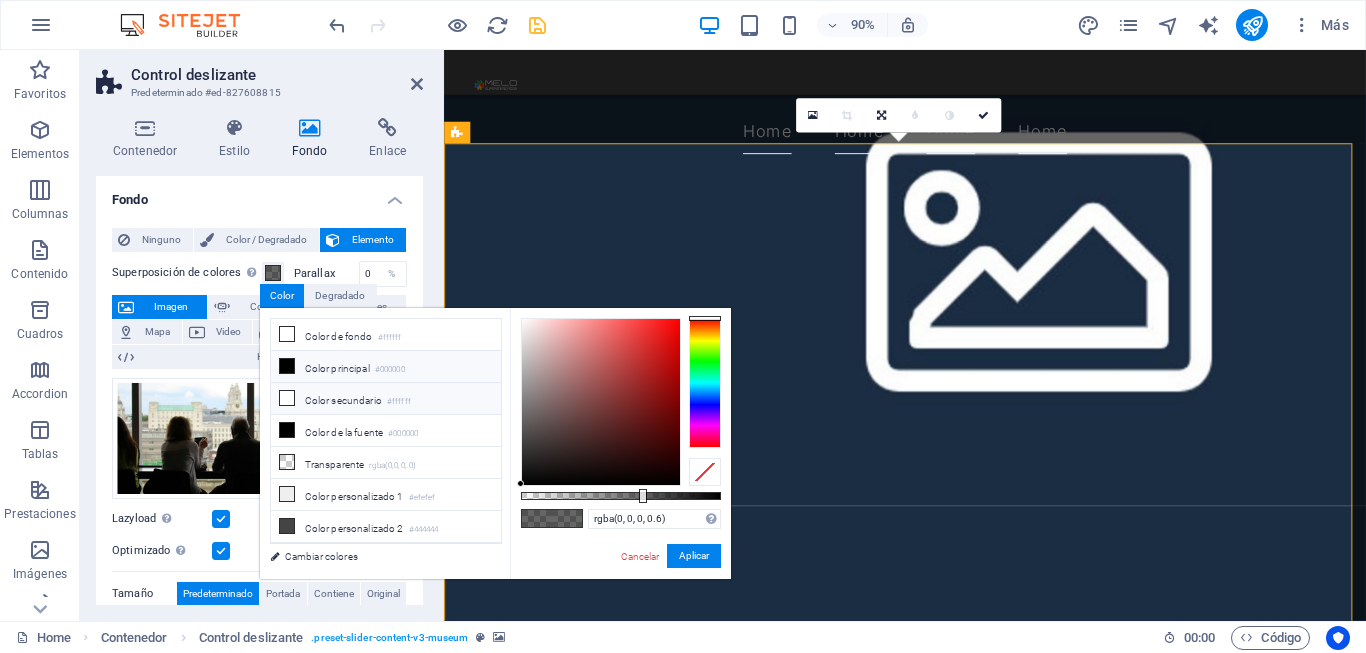 click at bounding box center (287, 398) 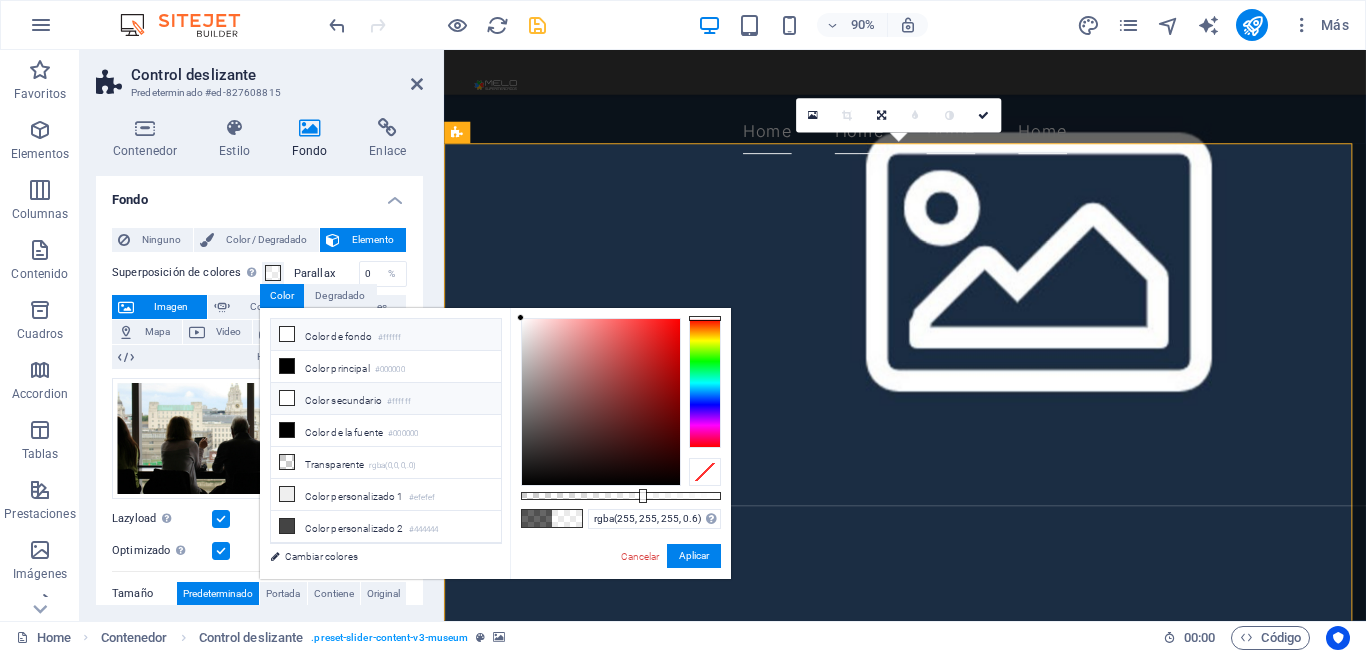 click at bounding box center [287, 398] 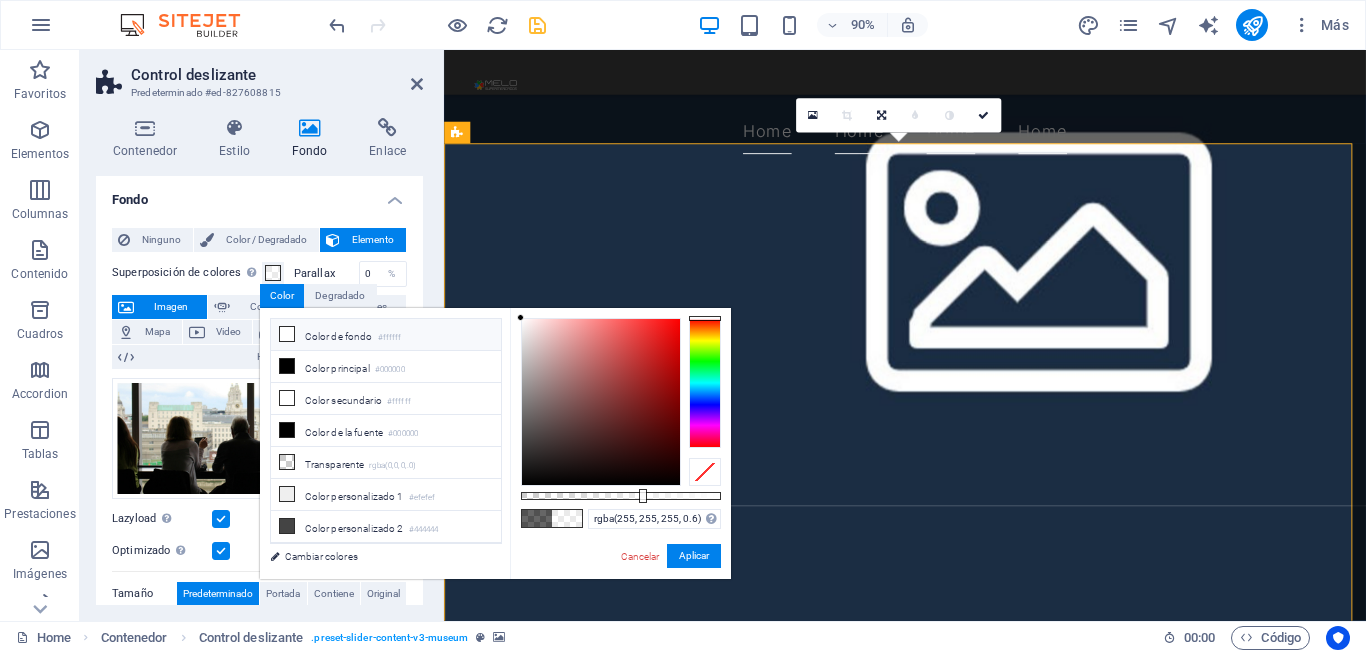 click at bounding box center [287, 334] 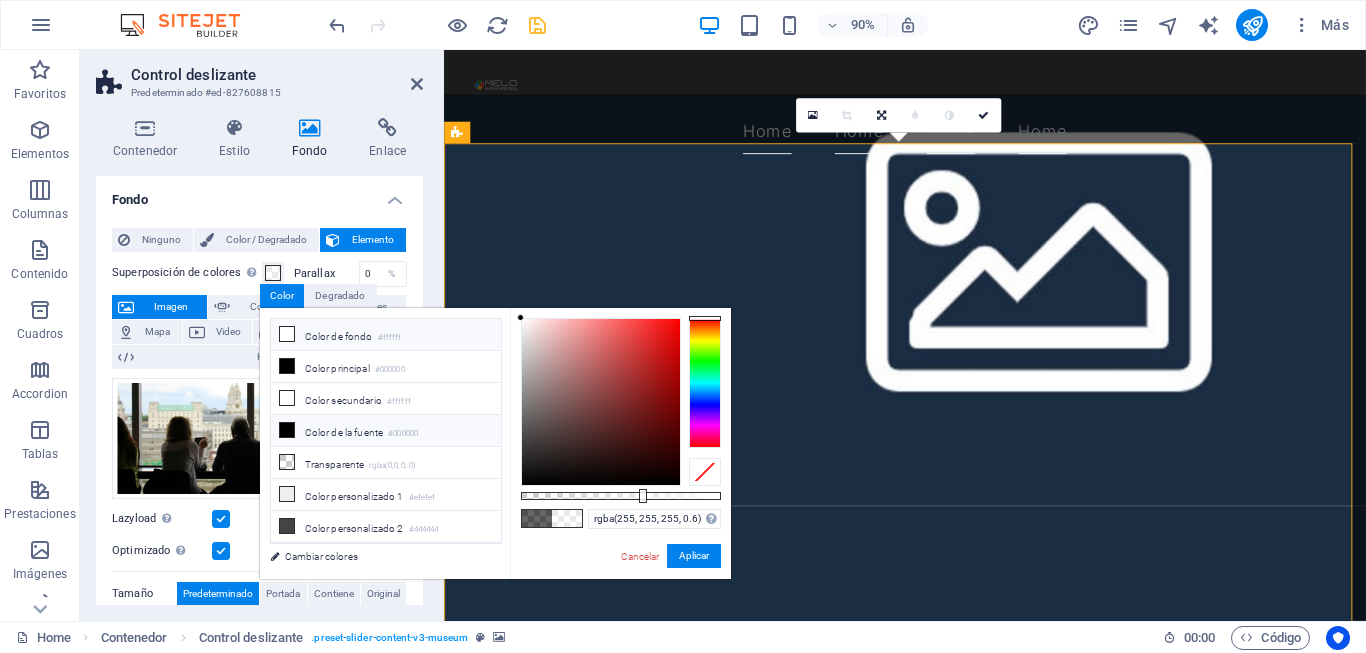 click at bounding box center (287, 430) 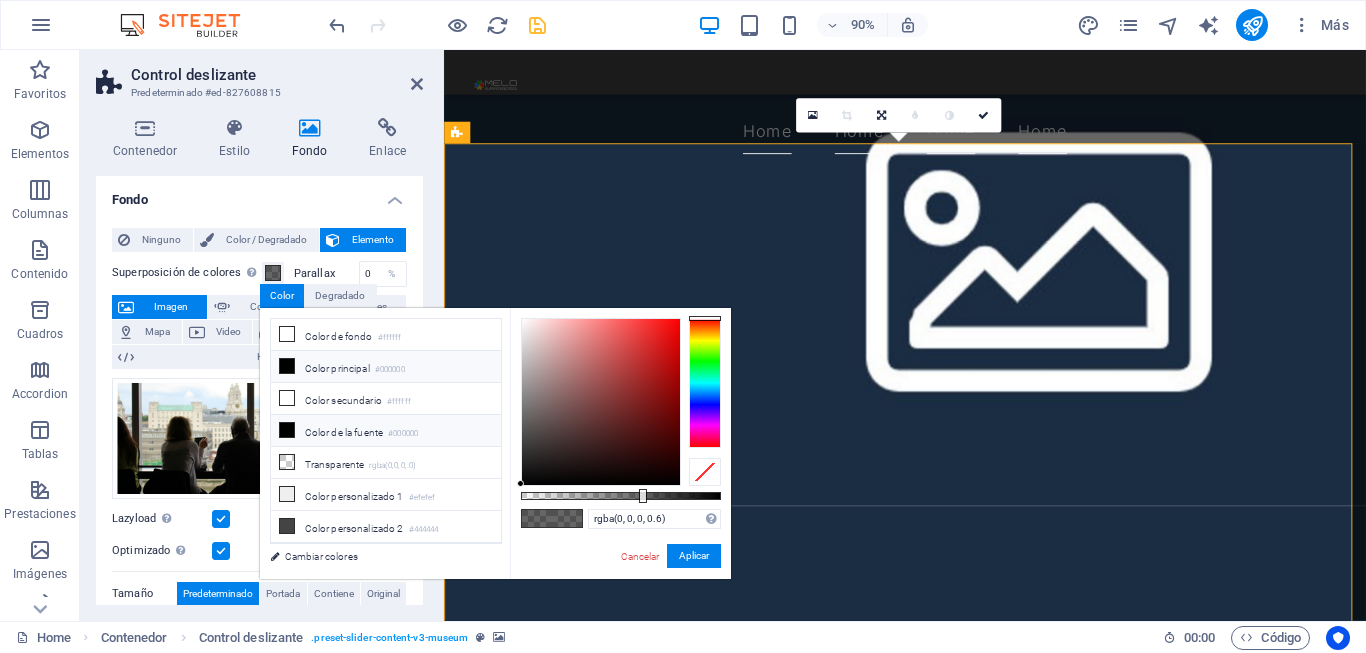 click at bounding box center [287, 430] 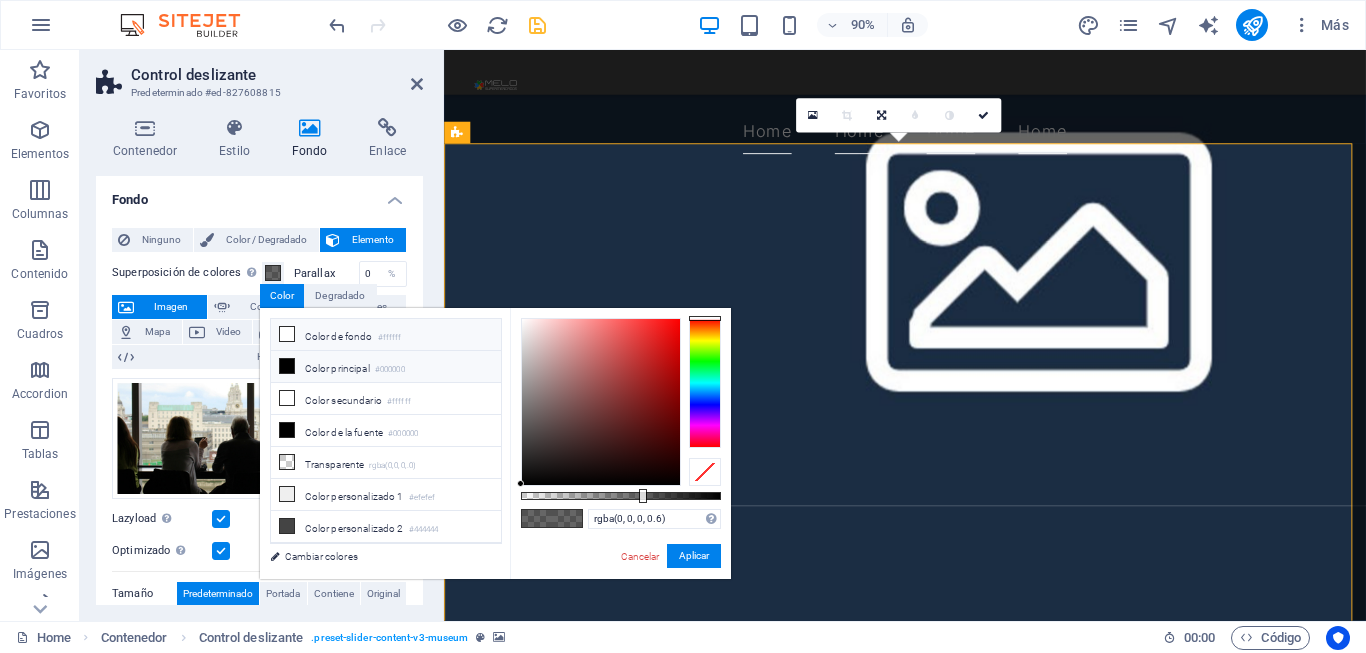 click at bounding box center [287, 334] 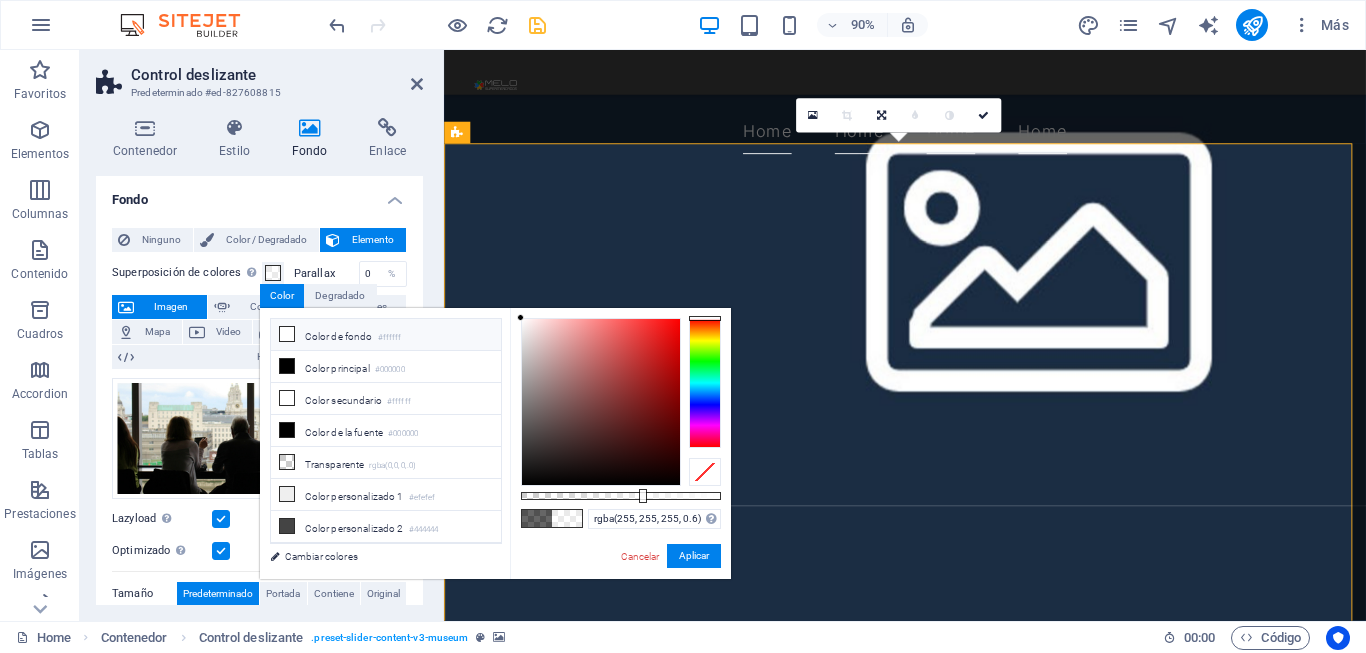 click at bounding box center (287, 334) 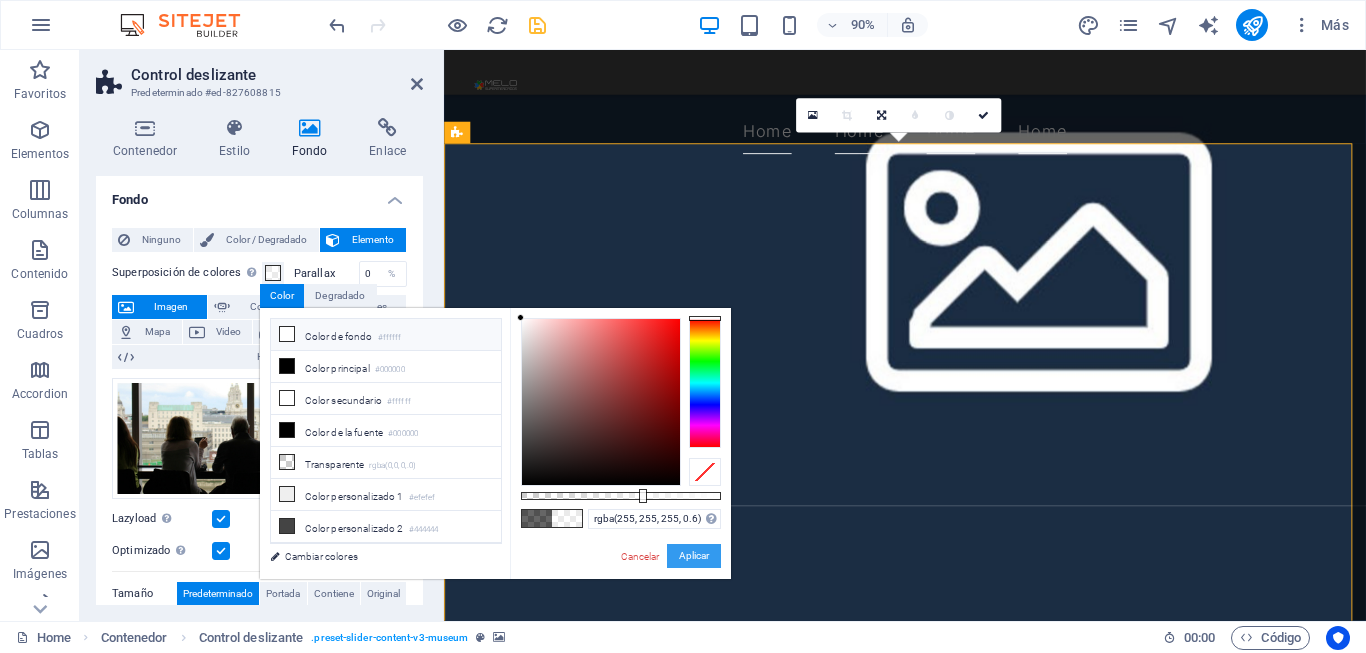 click on "Aplicar" at bounding box center (694, 556) 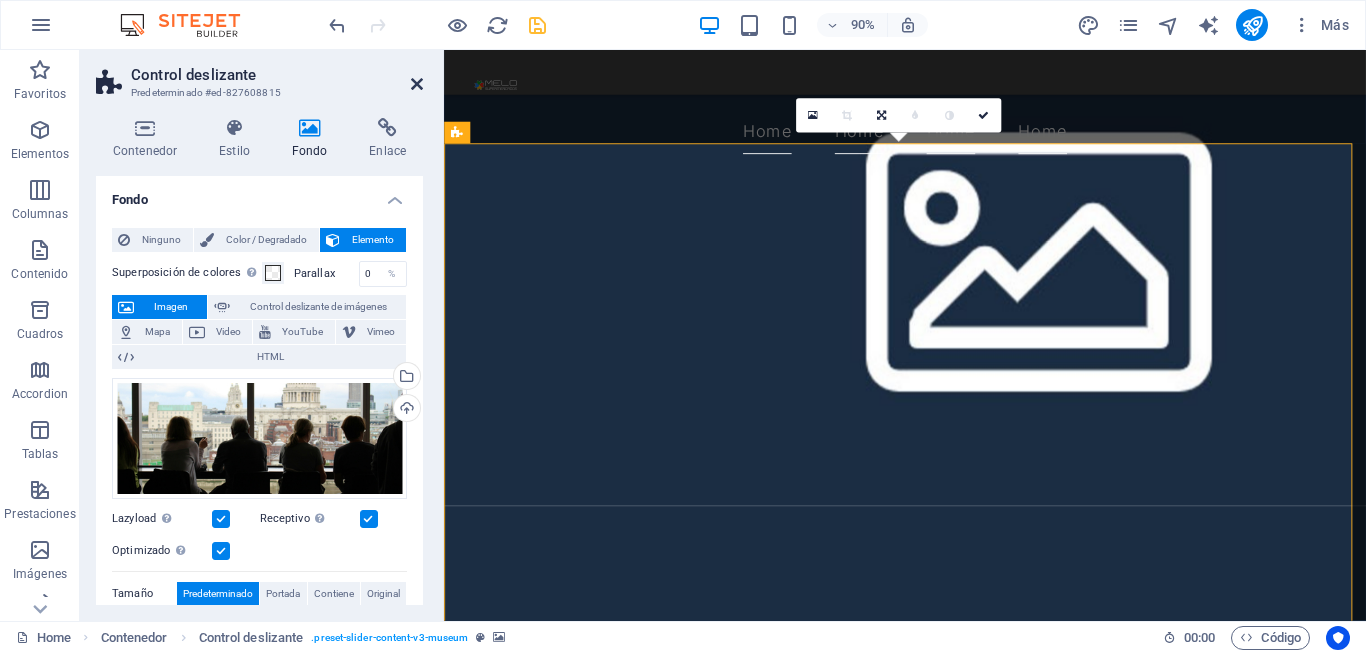 click at bounding box center (417, 84) 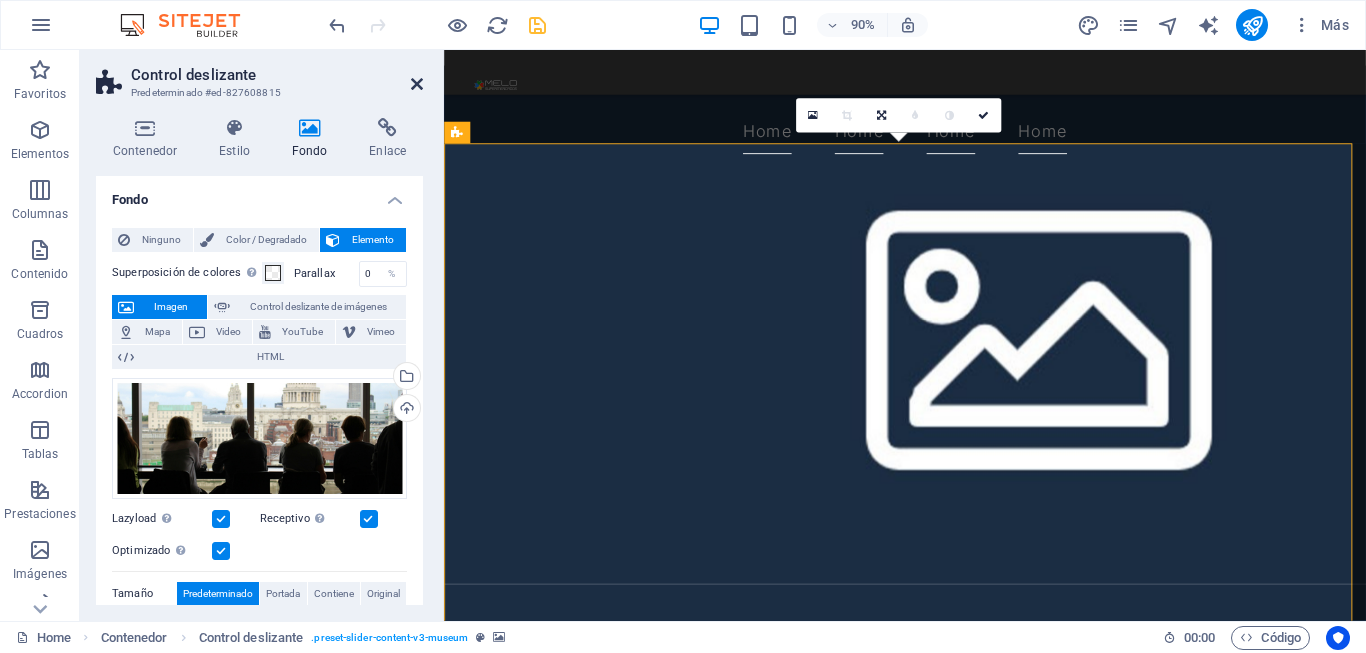 scroll, scrollTop: 1601, scrollLeft: 0, axis: vertical 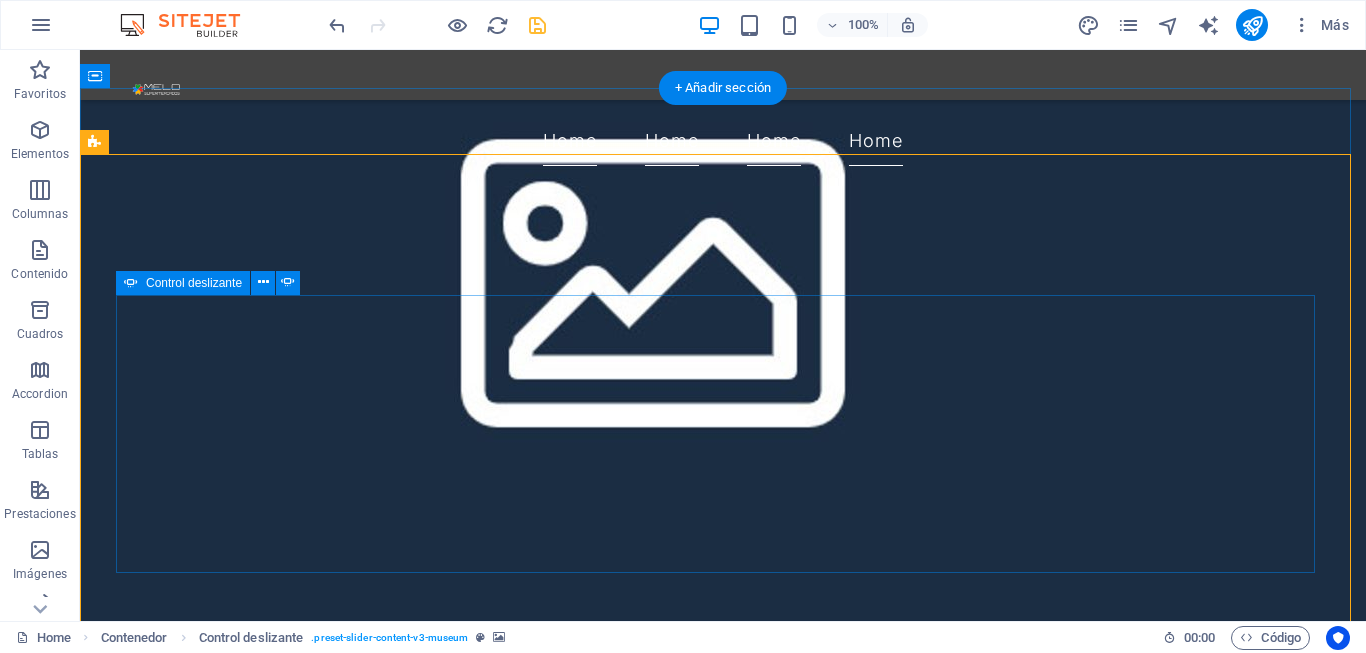 click at bounding box center [723, 5392] 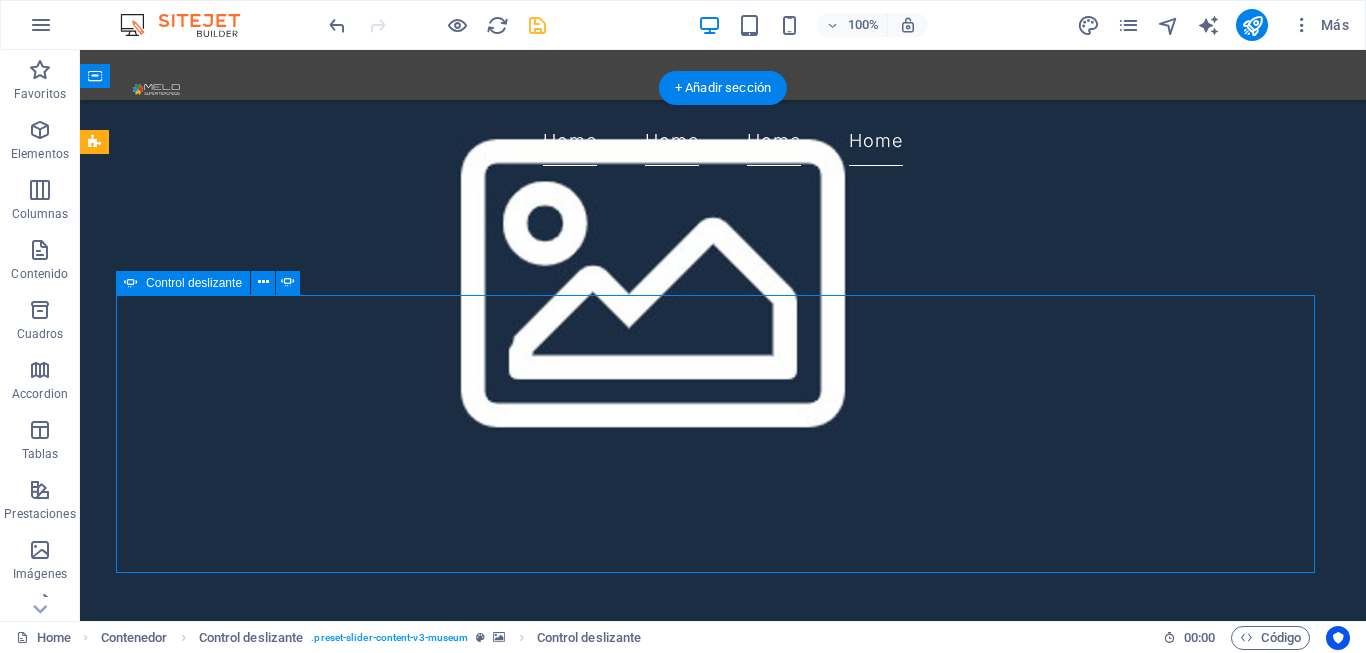 click at bounding box center (723, 5392) 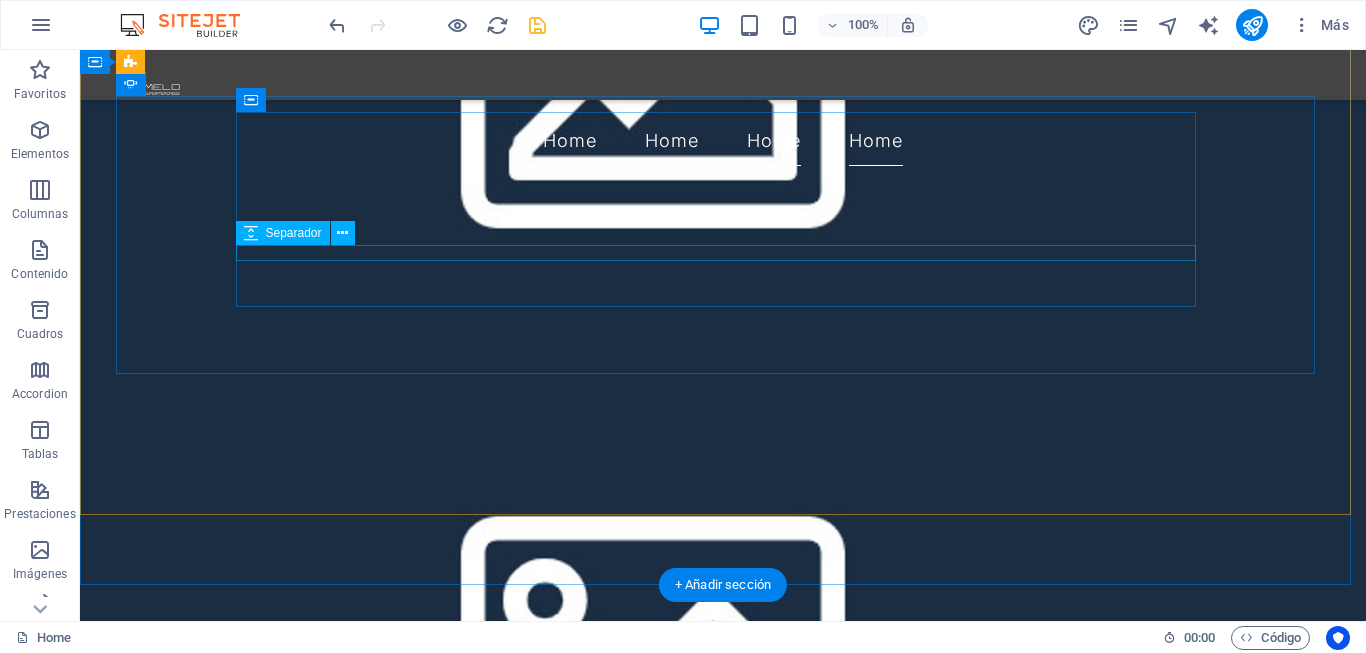 scroll, scrollTop: 1600, scrollLeft: 0, axis: vertical 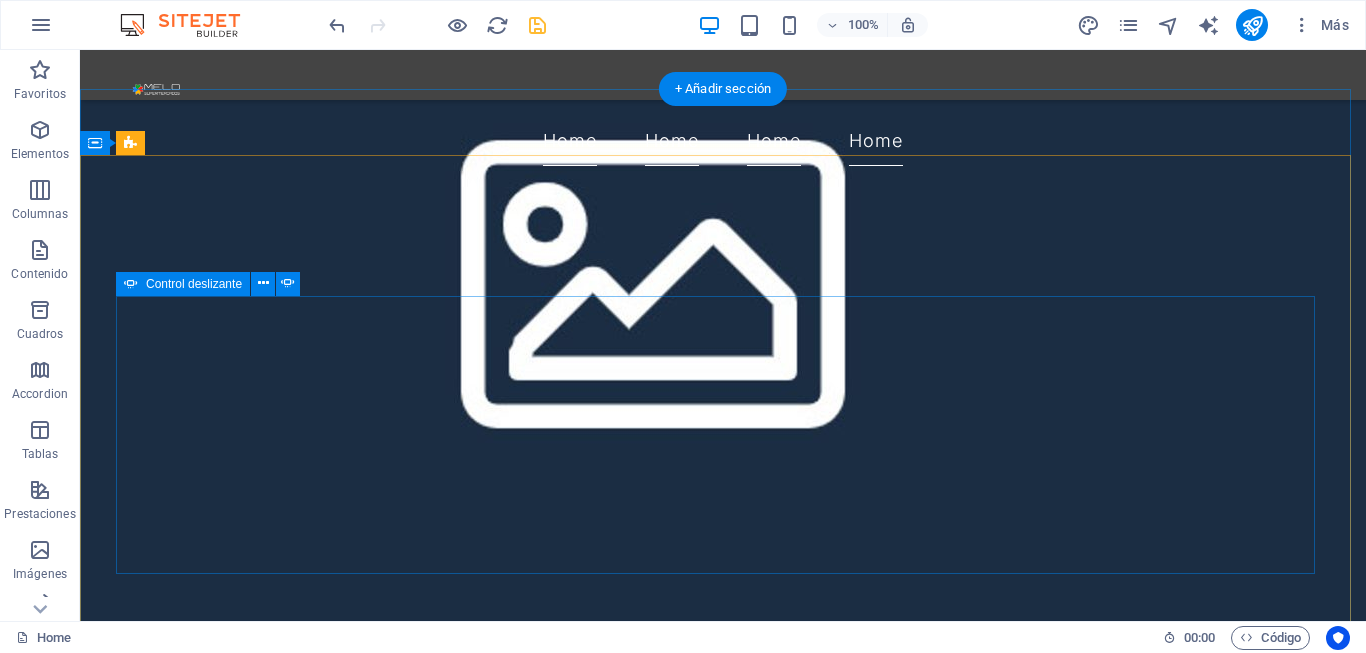 click at bounding box center [723, 5393] 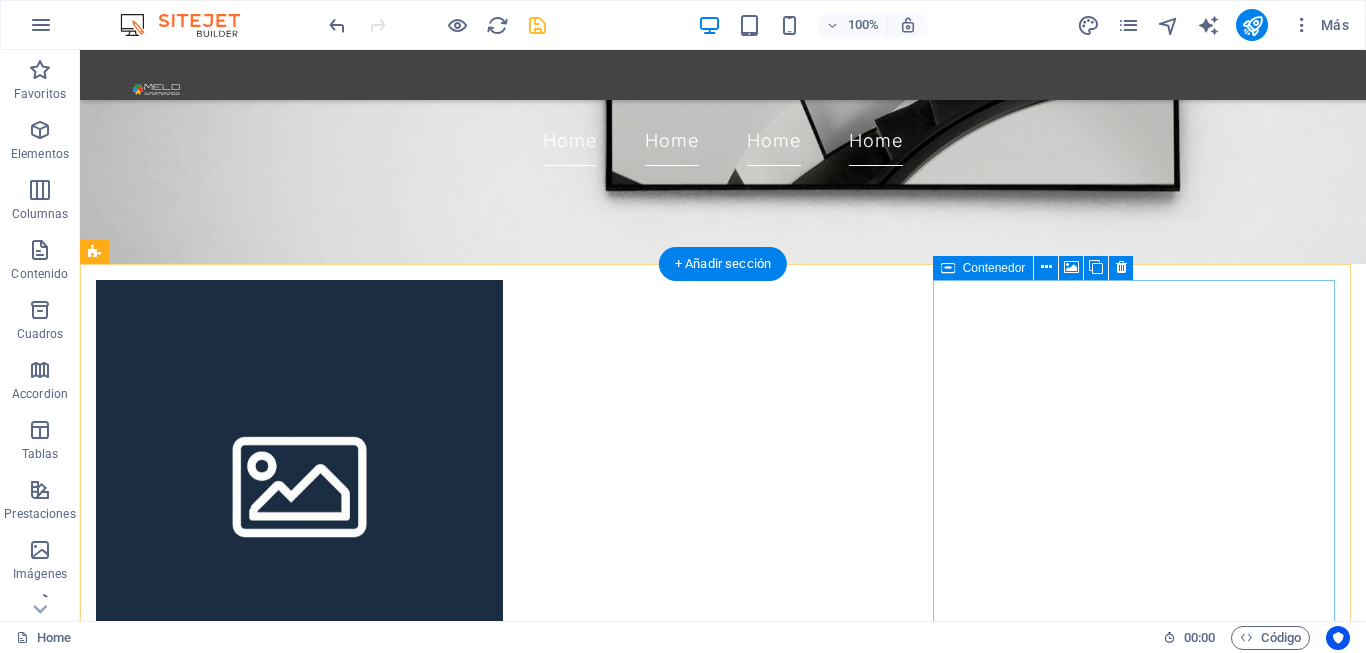 scroll, scrollTop: 0, scrollLeft: 0, axis: both 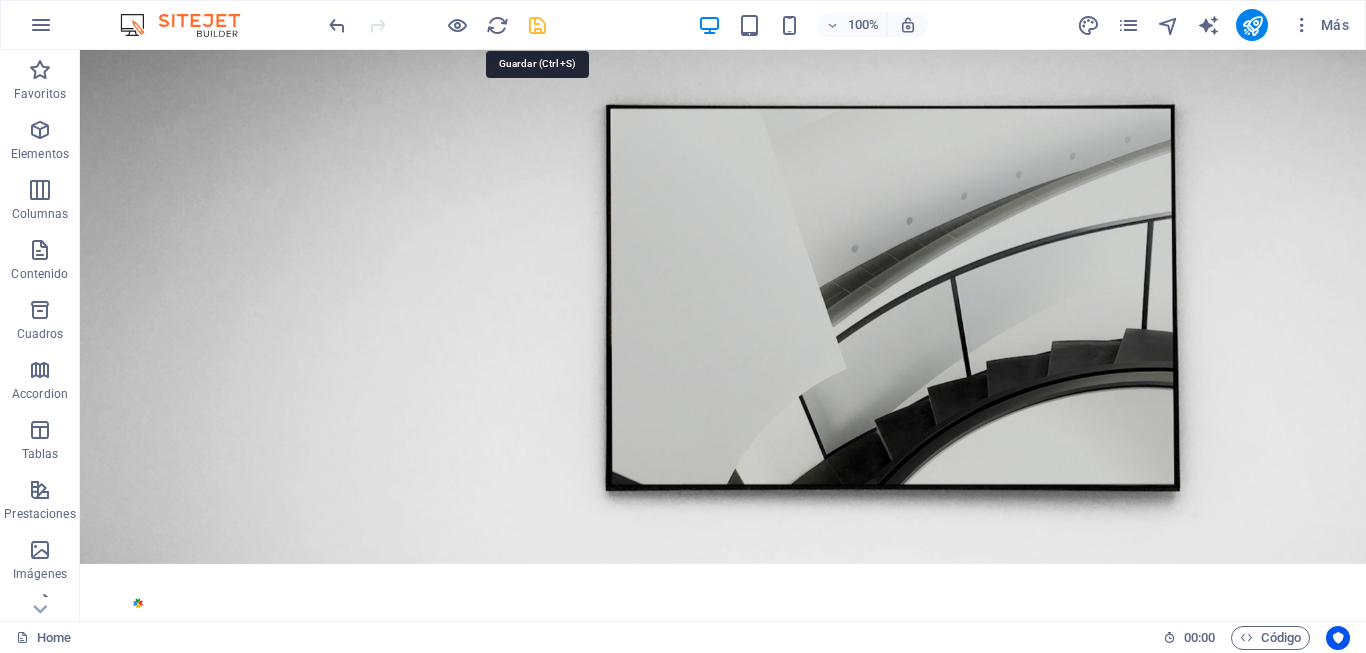 click at bounding box center (537, 25) 